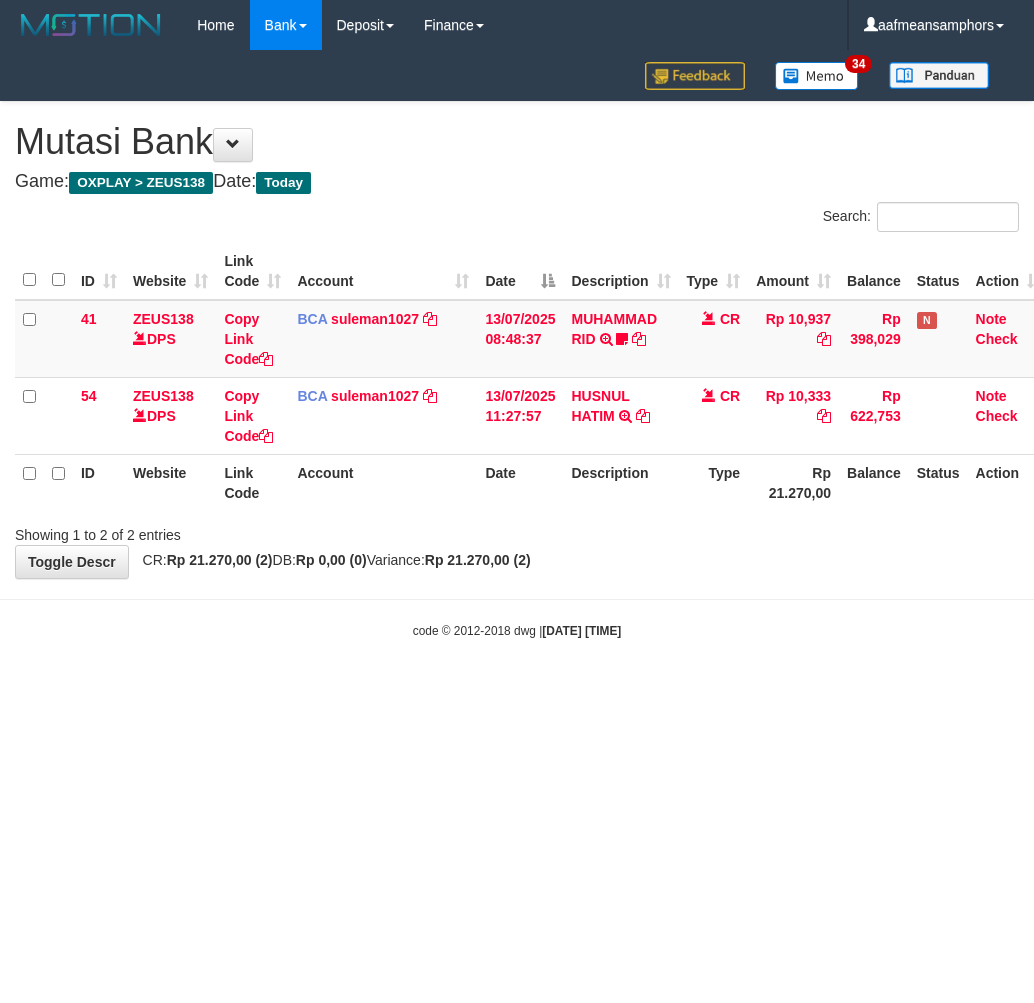drag, startPoint x: 0, startPoint y: 0, endPoint x: 702, endPoint y: 662, distance: 964.90826 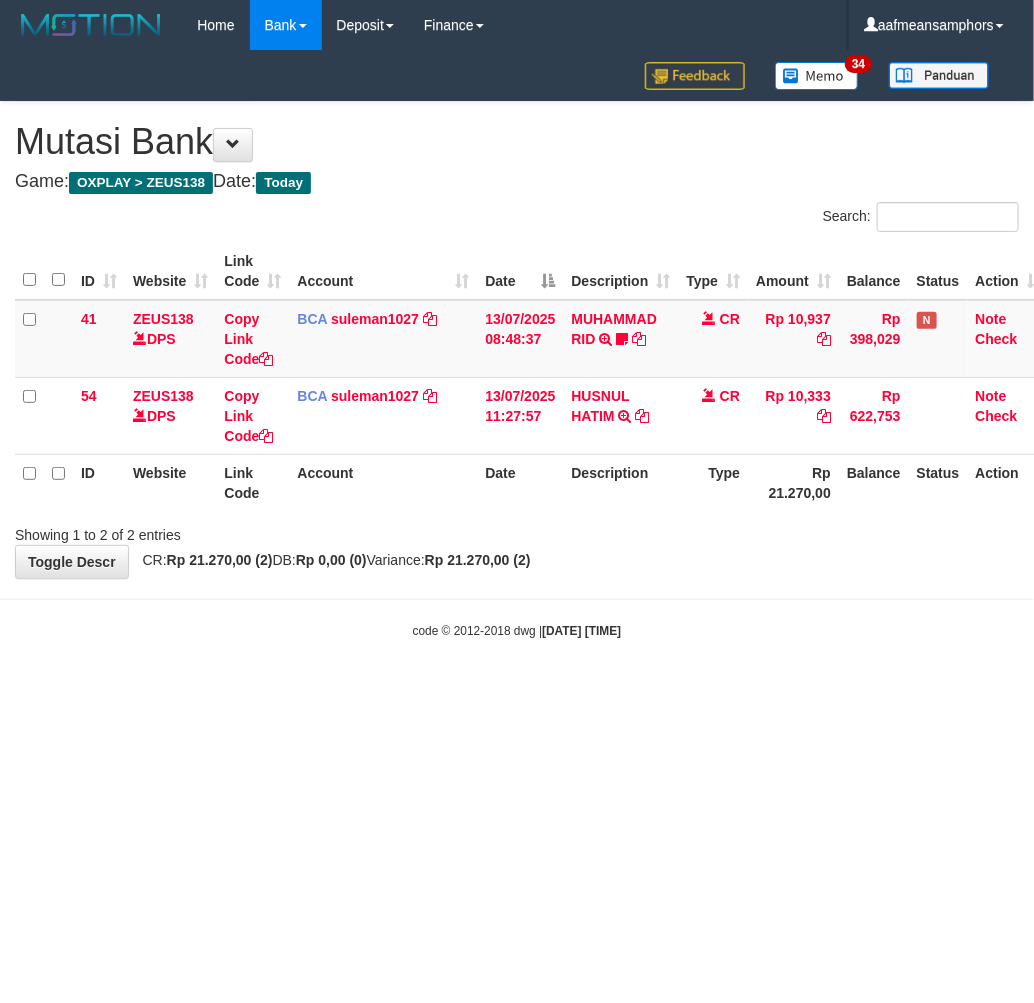 drag, startPoint x: 0, startPoint y: 0, endPoint x: 705, endPoint y: 663, distance: 967.7779 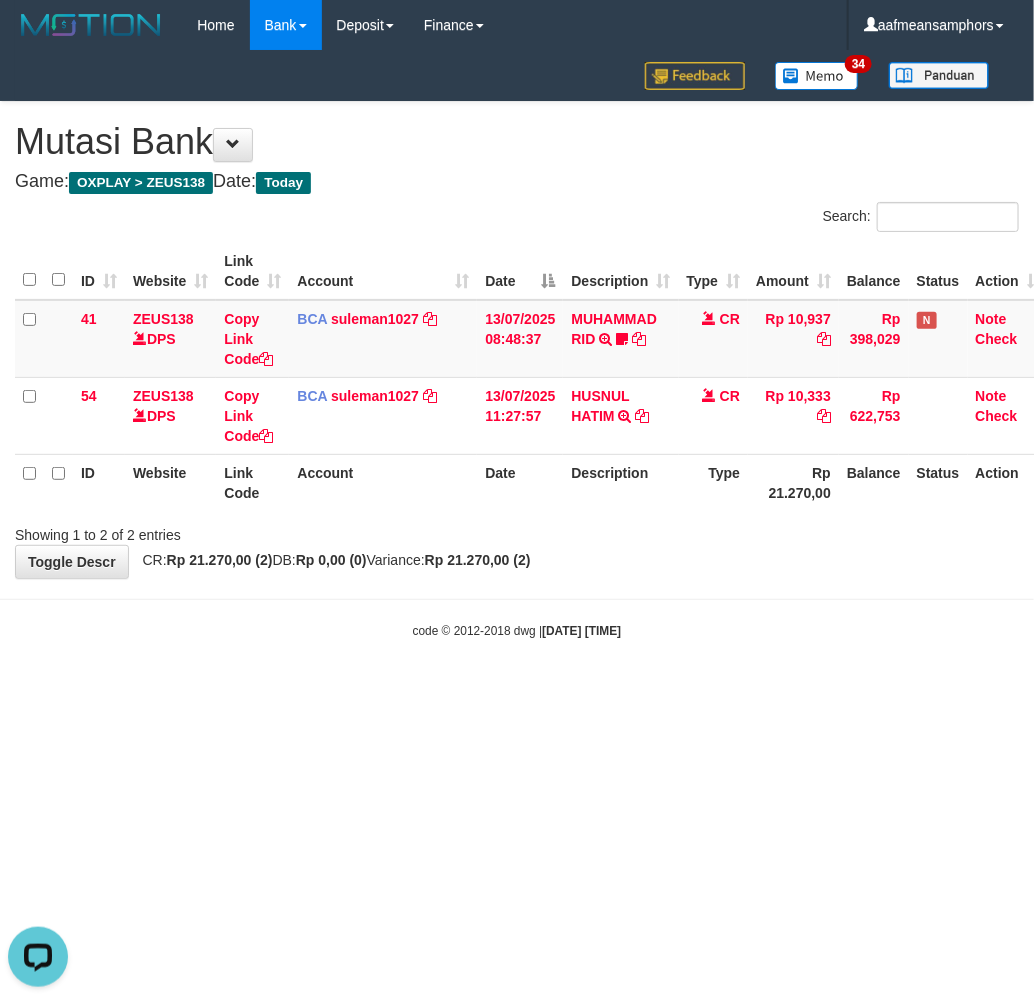 scroll, scrollTop: 0, scrollLeft: 0, axis: both 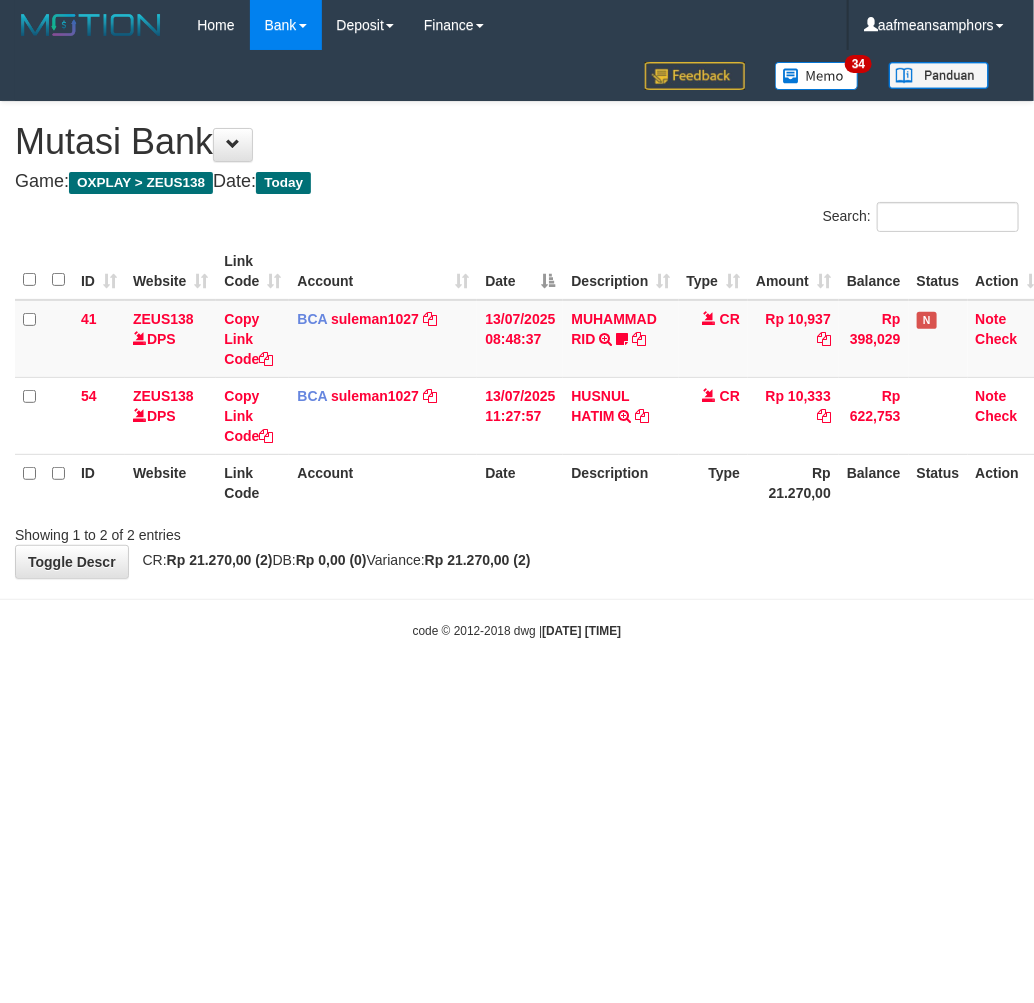drag, startPoint x: 0, startPoint y: 0, endPoint x: 741, endPoint y: 650, distance: 985.6881 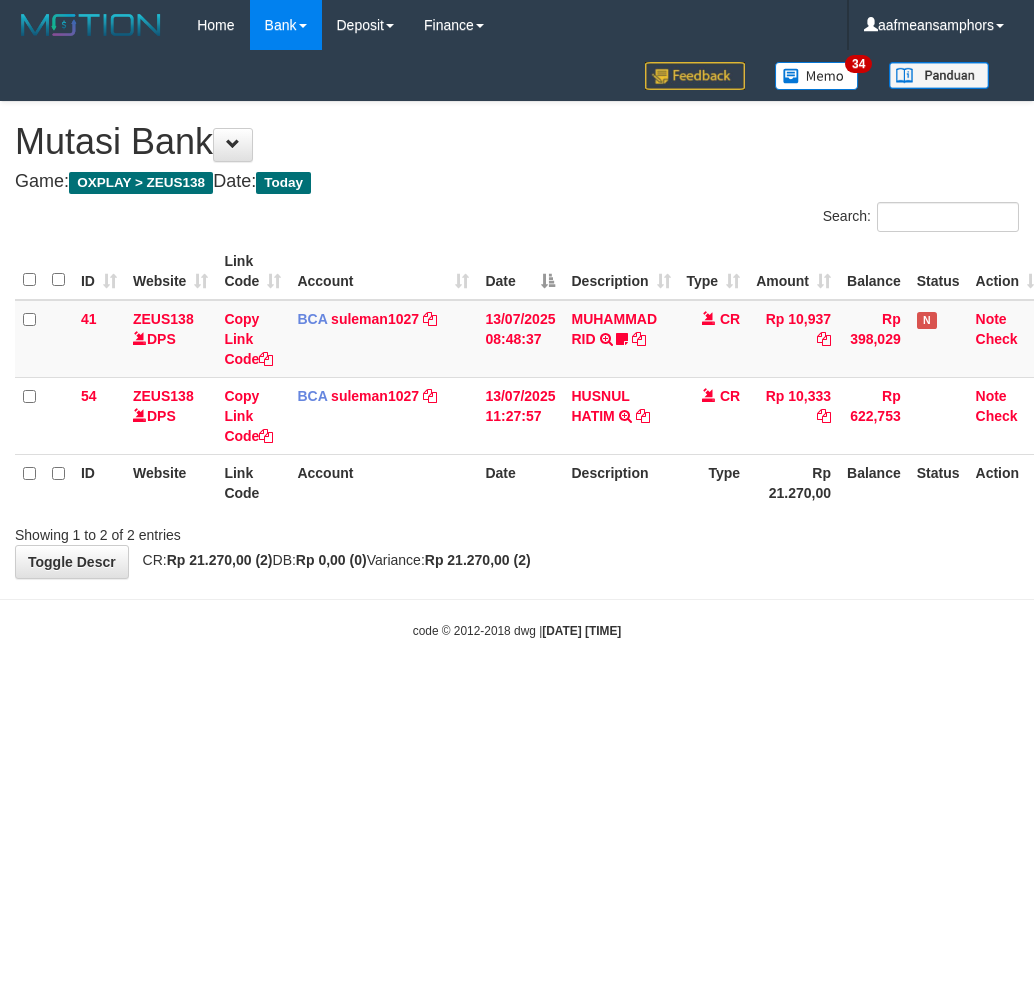 scroll, scrollTop: 0, scrollLeft: 0, axis: both 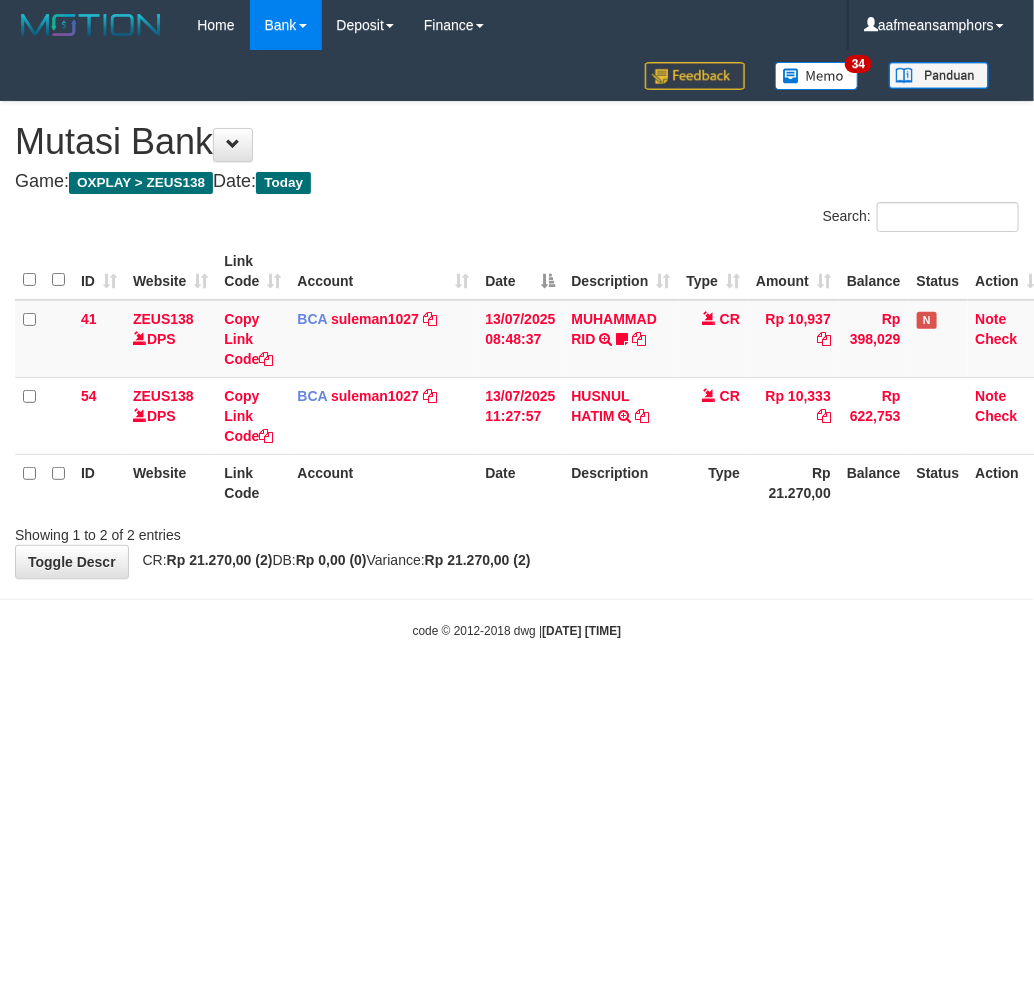 drag, startPoint x: 0, startPoint y: 0, endPoint x: 777, endPoint y: 670, distance: 1025.977 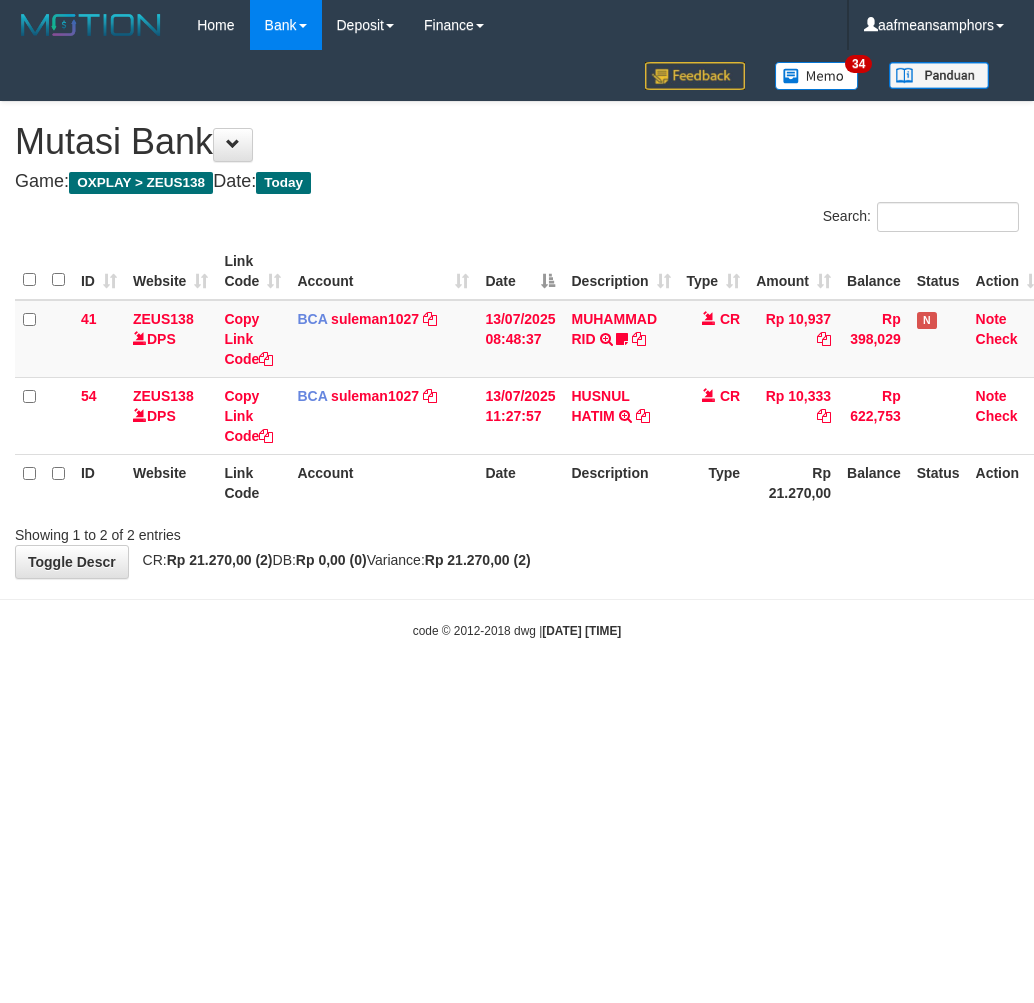scroll, scrollTop: 0, scrollLeft: 0, axis: both 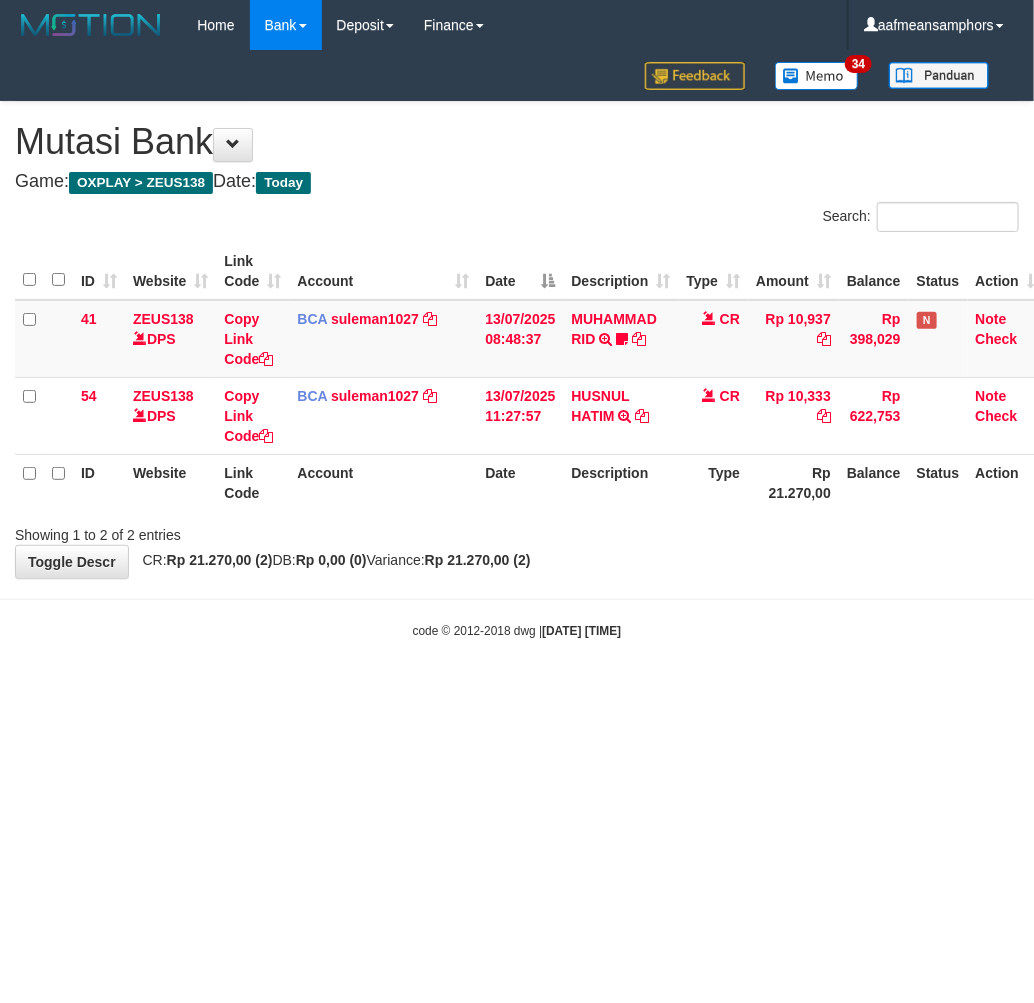 click on "Toggle navigation
Home
Bank
Account List
Load
By Website
Group
[OXPLAY]													ZEUS138
By Load Group (DPS)
Sync" at bounding box center (517, 345) 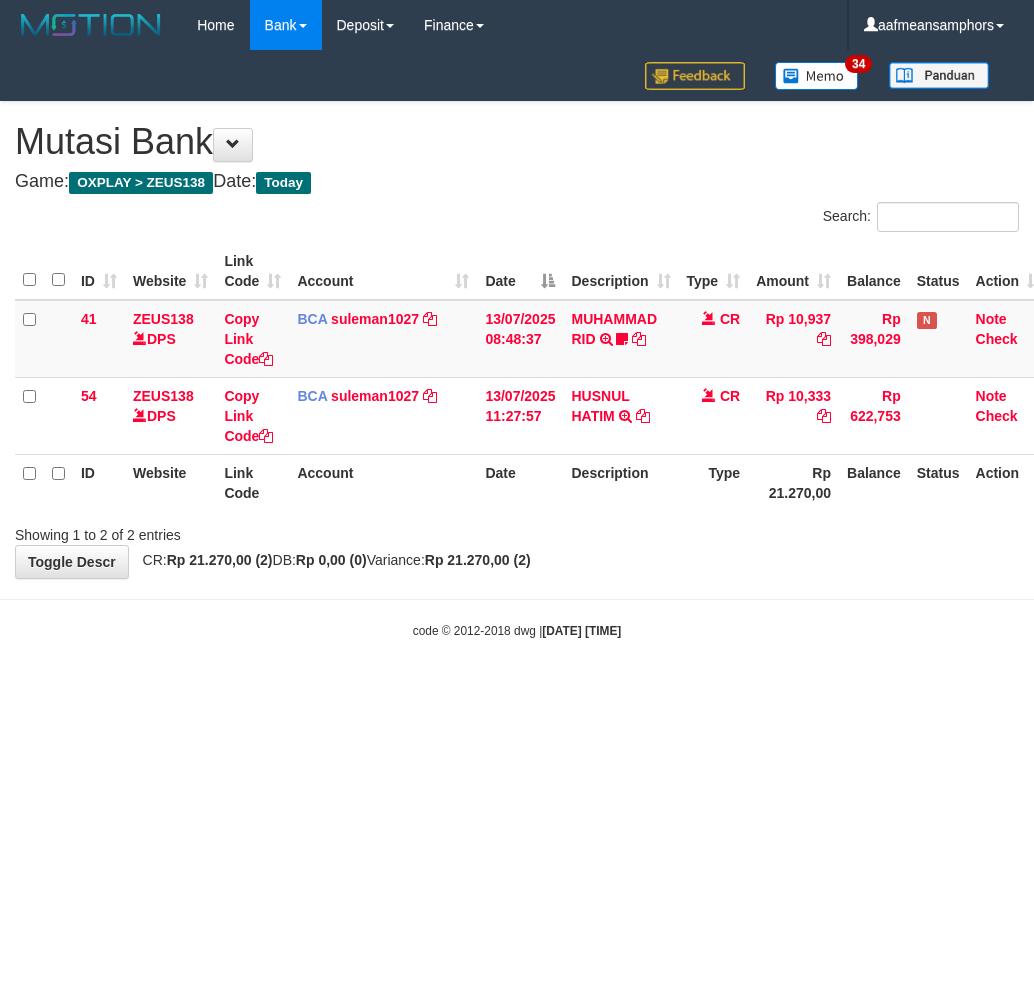 scroll, scrollTop: 0, scrollLeft: 0, axis: both 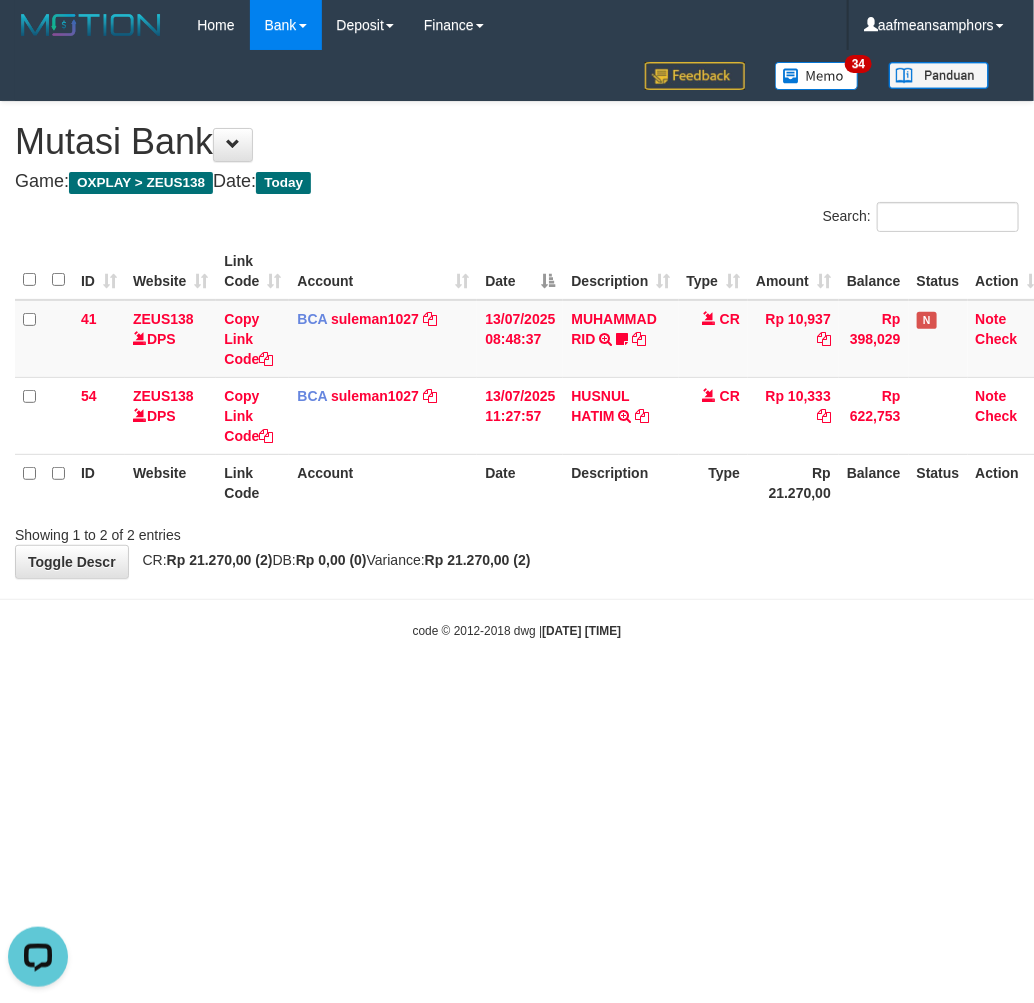 click on "Toggle navigation
Home
Bank
Account List
Load
By Website
Group
[OXPLAY]													ZEUS138
By Load Group (DPS)
Sync" at bounding box center (517, 345) 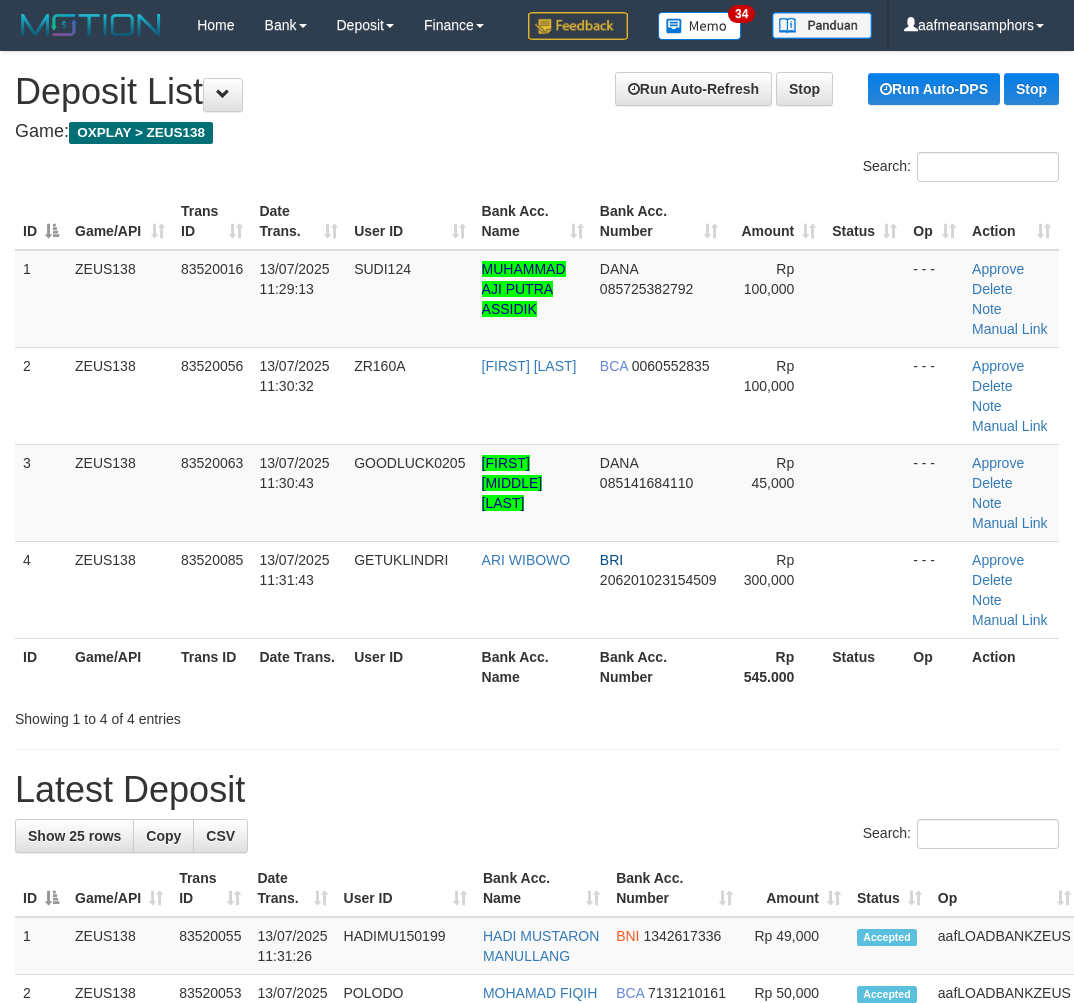 scroll, scrollTop: 0, scrollLeft: 2, axis: horizontal 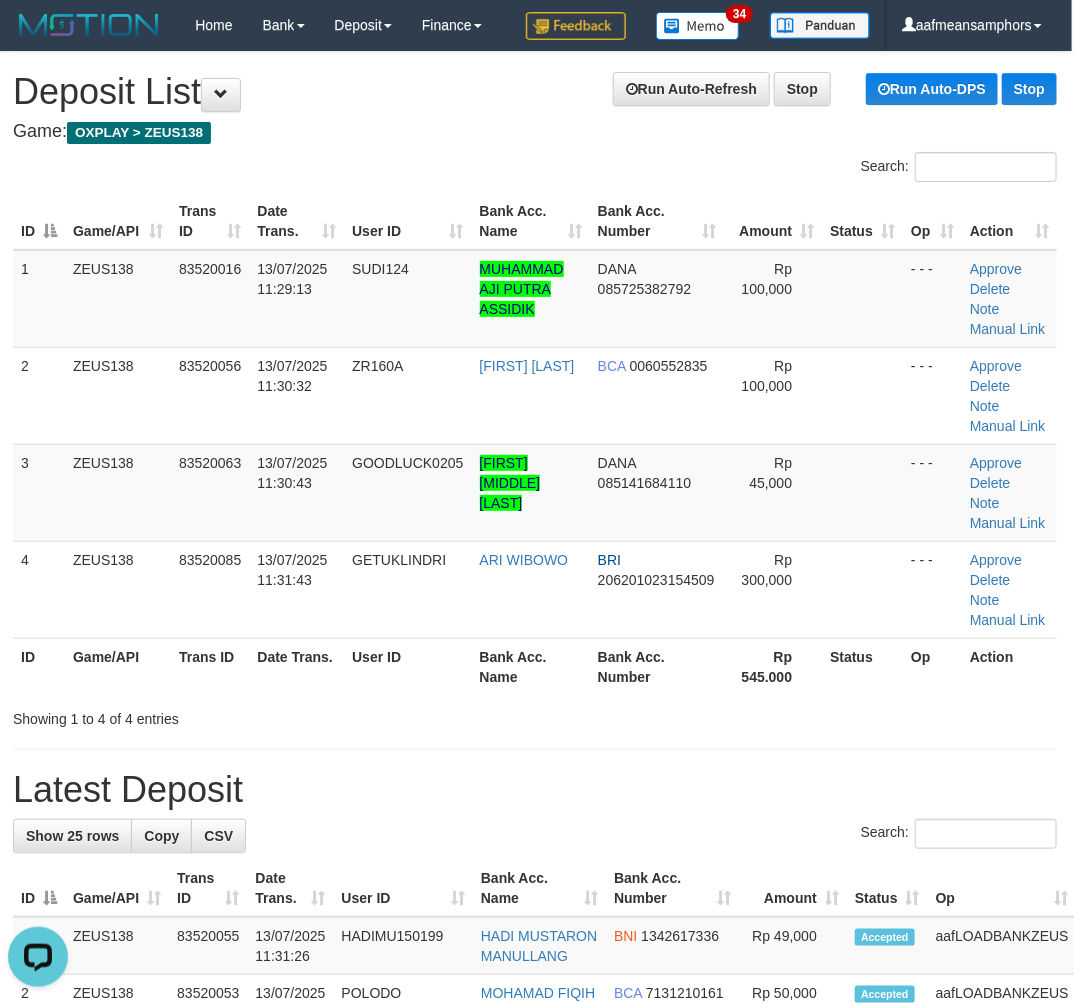 click on "Showing 1 to 4 of 4 entries" at bounding box center (535, 715) 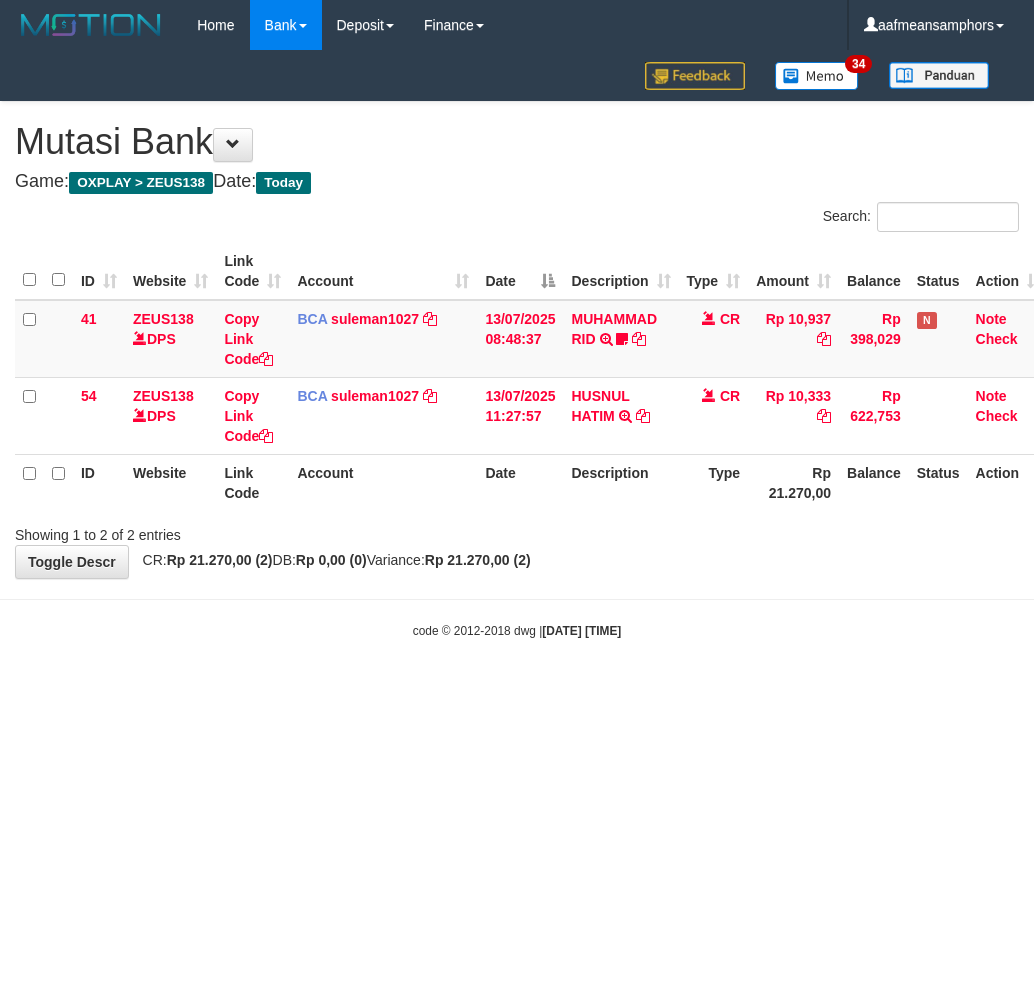 scroll, scrollTop: 0, scrollLeft: 0, axis: both 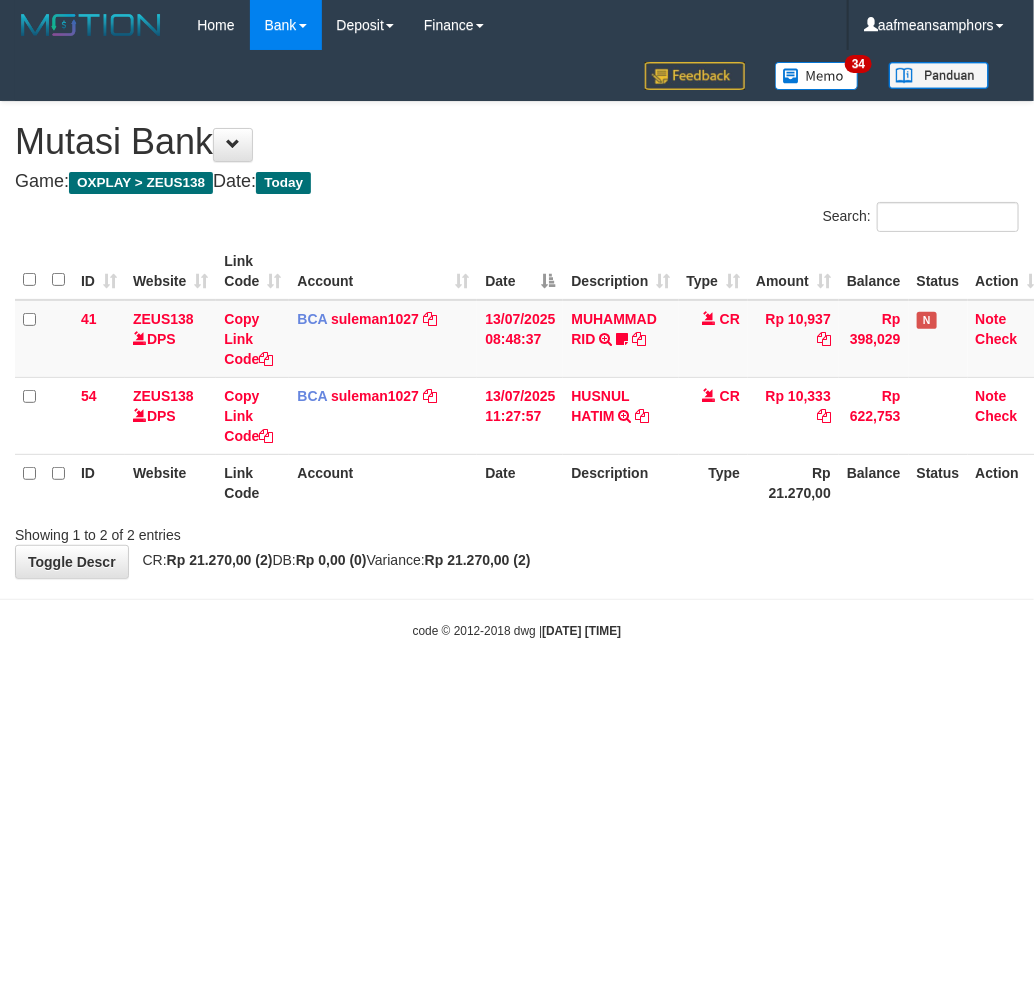 click on "Toggle navigation
Home
Bank
Account List
Load
By Website
Group
[OXPLAY]													ZEUS138
By Load Group (DPS)" at bounding box center (517, 345) 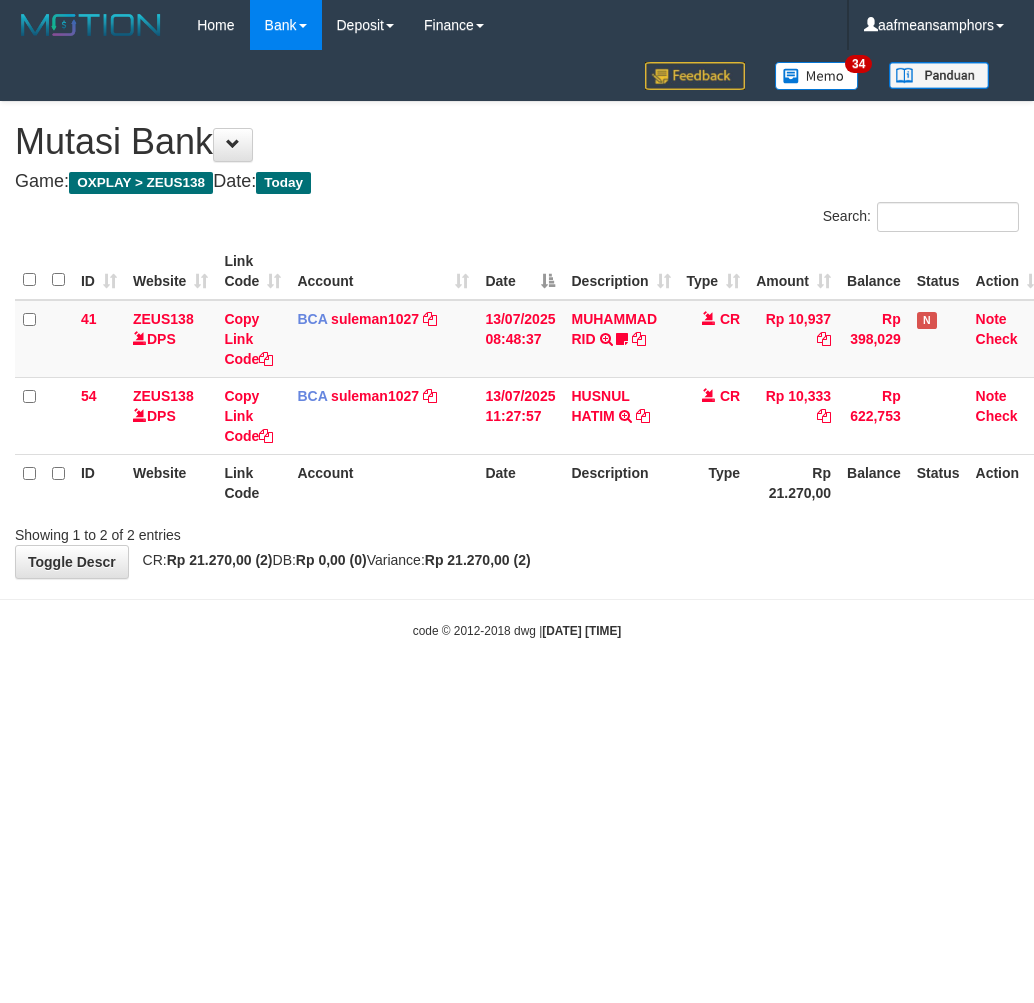 scroll, scrollTop: 0, scrollLeft: 0, axis: both 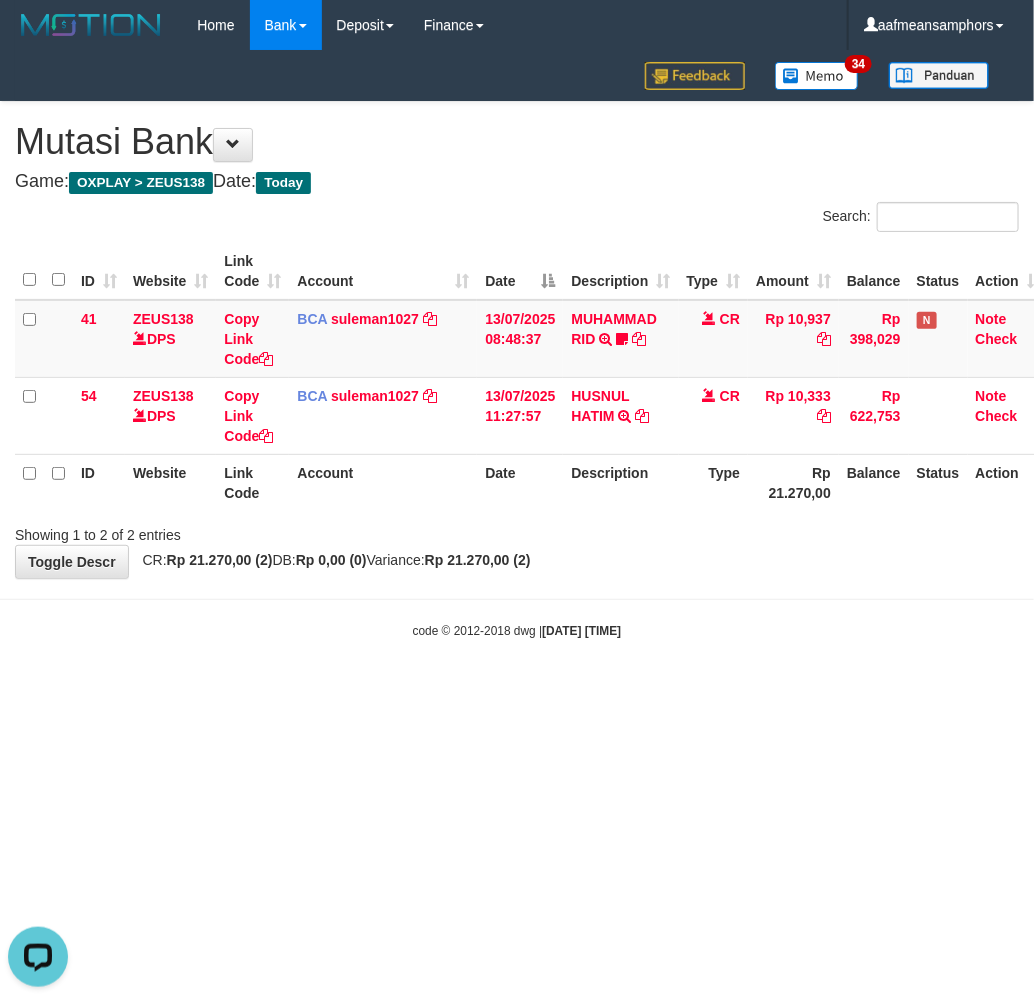 click on "code © 2012-2018 dwg |  2025/07/13 11:32:06" at bounding box center (517, 630) 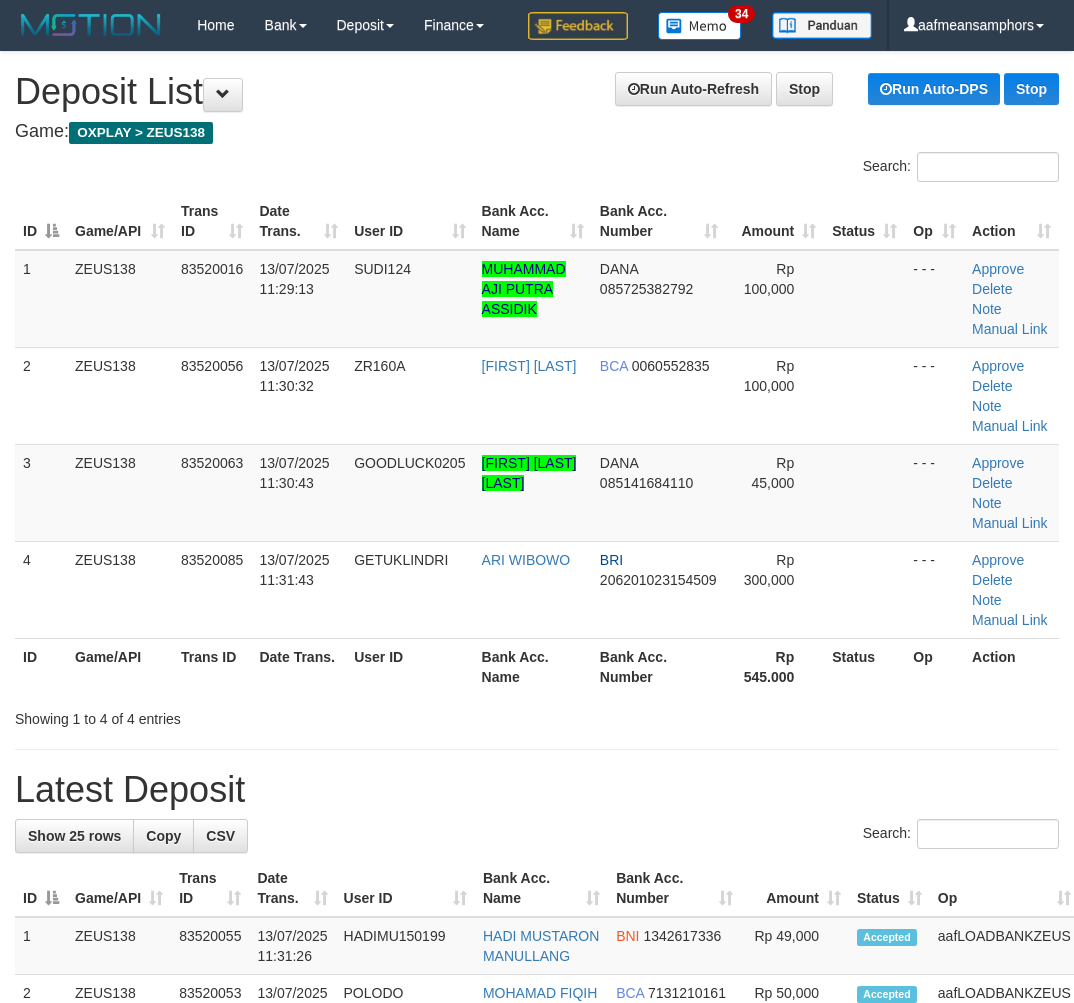 scroll, scrollTop: 0, scrollLeft: 2, axis: horizontal 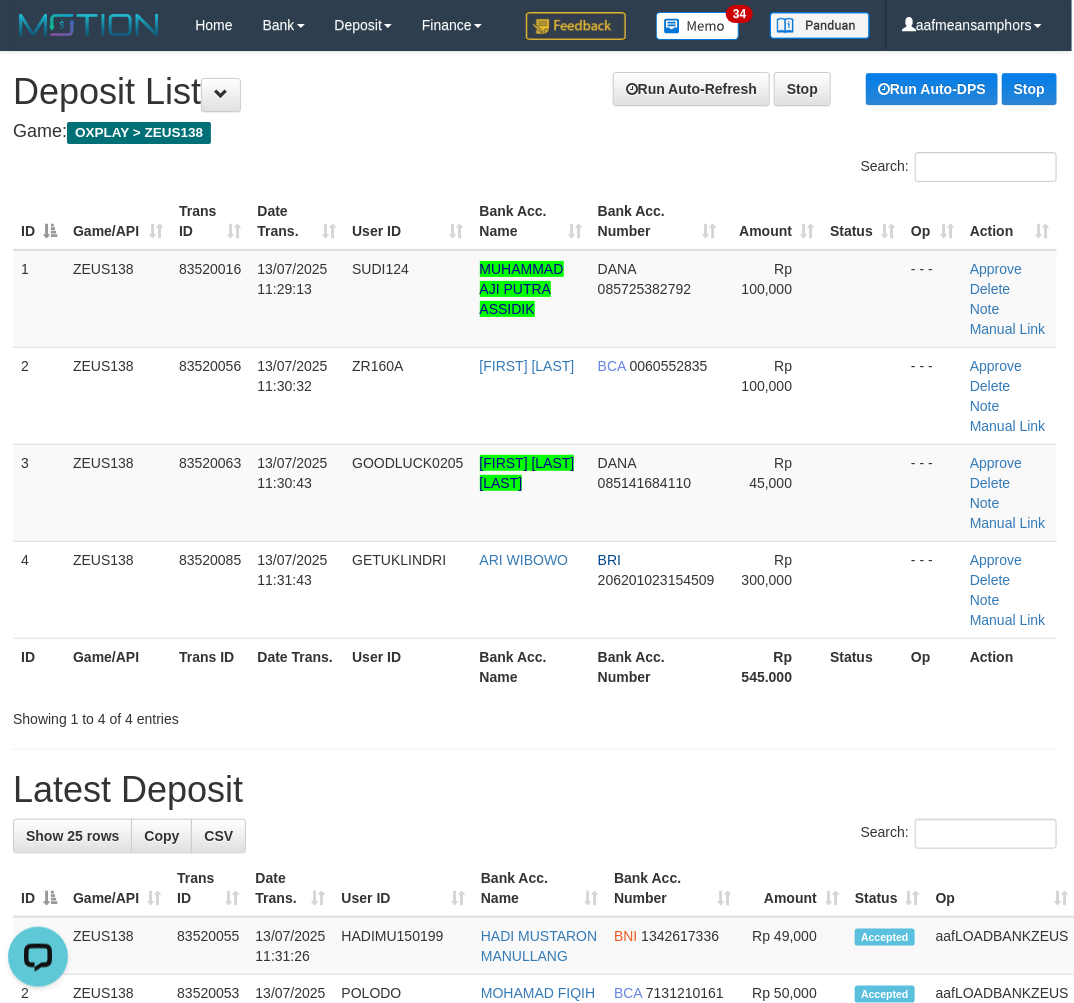 click on "**********" at bounding box center [535, 1264] 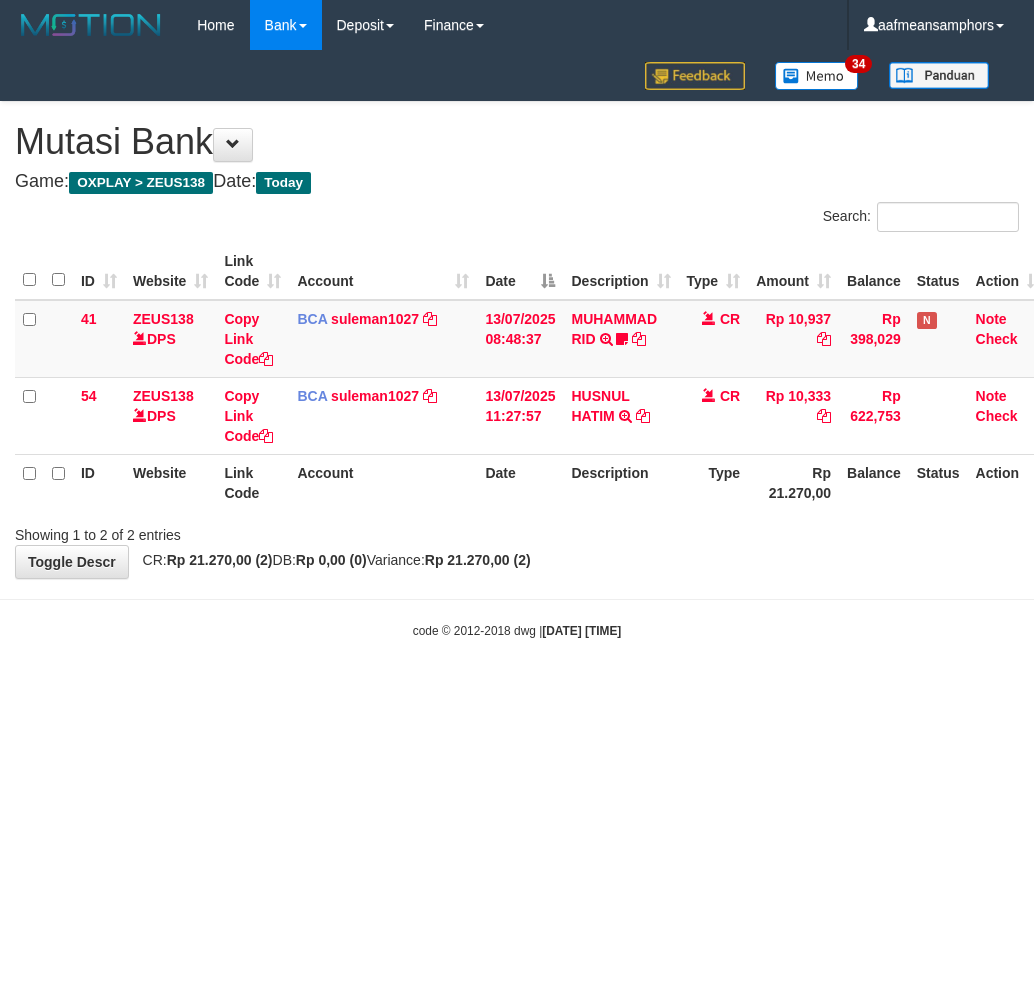 scroll, scrollTop: 0, scrollLeft: 0, axis: both 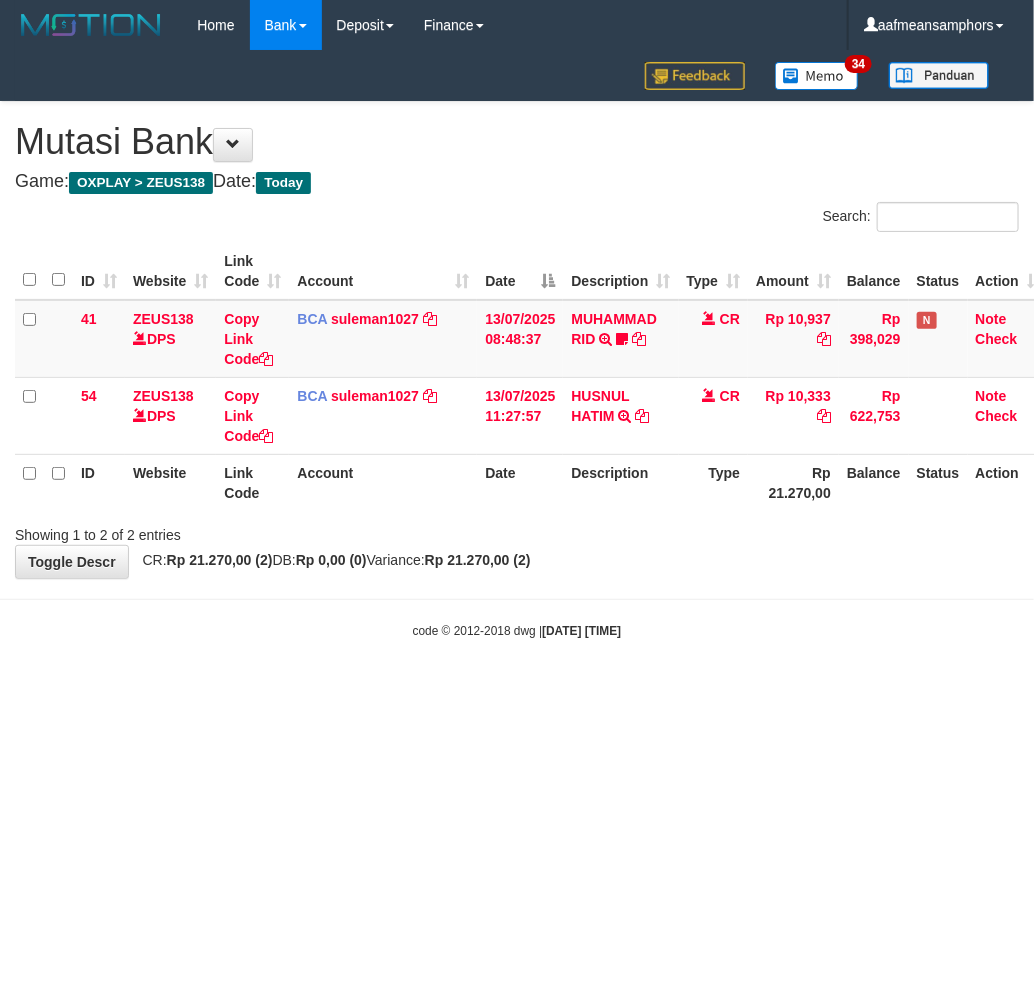 drag, startPoint x: 676, startPoint y: 656, endPoint x: 714, endPoint y: 652, distance: 38.209946 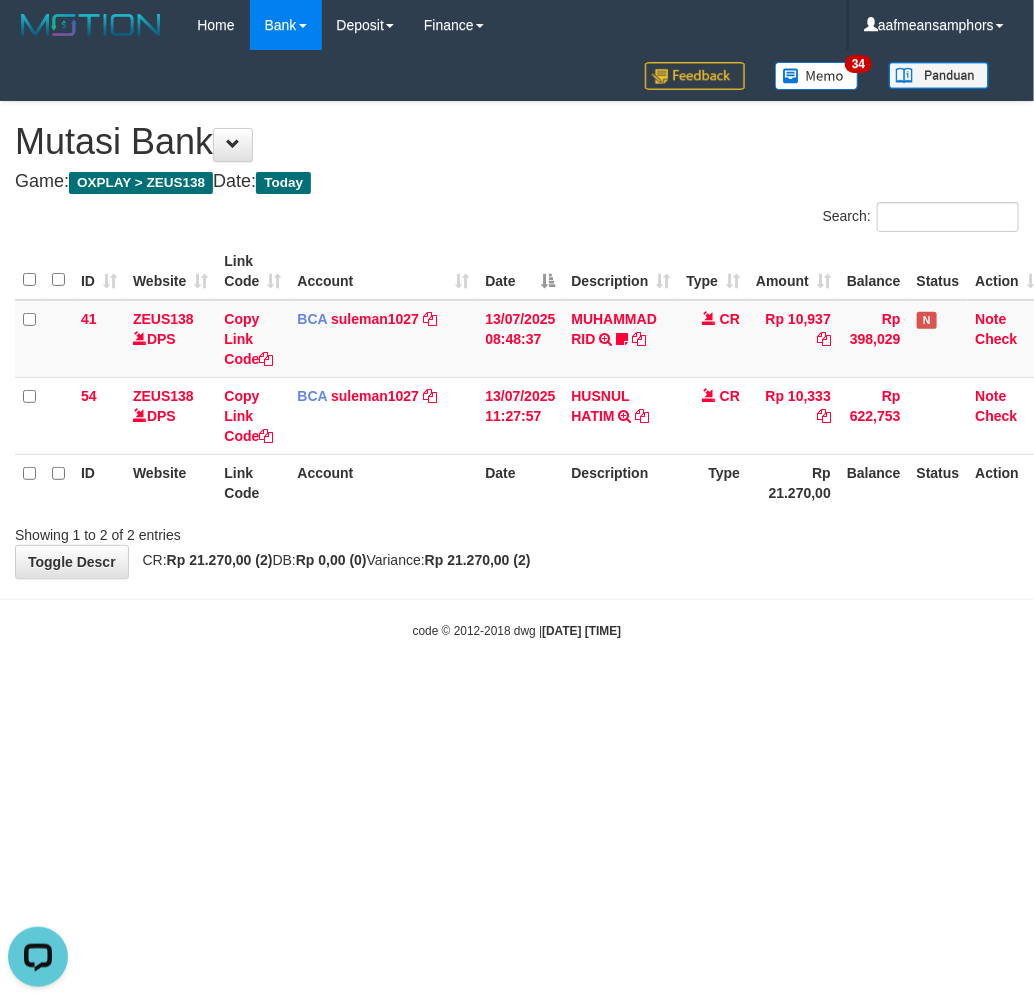 scroll, scrollTop: 0, scrollLeft: 0, axis: both 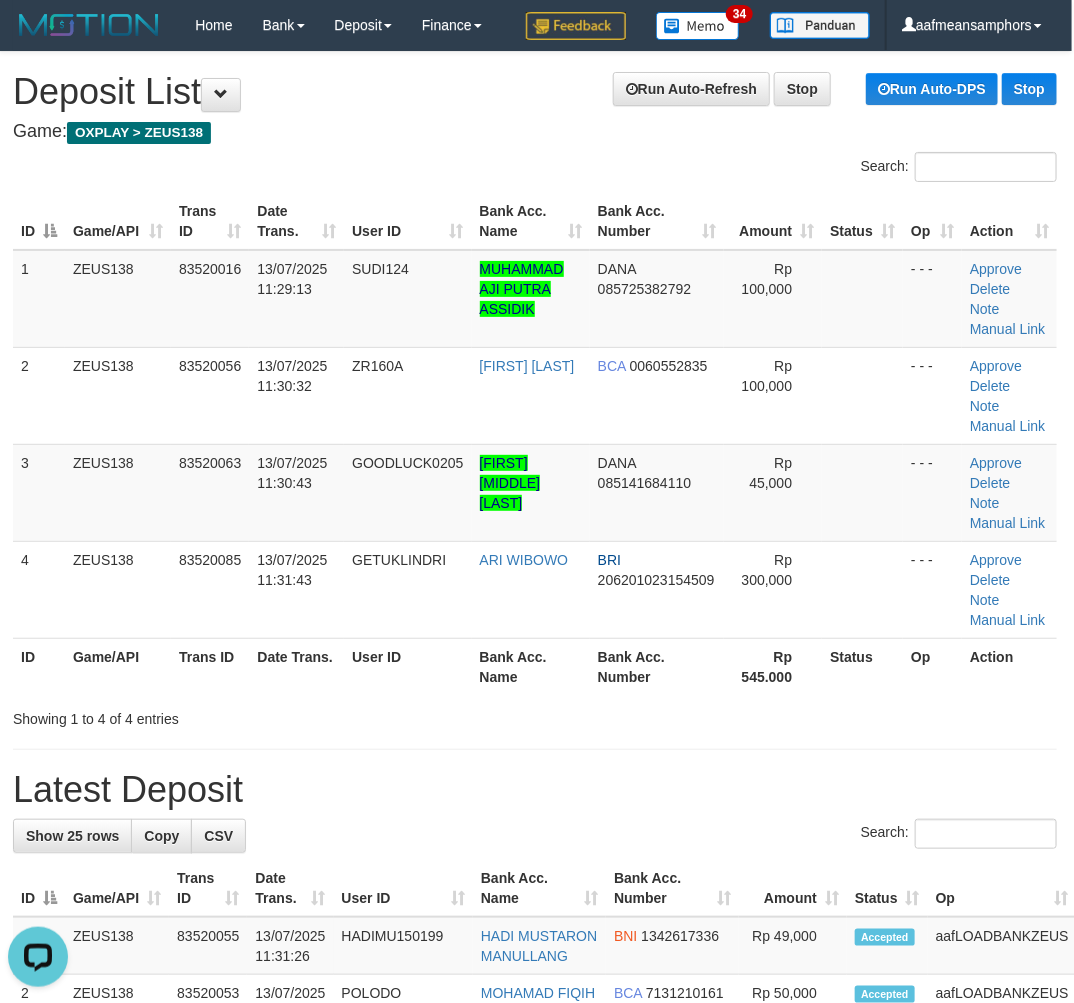 click on "User ID" at bounding box center [407, 666] 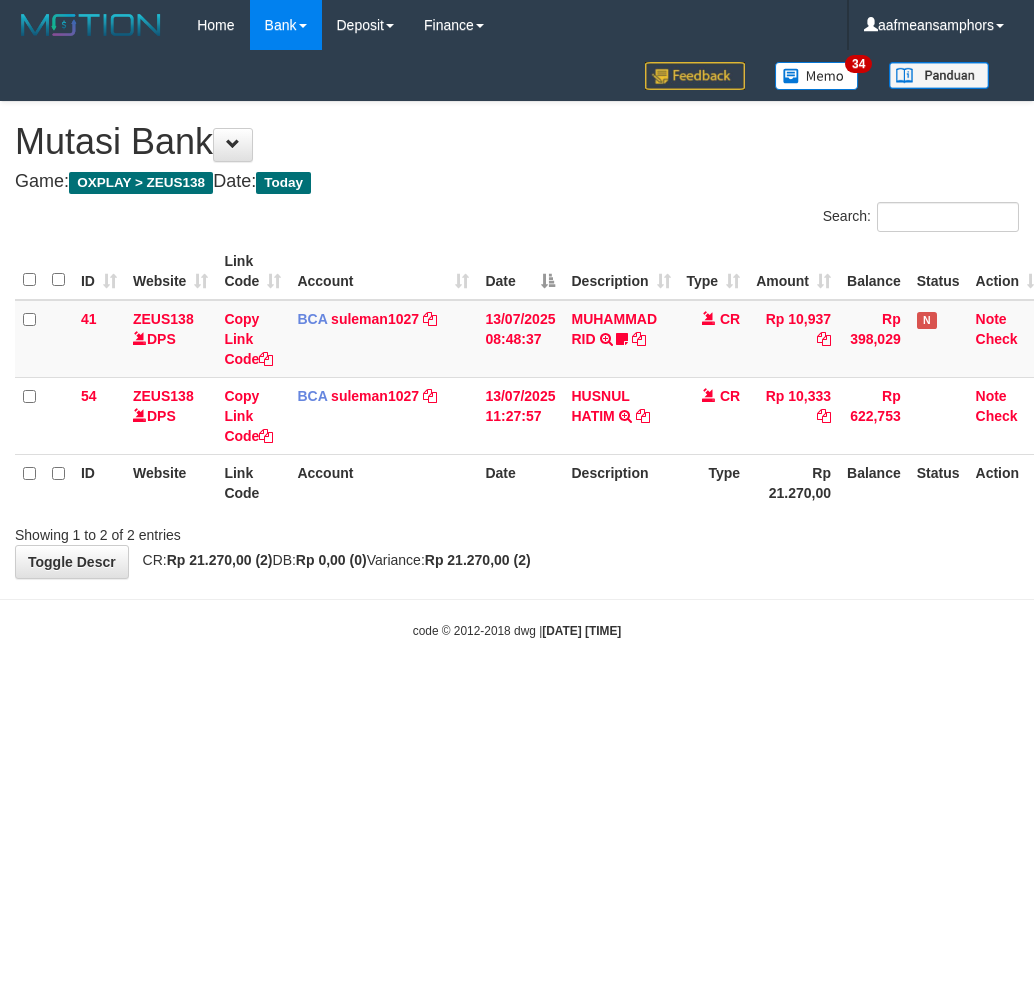 scroll, scrollTop: 0, scrollLeft: 0, axis: both 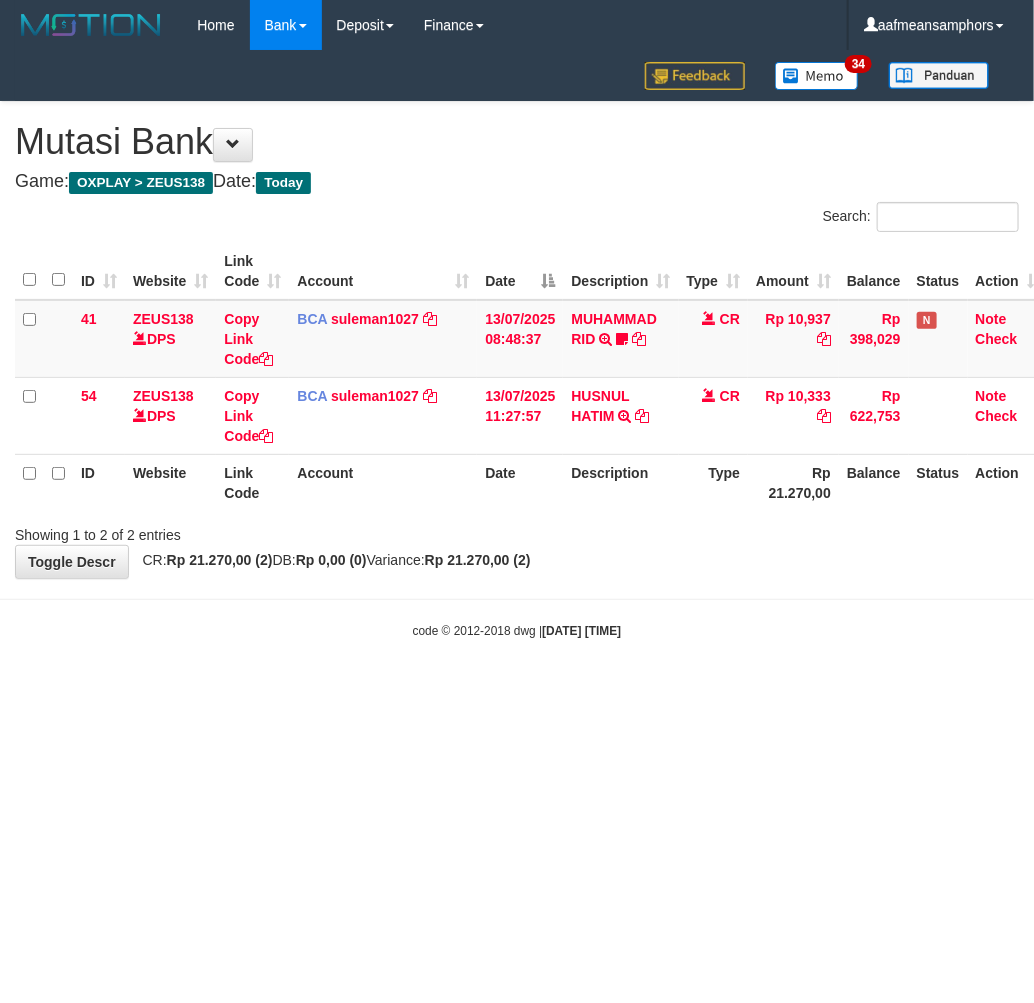 drag, startPoint x: 0, startPoint y: 0, endPoint x: 723, endPoint y: 663, distance: 980.9679 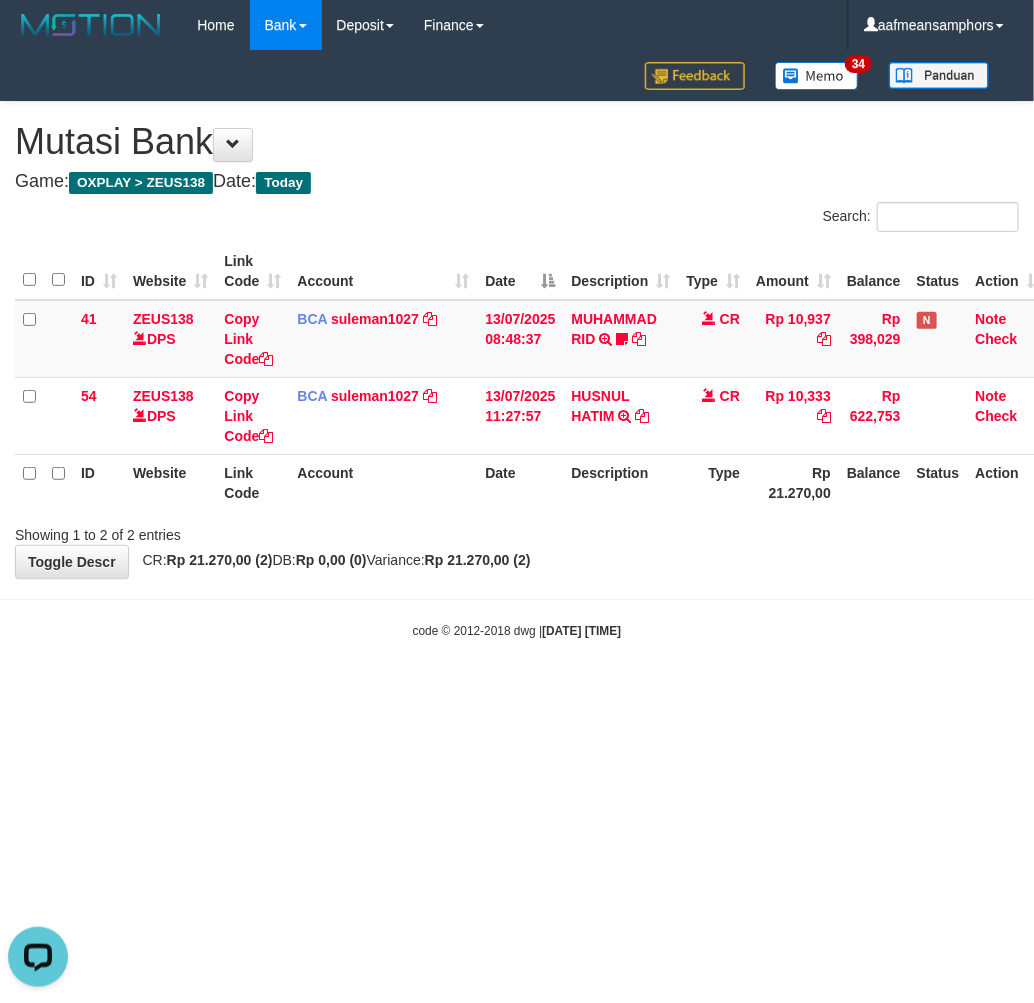 scroll, scrollTop: 0, scrollLeft: 0, axis: both 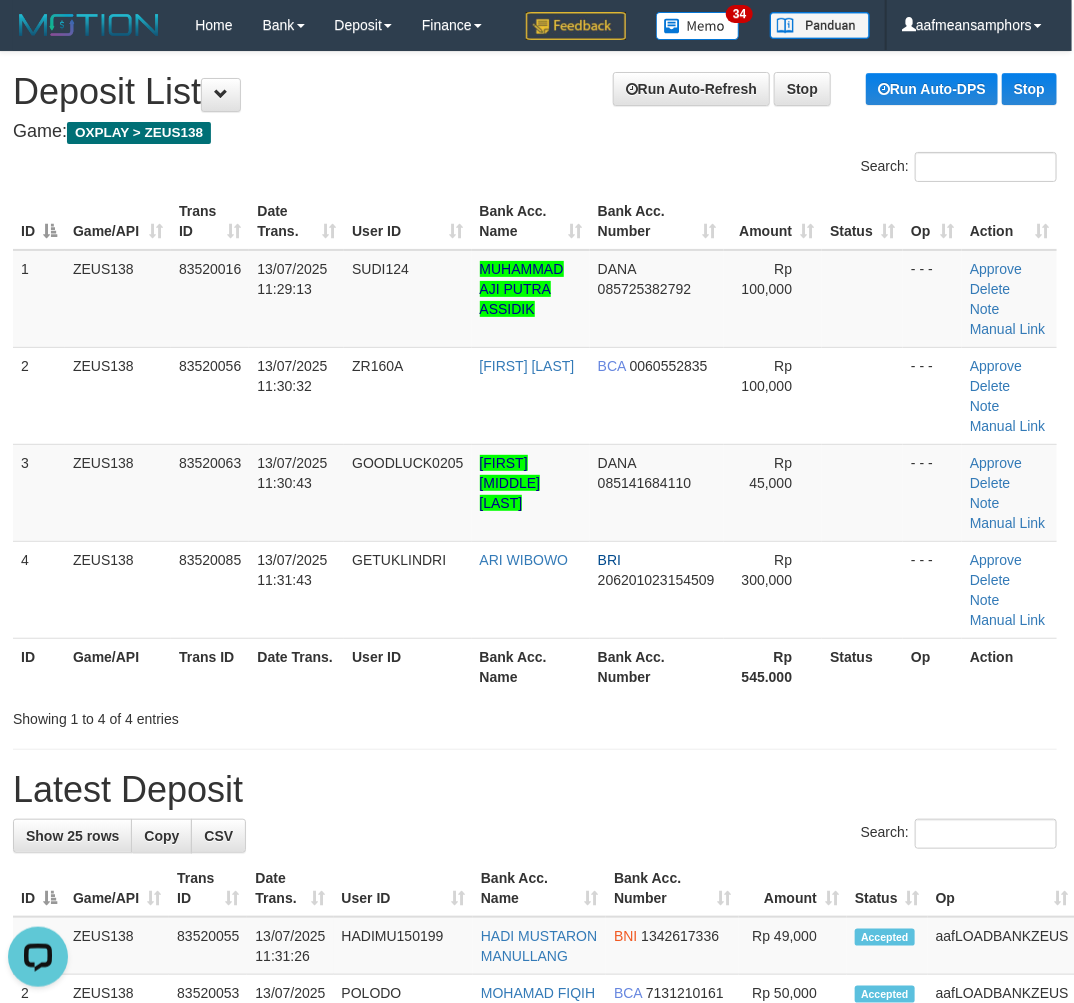click on "**********" at bounding box center (535, 1264) 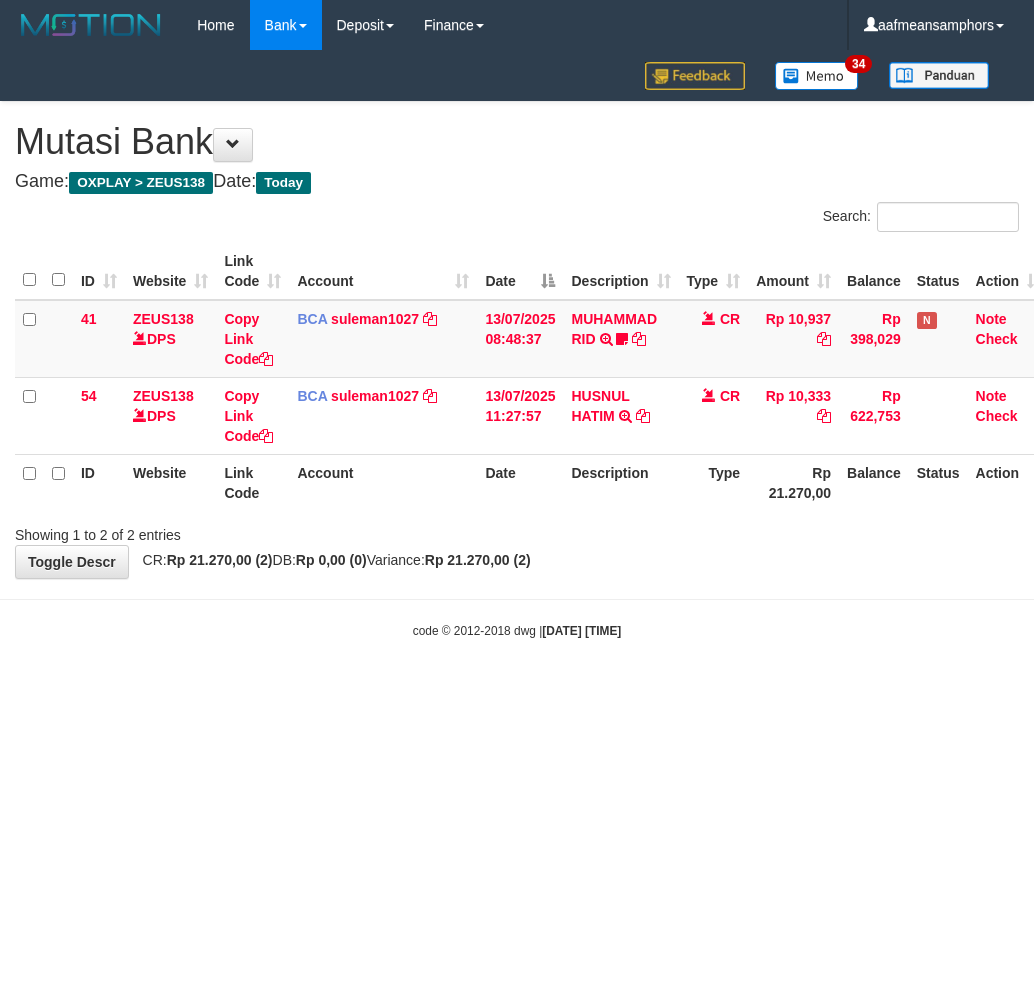 scroll, scrollTop: 0, scrollLeft: 0, axis: both 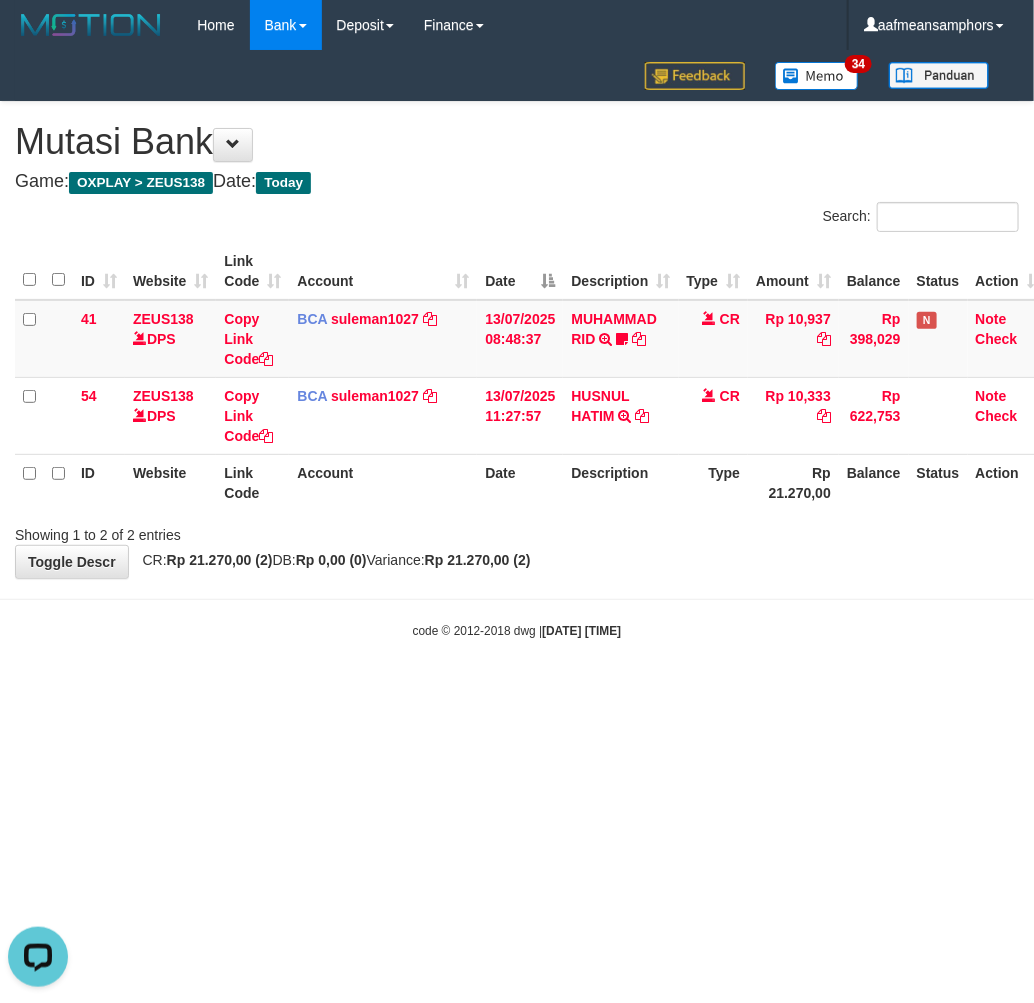 click on "Toggle navigation
Home
Bank
Account List
Load
By Website
Group
[OXPLAY]													ZEUS138
By Load Group (DPS)" at bounding box center [517, 345] 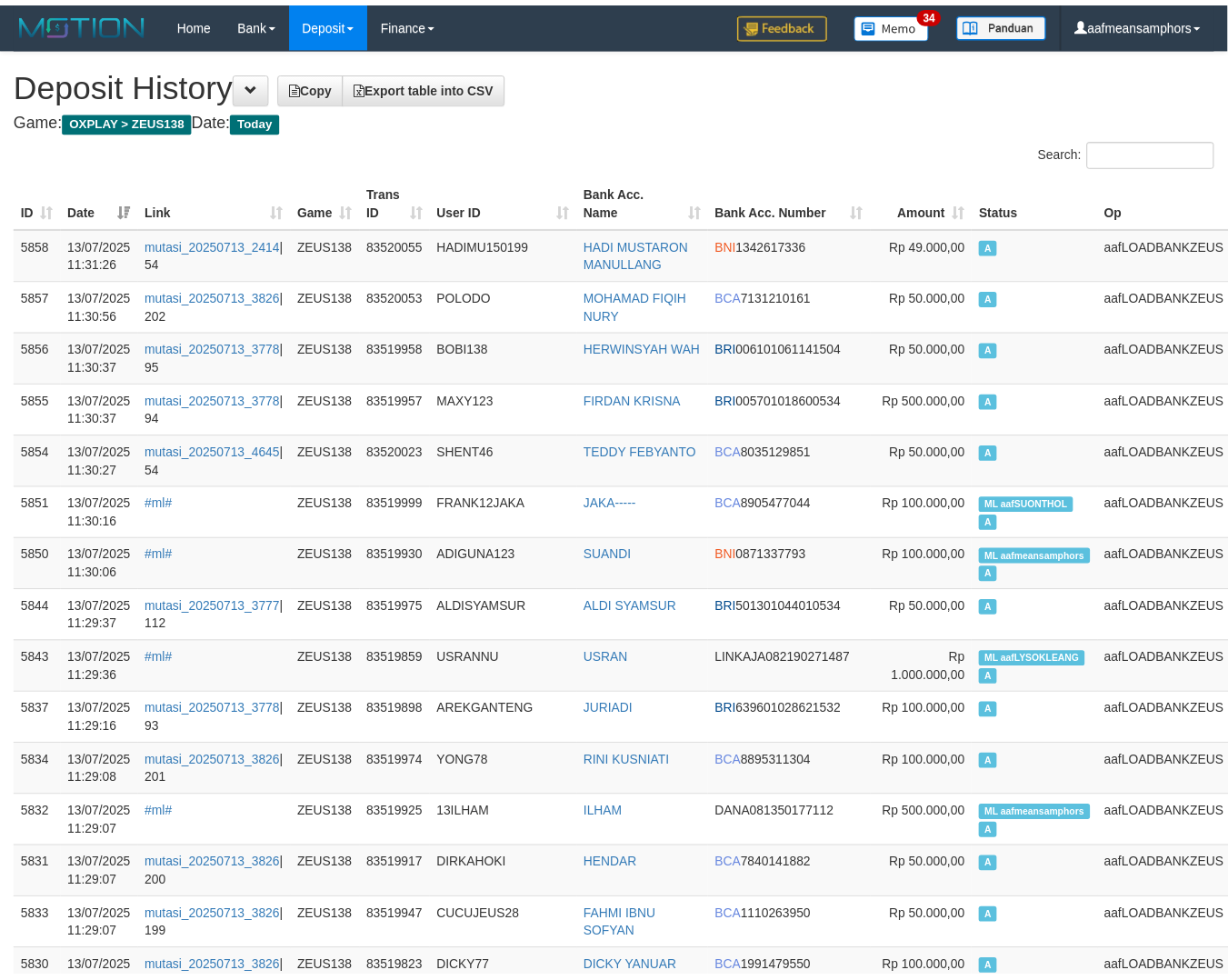 scroll, scrollTop: 404, scrollLeft: 0, axis: vertical 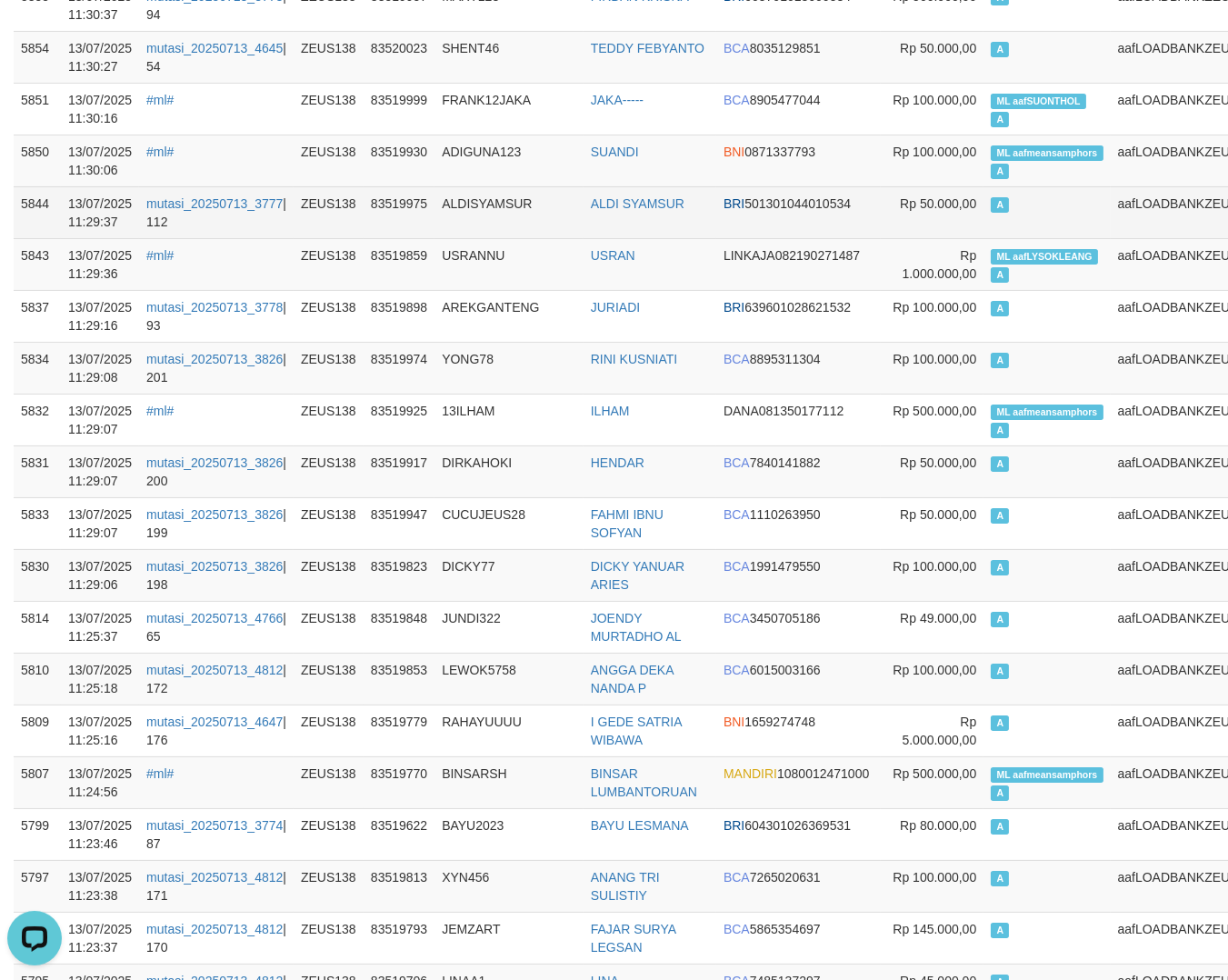 click on "ALDISYAMSUR" at bounding box center [509, 212] 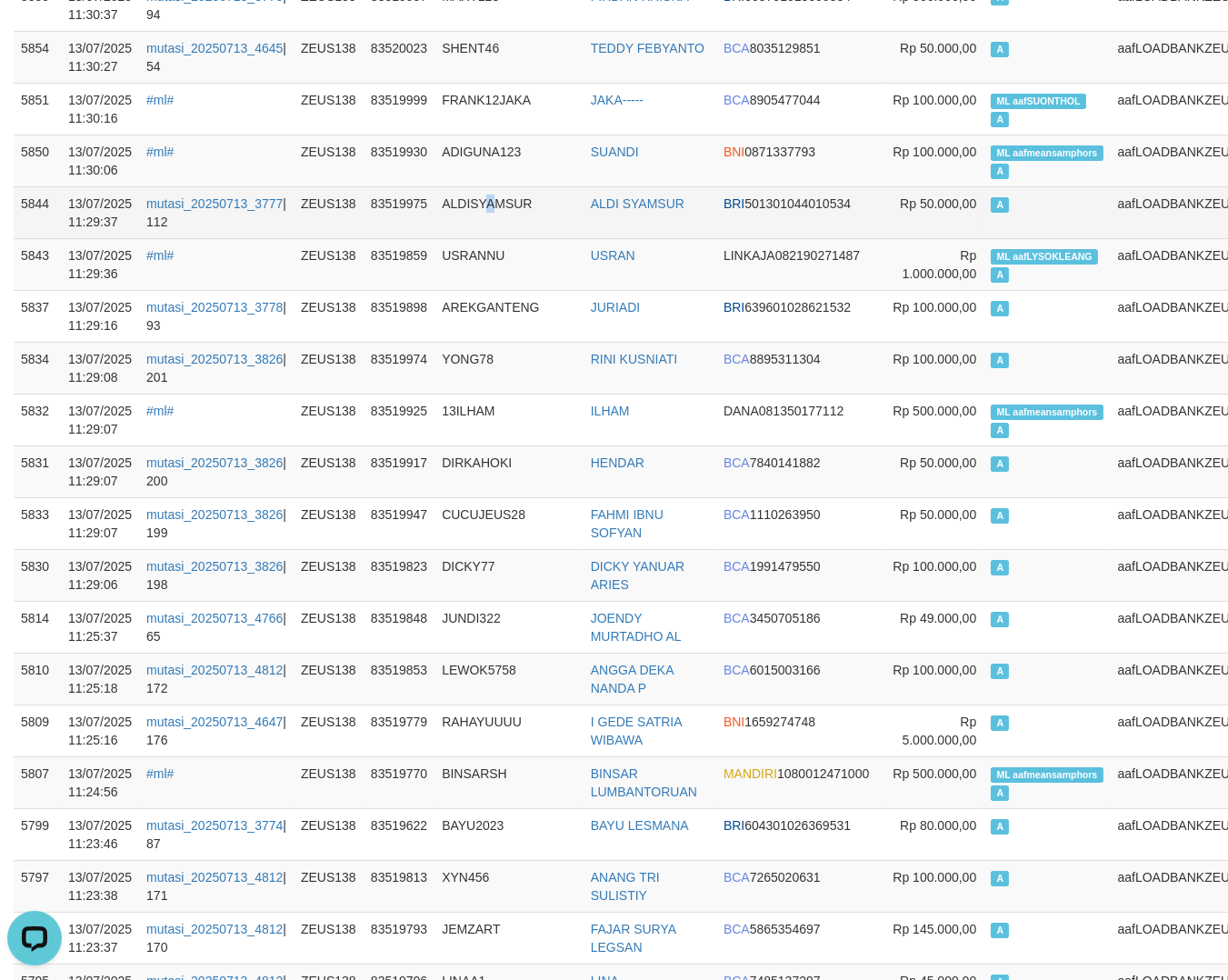 click on "ALDISYAMSUR" at bounding box center (509, 212) 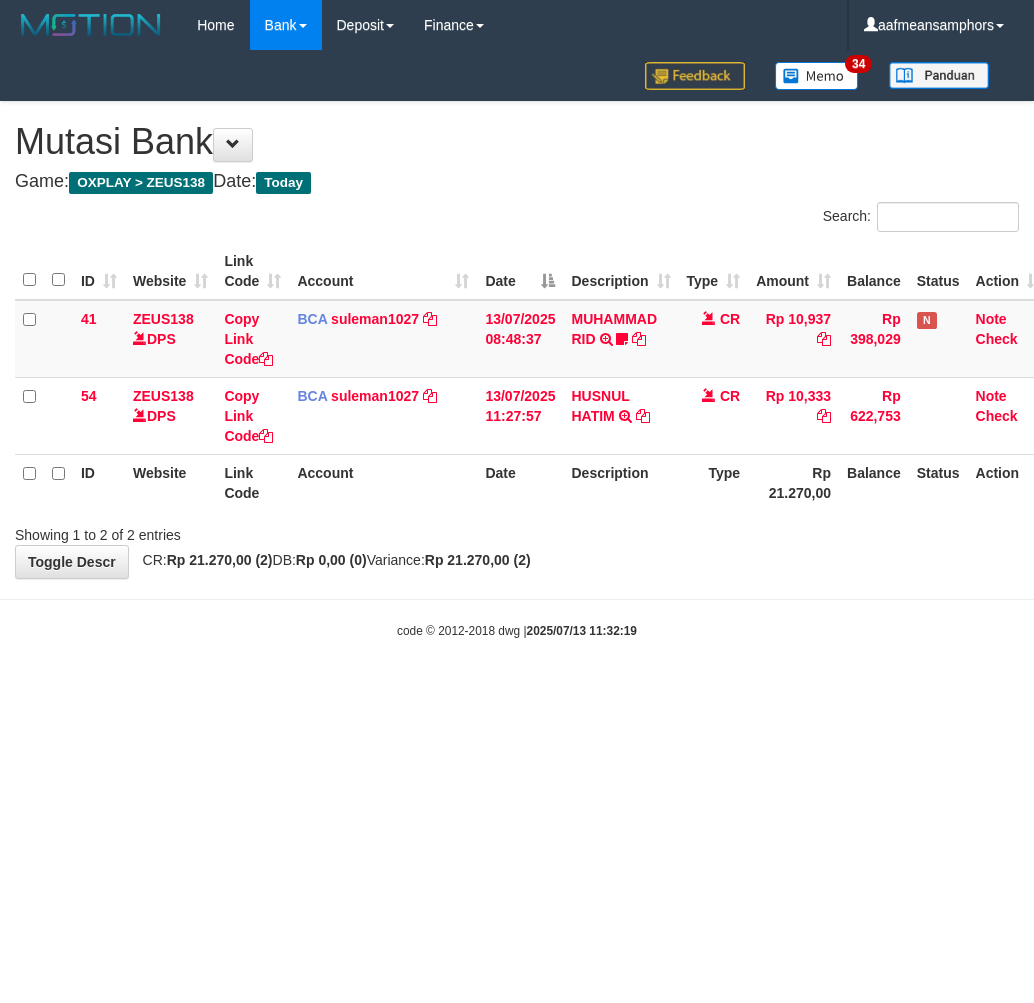 scroll, scrollTop: 0, scrollLeft: 0, axis: both 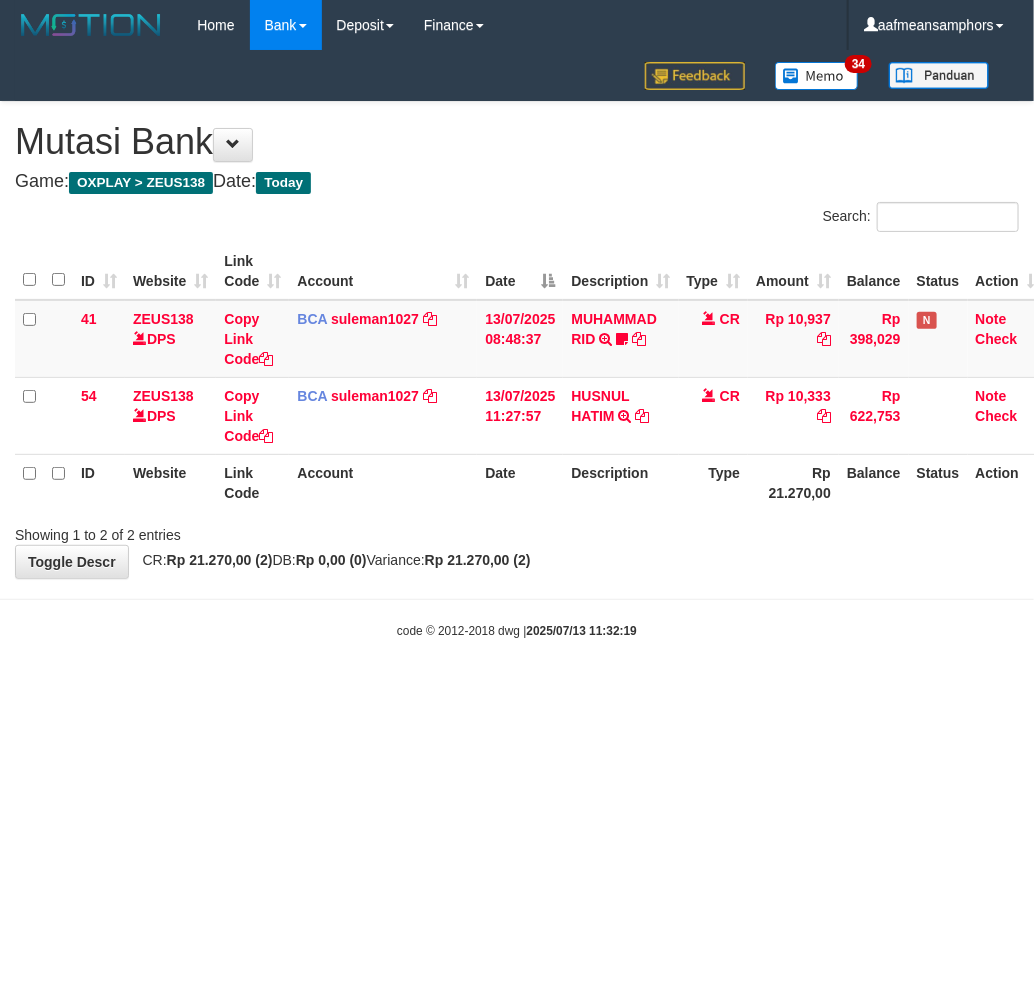 drag, startPoint x: 0, startPoint y: 0, endPoint x: 654, endPoint y: 628, distance: 906.6973 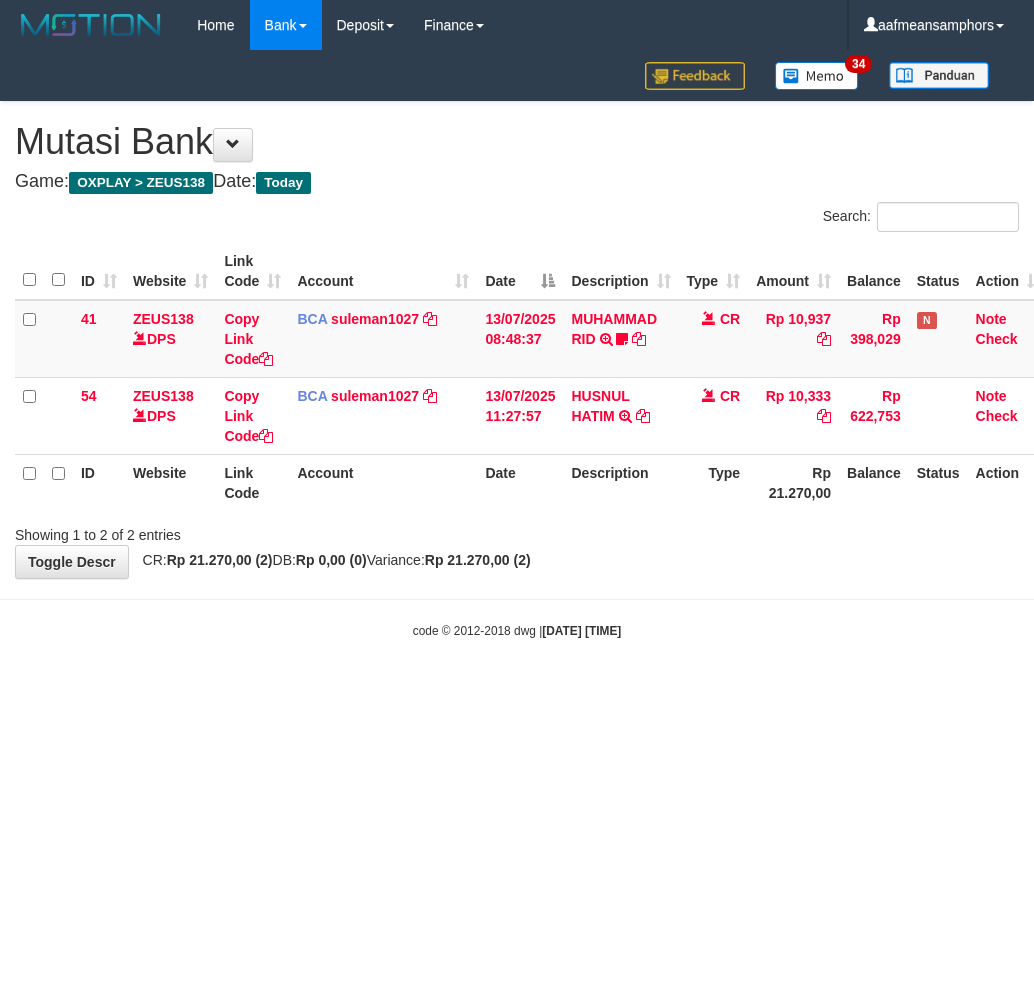 scroll, scrollTop: 0, scrollLeft: 0, axis: both 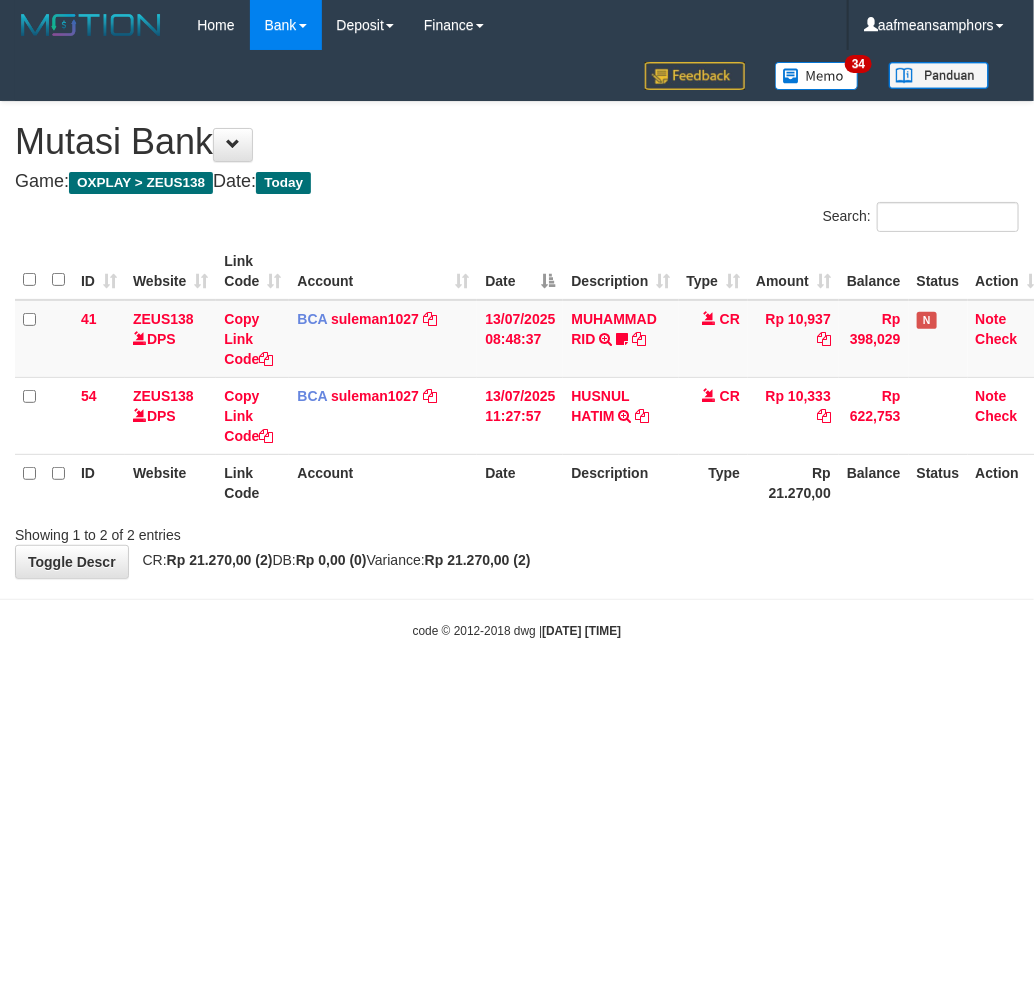 drag, startPoint x: 0, startPoint y: 0, endPoint x: 654, endPoint y: 631, distance: 908.7778 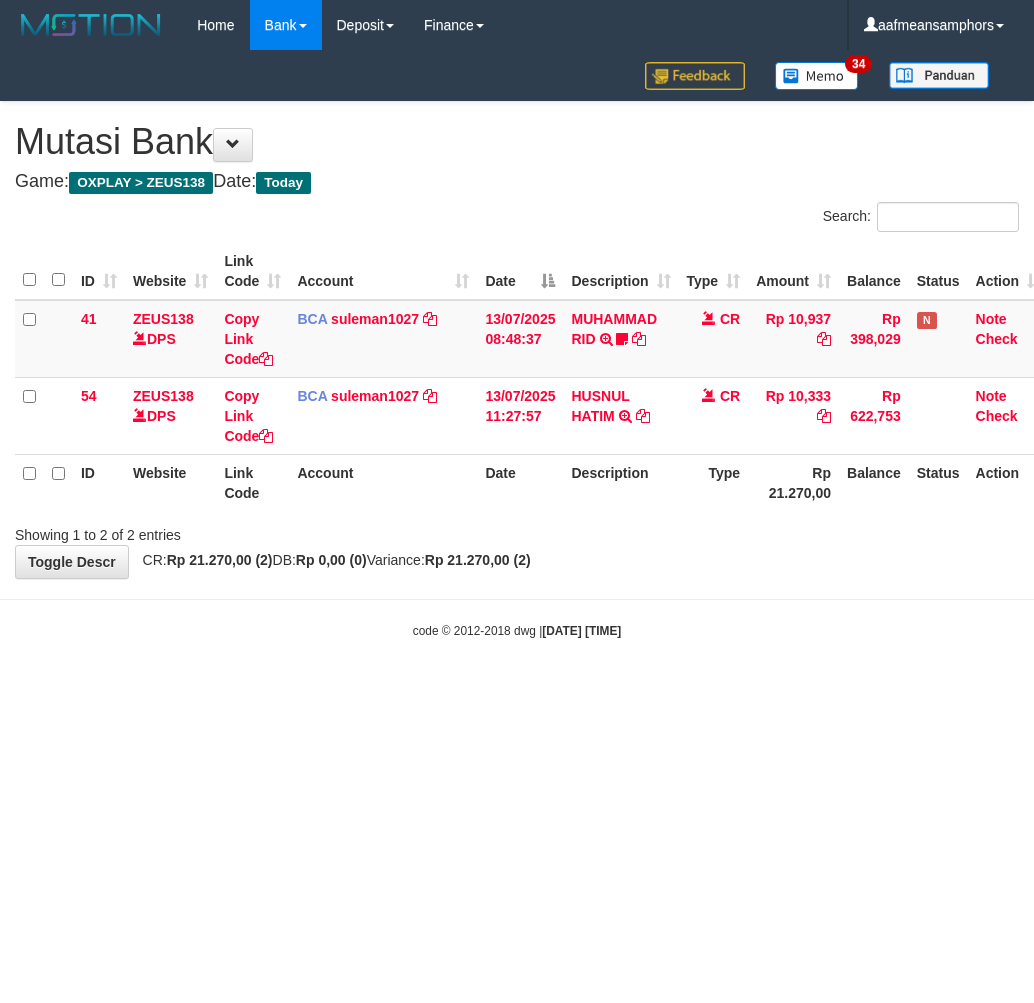 scroll, scrollTop: 0, scrollLeft: 0, axis: both 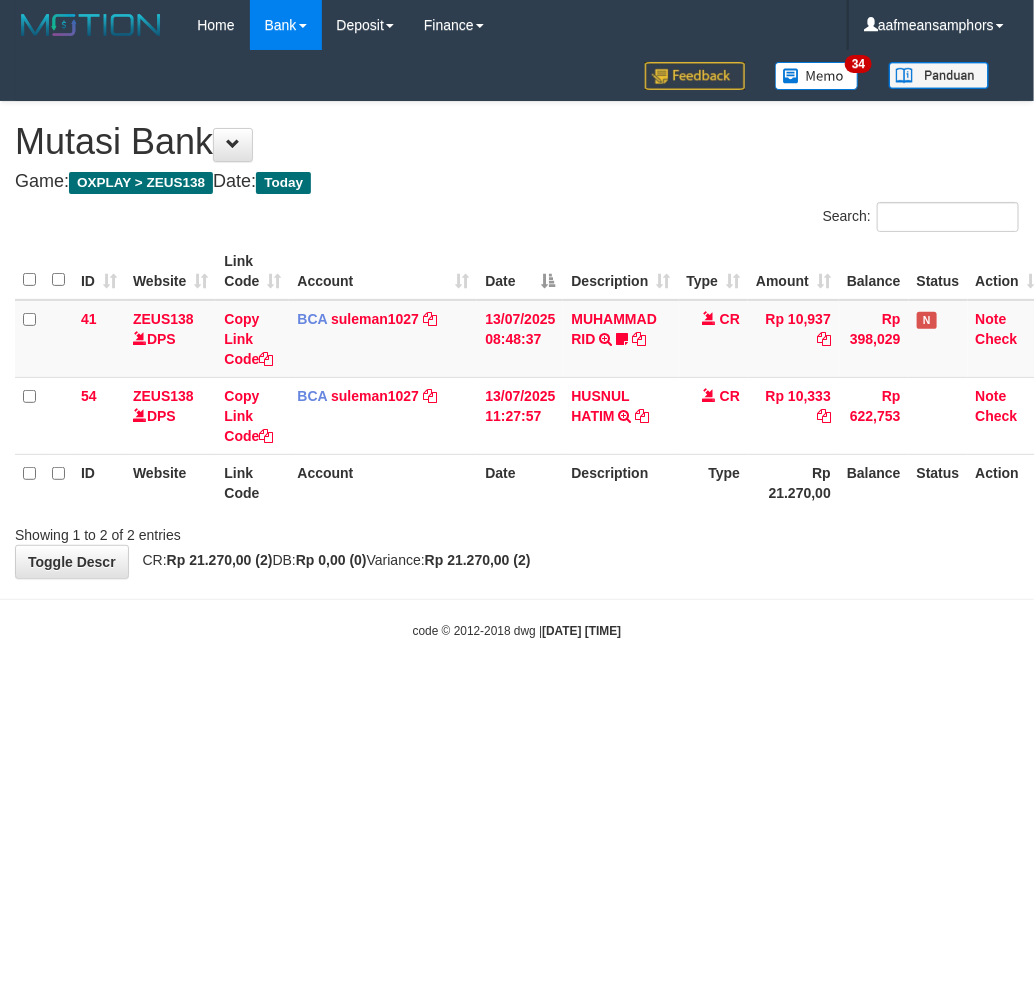 drag, startPoint x: 647, startPoint y: 585, endPoint x: 680, endPoint y: 592, distance: 33.734257 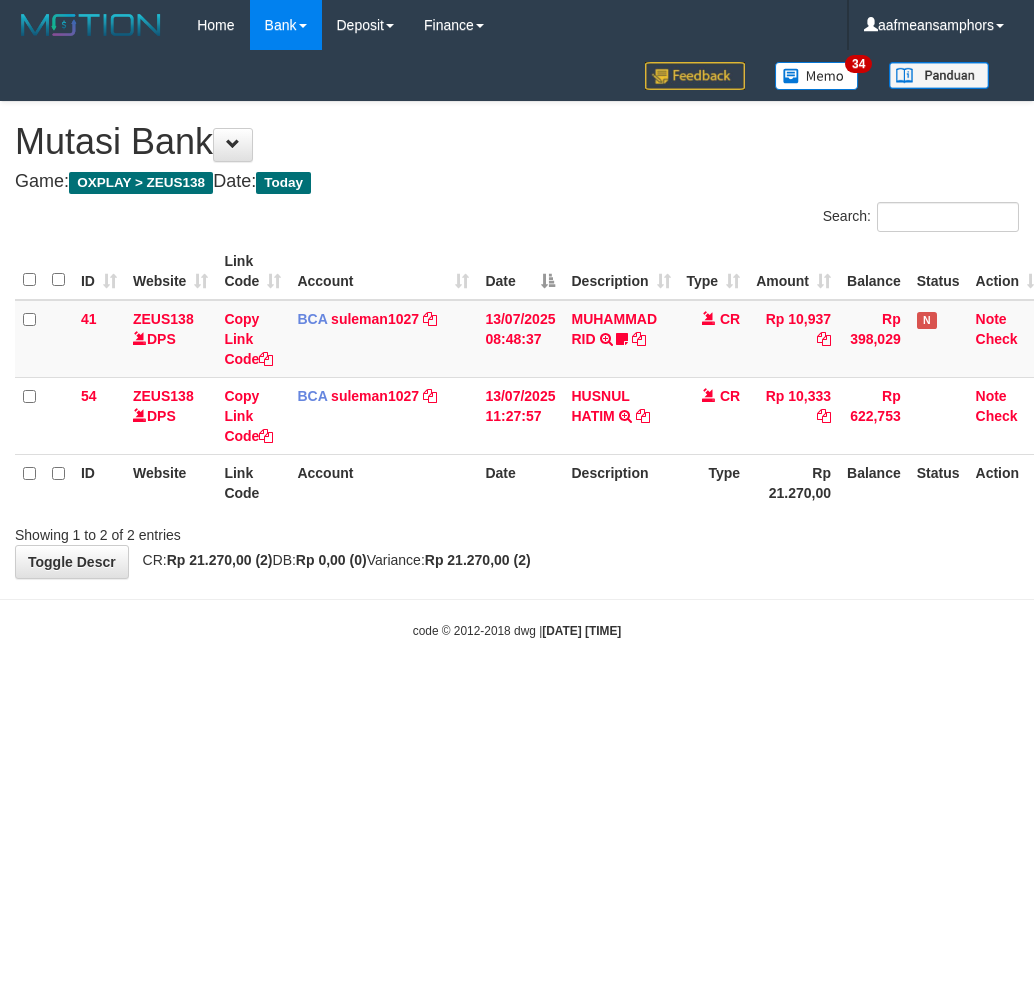 scroll, scrollTop: 0, scrollLeft: 0, axis: both 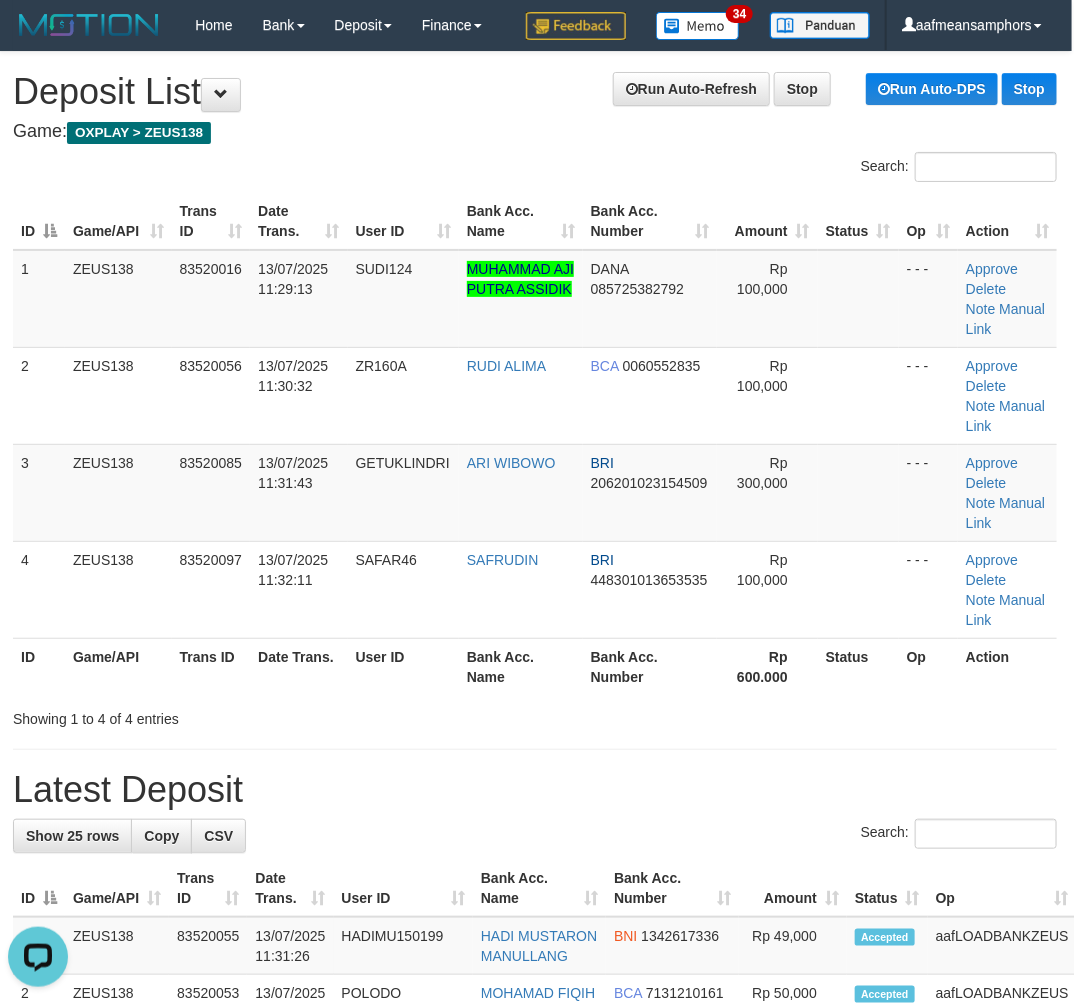 click on "ID Game/API Trans ID Date Trans. User ID Bank Acc. Name Bank Acc. Number Amount Status Op Action
1
ZEUS138
83520016
13/07/2025 11:29:13
SUDI124
MUHAMMAD AJI PUTRA ASSIDIK
DANA
085725382792
Rp 100,000
- - -
Approve
Delete
Note
Manual Link
2
ZEUS138
83520056
13/07/2025 11:30:32
ZR160A
RUDI ALIMA
BCA
0060552835
Rp 100,000
- - -" at bounding box center [535, 444] 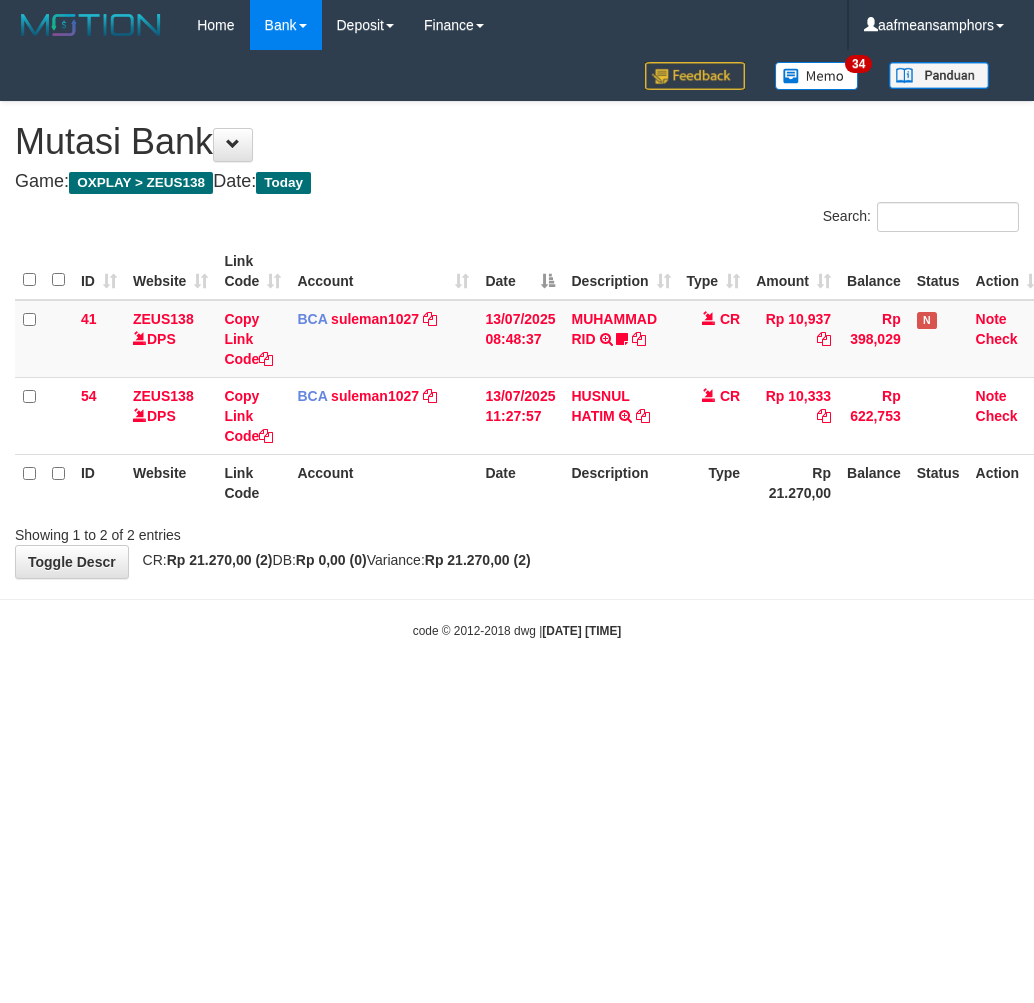 scroll, scrollTop: 0, scrollLeft: 0, axis: both 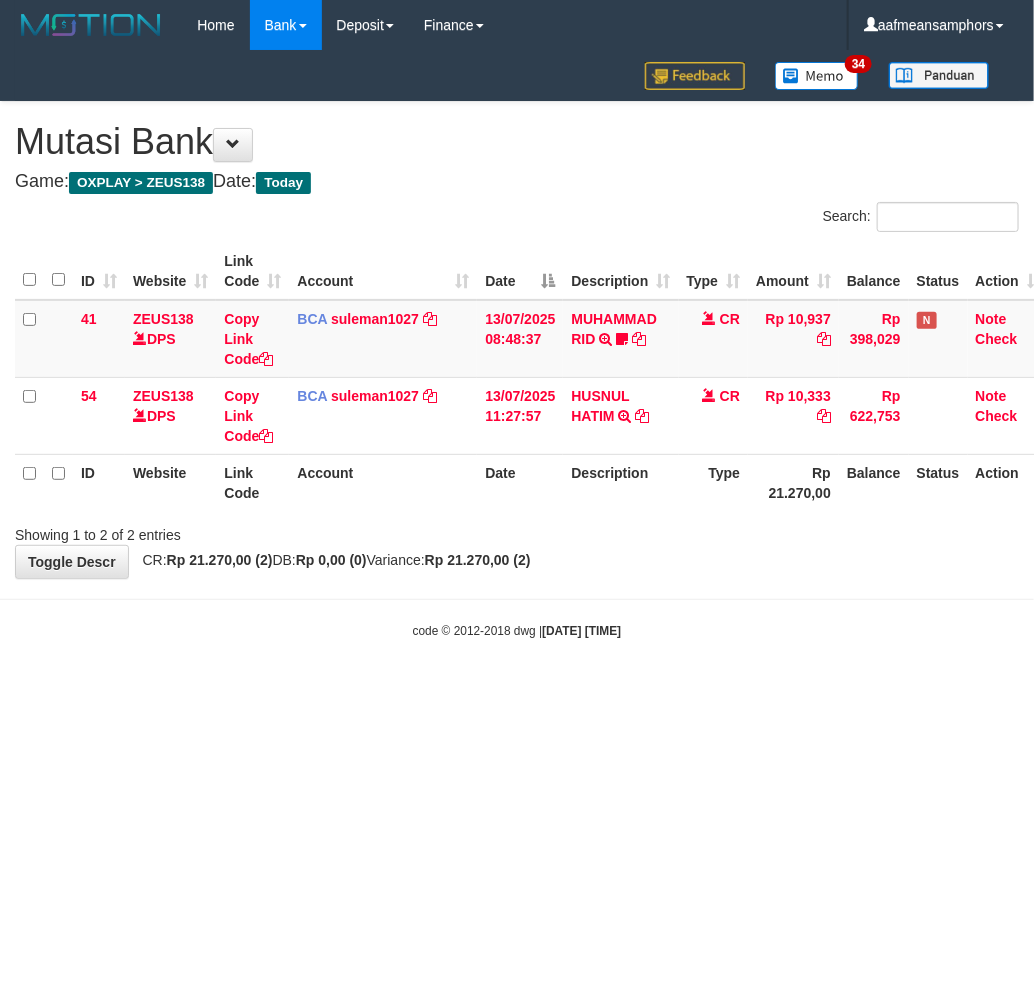 click on "Toggle navigation
Home
Bank
Account List
Load
By Website
Group
[OXPLAY]													ZEUS138
By Load Group (DPS)" at bounding box center (517, 345) 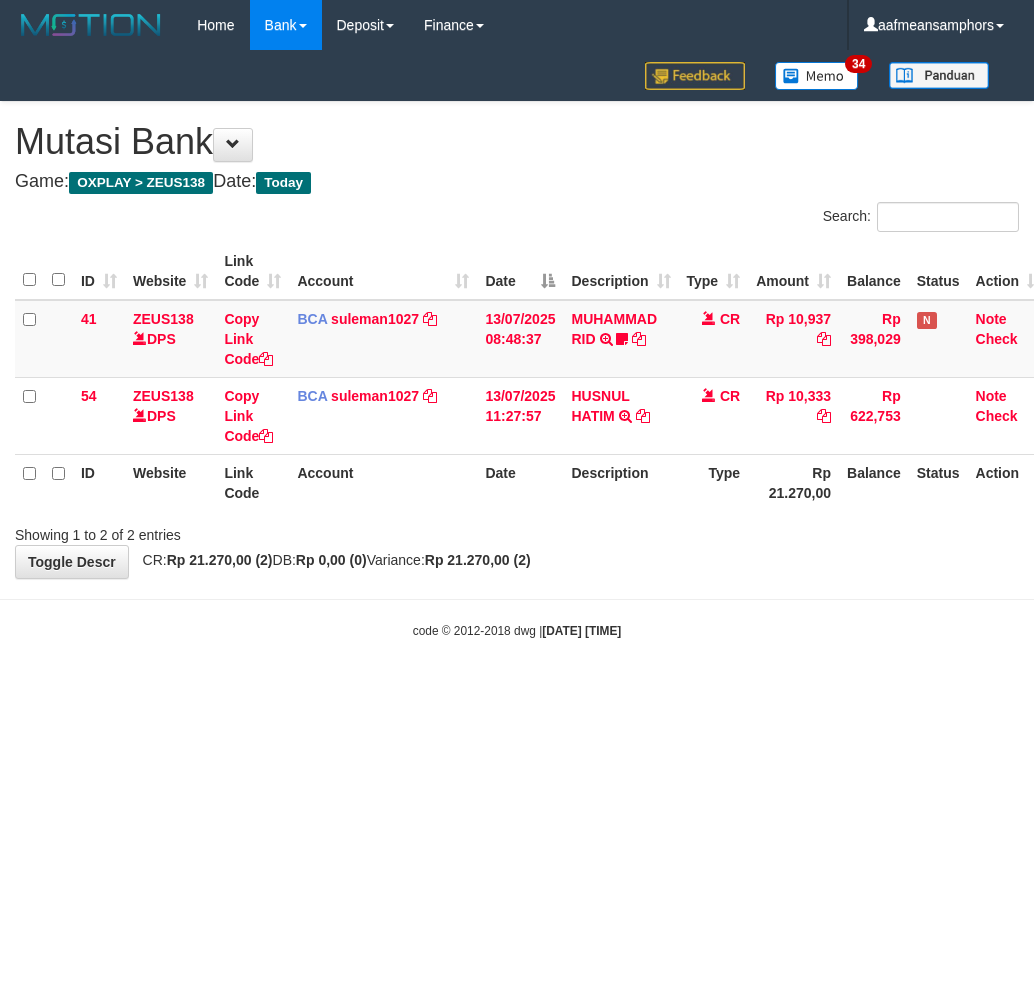 scroll, scrollTop: 0, scrollLeft: 0, axis: both 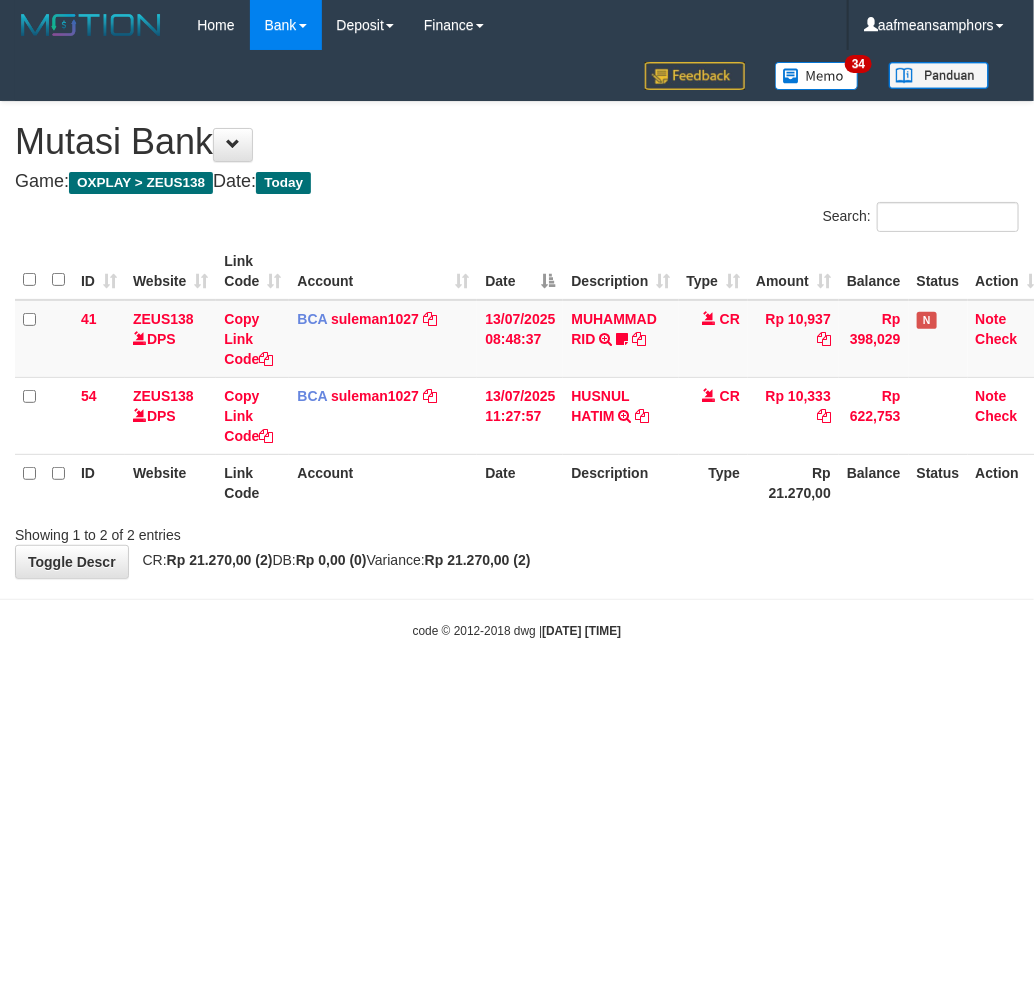drag, startPoint x: 0, startPoint y: 0, endPoint x: 702, endPoint y: 596, distance: 920.88 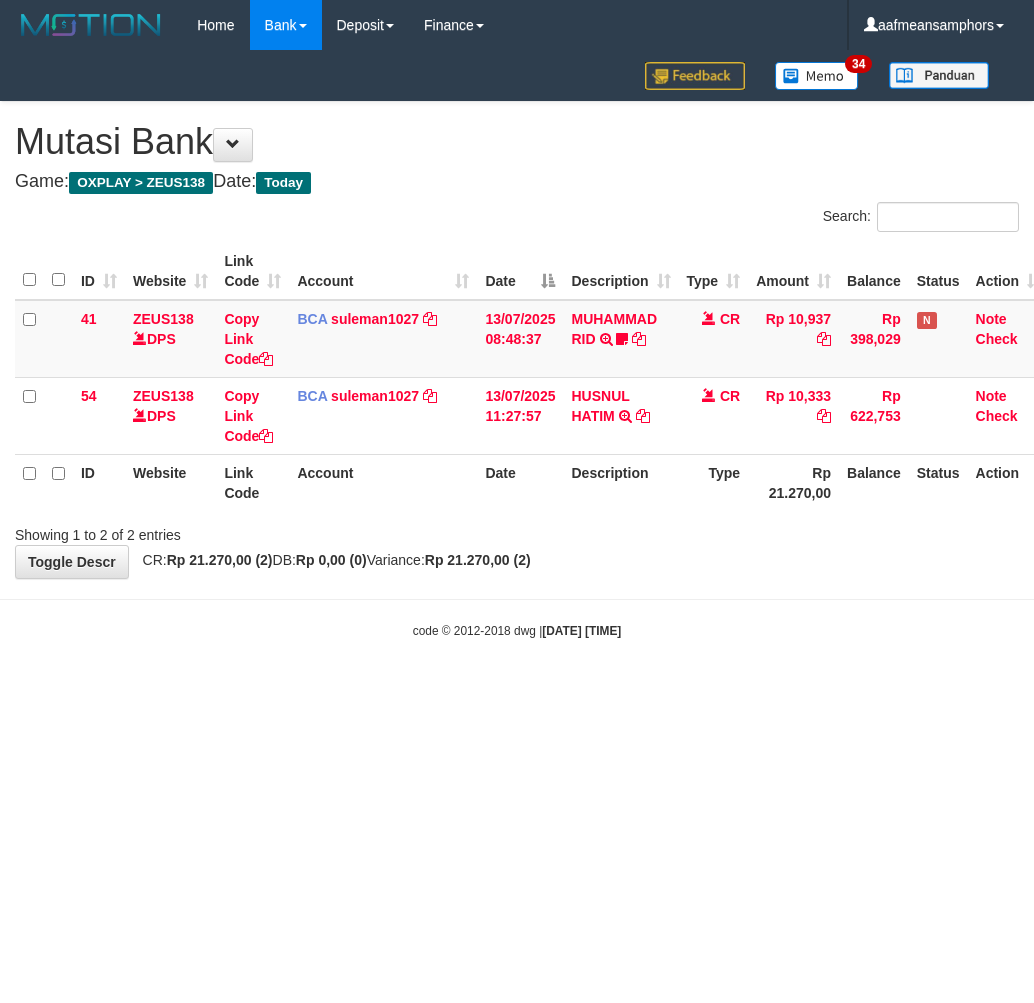 scroll, scrollTop: 0, scrollLeft: 0, axis: both 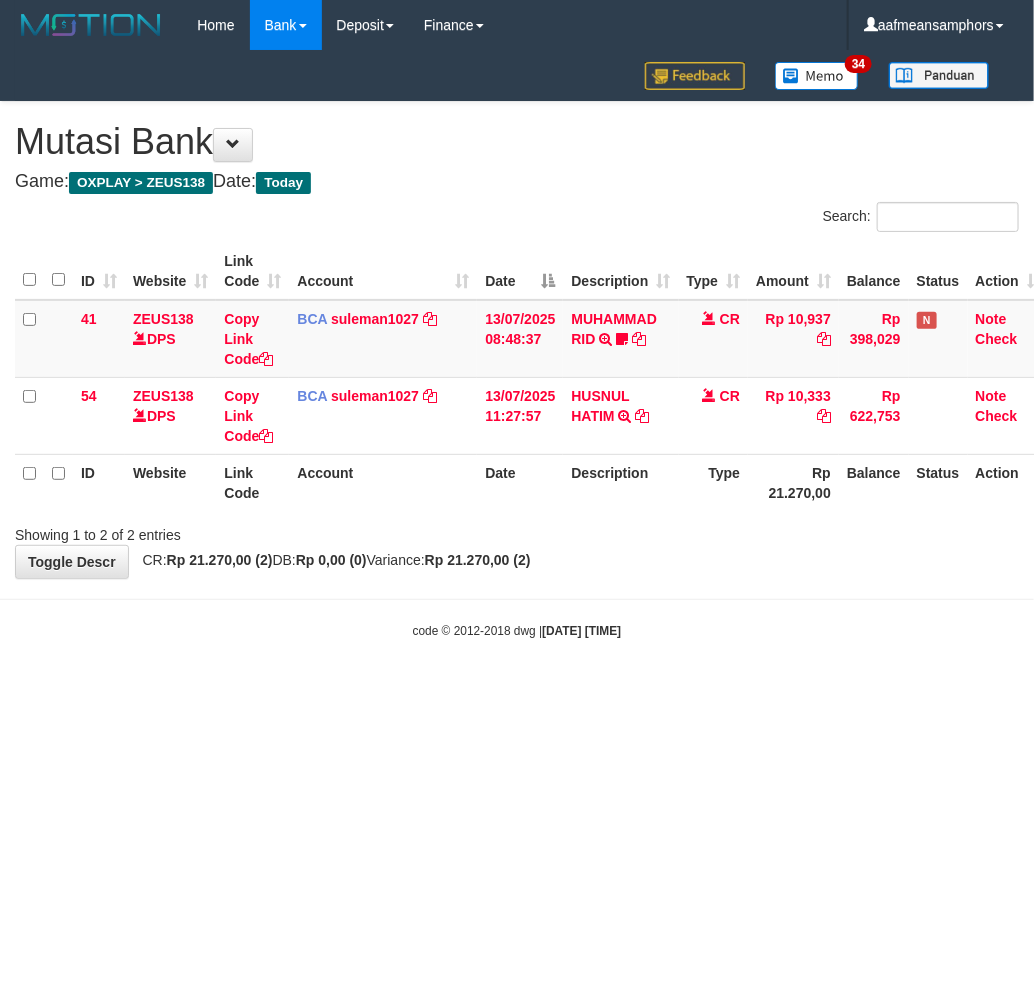 drag, startPoint x: 0, startPoint y: 0, endPoint x: 693, endPoint y: 573, distance: 899.20966 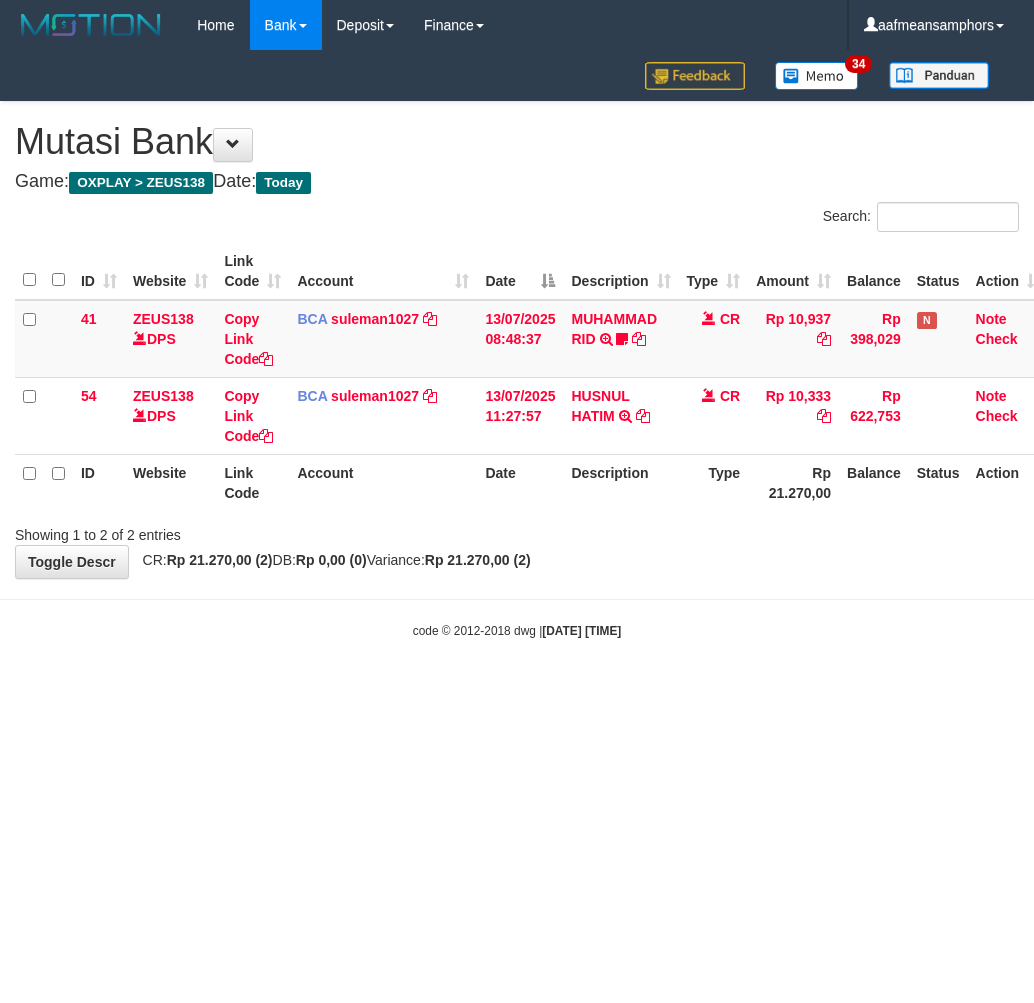 scroll, scrollTop: 0, scrollLeft: 0, axis: both 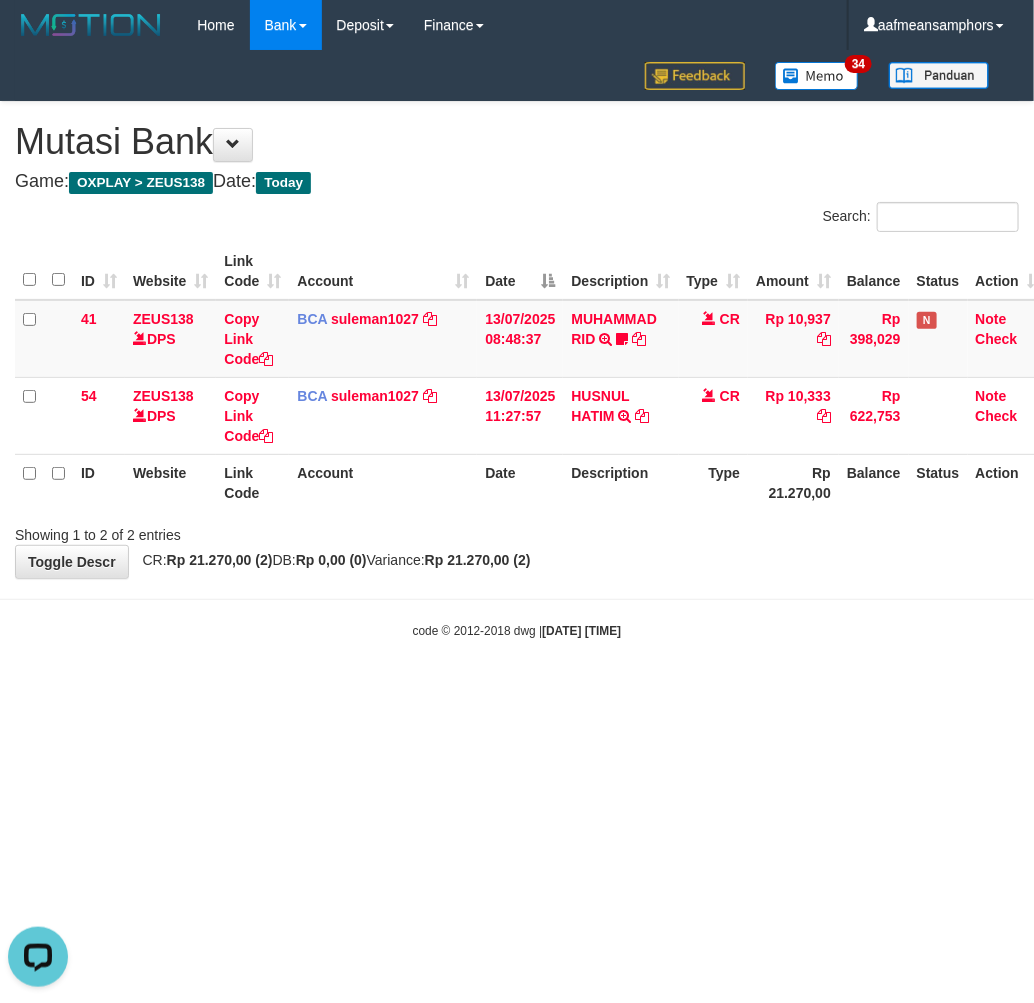 click on "Toggle navigation
Home
Bank
Account List
Load
By Website
Group
[OXPLAY]													ZEUS138
By Load Group (DPS)
Sync" at bounding box center [517, 345] 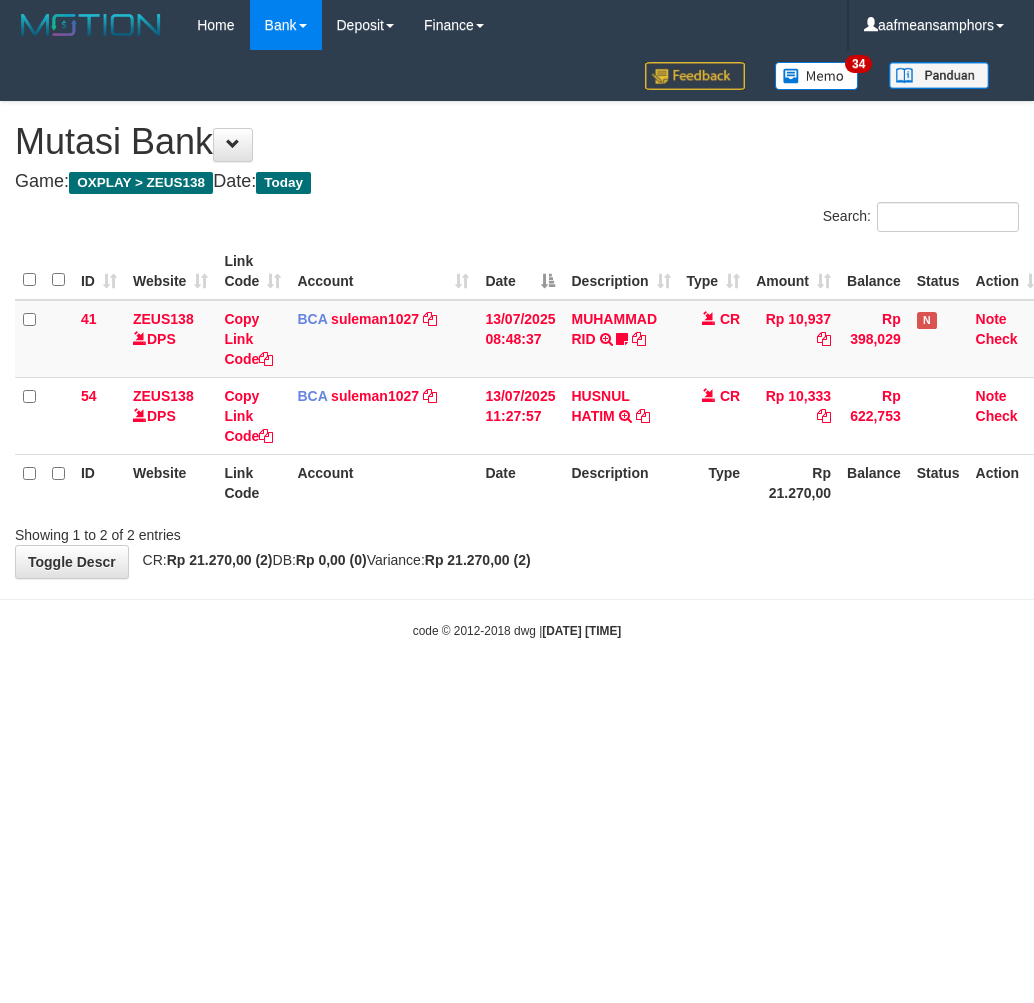 scroll, scrollTop: 0, scrollLeft: 0, axis: both 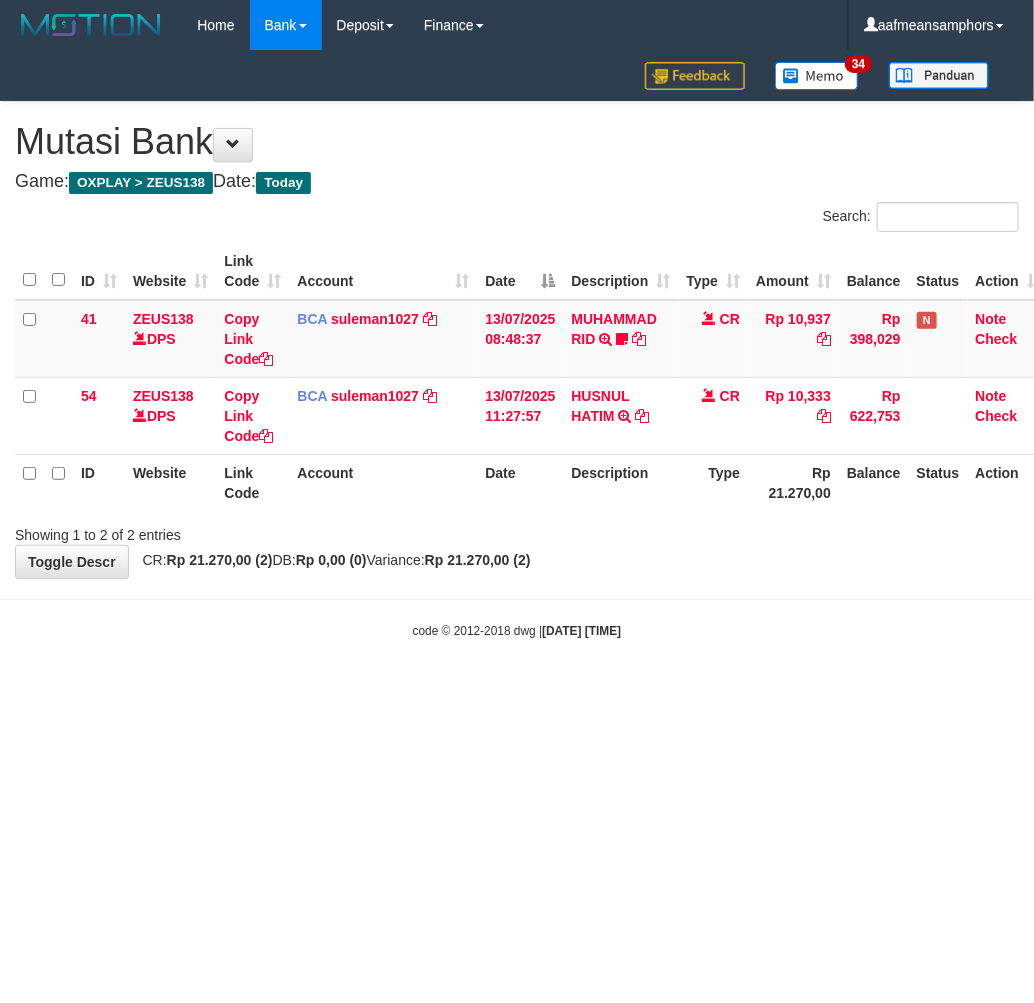 drag, startPoint x: 764, startPoint y: 704, endPoint x: 796, endPoint y: 662, distance: 52.801514 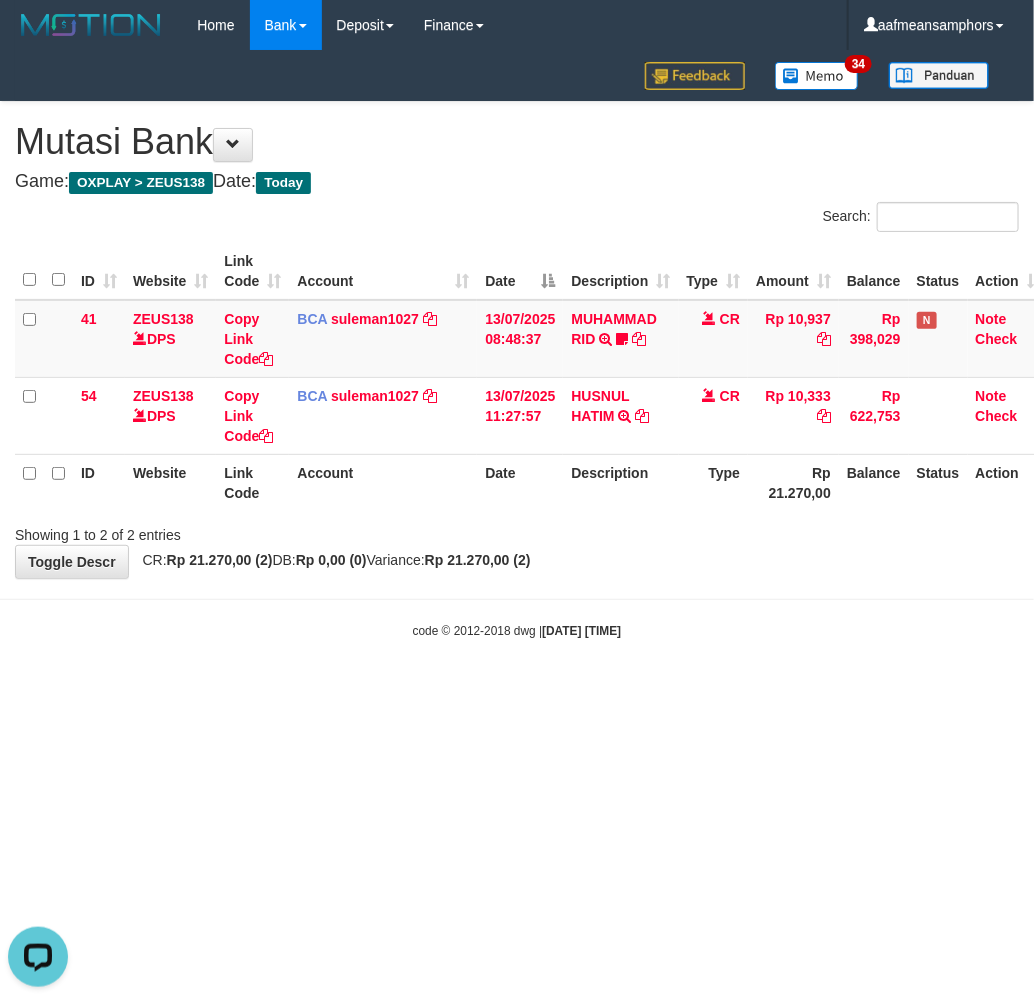 scroll, scrollTop: 0, scrollLeft: 0, axis: both 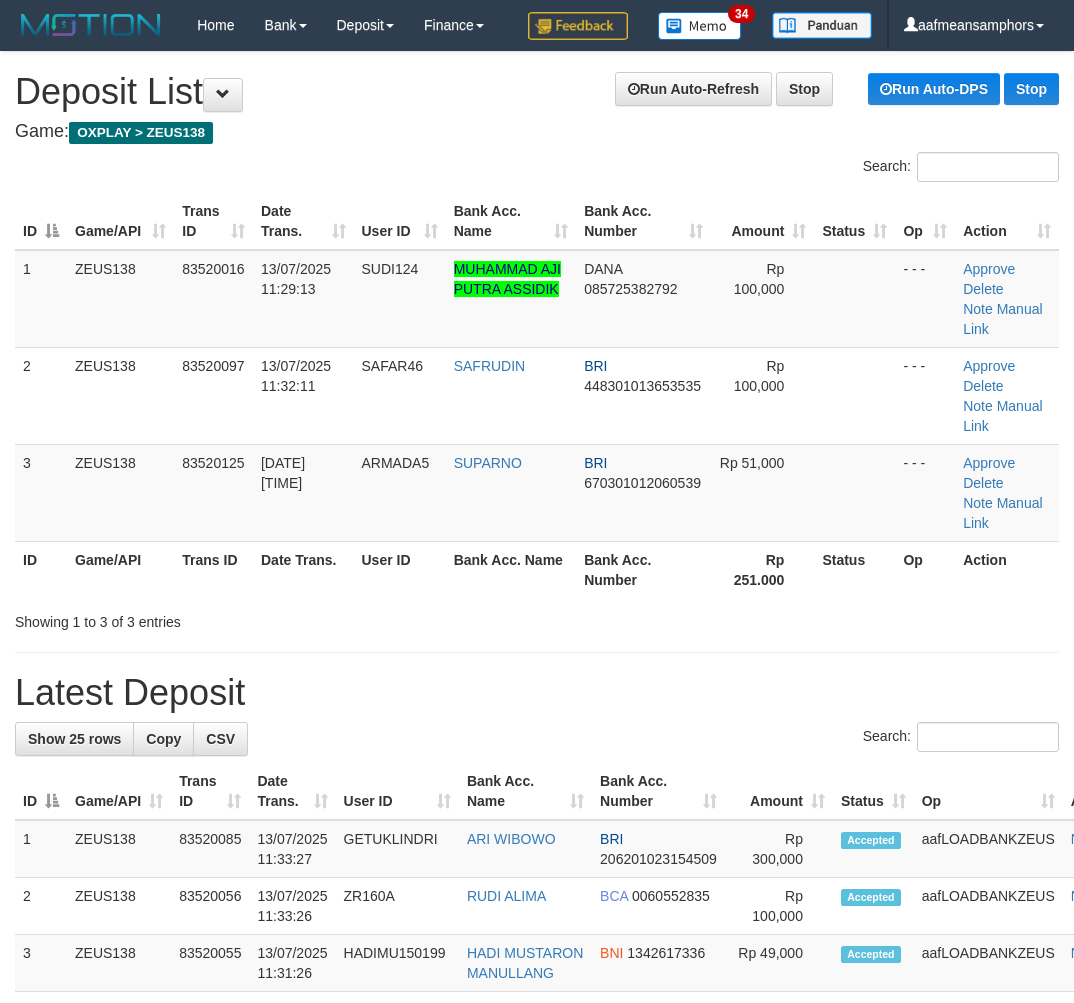 click on "Latest Deposit" at bounding box center [537, 693] 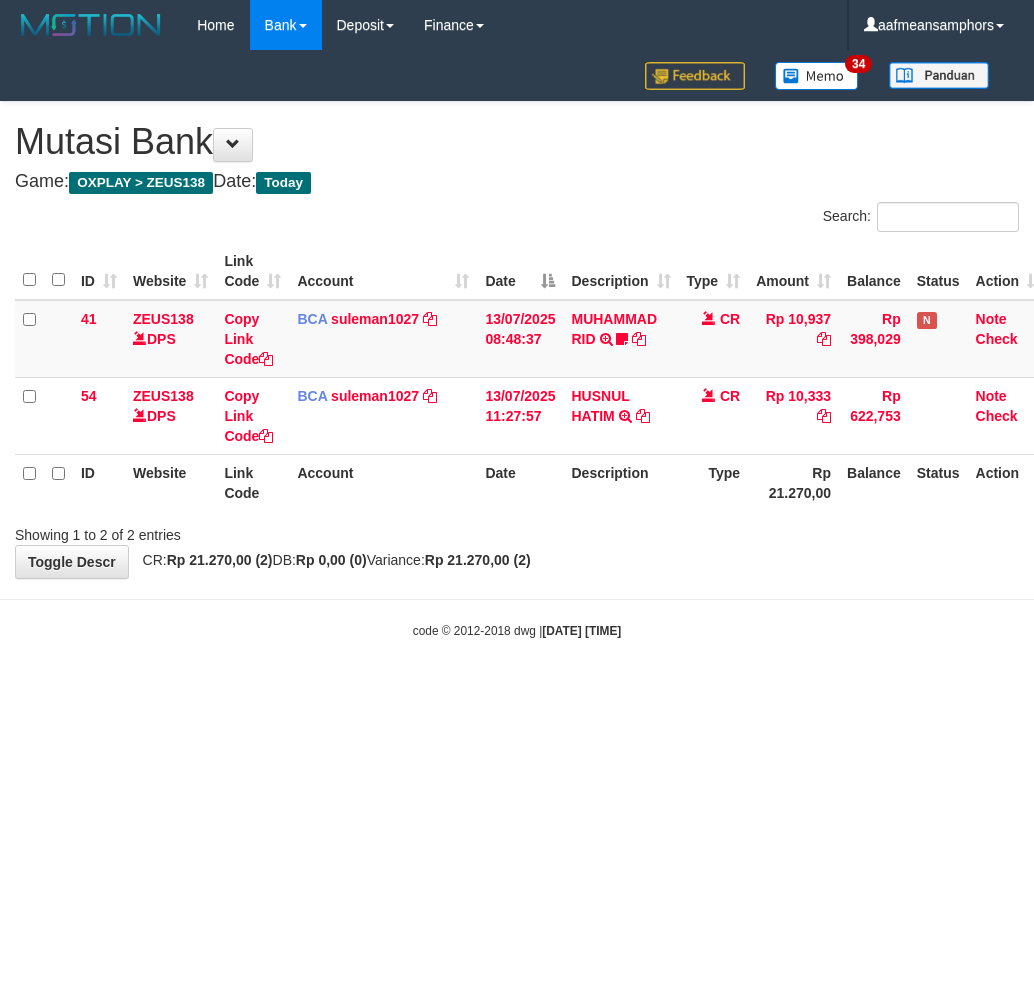scroll, scrollTop: 0, scrollLeft: 0, axis: both 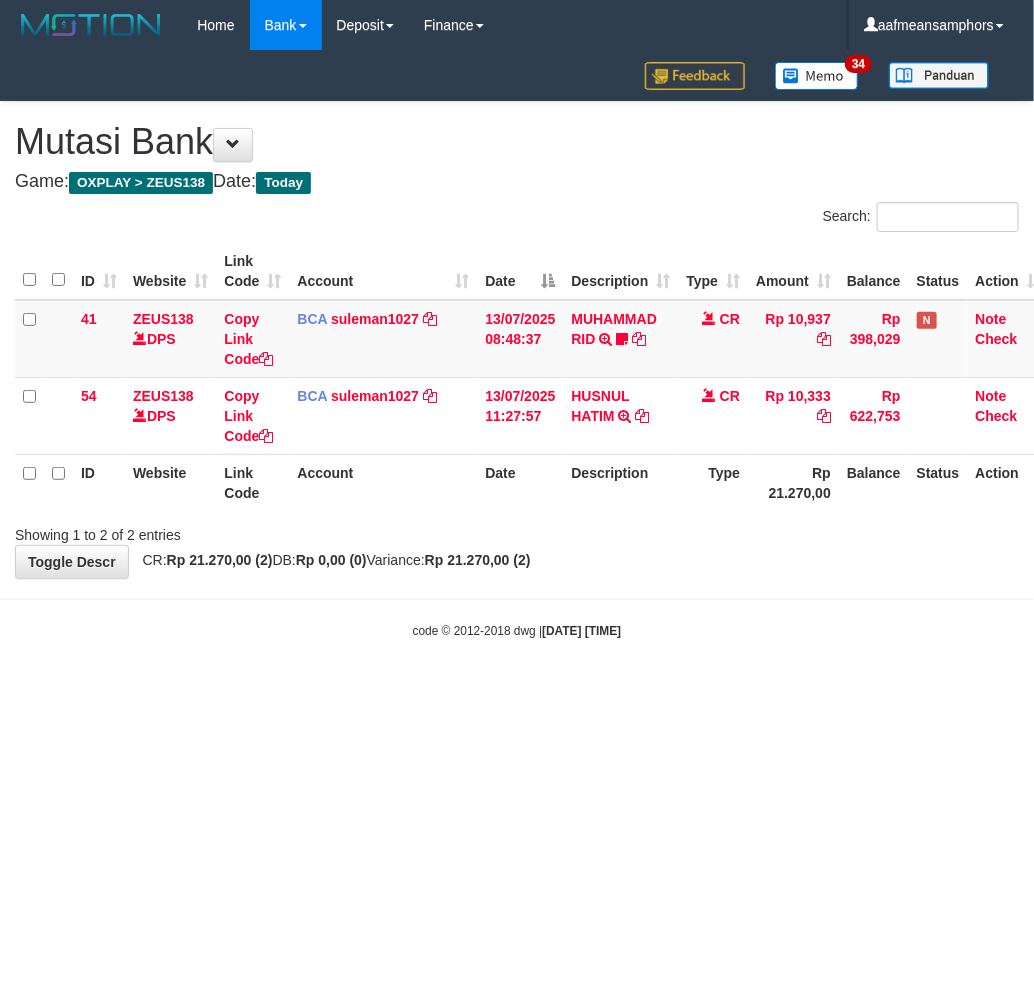 click on "Toggle navigation
Home
Bank
Account List
Load
By Website
Group
[OXPLAY]													ZEUS138
By Load Group (DPS)" at bounding box center (517, 345) 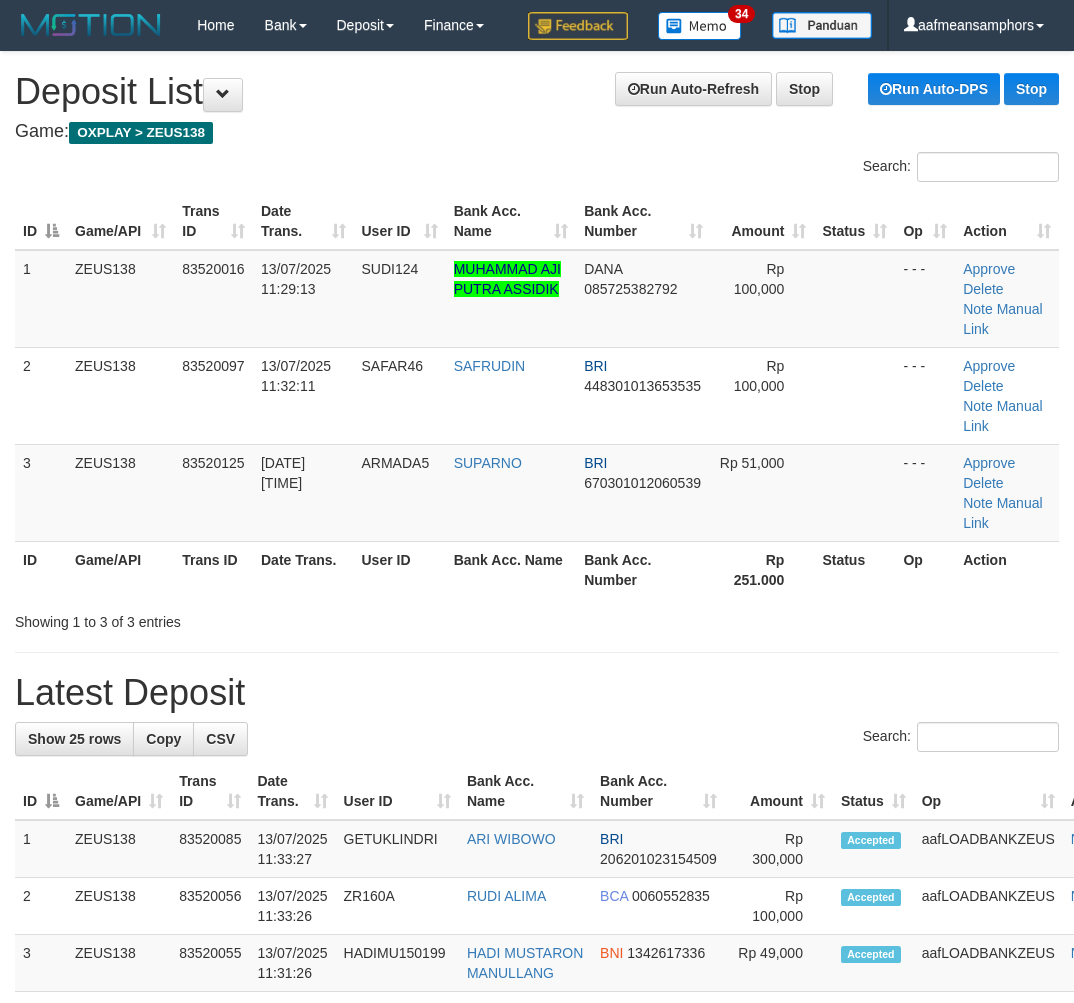 scroll, scrollTop: 0, scrollLeft: 2, axis: horizontal 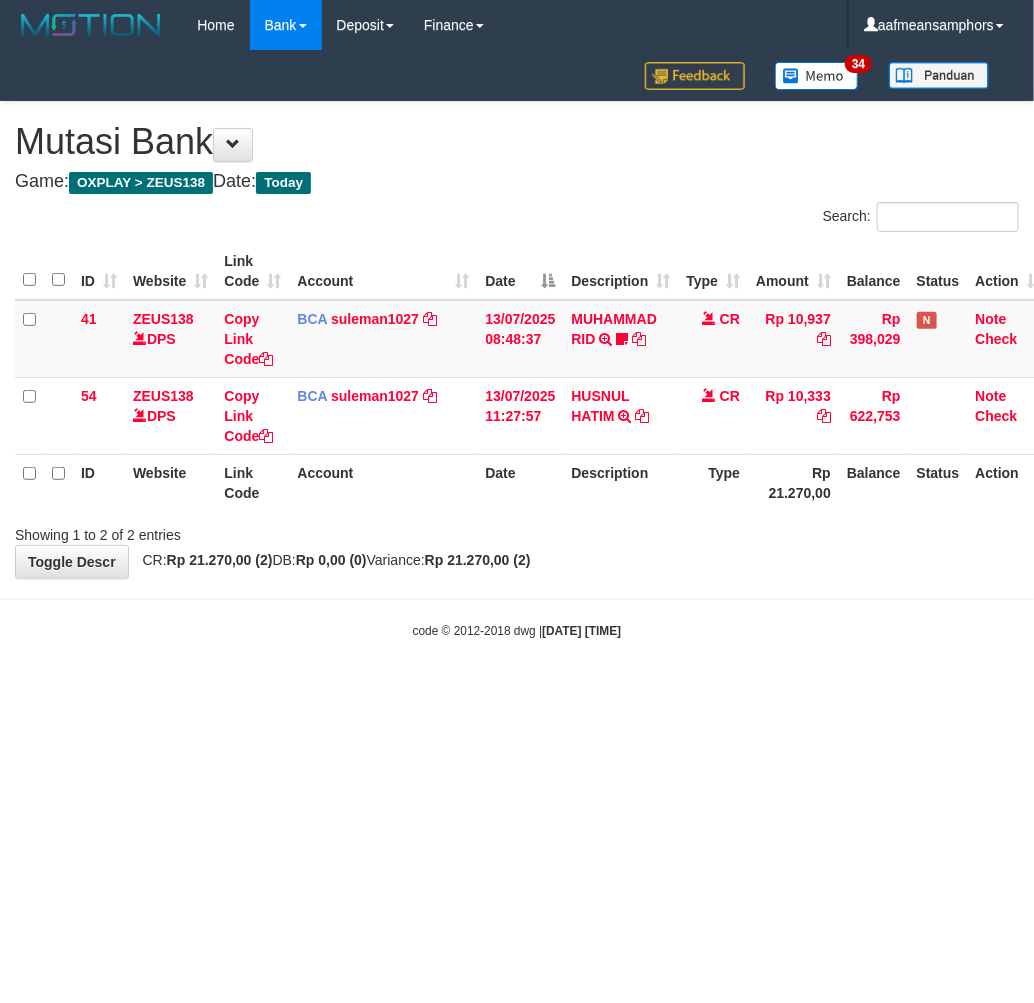 click on "Toggle navigation
Home
Bank
Account List
Load
By Website
Group
[OXPLAY]													ZEUS138
By Load Group (DPS)" at bounding box center [517, 345] 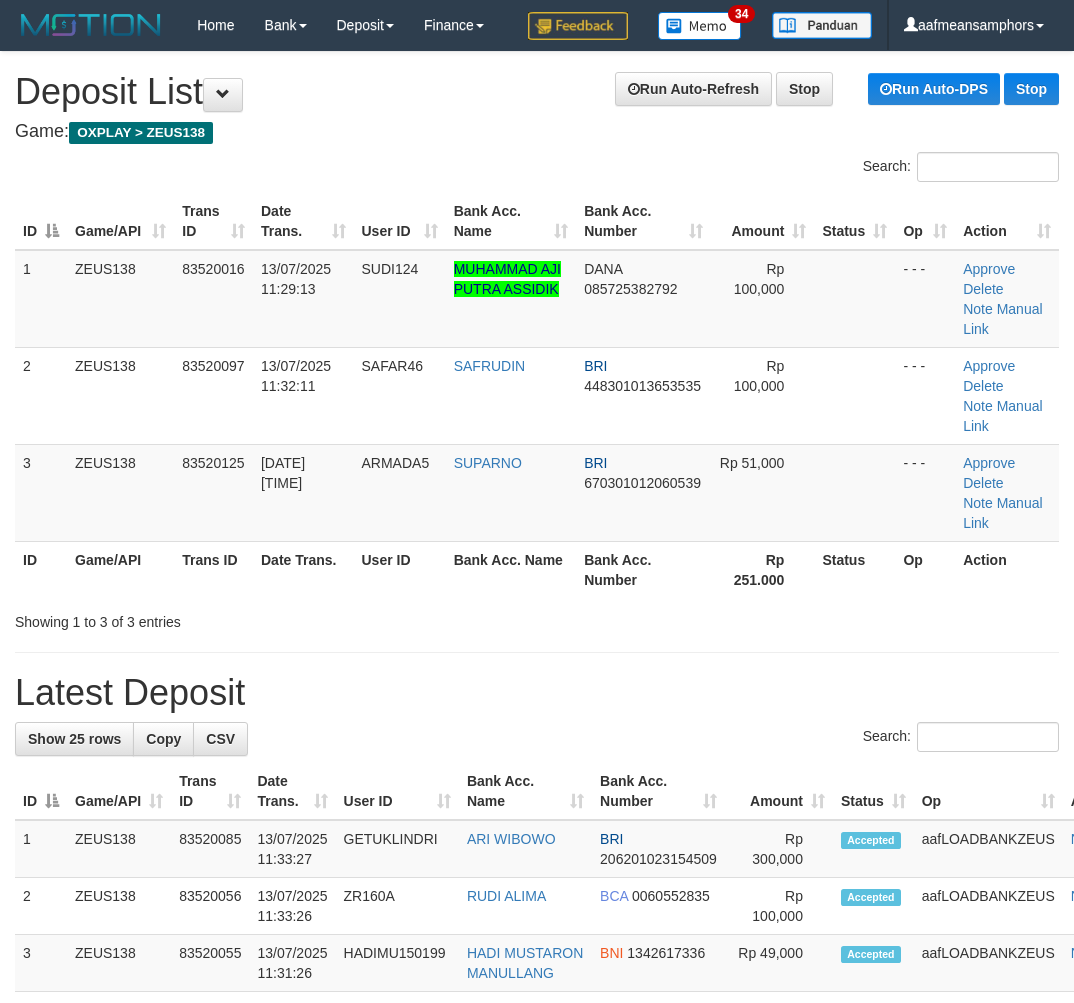 scroll, scrollTop: 0, scrollLeft: 2, axis: horizontal 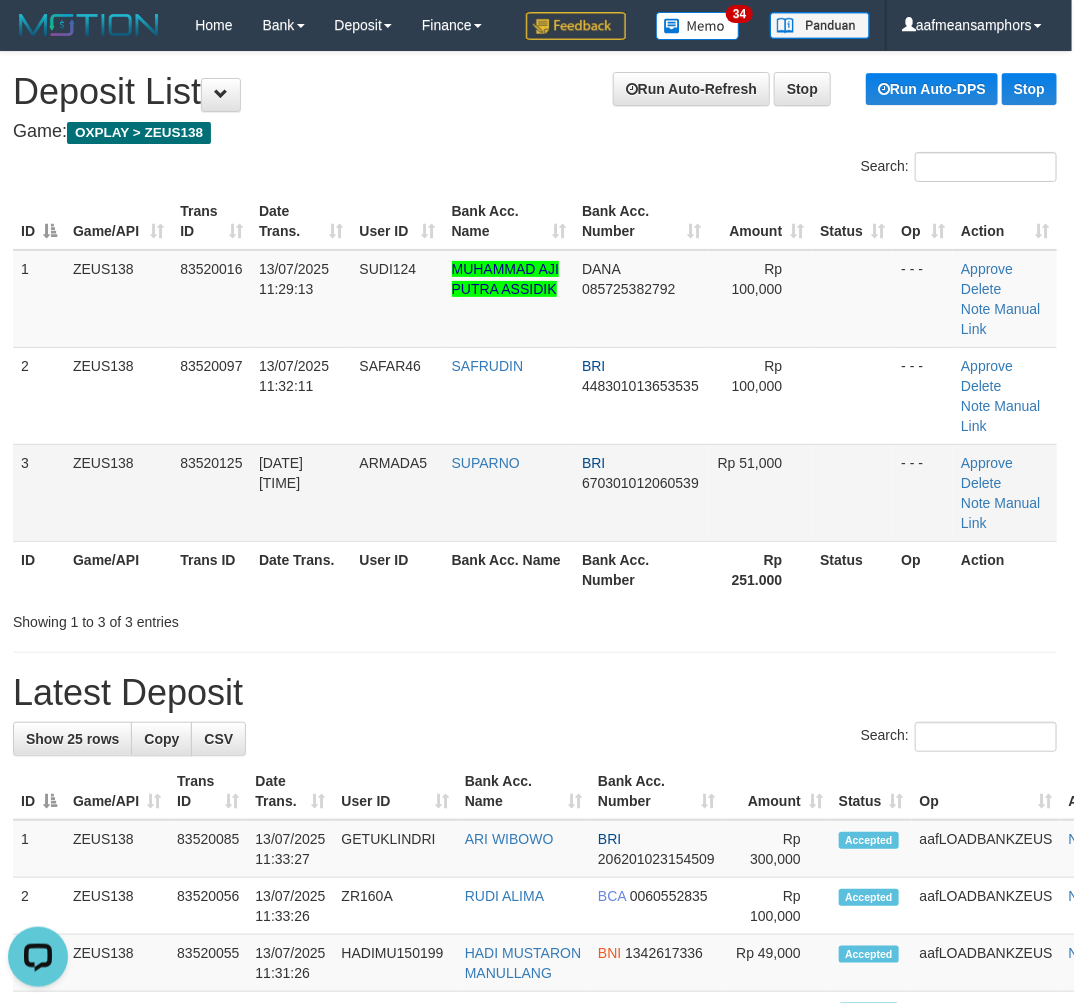click on "SUPARNO" at bounding box center [509, 492] 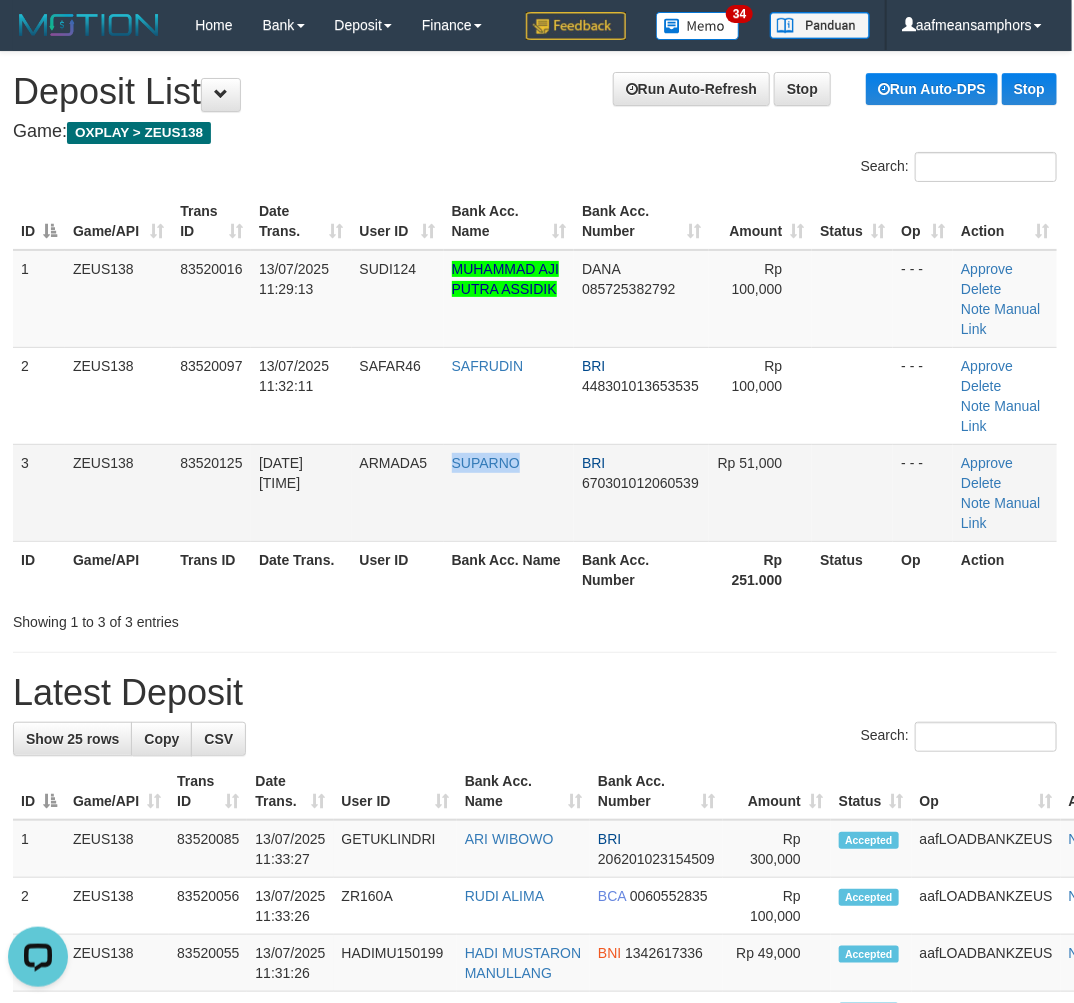 click on "SUPARNO" at bounding box center (509, 492) 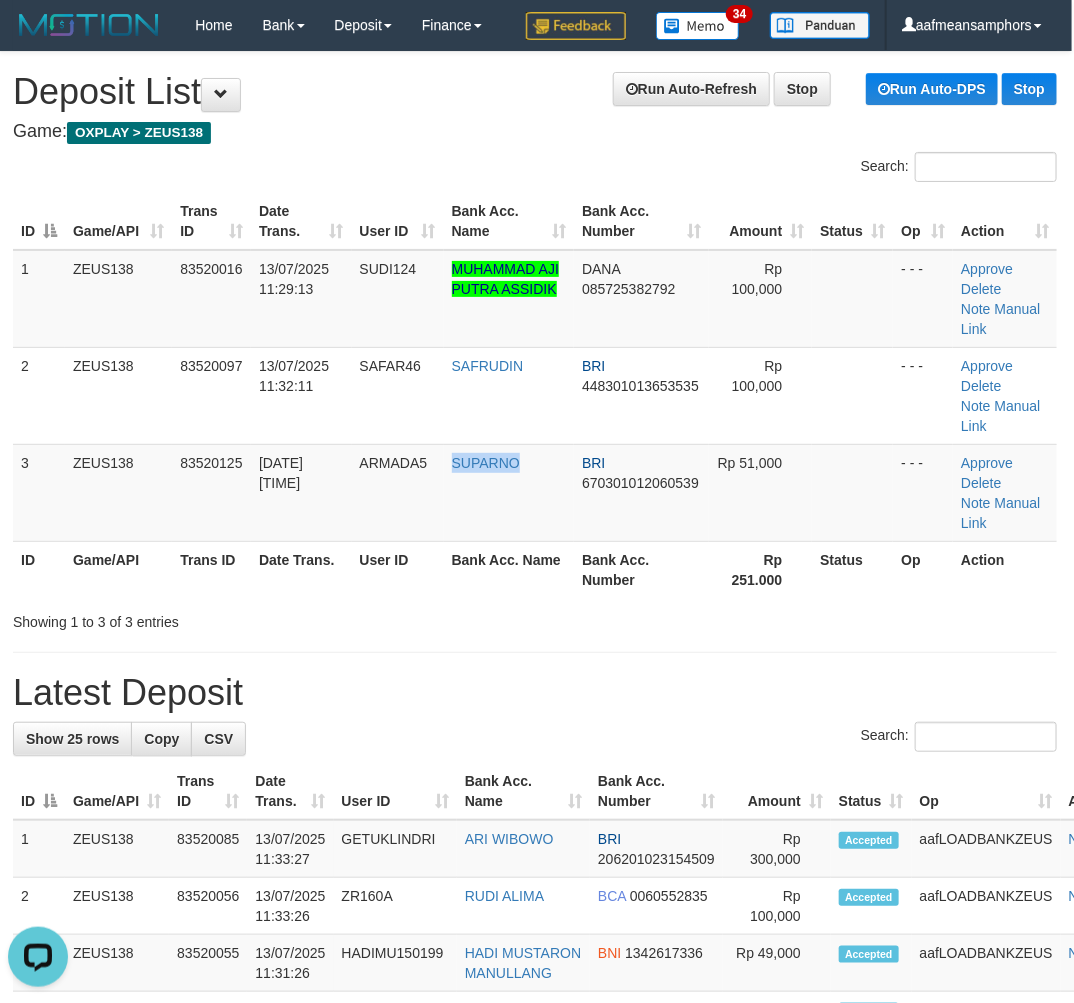 copy on "SUPARNO" 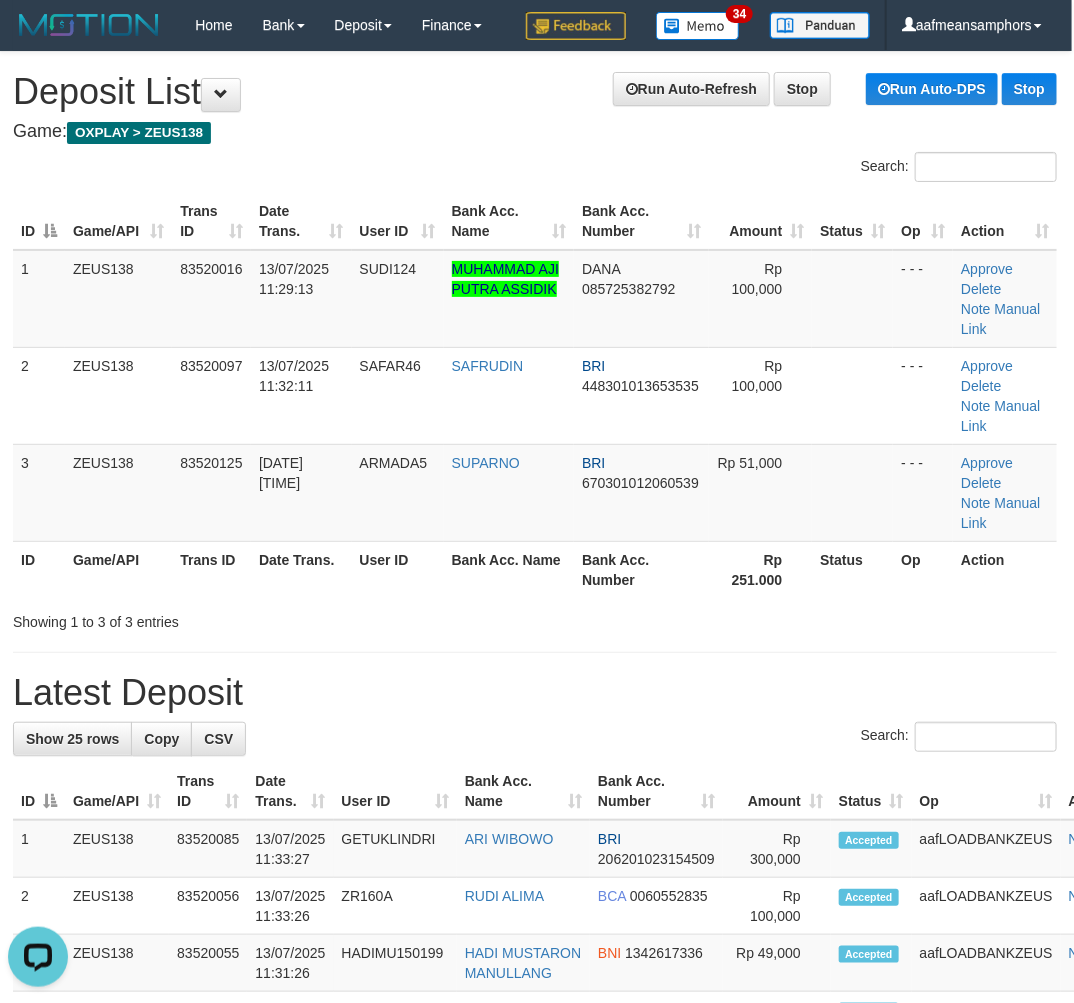 click on "Showing 1 to 3 of 3 entries" at bounding box center [535, 618] 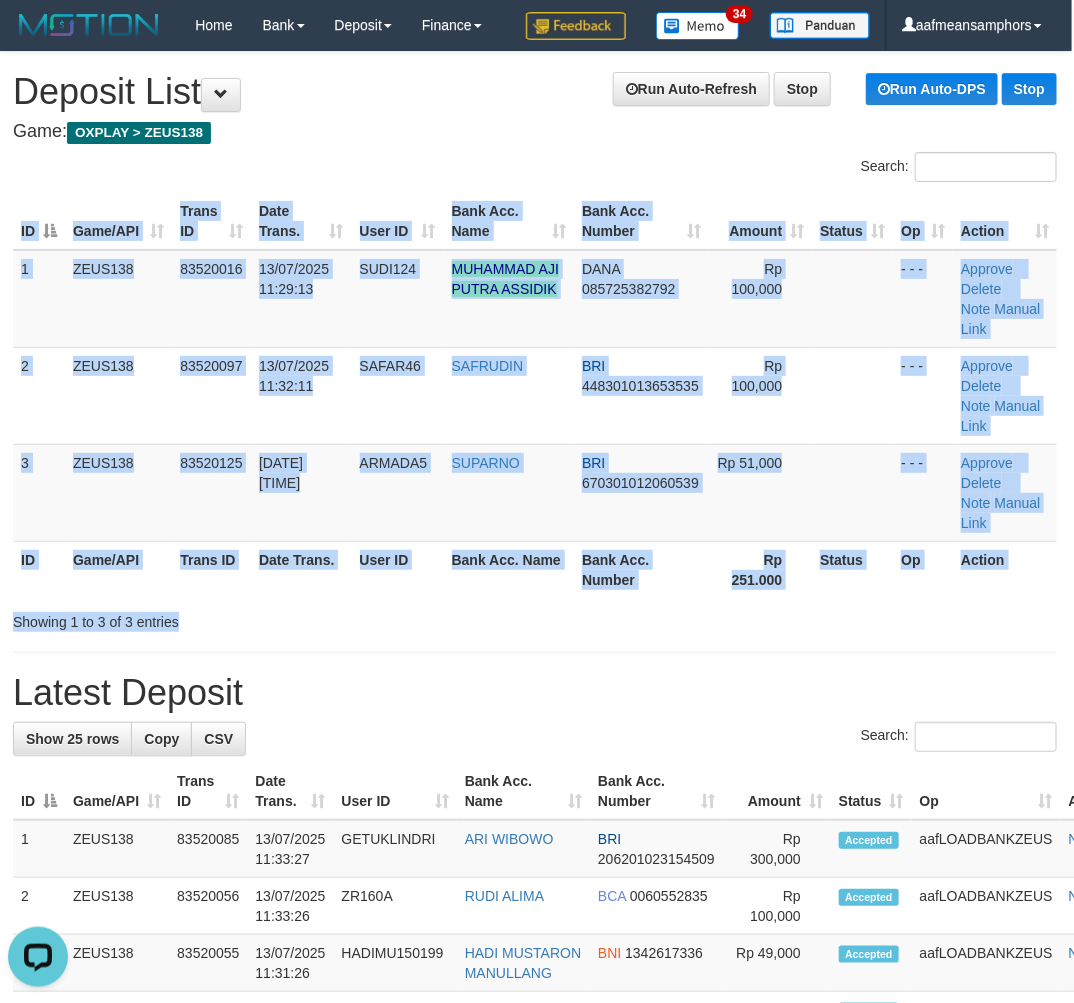 click on "Search:
ID Game/API Trans ID Date Trans. User ID Bank Acc. Name Bank Acc. Number Amount Status Op Action
1
ZEUS138
83520016
13/07/2025 11:29:13
SUDI124
MUHAMMAD AJI PUTRA ASSIDIK
DANA
085725382792
Rp 100,000
- - -
Approve
Delete
Note
Manual Link
2
ZEUS138
83520097
13/07/2025 11:32:11
SAFAR46
SAFRUDIN
BRI
448301013653535
Rp 100,000
Approve" at bounding box center (535, 392) 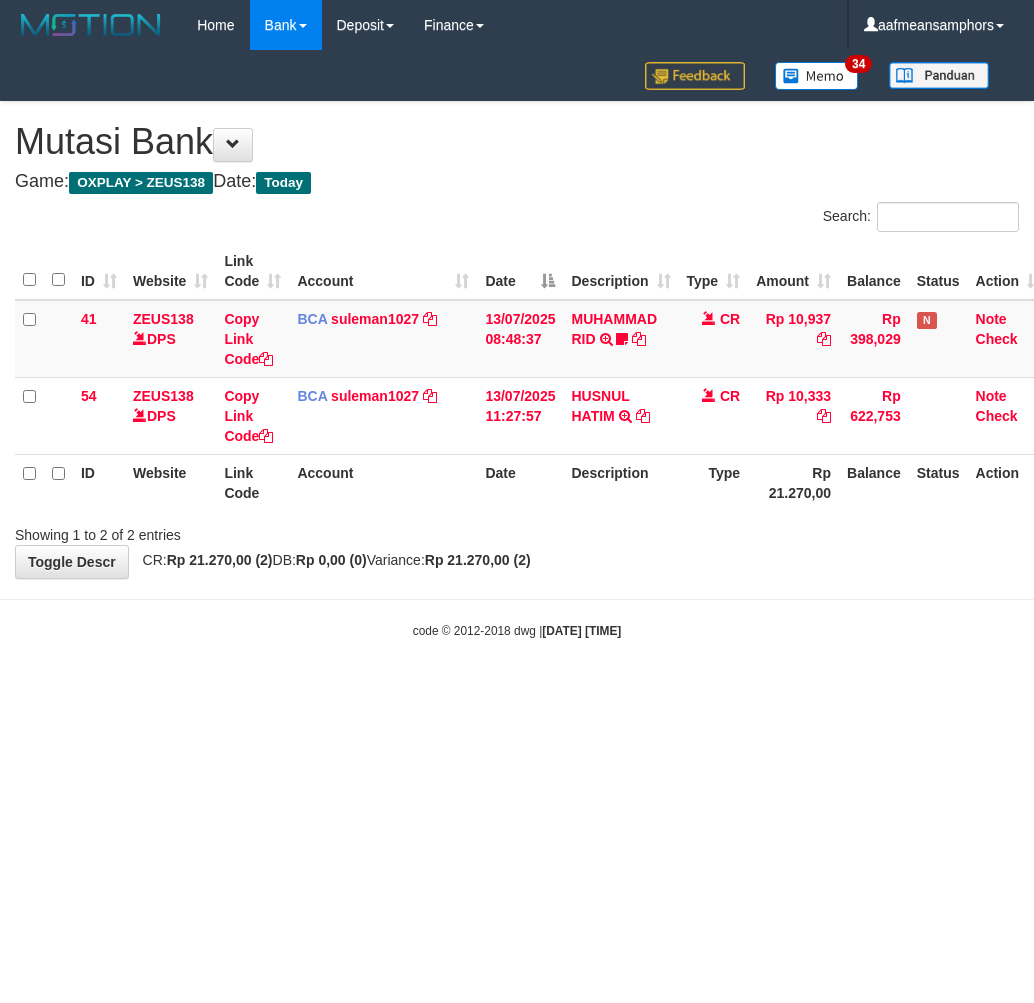 scroll, scrollTop: 0, scrollLeft: 0, axis: both 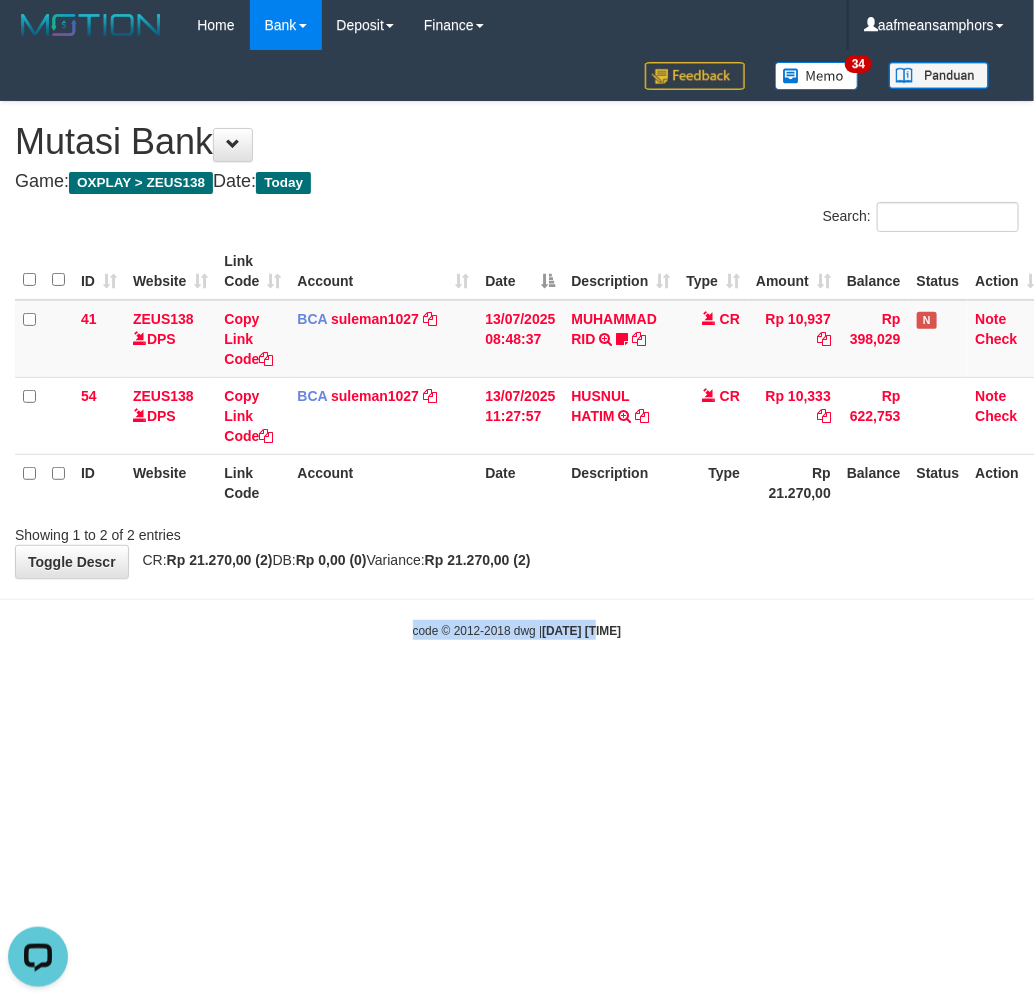 drag, startPoint x: 583, startPoint y: 607, endPoint x: 628, endPoint y: 568, distance: 59.548298 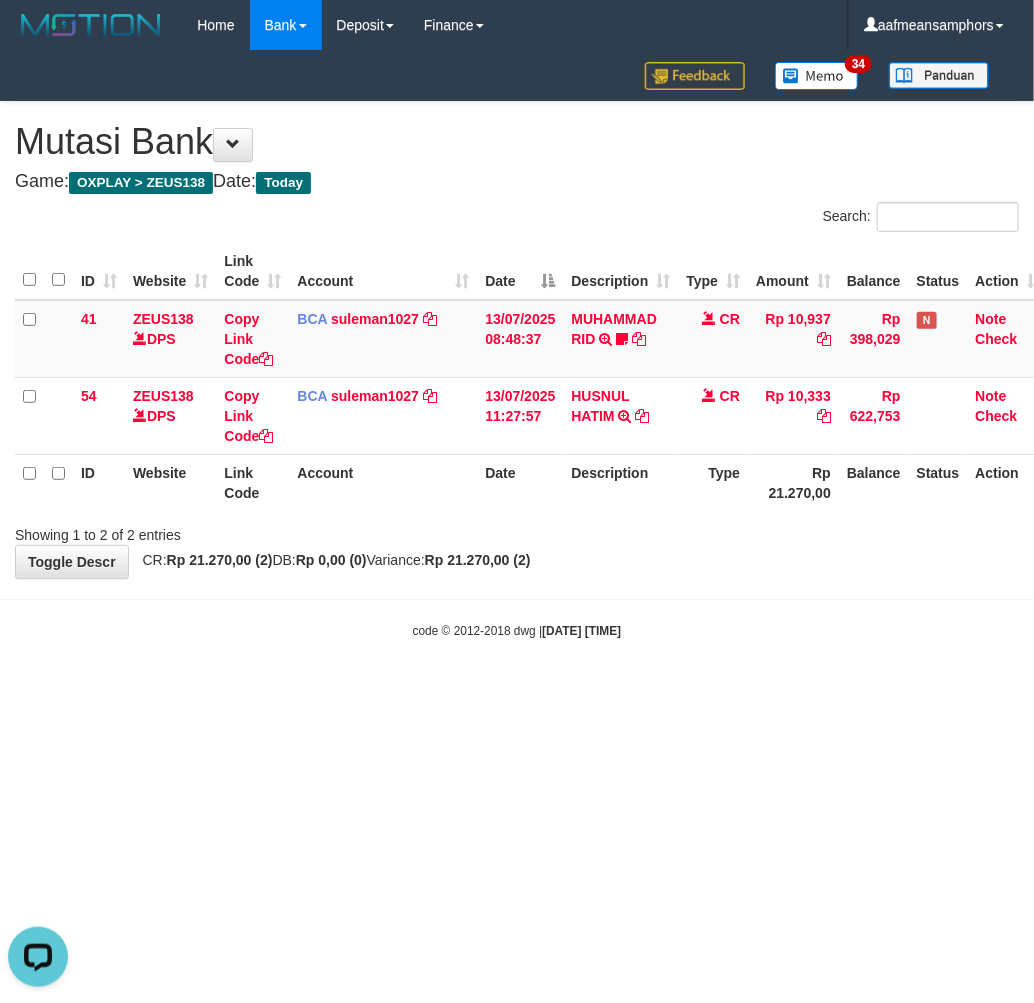 click on "**********" at bounding box center (517, 340) 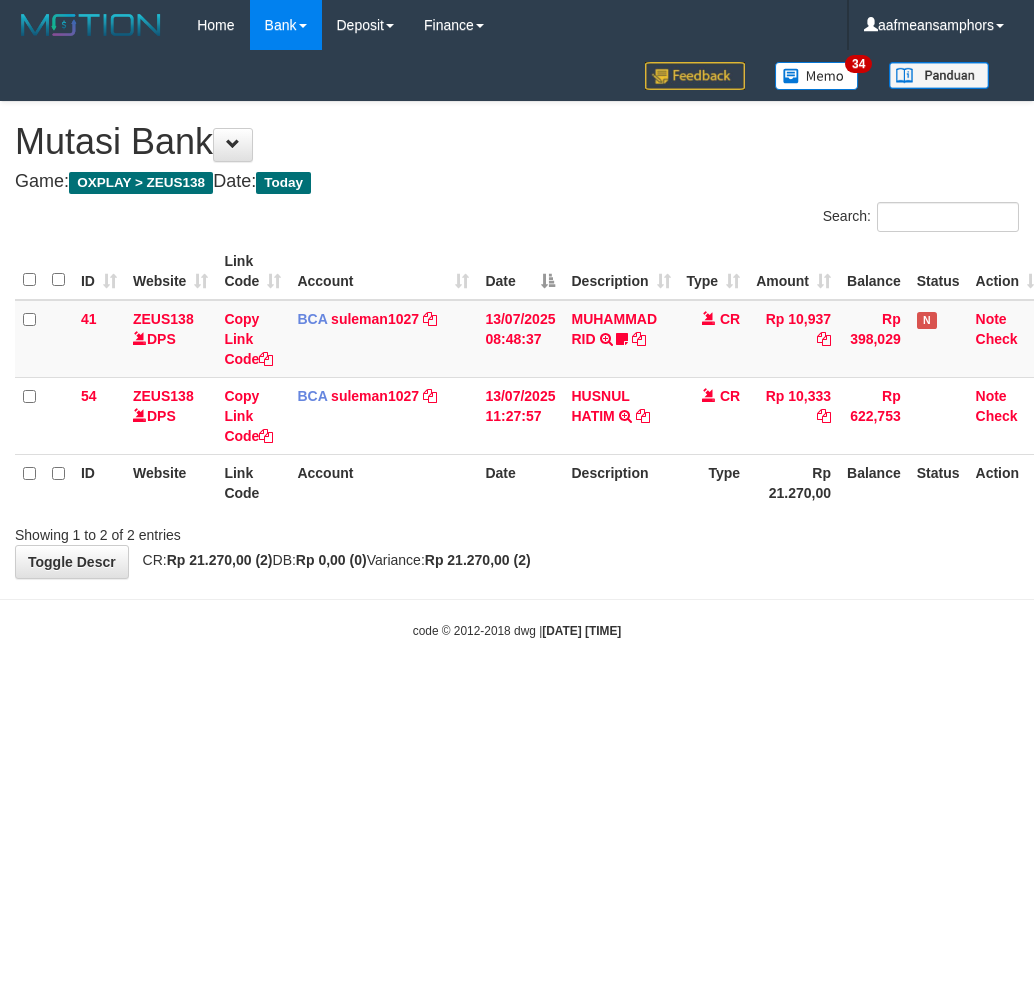 scroll, scrollTop: 0, scrollLeft: 0, axis: both 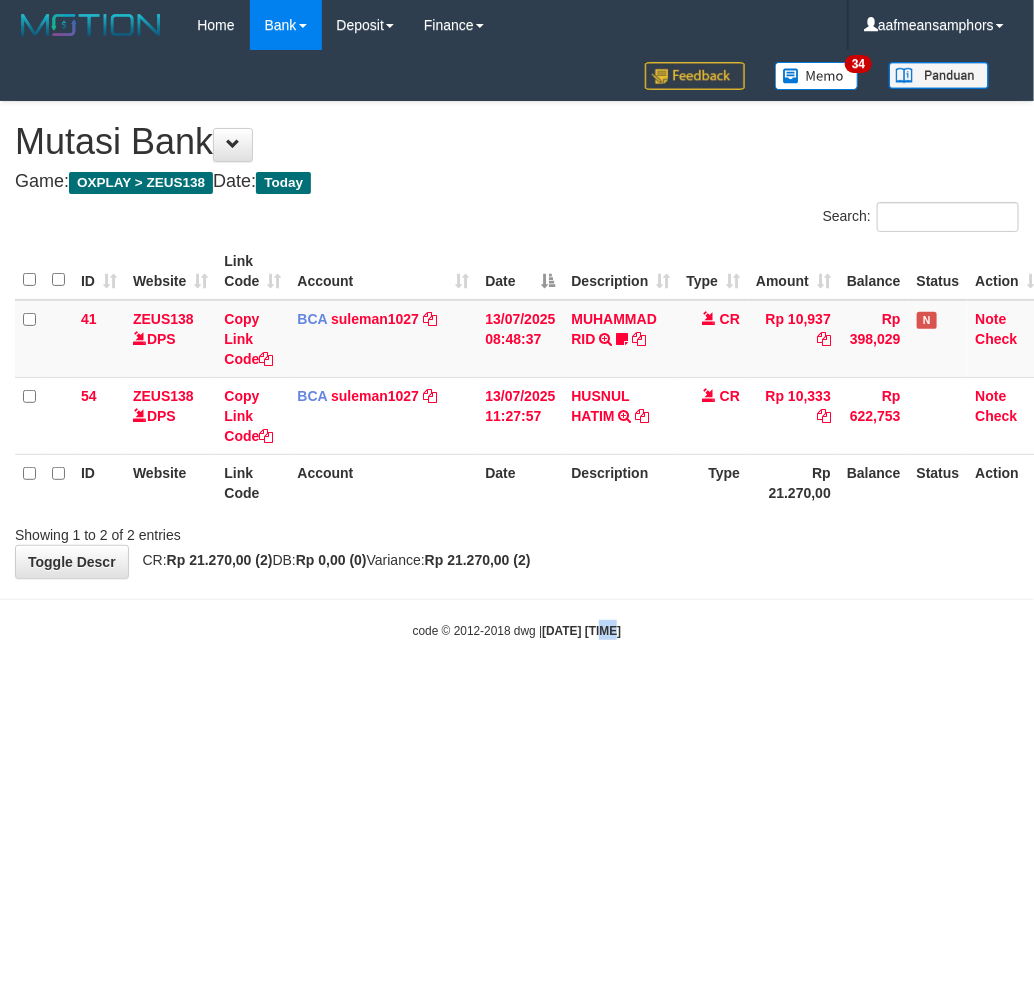 click on "[DATE] [TIME]" at bounding box center (581, 631) 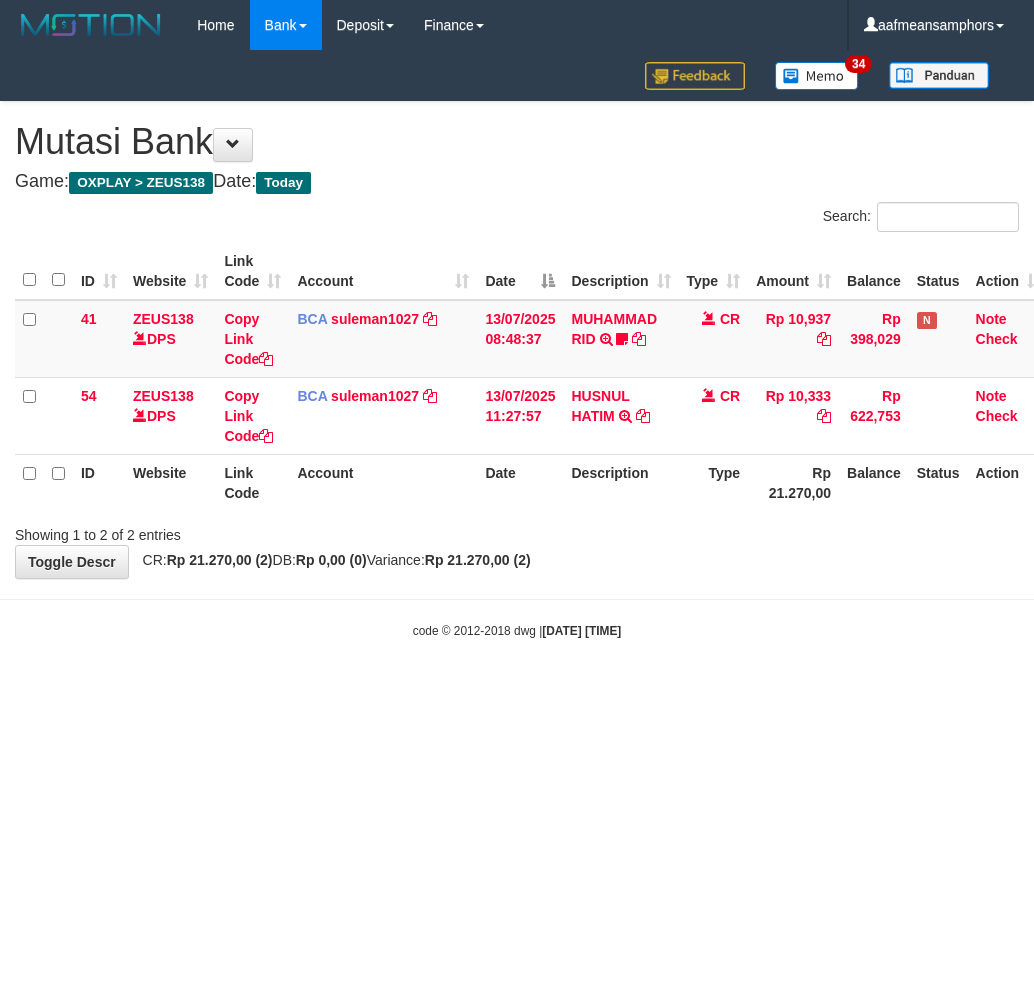scroll, scrollTop: 0, scrollLeft: 0, axis: both 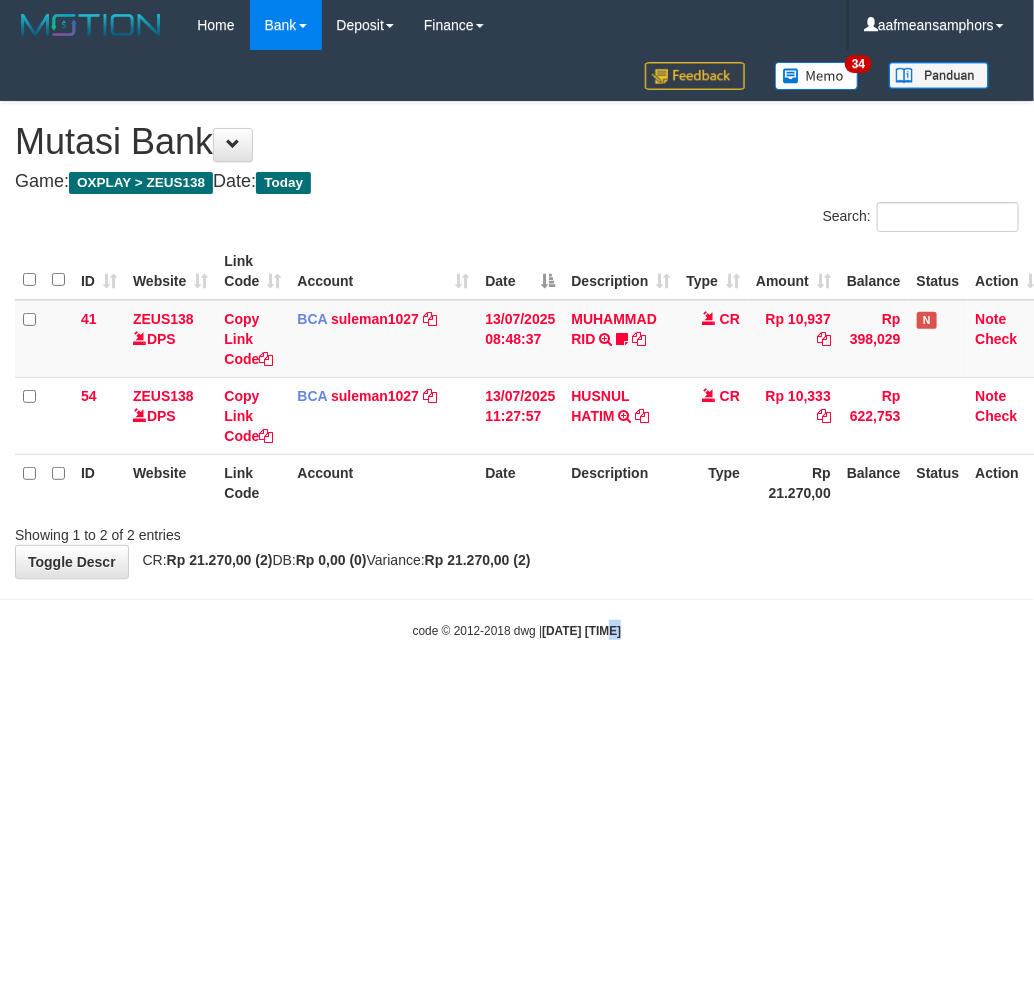 click on "[DATE] [TIME]" at bounding box center (581, 631) 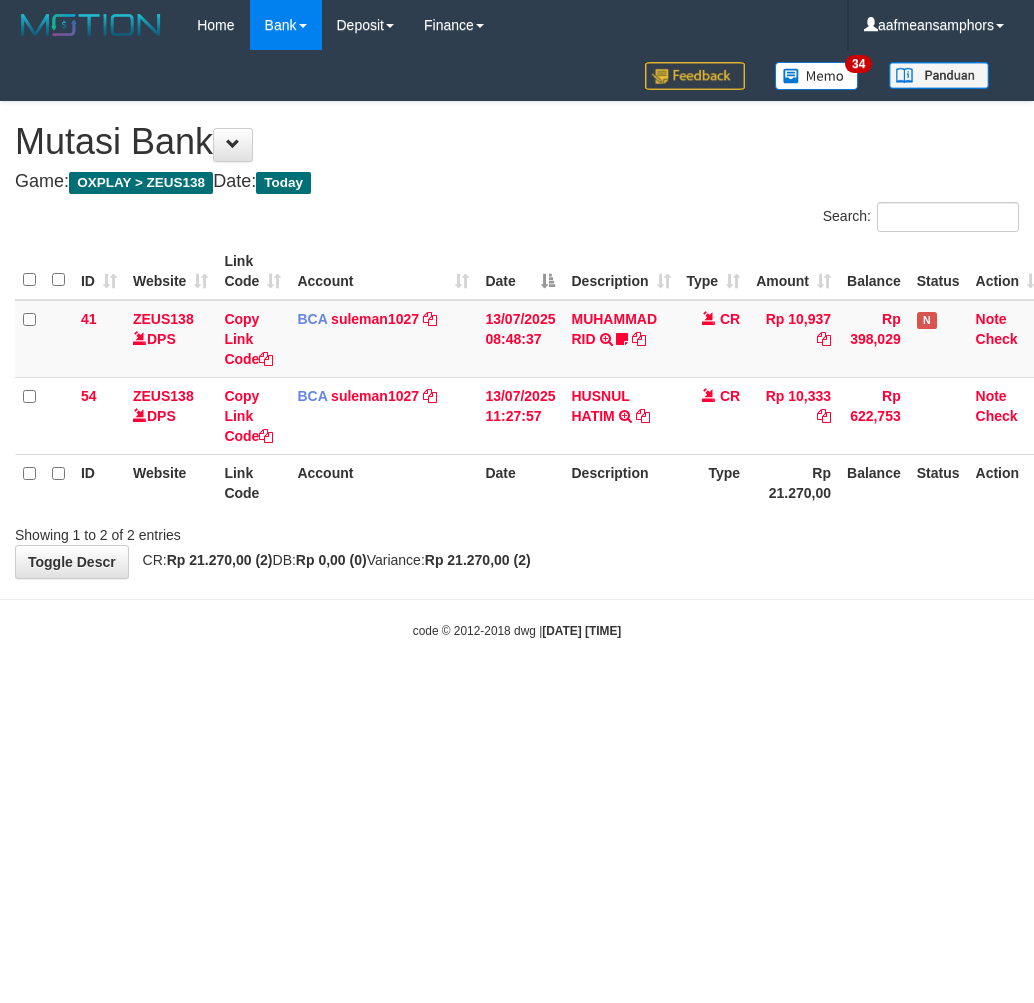 scroll, scrollTop: 0, scrollLeft: 0, axis: both 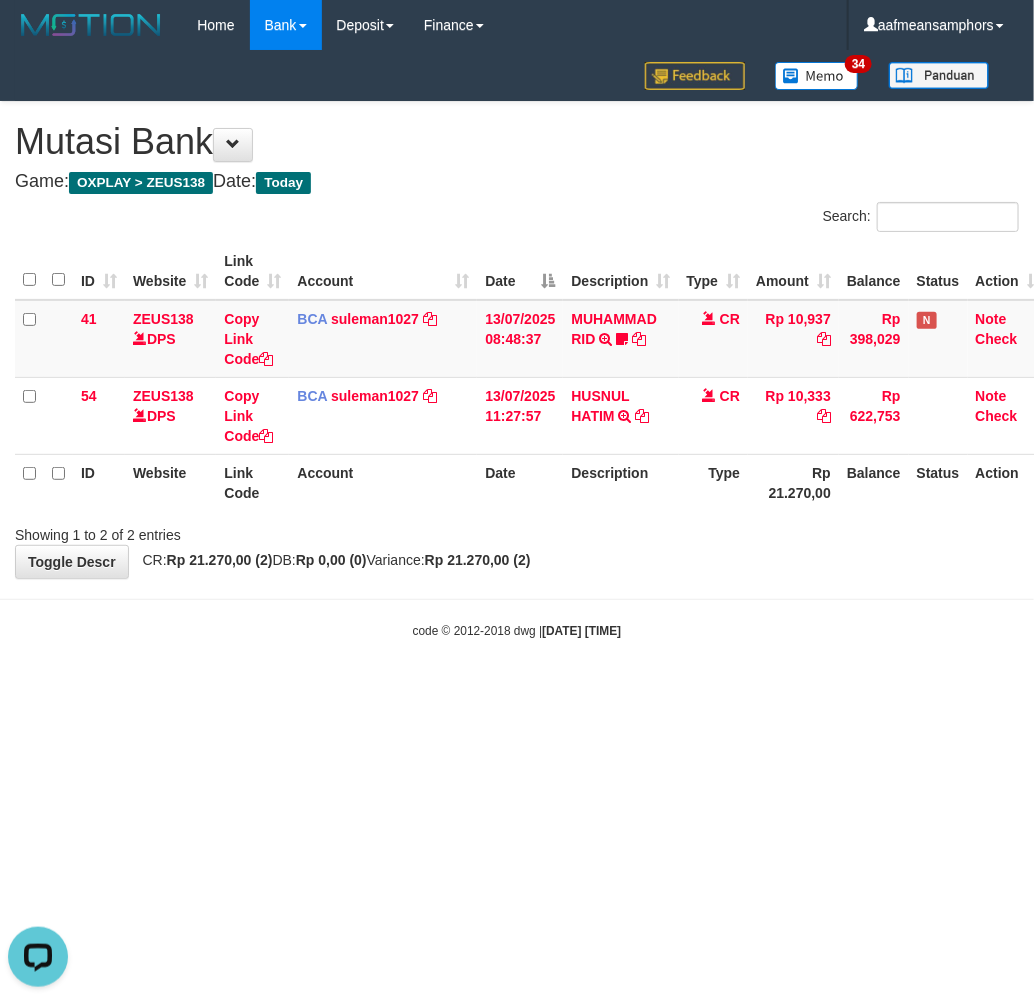 drag, startPoint x: 792, startPoint y: 627, endPoint x: 781, endPoint y: 603, distance: 26.400757 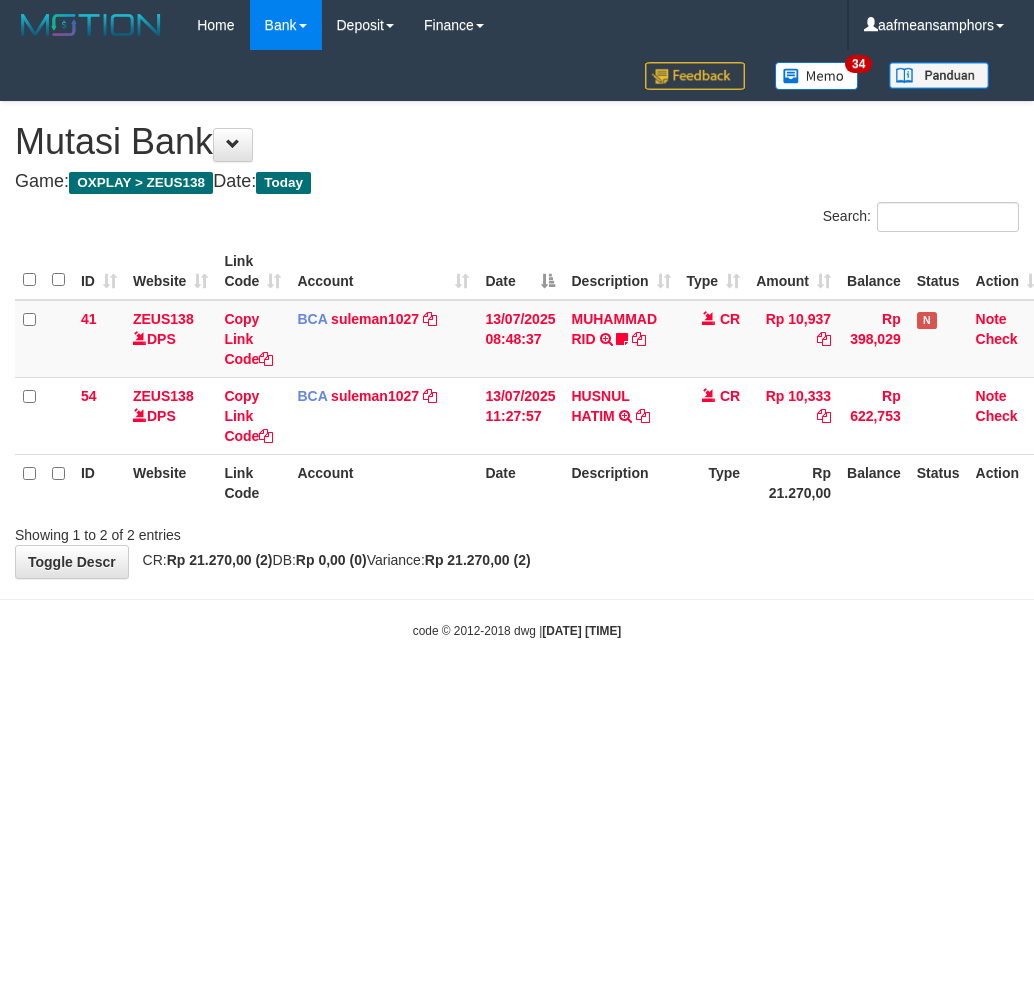 scroll, scrollTop: 0, scrollLeft: 0, axis: both 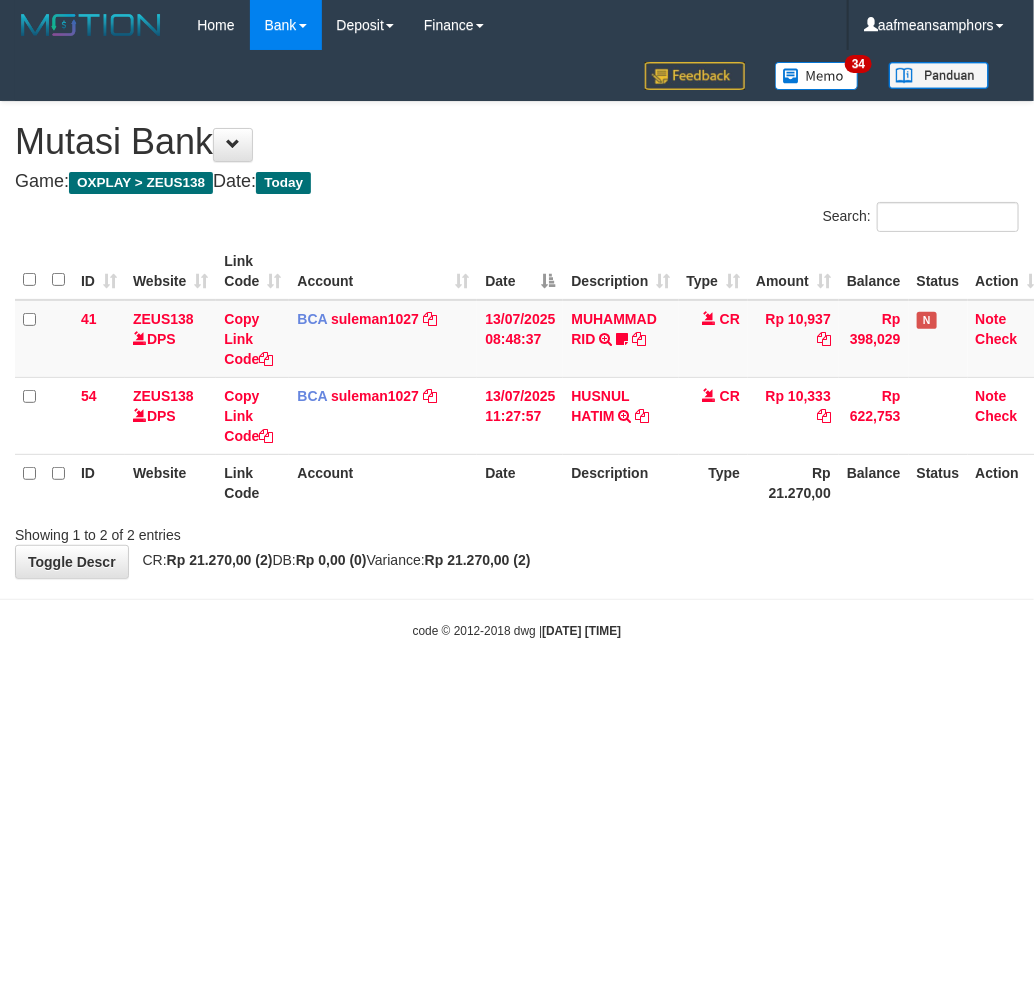 drag, startPoint x: 0, startPoint y: 0, endPoint x: 752, endPoint y: 605, distance: 965.1575 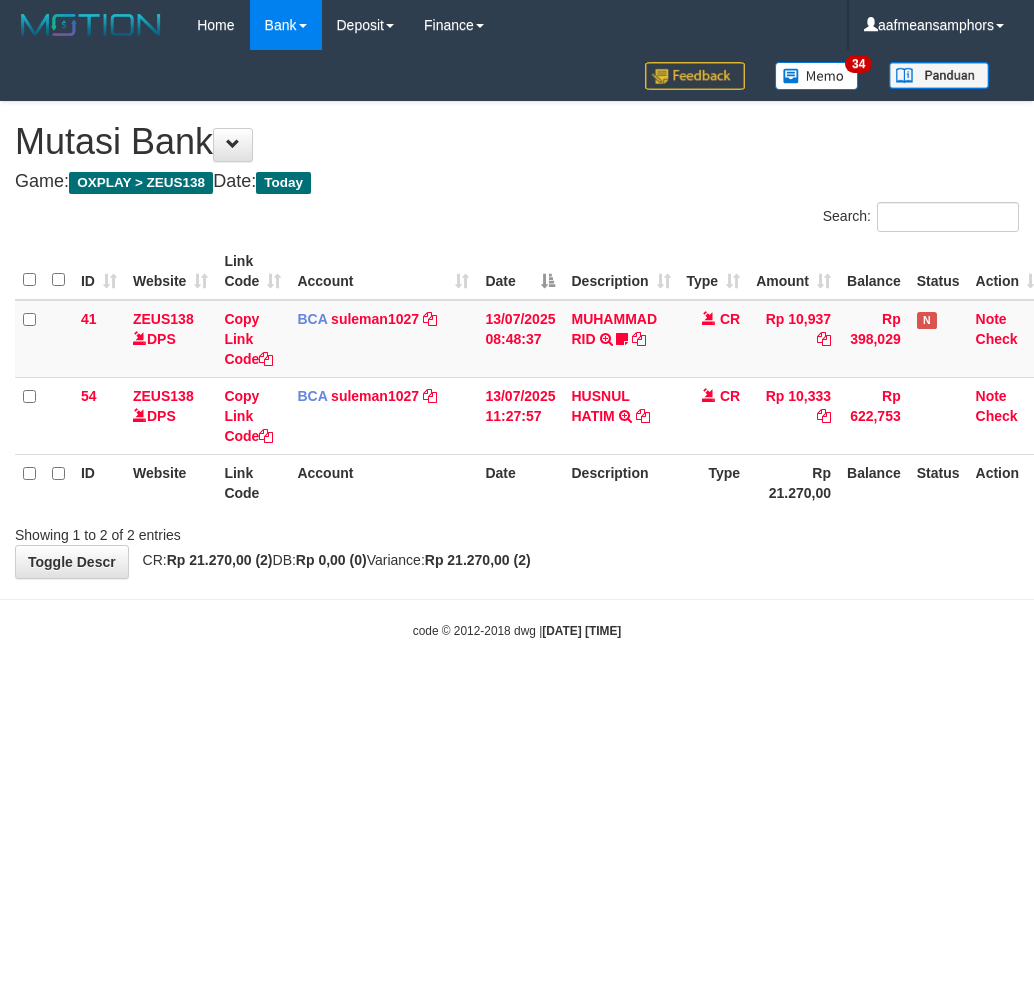 scroll, scrollTop: 0, scrollLeft: 0, axis: both 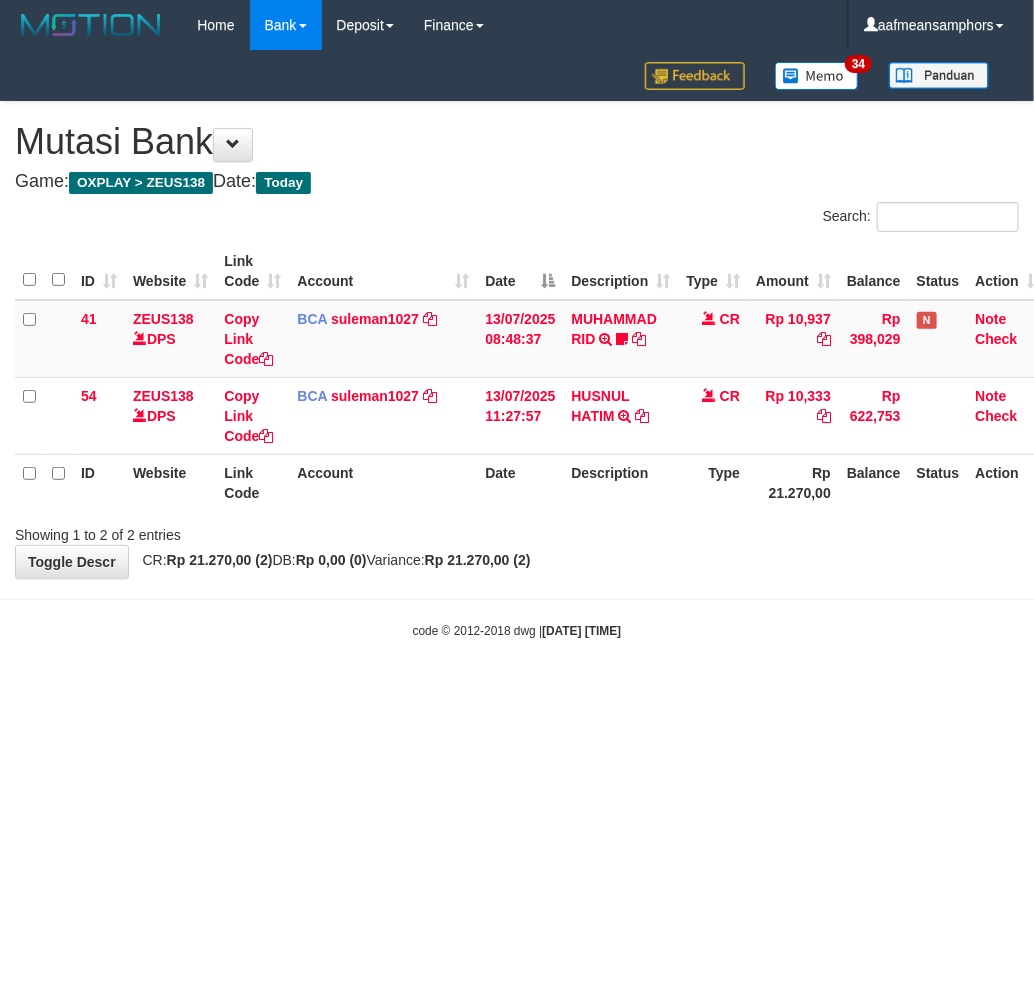 drag, startPoint x: 702, startPoint y: 641, endPoint x: 690, endPoint y: 646, distance: 13 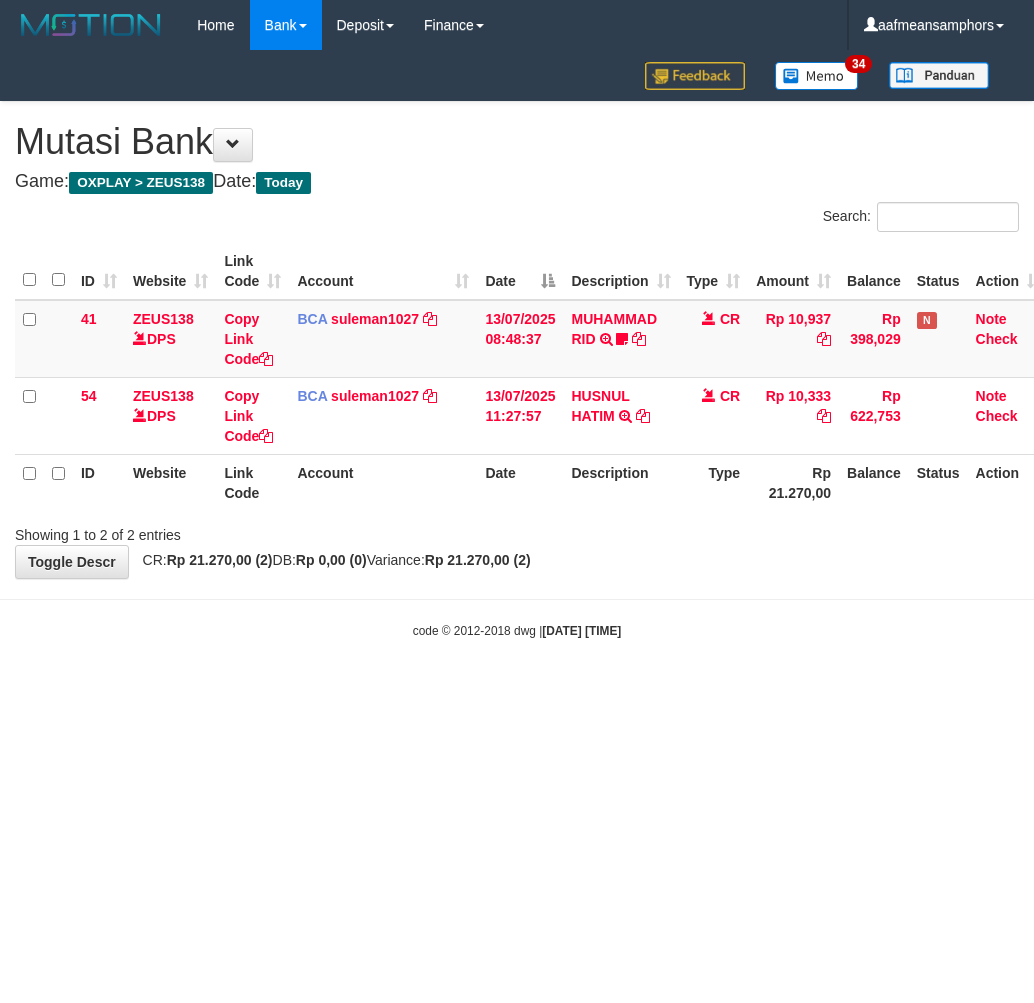 scroll, scrollTop: 0, scrollLeft: 0, axis: both 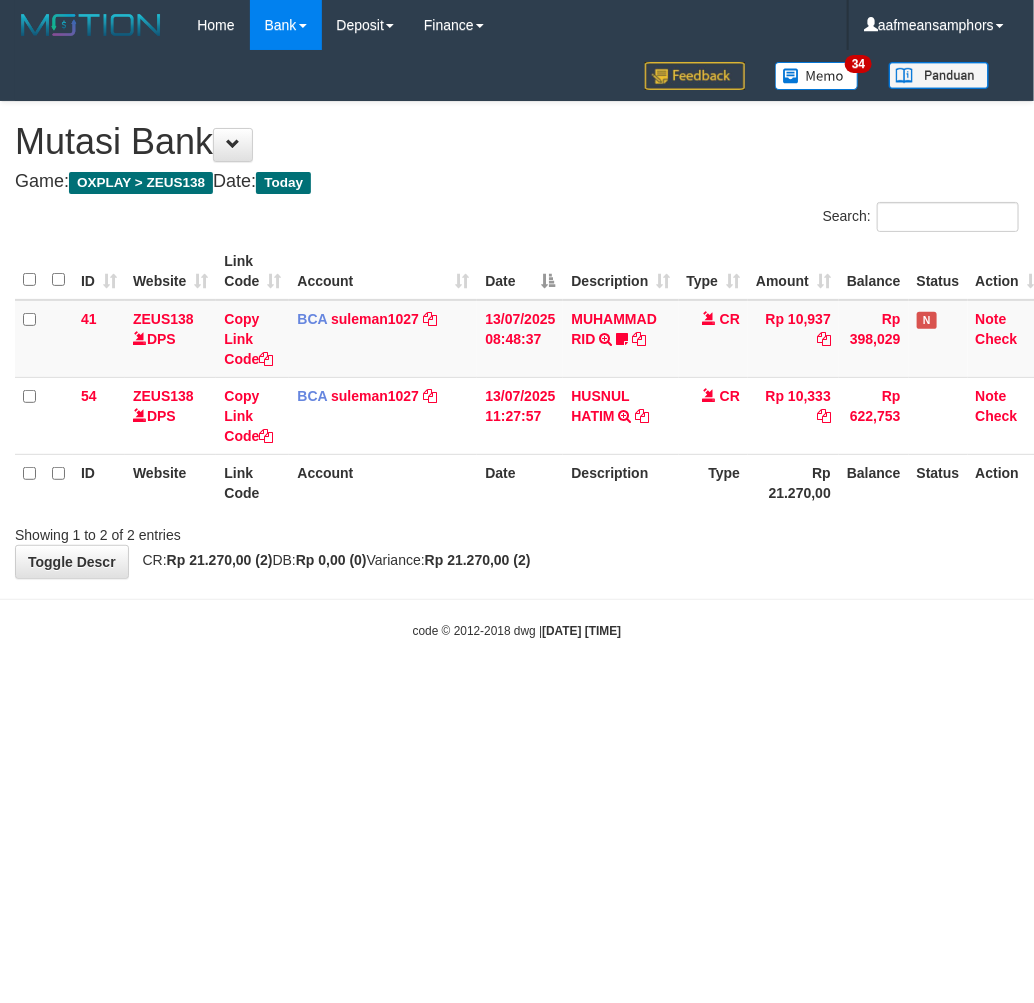 drag, startPoint x: 0, startPoint y: 0, endPoint x: 696, endPoint y: 637, distance: 943.49615 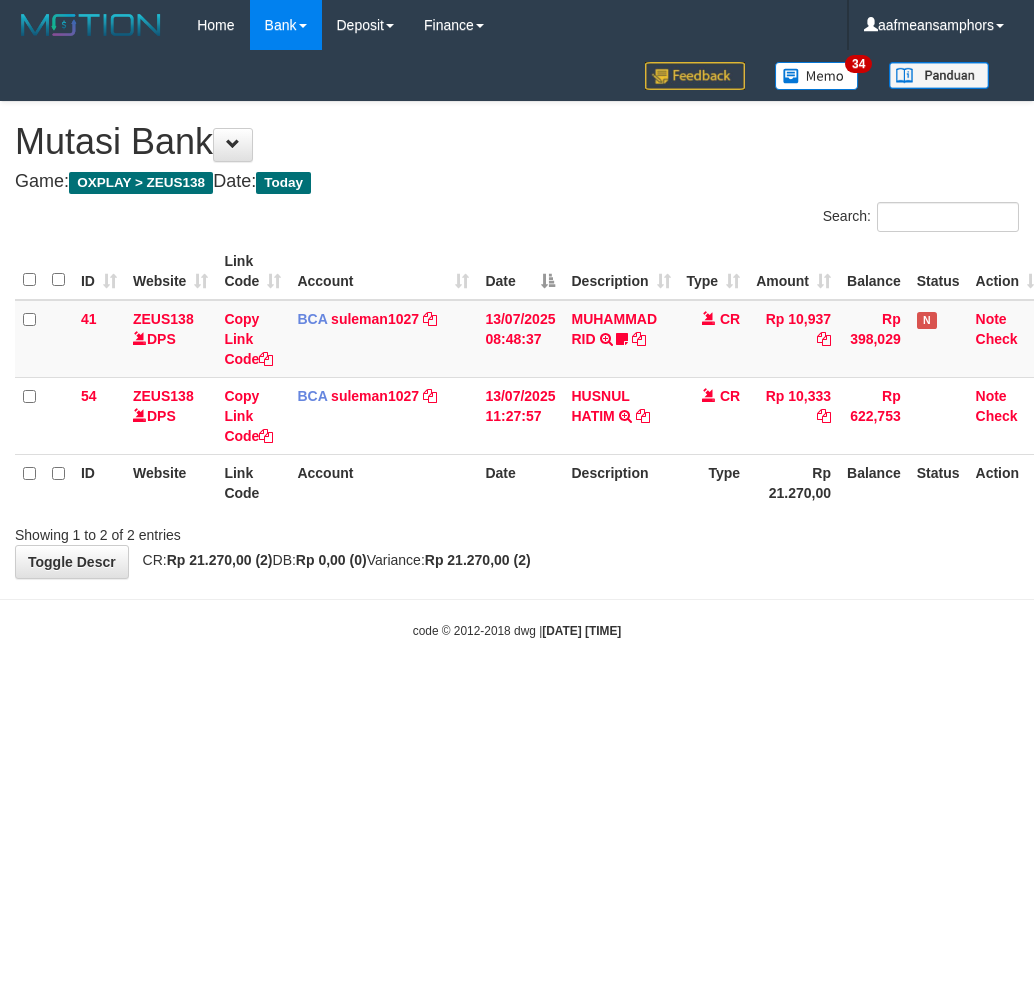 scroll, scrollTop: 0, scrollLeft: 0, axis: both 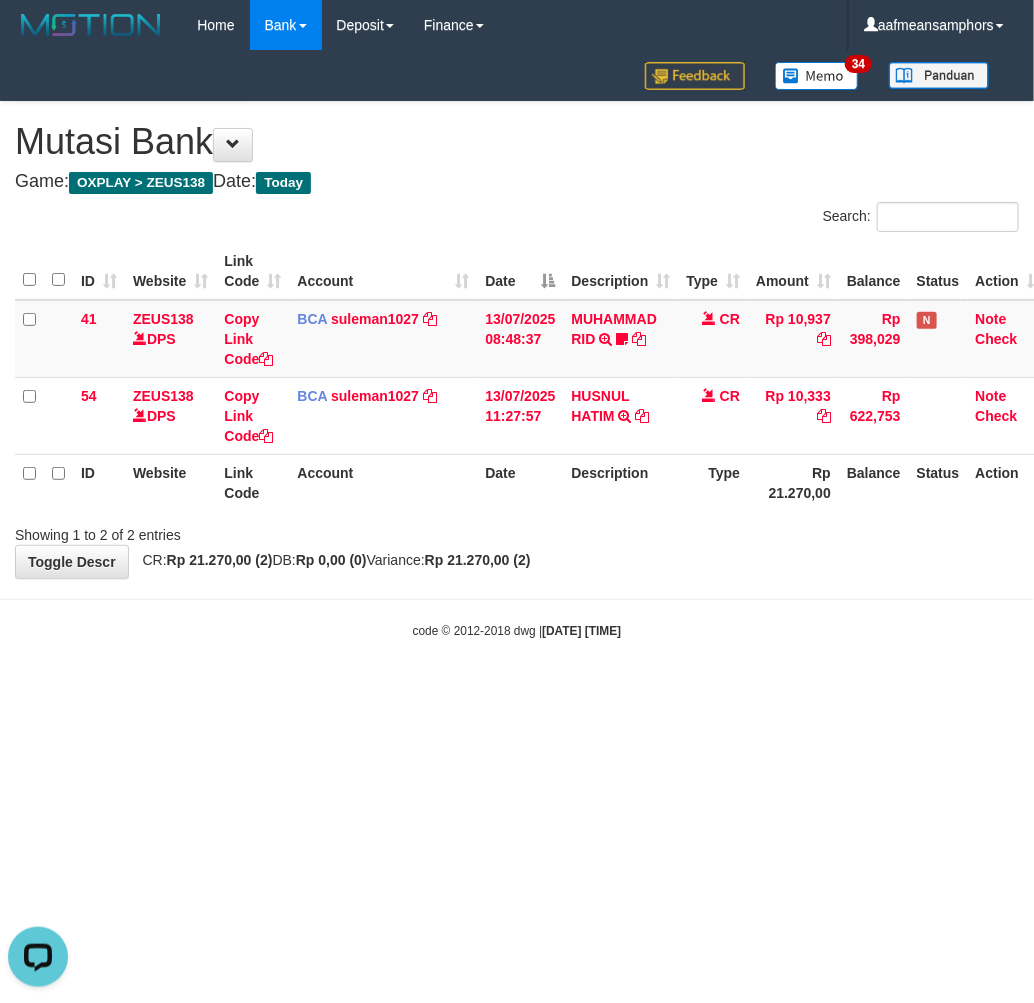 click on "Toggle navigation
Home
Bank
Account List
Load
By Website
Group
[OXPLAY]													ZEUS138
By Load Group (DPS)
Sync" at bounding box center [517, 345] 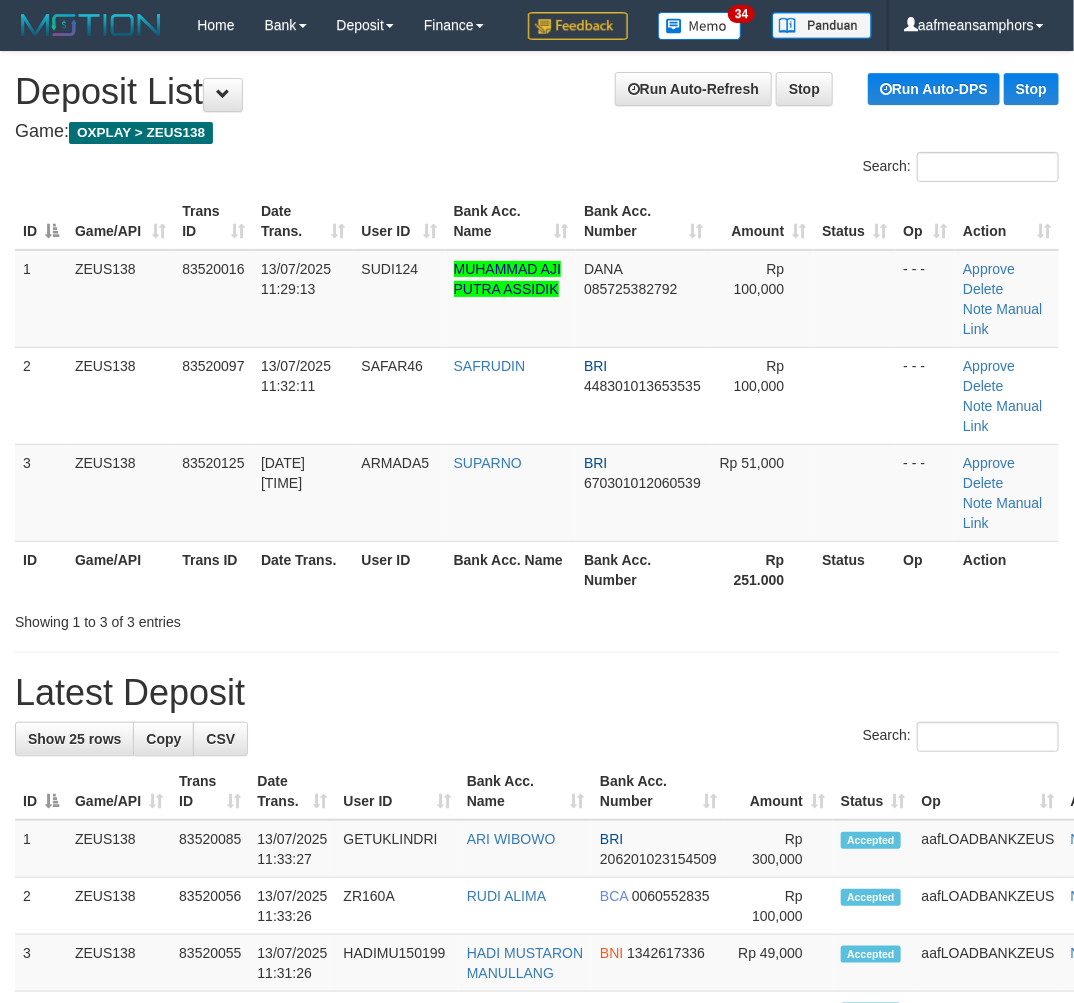 scroll, scrollTop: 0, scrollLeft: 2, axis: horizontal 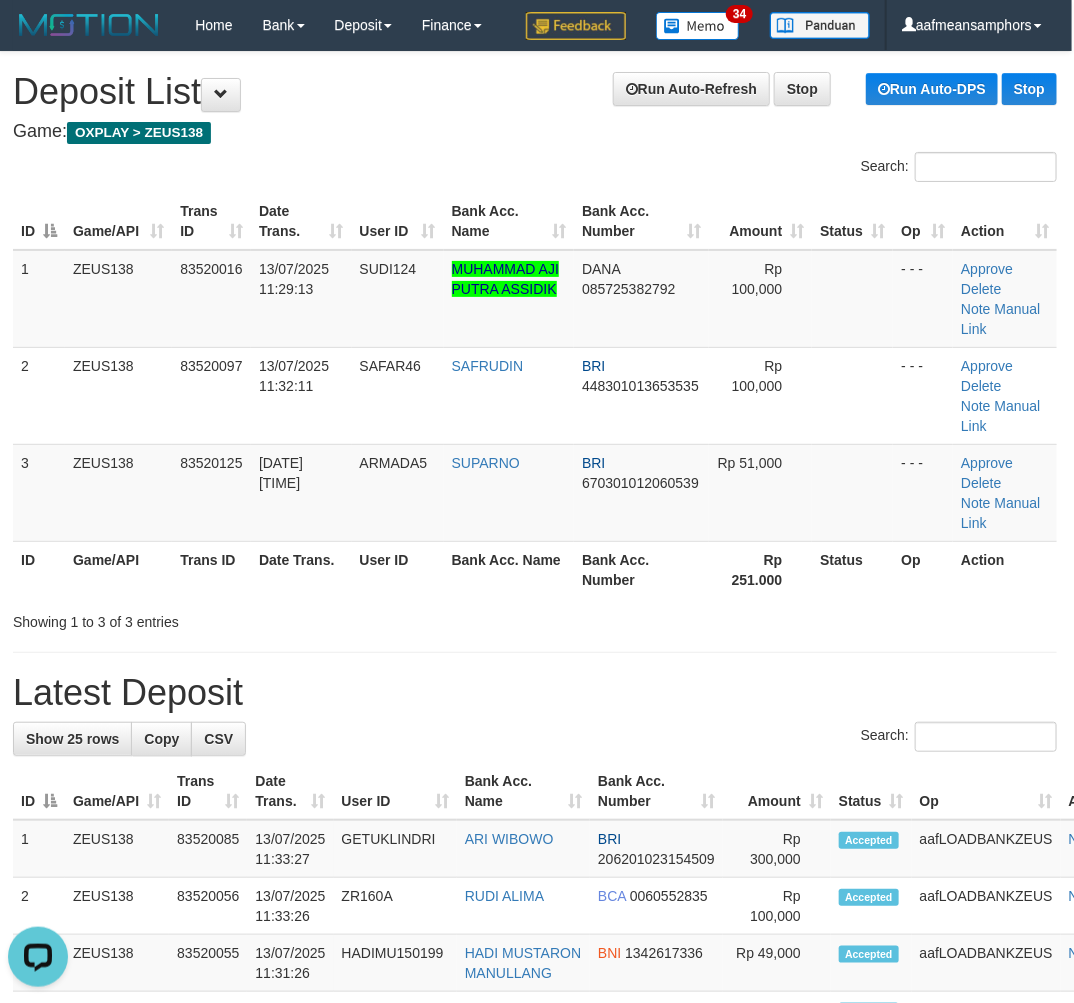 drag, startPoint x: 424, startPoint y: 668, endPoint x: 410, endPoint y: 671, distance: 14.3178215 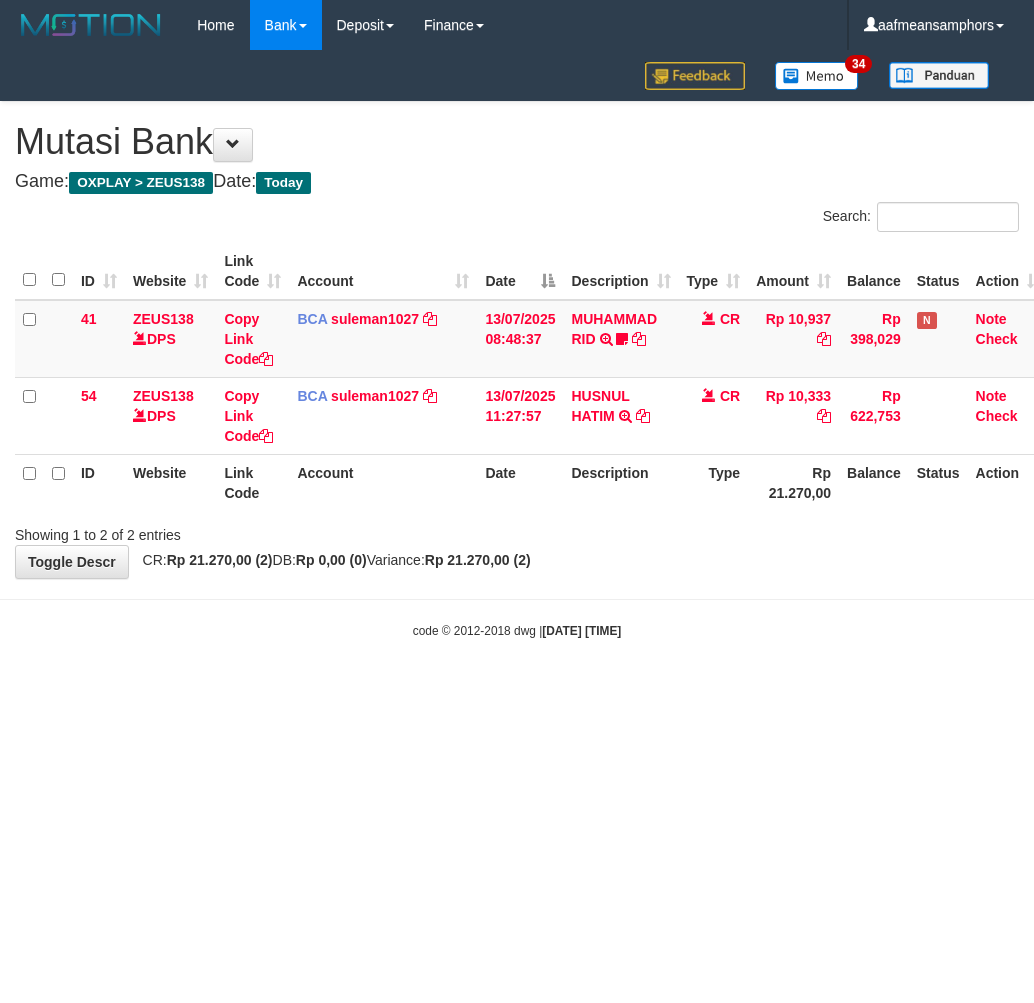scroll, scrollTop: 0, scrollLeft: 0, axis: both 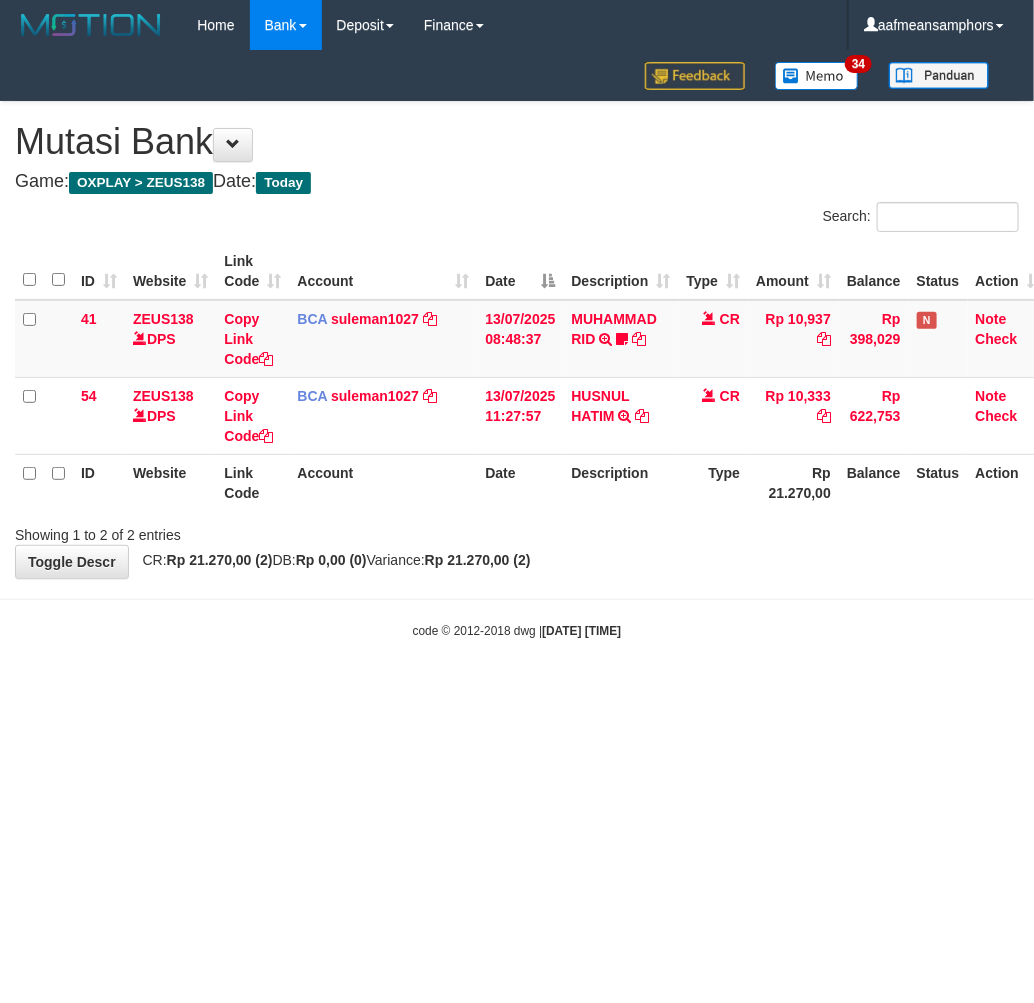 click on "Toggle navigation
Home
Bank
Account List
Load
By Website
Group
[OXPLAY]													ZEUS138
By Load Group (DPS)
Sync" at bounding box center (517, 345) 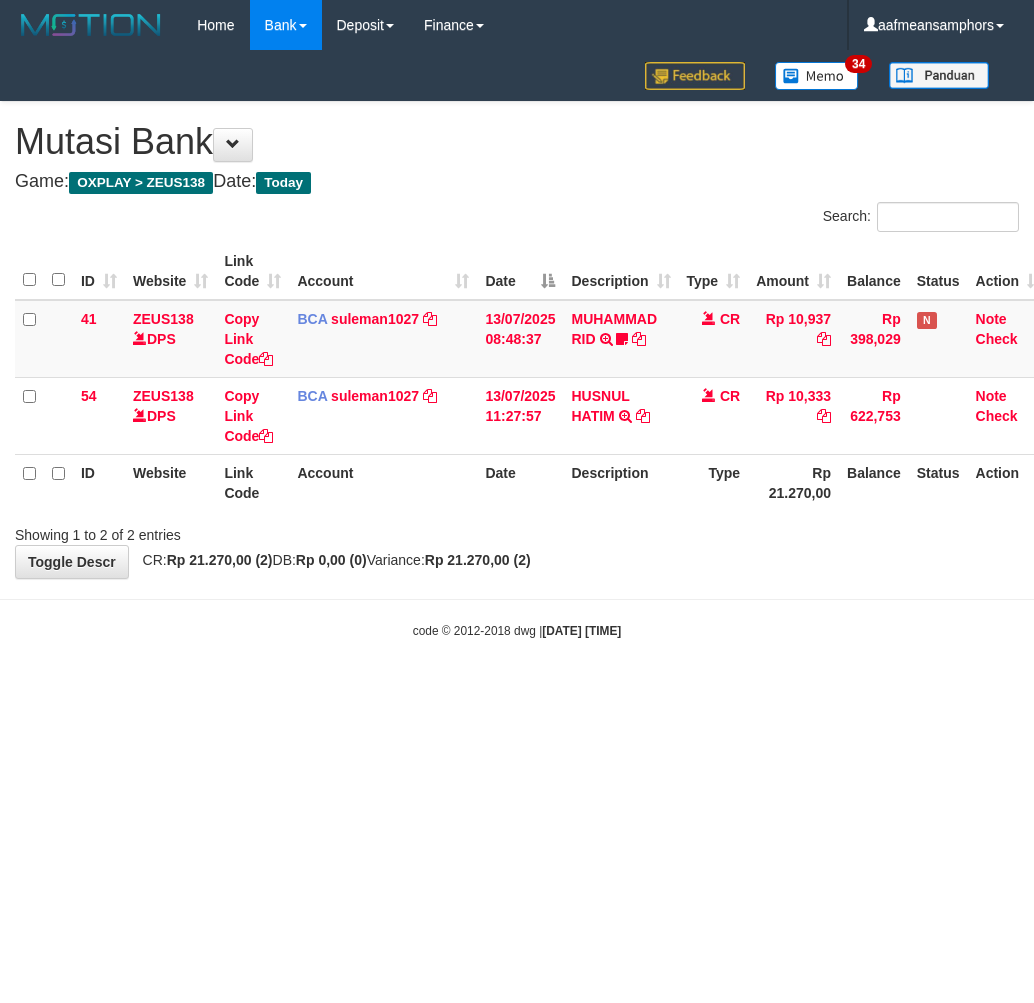 scroll, scrollTop: 0, scrollLeft: 0, axis: both 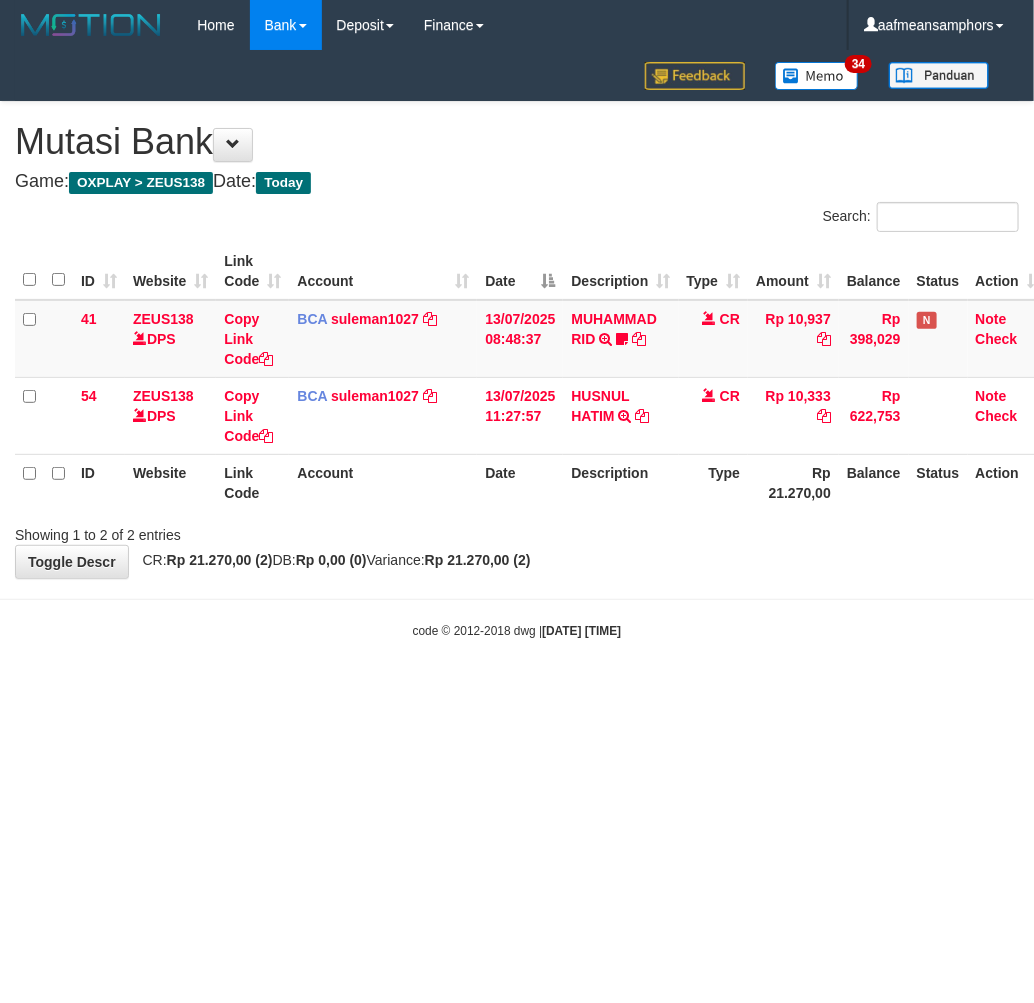 drag, startPoint x: 0, startPoint y: 0, endPoint x: 774, endPoint y: 722, distance: 1058.4706 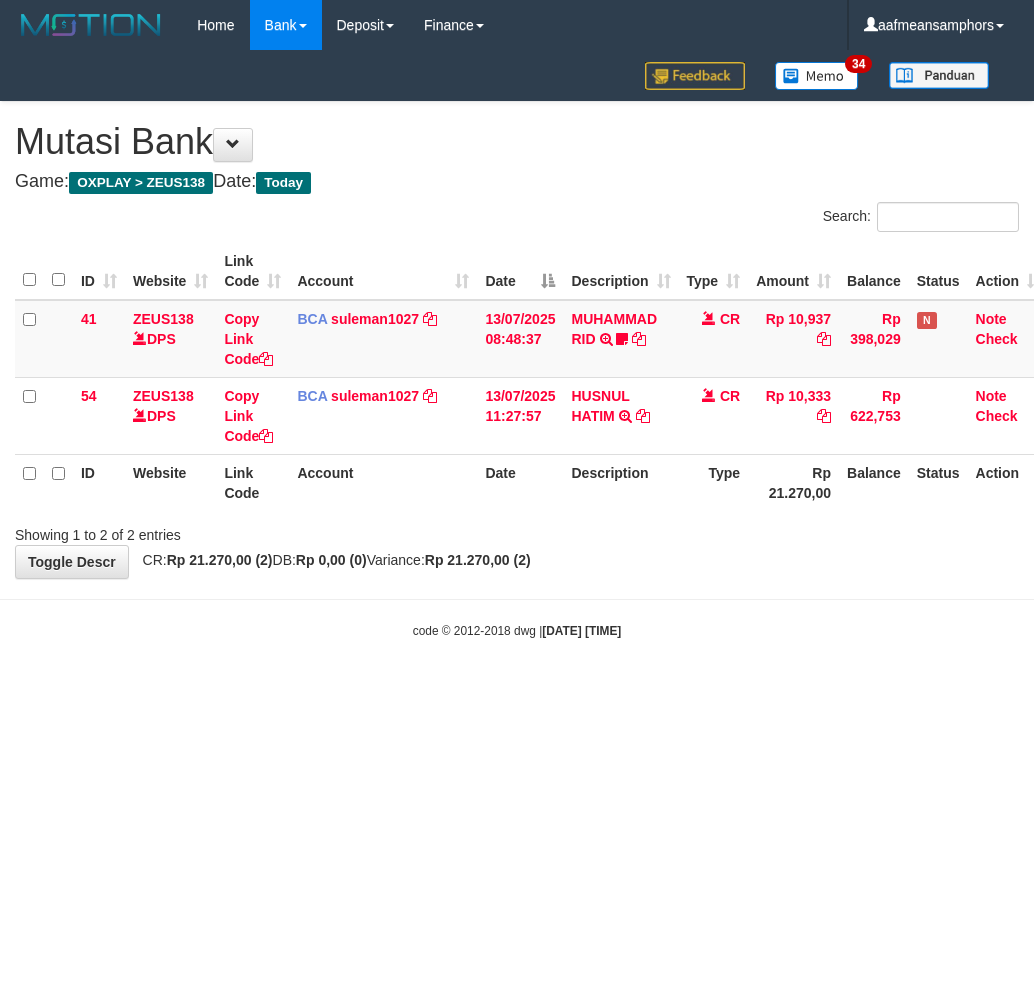 scroll, scrollTop: 0, scrollLeft: 0, axis: both 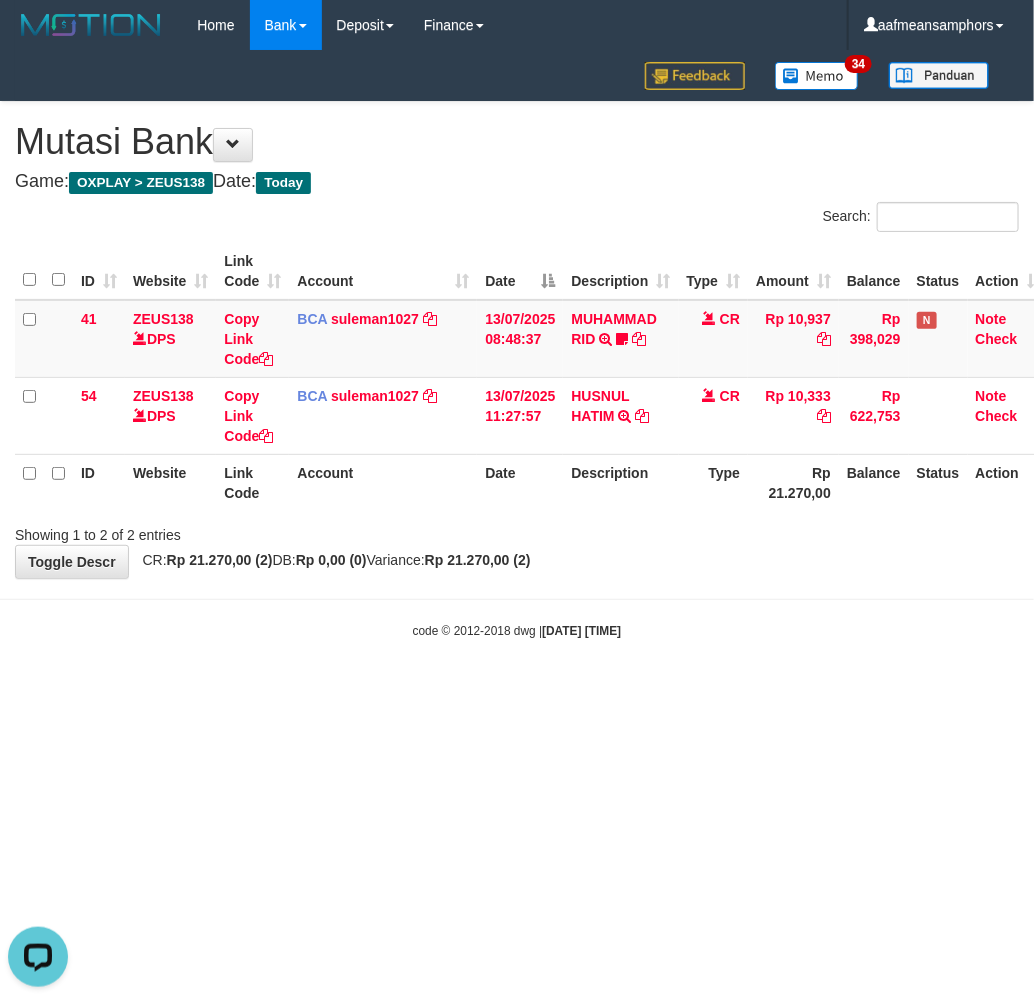 drag, startPoint x: 634, startPoint y: 681, endPoint x: 625, endPoint y: 674, distance: 11.401754 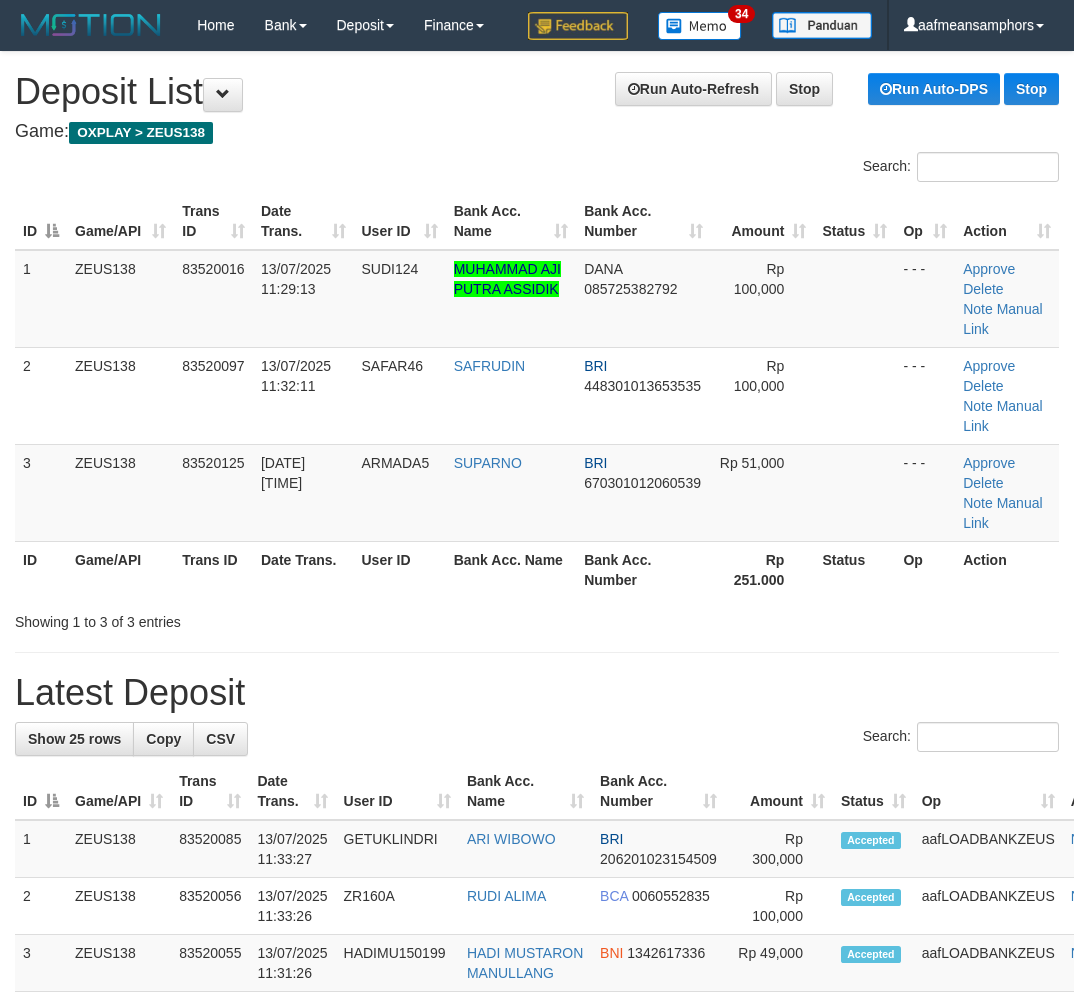 scroll, scrollTop: 0, scrollLeft: 2, axis: horizontal 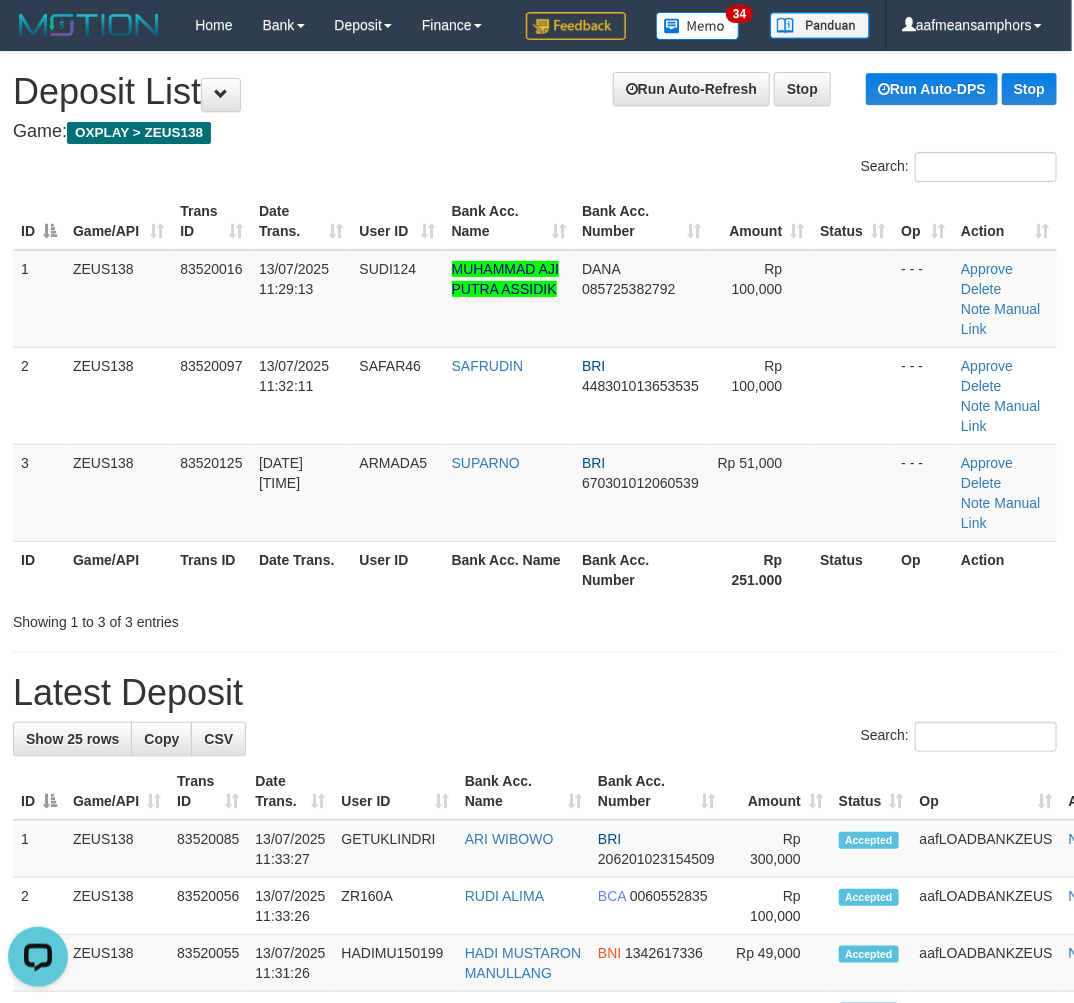 click on "**********" at bounding box center [535, 1215] 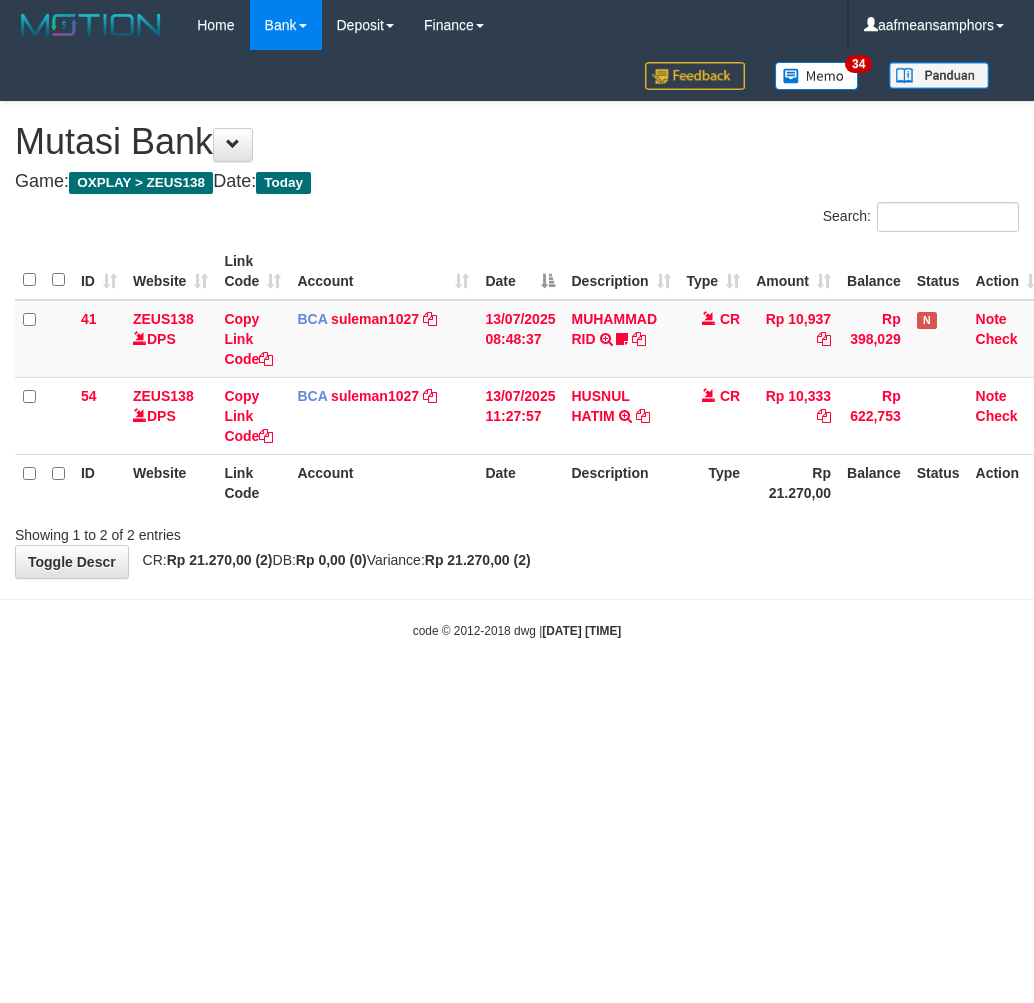 scroll, scrollTop: 0, scrollLeft: 0, axis: both 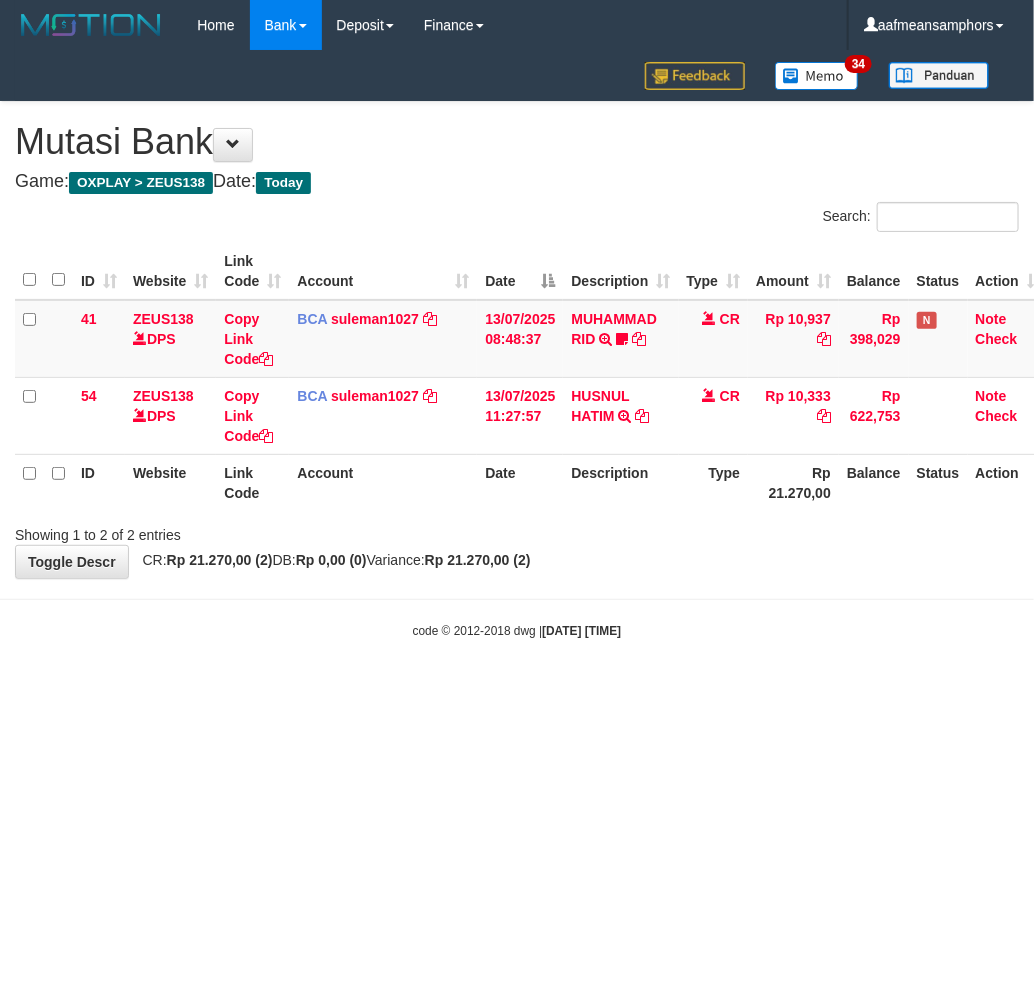 click on "Toggle navigation
Home
Bank
Account List
Load
By Website
Group
[OXPLAY]													ZEUS138
By Load Group (DPS)" at bounding box center (517, 345) 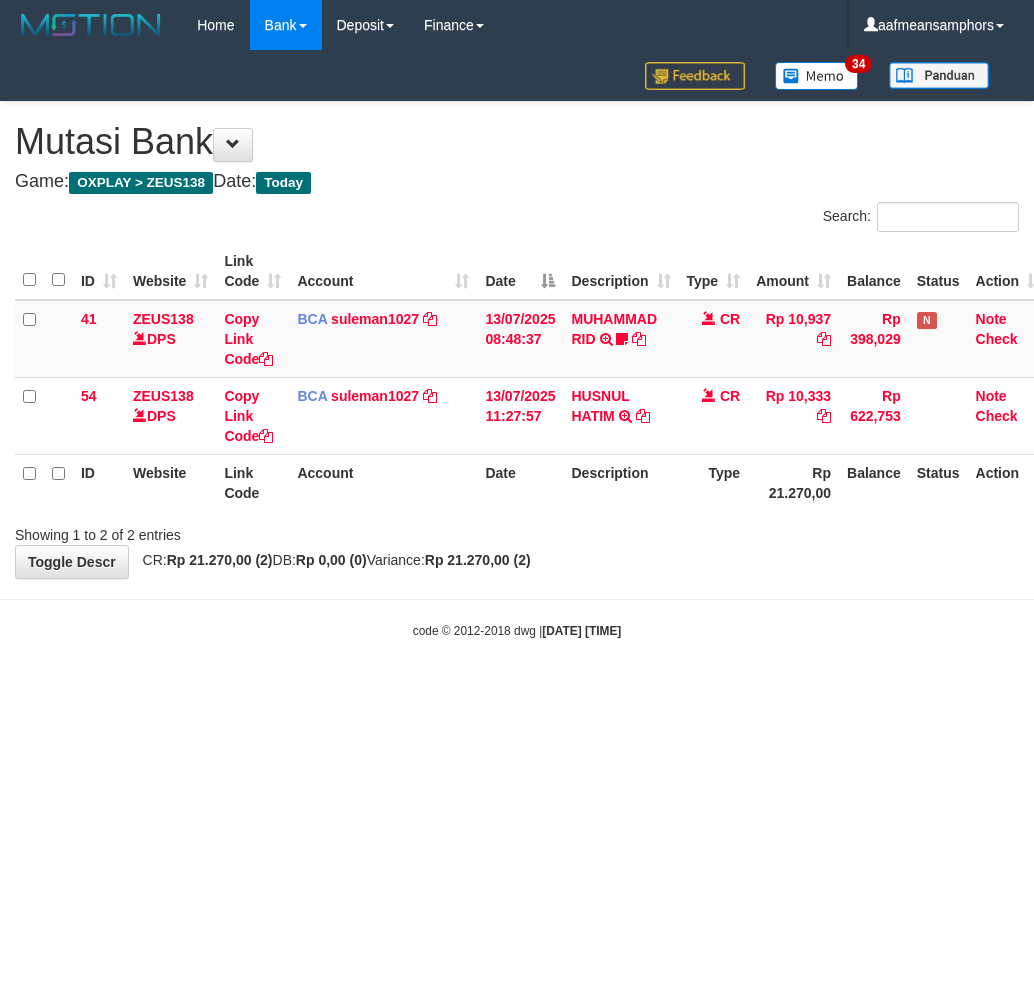 scroll, scrollTop: 0, scrollLeft: 0, axis: both 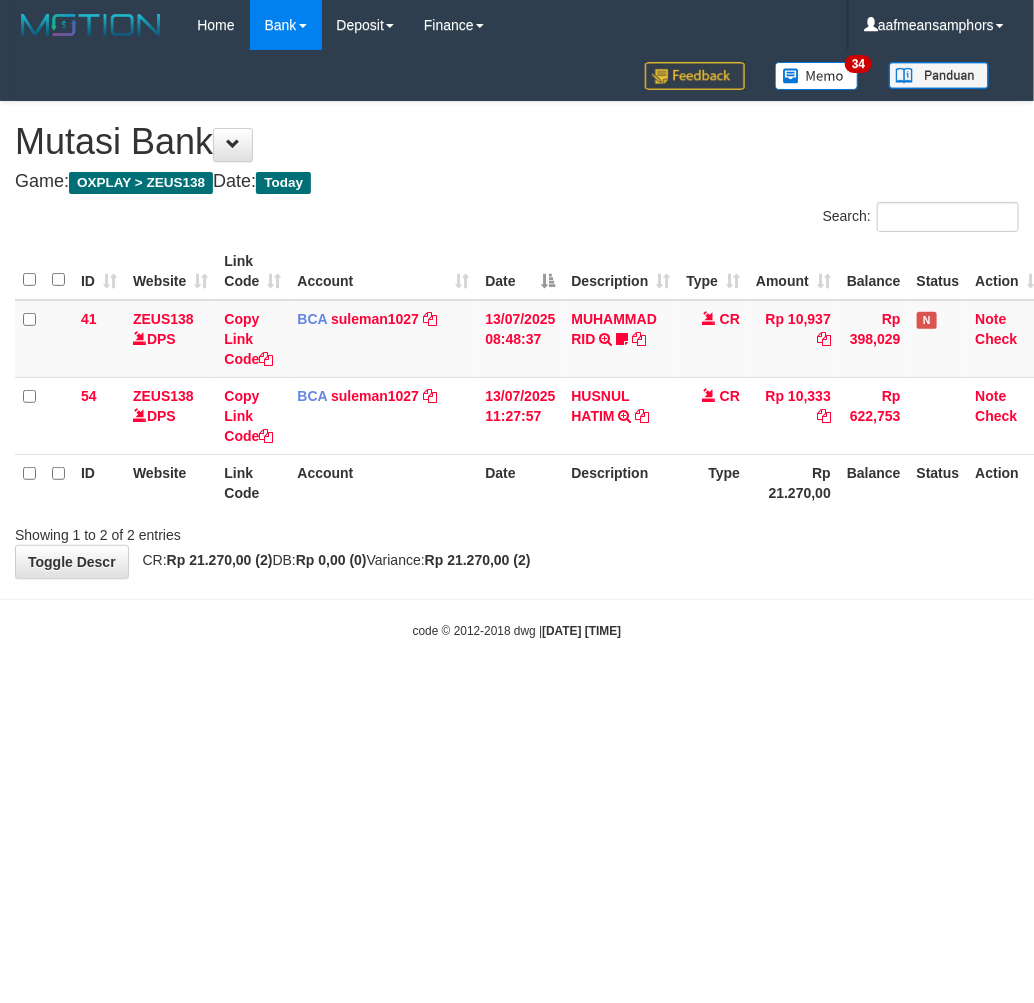 click on "Toggle navigation
Home
Bank
Account List
Load
By Website
Group
[OXPLAY]													ZEUS138
By Load Group (DPS)" at bounding box center (517, 345) 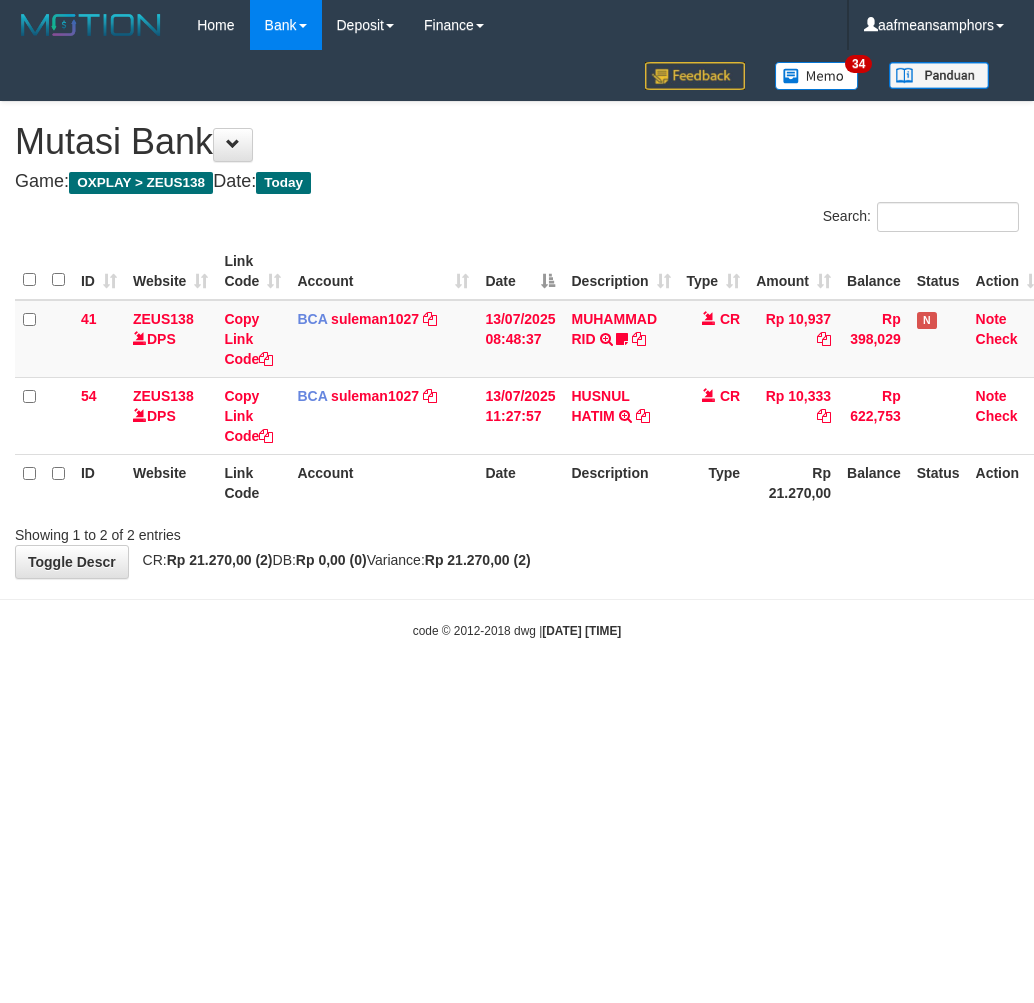 click on "Toggle navigation
Home
Bank
Account List
Load
By Website
Group
[OXPLAY]													ZEUS138
By Load Group (DPS)" at bounding box center [517, 345] 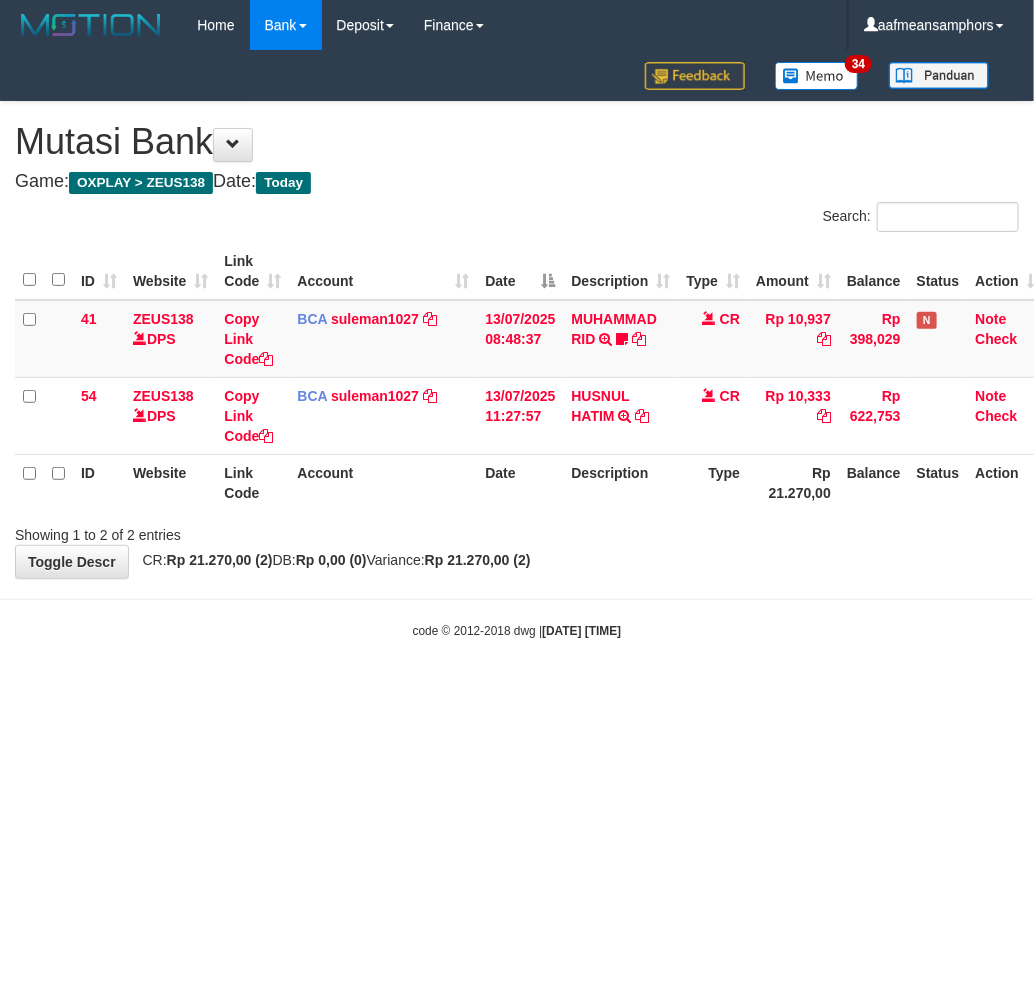 click on "Toggle navigation
Home
Bank
Account List
Load
By Website
Group
[OXPLAY]													ZEUS138
By Load Group (DPS)" at bounding box center [517, 345] 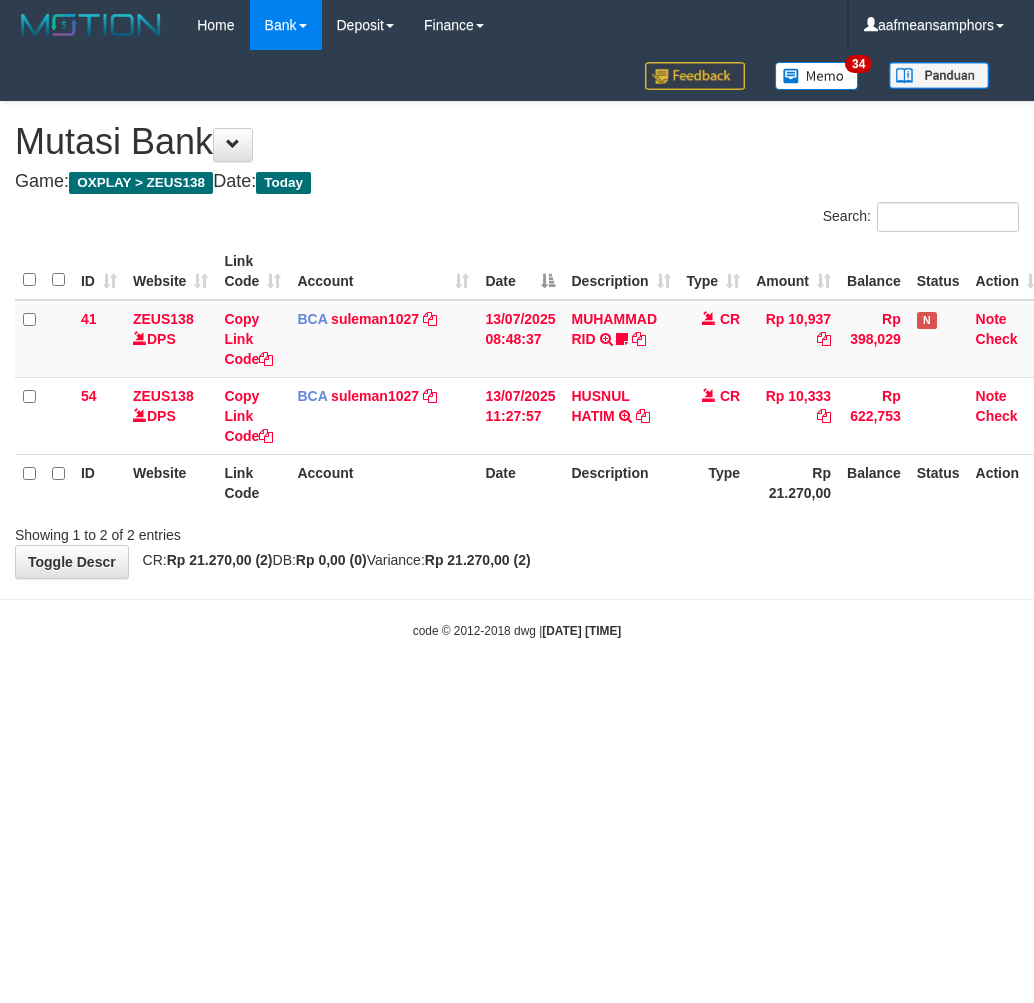 scroll, scrollTop: 0, scrollLeft: 0, axis: both 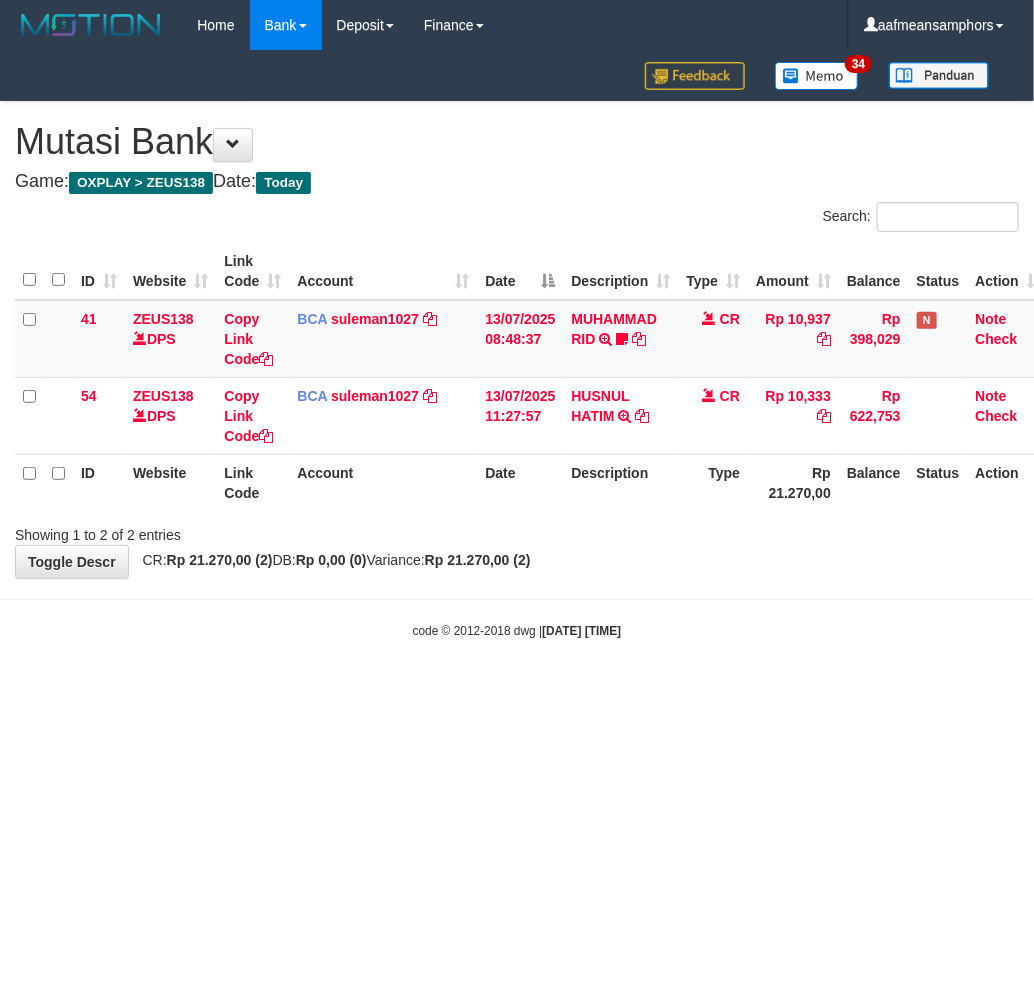 drag, startPoint x: 0, startPoint y: 0, endPoint x: 730, endPoint y: 681, distance: 998.3291 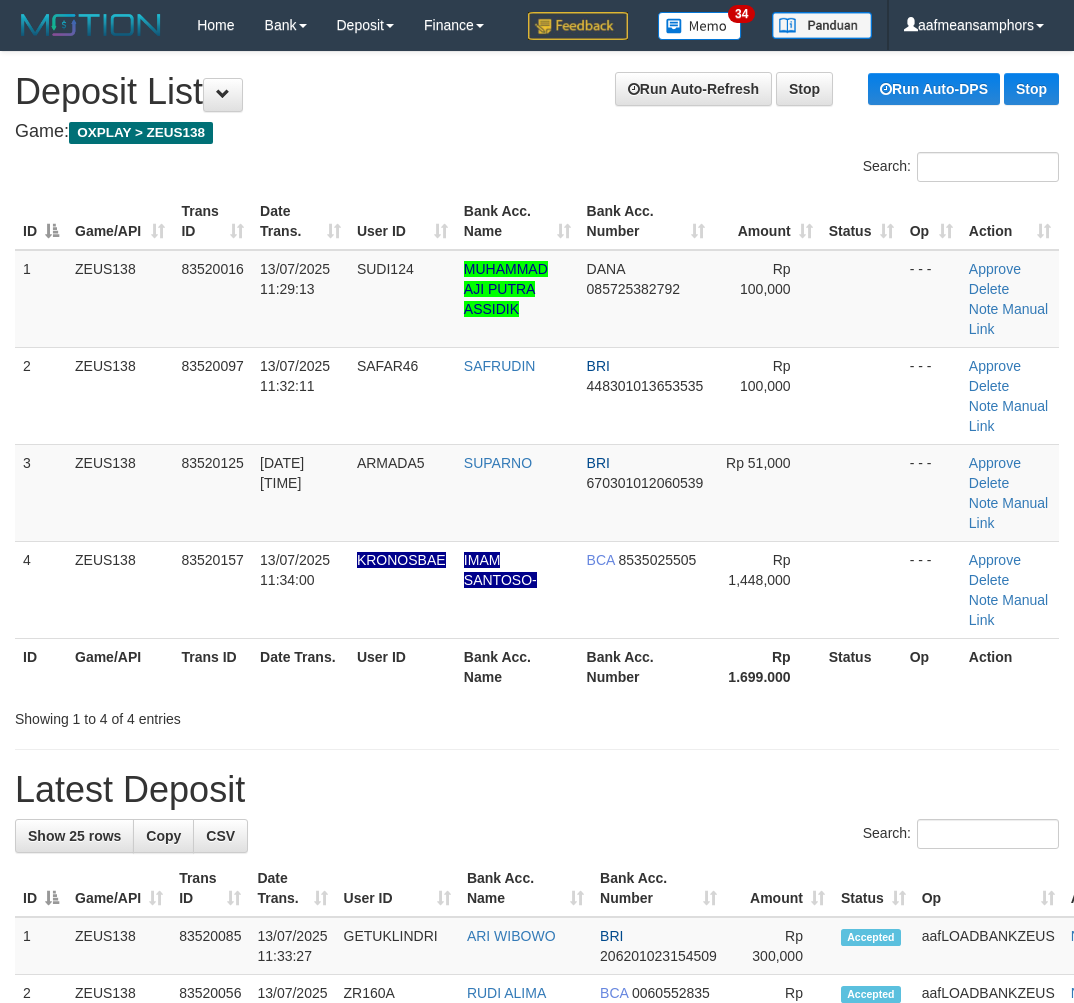 scroll, scrollTop: 0, scrollLeft: 2, axis: horizontal 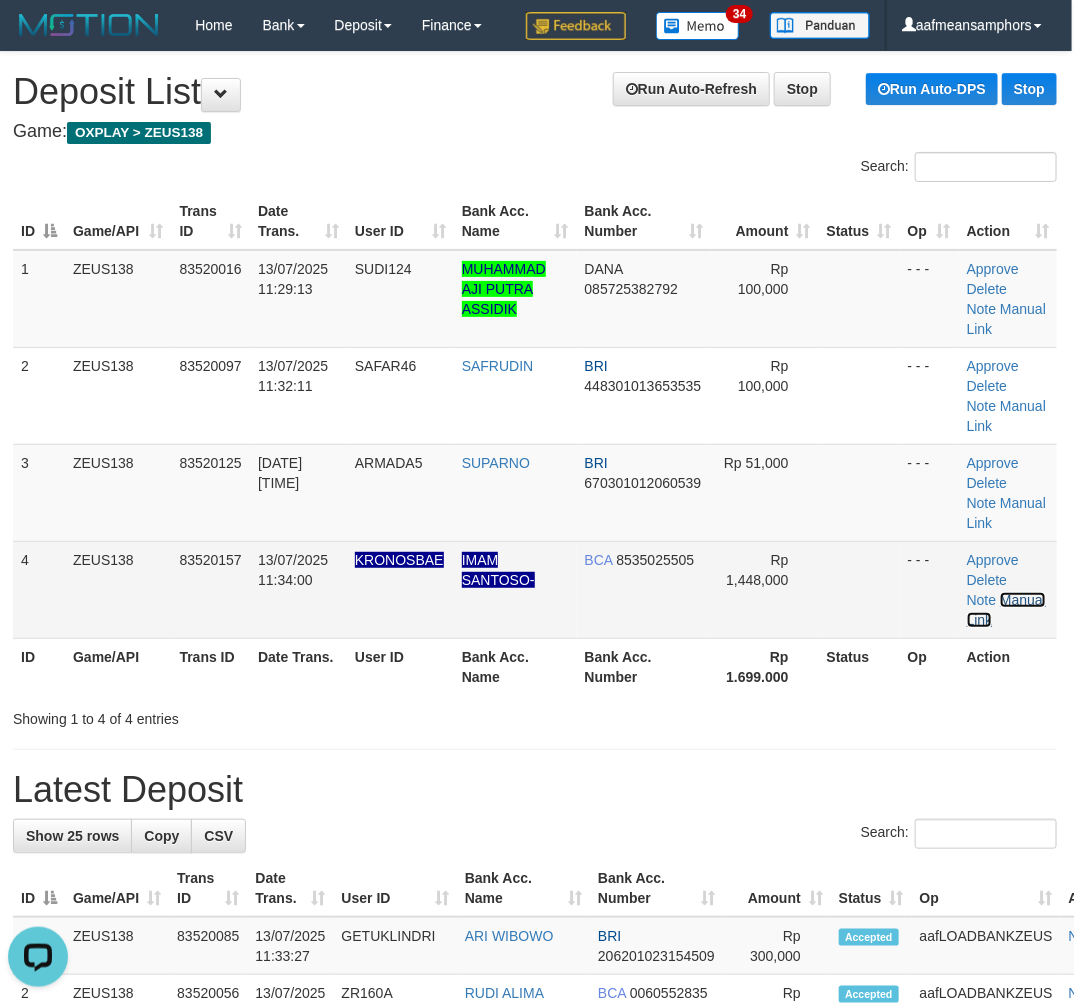 click on "Manual Link" at bounding box center [1006, 610] 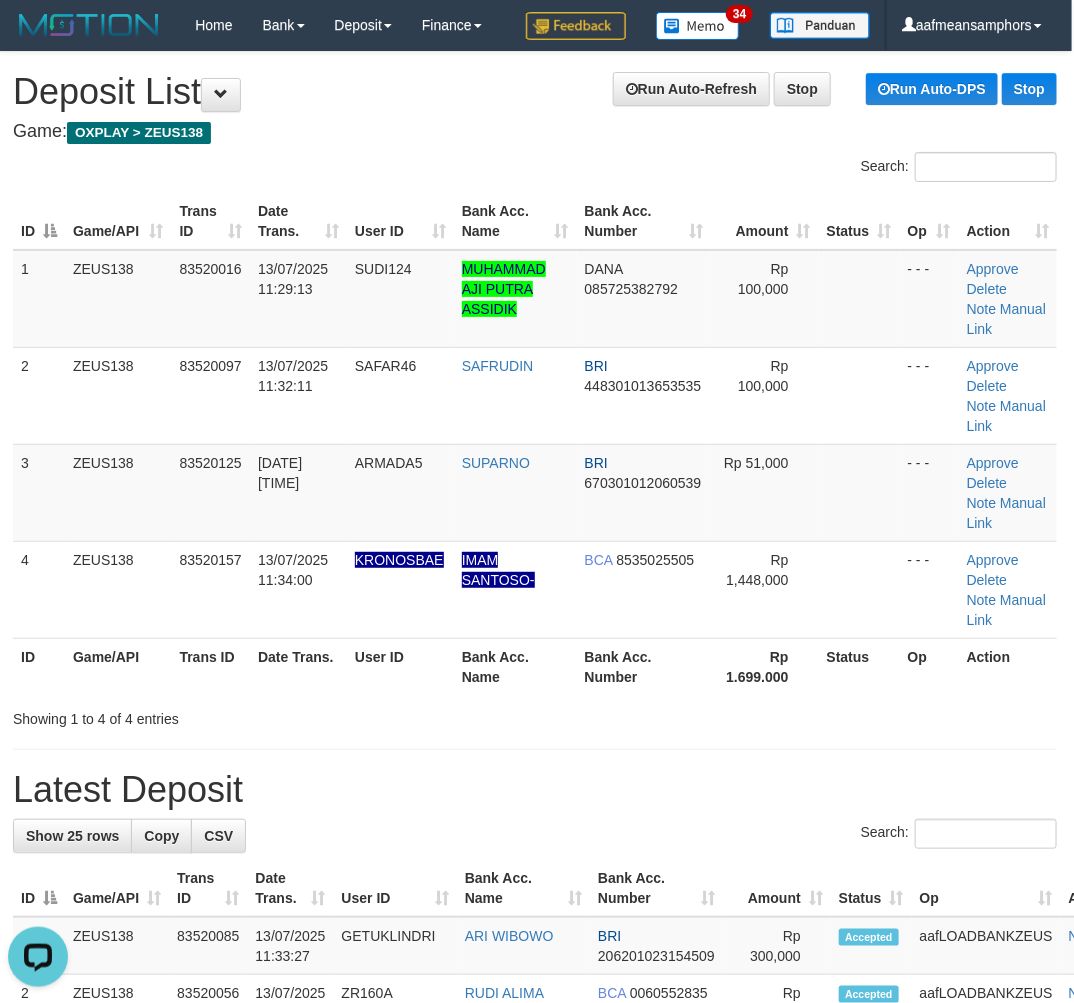drag, startPoint x: 421, startPoint y: 740, endPoint x: 418, endPoint y: 768, distance: 28.160255 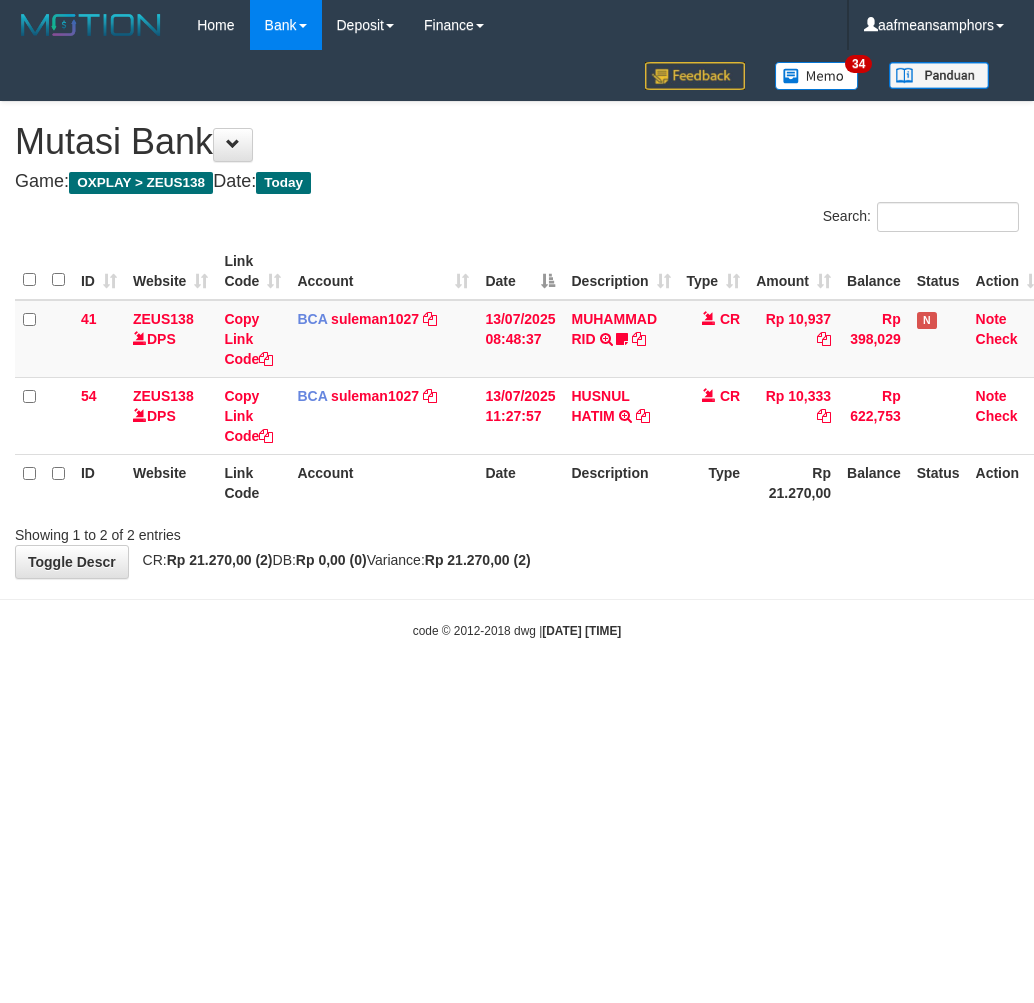 scroll, scrollTop: 0, scrollLeft: 0, axis: both 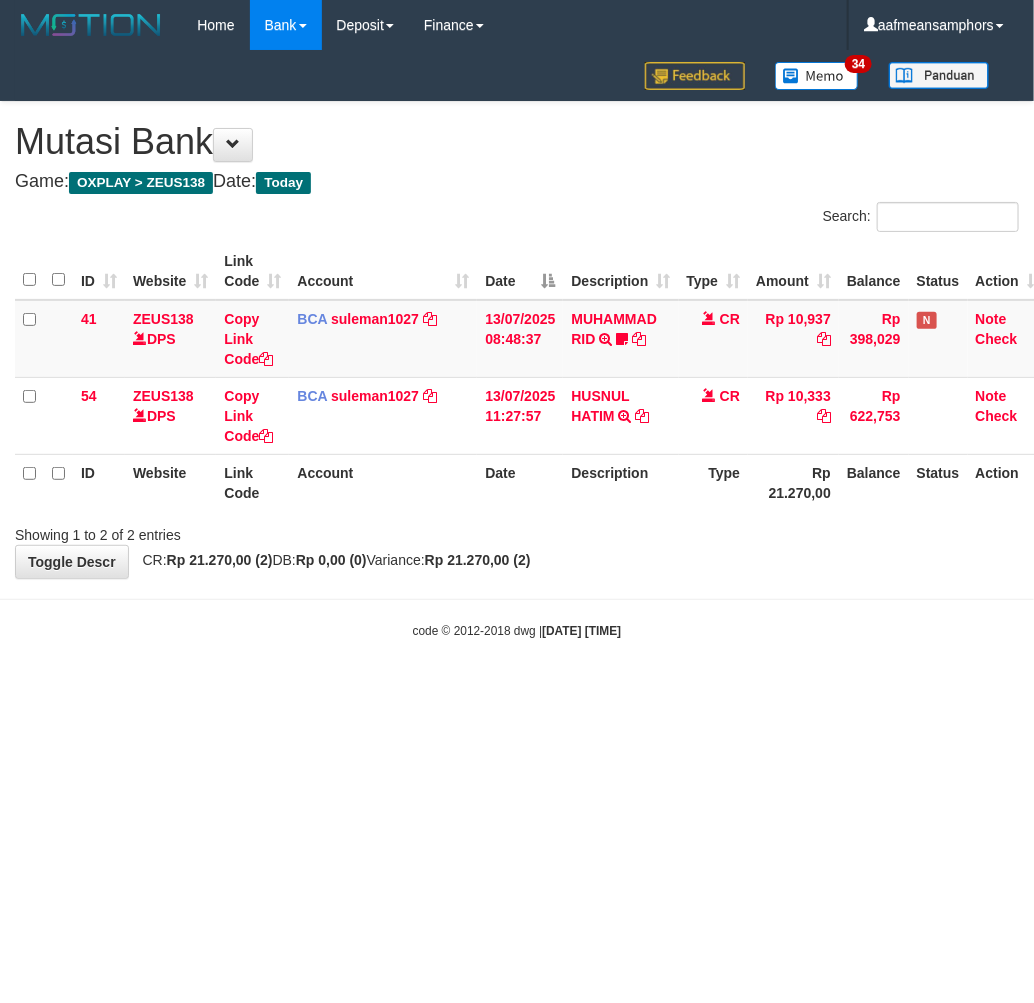 drag, startPoint x: 0, startPoint y: 0, endPoint x: 751, endPoint y: 656, distance: 997.1645 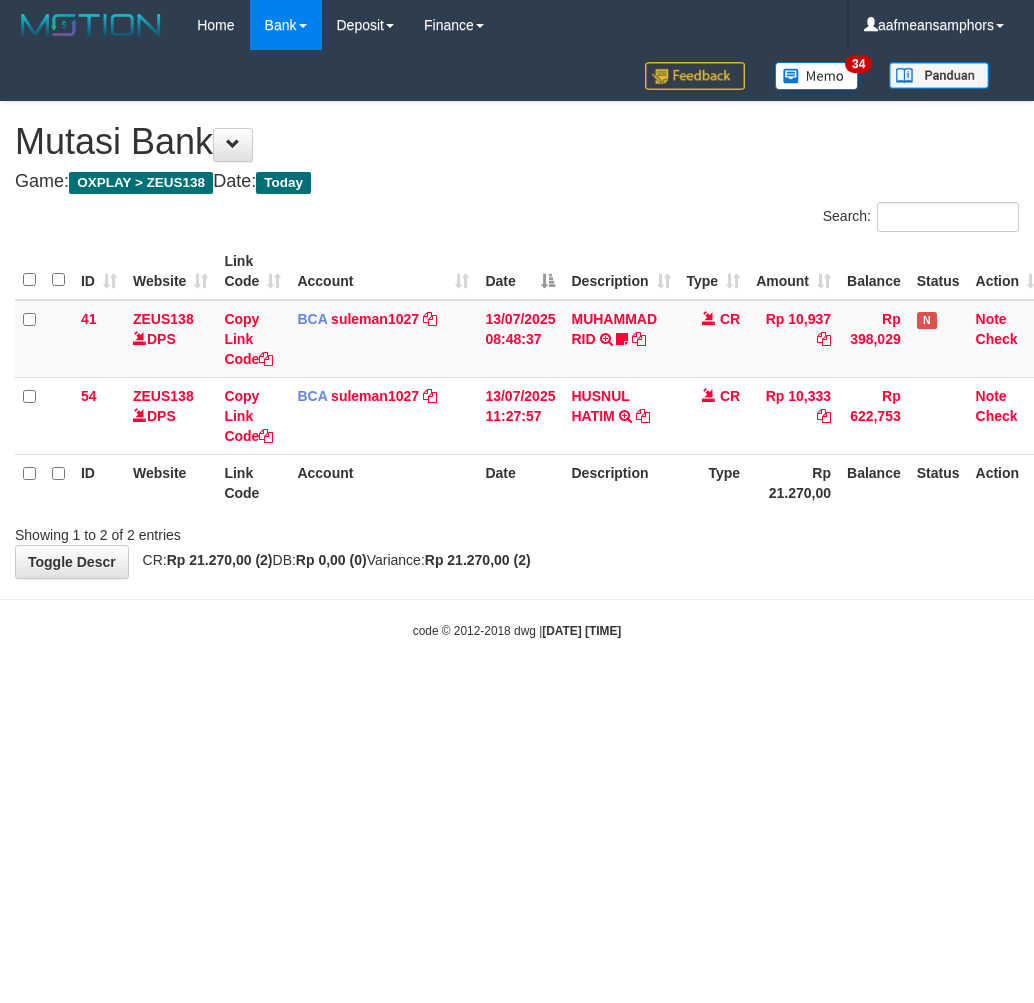 scroll, scrollTop: 0, scrollLeft: 0, axis: both 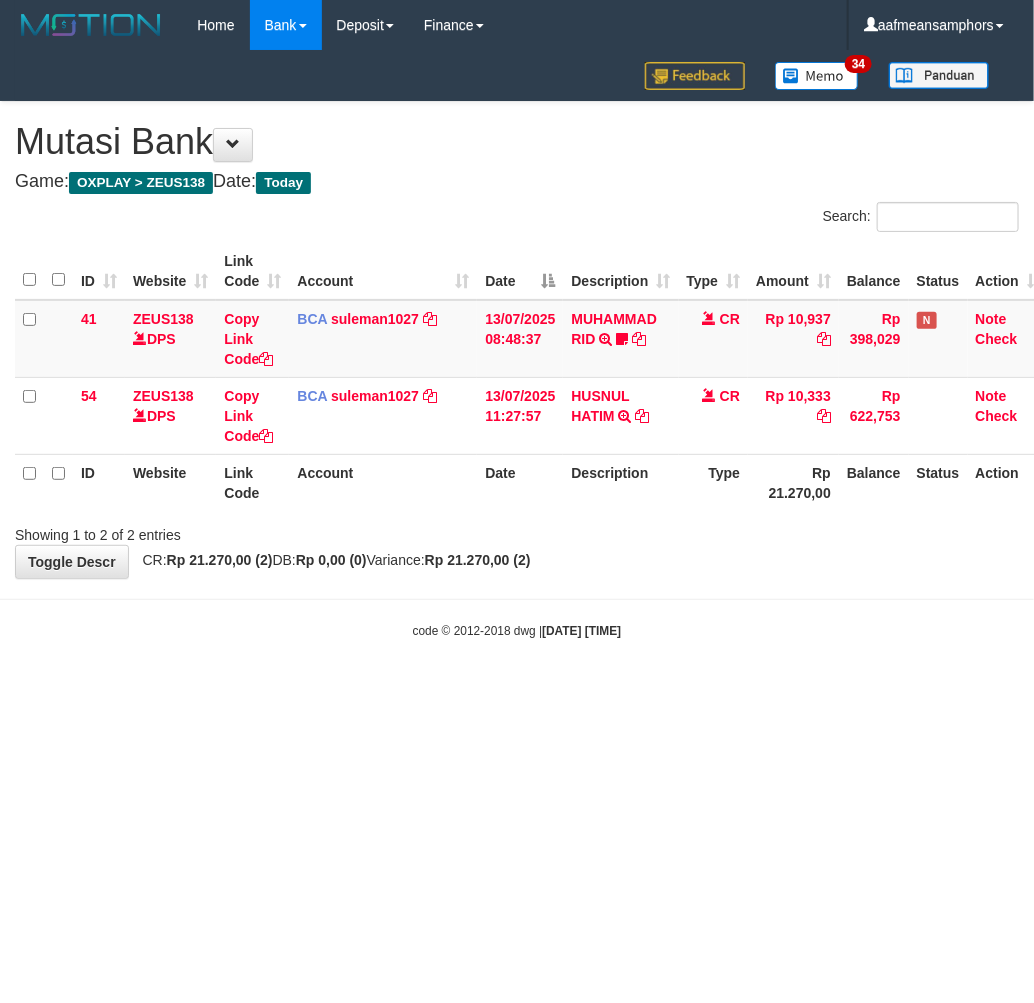 click on "Toggle navigation
Home
Bank
Account List
Load
By Website
Group
[OXPLAY]													ZEUS138
By Load Group (DPS)
Sync" at bounding box center (517, 345) 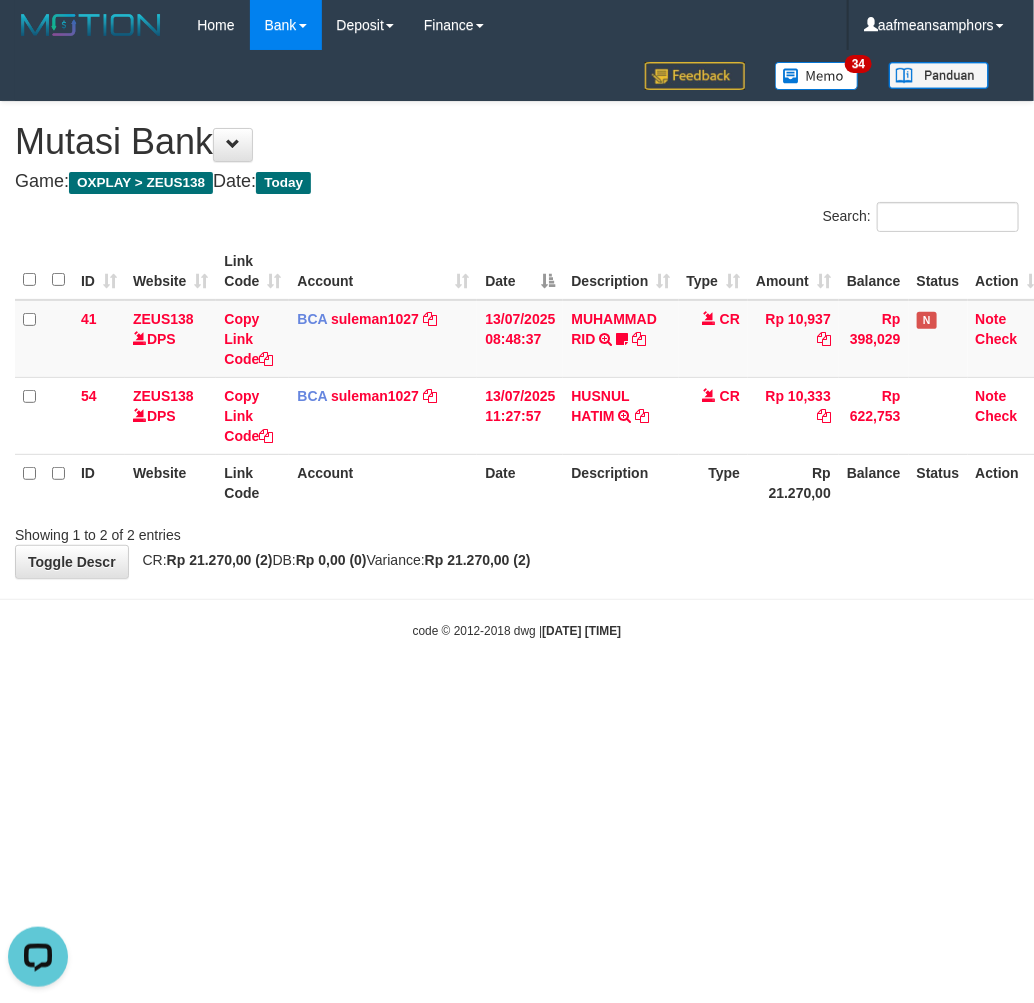 scroll, scrollTop: 0, scrollLeft: 0, axis: both 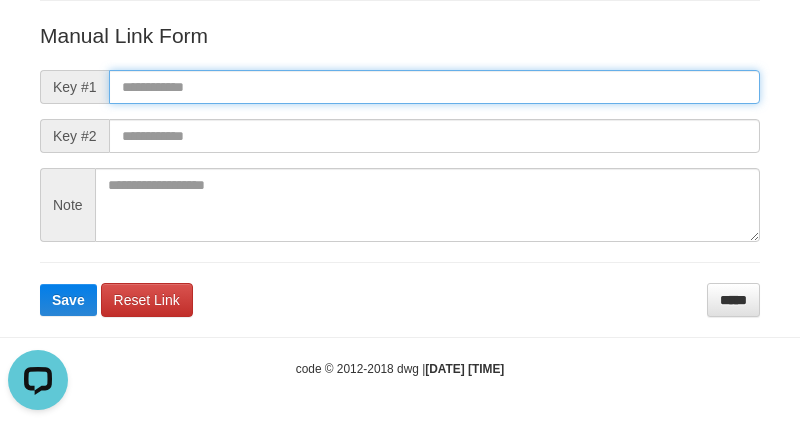 click at bounding box center (434, 87) 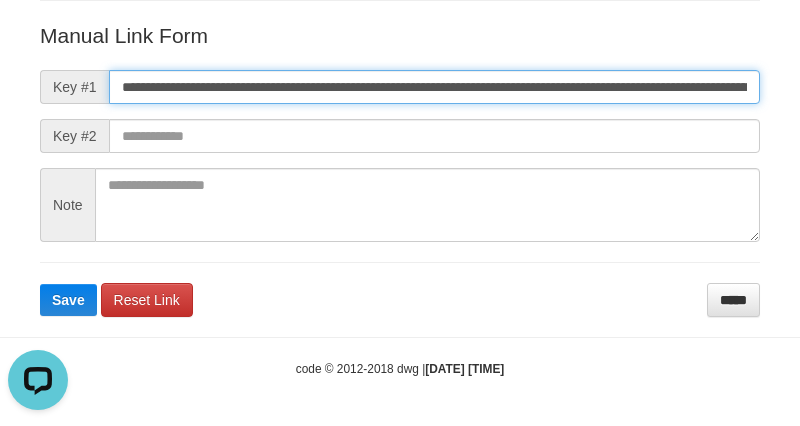 scroll, scrollTop: 0, scrollLeft: 1148, axis: horizontal 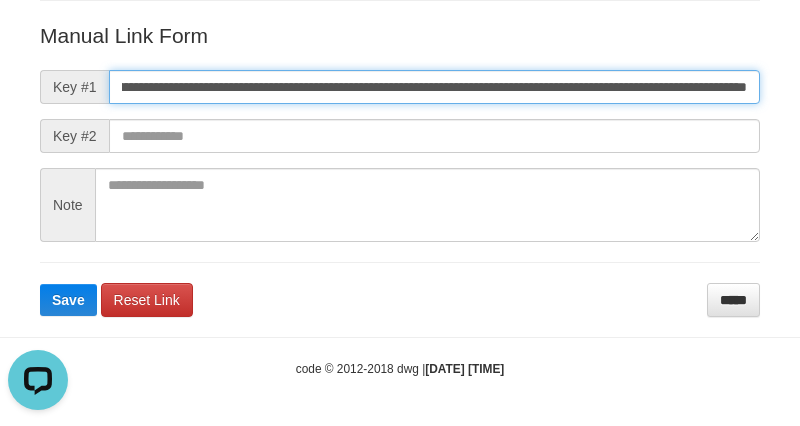 type on "**********" 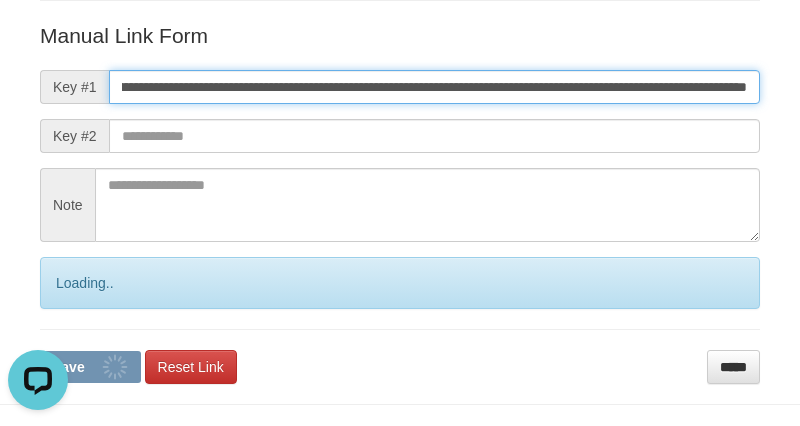 click on "Save" at bounding box center [90, 367] 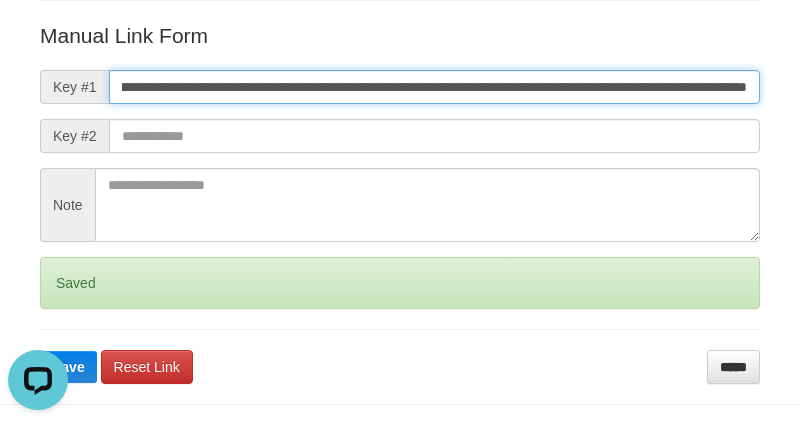click on "Save" at bounding box center (68, 367) 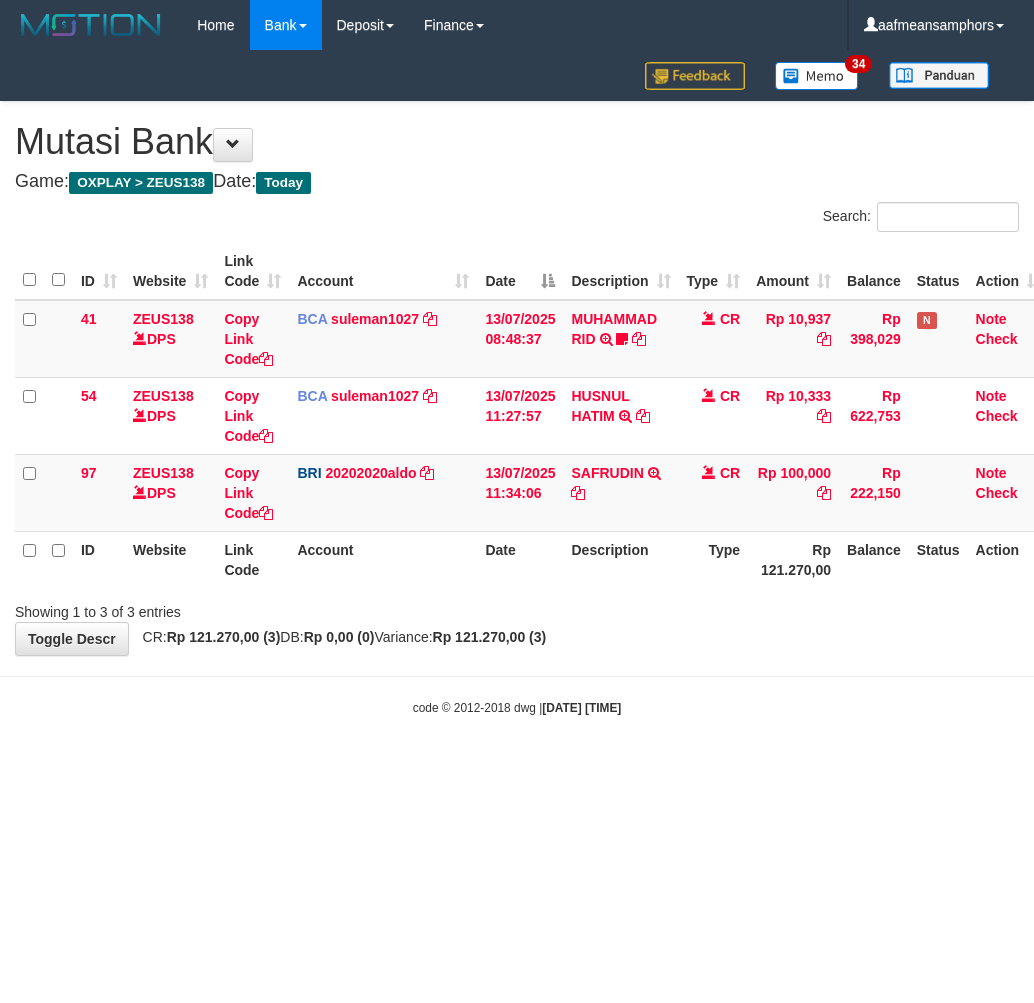 scroll, scrollTop: 0, scrollLeft: 0, axis: both 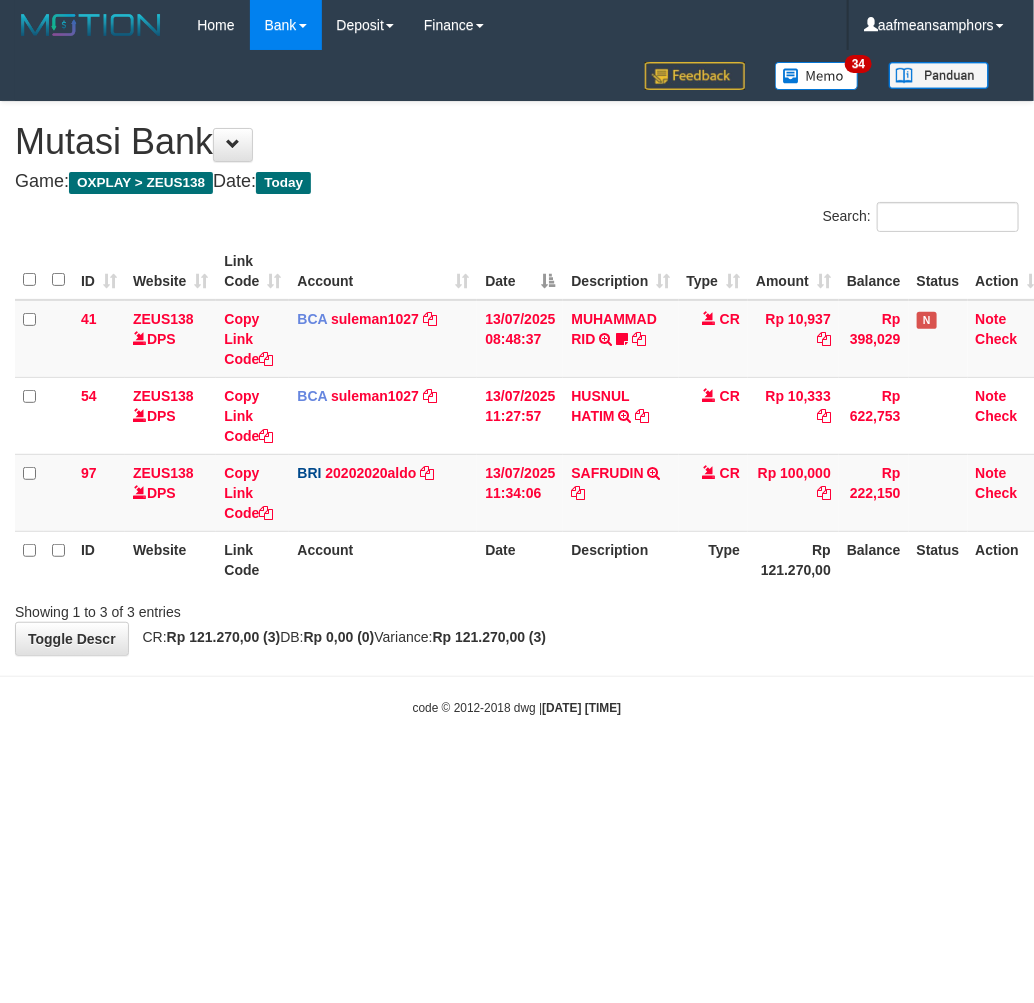 drag, startPoint x: 0, startPoint y: 0, endPoint x: 677, endPoint y: 703, distance: 975.9805 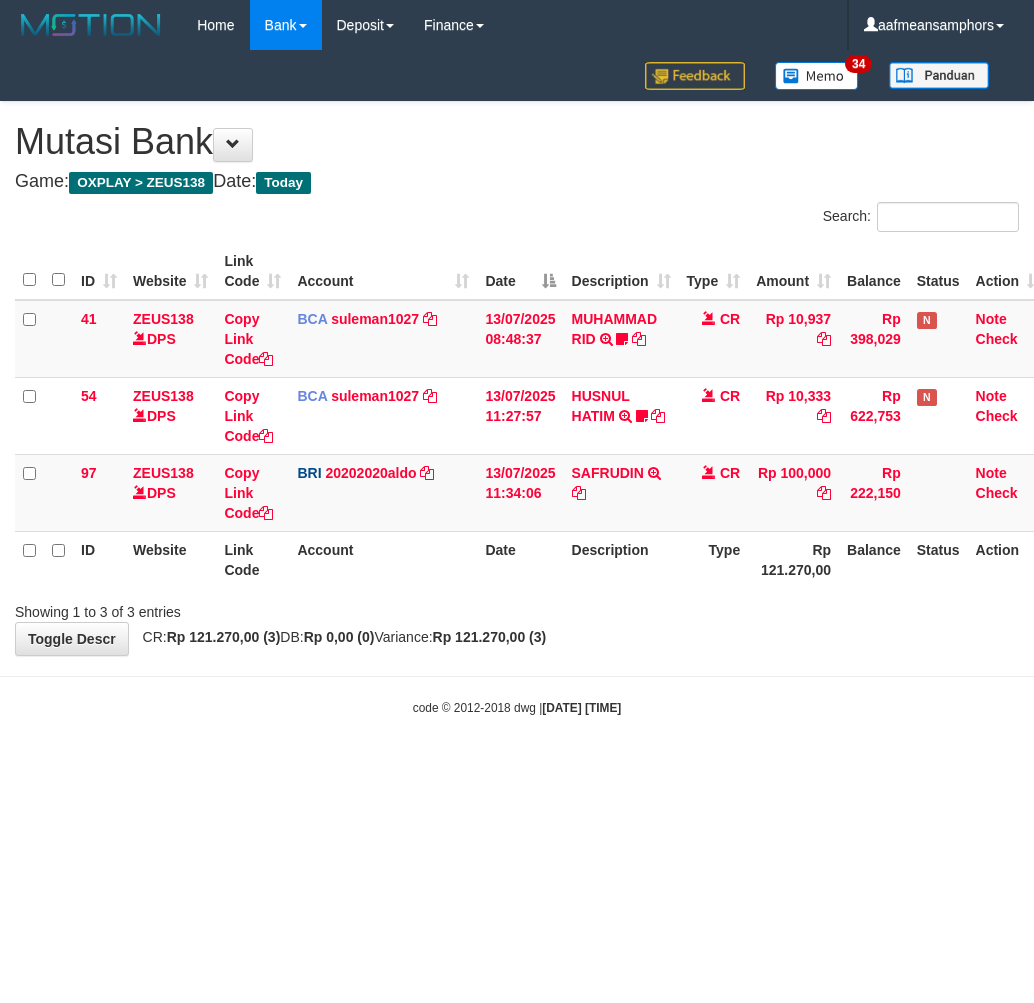 click on "Toggle navigation
Home
Bank
Account List
Load
By Website
Group
[OXPLAY]													ZEUS138
By Load Group (DPS)" at bounding box center [517, 383] 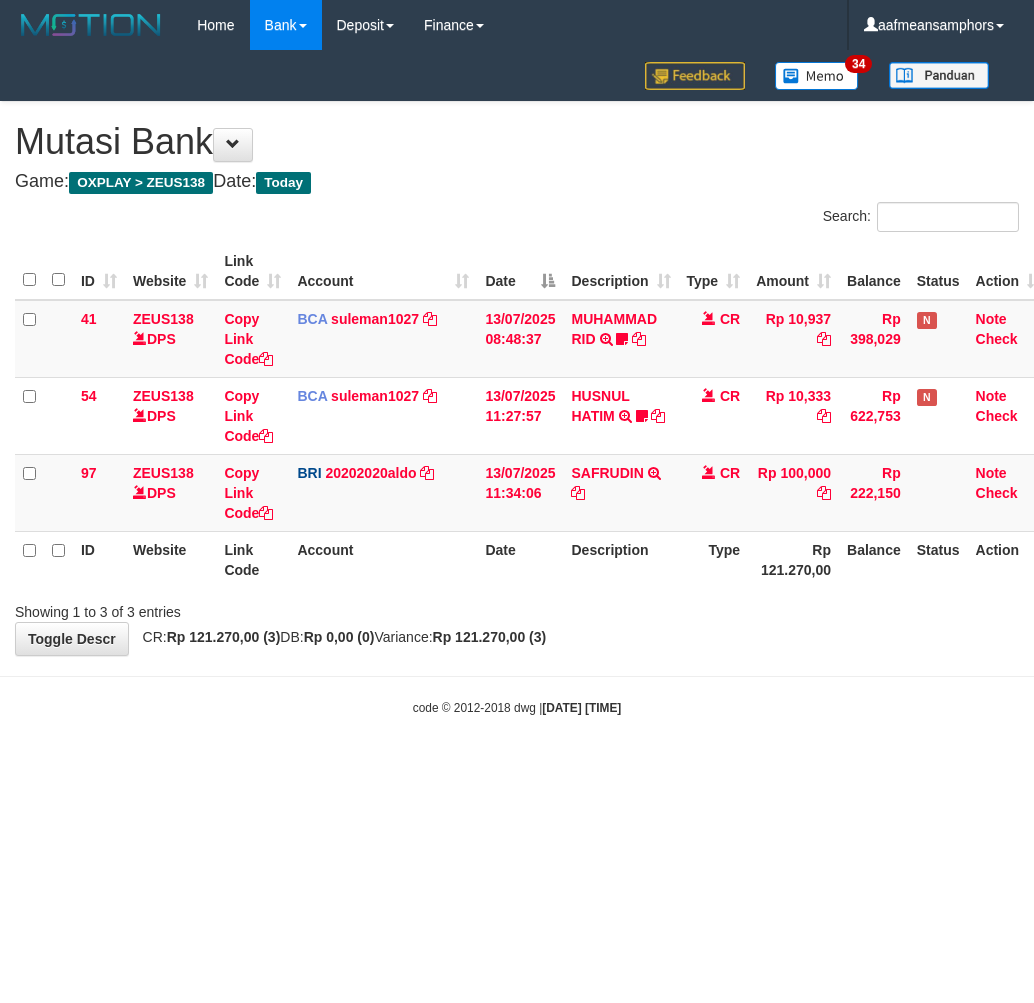 scroll, scrollTop: 0, scrollLeft: 0, axis: both 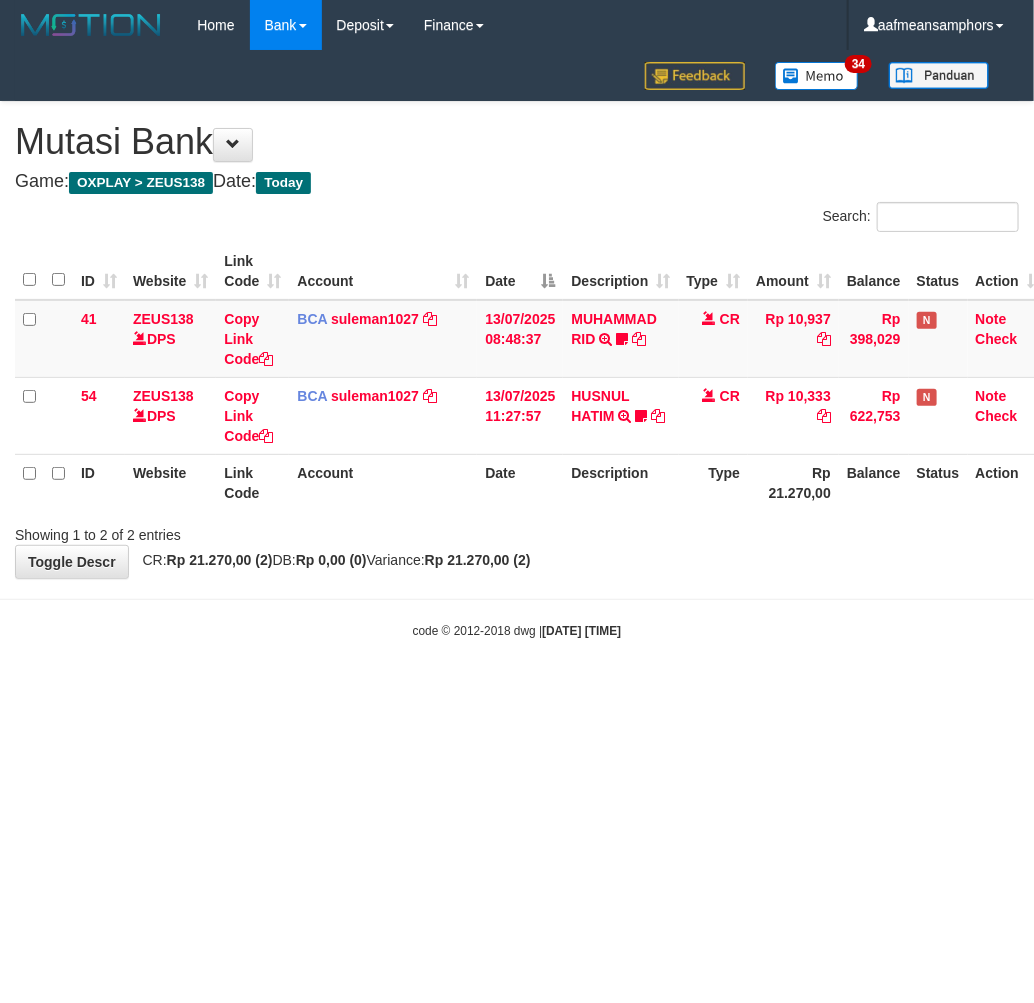 click on "Toggle navigation
Home
Bank
Account List
Load
By Website
Group
[OXPLAY]													ZEUS138
By Load Group (DPS)" at bounding box center (517, 345) 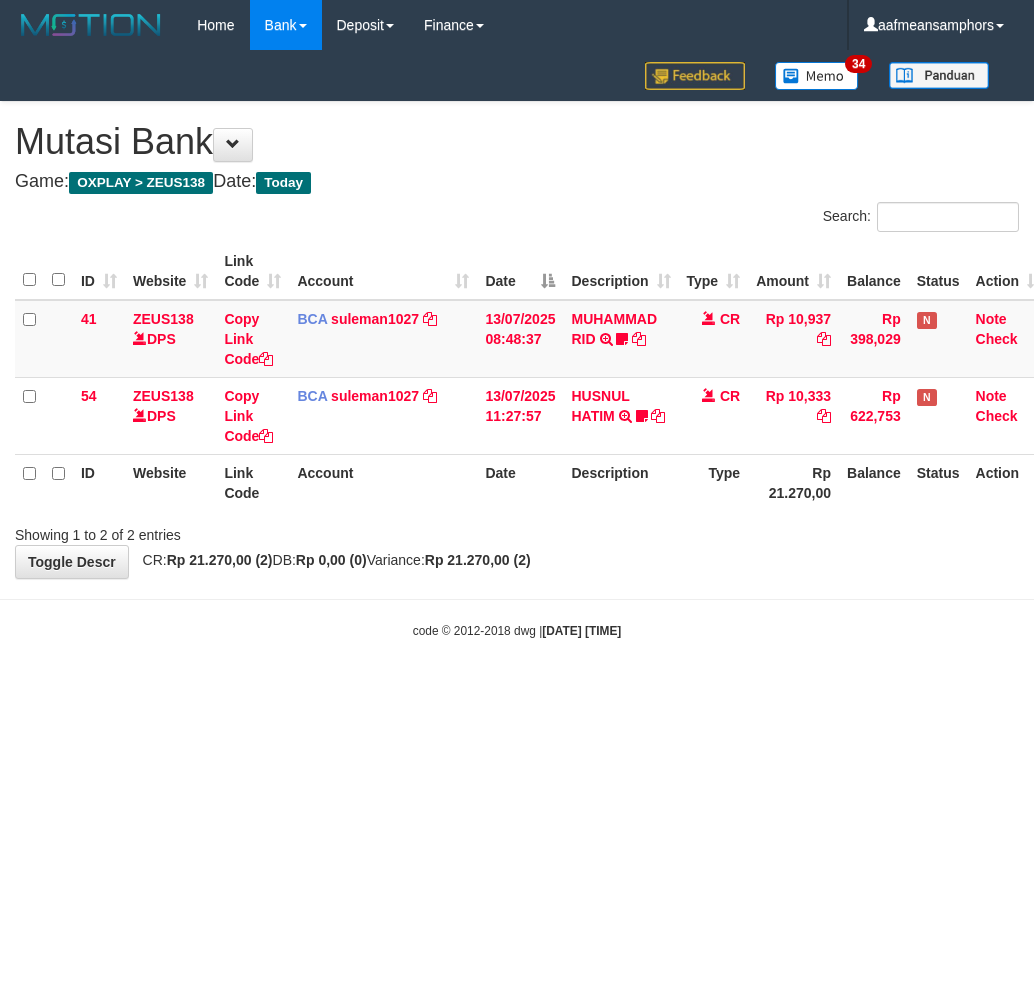 scroll, scrollTop: 0, scrollLeft: 0, axis: both 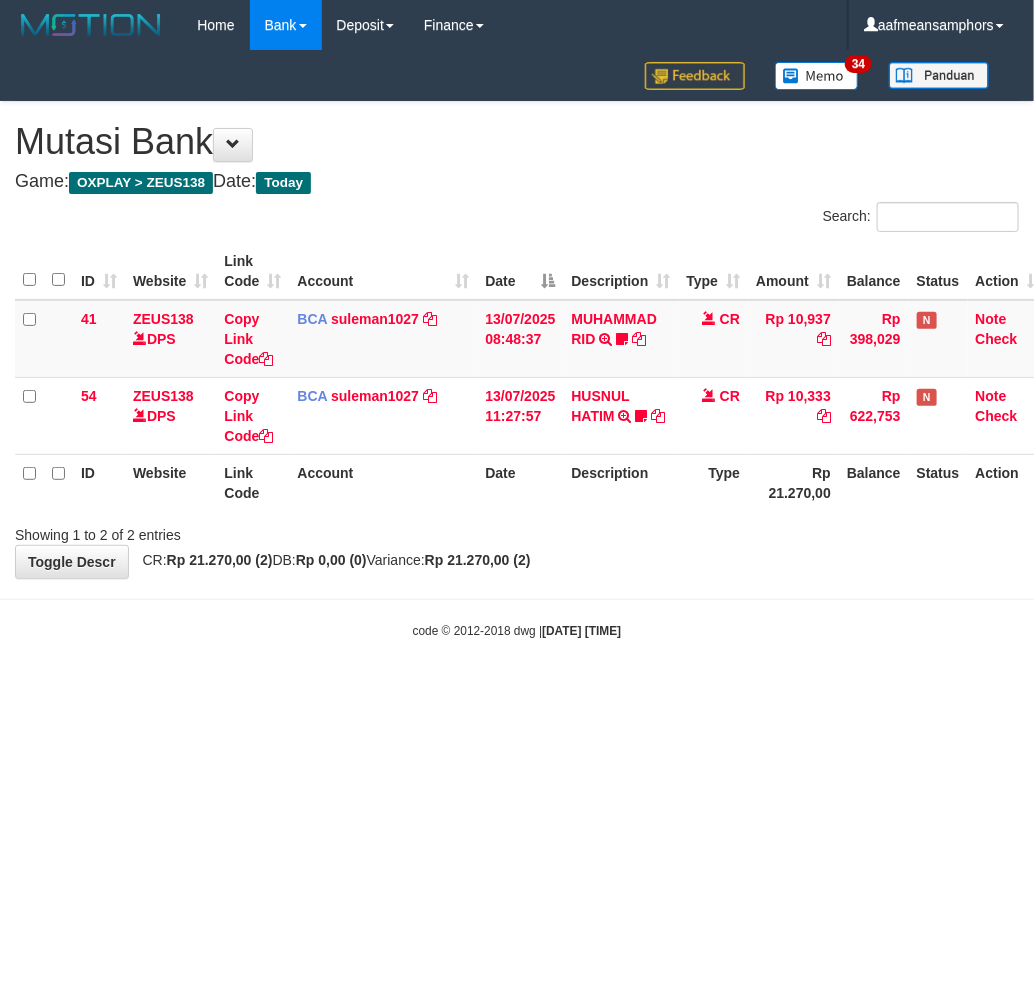 click on "Toggle navigation
Home
Bank
Account List
Load
By Website
Group
[OXPLAY]													ZEUS138
By Load Group (DPS)" at bounding box center [517, 345] 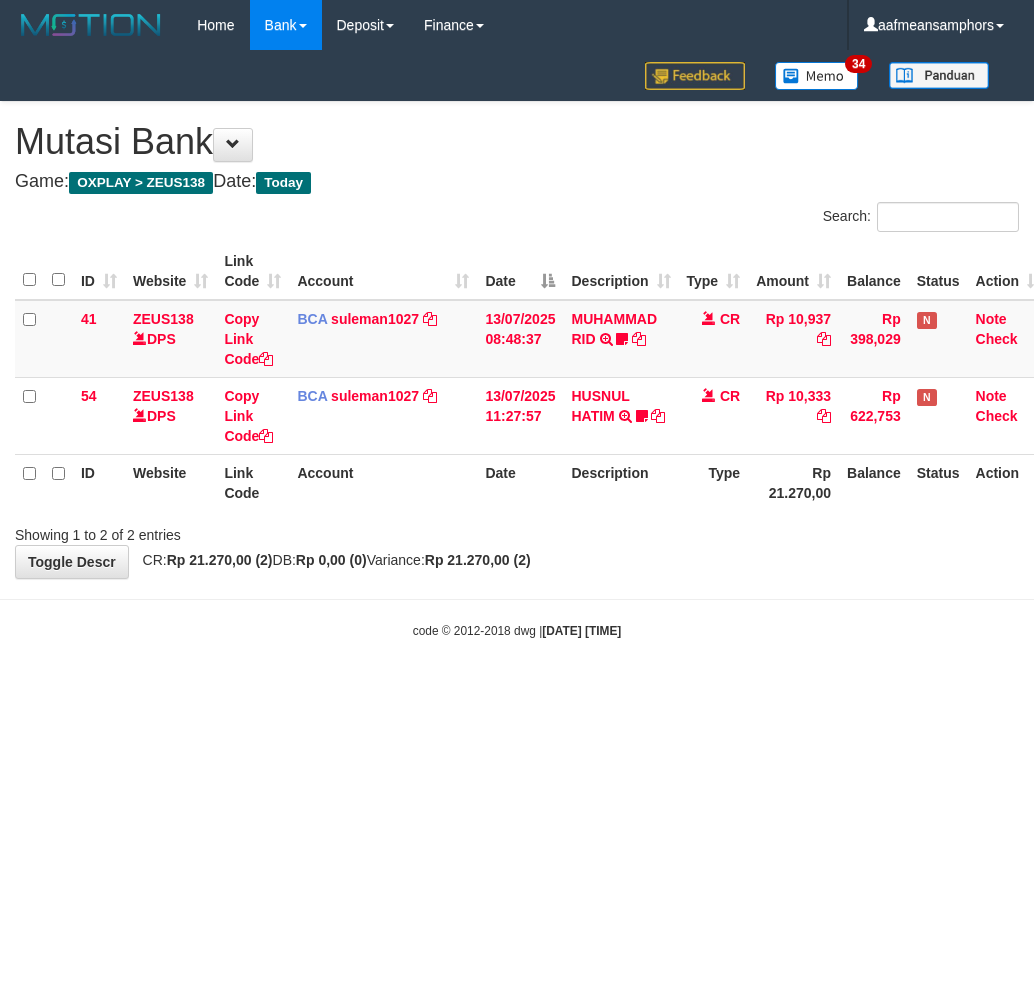 scroll, scrollTop: 0, scrollLeft: 0, axis: both 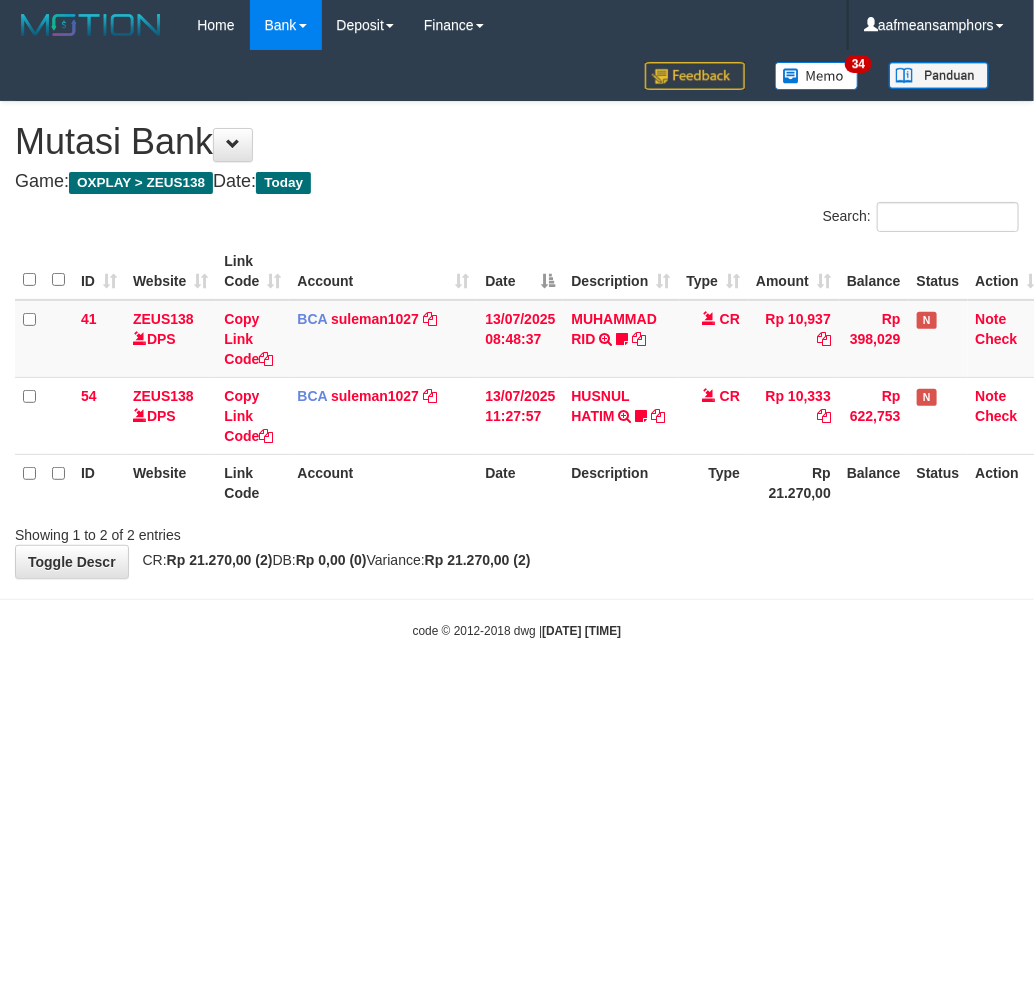 click on "Toggle navigation
Home
Bank
Account List
Load
By Website
Group
[OXPLAY]													ZEUS138
By Load Group (DPS)" at bounding box center (517, 345) 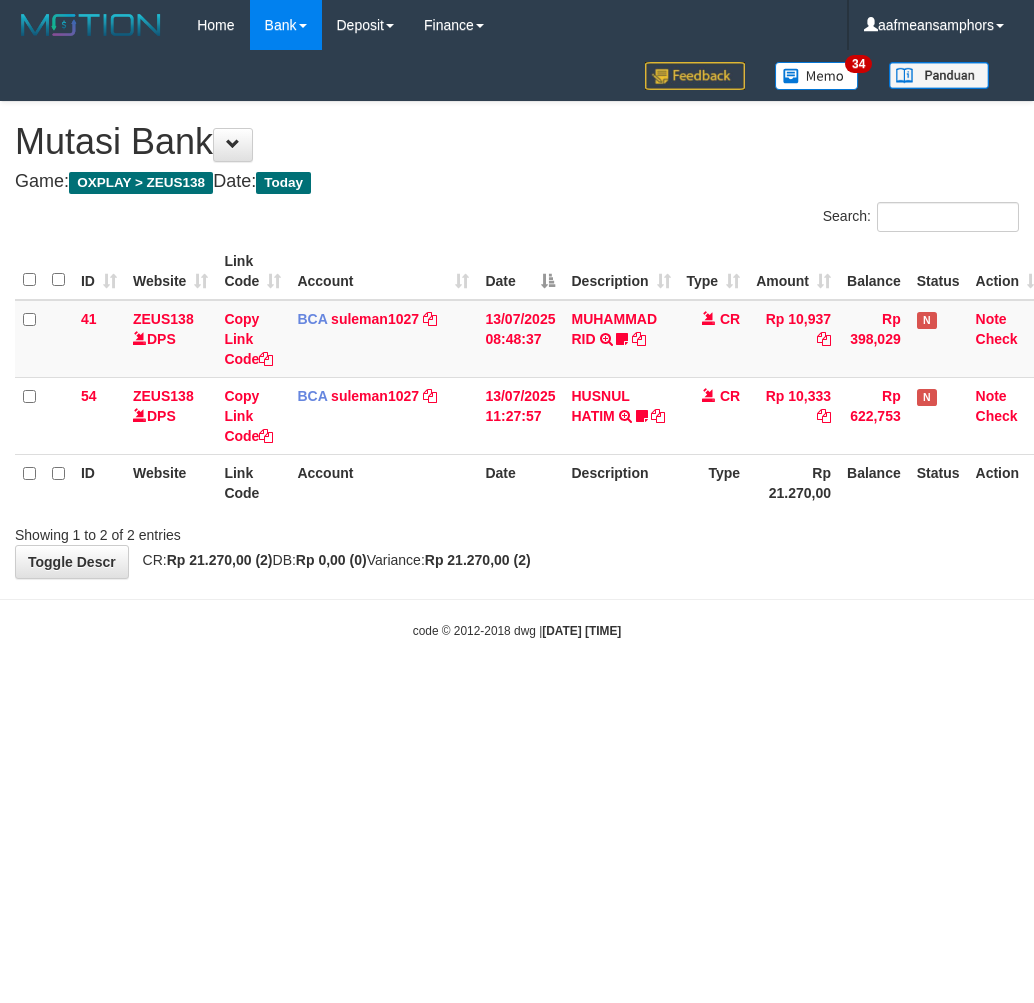 scroll, scrollTop: 0, scrollLeft: 0, axis: both 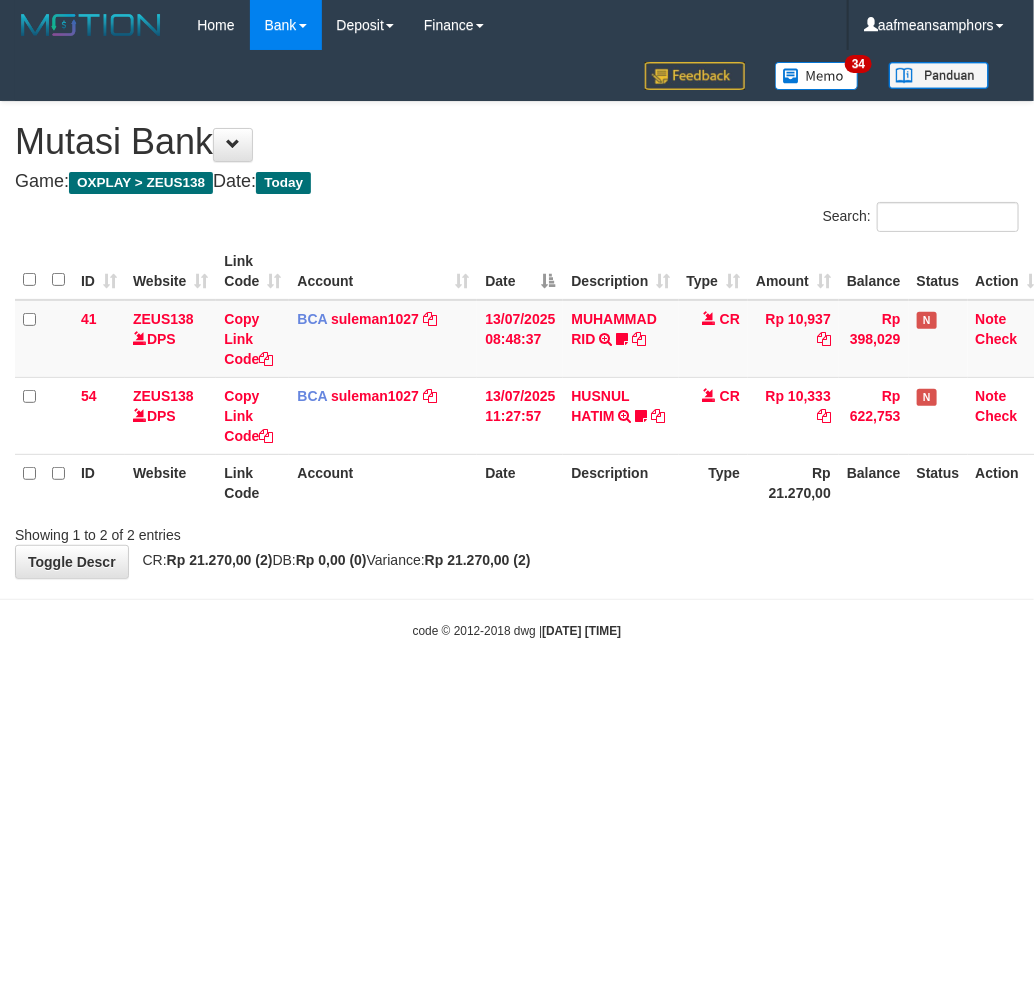click on "Toggle navigation
Home
Bank
Account List
Load
By Website
Group
[OXPLAY]													ZEUS138
By Load Group (DPS)" at bounding box center [517, 345] 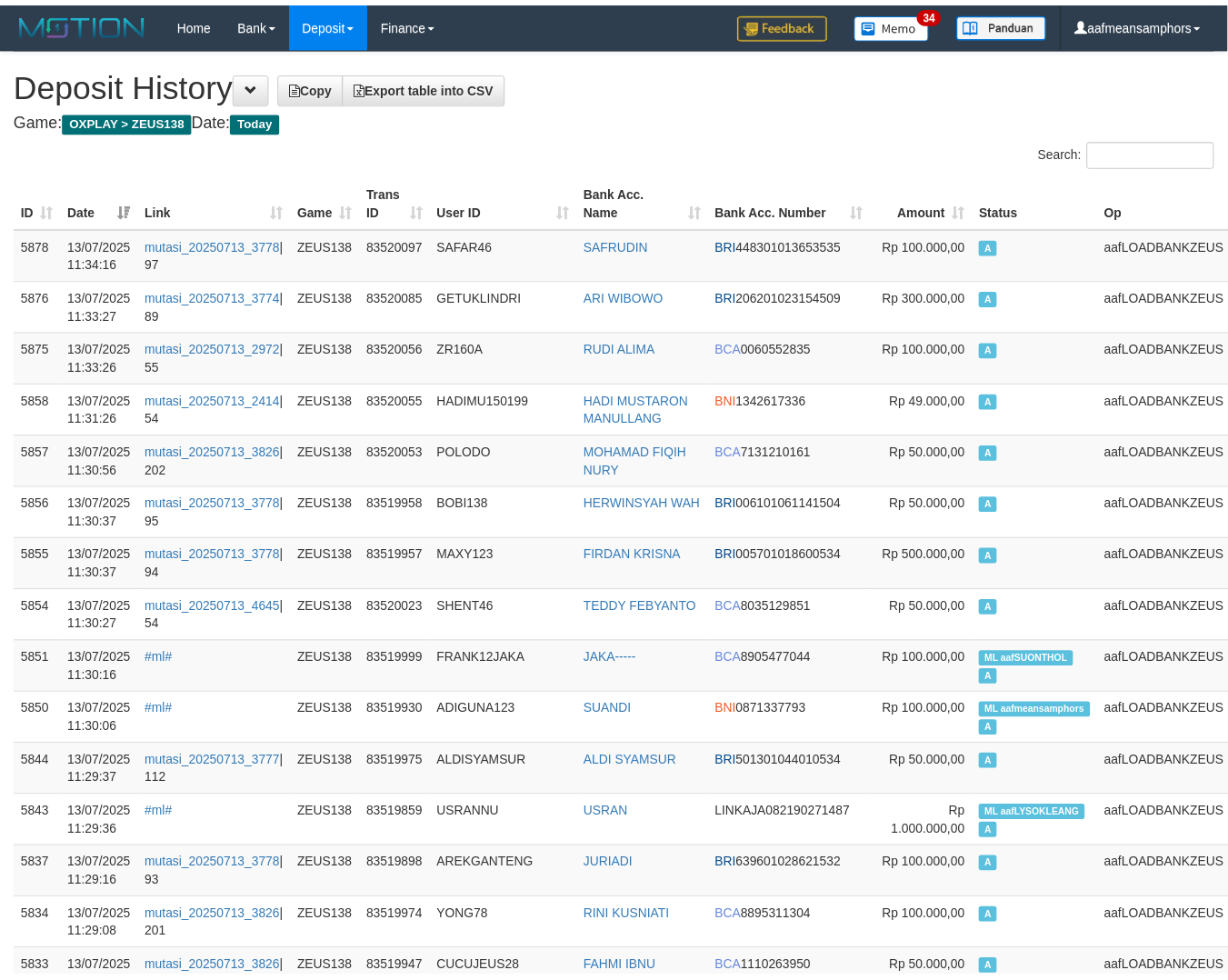 scroll, scrollTop: 914, scrollLeft: 0, axis: vertical 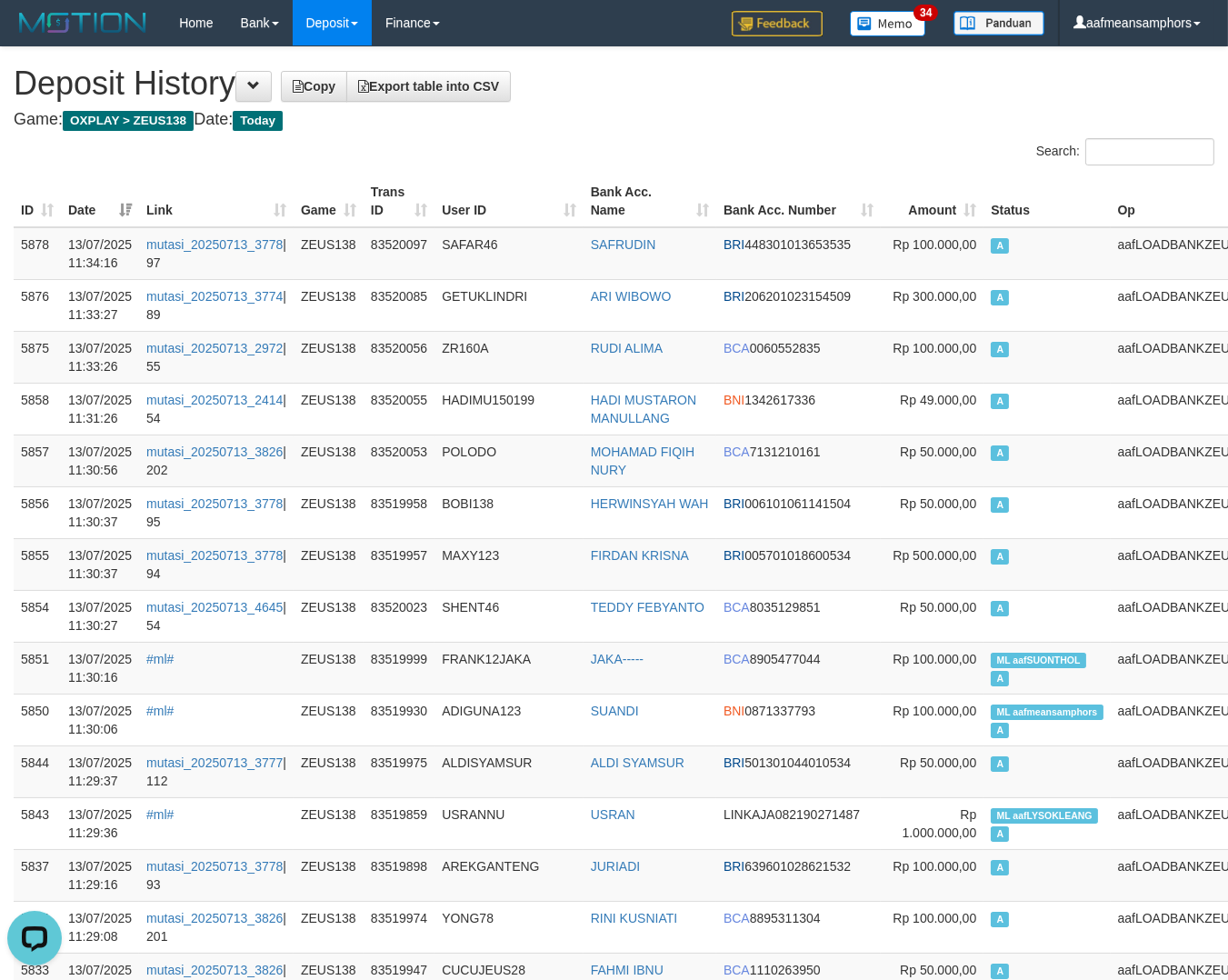 drag, startPoint x: 429, startPoint y: 219, endPoint x: 403, endPoint y: 209, distance: 27.856777 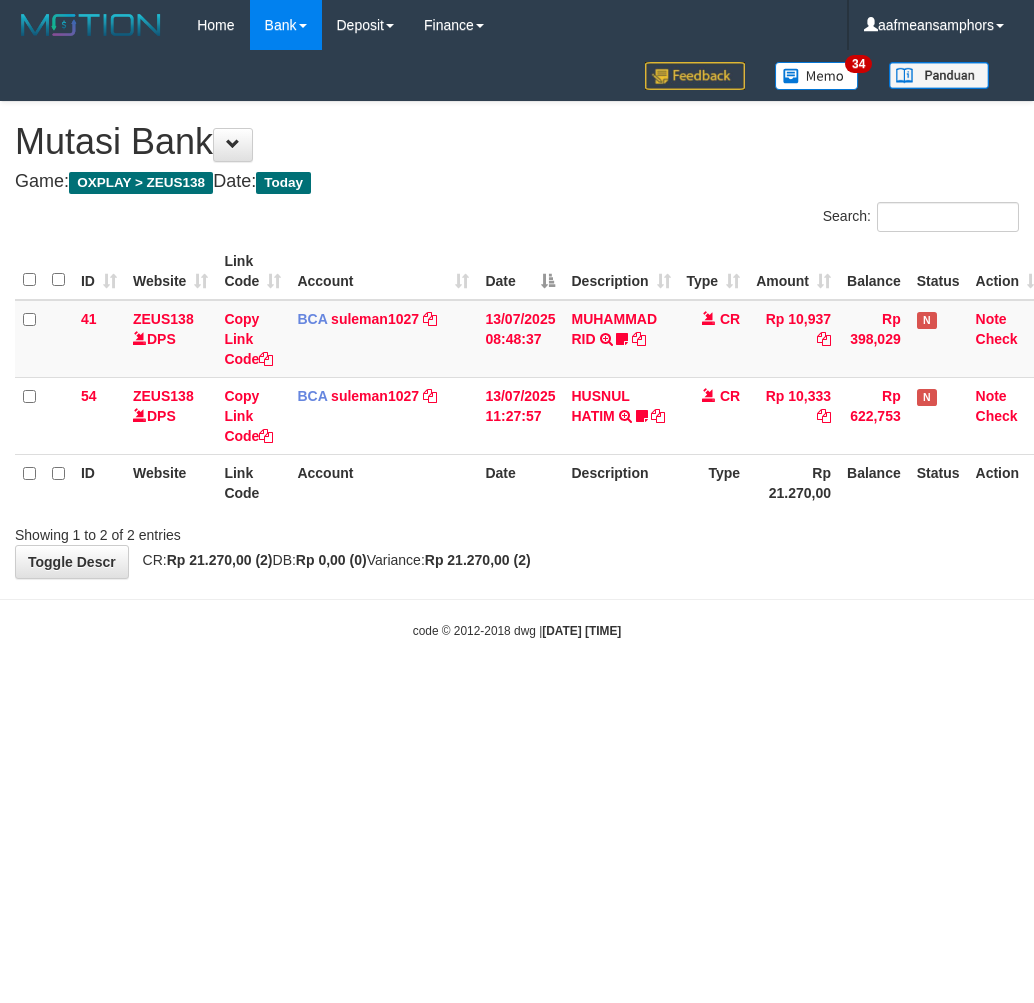 scroll, scrollTop: 0, scrollLeft: 0, axis: both 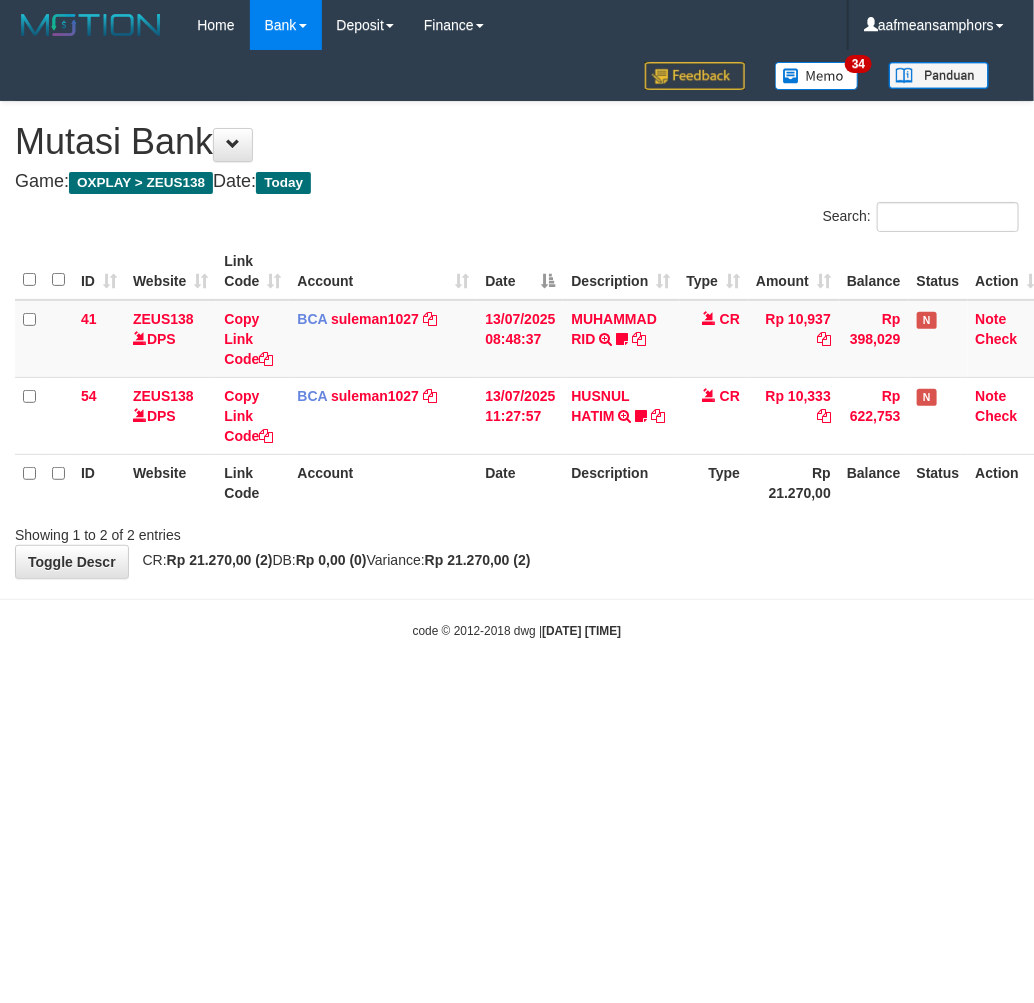 click on "Toggle navigation
Home
Bank
Account List
Load
By Website
Group
[OXPLAY]													ZEUS138
By Load Group (DPS)" at bounding box center [517, 345] 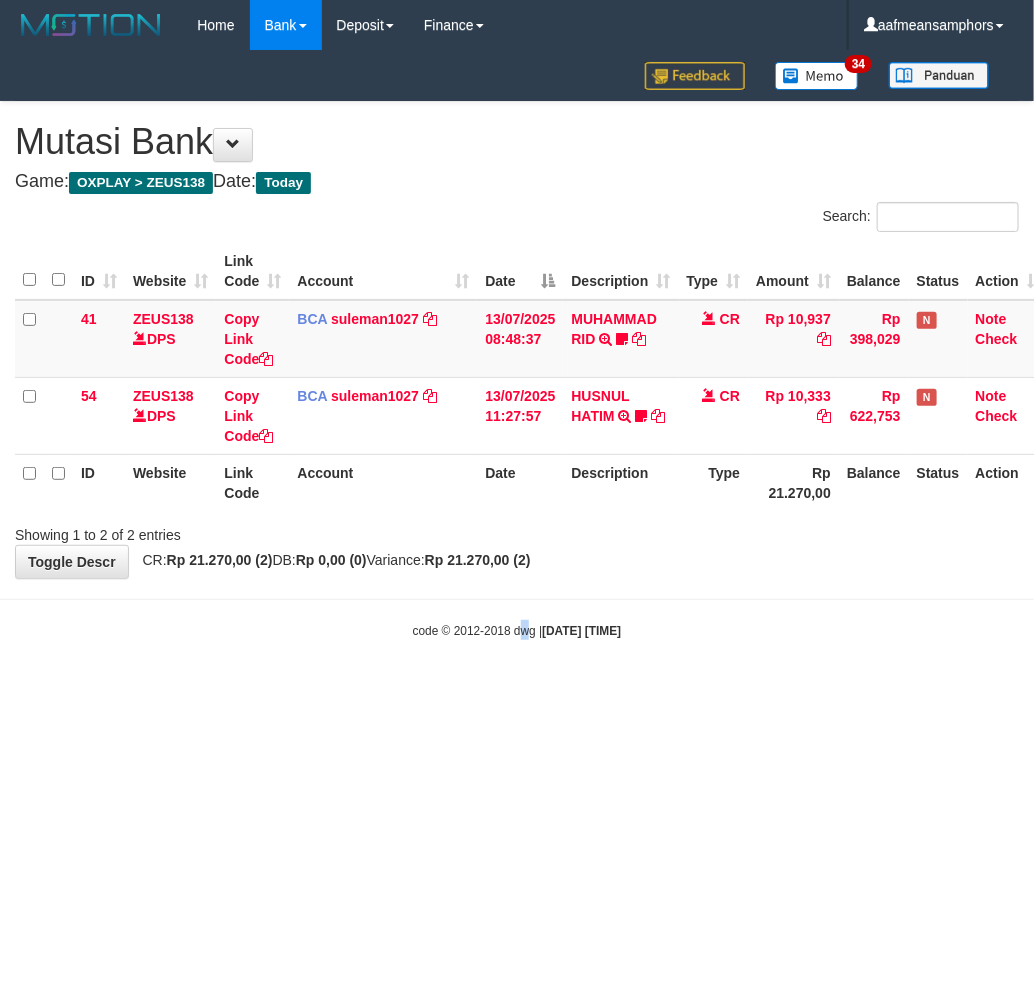 click on "Toggle navigation
Home
Bank
Account List
Load
By Website
Group
[OXPLAY]													ZEUS138
By Load Group (DPS)" at bounding box center (517, 345) 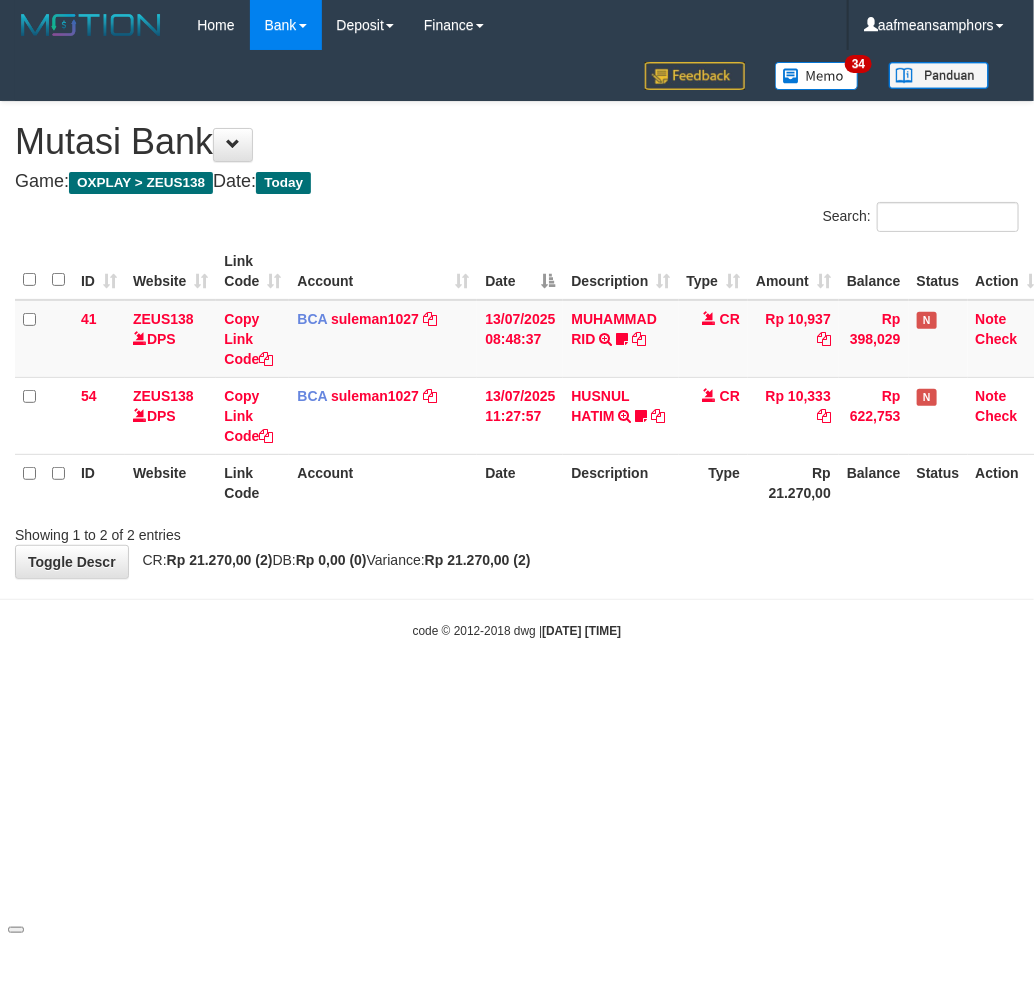 click on "Toggle navigation
Home
Bank
Account List
Load
By Website
Group
[OXPLAY]													ZEUS138
By Load Group (DPS)" at bounding box center (517, 345) 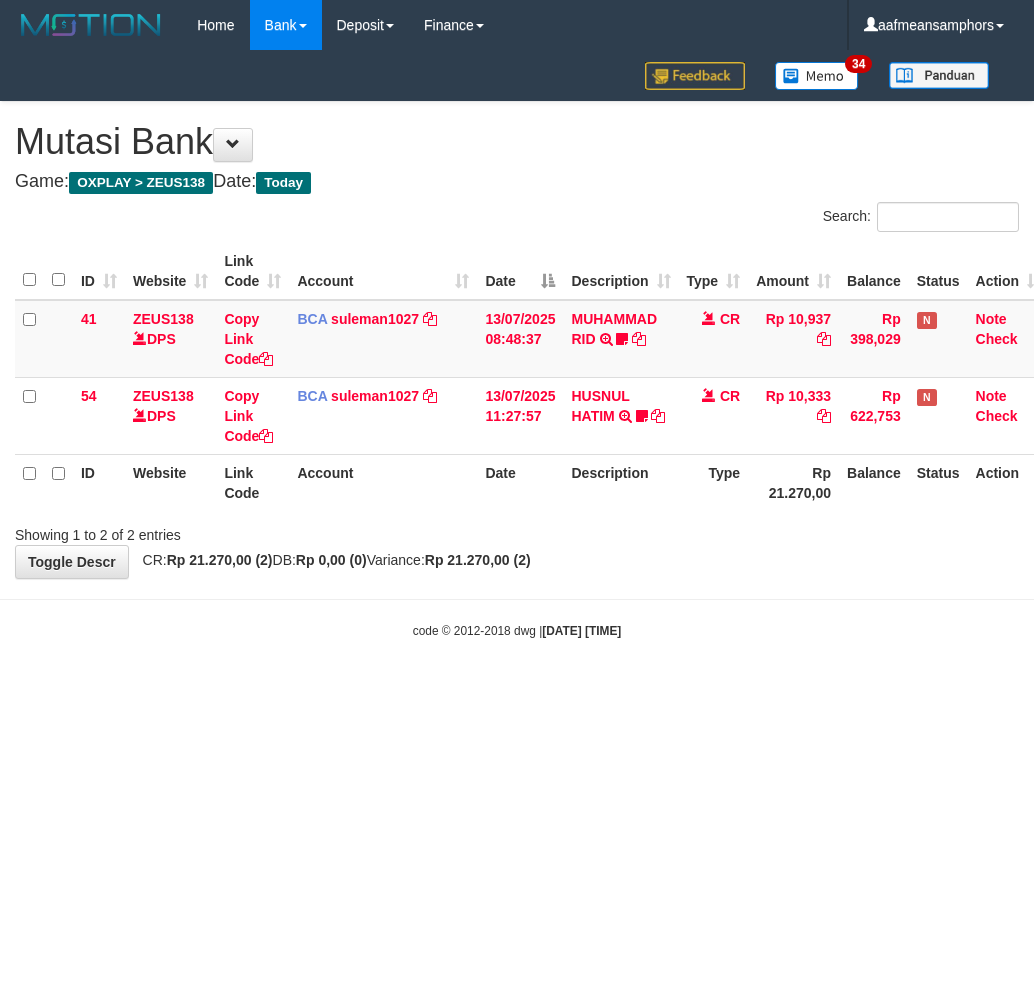 scroll, scrollTop: 0, scrollLeft: 0, axis: both 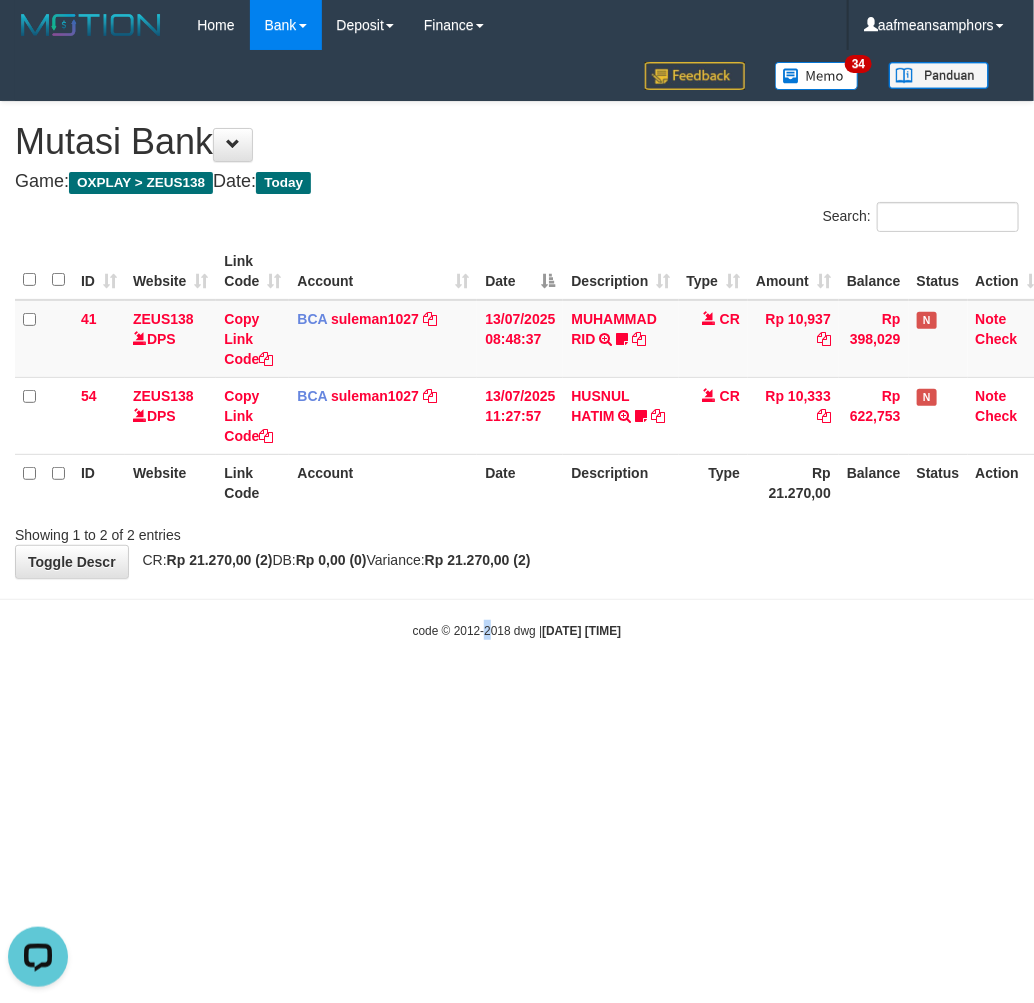 click on "Toggle navigation
Home
Bank
Account List
Load
By Website
Group
[OXPLAY]													ZEUS138
By Load Group (DPS)
Sync" at bounding box center [517, 345] 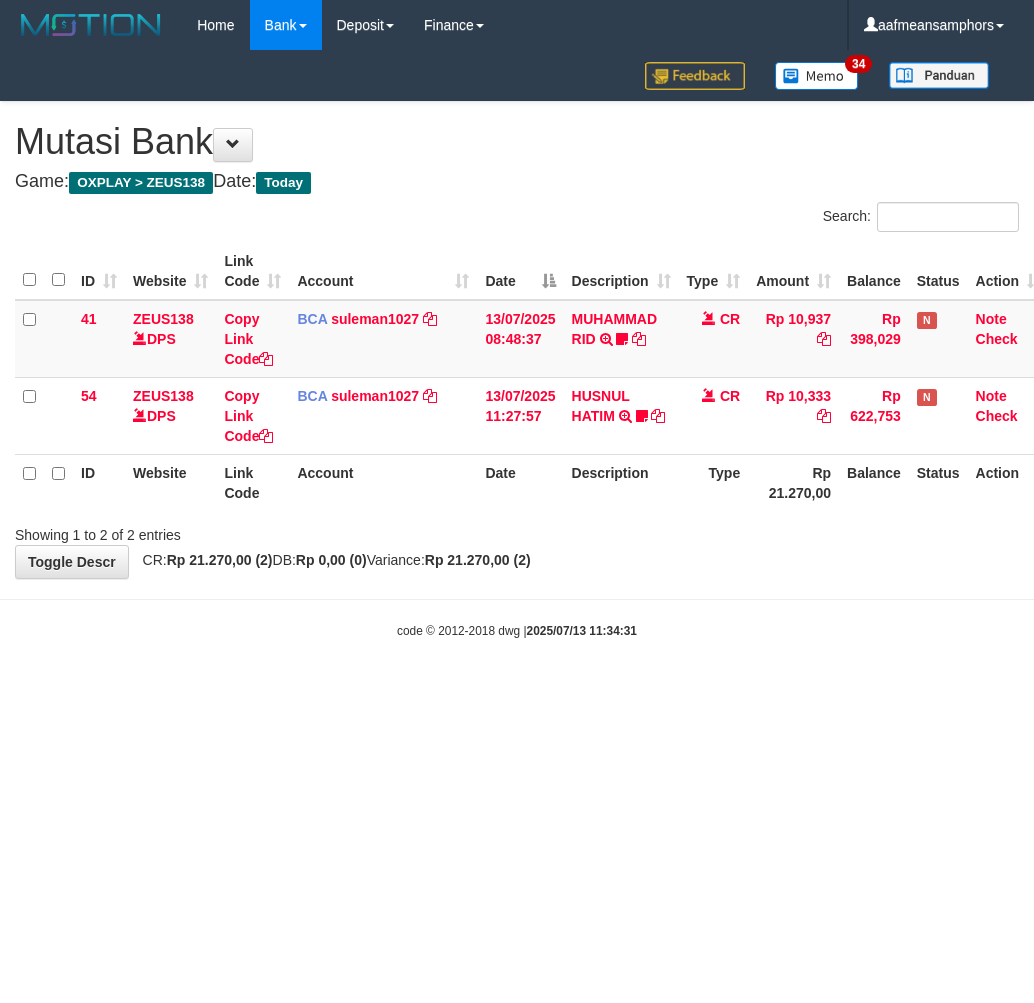 click on "Toggle navigation
Home
Bank
Account List
Load
By Website
Group
[OXPLAY]													ZEUS138
By Load Group (DPS)" at bounding box center [517, 345] 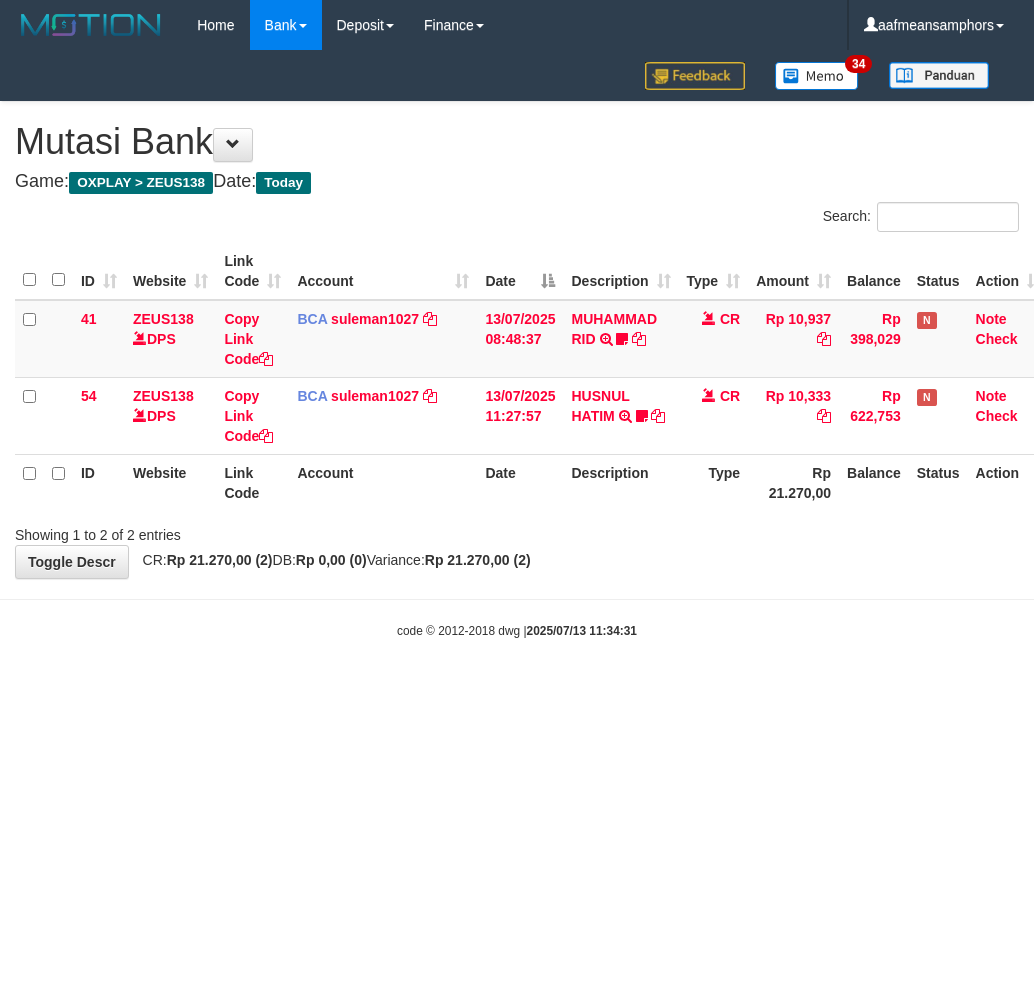 scroll, scrollTop: 0, scrollLeft: 0, axis: both 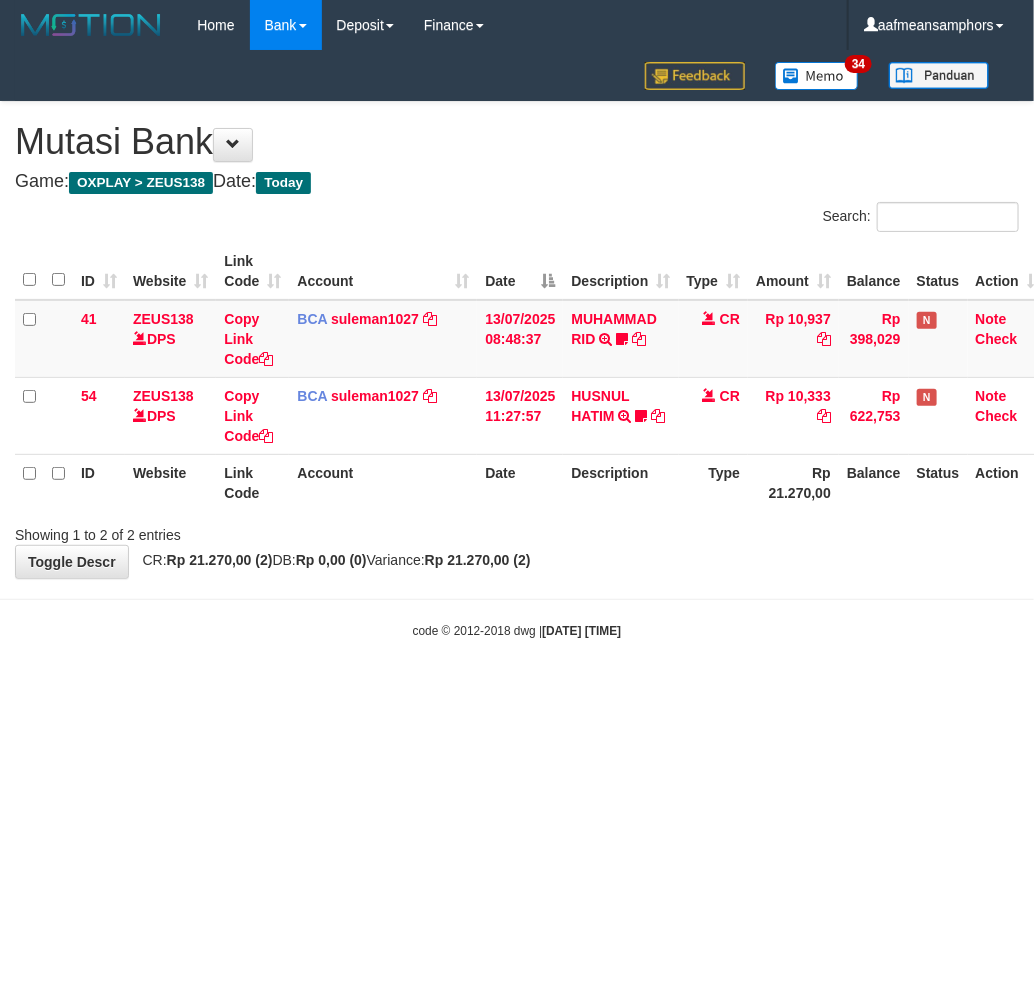 drag, startPoint x: 0, startPoint y: 0, endPoint x: 724, endPoint y: 676, distance: 990.5312 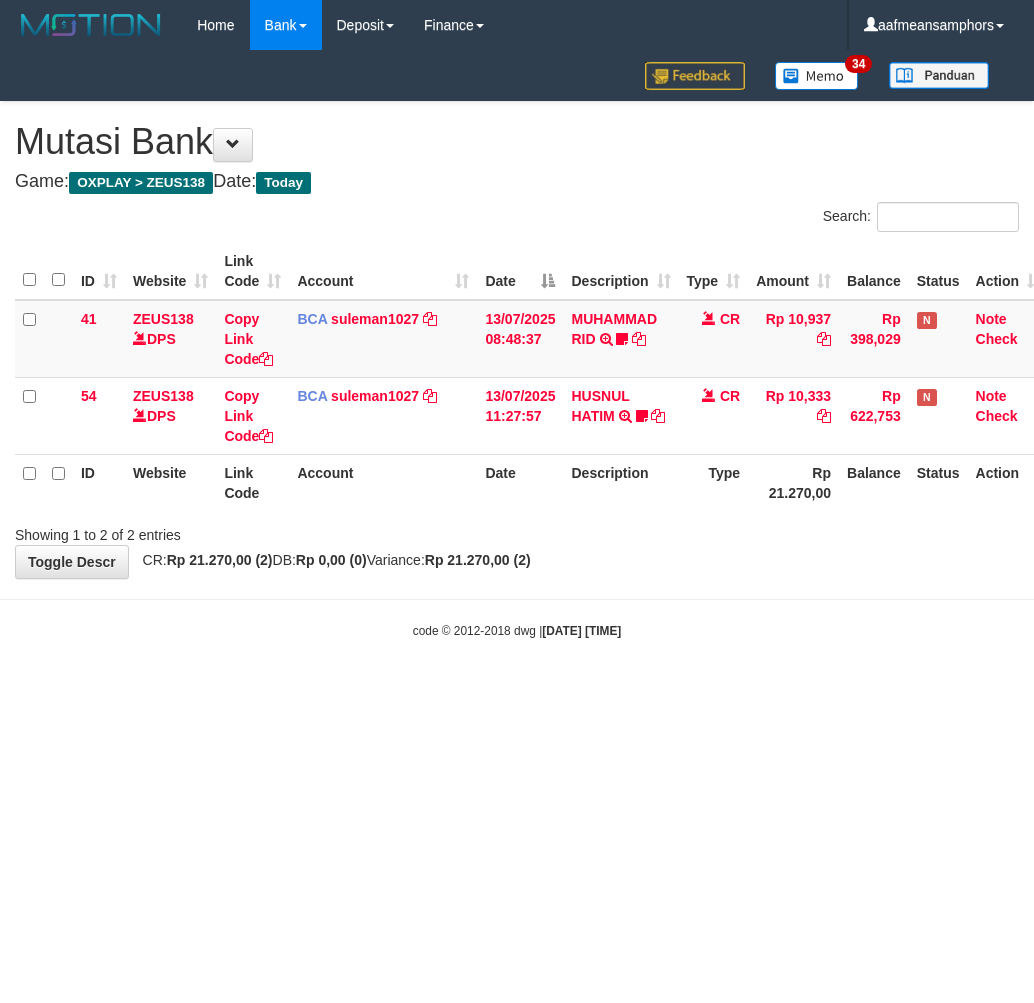 scroll, scrollTop: 0, scrollLeft: 0, axis: both 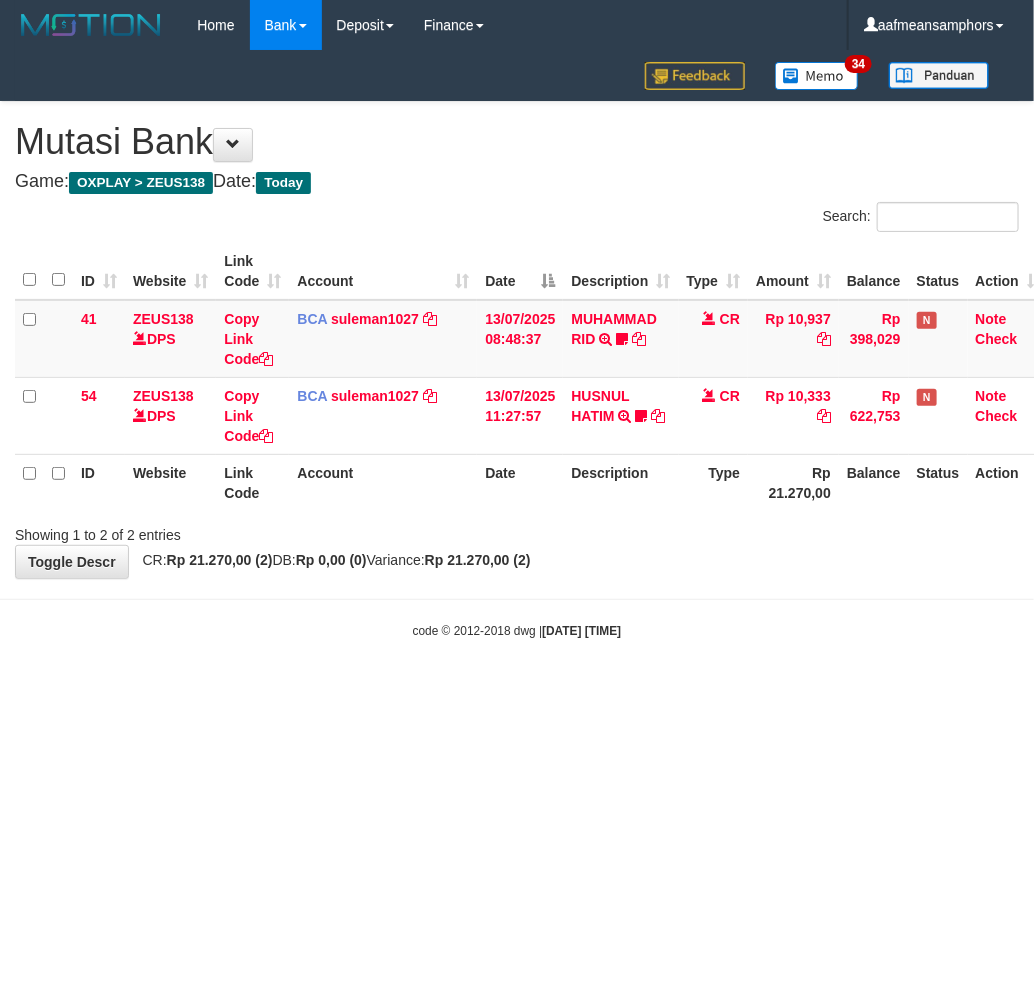 click on "Toggle navigation
Home
Bank
Account List
Load
By Website
Group
[OXPLAY]													ZEUS138
By Load Group (DPS)" at bounding box center [517, 345] 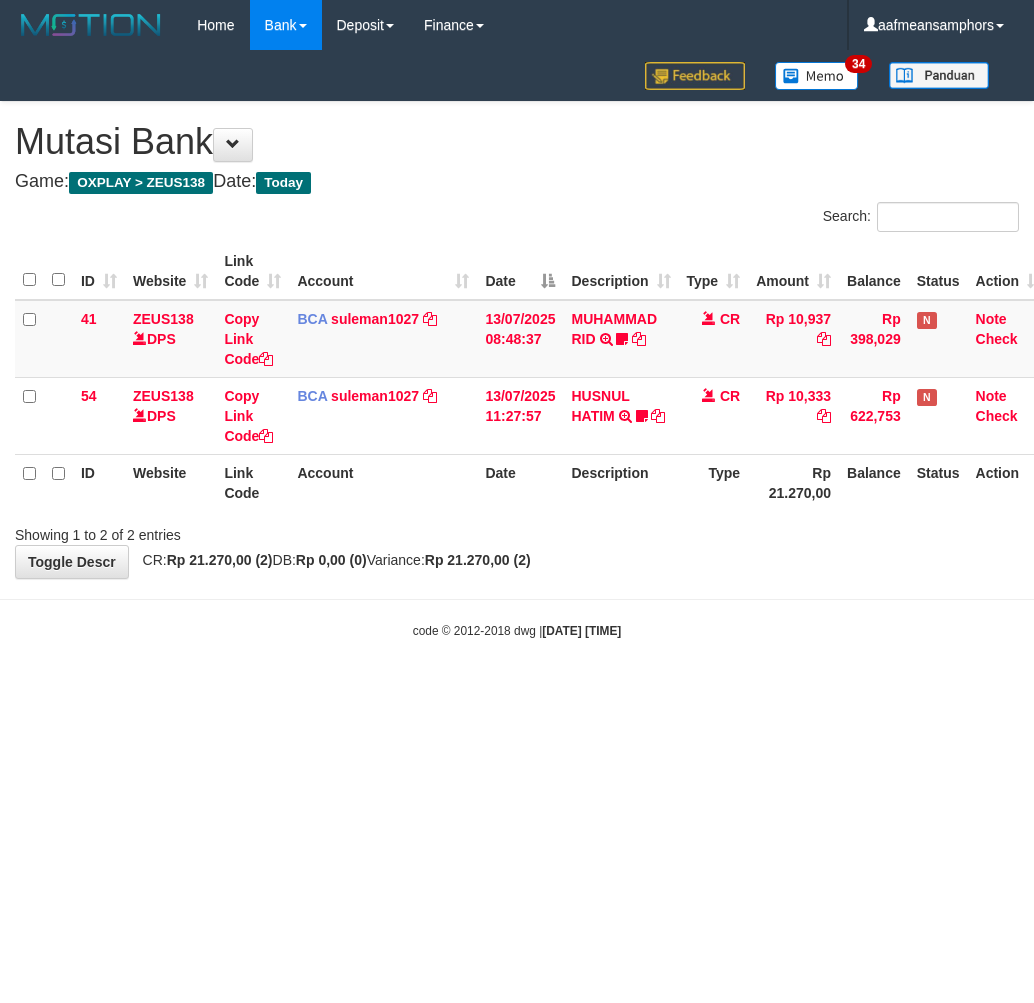 scroll, scrollTop: 0, scrollLeft: 0, axis: both 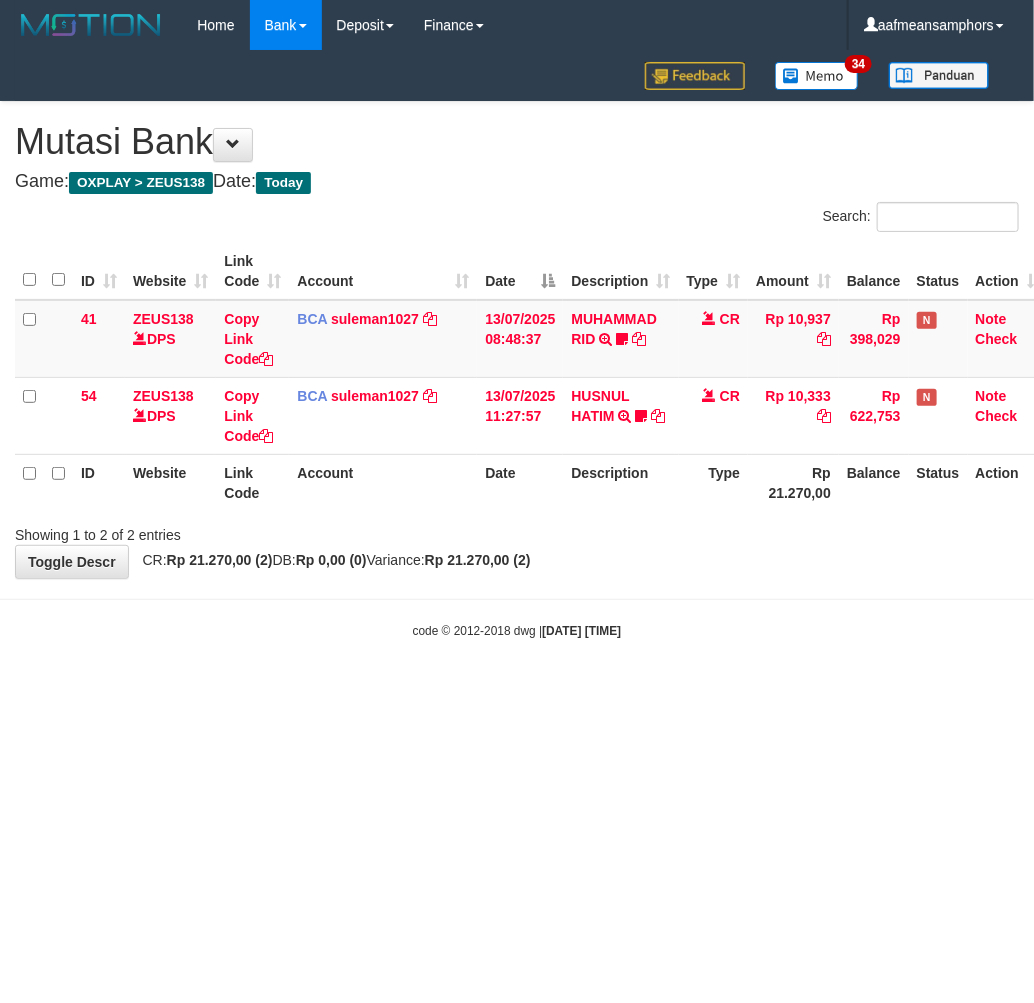 click on "Toggle navigation
Home
Bank
Account List
Load
By Website
Group
[OXPLAY]													ZEUS138
By Load Group (DPS)" at bounding box center (517, 345) 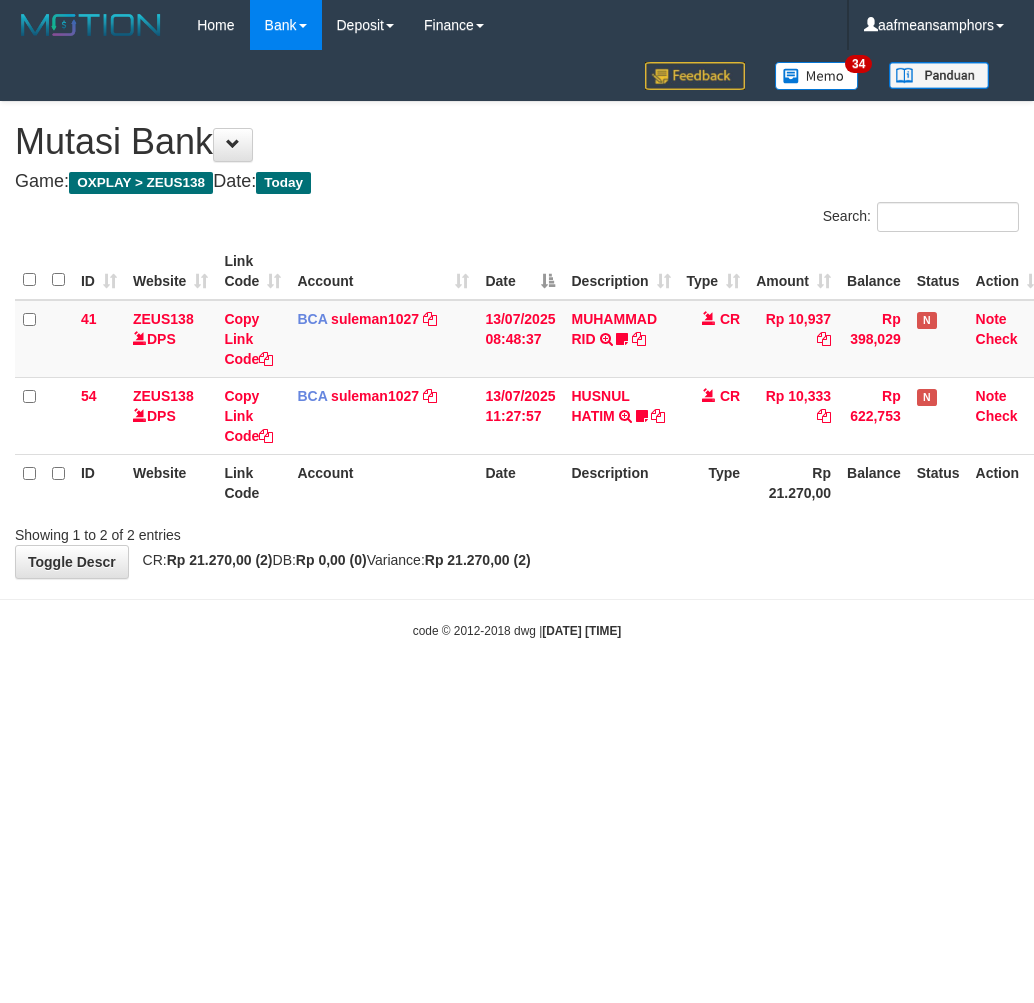 scroll, scrollTop: 0, scrollLeft: 0, axis: both 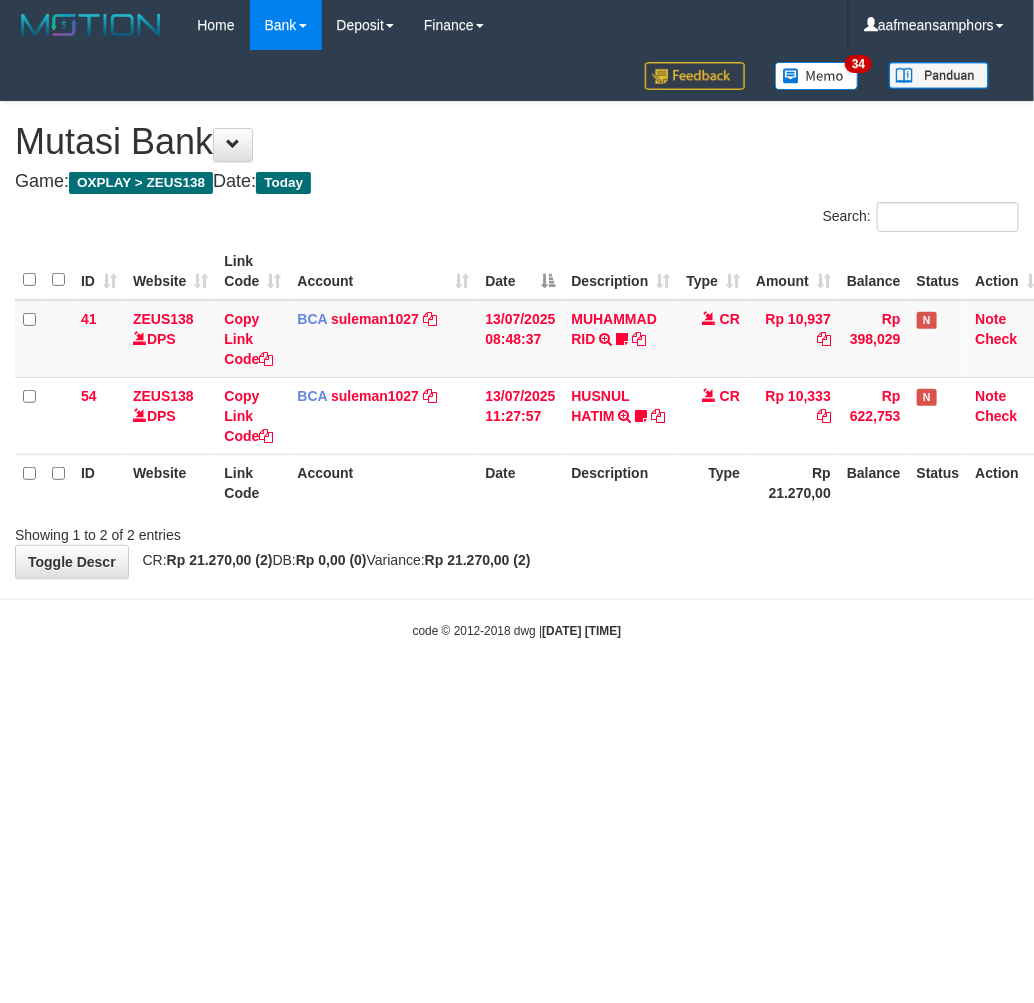 drag, startPoint x: 0, startPoint y: 0, endPoint x: 705, endPoint y: 667, distance: 970.5225 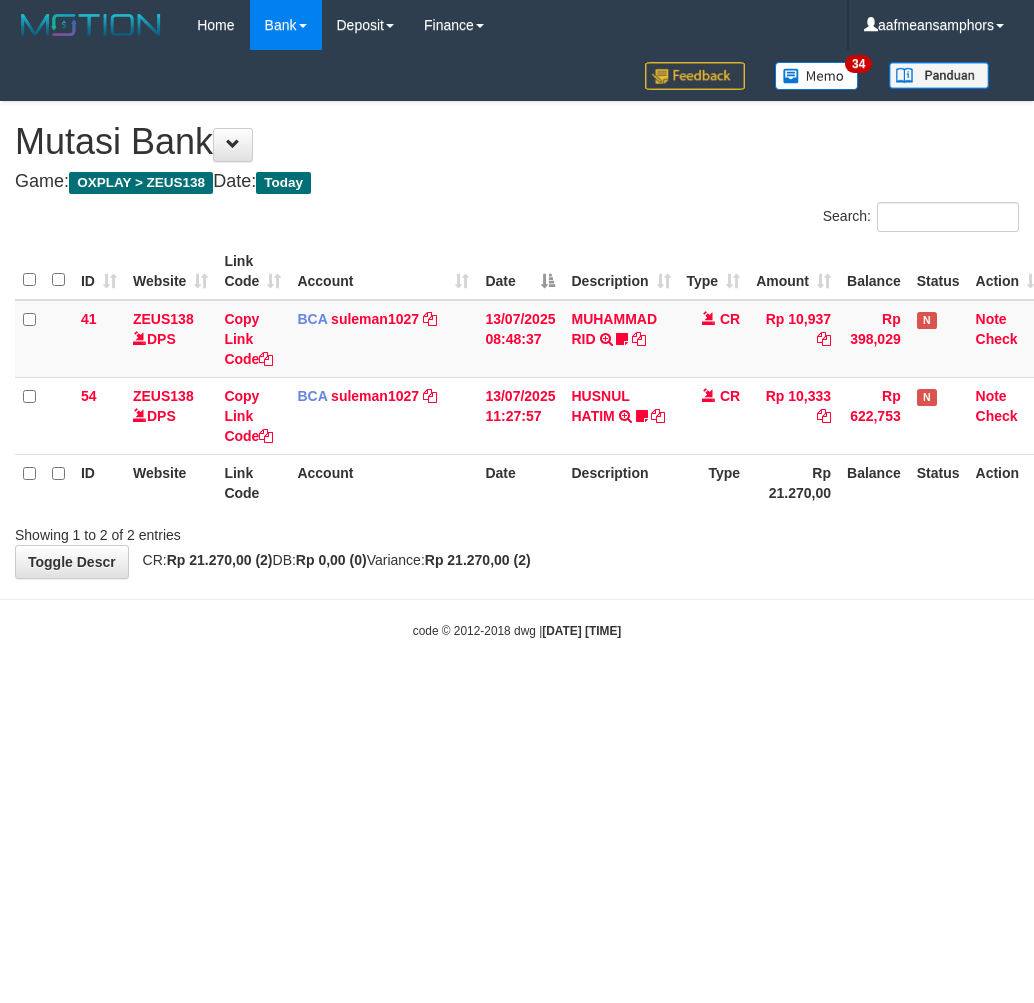 scroll, scrollTop: 0, scrollLeft: 0, axis: both 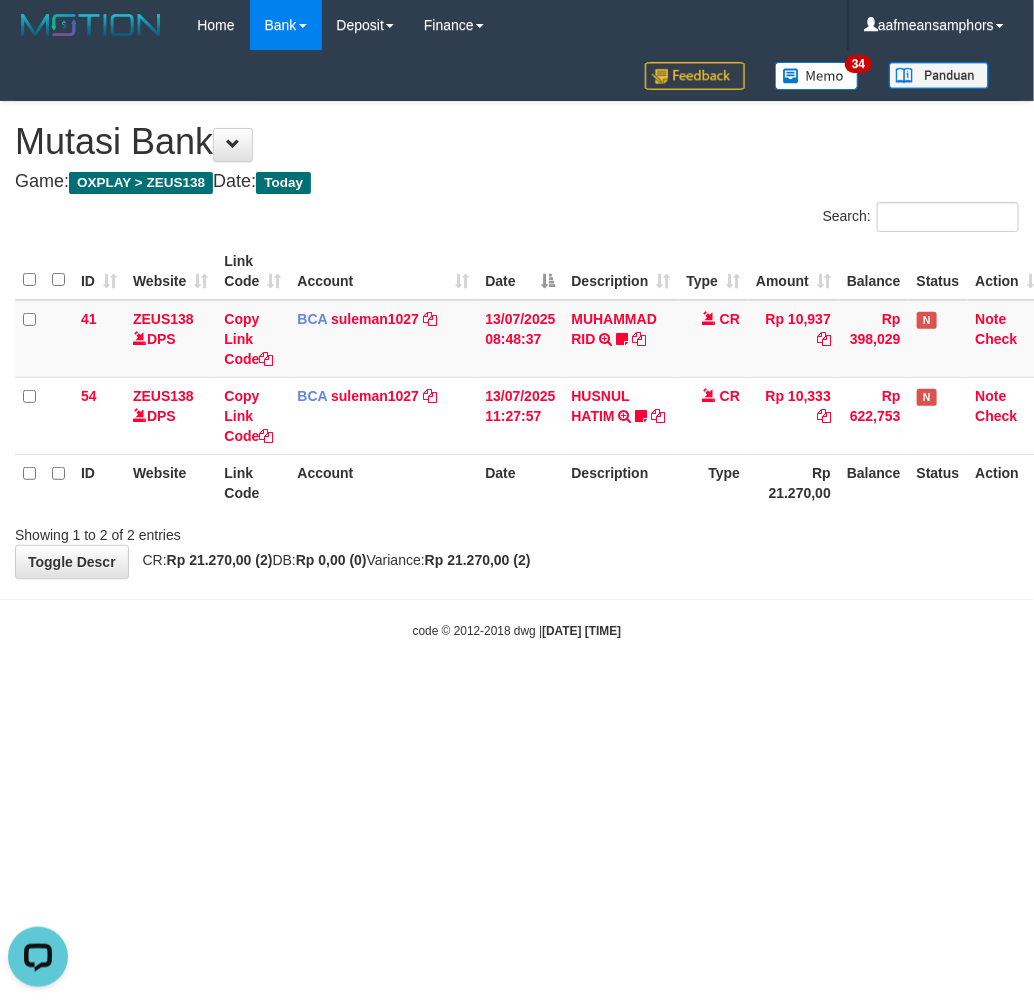 click on "Toggle navigation
Home
Bank
Account List
Load
By Website
Group
[OXPLAY]													ZEUS138
By Load Group (DPS)" at bounding box center [517, 345] 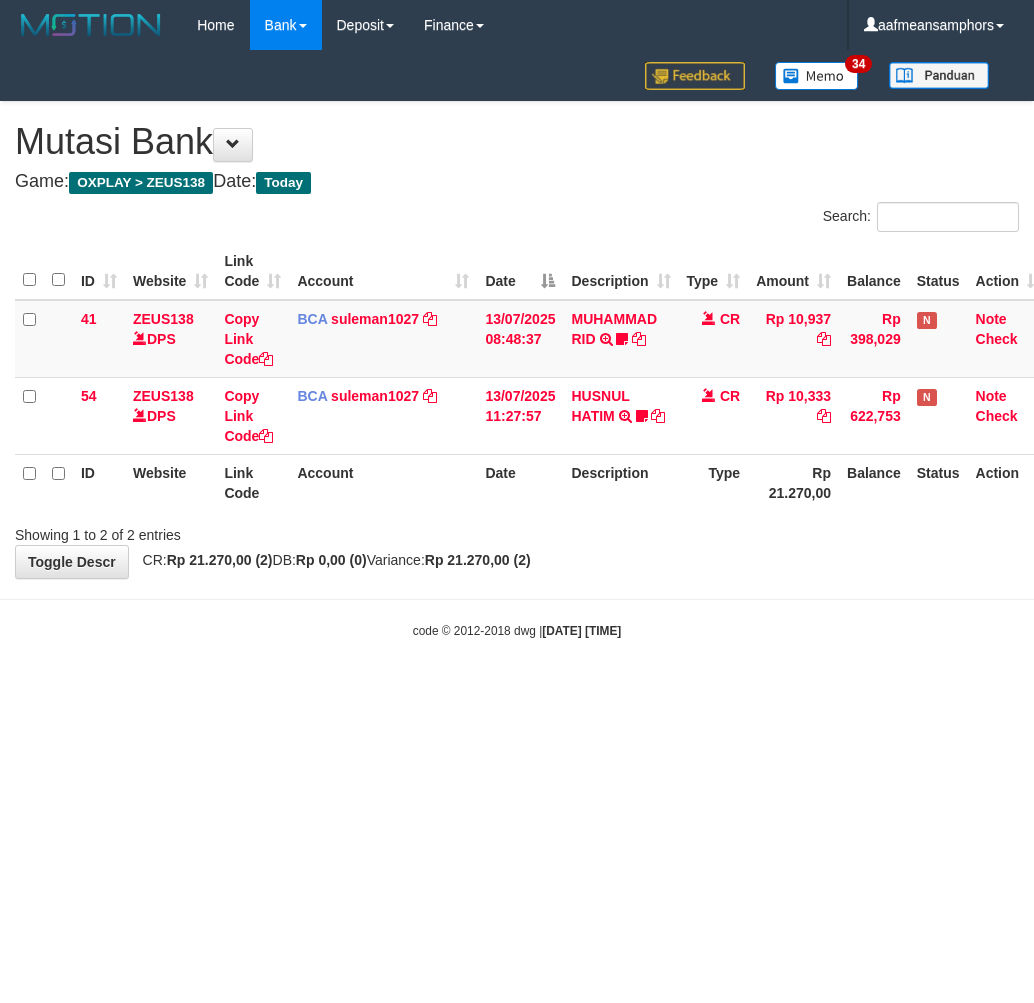 click on "code © [YEAR]-[YEAR] dwg |  [DATE] [TIME]" at bounding box center (517, 630) 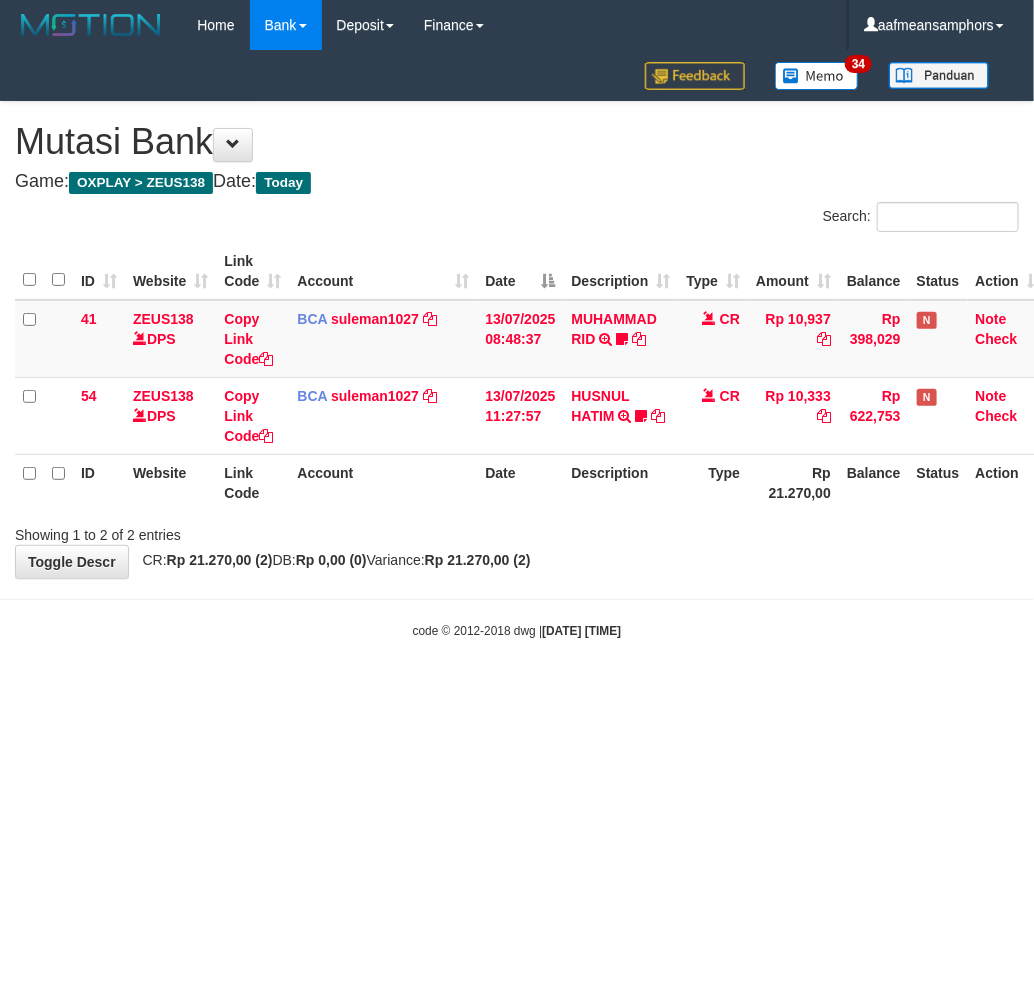 click on "code © 2012-2018 dwg |  2025/07/13 11:34:44" at bounding box center (517, 630) 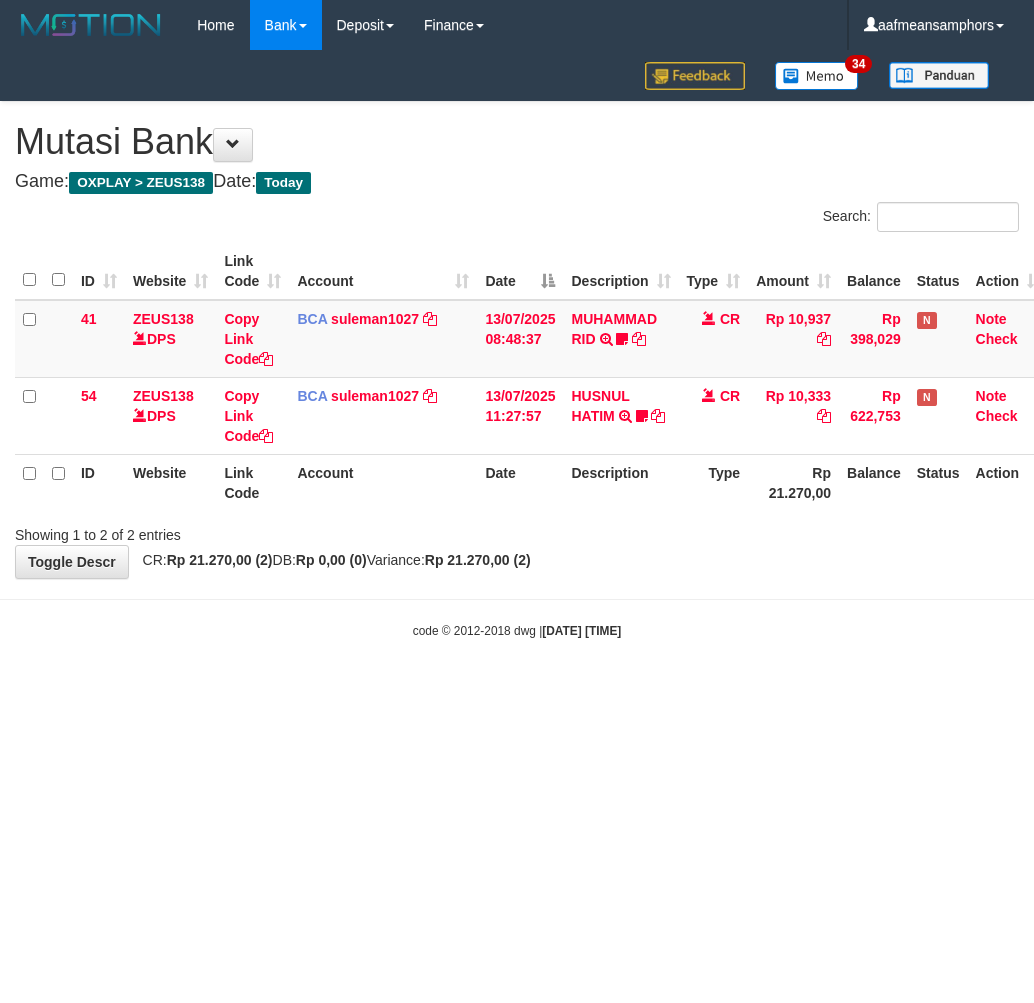 scroll, scrollTop: 0, scrollLeft: 0, axis: both 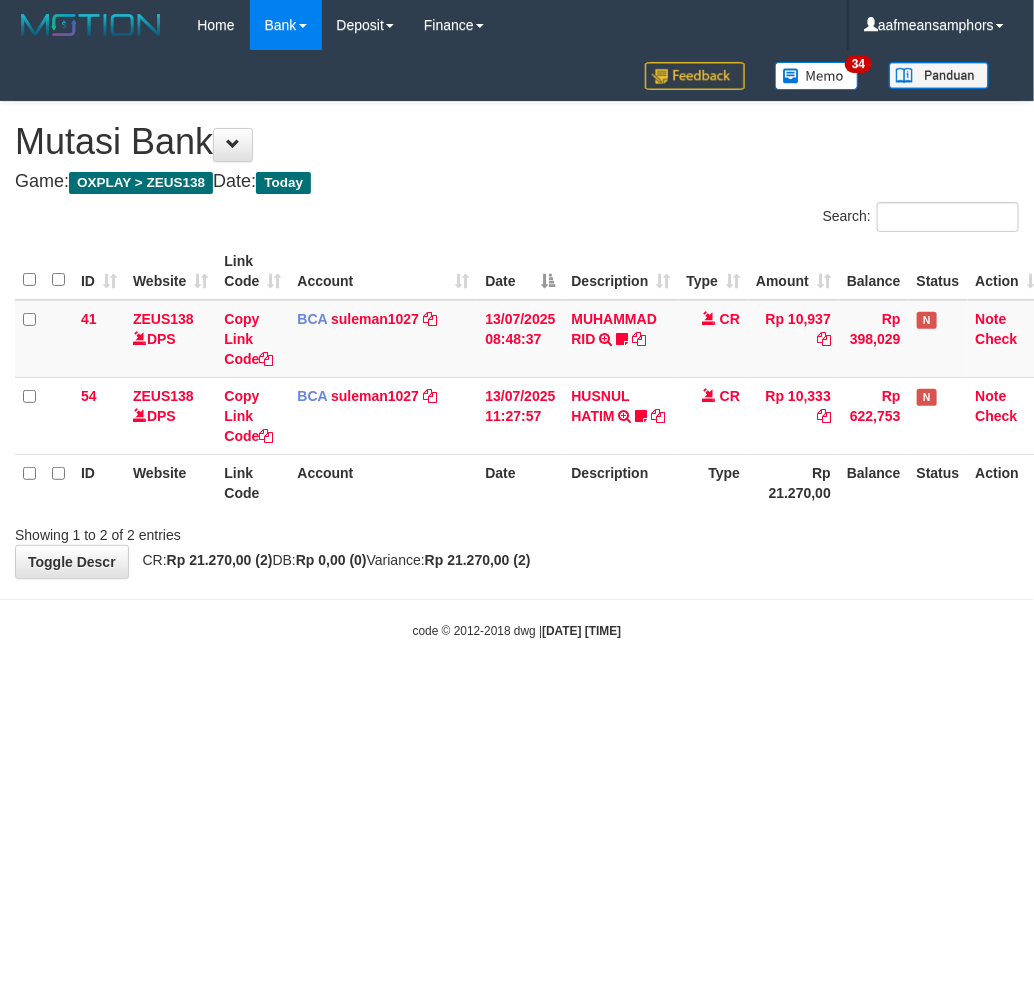 click on "code © 2012-2018 dwg |  [DATE] [TIME]" at bounding box center [517, 630] 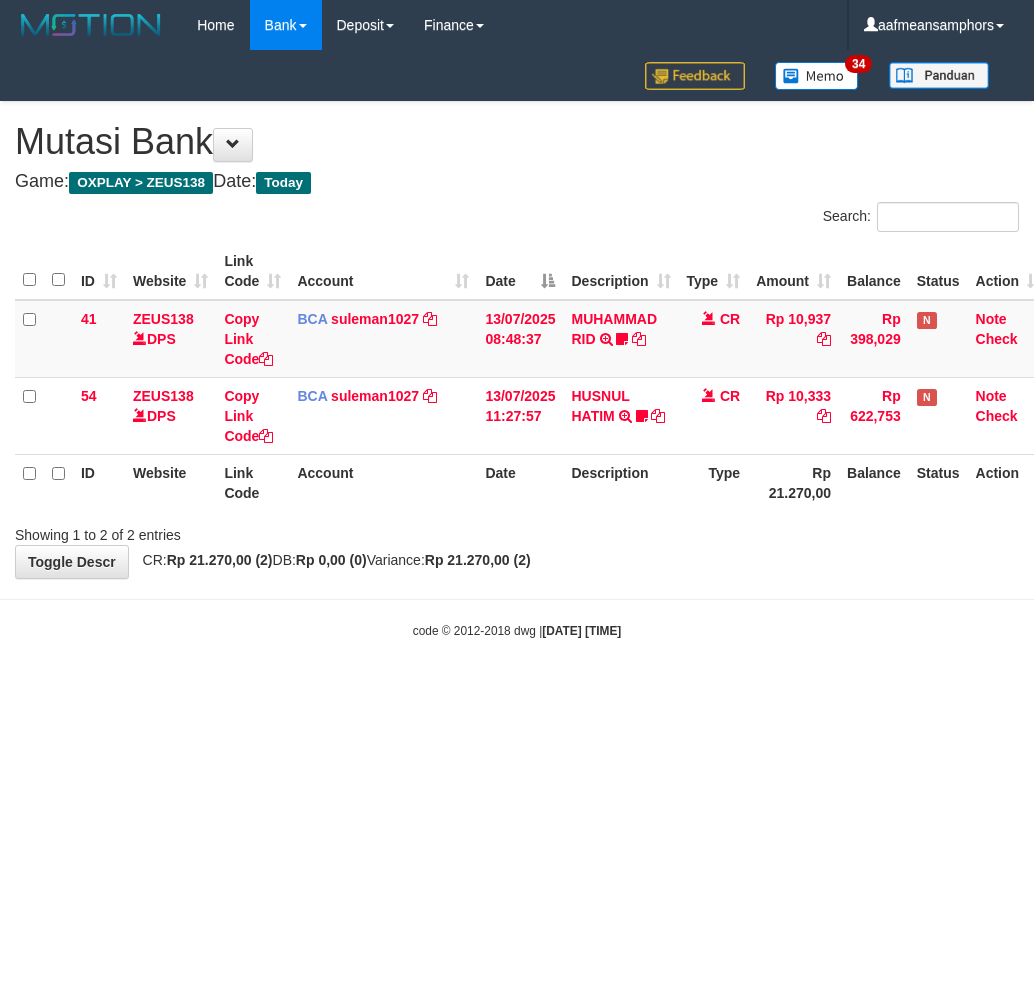 scroll, scrollTop: 0, scrollLeft: 0, axis: both 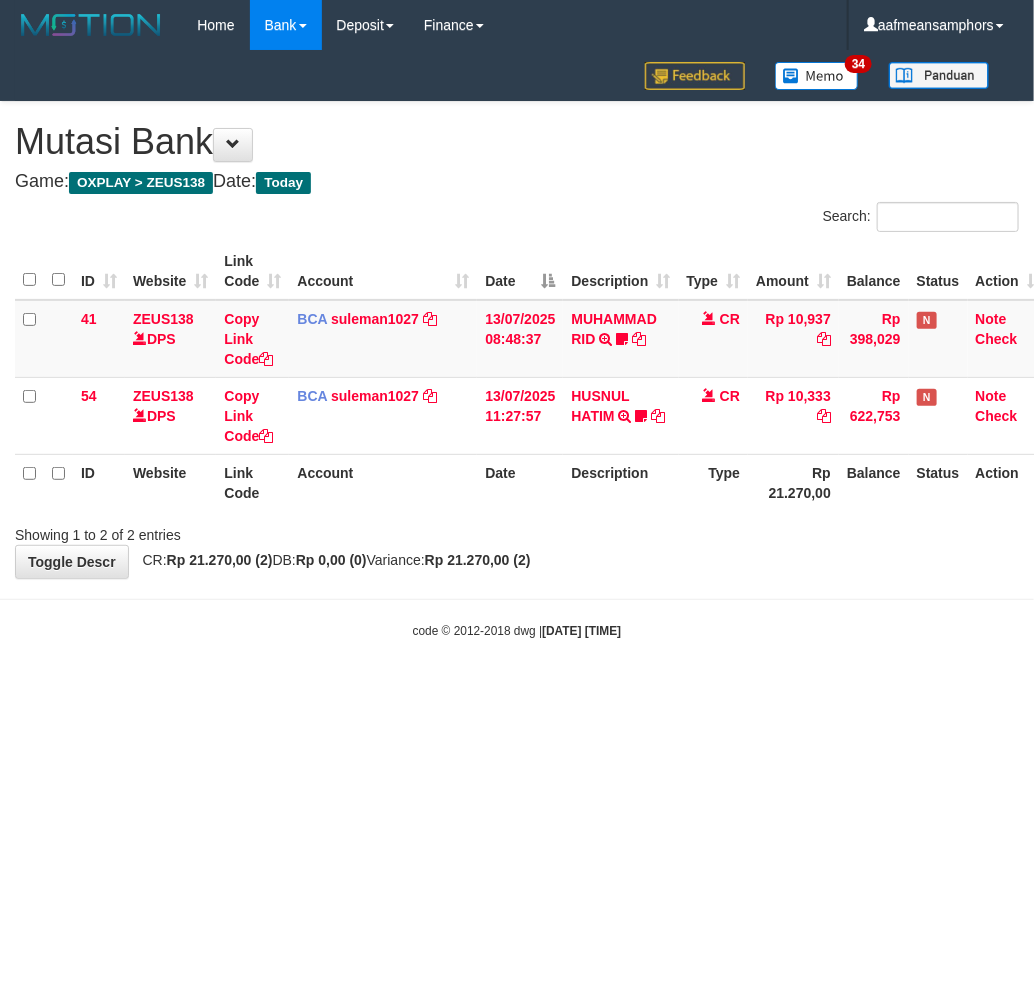 drag, startPoint x: 636, startPoint y: 634, endPoint x: 653, endPoint y: 636, distance: 17.117243 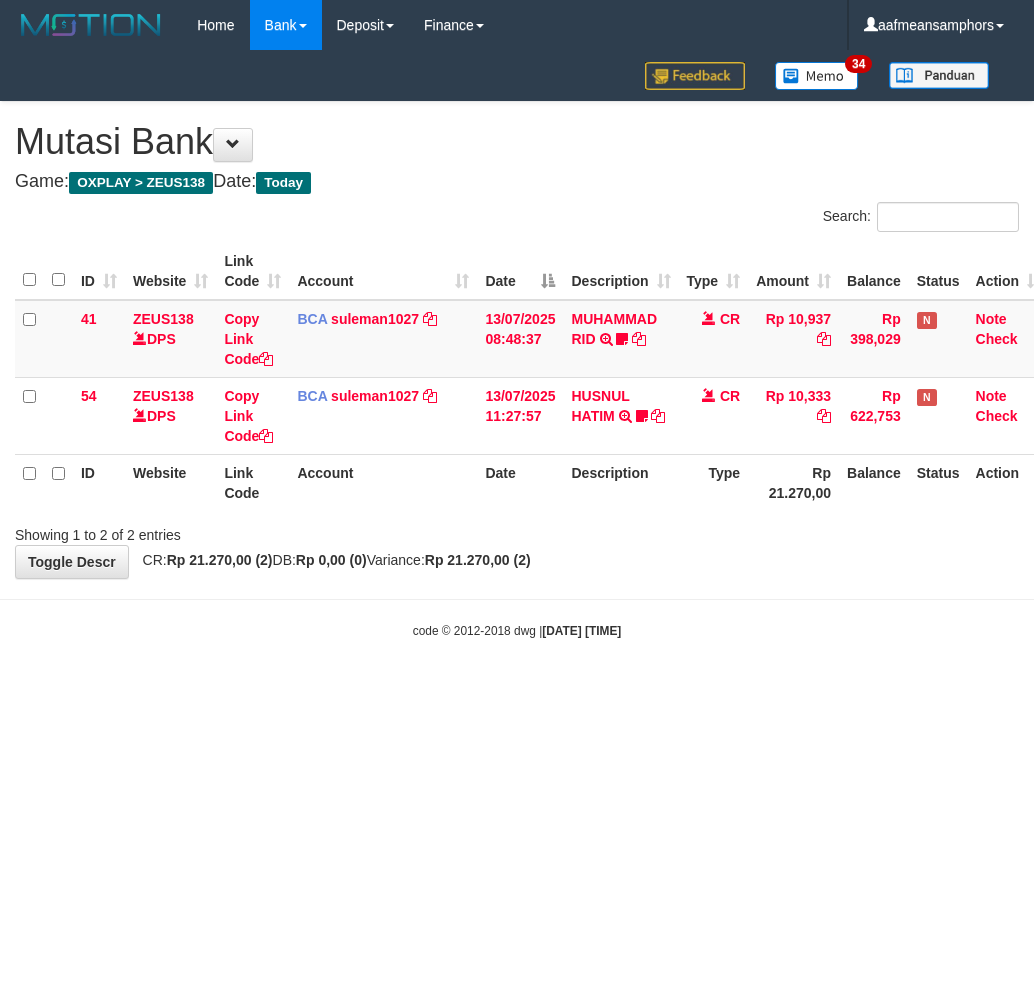 scroll, scrollTop: 0, scrollLeft: 0, axis: both 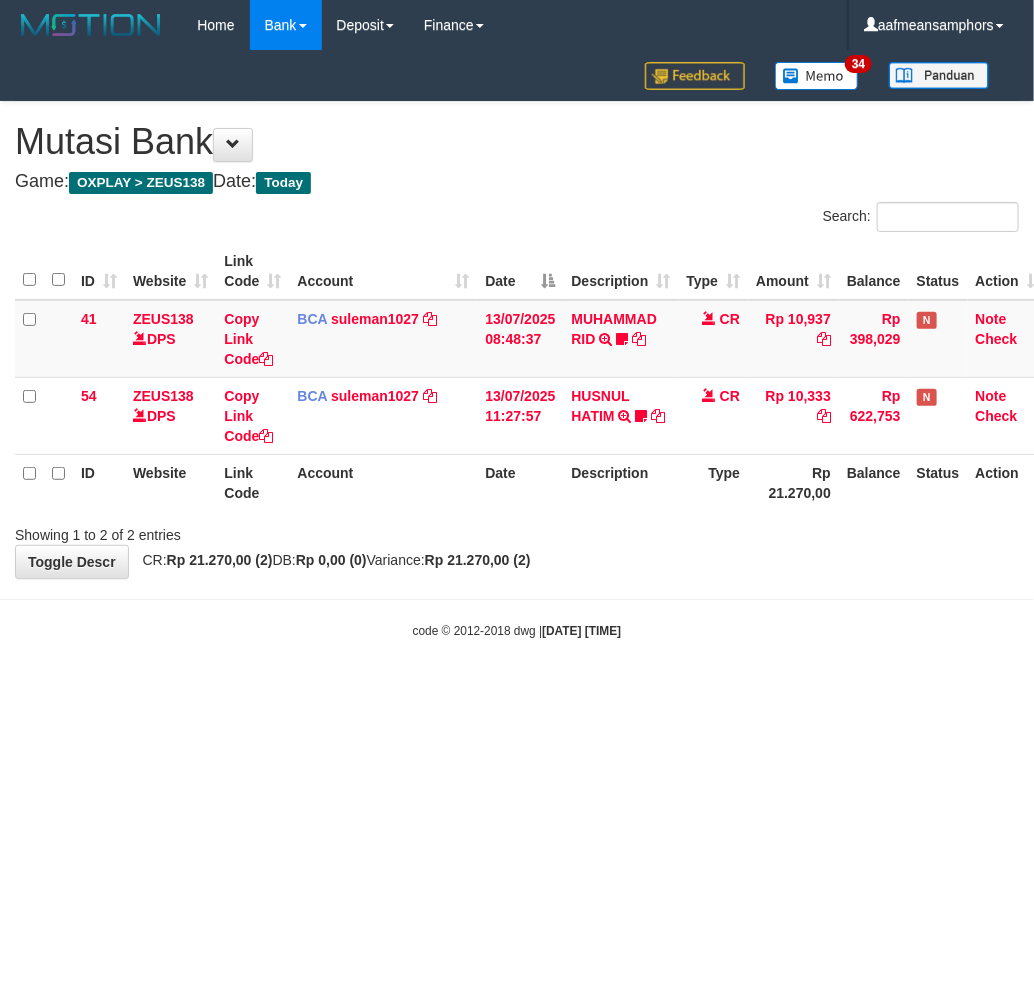 click on "code © 2012-2018 dwg |  2025/07/13 11:34:47" at bounding box center [517, 630] 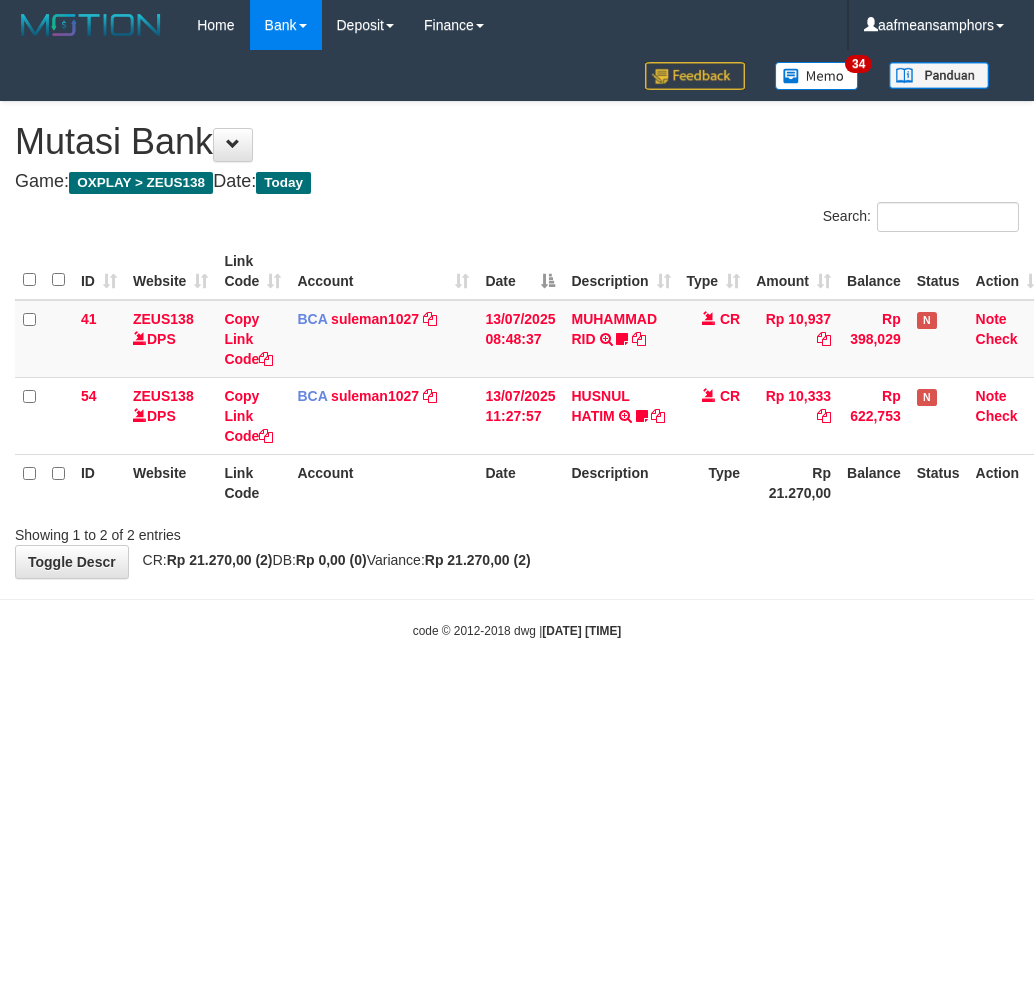scroll, scrollTop: 0, scrollLeft: 0, axis: both 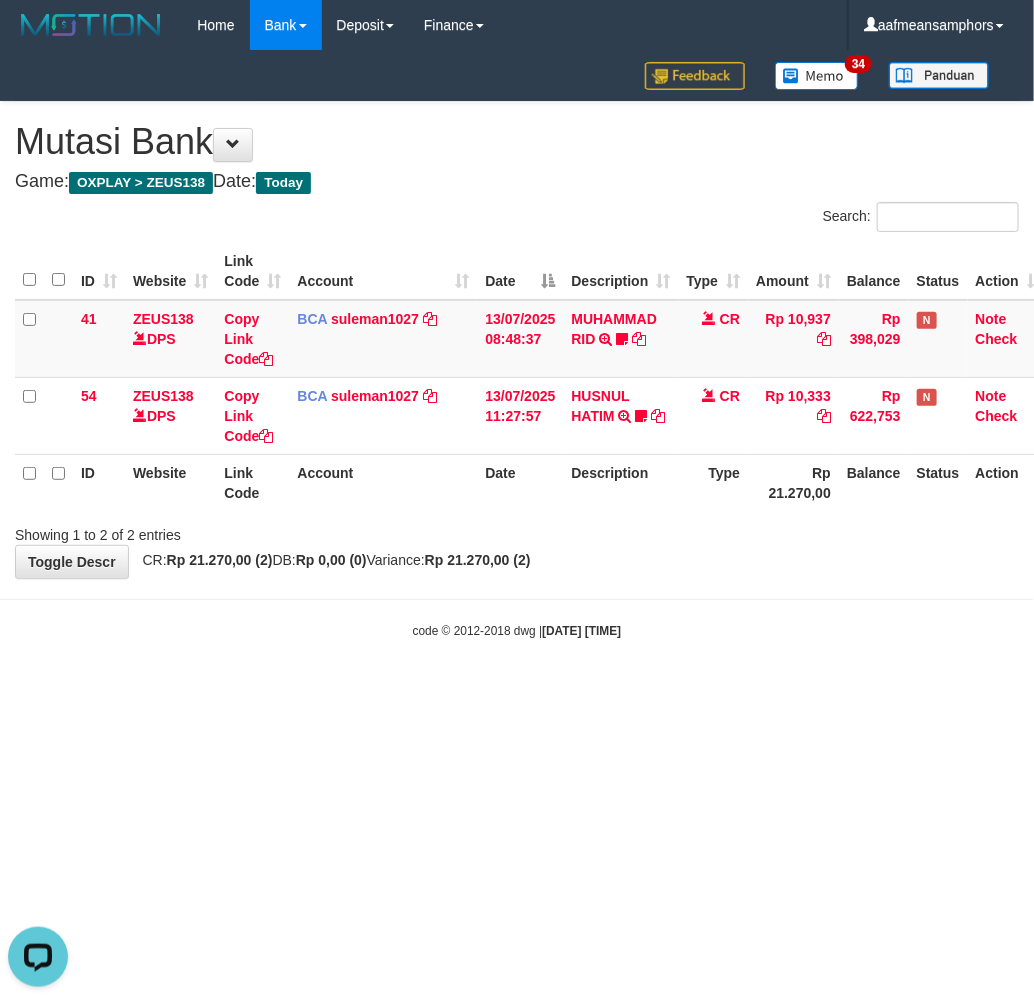 drag, startPoint x: 0, startPoint y: 0, endPoint x: 642, endPoint y: 628, distance: 898.0802 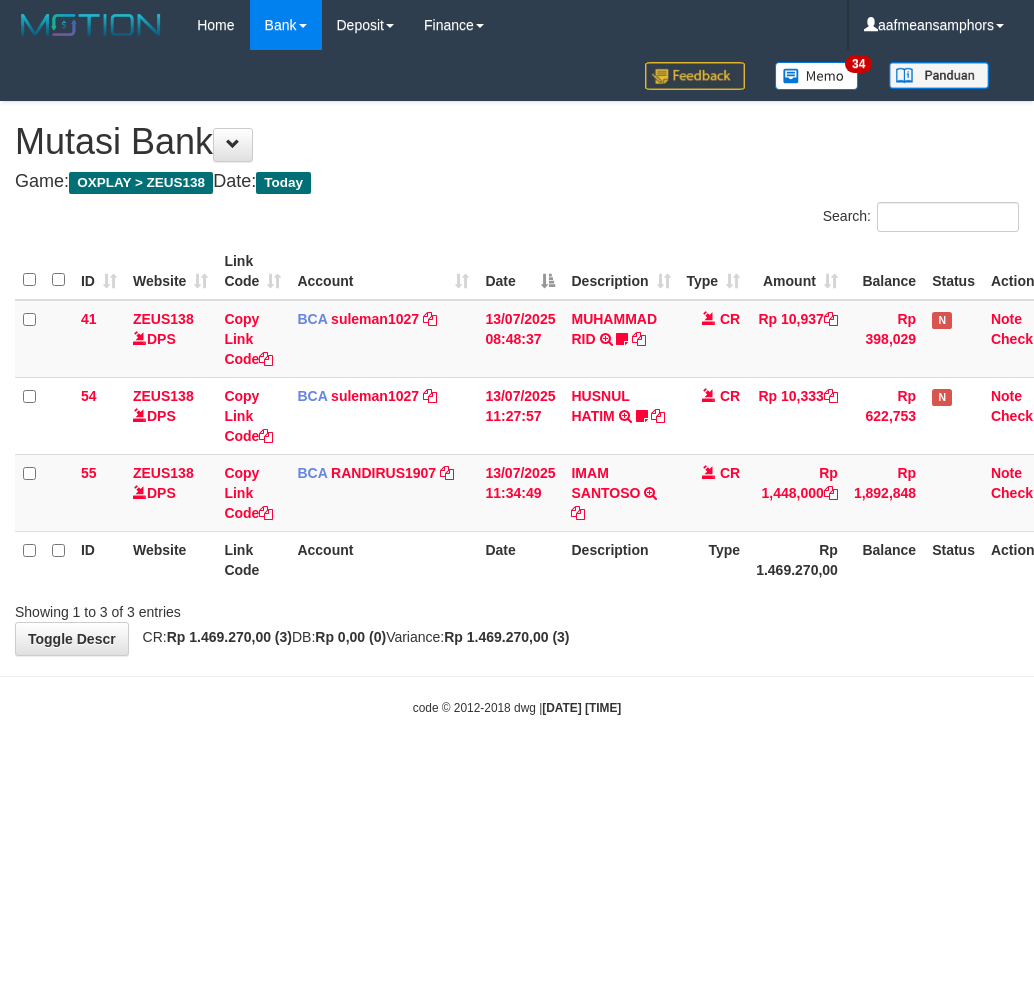 scroll, scrollTop: 0, scrollLeft: 0, axis: both 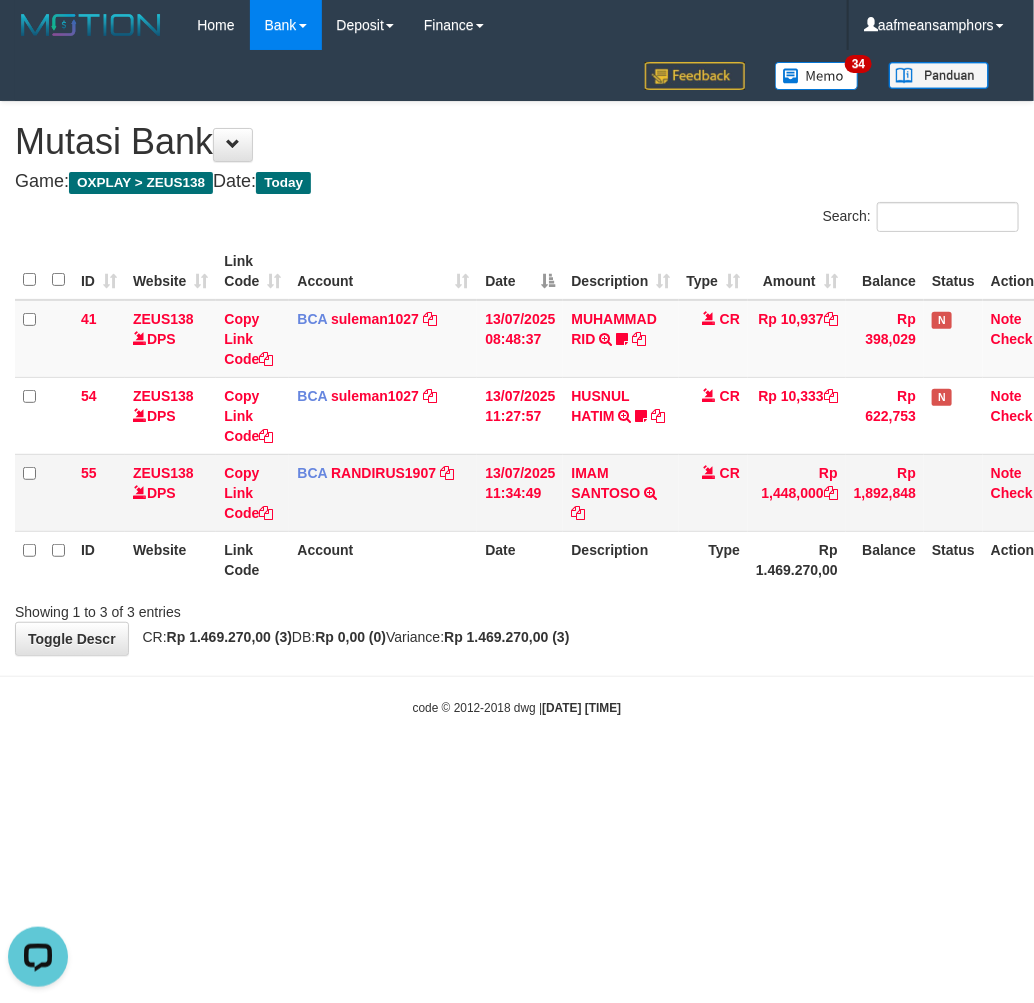 click on "Copy Link Code" at bounding box center (252, 492) 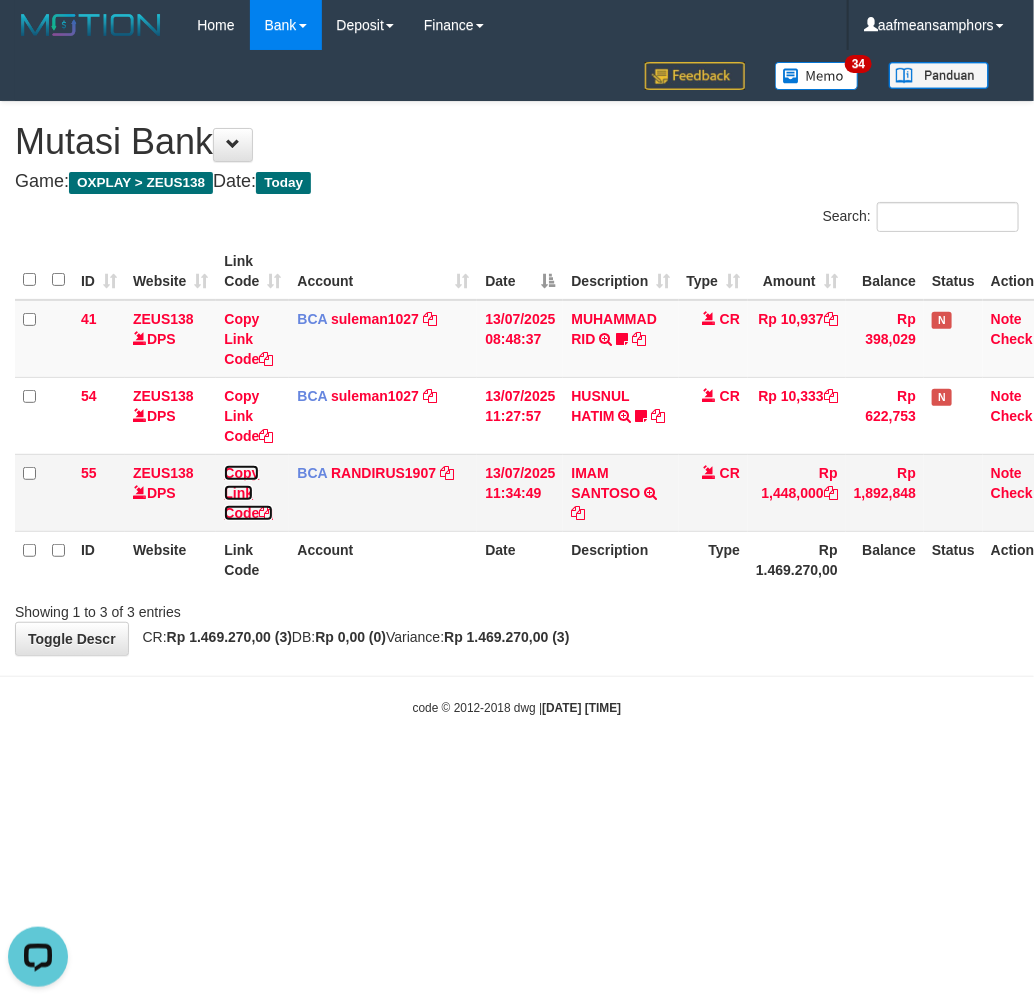click on "Copy Link Code" at bounding box center (248, 493) 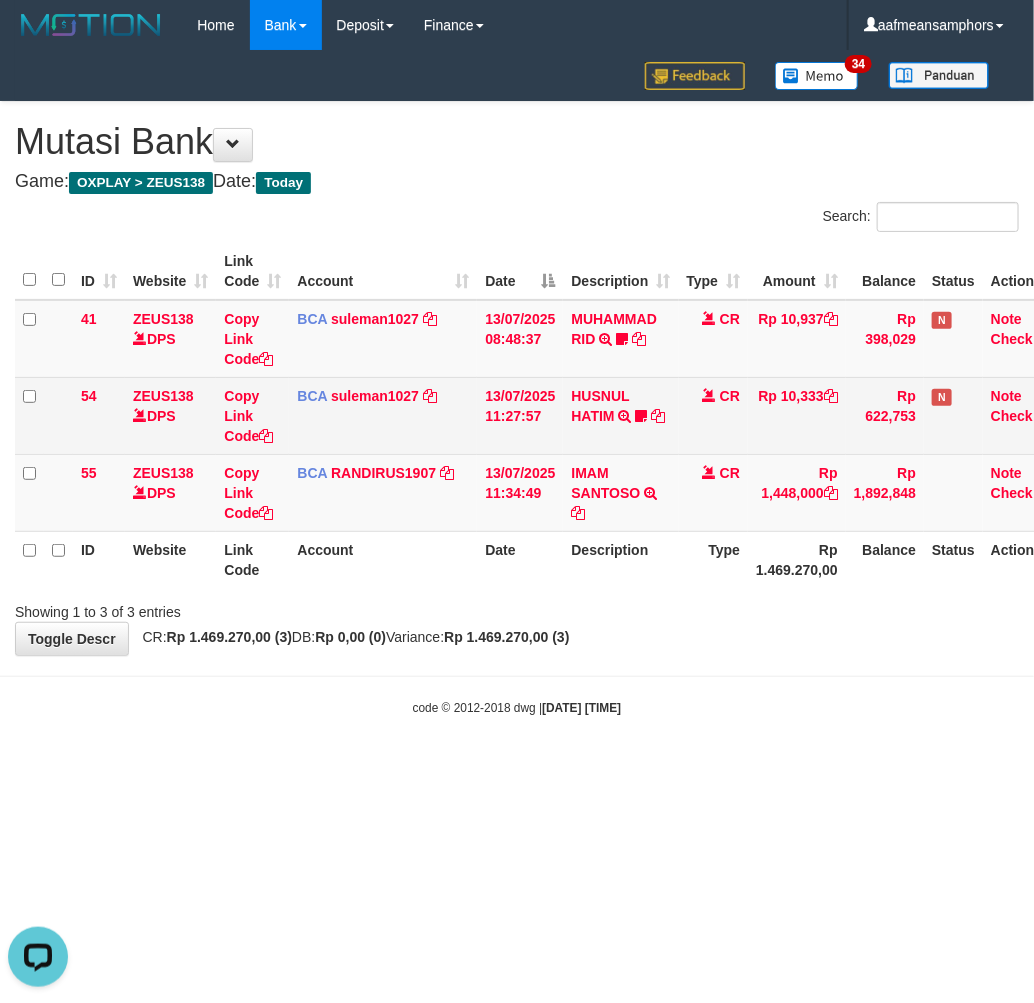 scroll, scrollTop: 274, scrollLeft: 0, axis: vertical 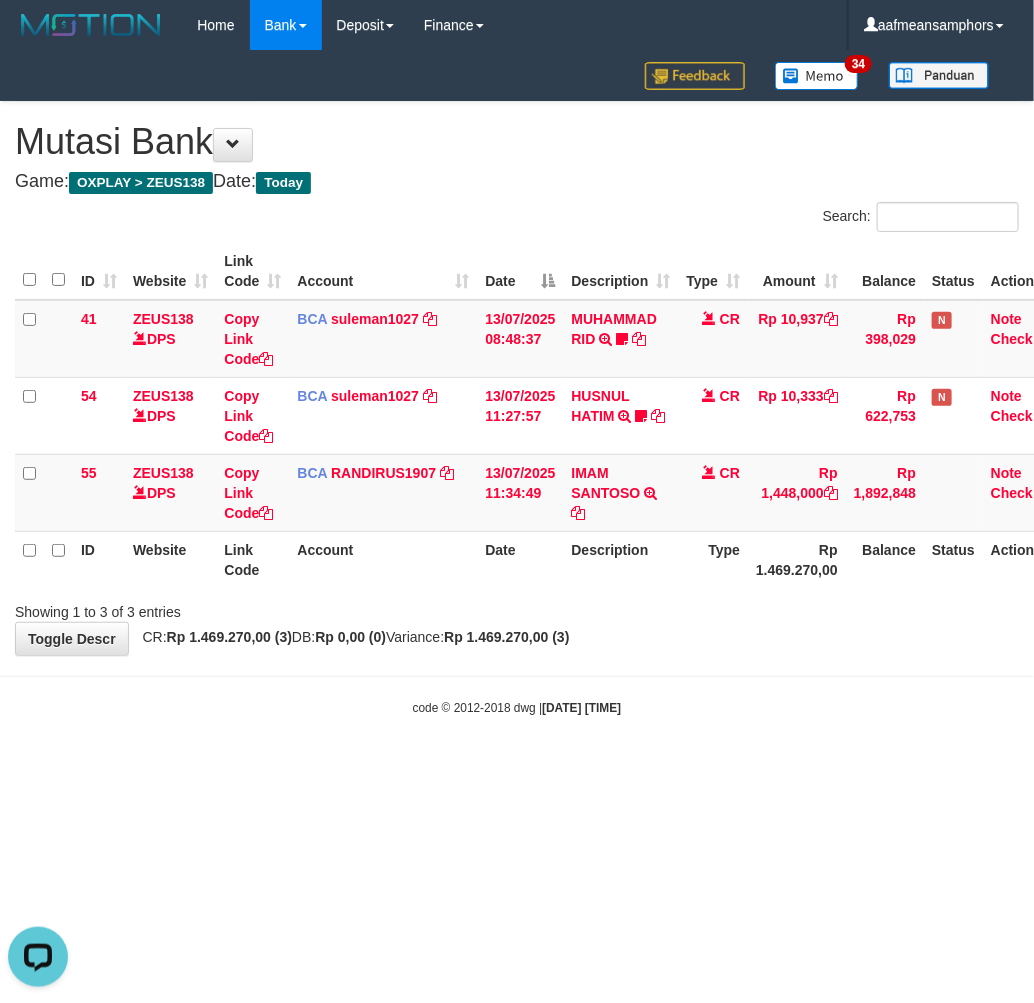 click on "2025/07/13 11:34:51" at bounding box center [581, 708] 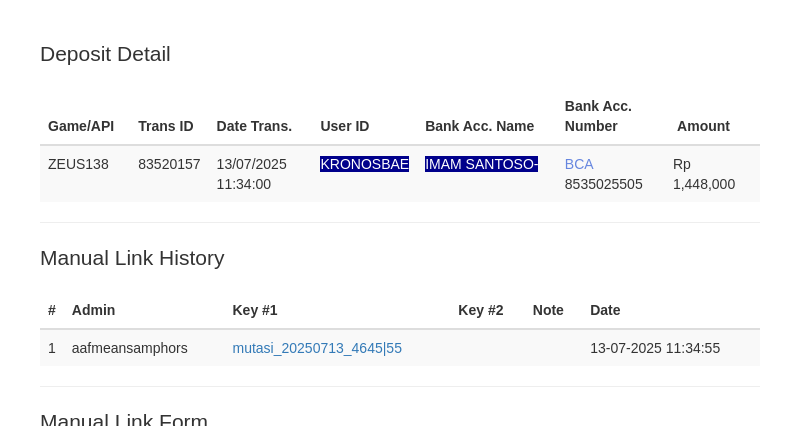 scroll, scrollTop: 405, scrollLeft: 0, axis: vertical 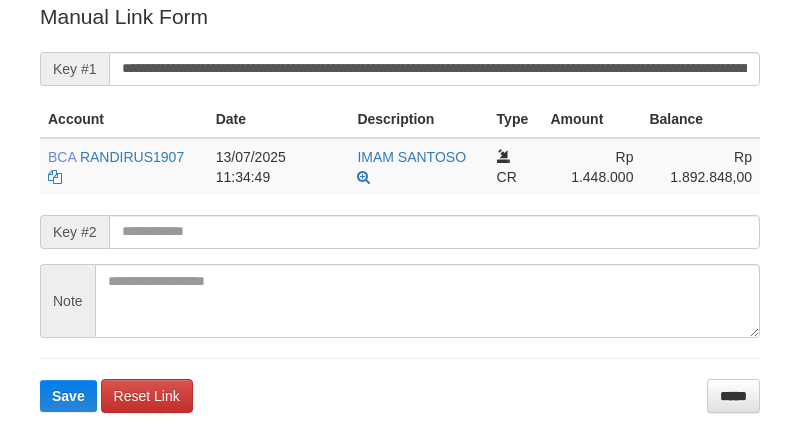click on "Deposit Detail
Game/API
Trans ID
Date Trans.
User ID
Bank Acc. Name
Bank Acc. Number
Amount
ZEUS138
83520157
13/07/2025 11:34:00
KRONOSBAE
[FIRST] [LAST]-
BCA
8535025505
Rp 1,448,000
Manual Link History
#
Admin
Key #1
Key #2
Note
Date
1
aafmeansamphors
mutasi_20250713_4645 | 55
13-07-2025 11:34:55
Account
Date
Description
Type
Amount
Balance
BCA
RANDIRUS1907
mutasi_20250713_4645 | 55" at bounding box center [400, 59] 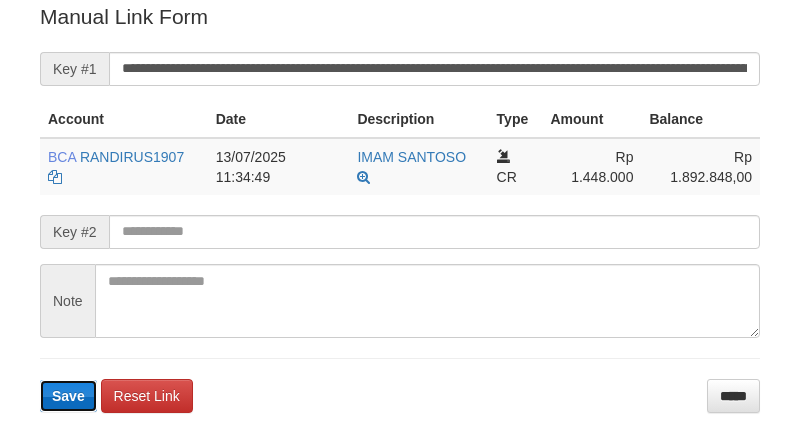 click on "Save" at bounding box center [68, 396] 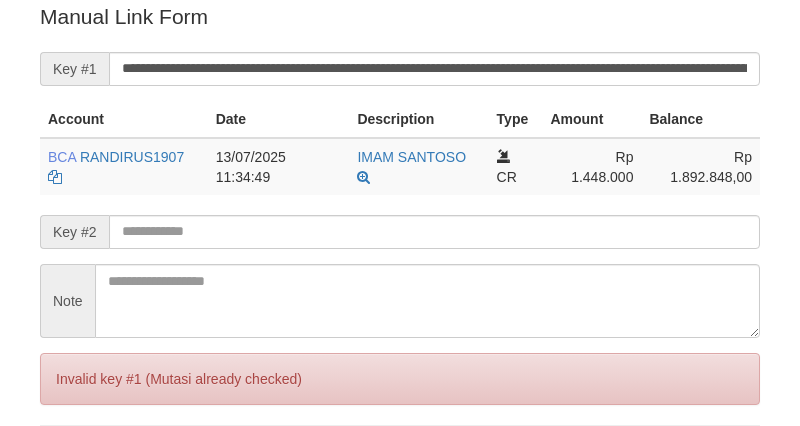 click on "Invalid key #1 (Mutasi already checked)" at bounding box center [400, 379] 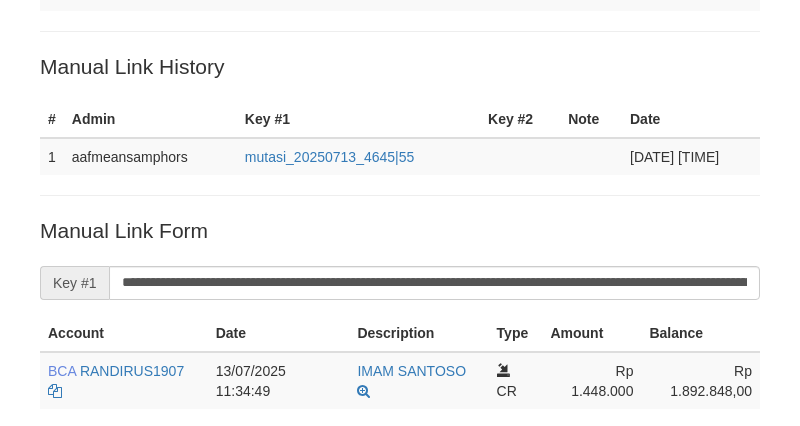 scroll, scrollTop: 0, scrollLeft: 0, axis: both 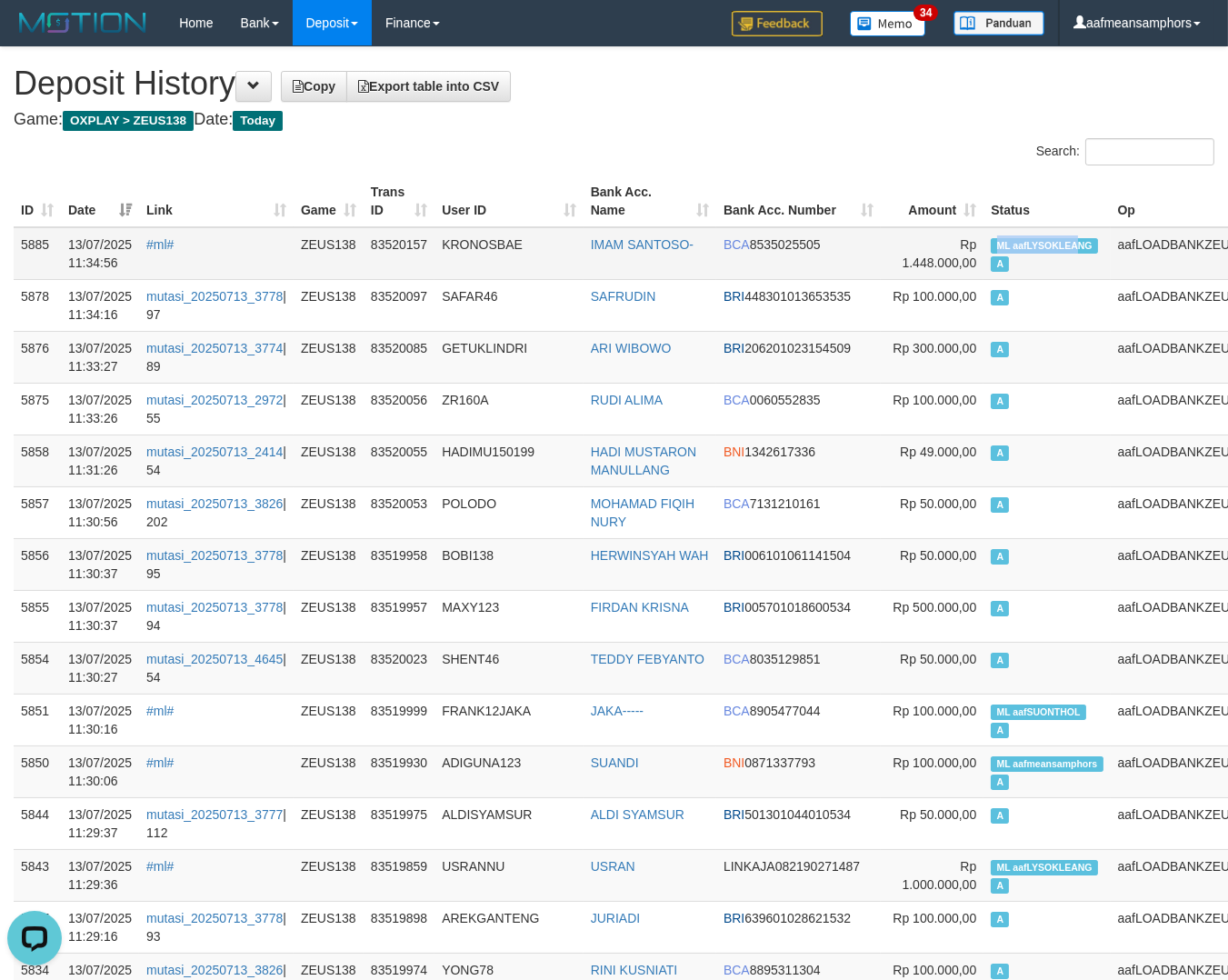 drag, startPoint x: 959, startPoint y: 230, endPoint x: 1045, endPoint y: 244, distance: 87.13208 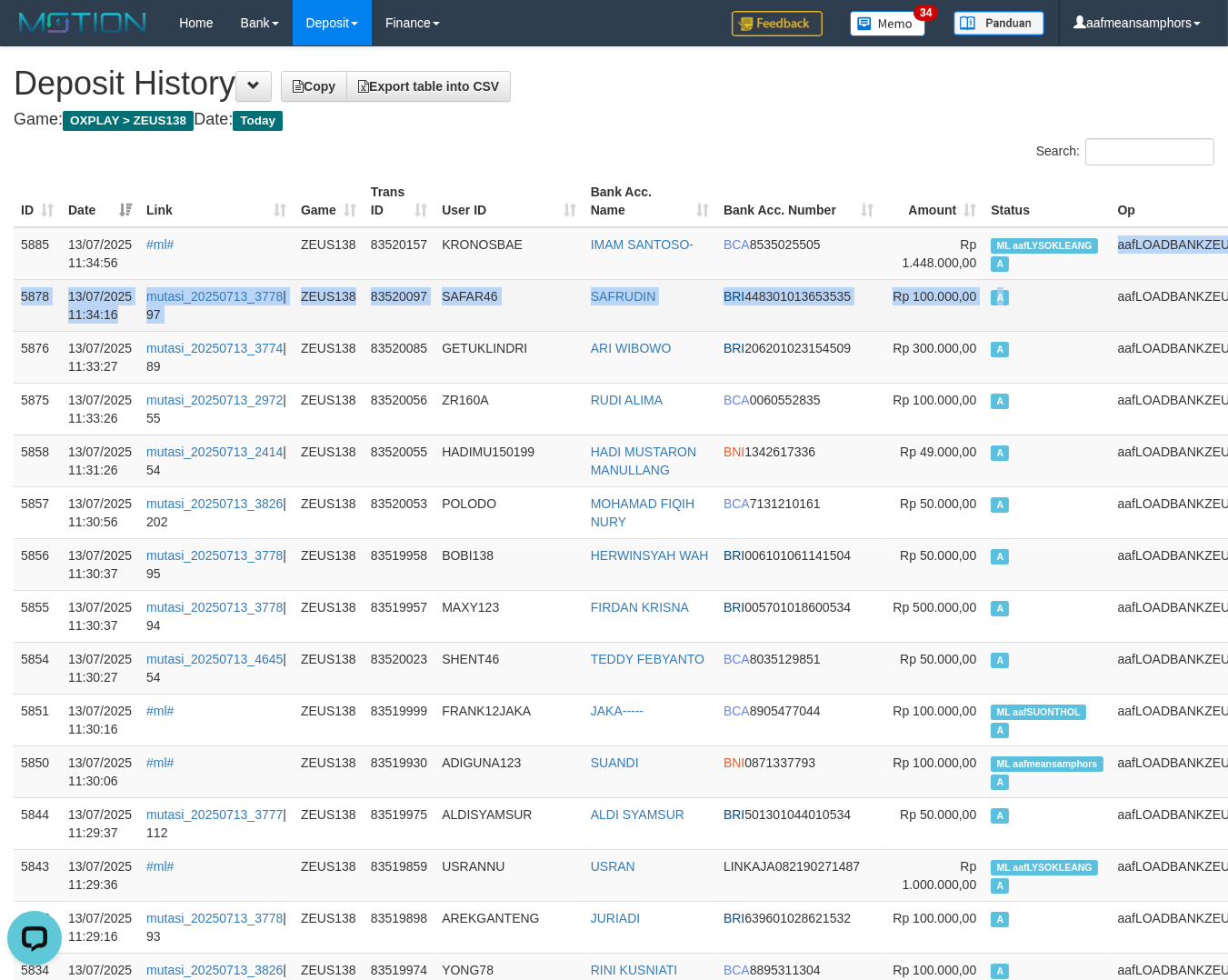 click on "5885 13/07/2025 11:34:56 #ml# ZEUS138 83520157 KRONOSBAE IMAM SANTOSO-   BCA  8535025505 Rp 1.448.000,00 ML aafLYSOKLEANG   A   aafLOADBANKZEUS 5878 13/07/2025 11:34:16 mutasi_20250713_3778  | 97 ZEUS138 83520097 SAFAR46 SAFRUDIN   BRI  448301013653535 Rp 100.000,00 A   aafLOADBANKZEUS 5876 13/07/2025 11:33:27 mutasi_20250713_3774  | 89 ZEUS138 83520085 GETUKLINDRI ARI WIBOWO   BRI  206201023154509 Rp 300.000,00 A   aafLOADBANKZEUS 5875 13/07/2025 11:33:26 mutasi_20250713_2972  | 55 ZEUS138 83520056 ZR160A RUDI ALIMA   BCA  0060552835 Rp 100.000,00 A   aafLOADBANKZEUS 5858 13/07/2025 11:31:26 mutasi_20250713_2414  | 54 ZEUS138 83520055 HADIMU150199 HADI MUSTARON MANULLANG   BNI  1342617336 Rp 49.000,00 A   aafLOADBANKZEUS 5857 13/07/2025 11:30:56 mutasi_20250713_3826  | 202 ZEUS138 83520053 POLODO MOHAMAD FIQIH NURY   BCA  7131210161 Rp 50.000,00 A   aafLOADBANKZEUS 5856 13/07/2025 11:30:37 mutasi_20250713_3778  | 95 ZEUS138 83519958 BOBI138 HERWINSYAH WAH   BRI  006101061141504 Rp 50.000,00 A   5855  | 94" at bounding box center [630, 24346] 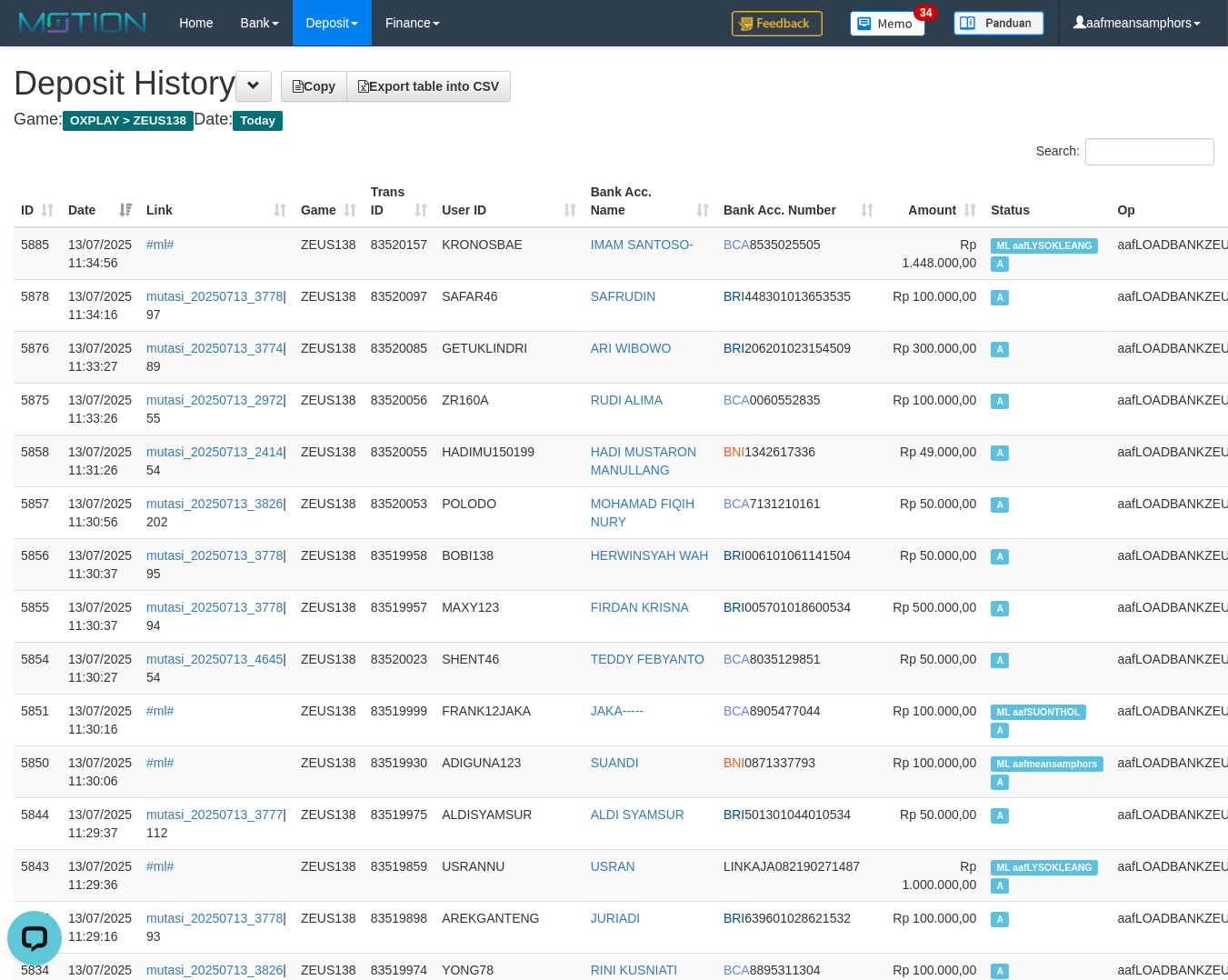 click on "KRONOSBAE" at bounding box center (509, 254) 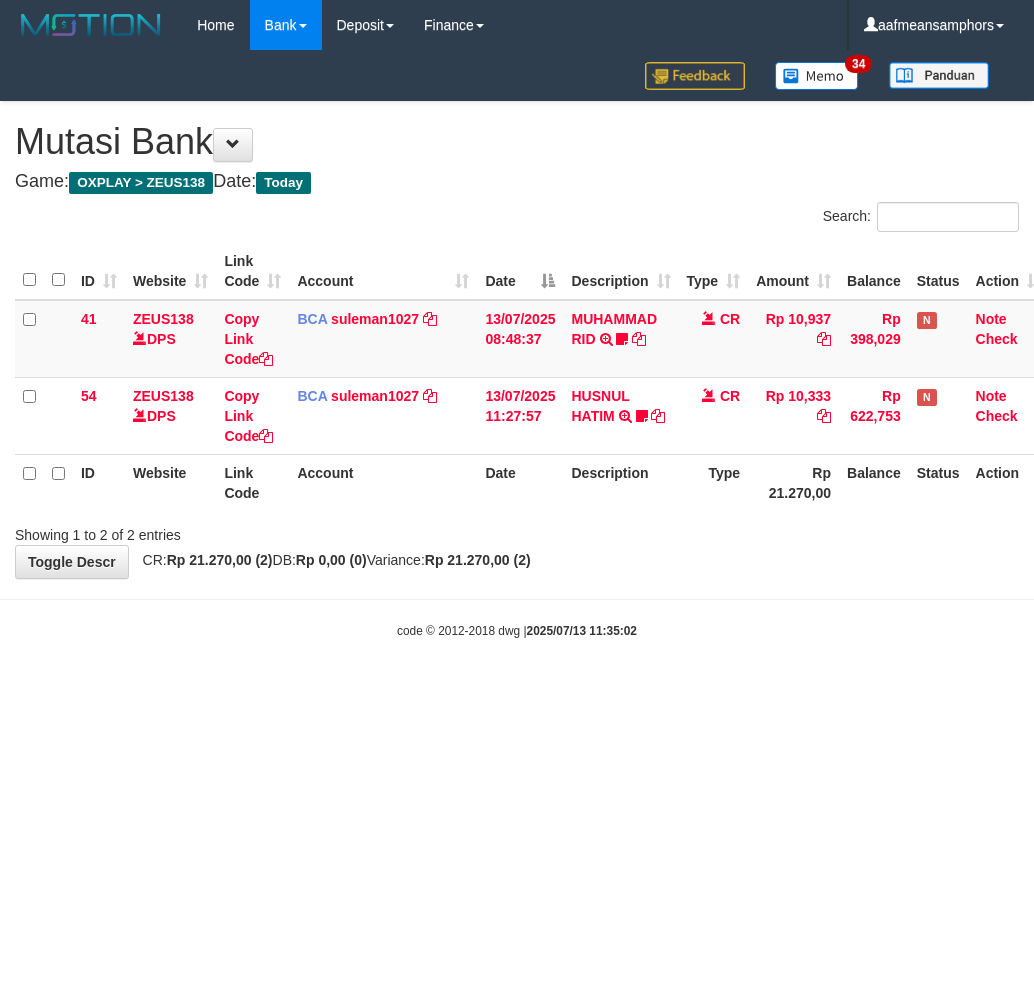 scroll, scrollTop: 0, scrollLeft: 0, axis: both 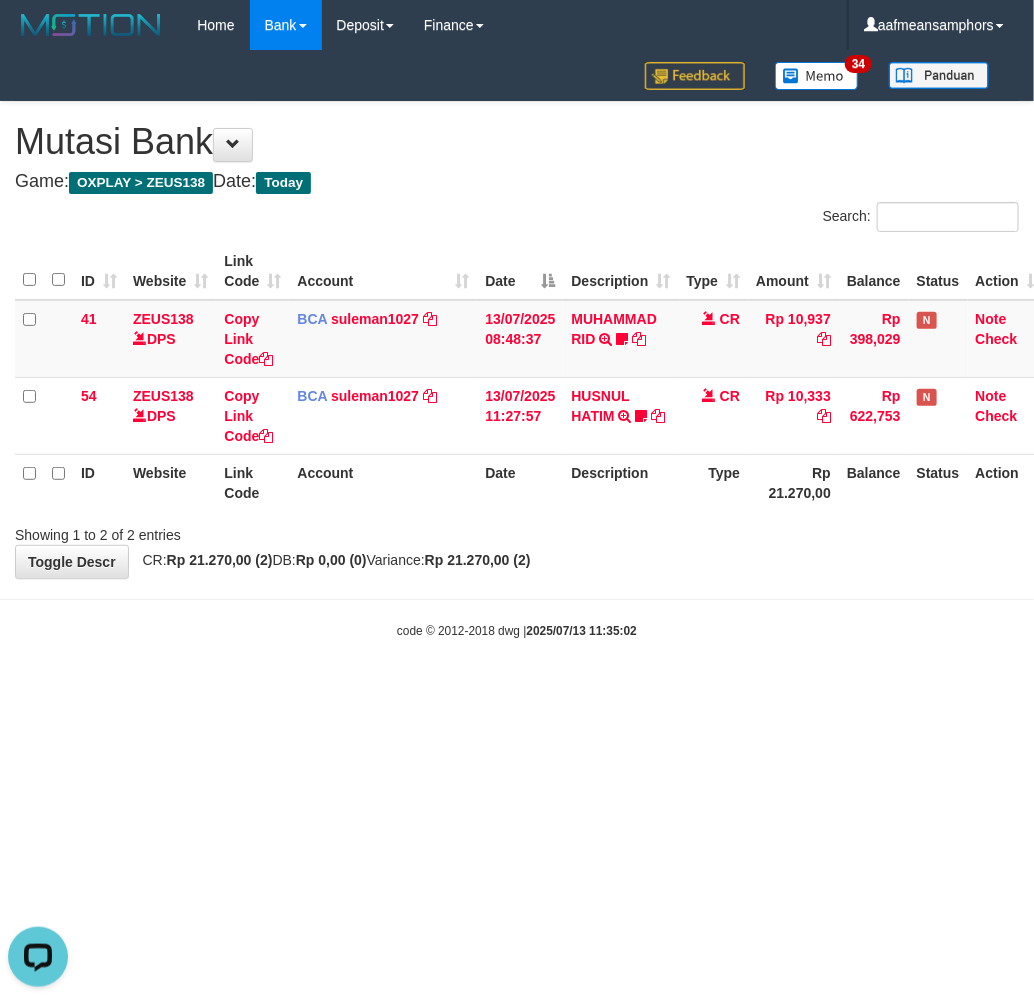 click on "Toggle navigation
Home
Bank
Account List
Load
By Website
Group
[OXPLAY]													ZEUS138
By Load Group (DPS)" at bounding box center [517, 345] 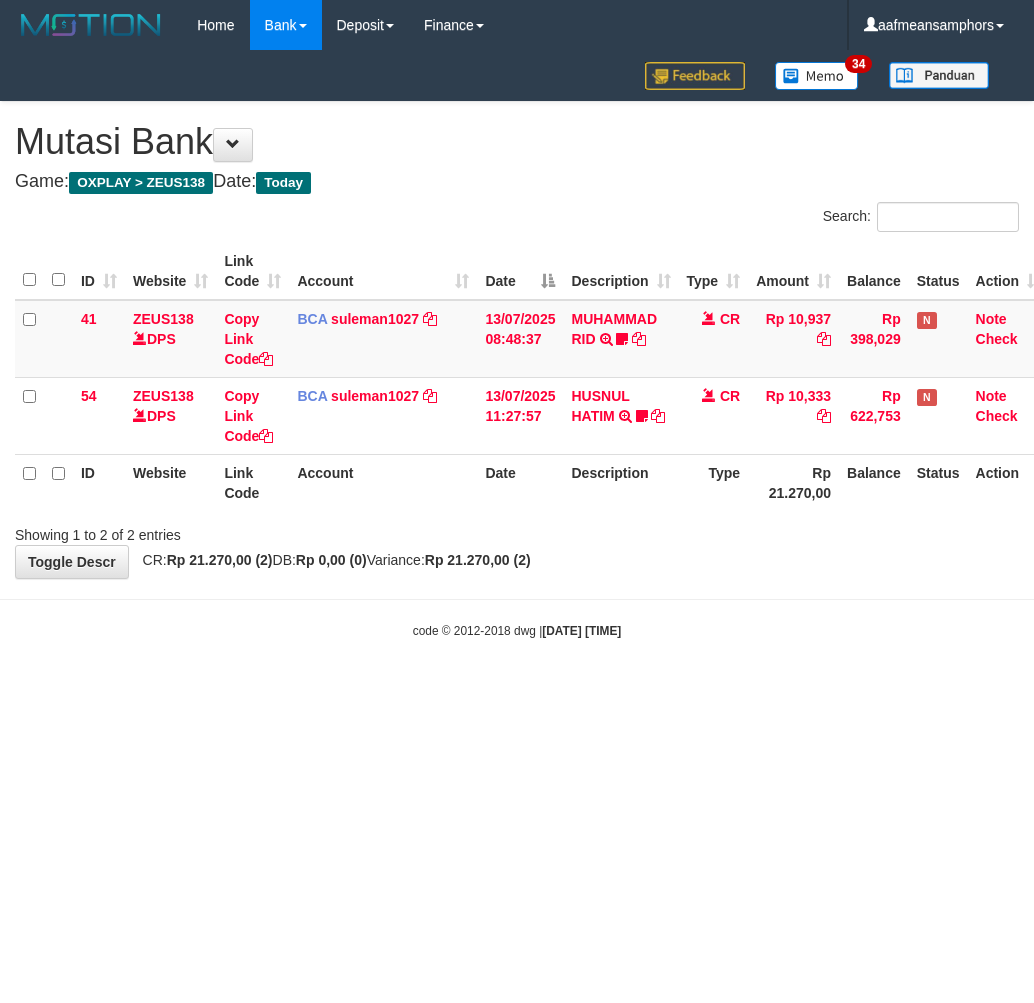 scroll, scrollTop: 0, scrollLeft: 0, axis: both 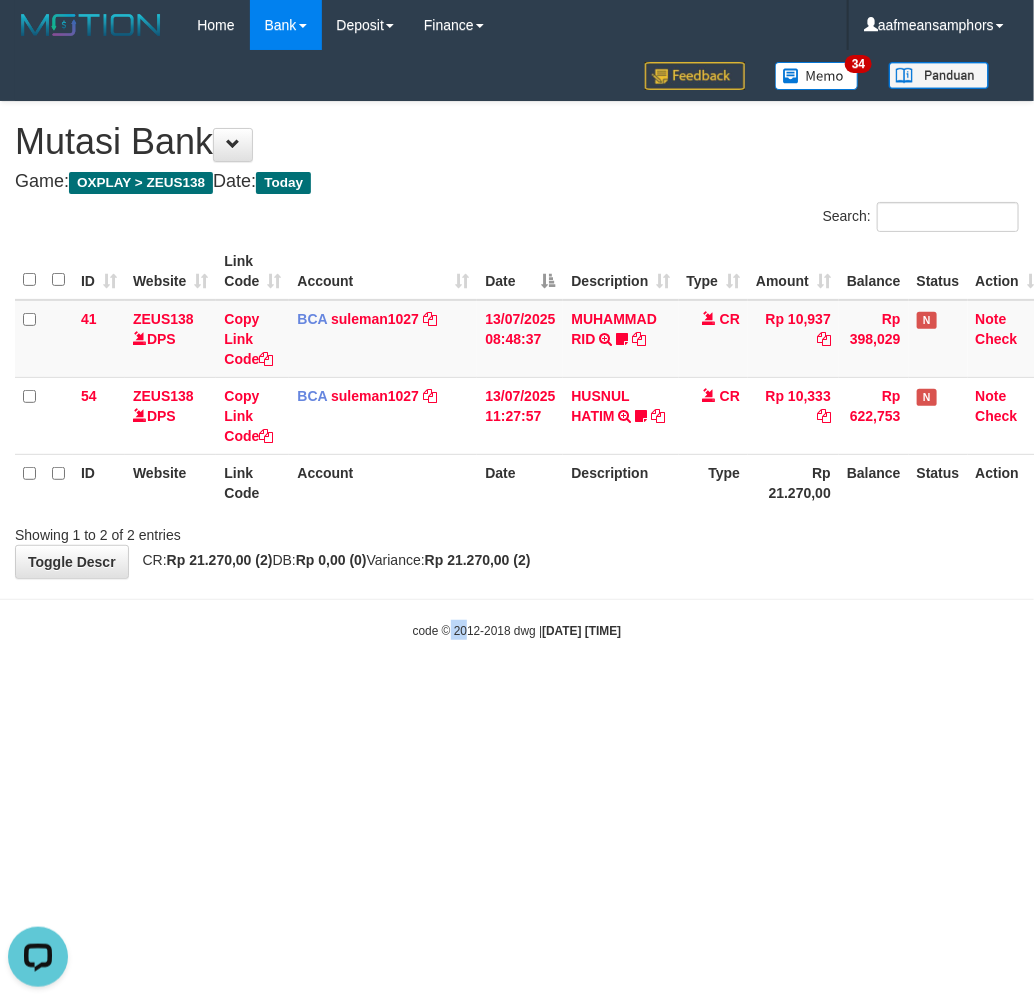 click on "Toggle navigation
Home
Bank
Account List
Load
By Website
Group
[OXPLAY]													ZEUS138
By Load Group (DPS)
Sync" at bounding box center [517, 345] 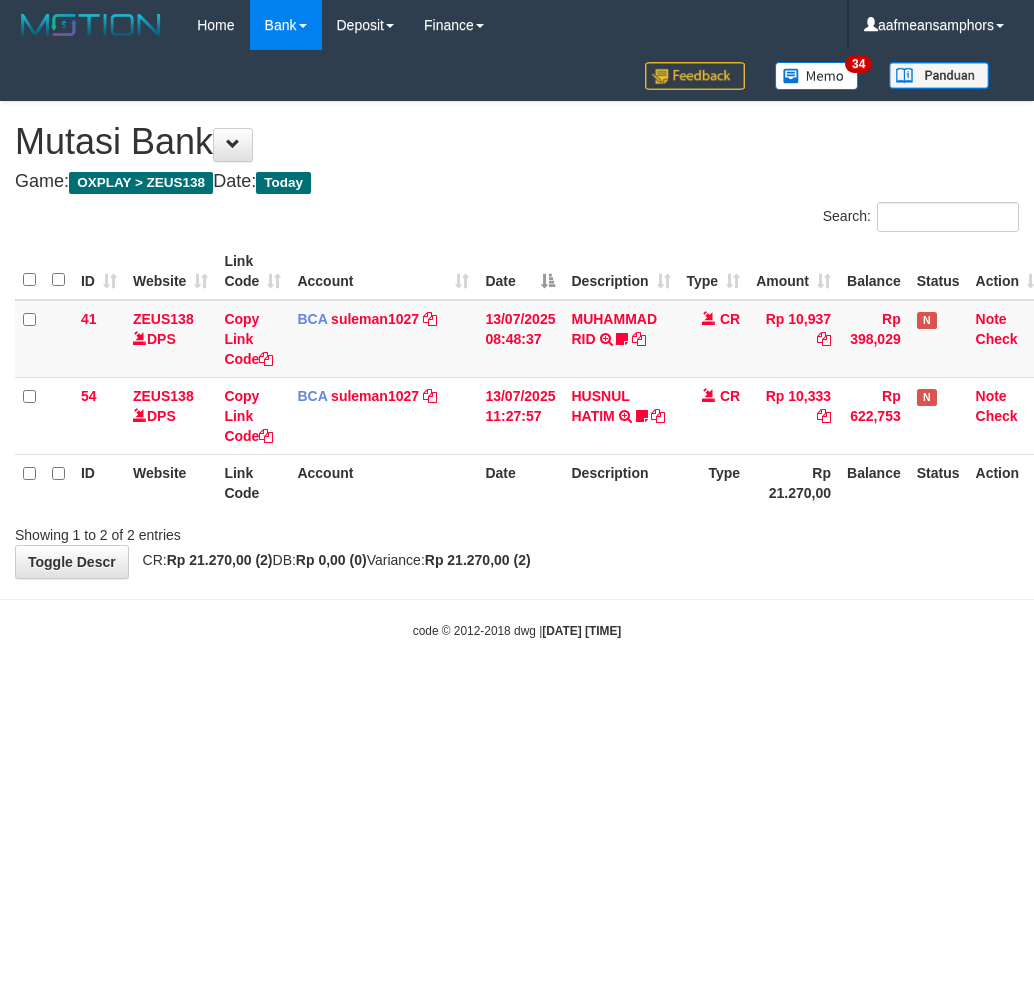 scroll, scrollTop: 0, scrollLeft: 0, axis: both 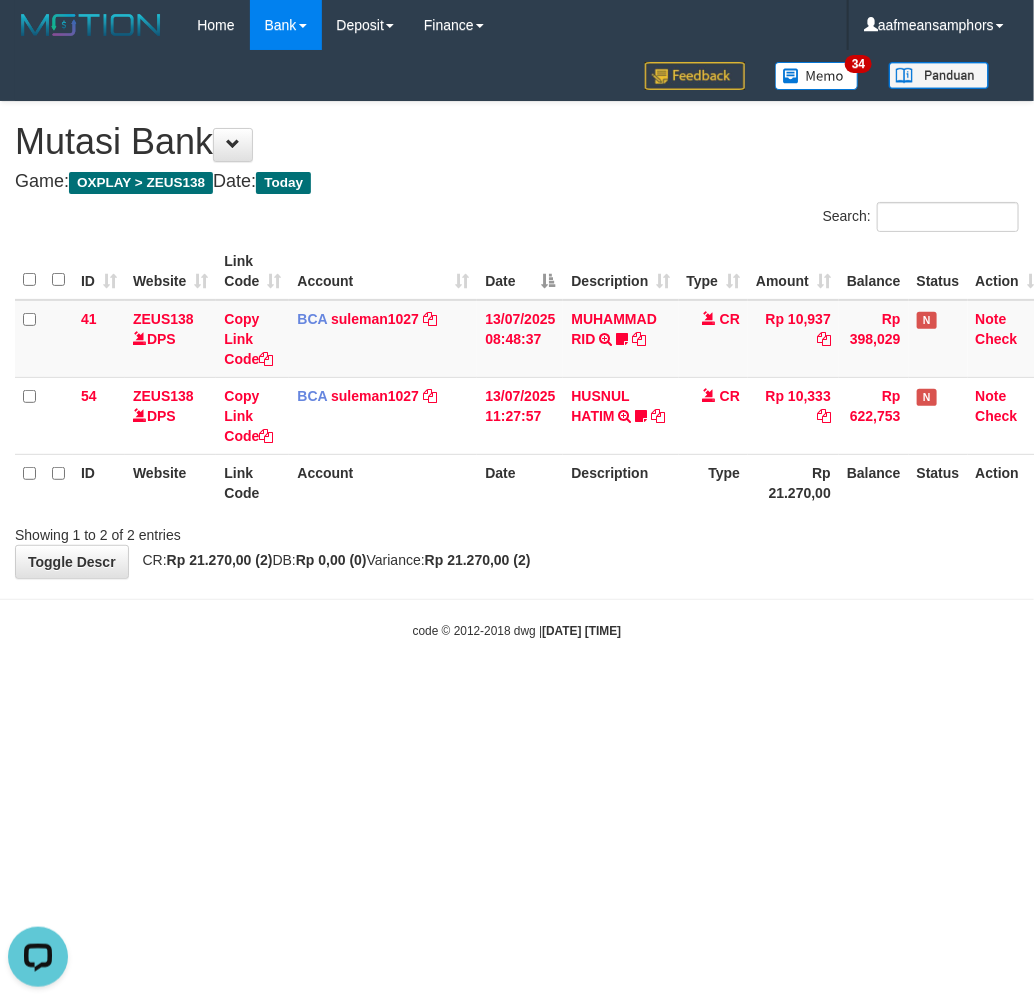 click on "Toggle navigation
Home
Bank
Account List
Load
By Website
Group
[OXPLAY]													ZEUS138
By Load Group (DPS)
Sync" at bounding box center (517, 345) 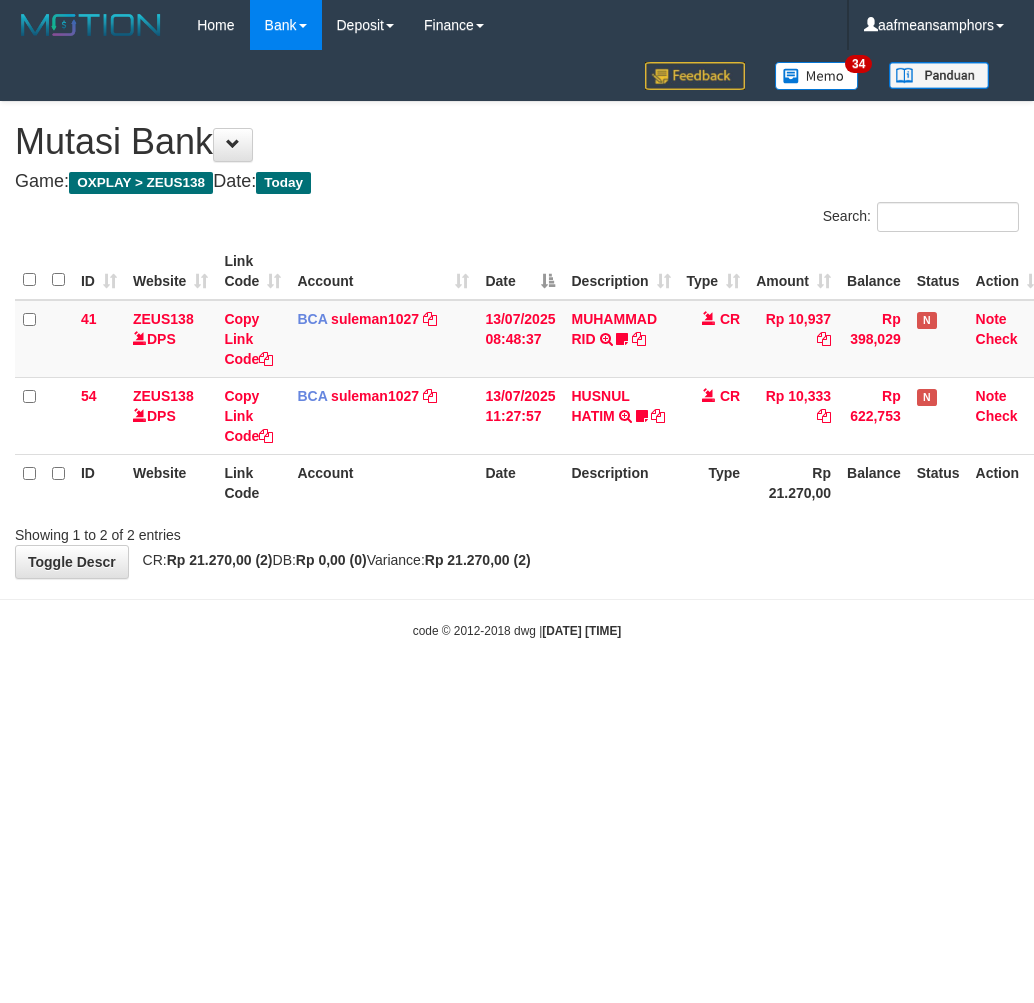 scroll, scrollTop: 0, scrollLeft: 0, axis: both 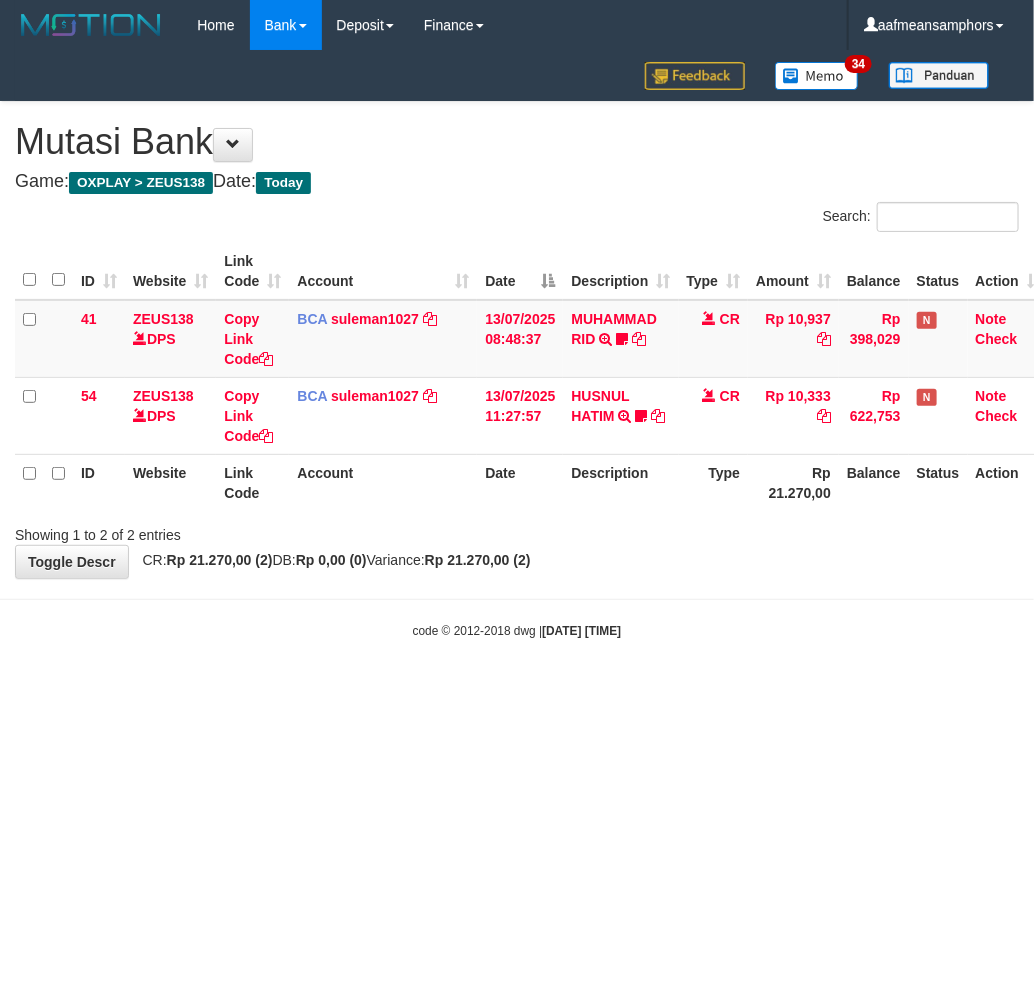 click on "Toggle navigation
Home
Bank
Account List
Load
By Website
Group
[OXPLAY]													ZEUS138
By Load Group (DPS)
Sync" at bounding box center [517, 345] 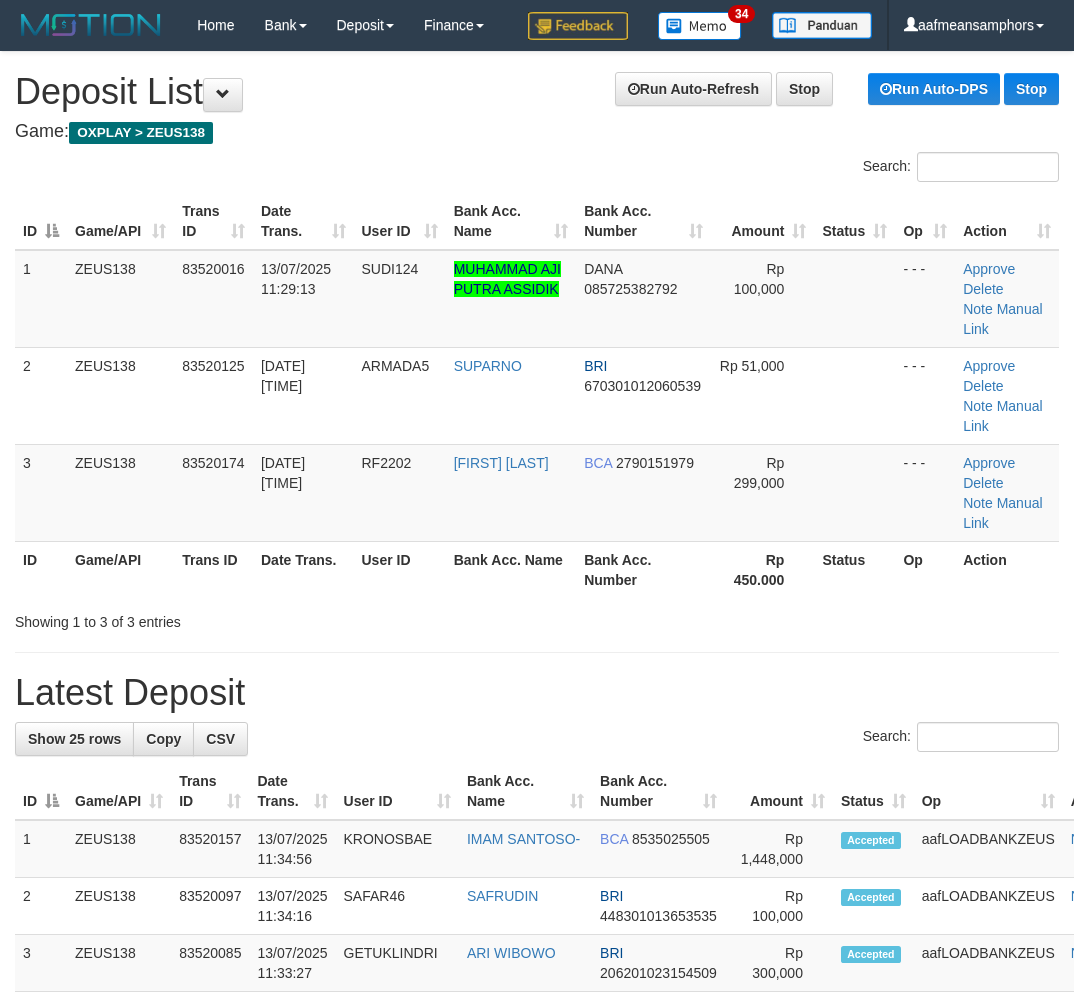 scroll, scrollTop: 0, scrollLeft: 2, axis: horizontal 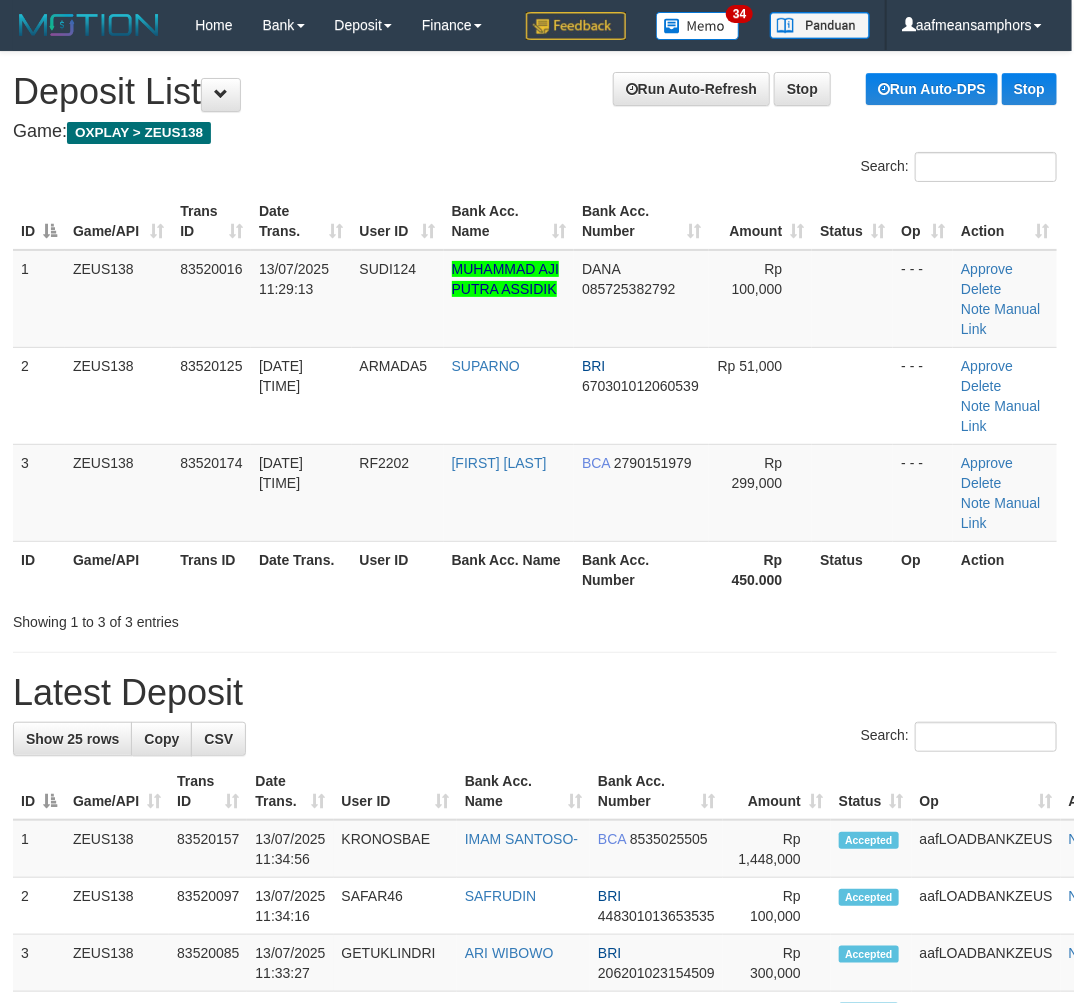 drag, startPoint x: 607, startPoint y: 752, endPoint x: 584, endPoint y: 740, distance: 25.942244 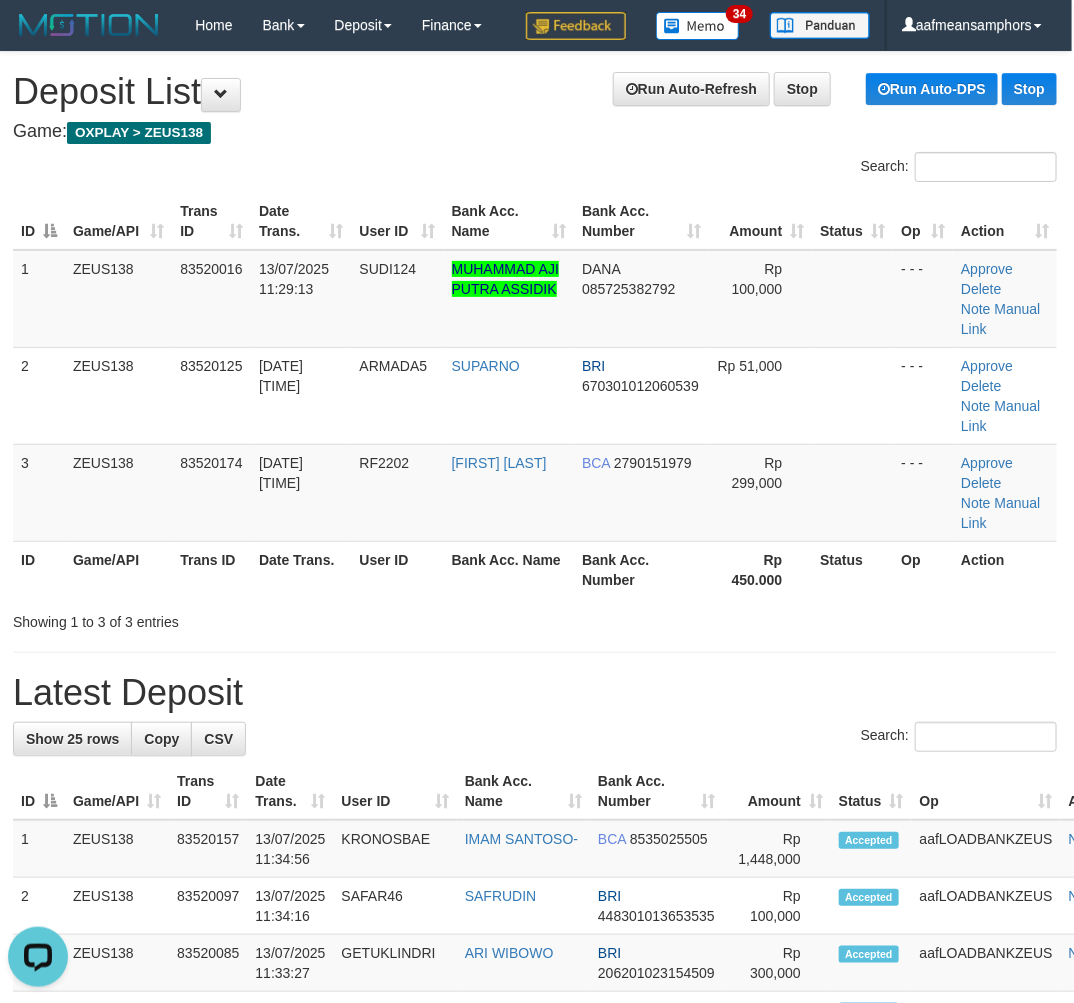 scroll, scrollTop: 0, scrollLeft: 0, axis: both 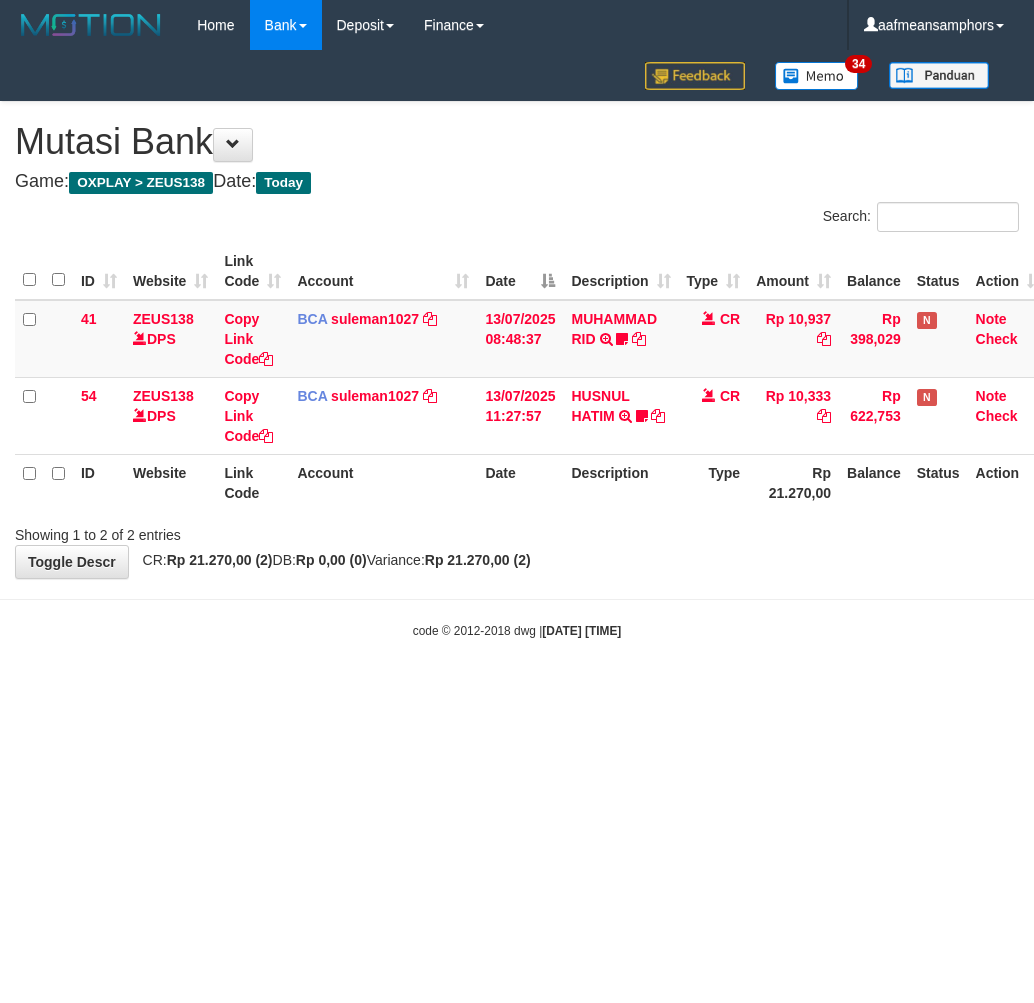 click on "Toggle navigation
Home
Bank
Account List
Load
By Website
Group
[OXPLAY]													ZEUS138
By Load Group (DPS)
Sync" at bounding box center (517, 345) 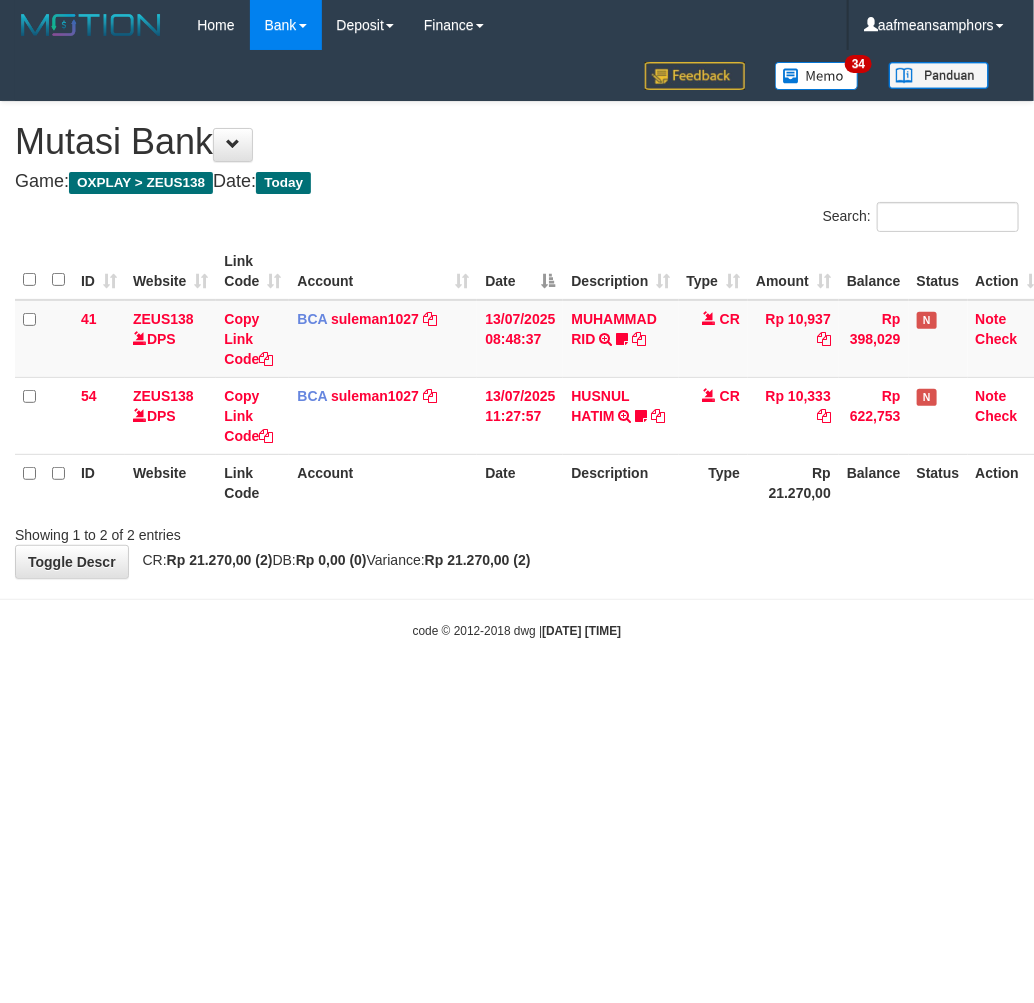 click on "Toggle navigation
Home
Bank
Account List
Load
By Website
Group
[OXPLAY]													ZEUS138
By Load Group (DPS)
Sync" at bounding box center [517, 345] 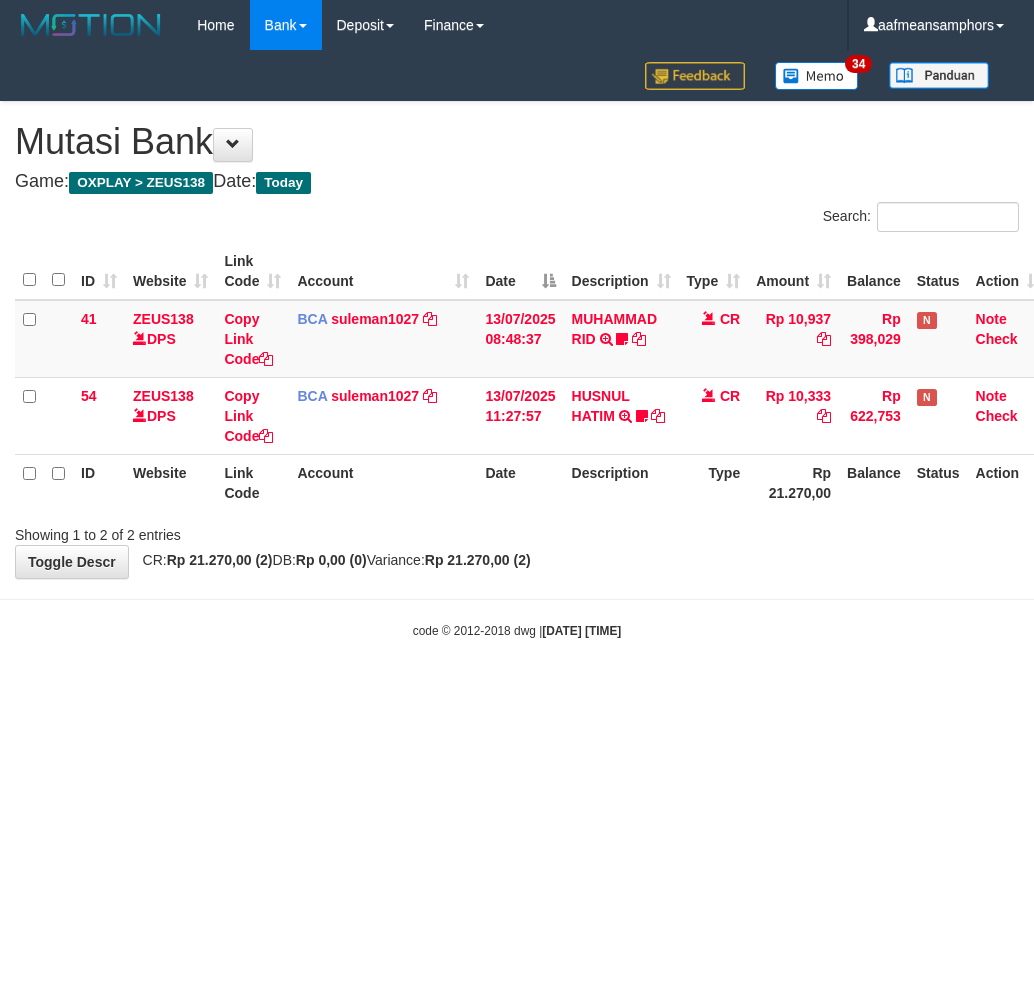 scroll, scrollTop: 0, scrollLeft: 0, axis: both 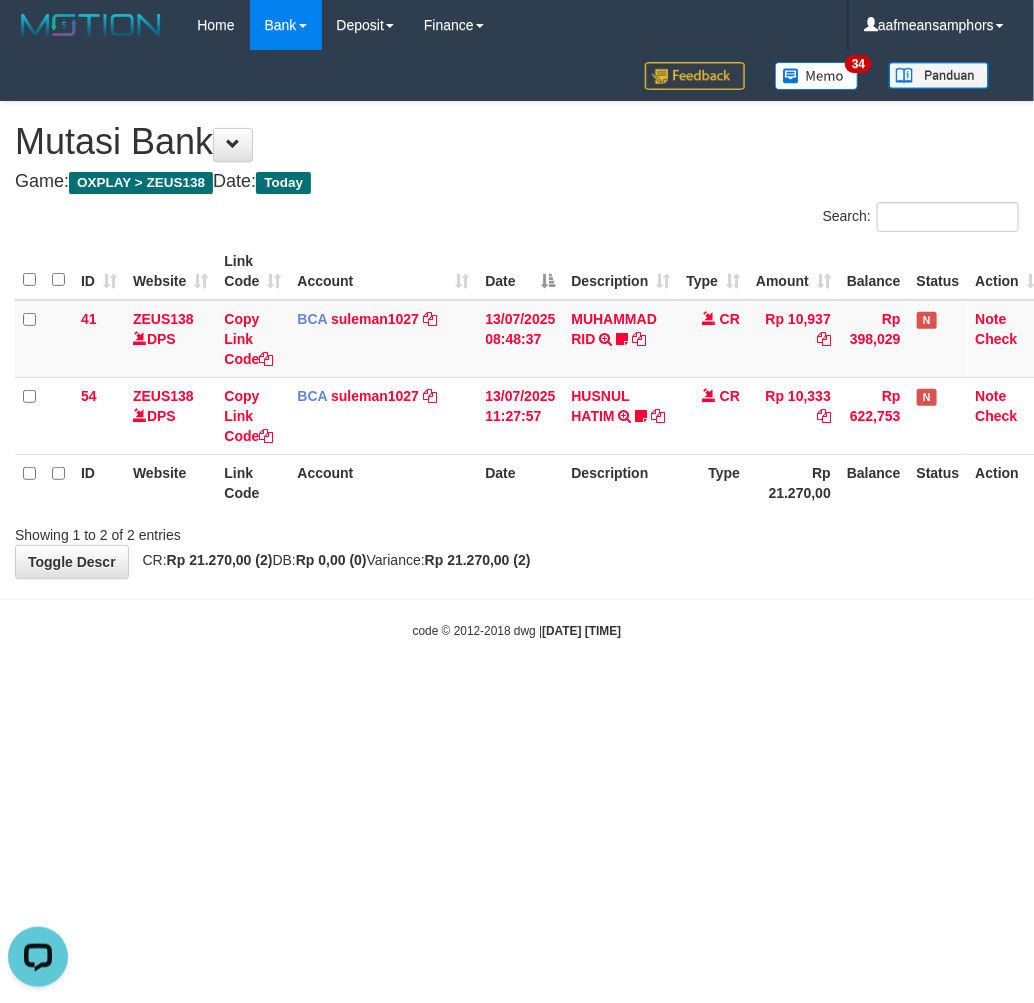 click on "Toggle navigation
Home
Bank
Account List
Load
By Website
Group
[OXPLAY]													ZEUS138
By Load Group (DPS)
Sync" at bounding box center [517, 345] 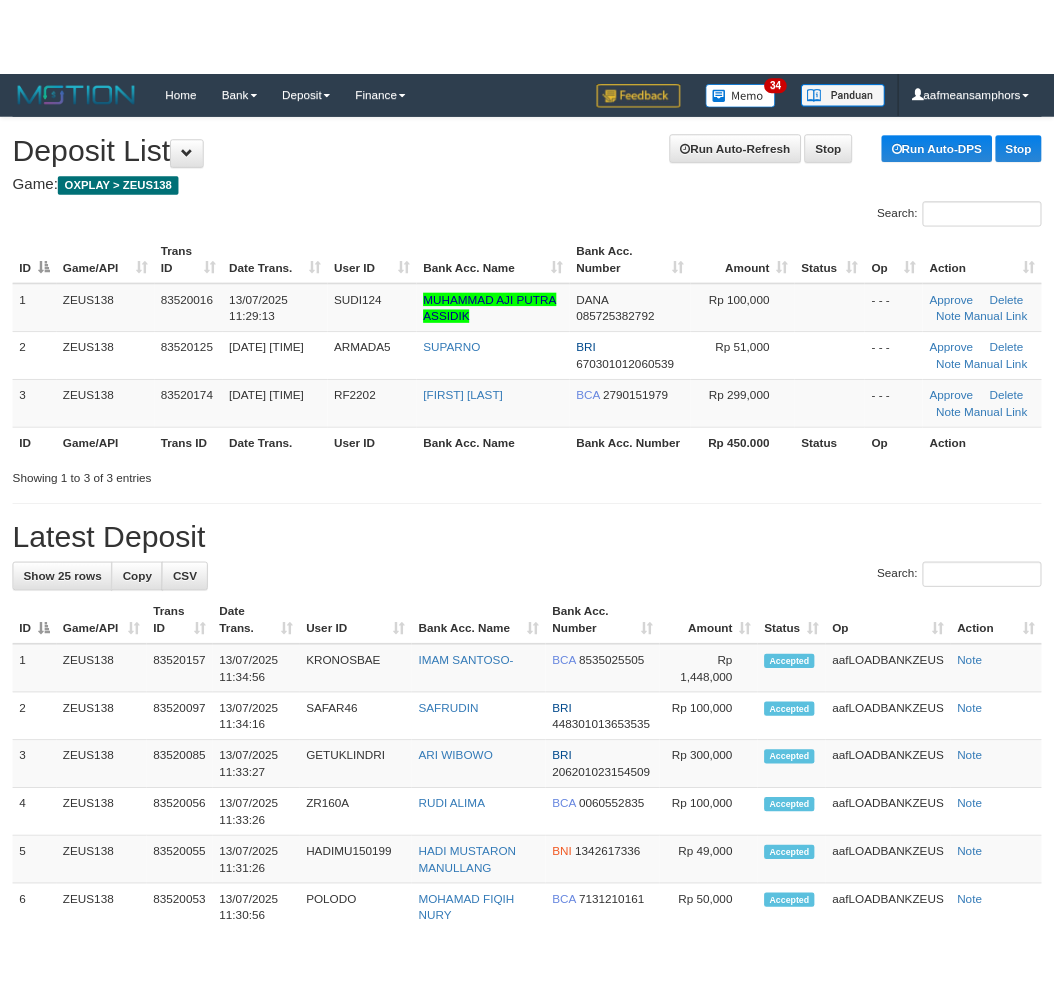 scroll, scrollTop: 0, scrollLeft: 0, axis: both 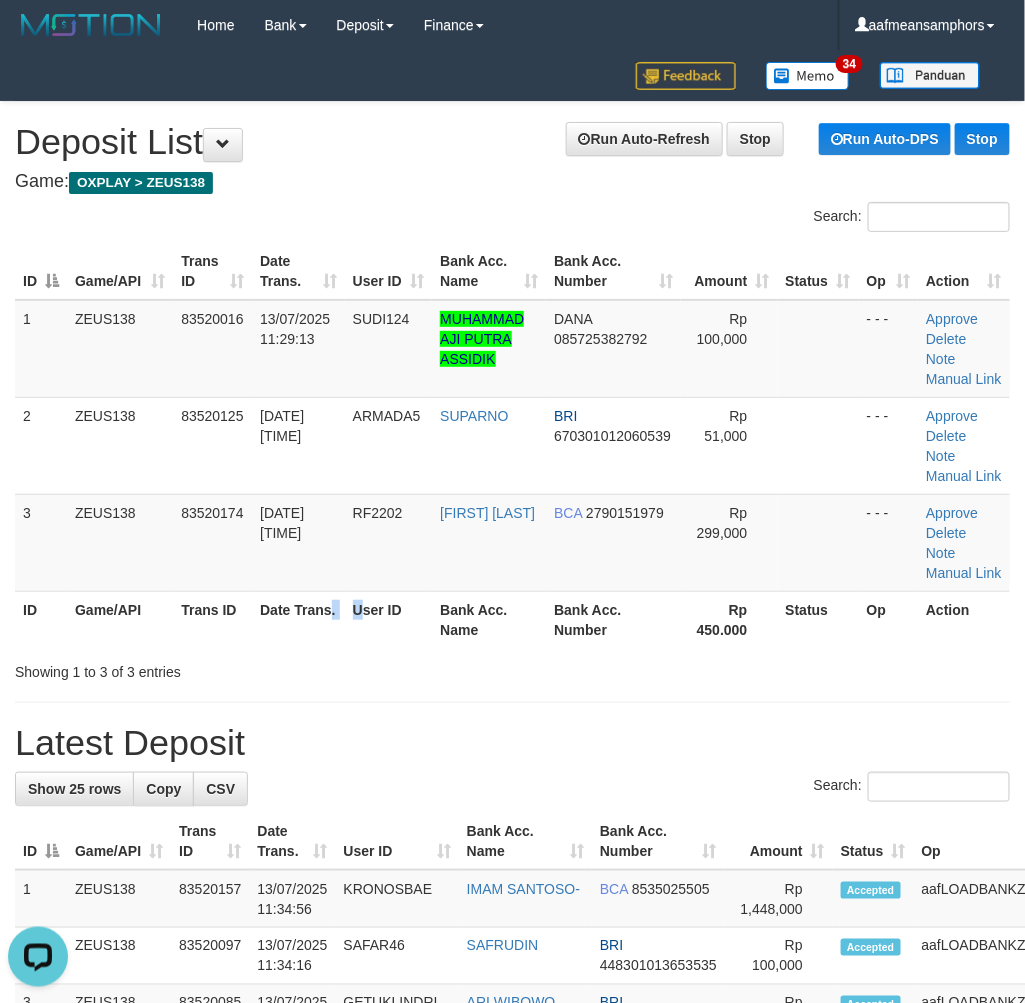 click on "ID Game/API Trans ID Date Trans. User ID Bank Acc. Name Bank Acc. Number Rp 450.000 Status Op Action" at bounding box center [512, 619] 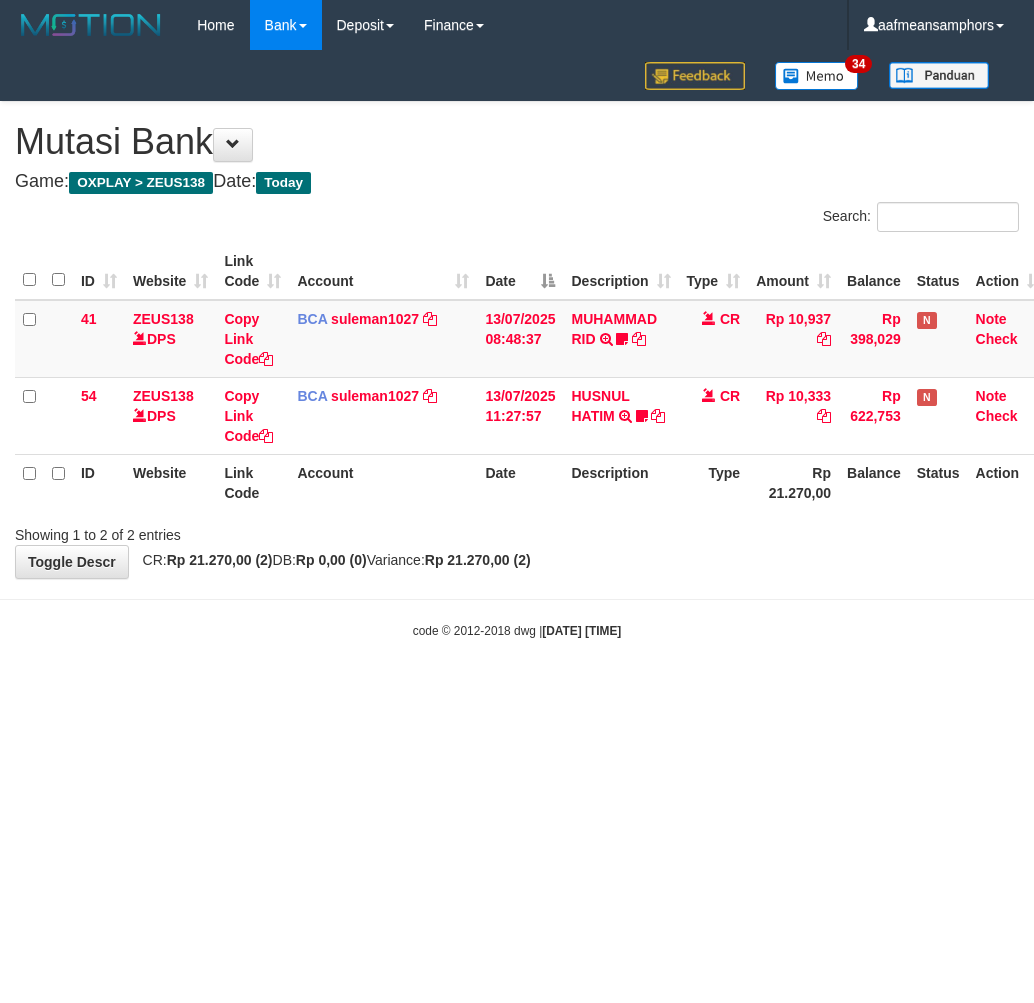 scroll, scrollTop: 0, scrollLeft: 0, axis: both 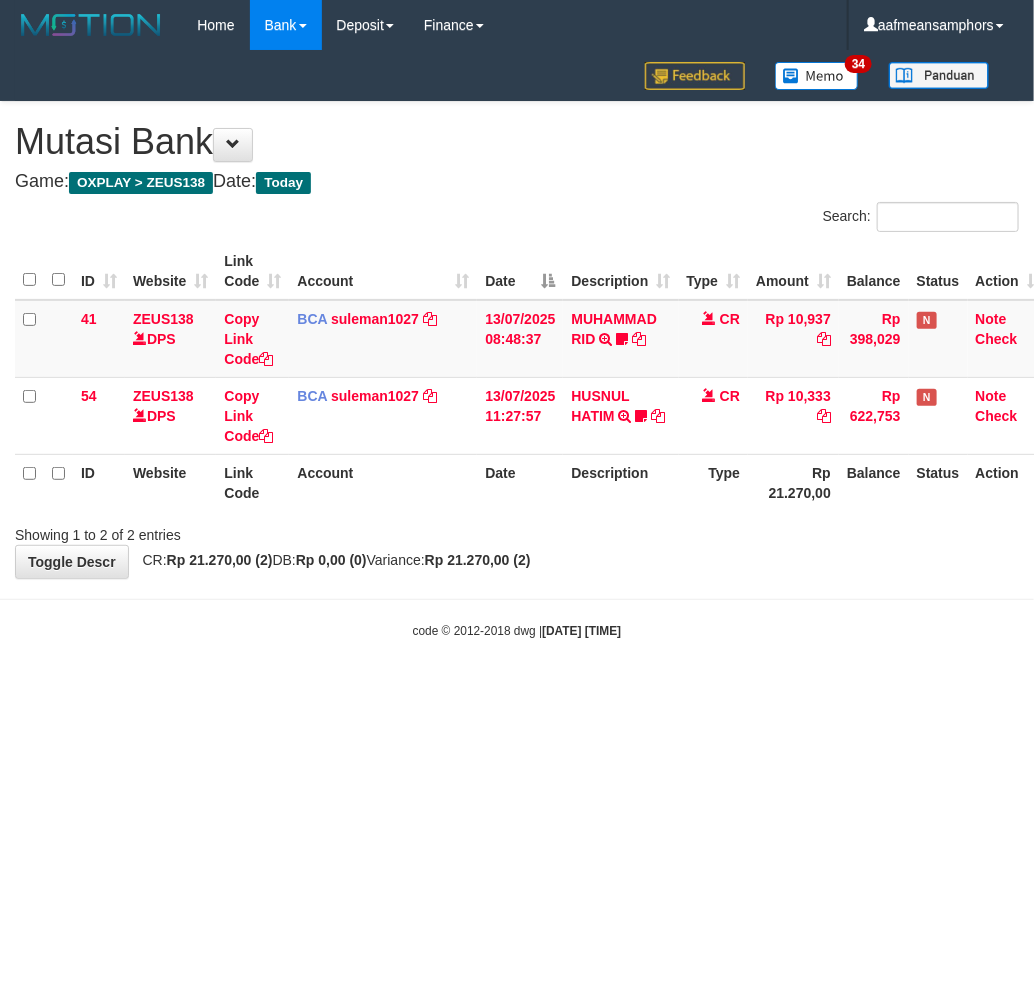 drag, startPoint x: 625, startPoint y: 650, endPoint x: 643, endPoint y: 648, distance: 18.110771 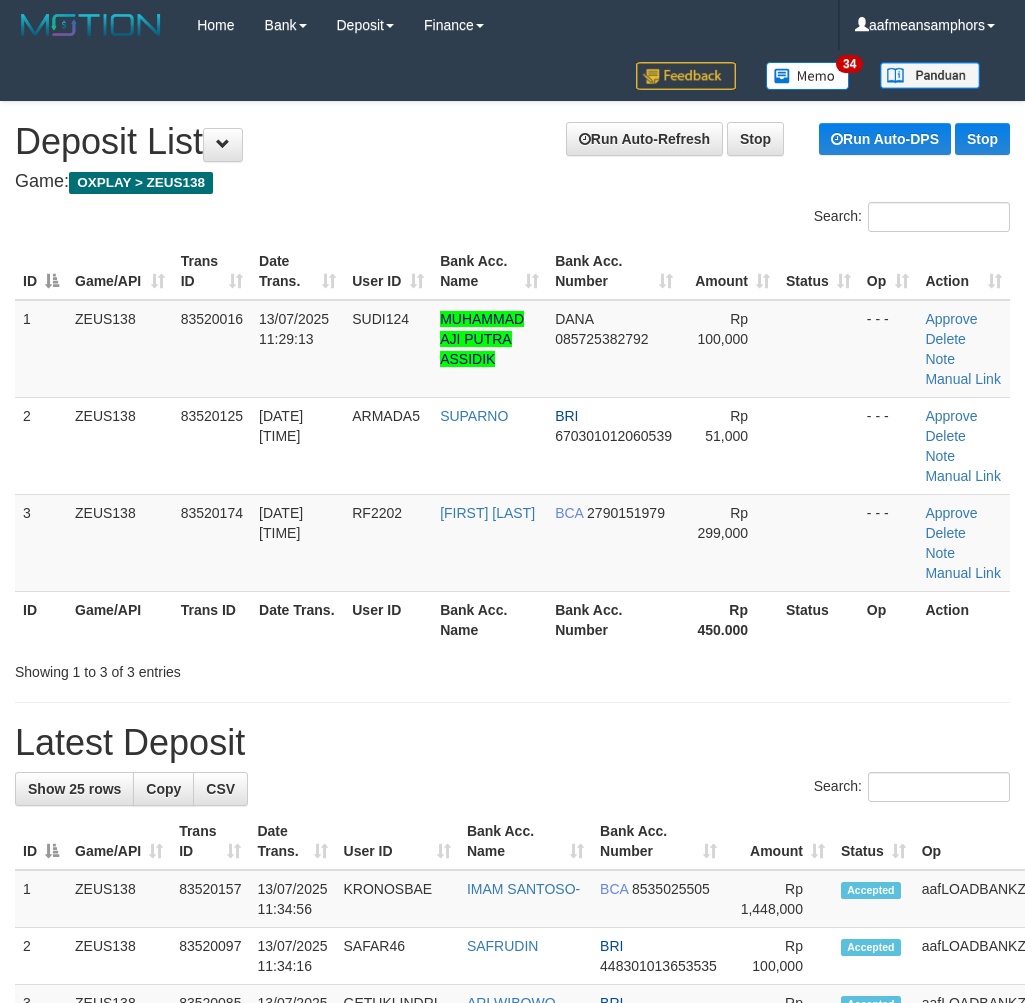 scroll, scrollTop: 0, scrollLeft: 0, axis: both 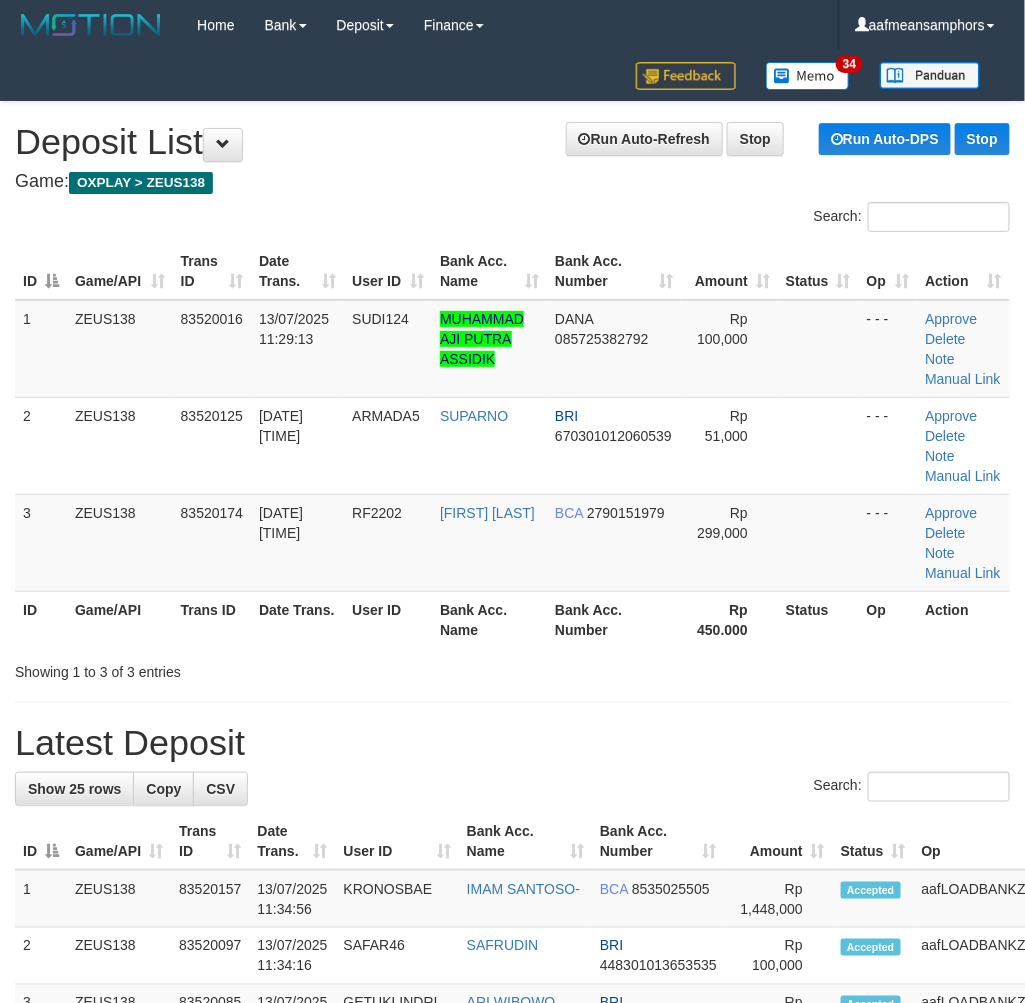 click on "**********" at bounding box center (512, 1265) 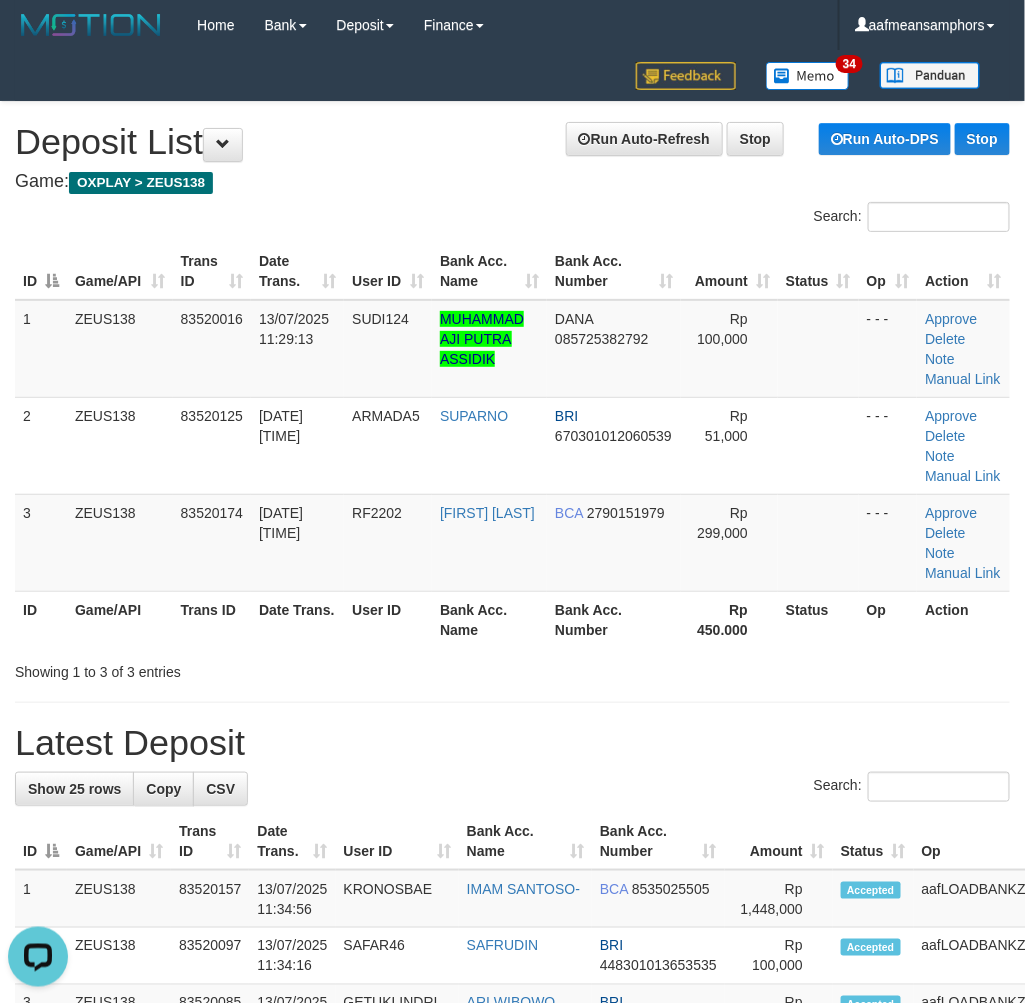 scroll, scrollTop: 0, scrollLeft: 0, axis: both 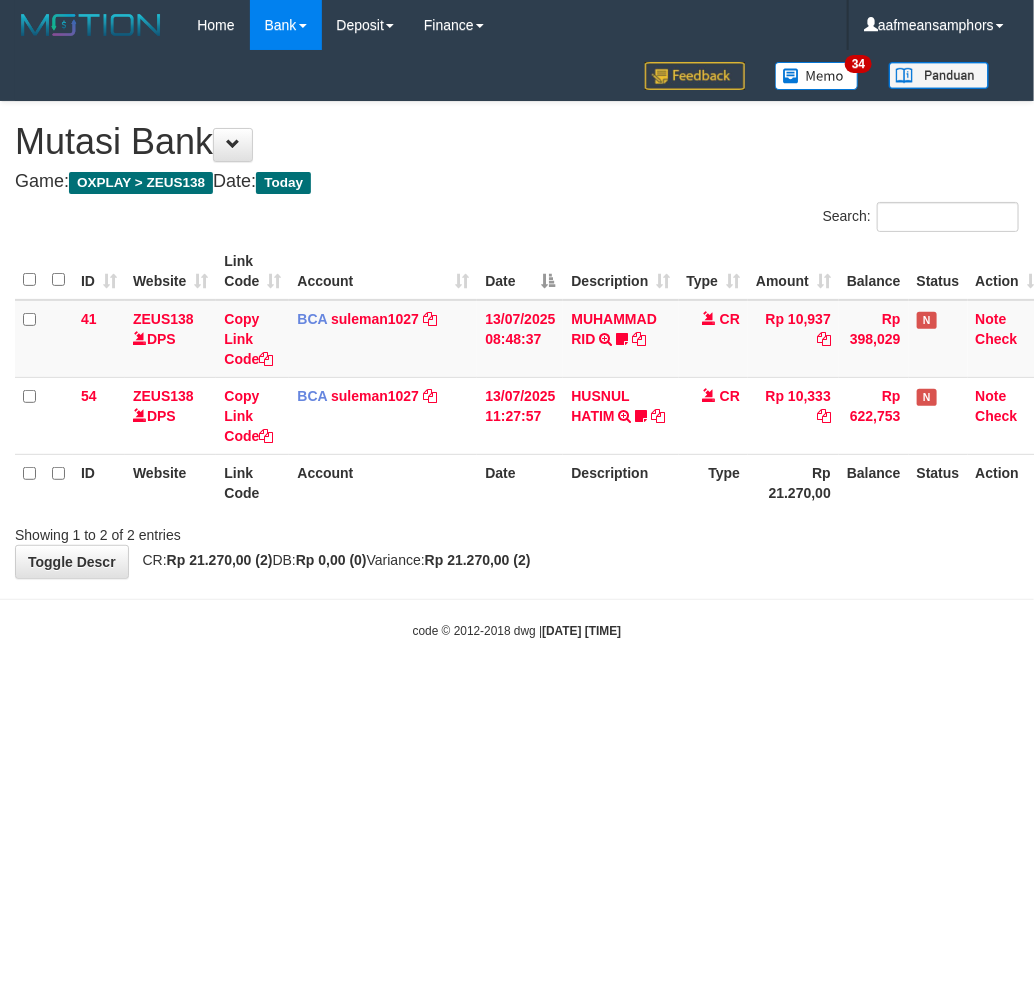 click on "code © 2012-2018 dwg |  2025/07/13 11:35:23" at bounding box center (517, 630) 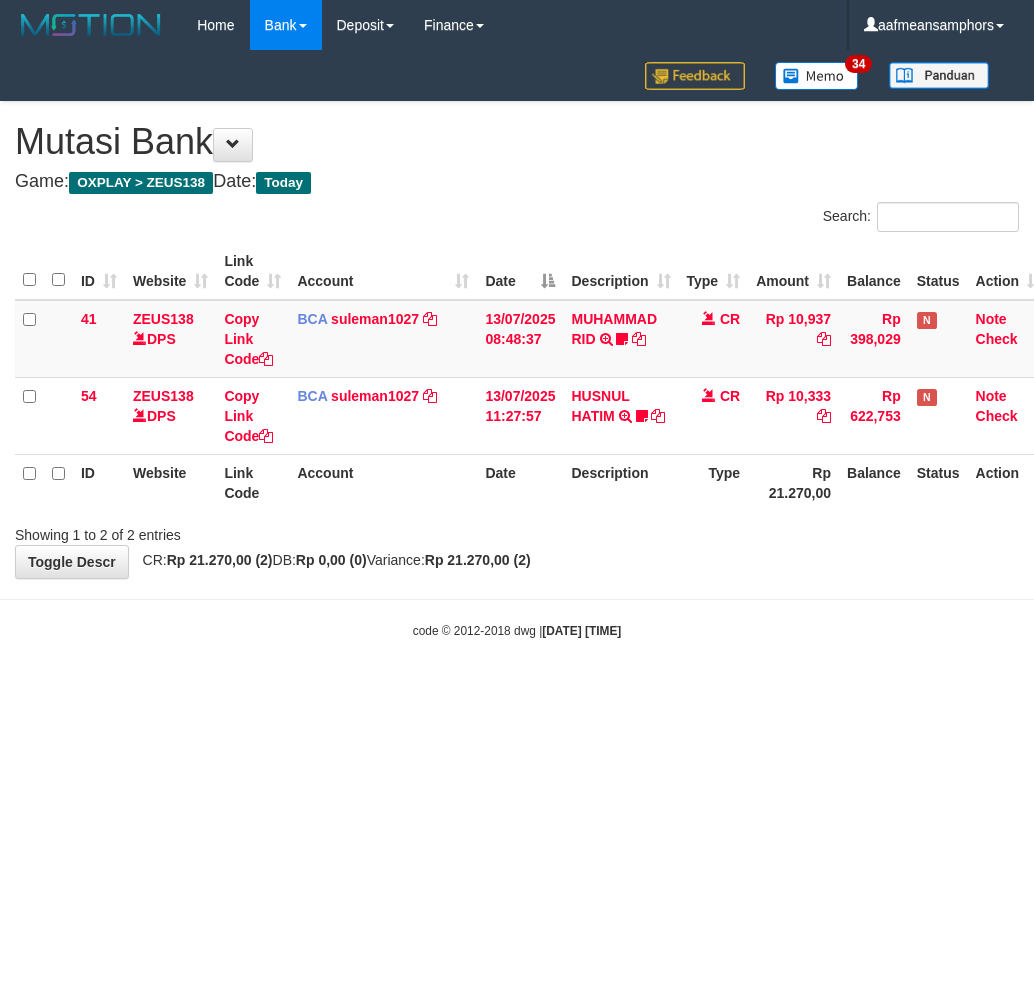 scroll, scrollTop: 0, scrollLeft: 0, axis: both 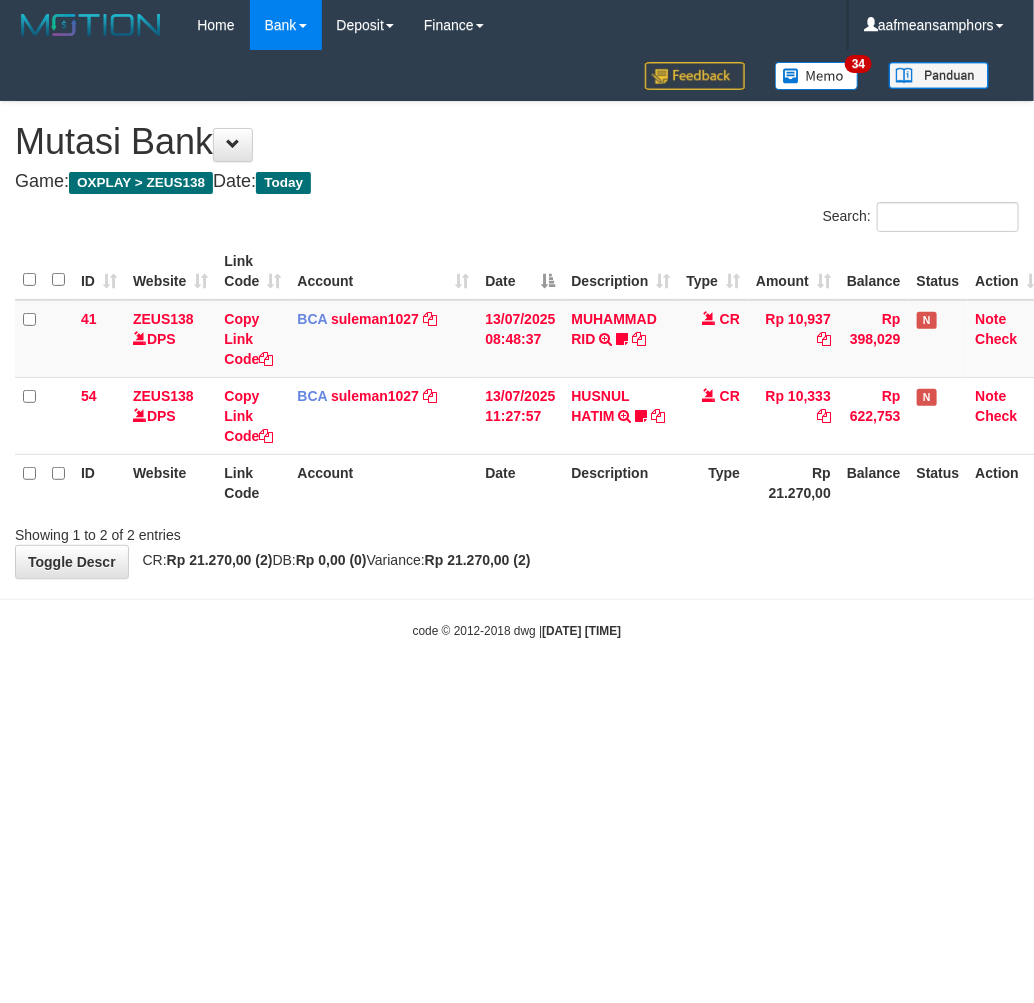 click on "Toggle navigation
Home
Bank
Account List
Load
By Website
Group
[OXPLAY]													ZEUS138
By Load Group (DPS)" at bounding box center [517, 345] 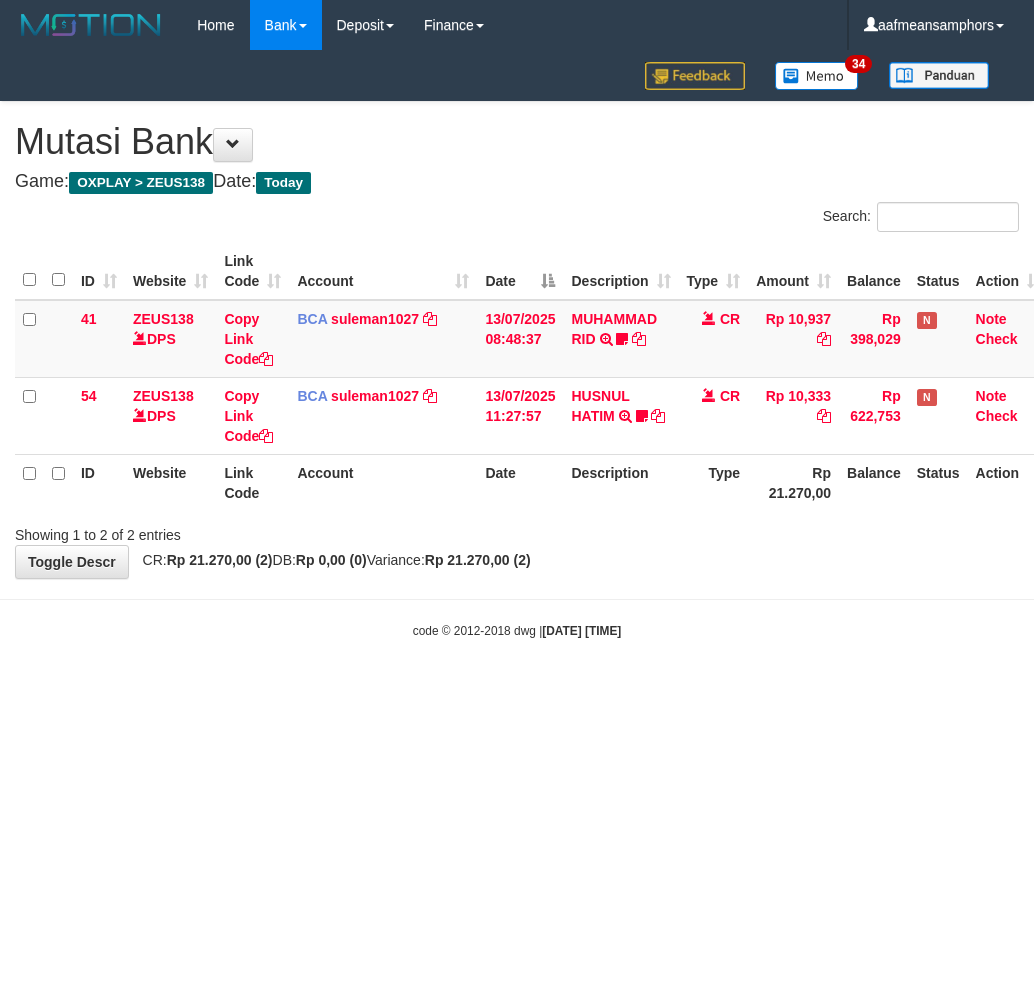scroll, scrollTop: 0, scrollLeft: 0, axis: both 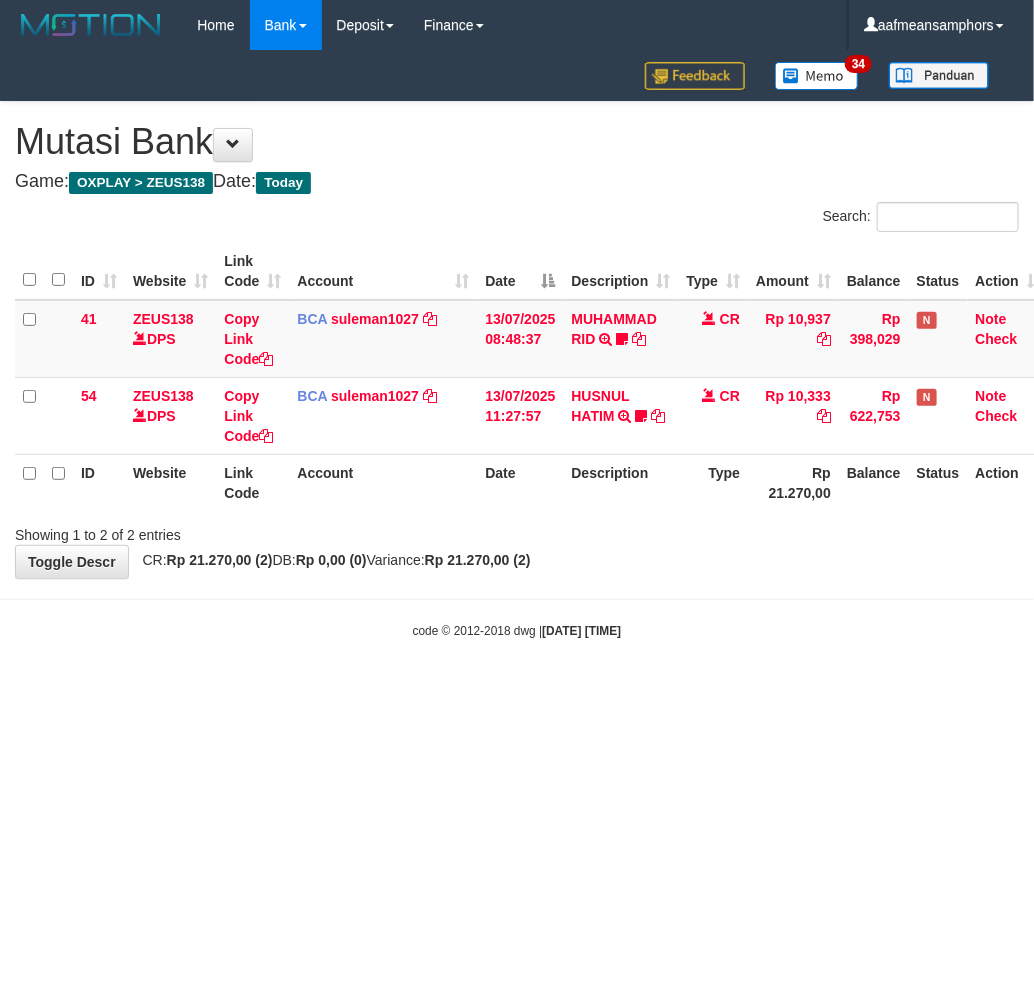 click on "code © 2012-2018 dwg |  [DATE] [TIME]" at bounding box center (517, 630) 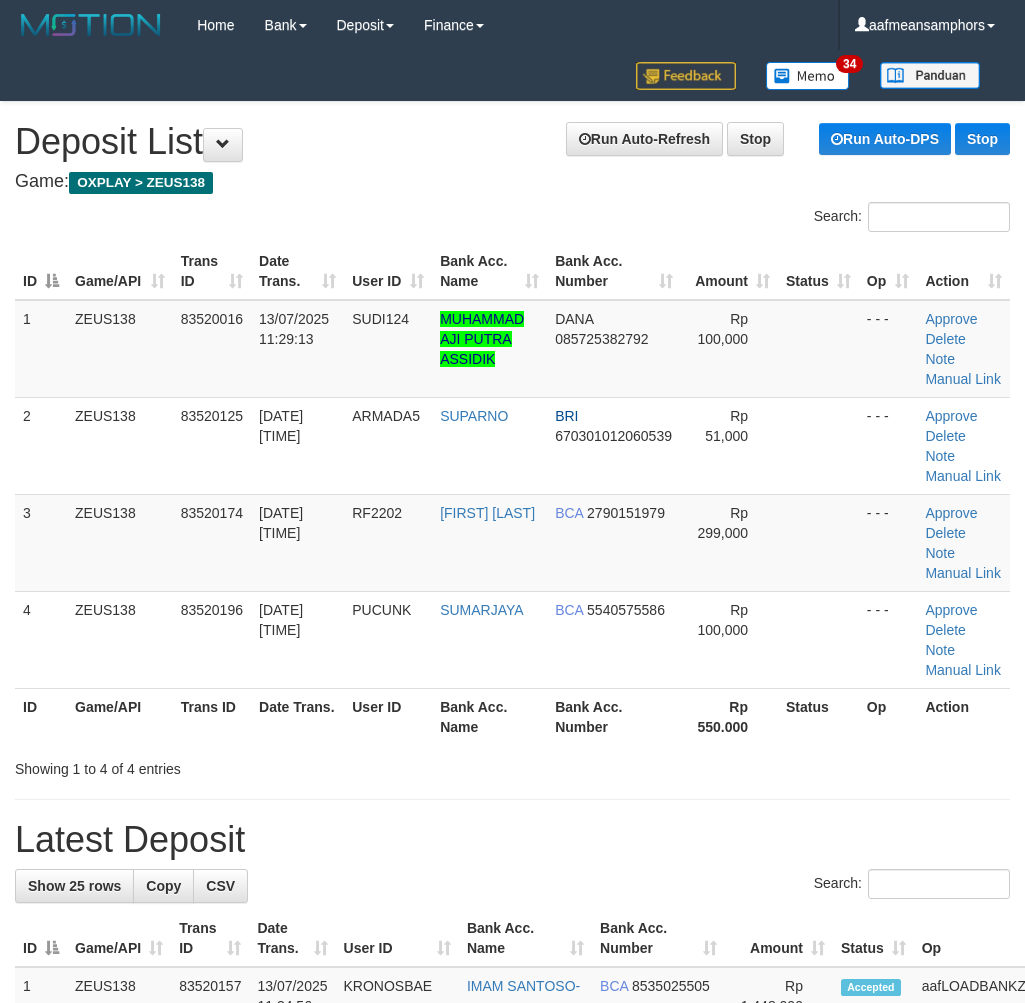 scroll, scrollTop: 0, scrollLeft: 0, axis: both 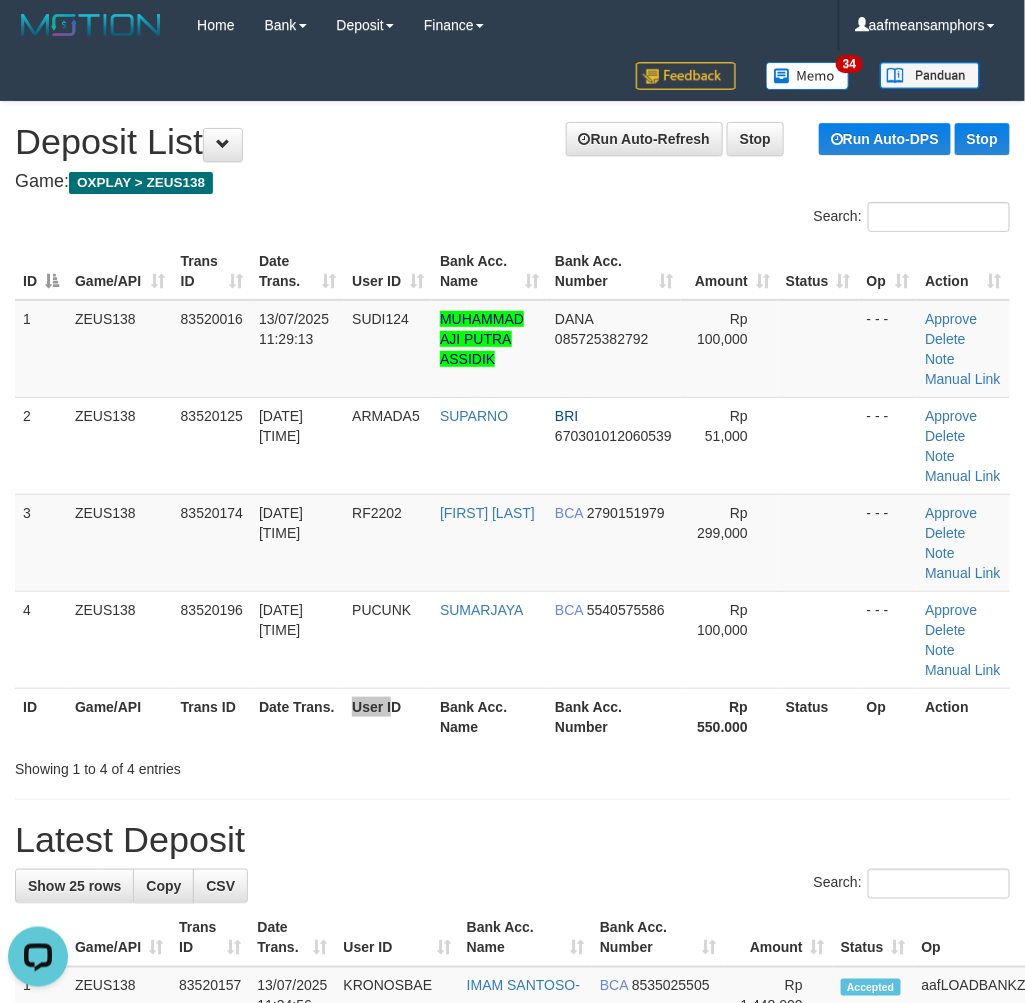 click on "ID Game/API Trans ID Date Trans. User ID Bank Acc. Name Bank Acc. Number Rp 550.000 Status Op Action" at bounding box center (512, 716) 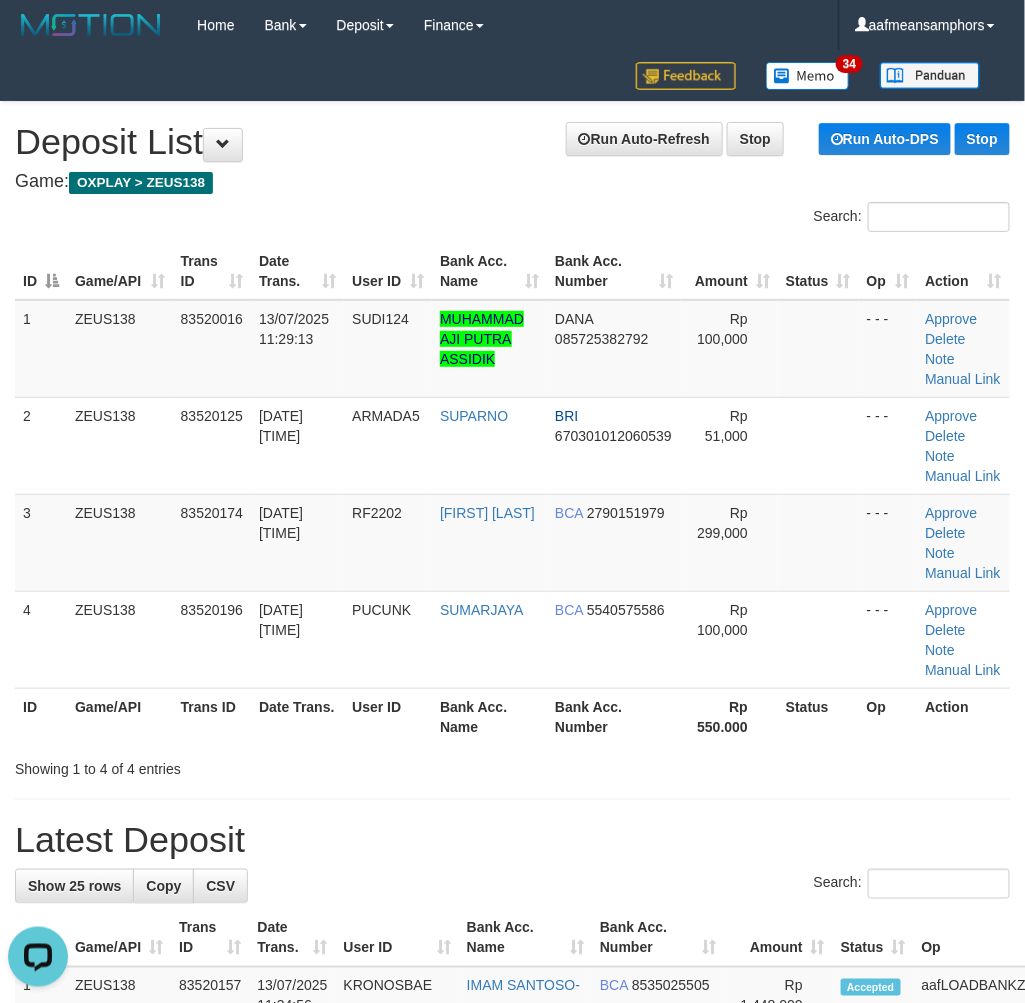 drag, startPoint x: 401, startPoint y: 828, endPoint x: 405, endPoint y: 810, distance: 18.439089 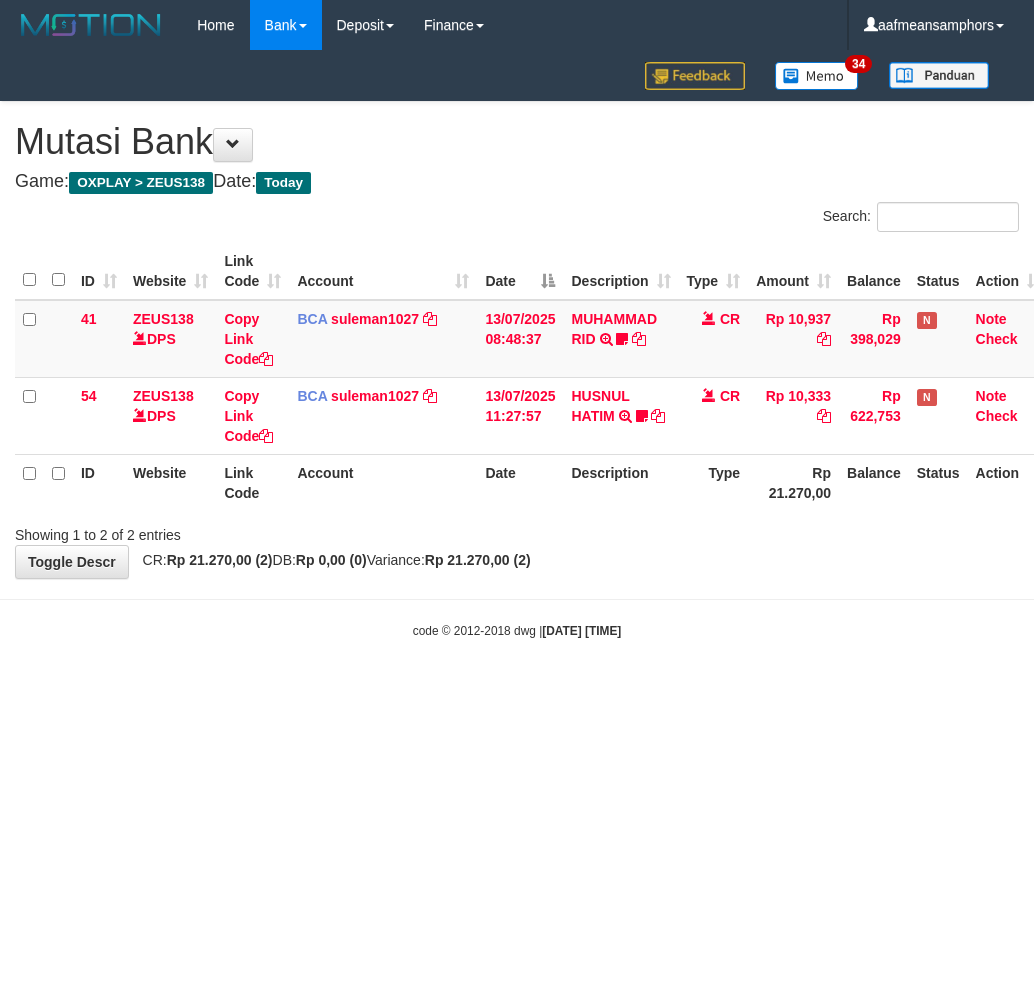 scroll, scrollTop: 0, scrollLeft: 0, axis: both 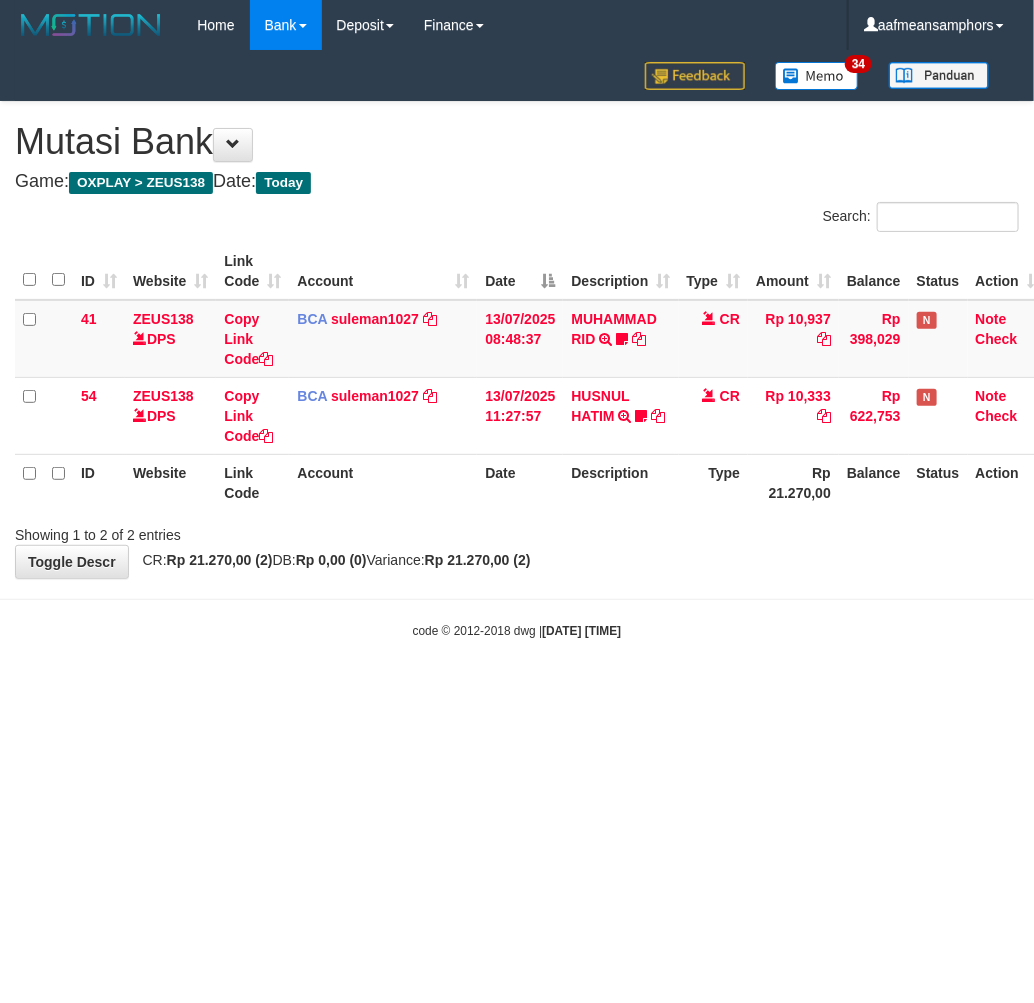 drag, startPoint x: 0, startPoint y: 0, endPoint x: 788, endPoint y: 601, distance: 991.0323 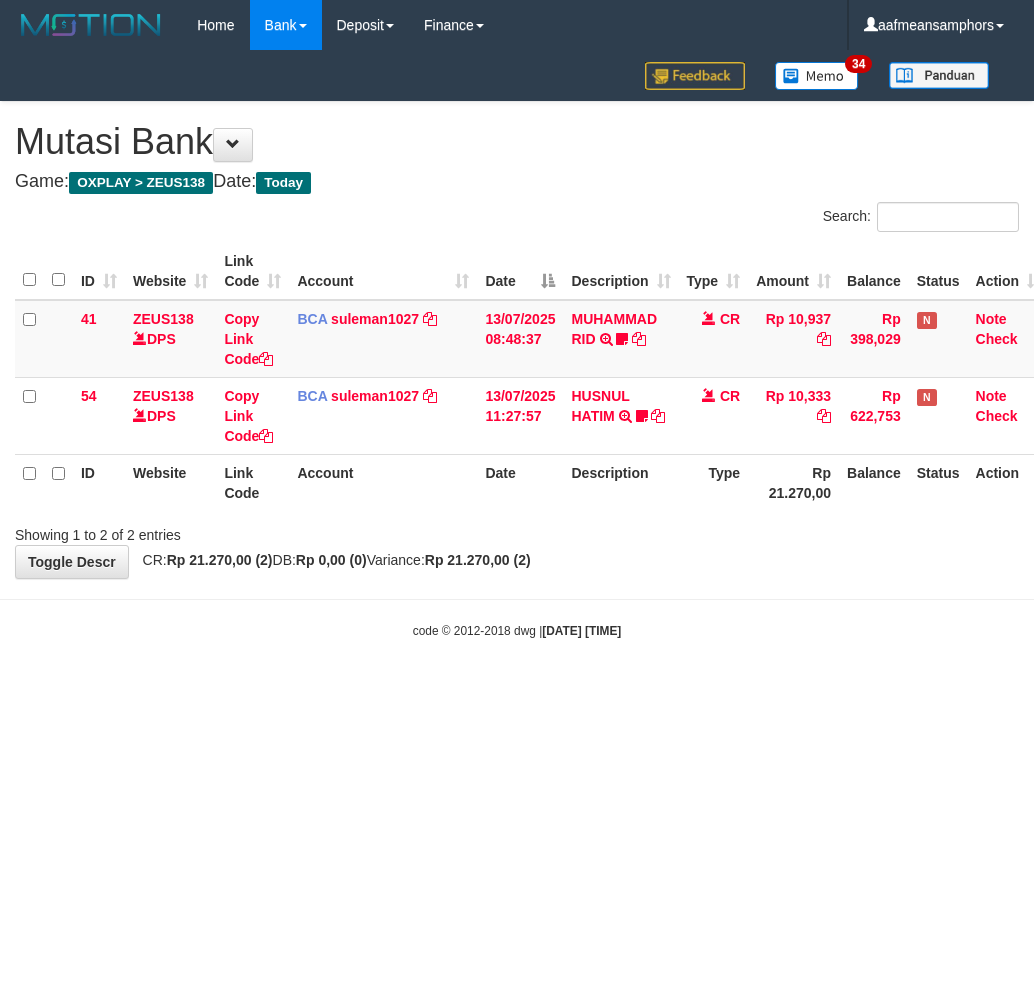 scroll, scrollTop: 0, scrollLeft: 0, axis: both 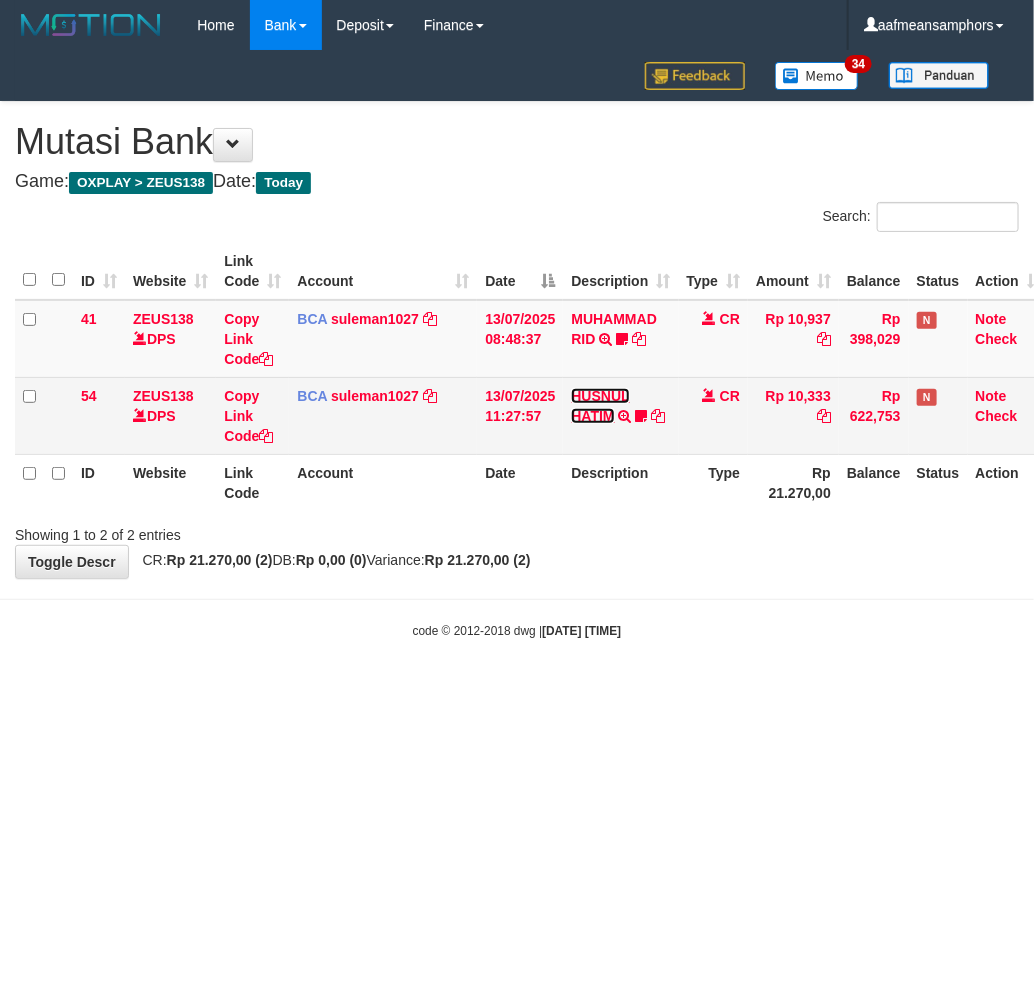click on "HUSNUL HATIM" at bounding box center [600, 406] 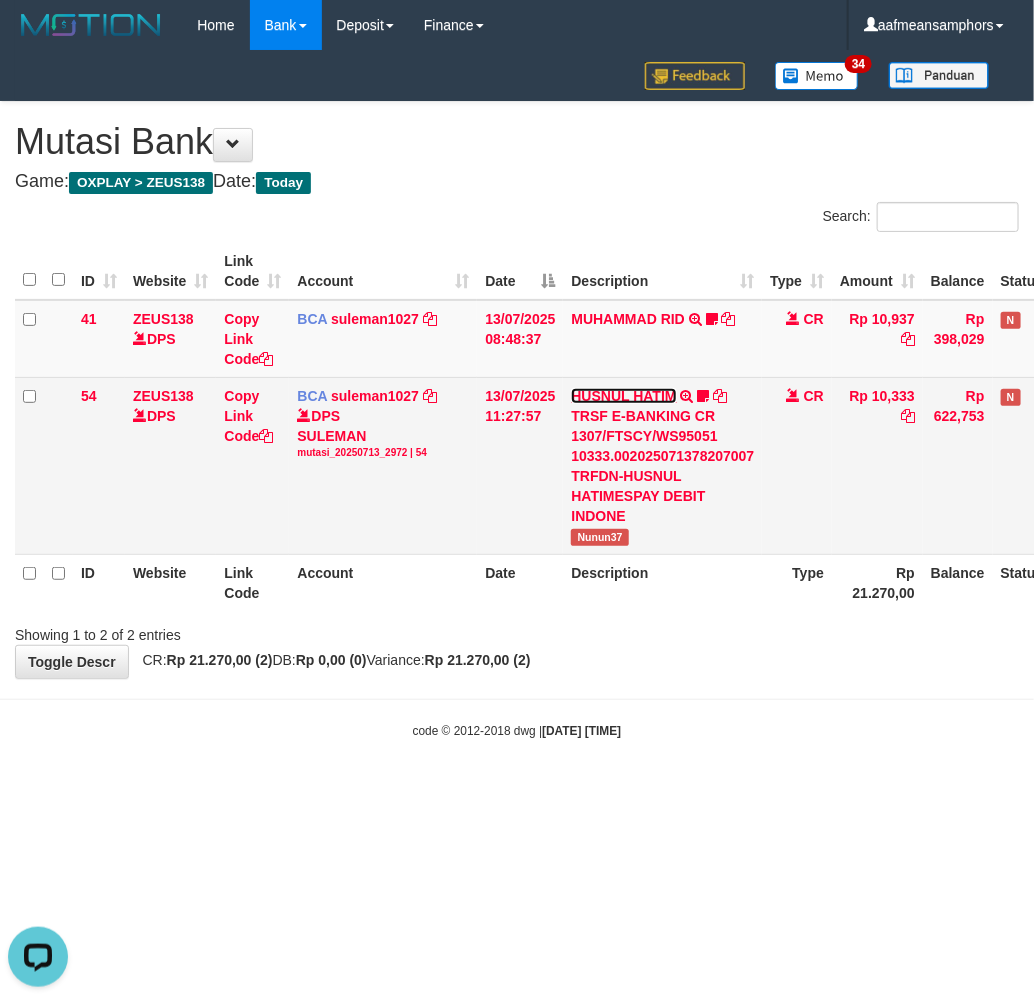 scroll, scrollTop: 0, scrollLeft: 0, axis: both 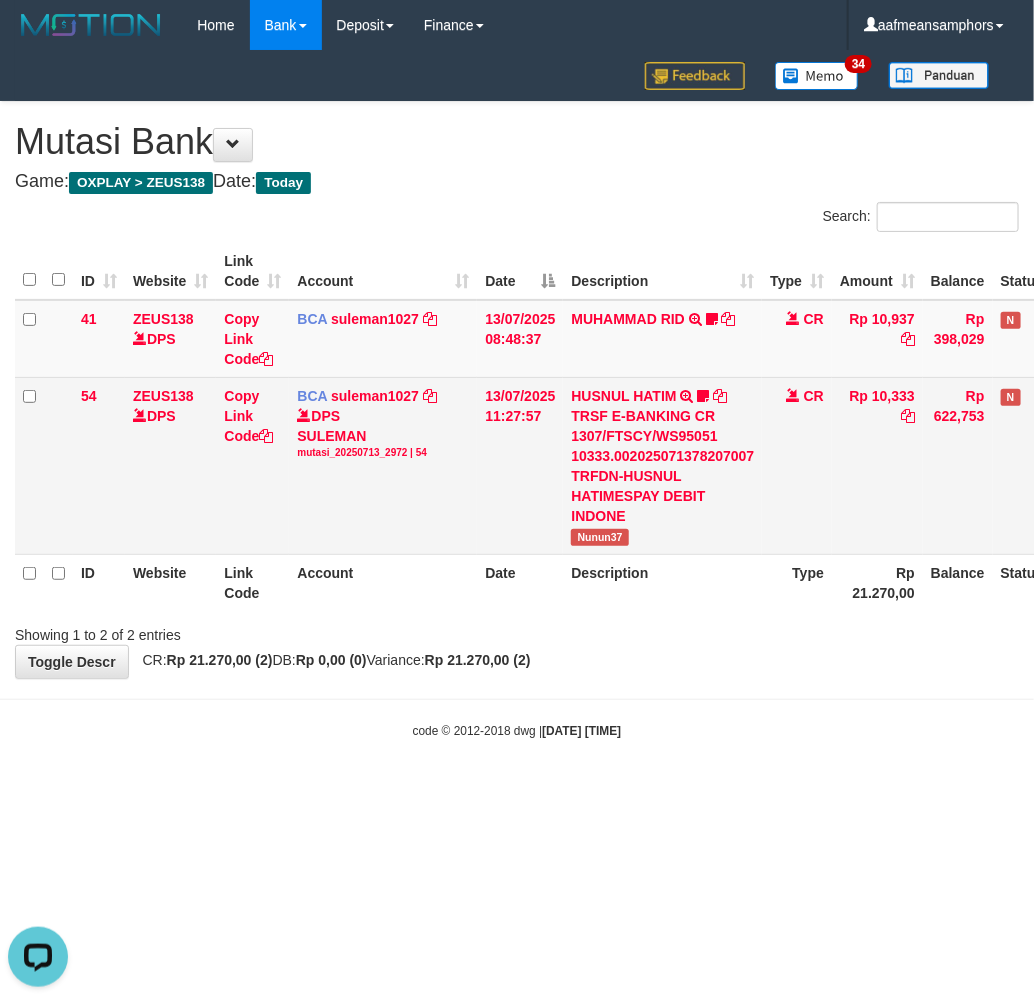 click on "TRSF E-BANKING CR 1307/FTSCY/WS95051
10333.002025071378207007 TRFDN-HUSNUL HATIMESPAY DEBIT INDONE" at bounding box center (662, 466) 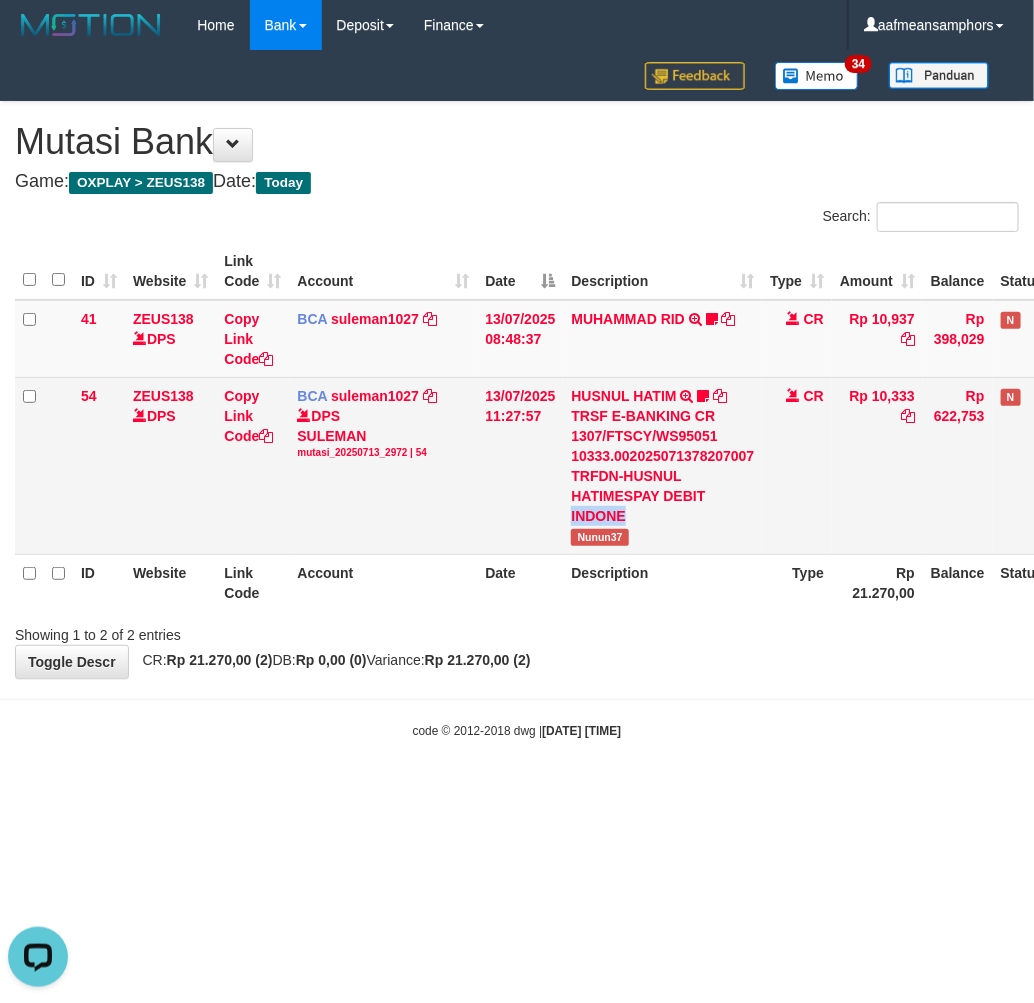 click on "TRSF E-BANKING CR 1307/FTSCY/WS95051
10333.002025071378207007 TRFDN-HUSNUL HATIMESPAY DEBIT INDONE" at bounding box center [662, 466] 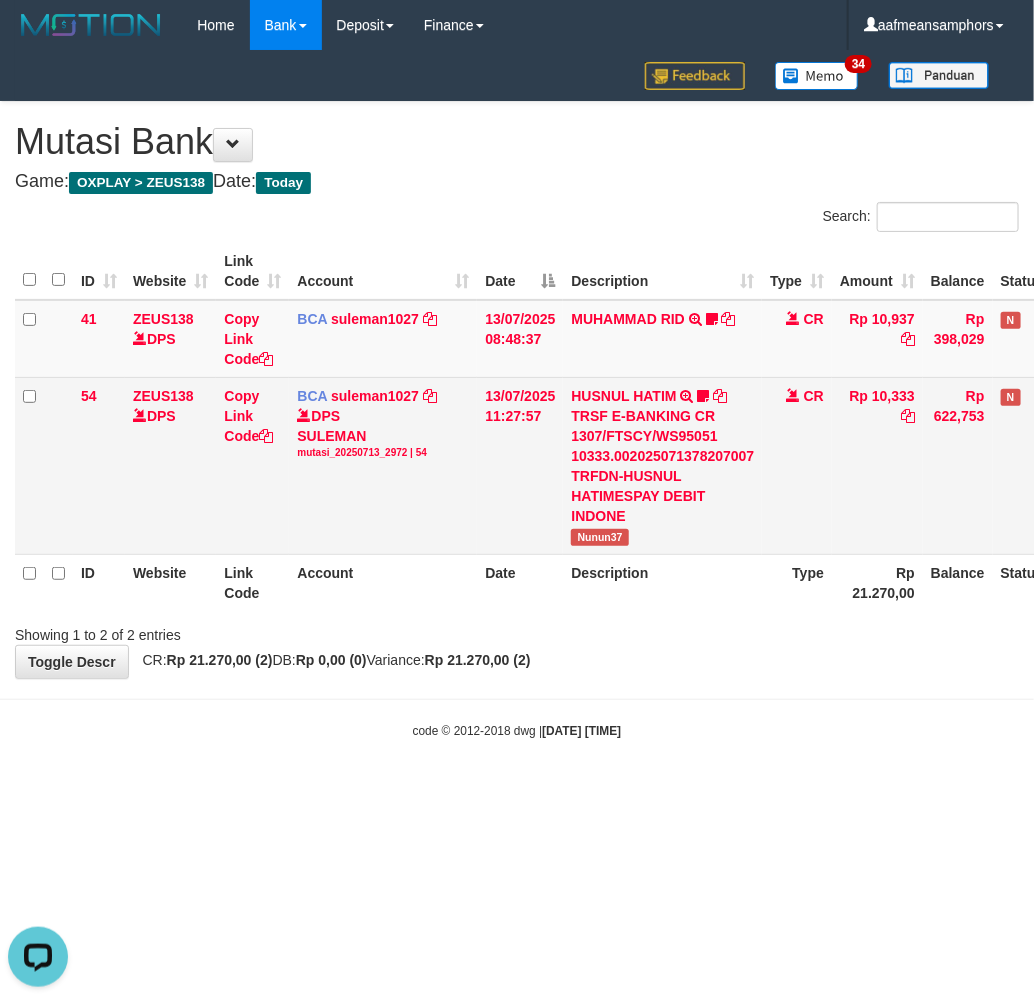 click on "Nunun37" at bounding box center [600, 537] 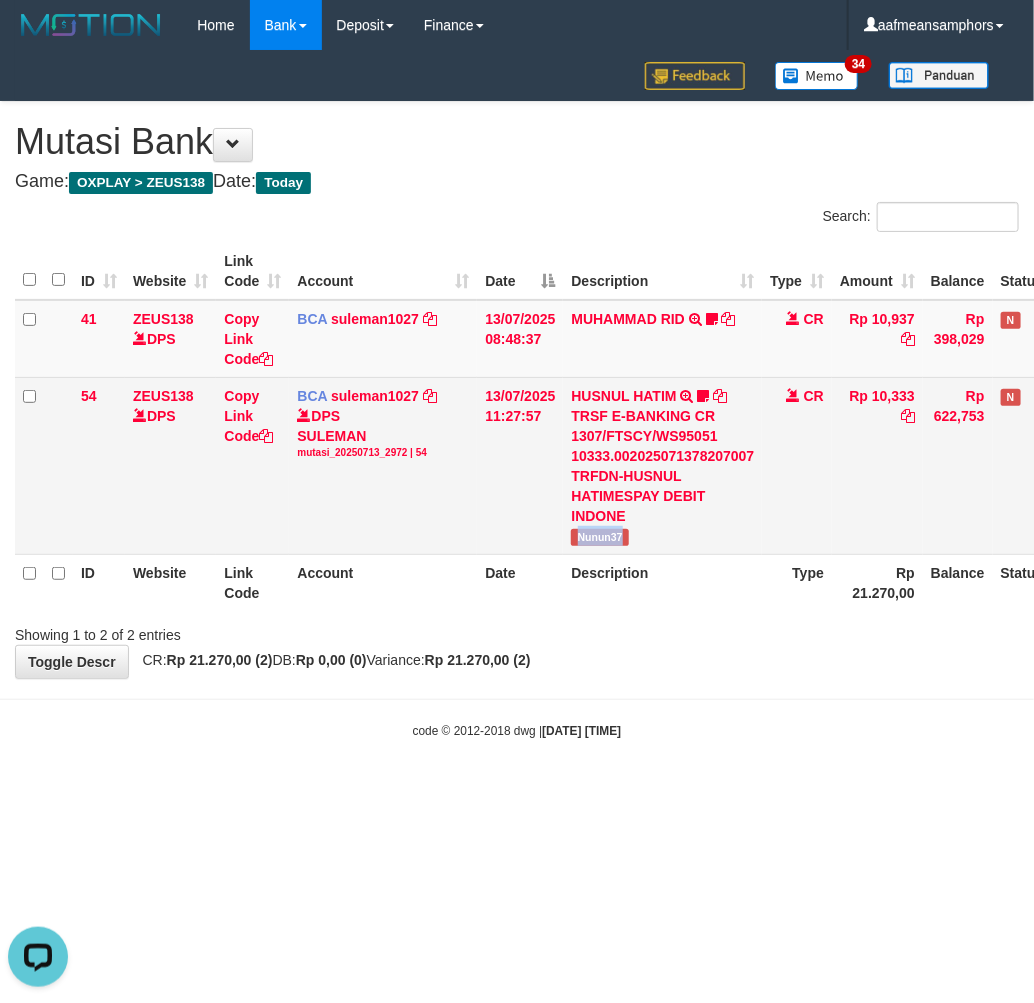 click on "Nunun37" at bounding box center [600, 537] 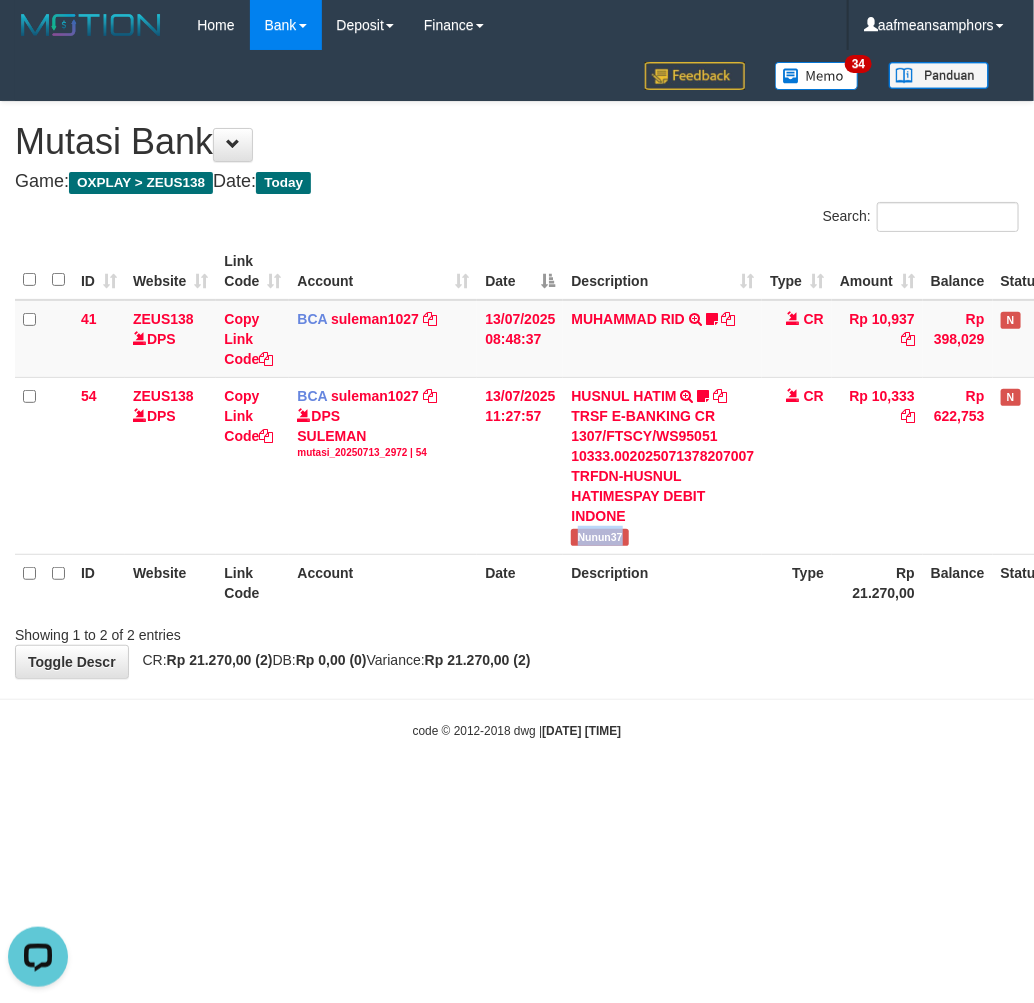 click on "code © 2012-2018 dwg |  2025/07/13 11:35:27" at bounding box center [517, 731] 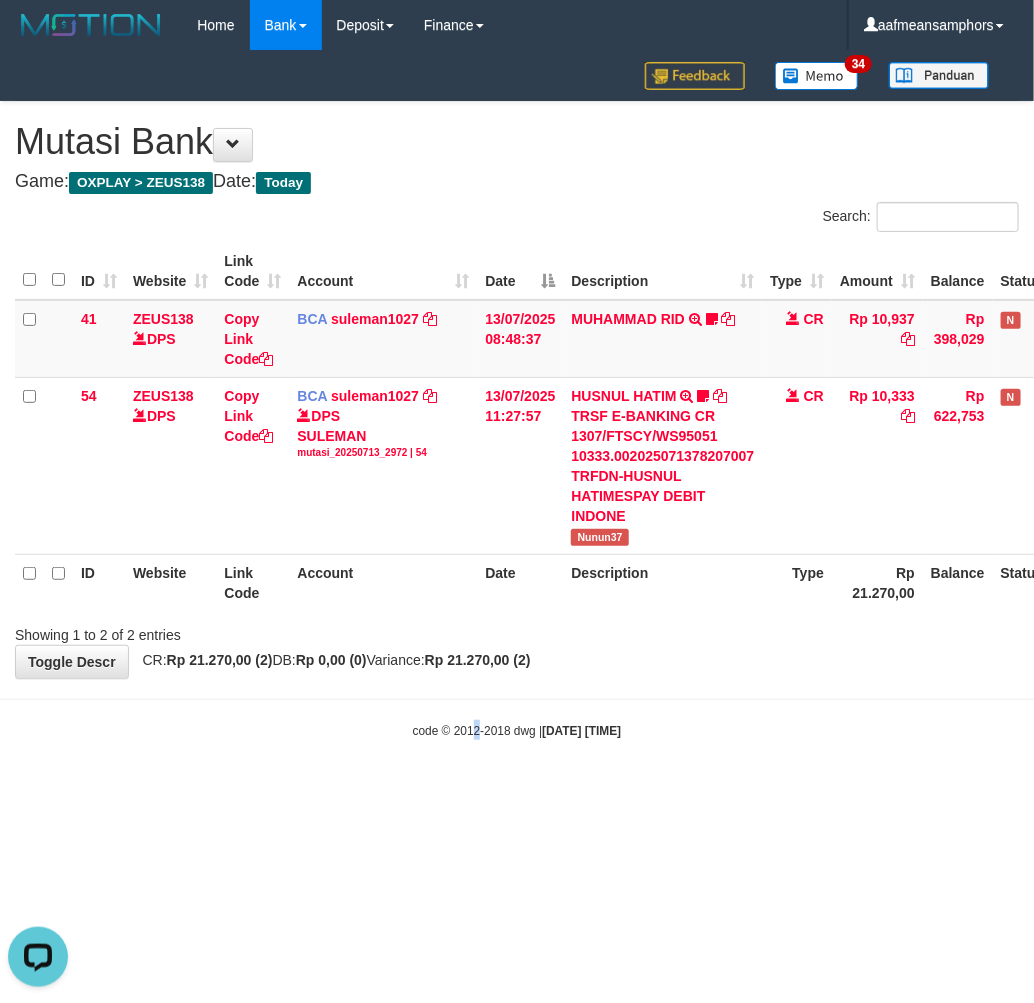 click on "code © 2012-2018 dwg |  2025/07/13 11:35:27" at bounding box center (517, 730) 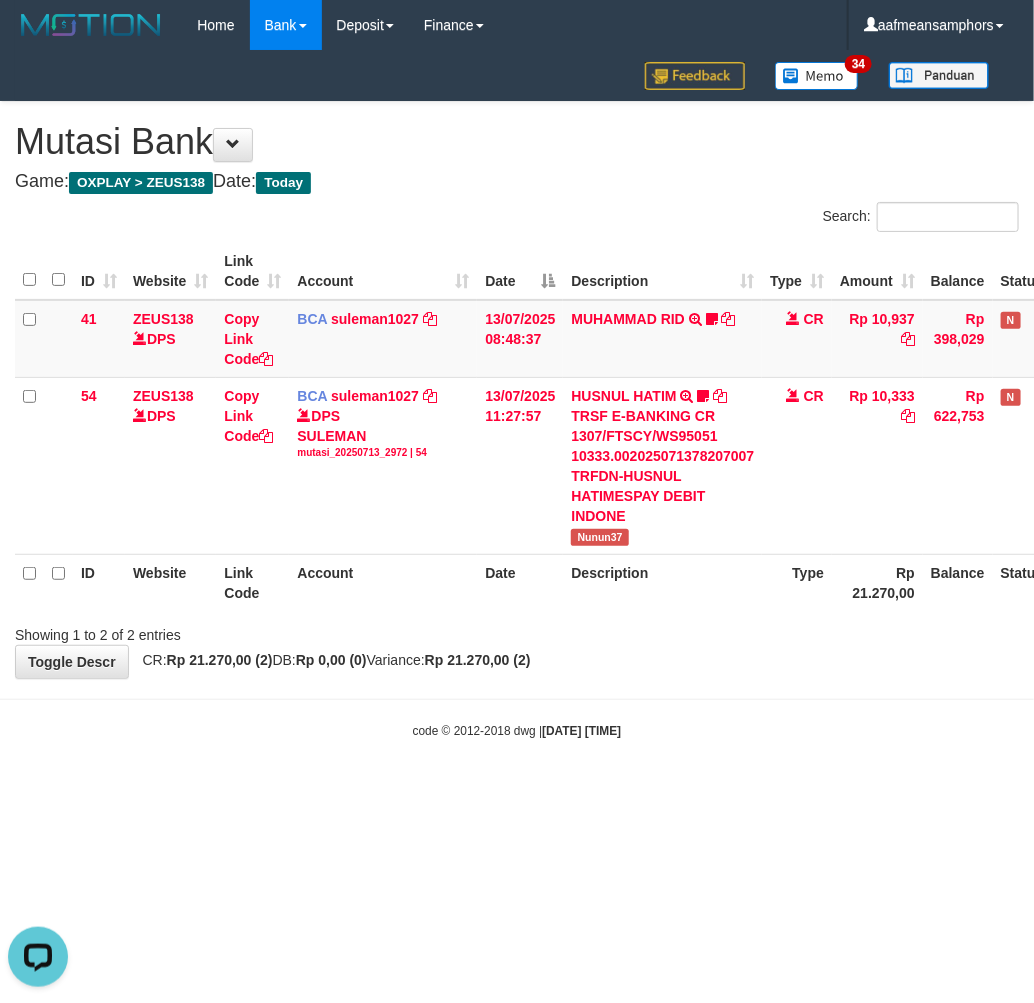 click on "Toggle navigation
Home
Bank
Account List
Load
By Website
Group
[OXPLAY]													ZEUS138
By Load Group (DPS)" at bounding box center (517, 395) 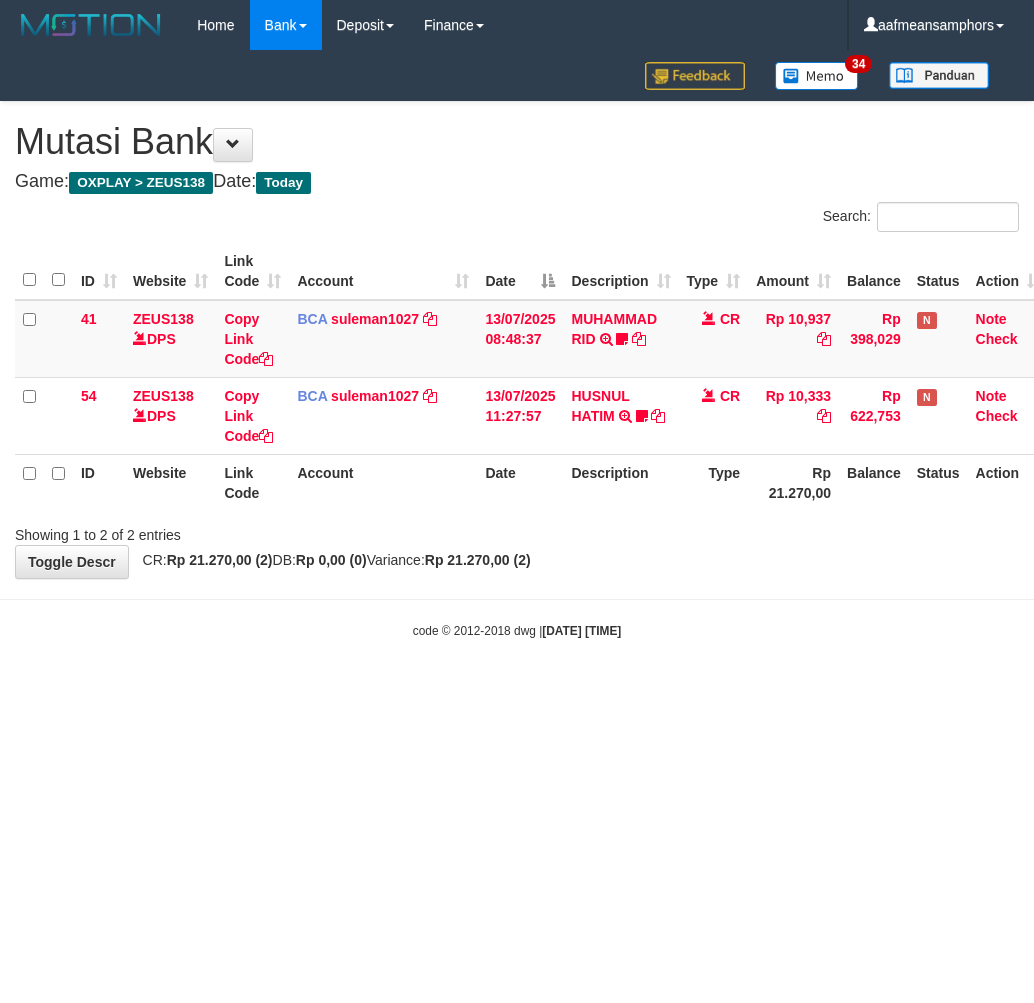 scroll, scrollTop: 0, scrollLeft: 0, axis: both 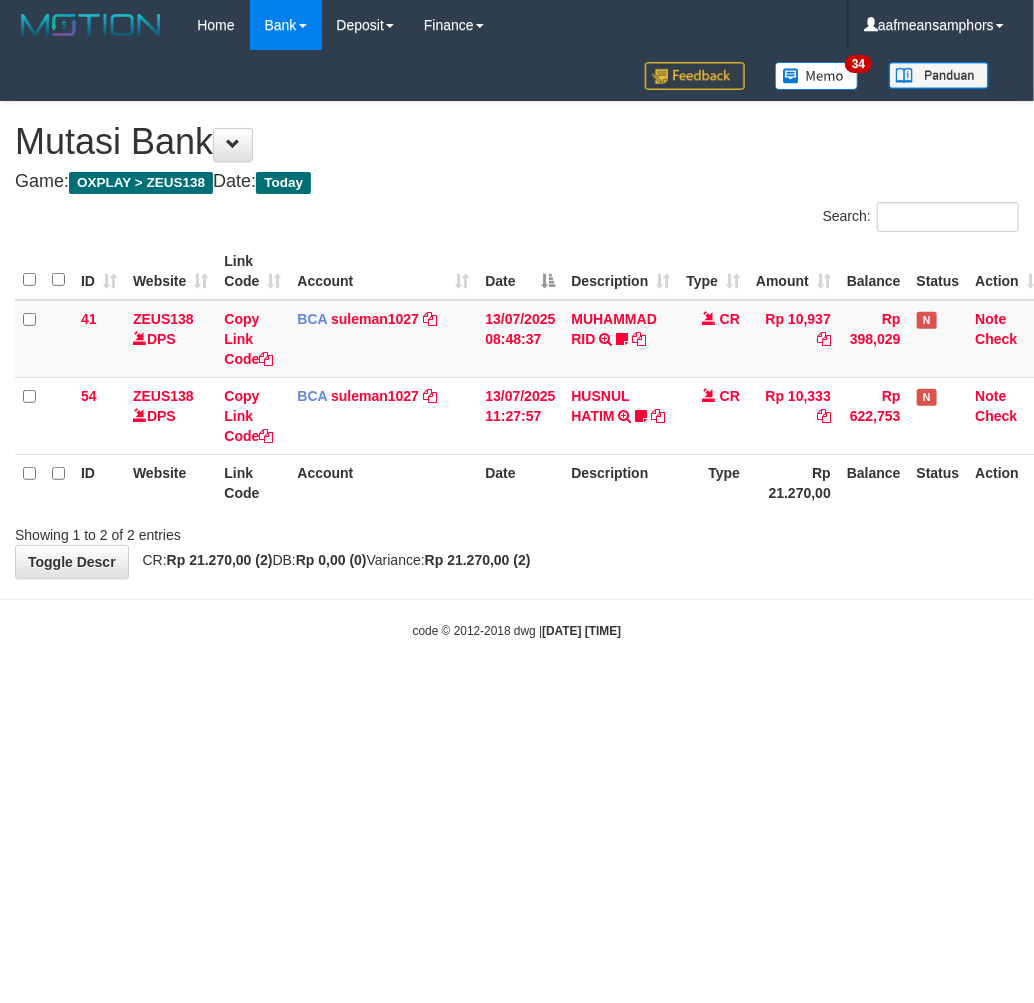 click on "Toggle navigation
Home
Bank
Account List
Load
By Website
Group
[OXPLAY]													ZEUS138
By Load Group (DPS)
Sync" at bounding box center (517, 345) 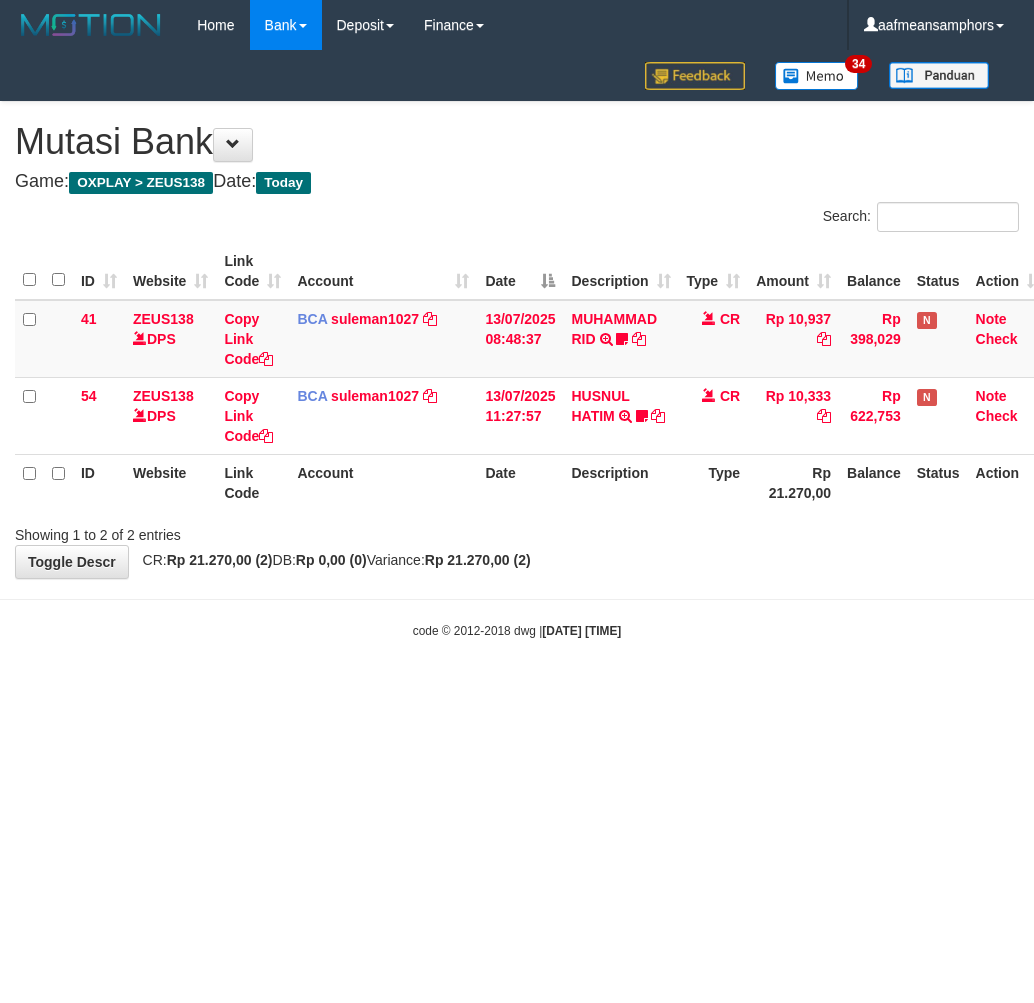 scroll, scrollTop: 0, scrollLeft: 0, axis: both 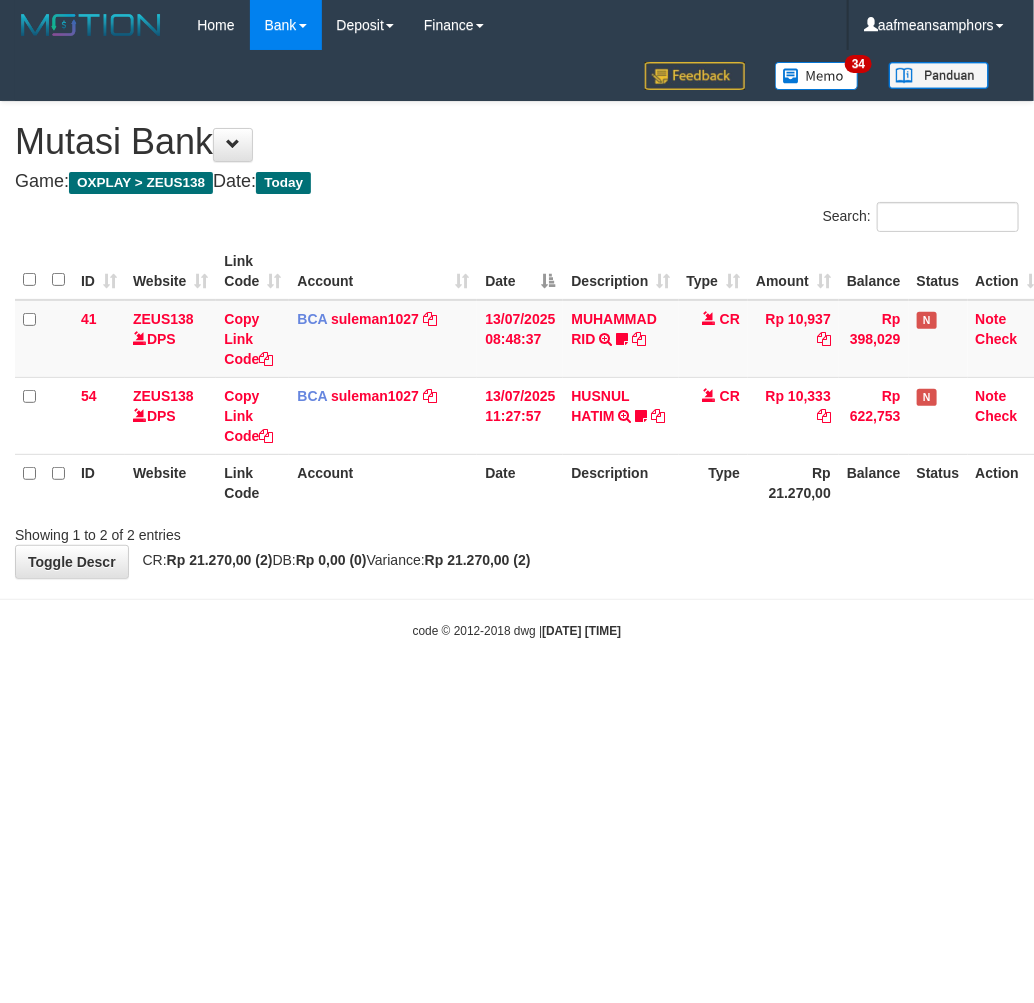 drag, startPoint x: 695, startPoint y: 717, endPoint x: 681, endPoint y: 721, distance: 14.56022 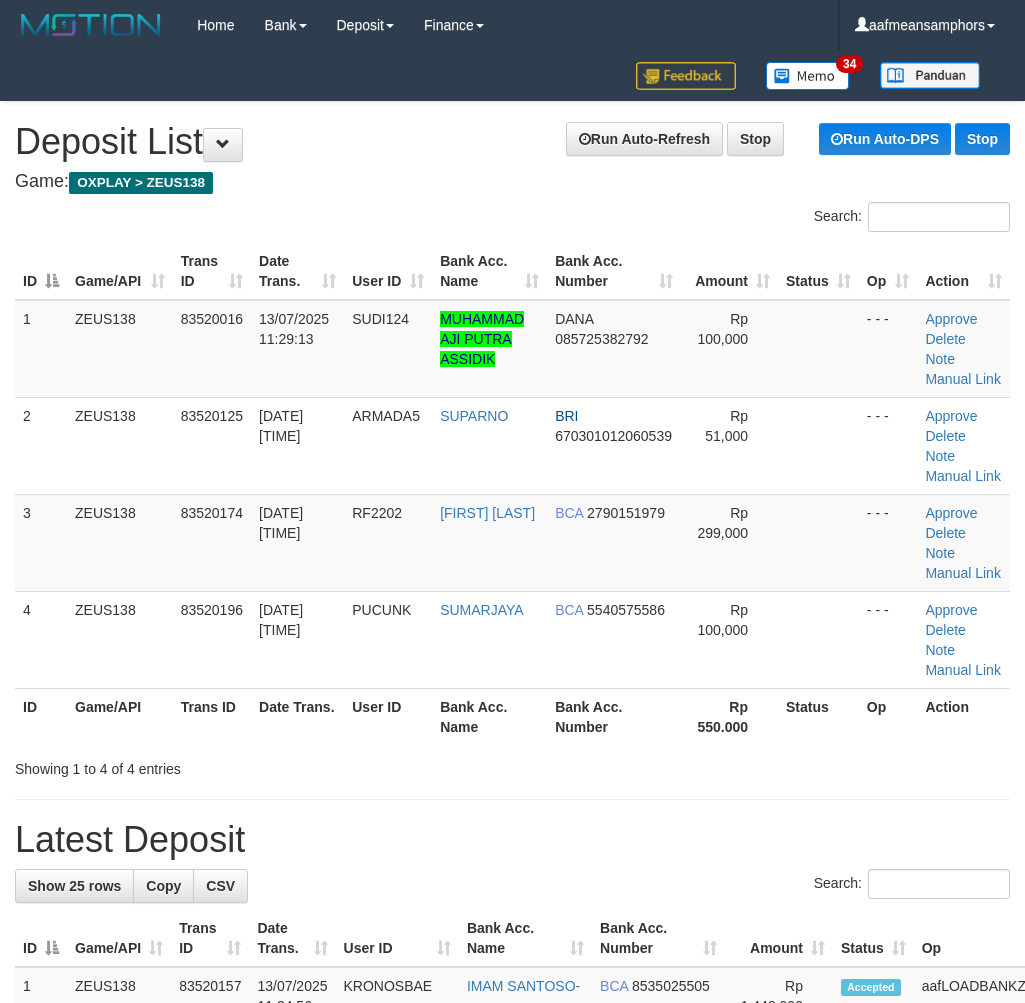 scroll, scrollTop: 0, scrollLeft: 0, axis: both 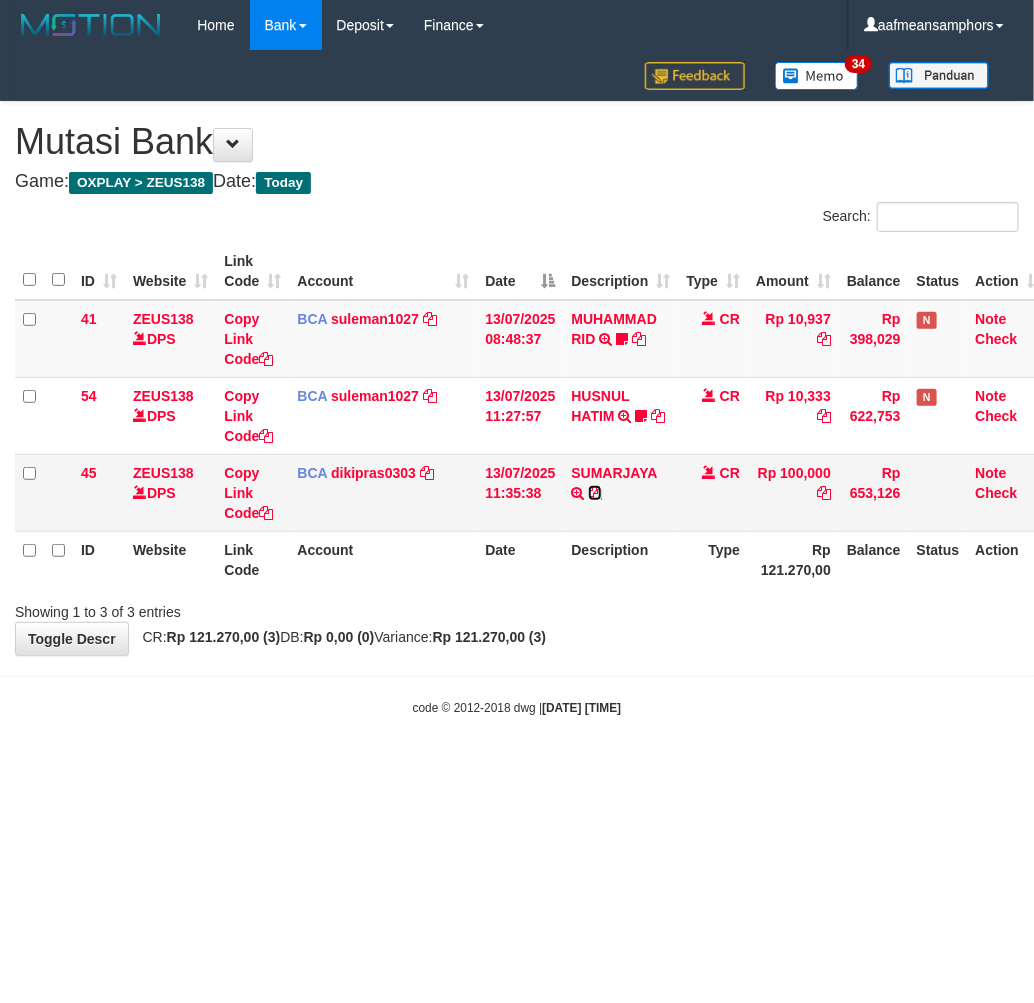click at bounding box center (595, 493) 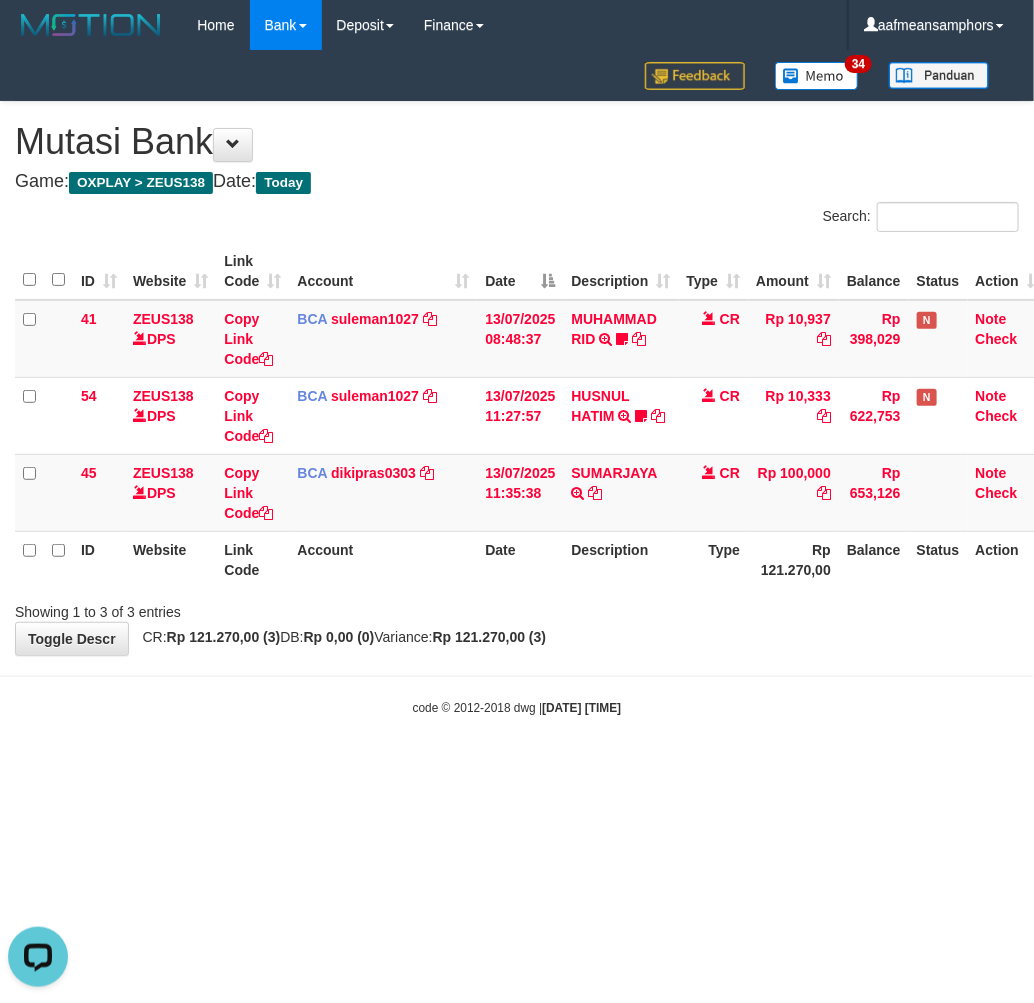 scroll, scrollTop: 0, scrollLeft: 0, axis: both 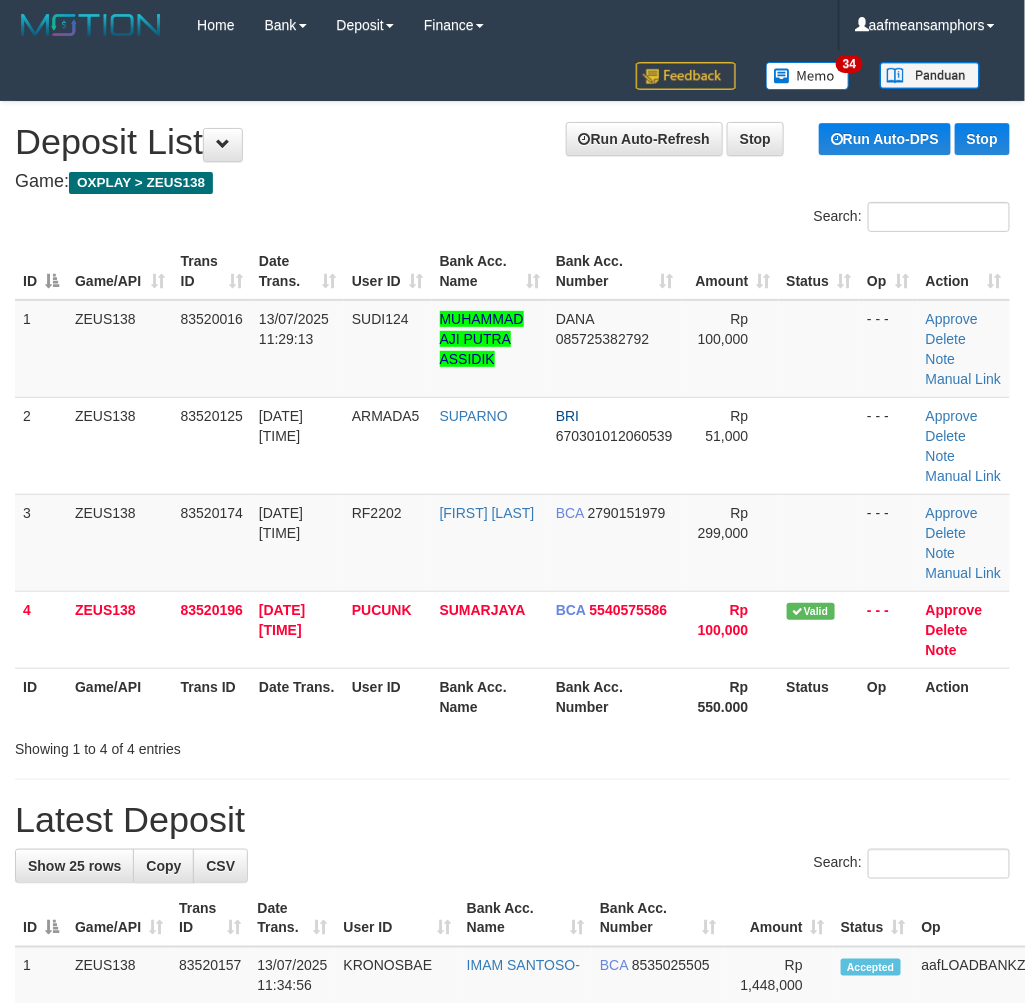 click on "ID Game/API Trans ID Date Trans. User ID Bank Acc. Name Bank Acc. Number Amount Status Op Action
1
ZEUS138
83520016
13/07/2025 11:29:13
SUDI124
MUHAMMAD AJI PUTRA ASSIDIK
DANA
085725382792
Rp 100,000
- - -
Approve
Delete
Note
Manual Link
2
ZEUS138
83520125
13/07/2025 11:33:14
ARMADA5
SUPARNO
BRI
670301012060539
Rp 51,000
- - -" at bounding box center (512, 484) 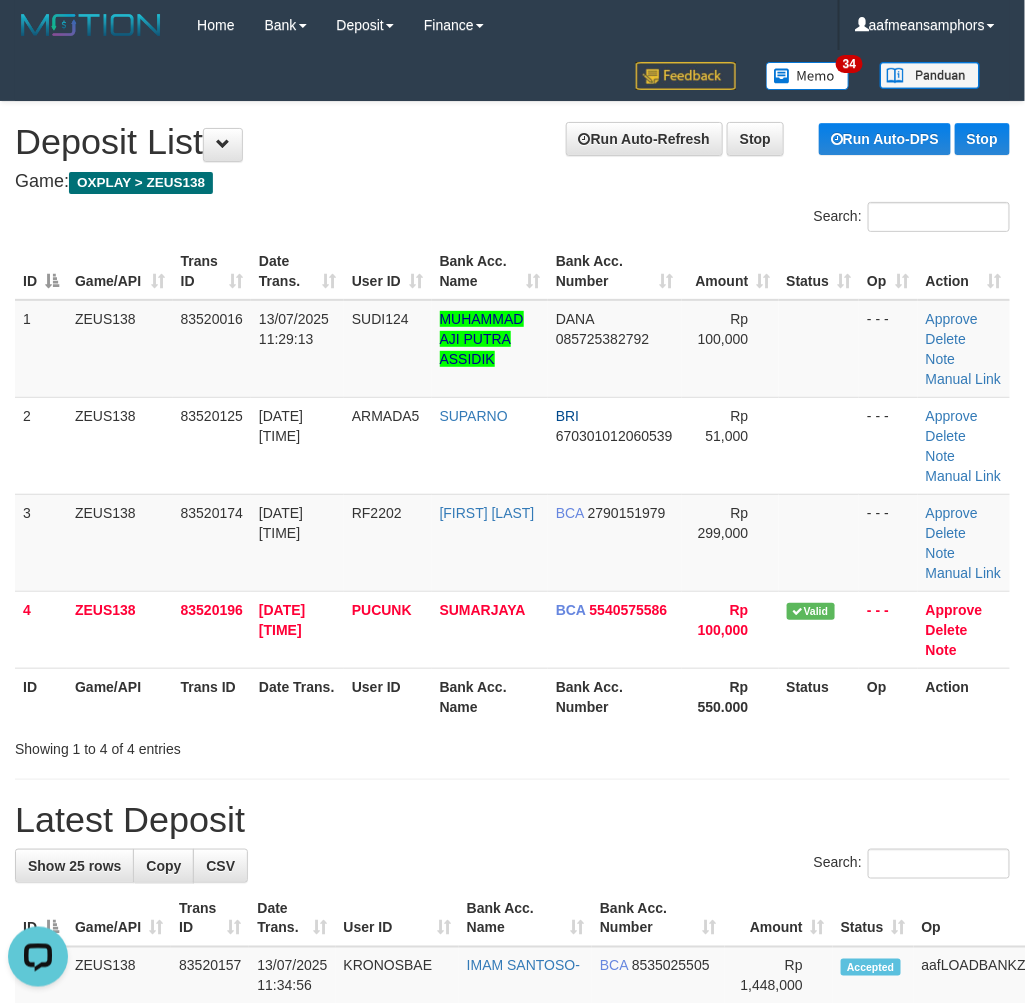scroll, scrollTop: 0, scrollLeft: 0, axis: both 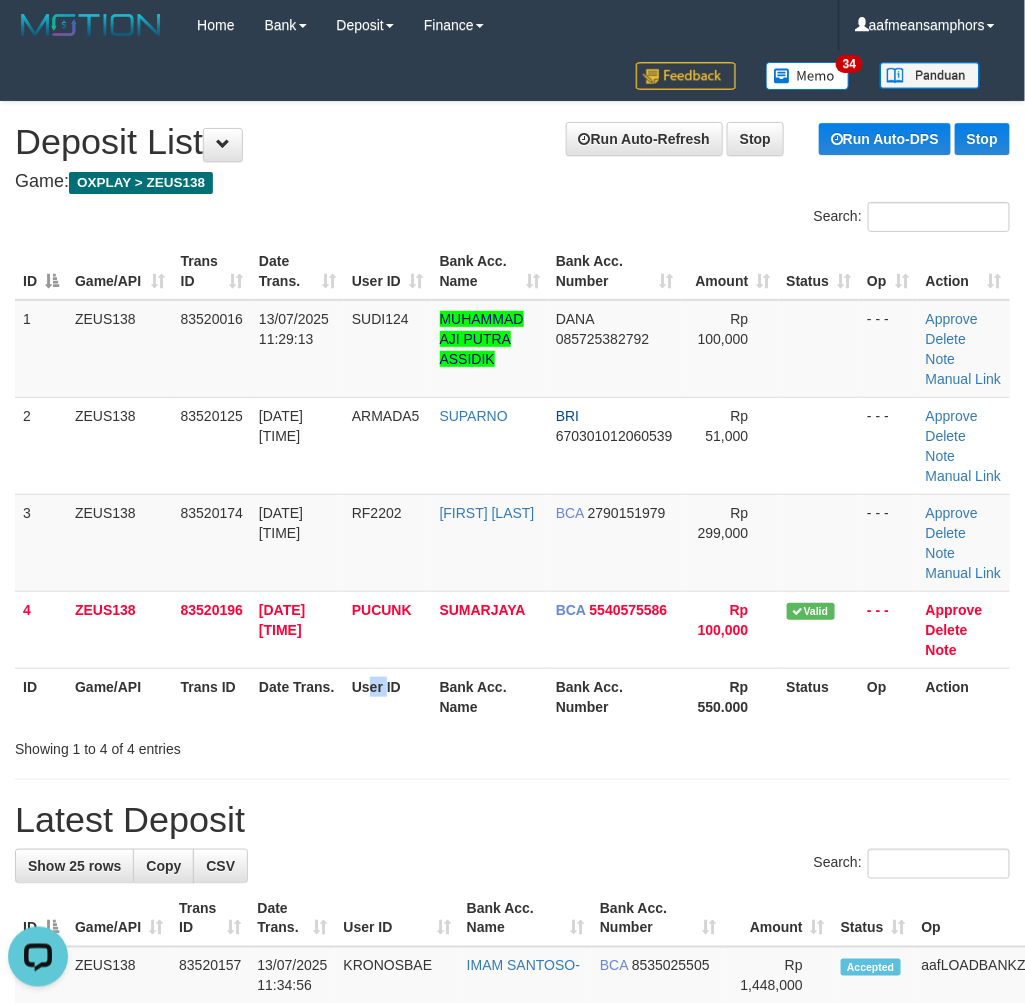 click on "User ID" at bounding box center [388, 696] 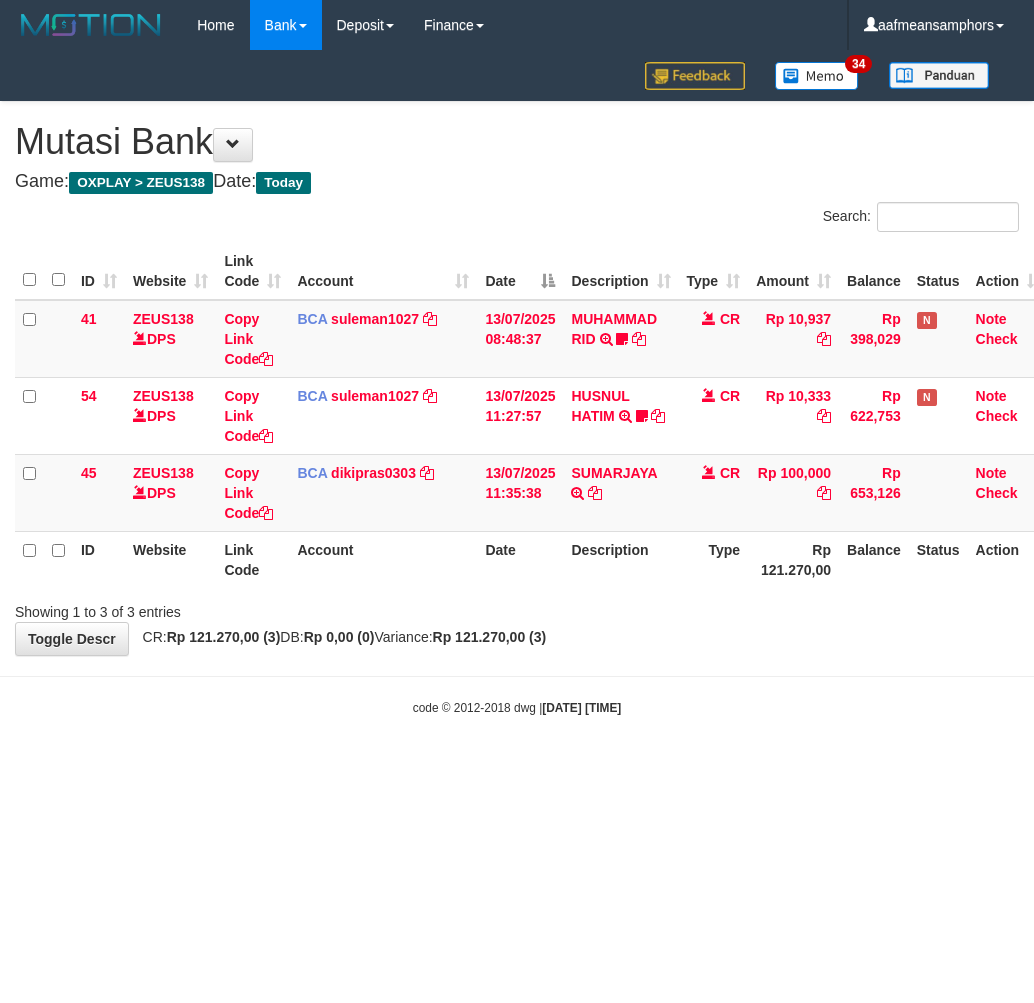 scroll, scrollTop: 0, scrollLeft: 0, axis: both 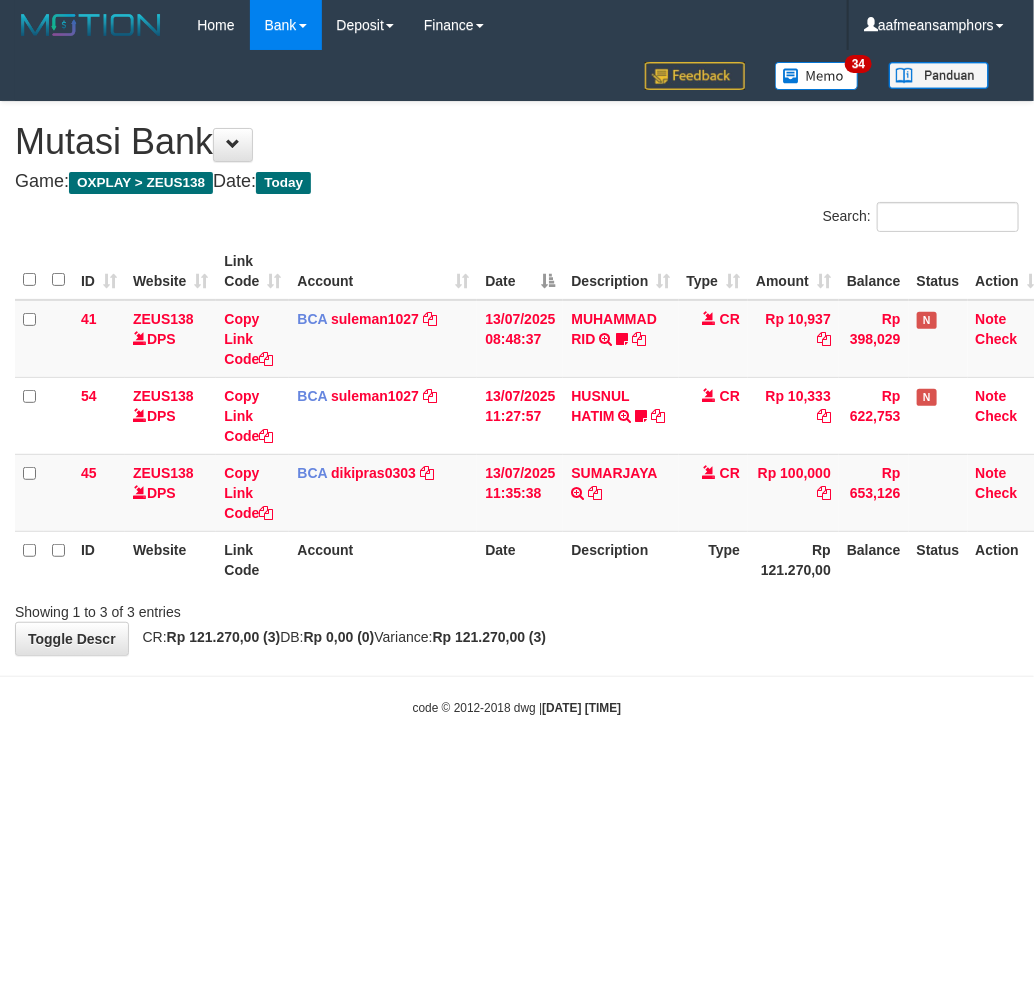 drag, startPoint x: 0, startPoint y: 0, endPoint x: 787, endPoint y: 701, distance: 1053.9308 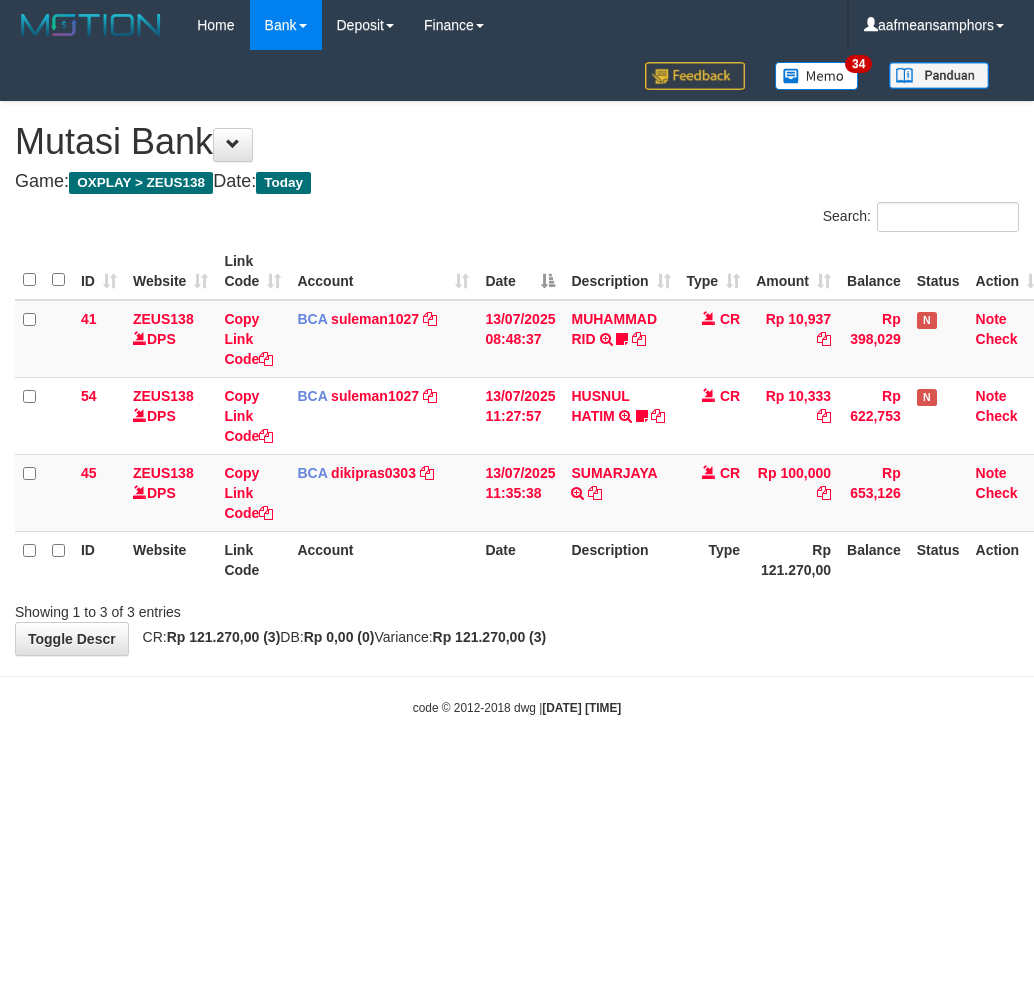 scroll, scrollTop: 0, scrollLeft: 0, axis: both 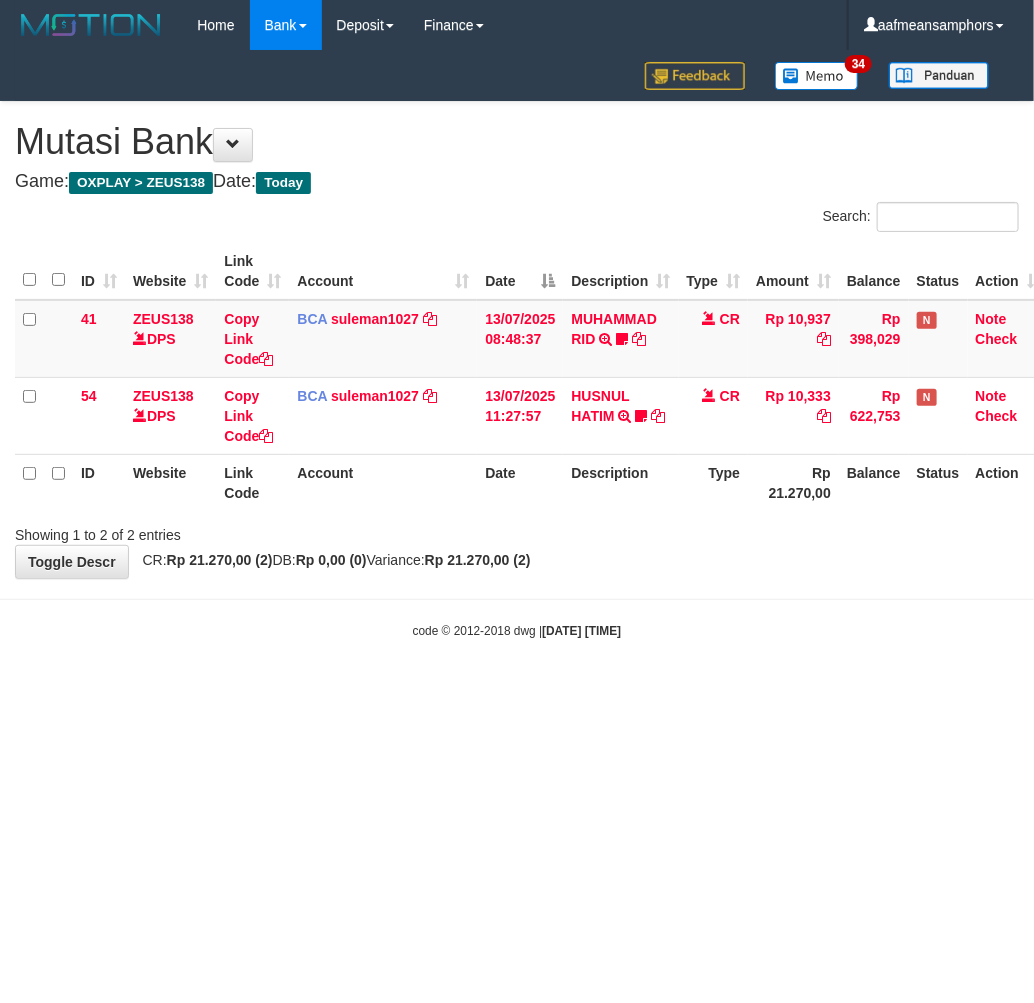 click on "Toggle navigation
Home
Bank
Account List
Load
By Website
Group
[OXPLAY]													ZEUS138
By Load Group (DPS)
Sync" at bounding box center [517, 345] 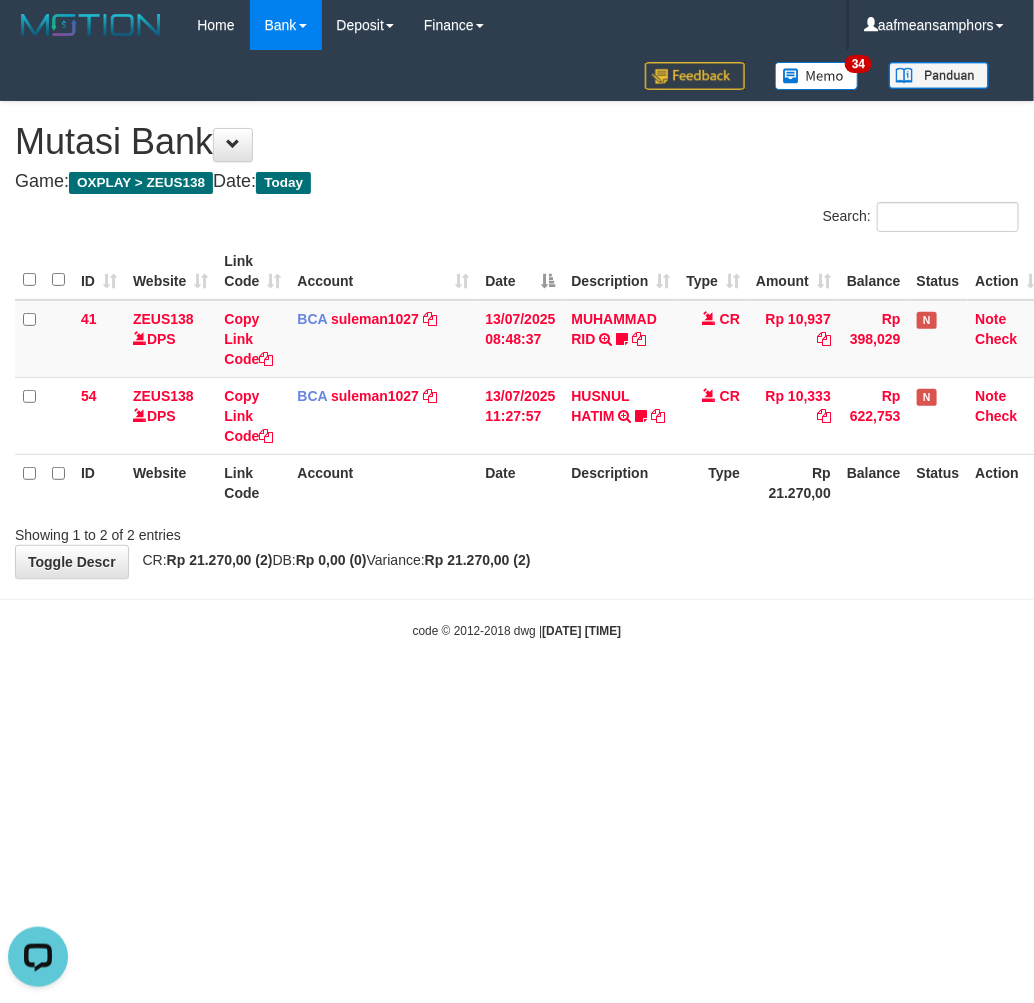 scroll, scrollTop: 0, scrollLeft: 0, axis: both 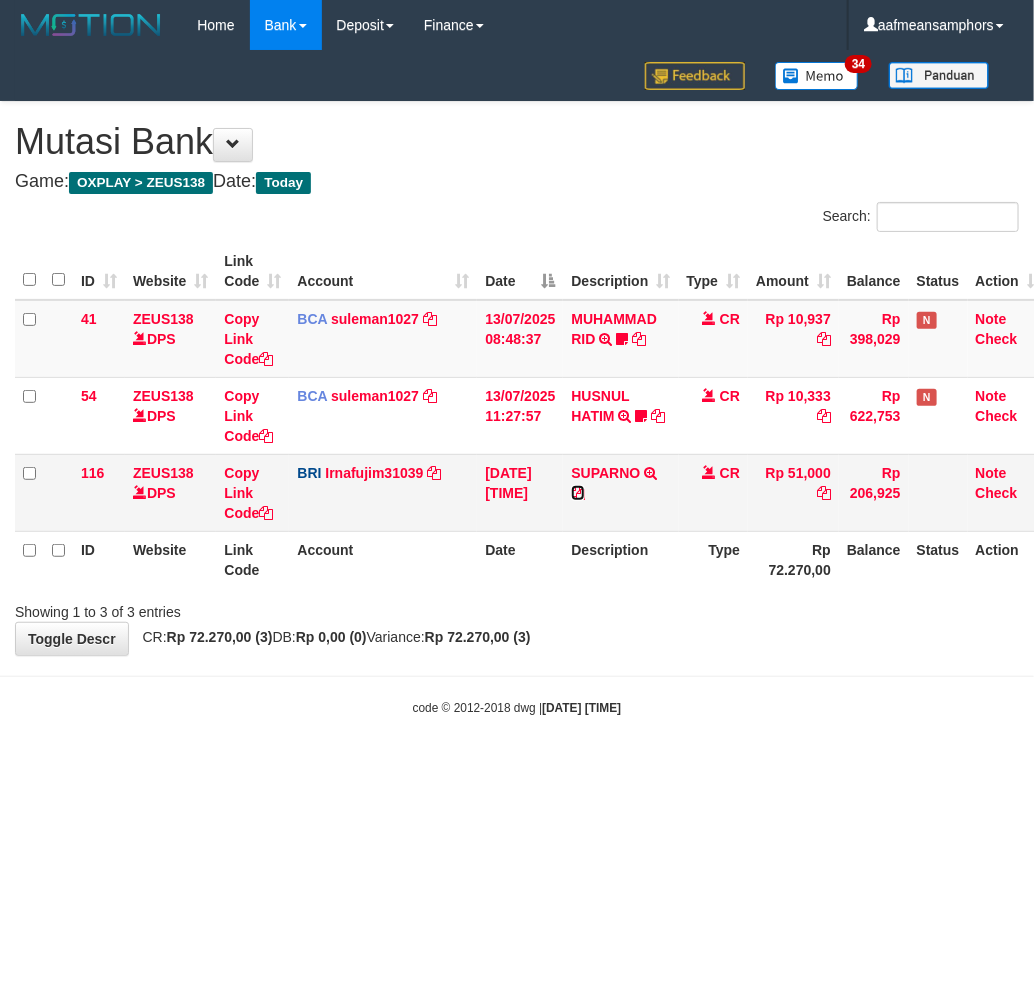 click at bounding box center (578, 493) 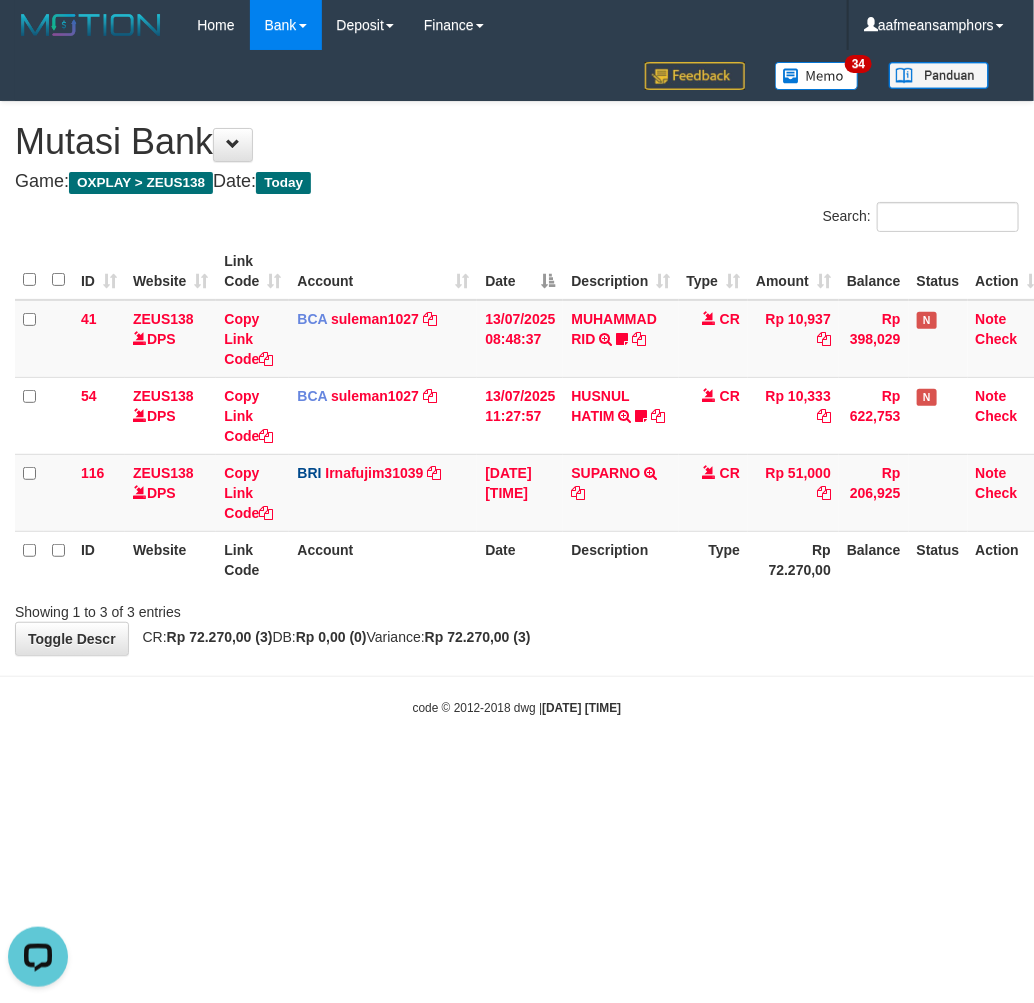 scroll, scrollTop: 0, scrollLeft: 0, axis: both 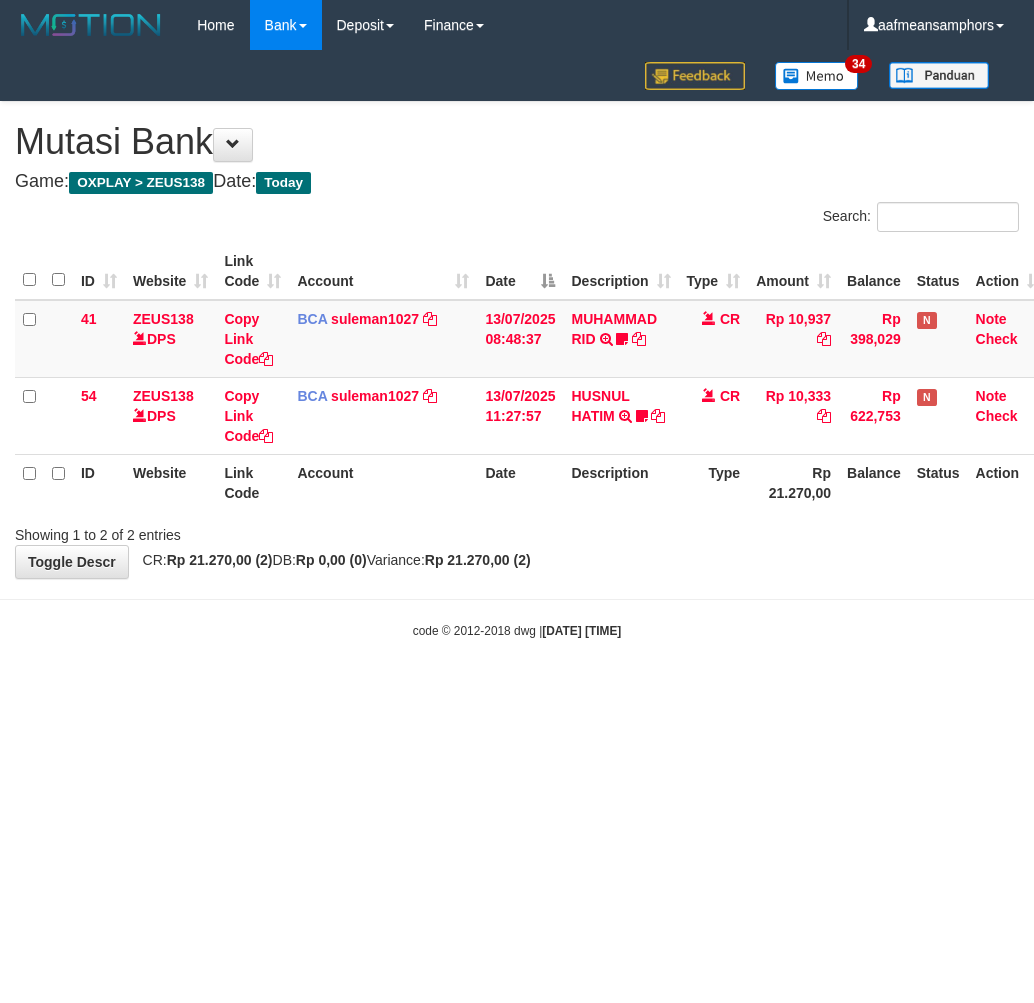 click on "Toggle navigation
Home
Bank
Account List
Load
By Website
Group
[OXPLAY]													ZEUS138
By Load Group (DPS)" at bounding box center (517, 345) 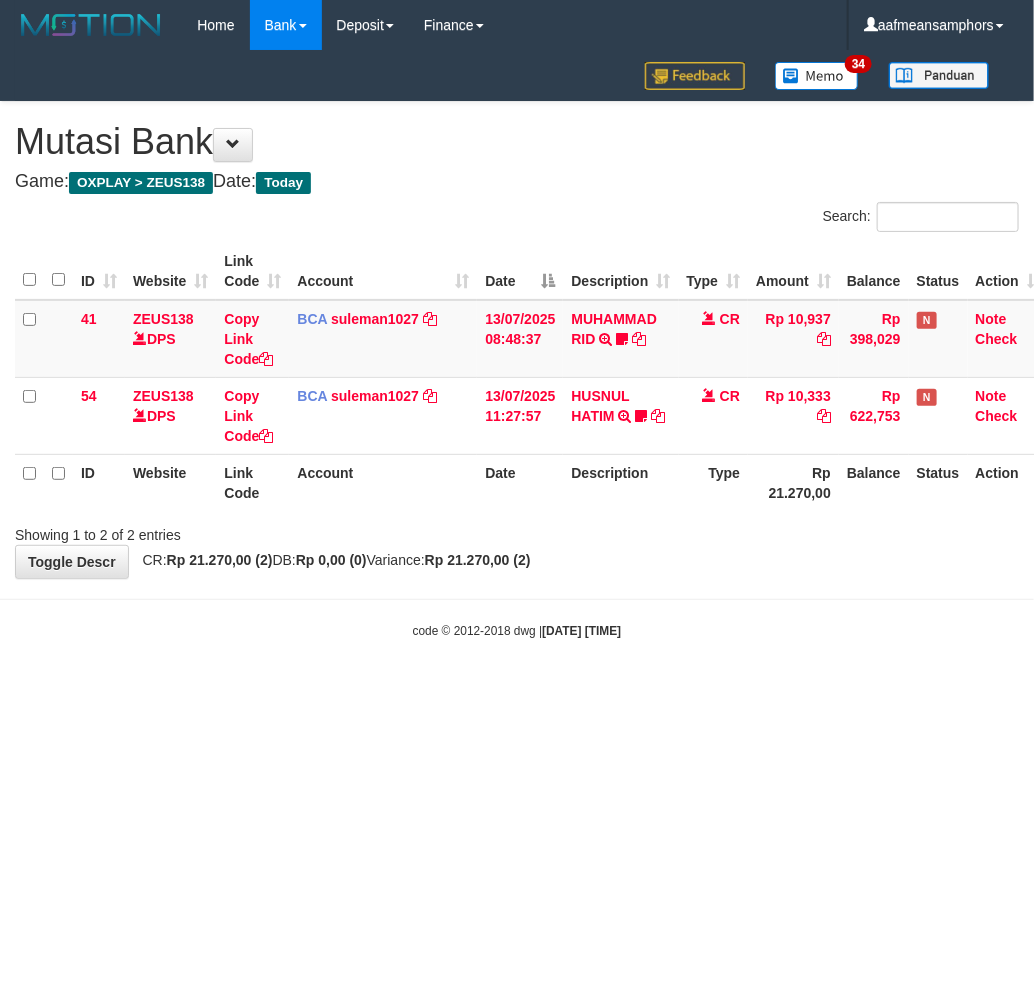 click on "Toggle navigation
Home
Bank
Account List
Load
By Website
Group
[OXPLAY]													ZEUS138
By Load Group (DPS)" at bounding box center [517, 345] 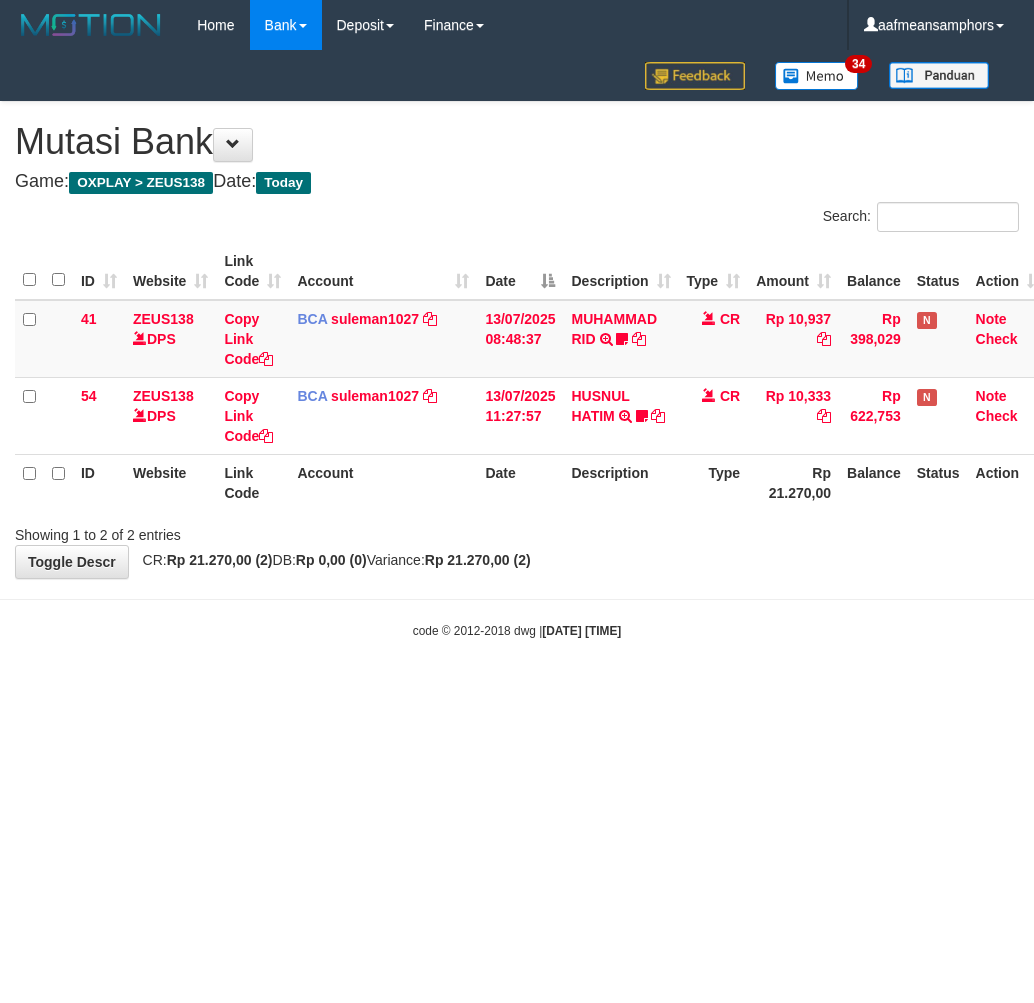 scroll, scrollTop: 0, scrollLeft: 0, axis: both 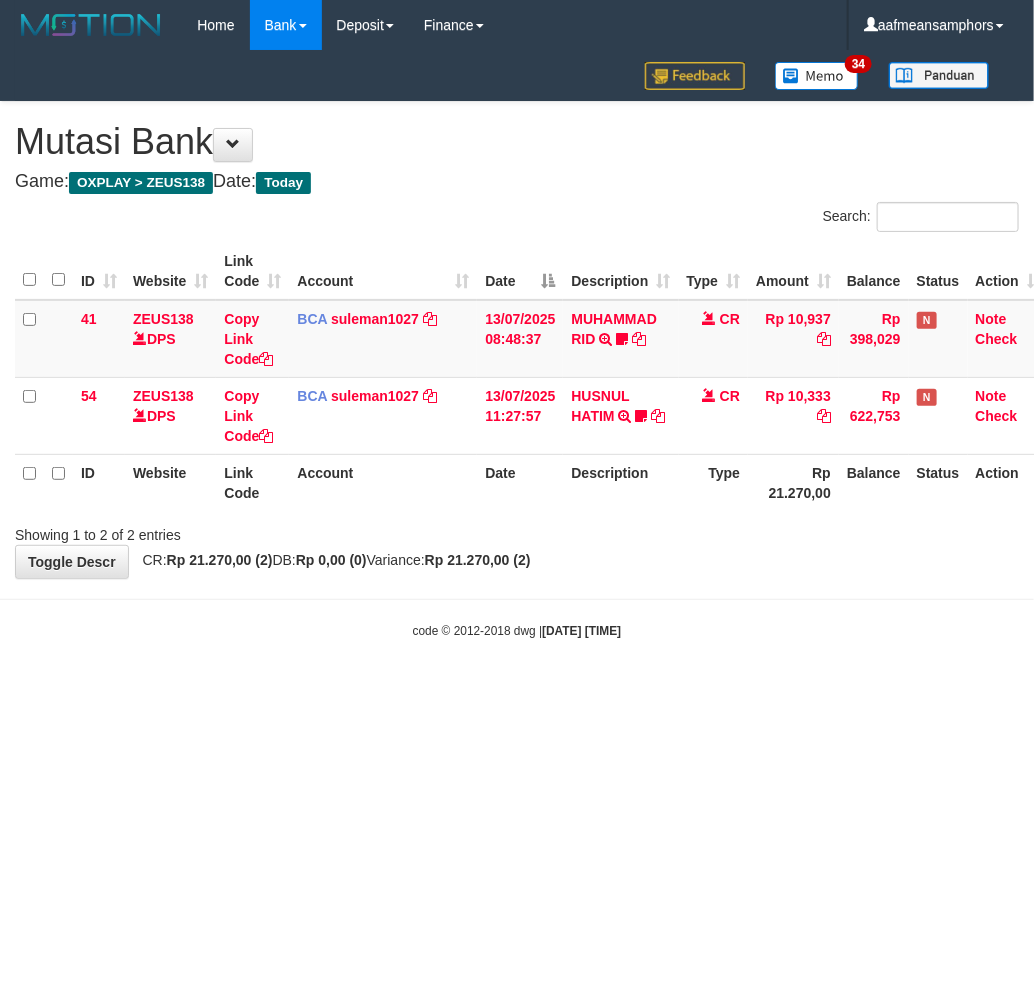 drag, startPoint x: 0, startPoint y: 0, endPoint x: 721, endPoint y: 658, distance: 976.1173 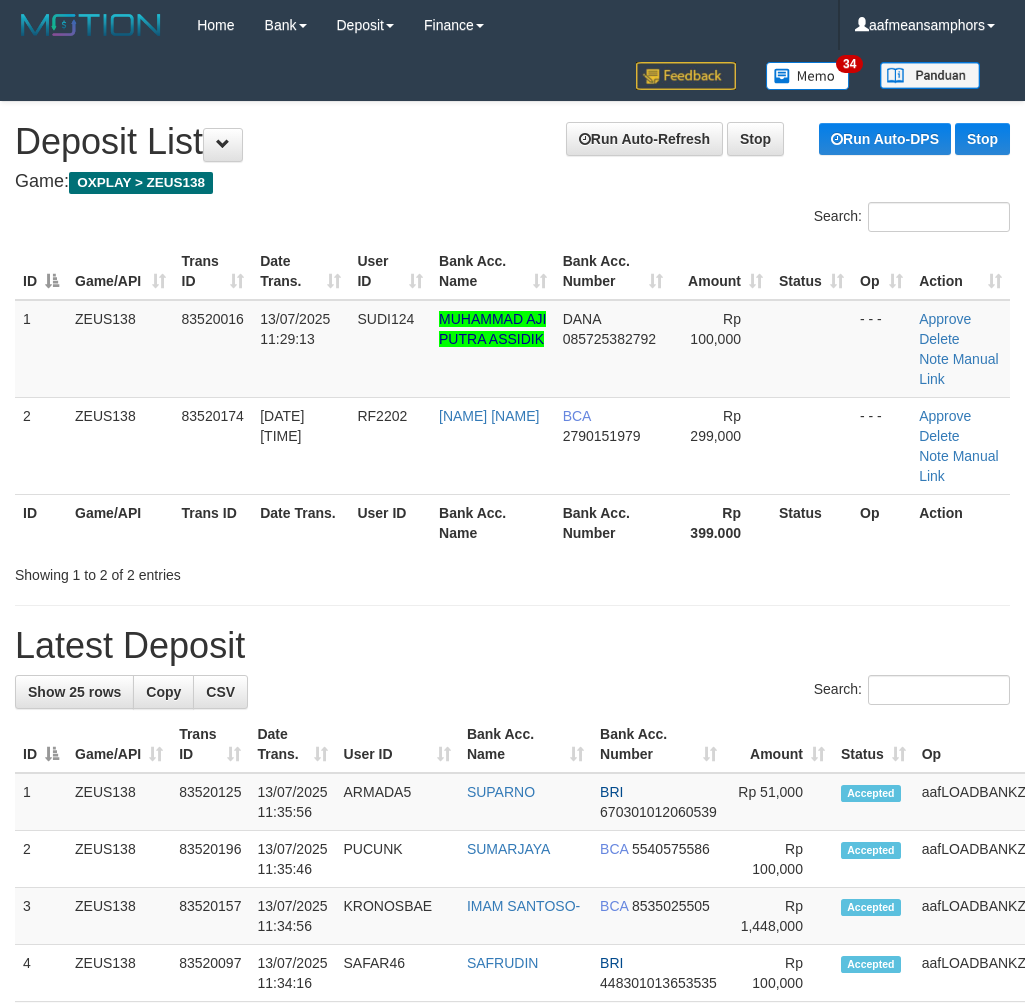 scroll, scrollTop: 0, scrollLeft: 0, axis: both 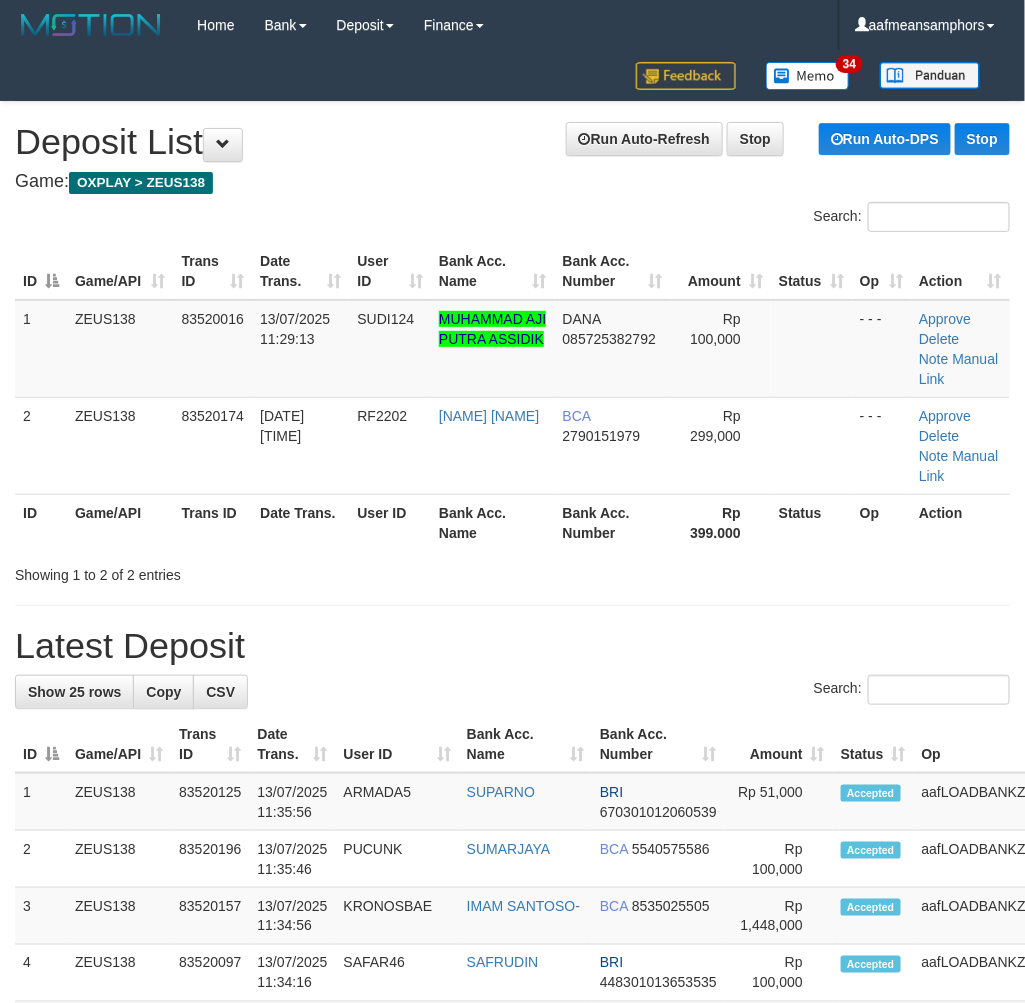 click on "Search:" at bounding box center [512, 692] 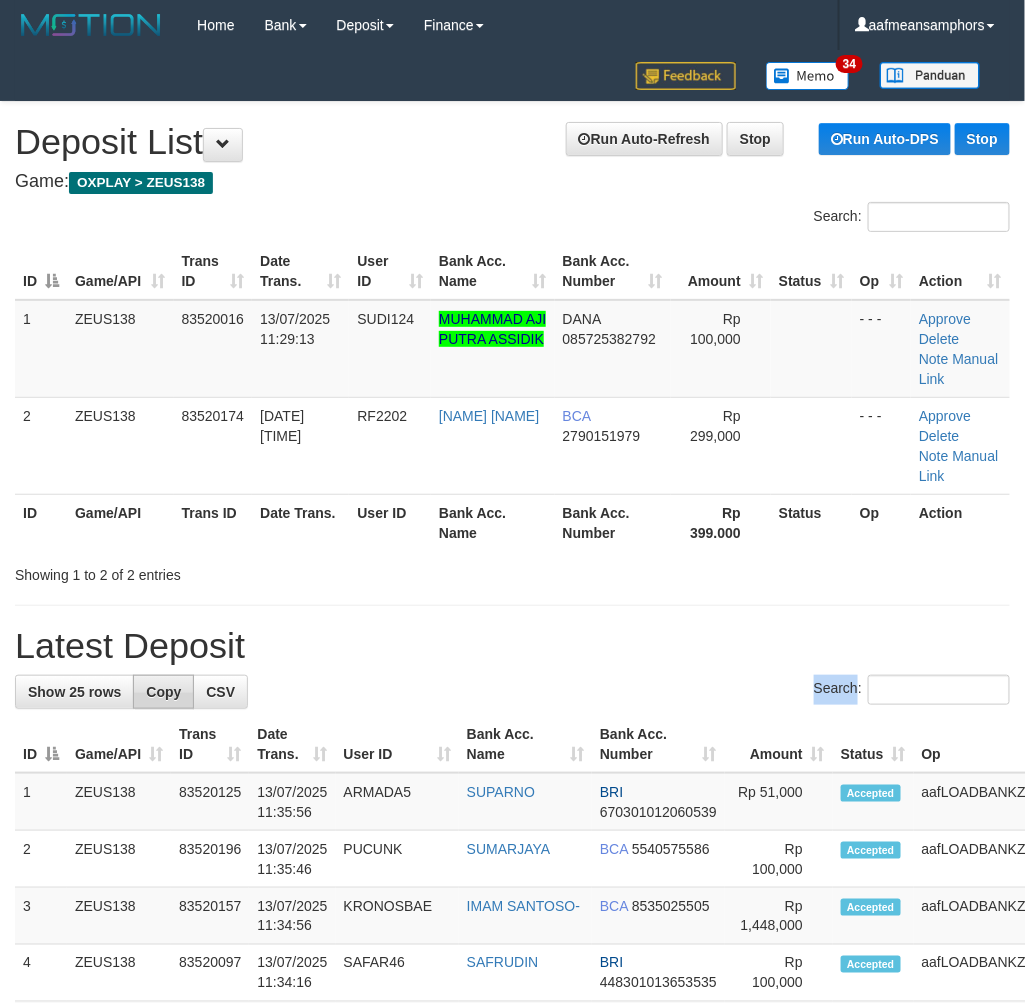 drag, startPoint x: 398, startPoint y: 680, endPoint x: 173, endPoint y: 687, distance: 225.10886 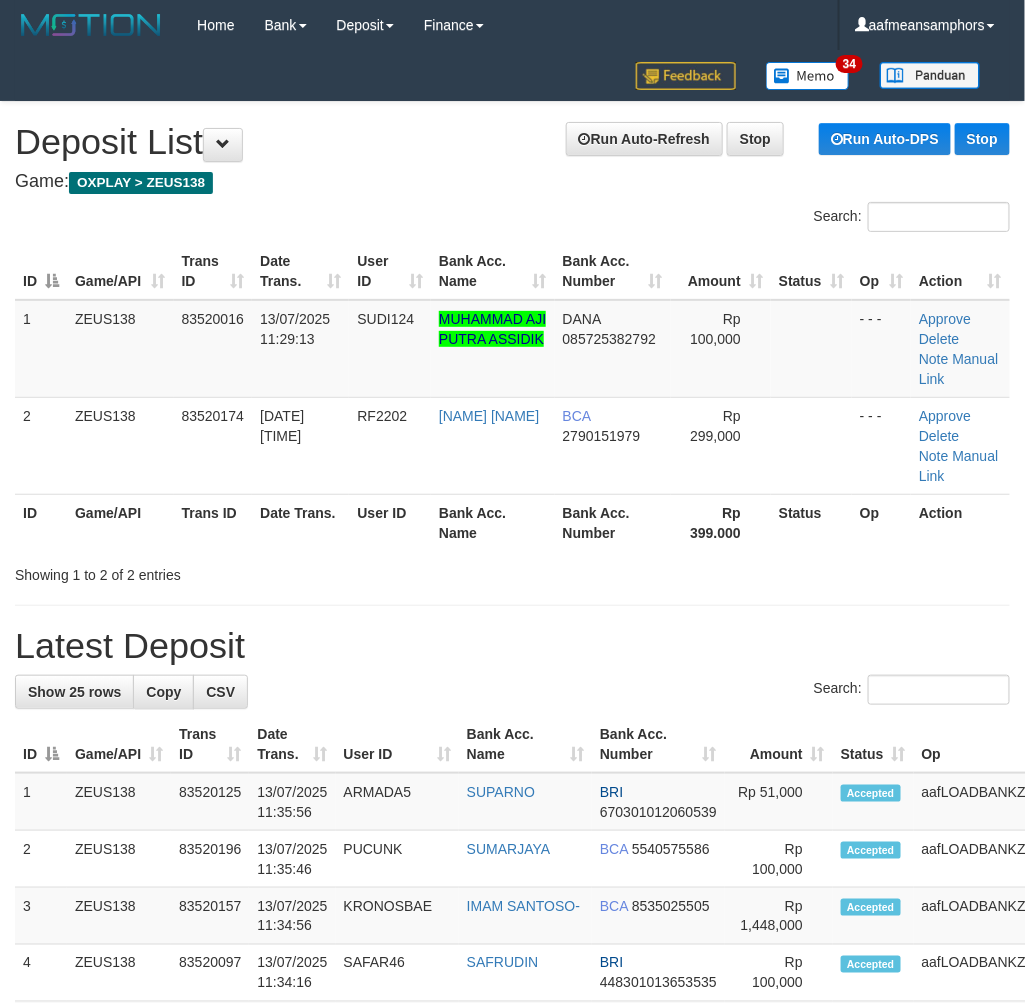 click on "**********" at bounding box center [512, 1217] 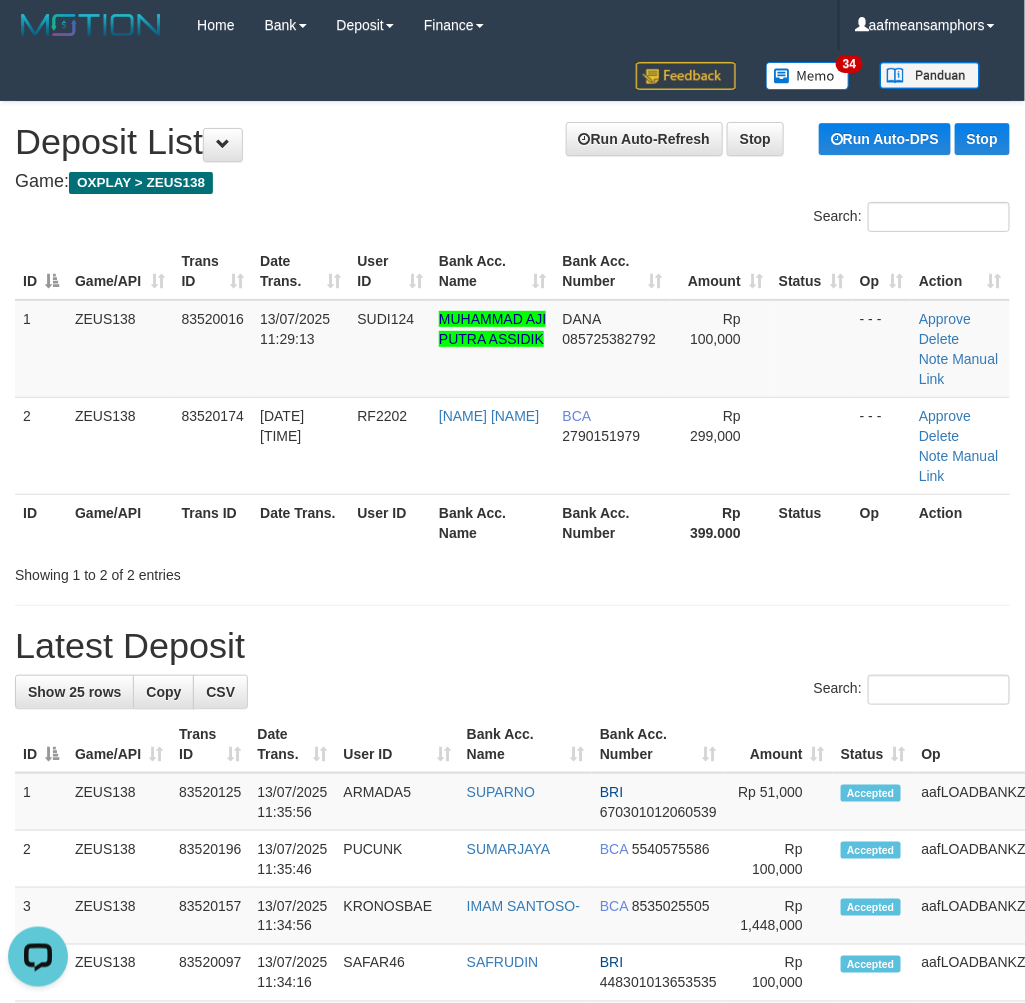 scroll, scrollTop: 0, scrollLeft: 0, axis: both 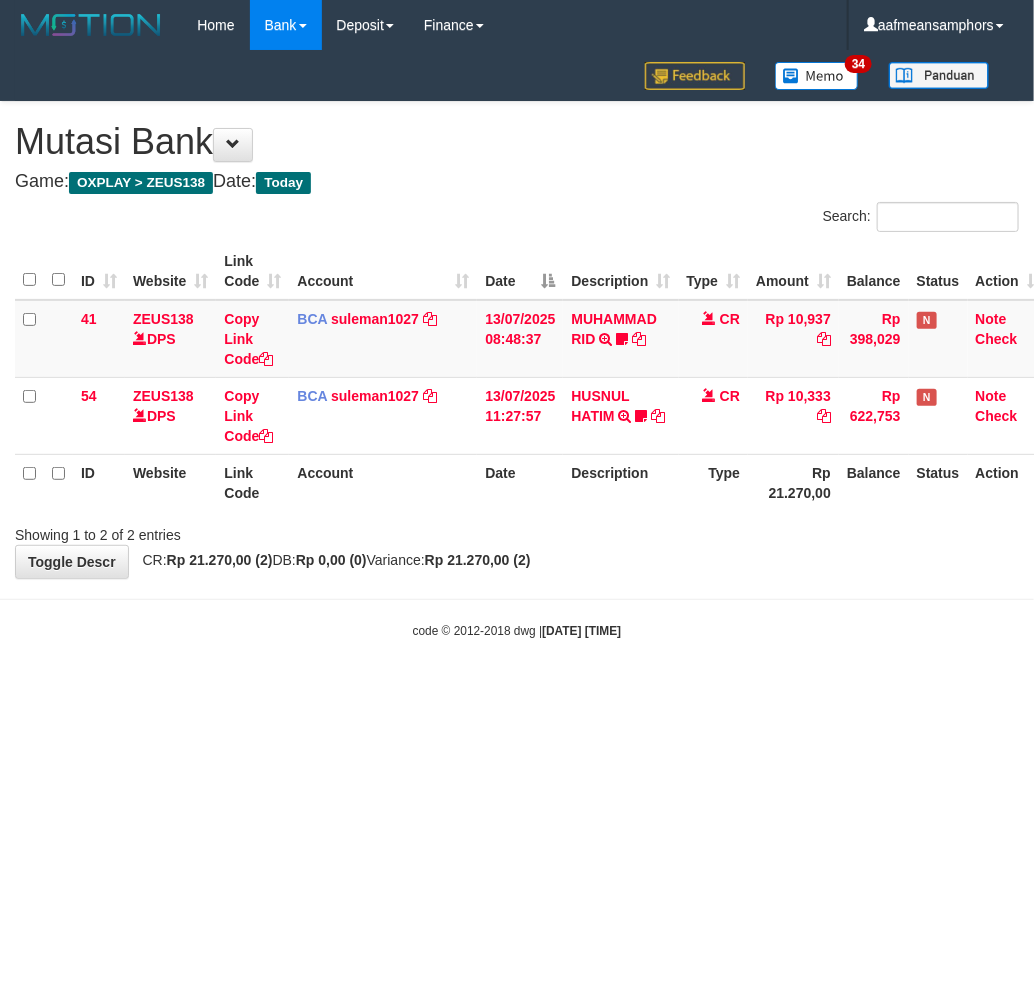 click on "Toggle navigation
Home
Bank
Account List
Load
By Website
Group
[OXPLAY]													ZEUS138
By Load Group (DPS)
Sync" at bounding box center (517, 345) 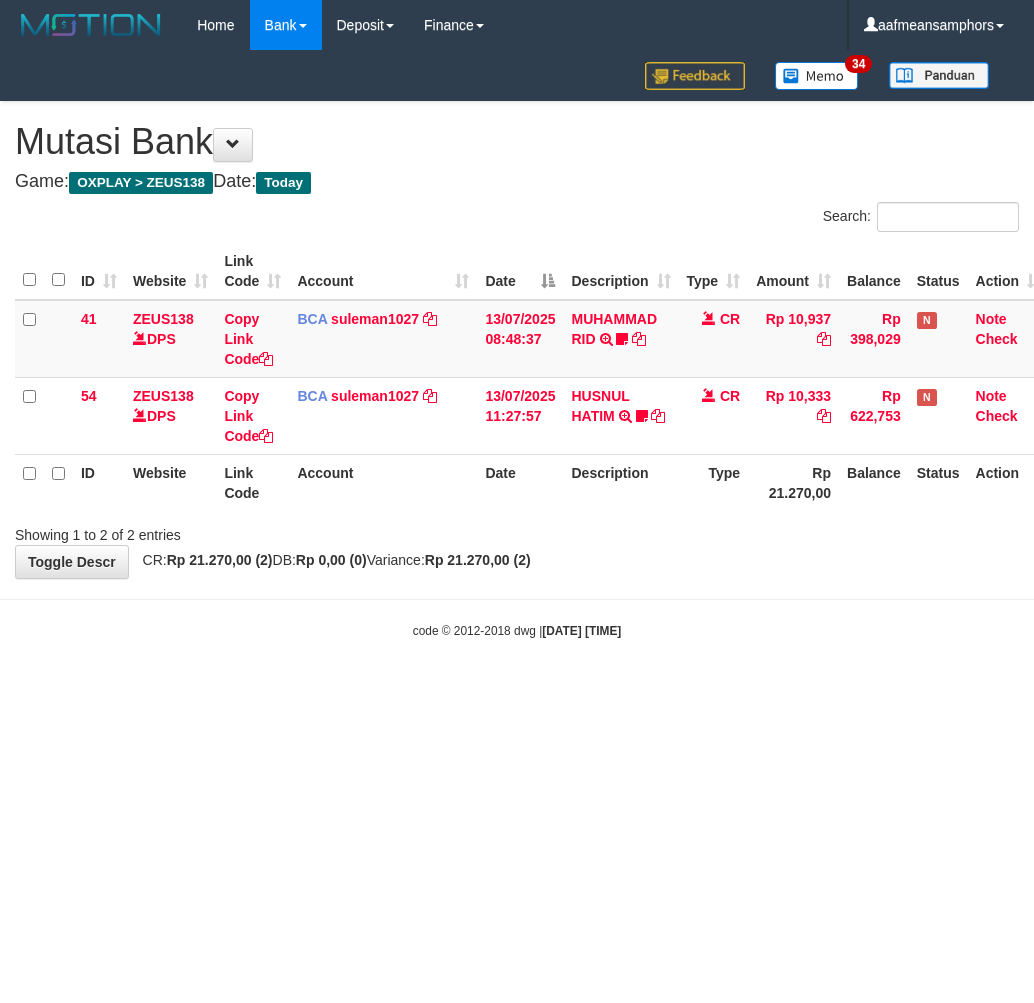 scroll, scrollTop: 0, scrollLeft: 0, axis: both 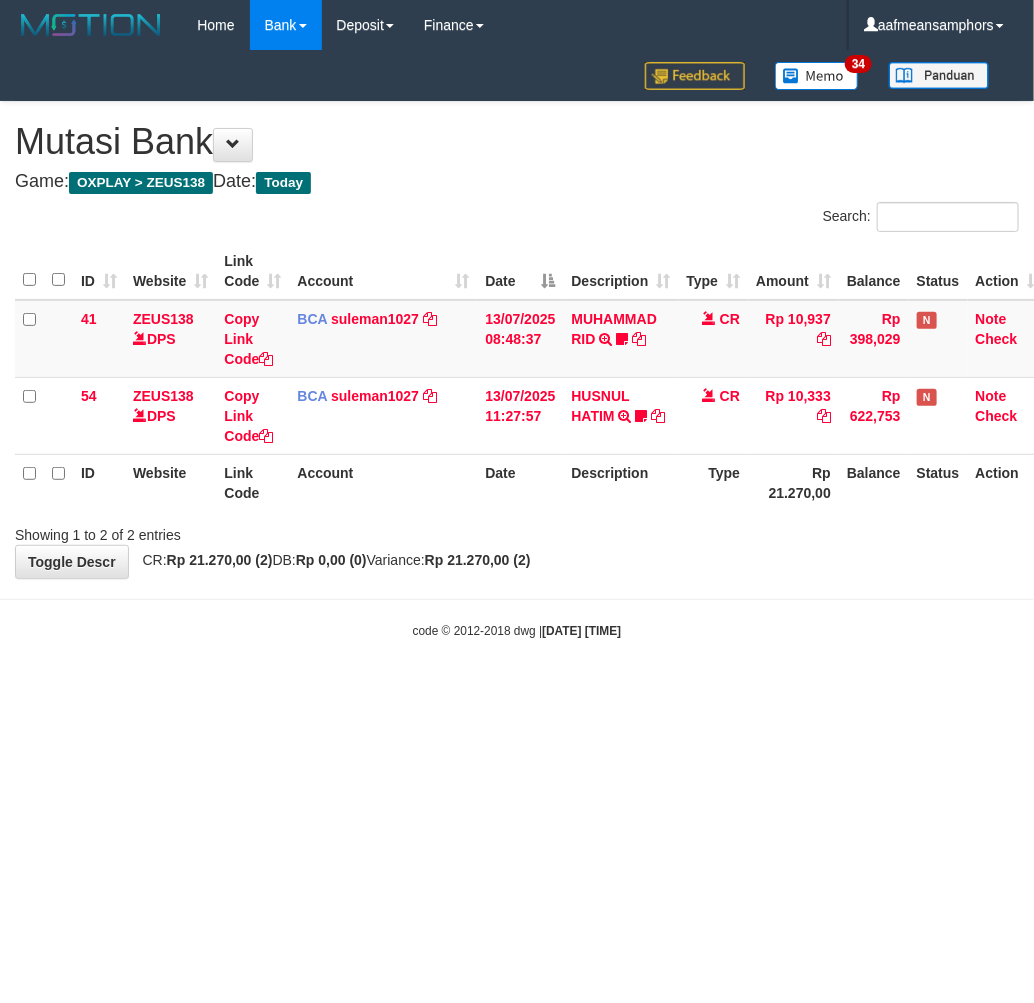 click on "Toggle navigation
Home
Bank
Account List
Load
By Website
Group
[OXPLAY]													ZEUS138
By Load Group (DPS)" at bounding box center (517, 345) 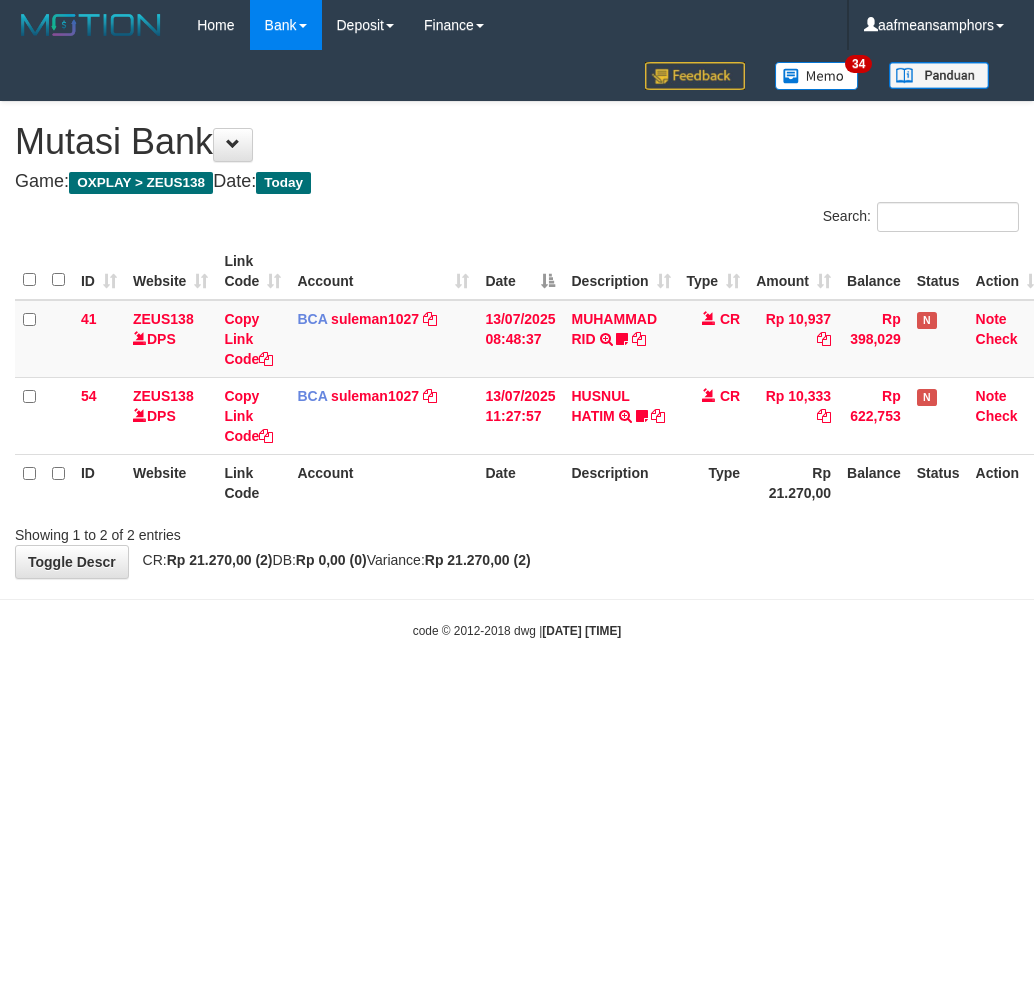 scroll, scrollTop: 0, scrollLeft: 0, axis: both 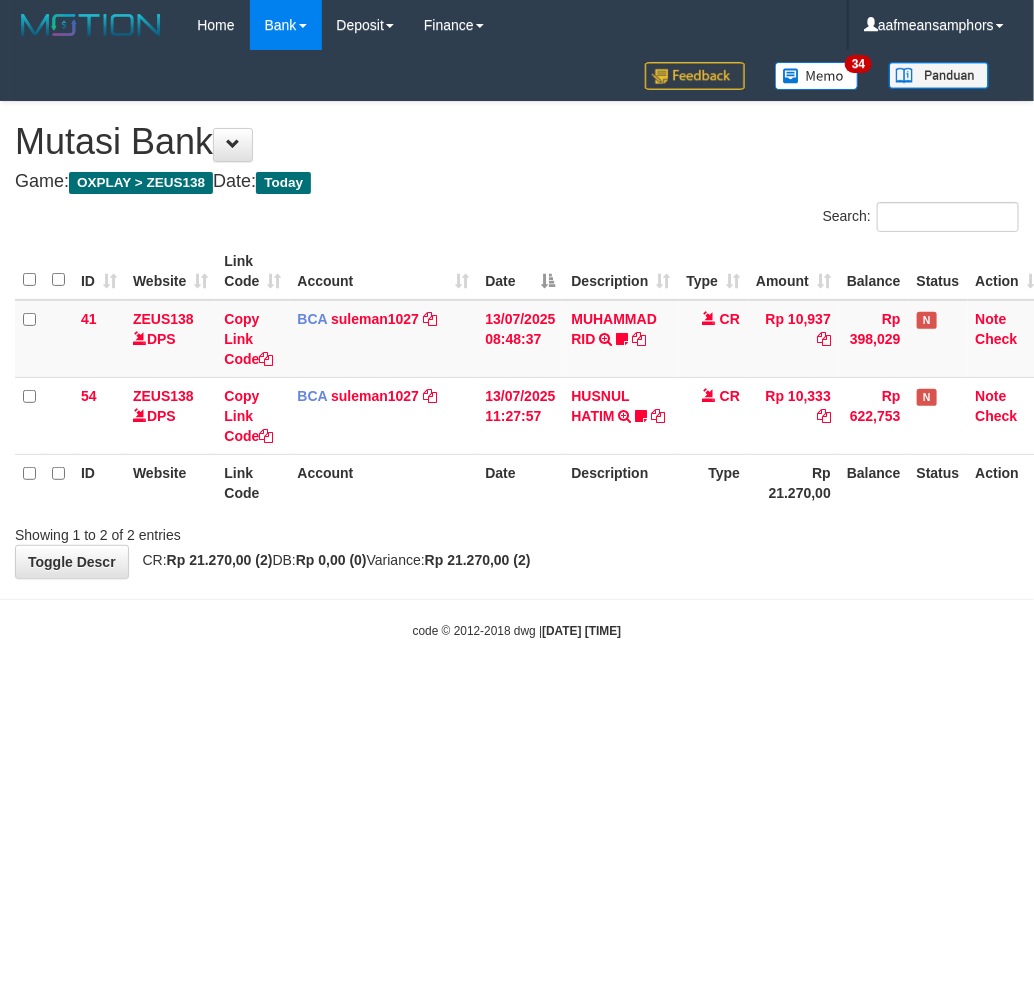 click on "Toggle navigation
Home
Bank
Account List
Load
By Website
Group
[OXPLAY]													ZEUS138
By Load Group (DPS)" at bounding box center [517, 345] 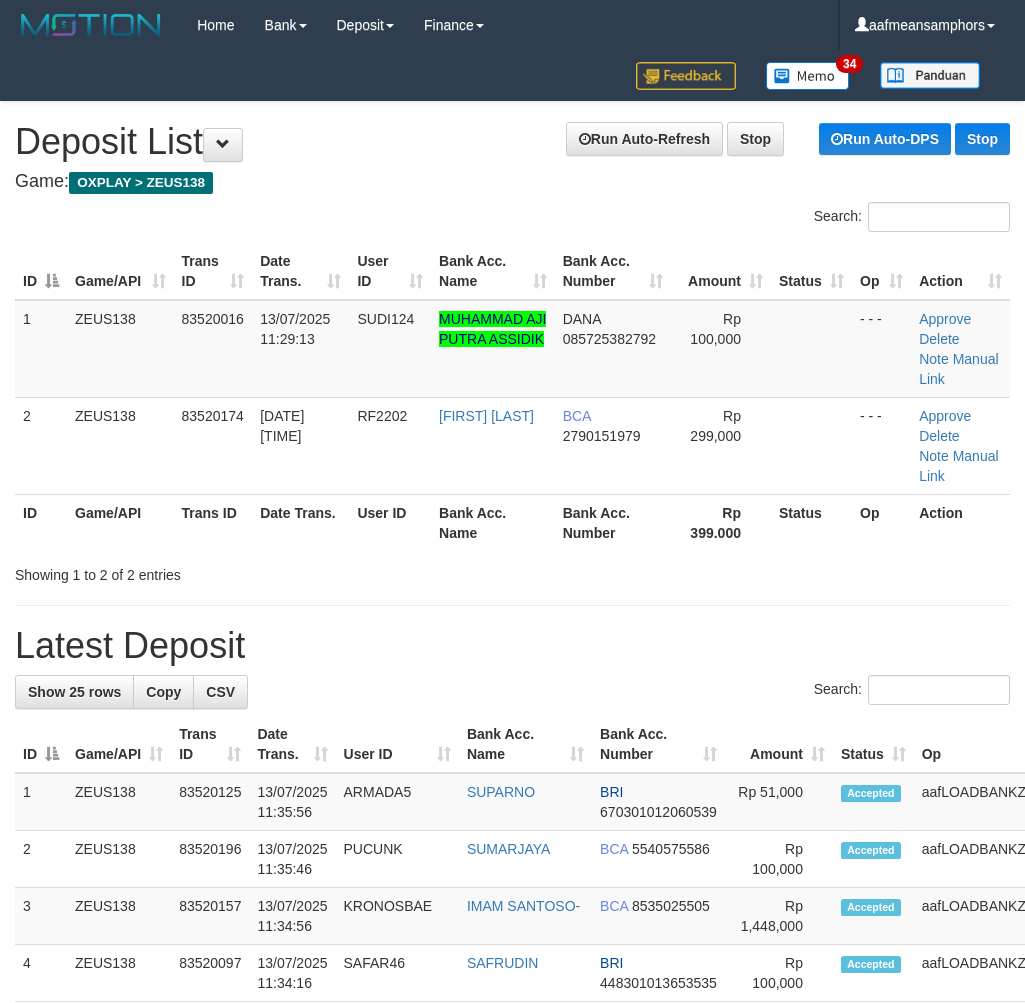 scroll, scrollTop: 0, scrollLeft: 0, axis: both 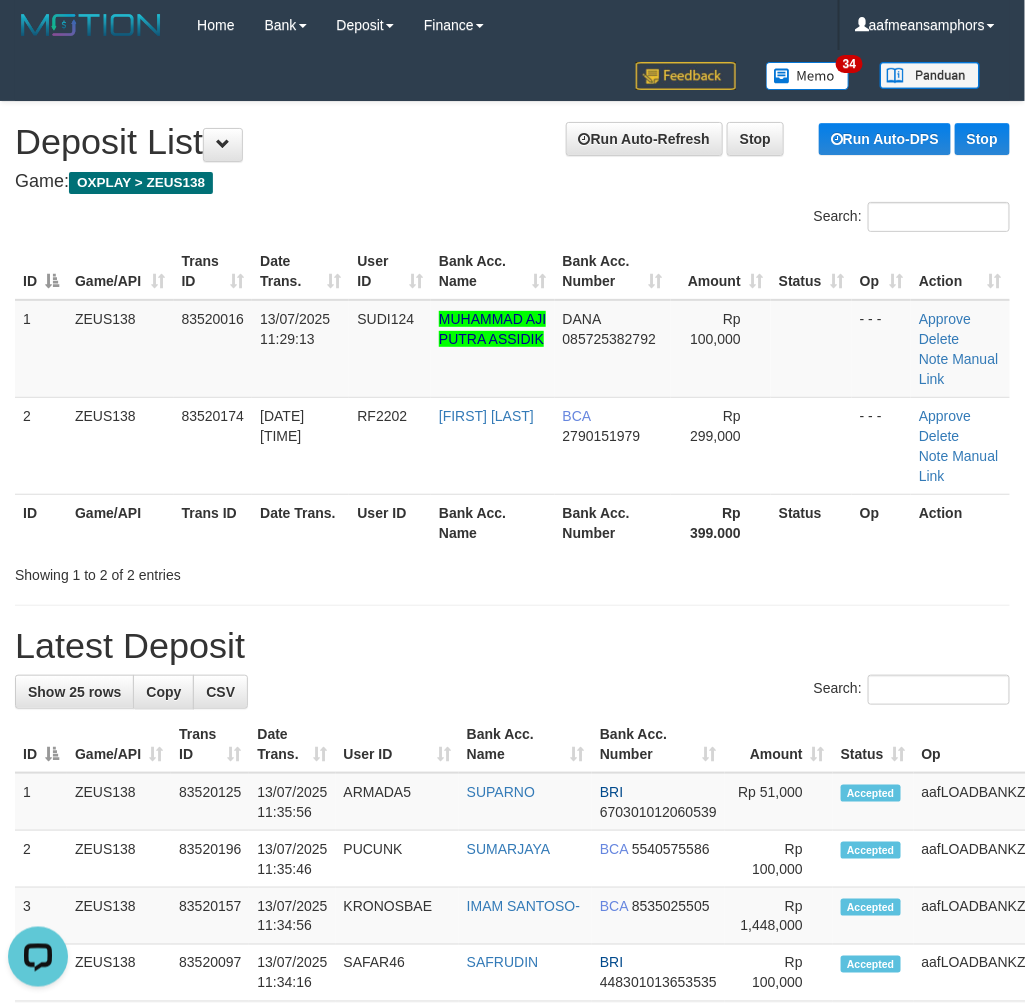 click on "Bank Acc. Name" at bounding box center [493, 522] 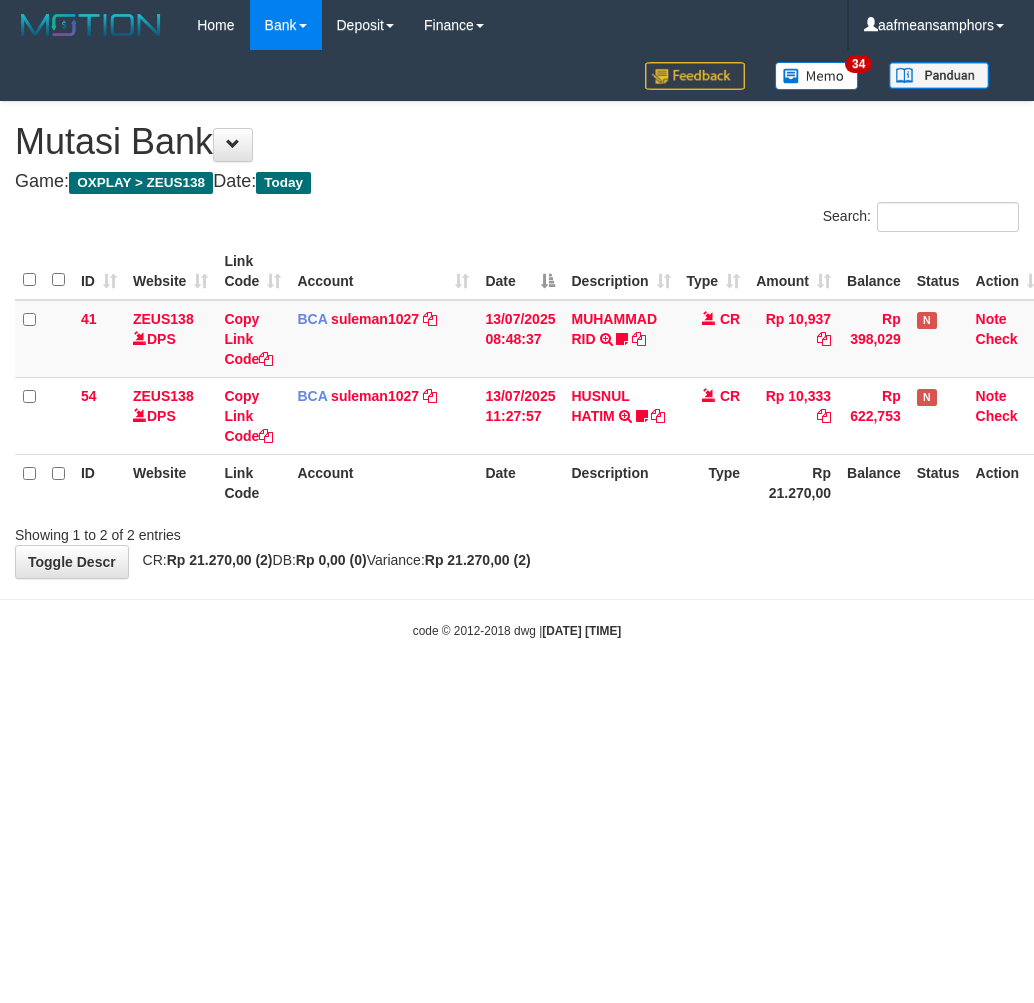 scroll, scrollTop: 0, scrollLeft: 0, axis: both 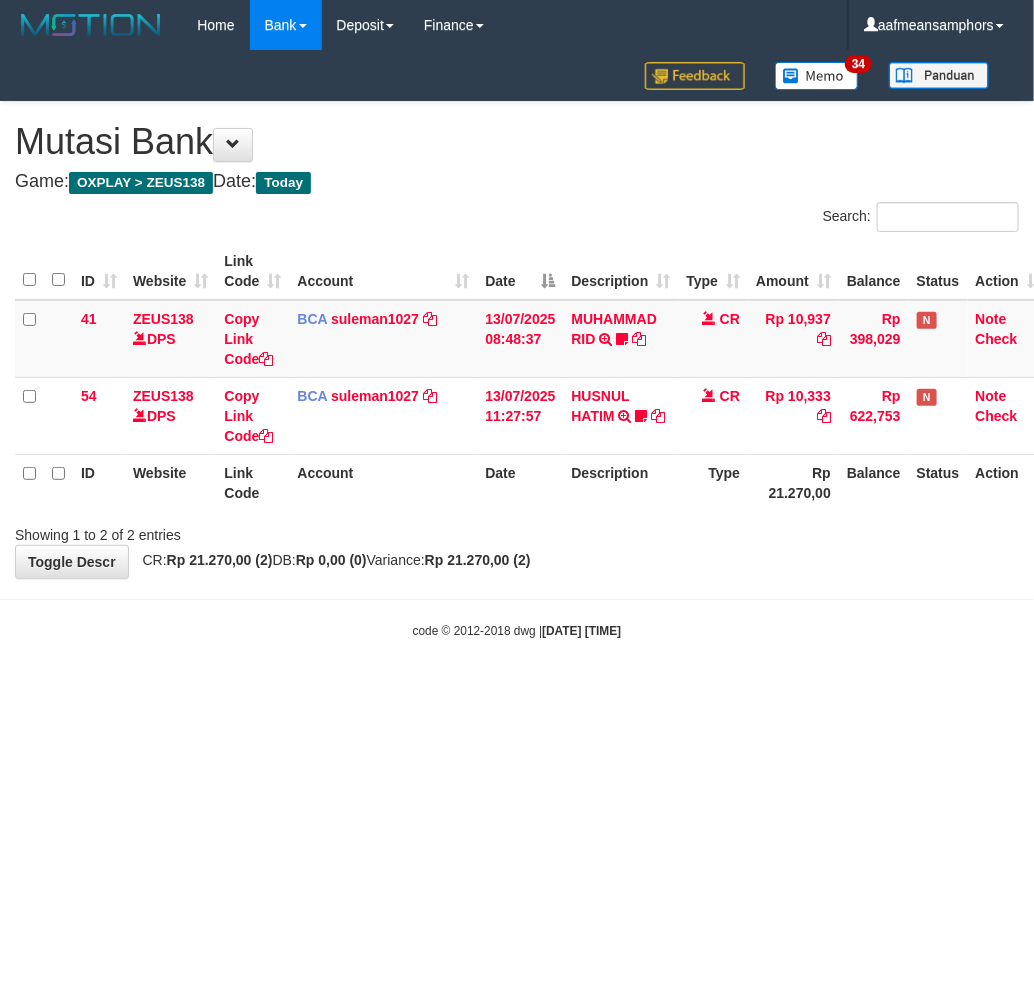 click on "Toggle navigation
Home
Bank
Account List
Load
By Website
Group
[OXPLAY]													ZEUS138
By Load Group (DPS)" at bounding box center [517, 345] 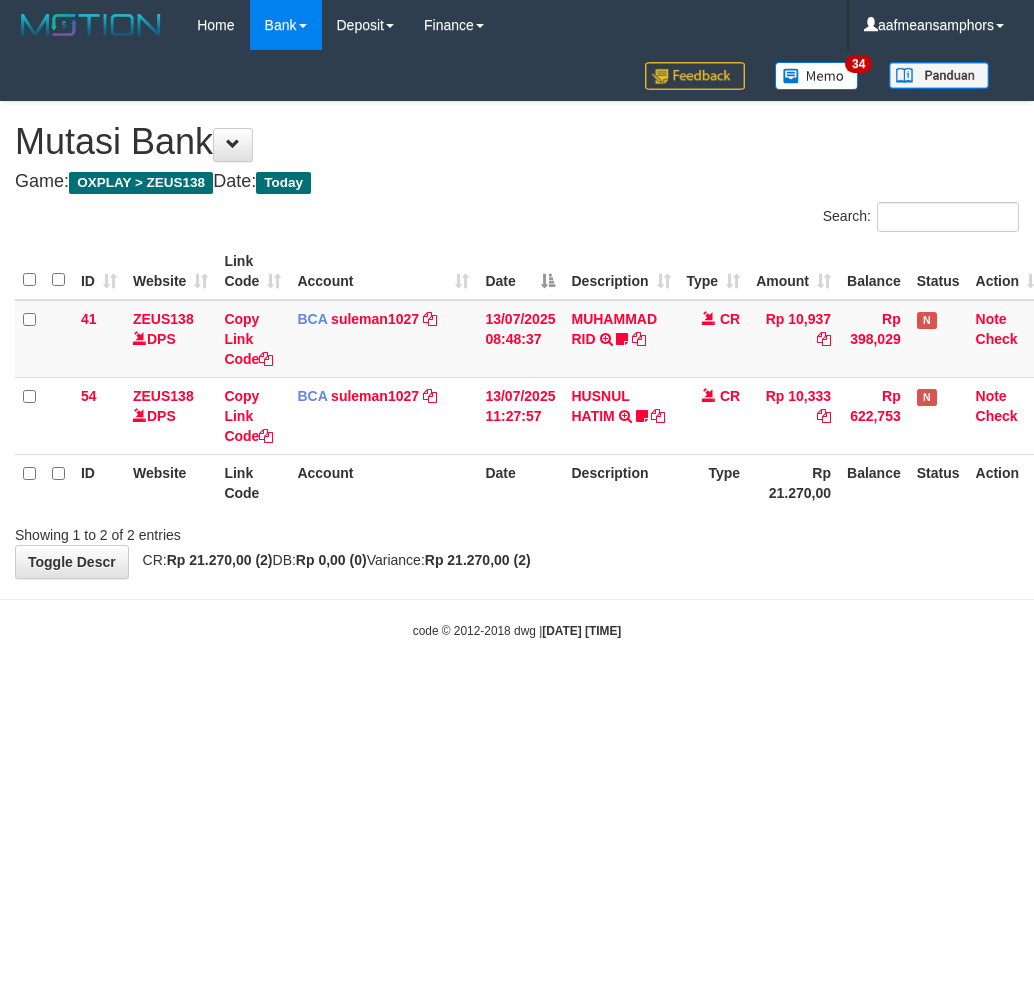 scroll, scrollTop: 0, scrollLeft: 0, axis: both 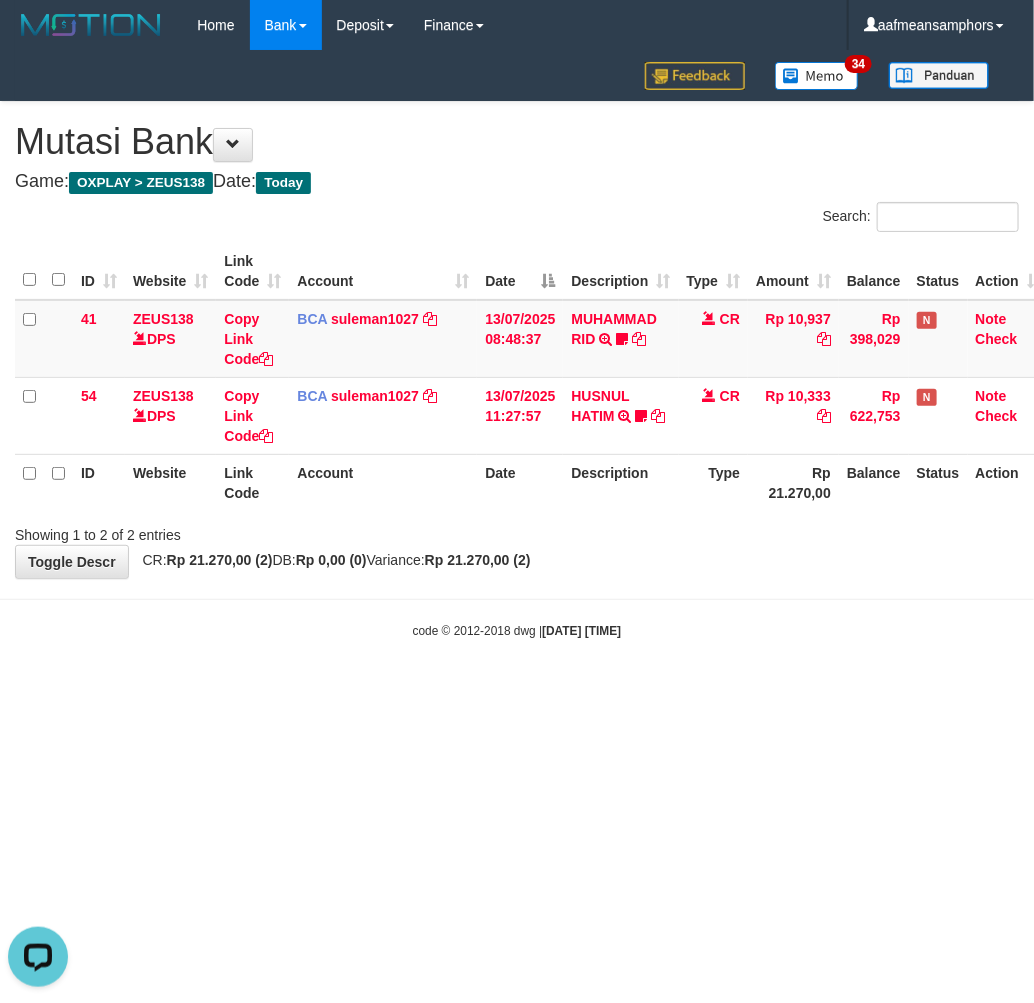 click on "Toggle navigation
Home
Bank
Account List
Load
By Website
Group
[OXPLAY]													ZEUS138
By Load Group (DPS)" at bounding box center [517, 345] 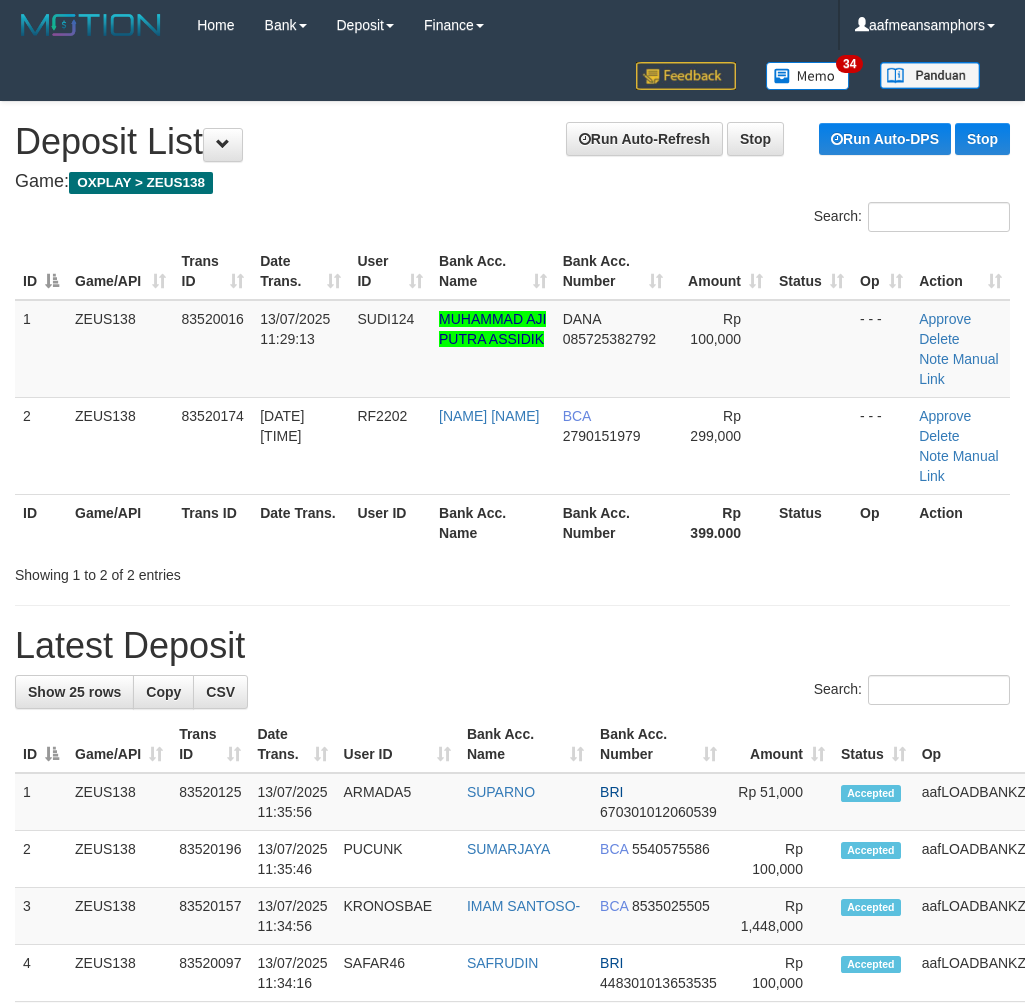 scroll, scrollTop: 0, scrollLeft: 0, axis: both 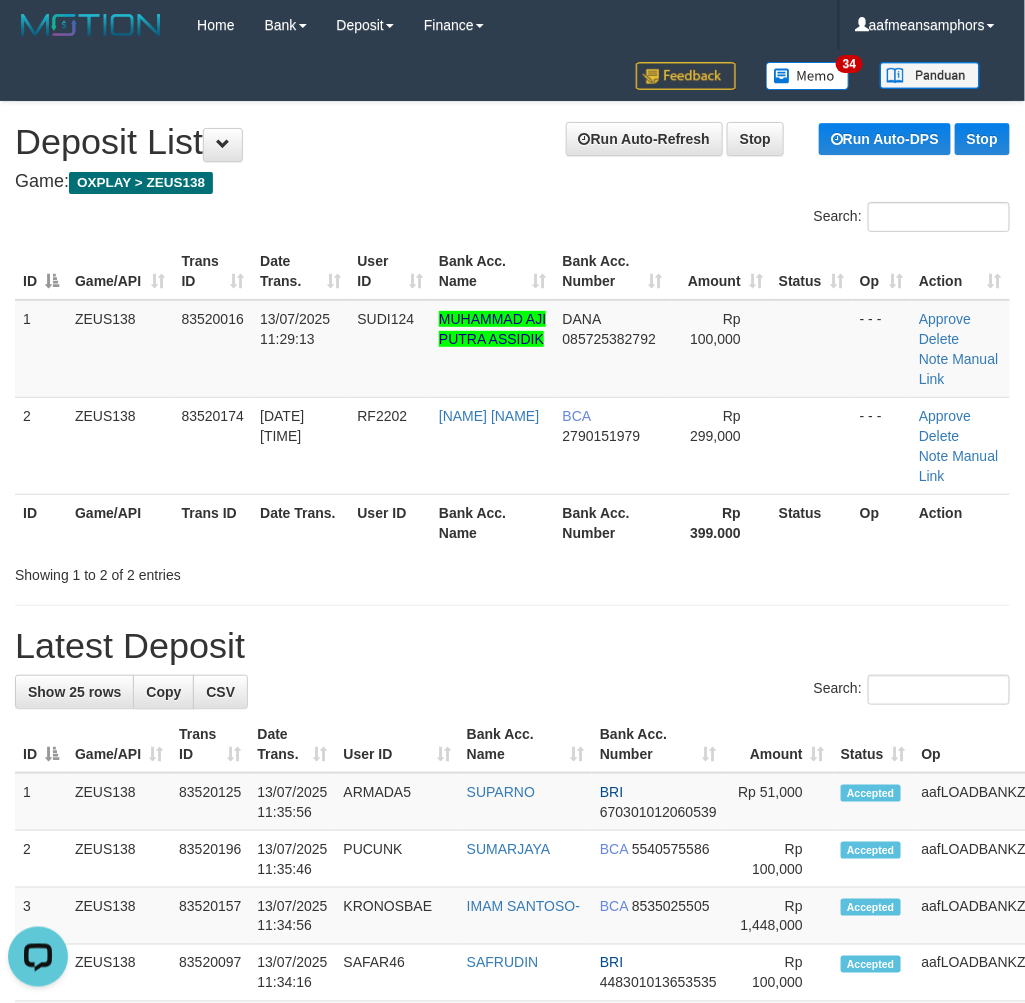 click on "**********" at bounding box center (512, 1217) 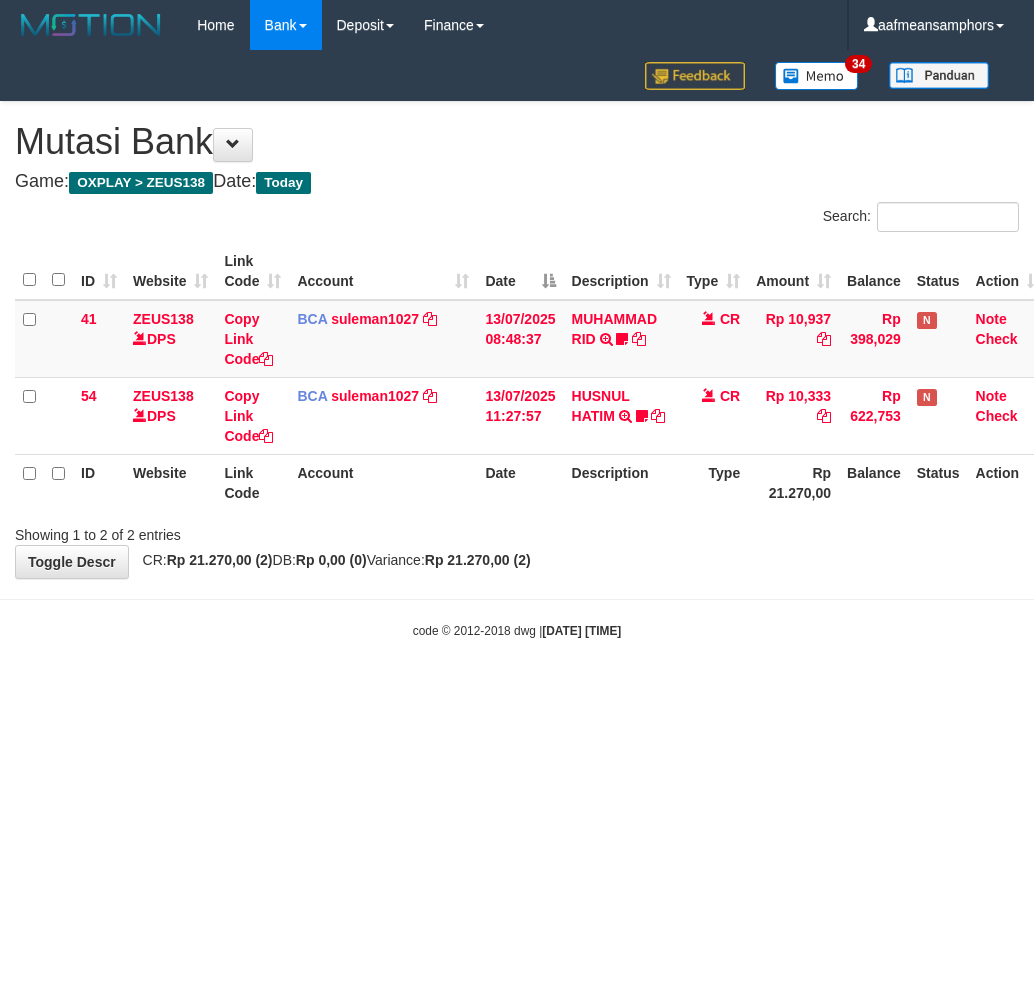 click on "Toggle navigation
Home
Bank
Account List
Load
By Website
Group
[OXPLAY]													ZEUS138
By Load Group (DPS)" at bounding box center (517, 345) 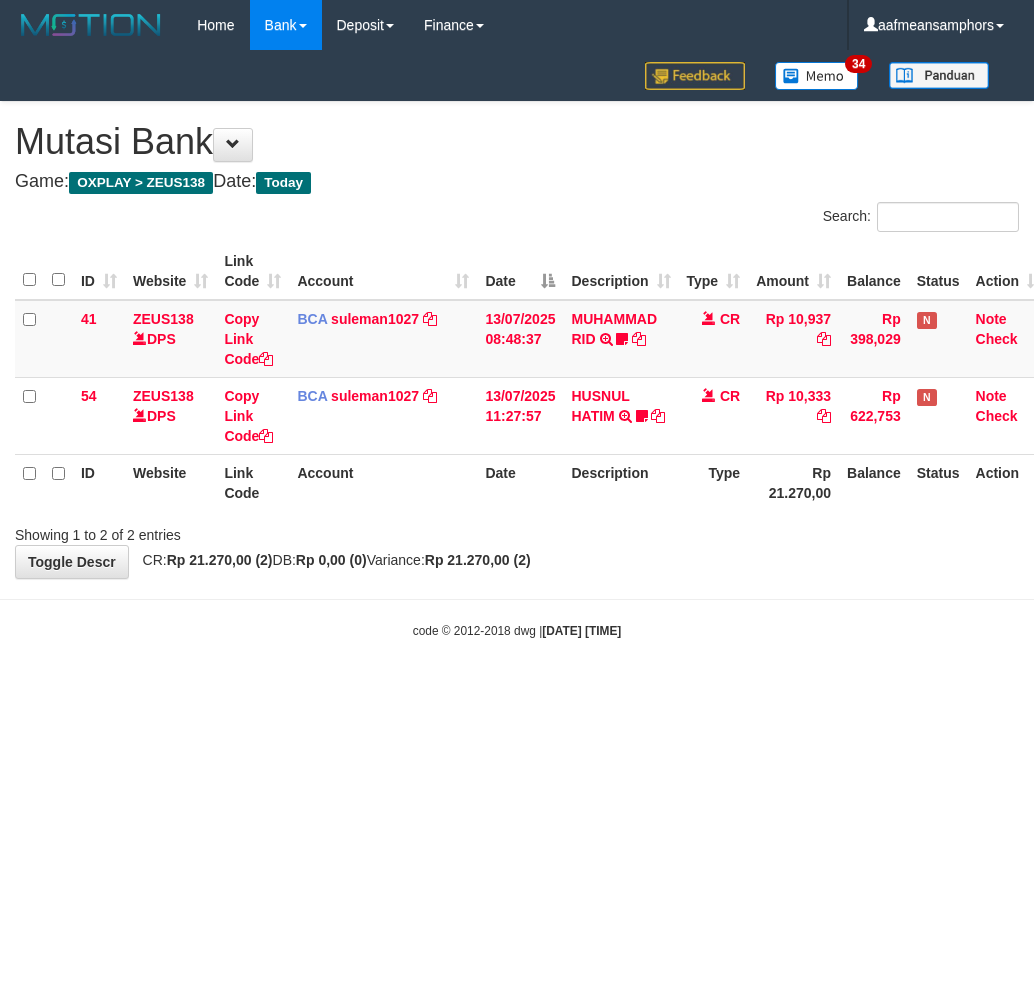 scroll, scrollTop: 0, scrollLeft: 0, axis: both 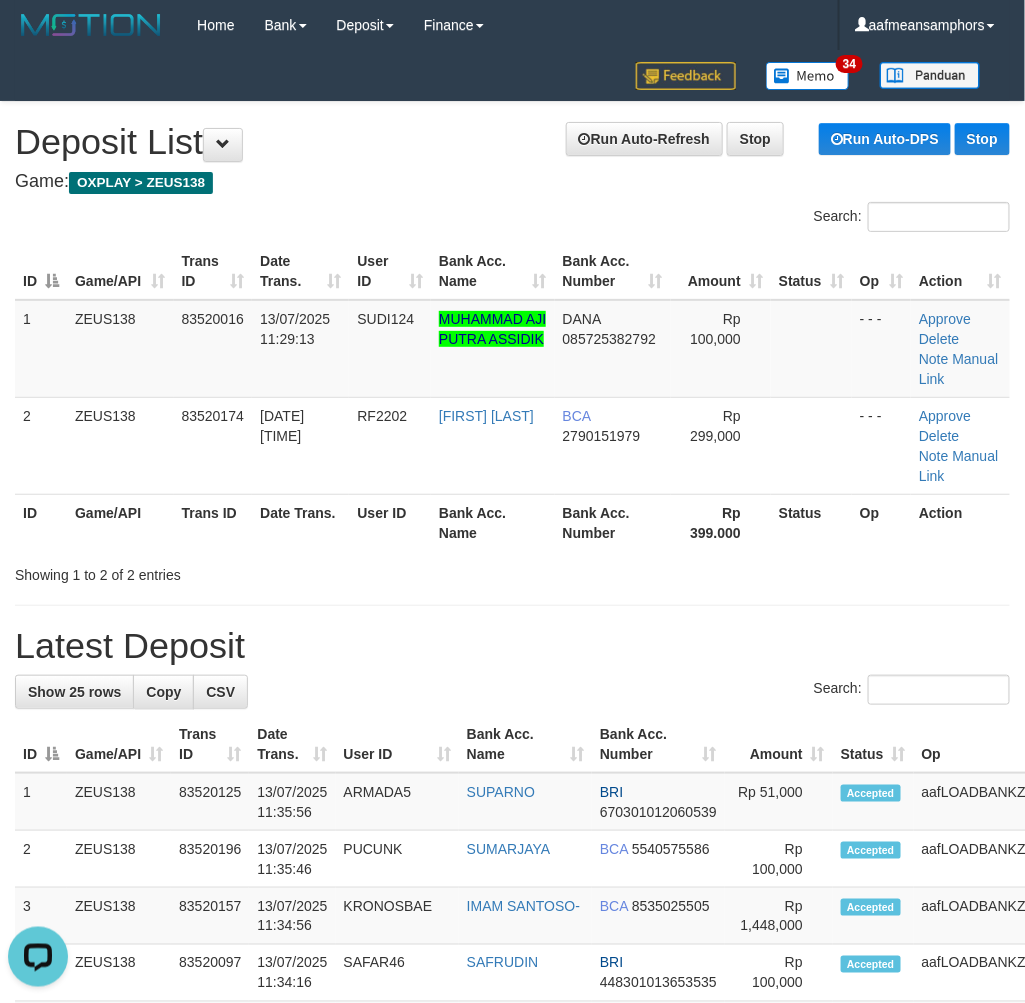 click on "User ID" at bounding box center (390, 522) 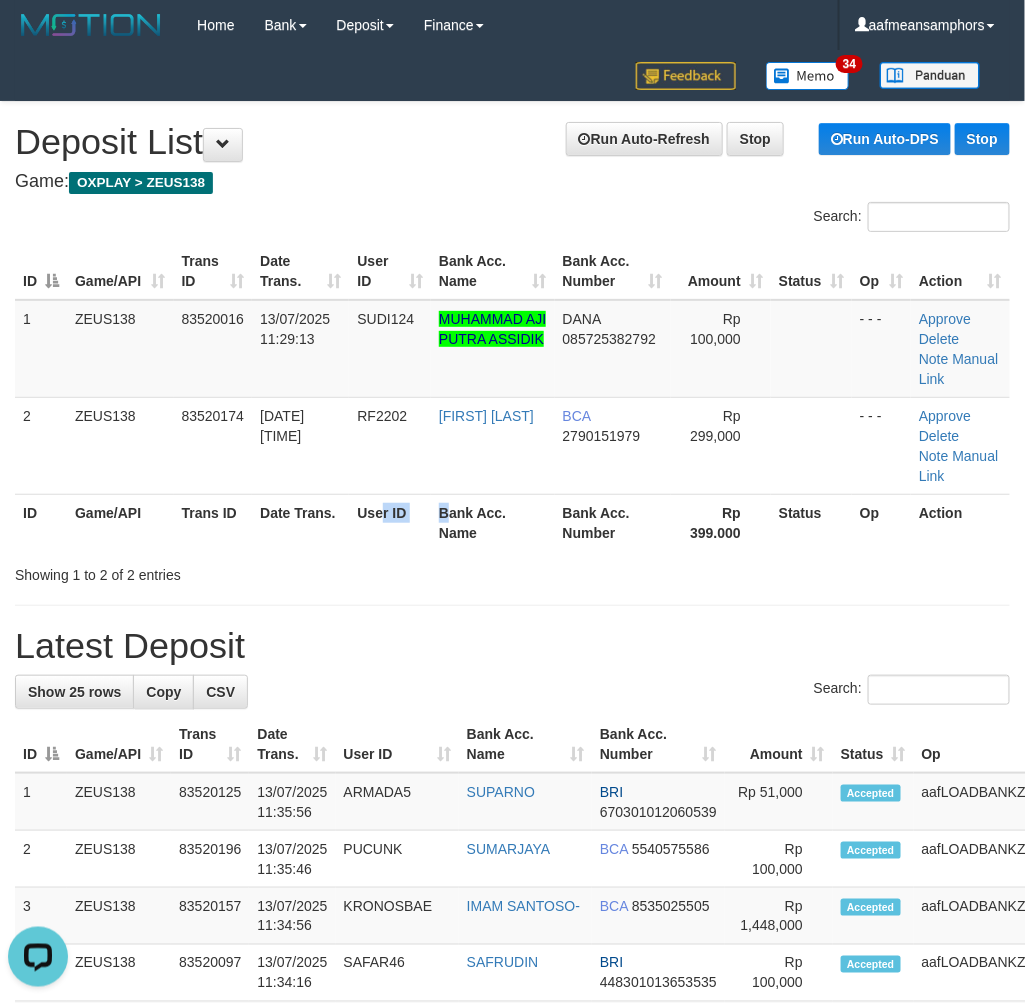 drag, startPoint x: 448, startPoint y: 521, endPoint x: 86, endPoint y: 548, distance: 363.00552 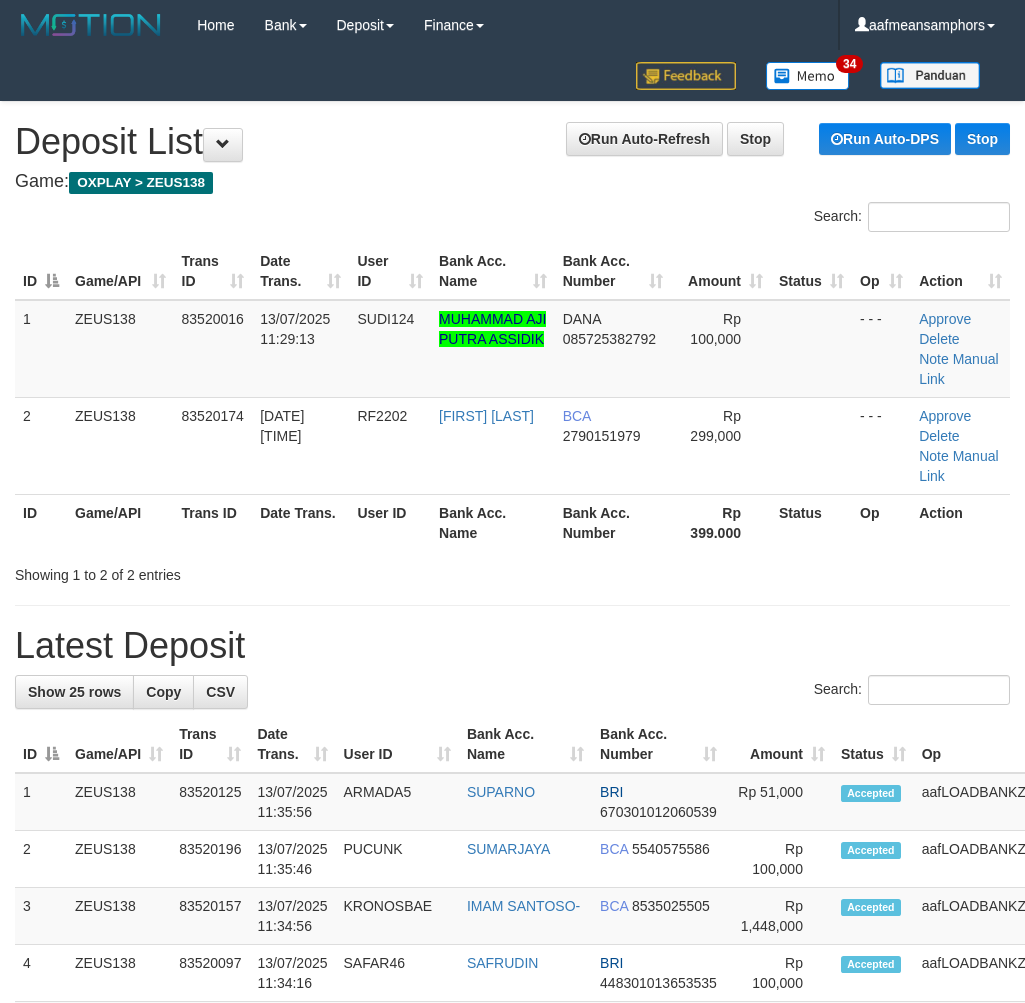 scroll, scrollTop: 0, scrollLeft: 0, axis: both 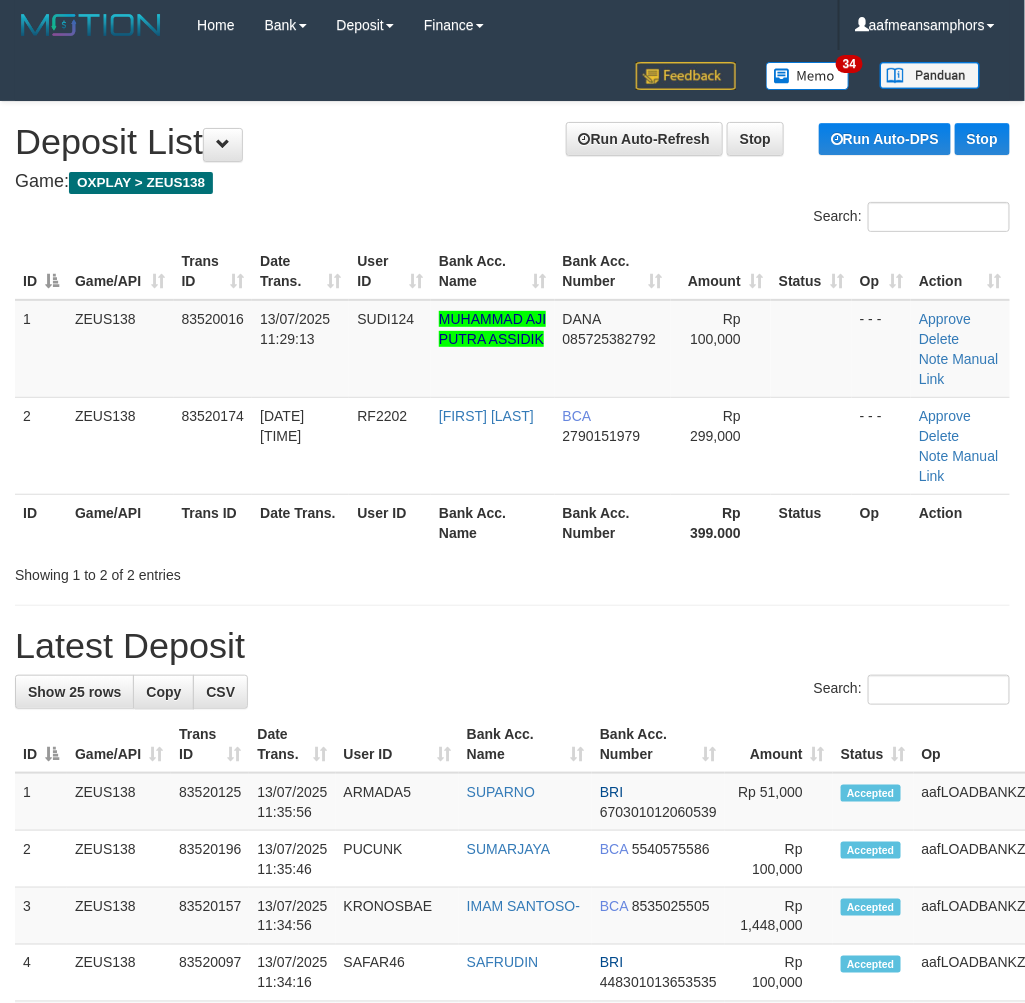 click on "Showing 1 to 2 of 2 entries" at bounding box center [512, 571] 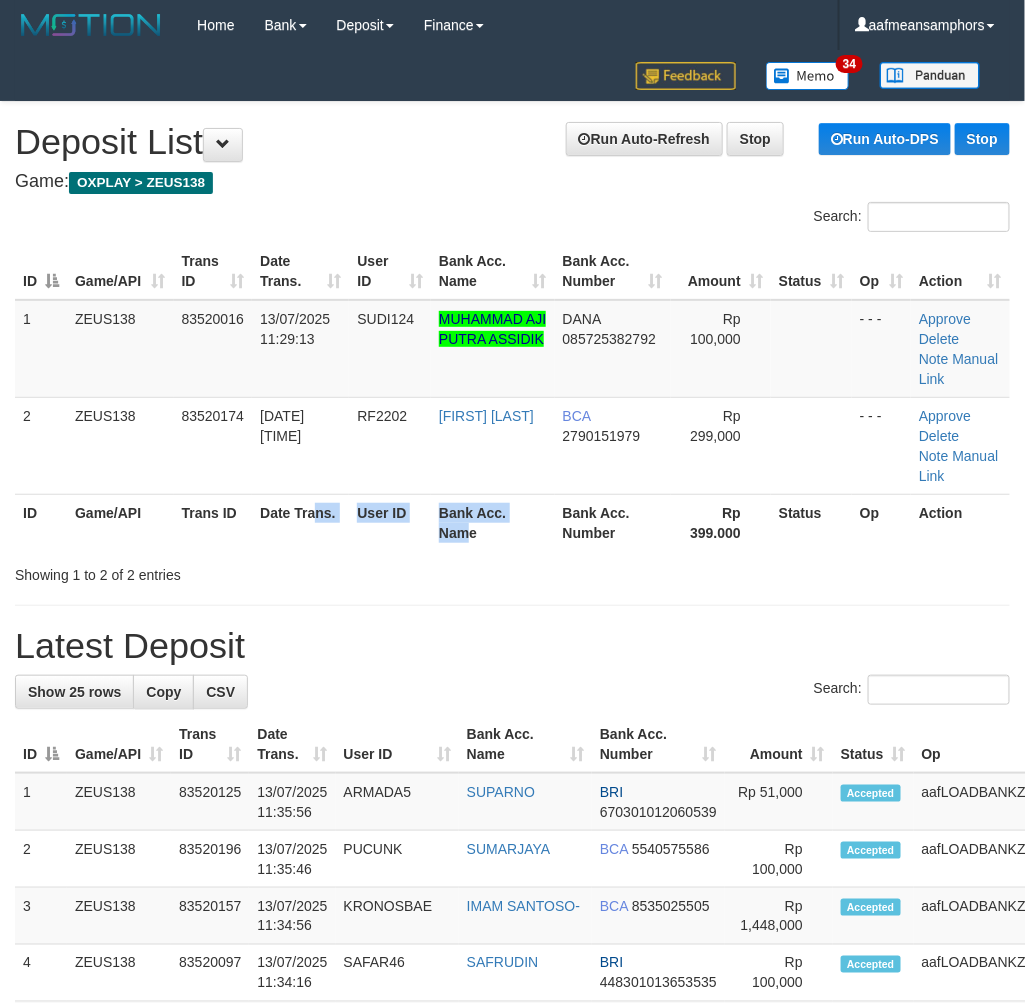 drag, startPoint x: 436, startPoint y: 532, endPoint x: 5, endPoint y: 582, distance: 433.89053 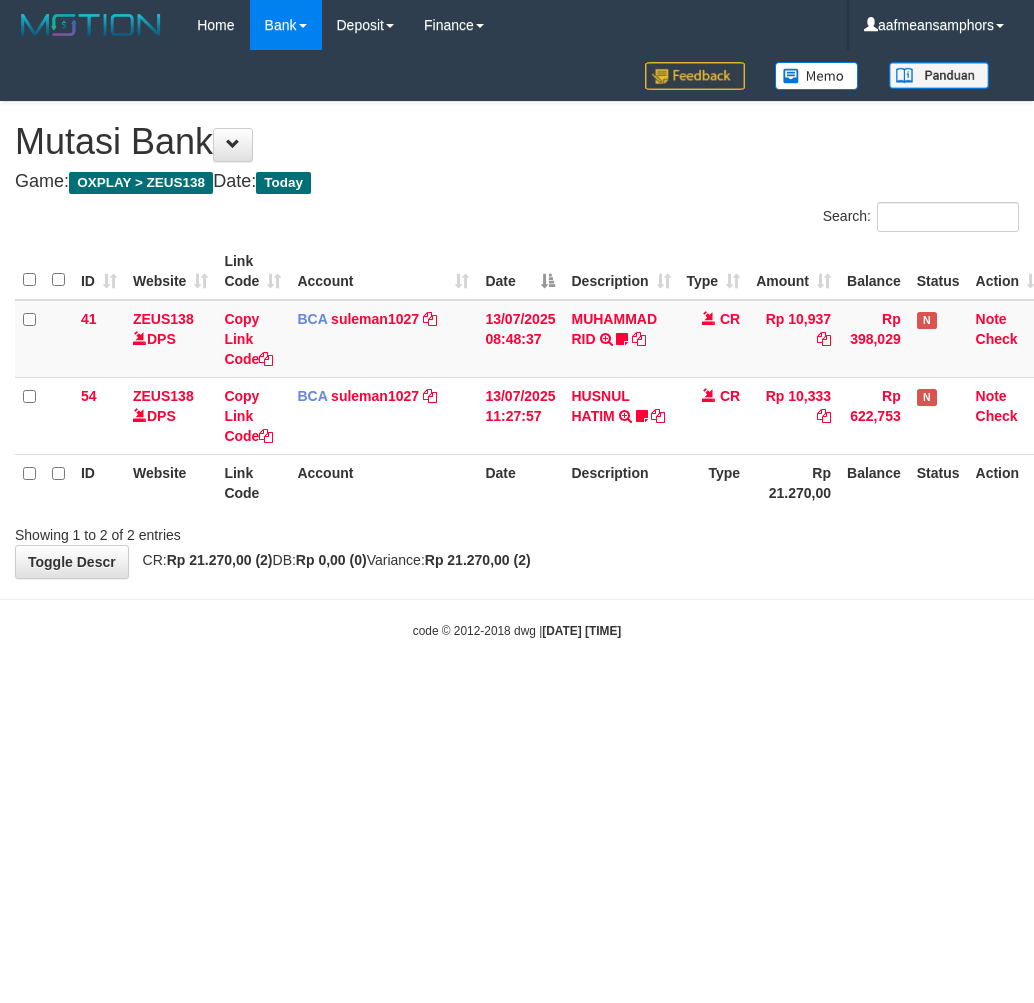 scroll, scrollTop: 0, scrollLeft: 0, axis: both 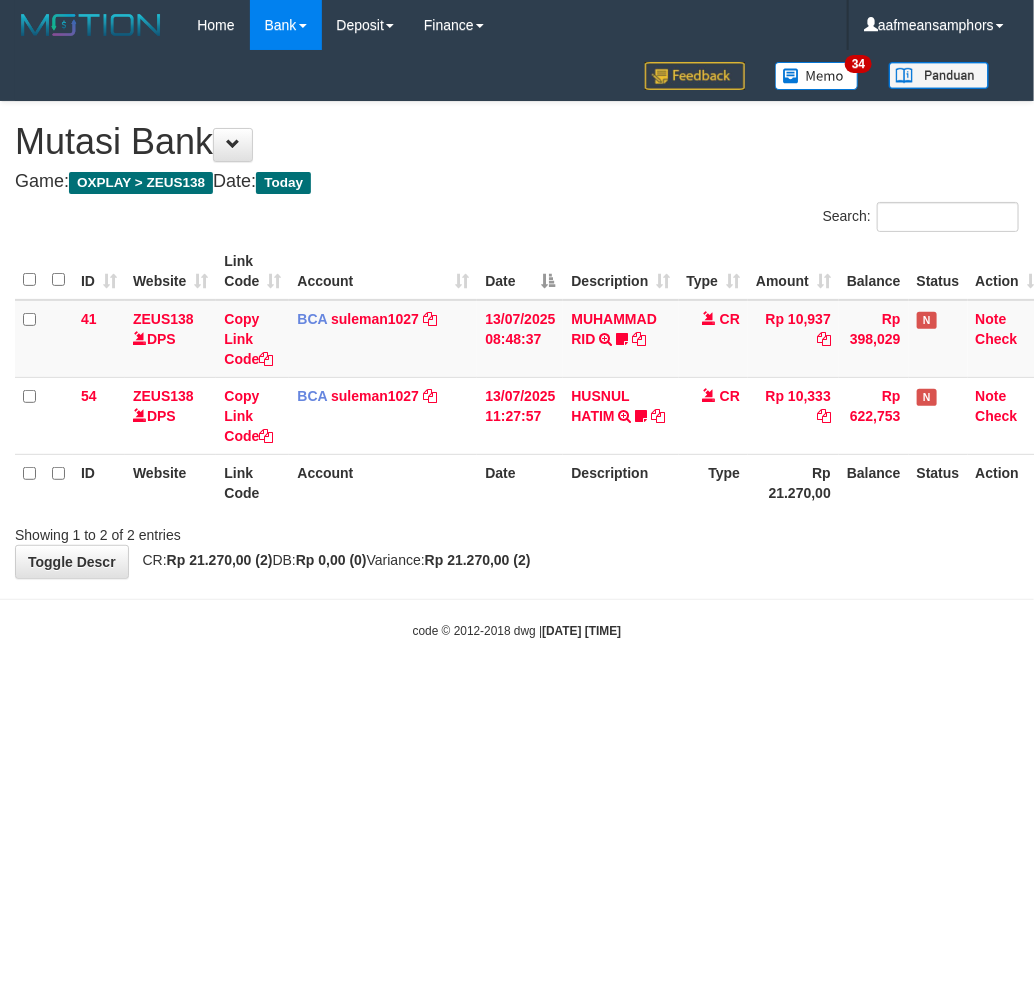 drag, startPoint x: 616, startPoint y: 676, endPoint x: 788, endPoint y: 622, distance: 180.27756 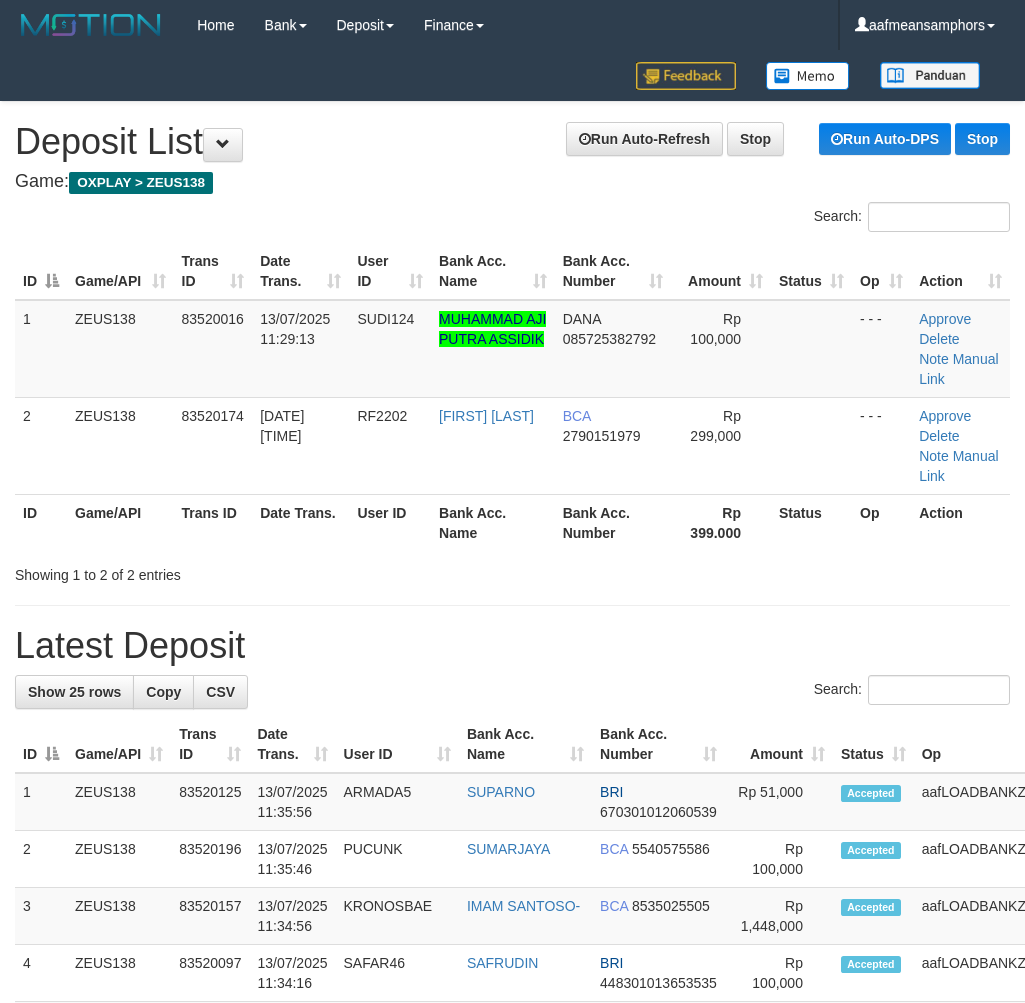 scroll, scrollTop: 0, scrollLeft: 0, axis: both 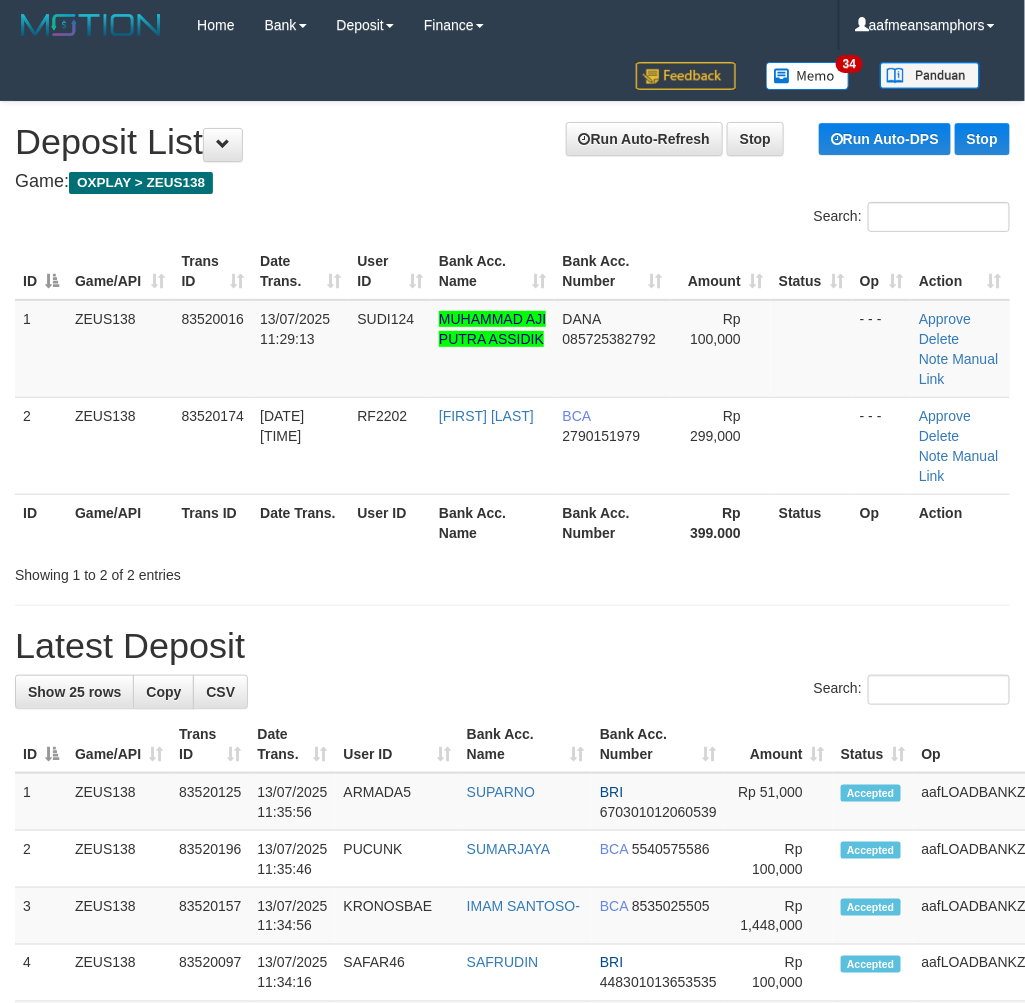 click on "Search:
ID Game/API Trans ID Date Trans. User ID Bank Acc. Name Bank Acc. Number Amount Status Op Action
1
ZEUS138
83520016
13/07/2025 11:29:13
SUDI124
MUHAMMAD AJI PUTRA ASSIDIK
DANA
085725382792
Rp 100,000
- - -
Approve
Delete
Note
Manual Link
2
ZEUS138
83520174
13/07/2025 11:34:34
RF2202
RAHMAT FAUJI
BCA
2790151979
Rp 299,000
- - -" at bounding box center (512, 393) 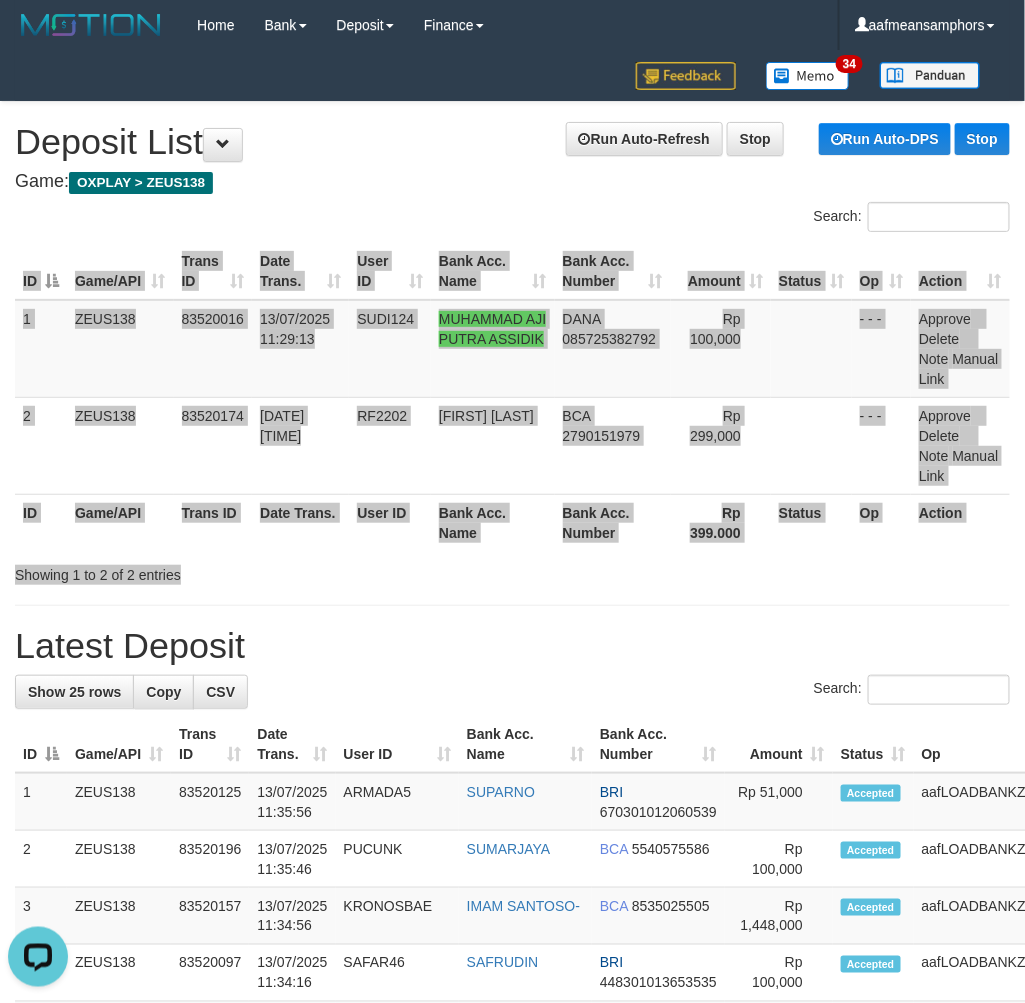scroll, scrollTop: 0, scrollLeft: 0, axis: both 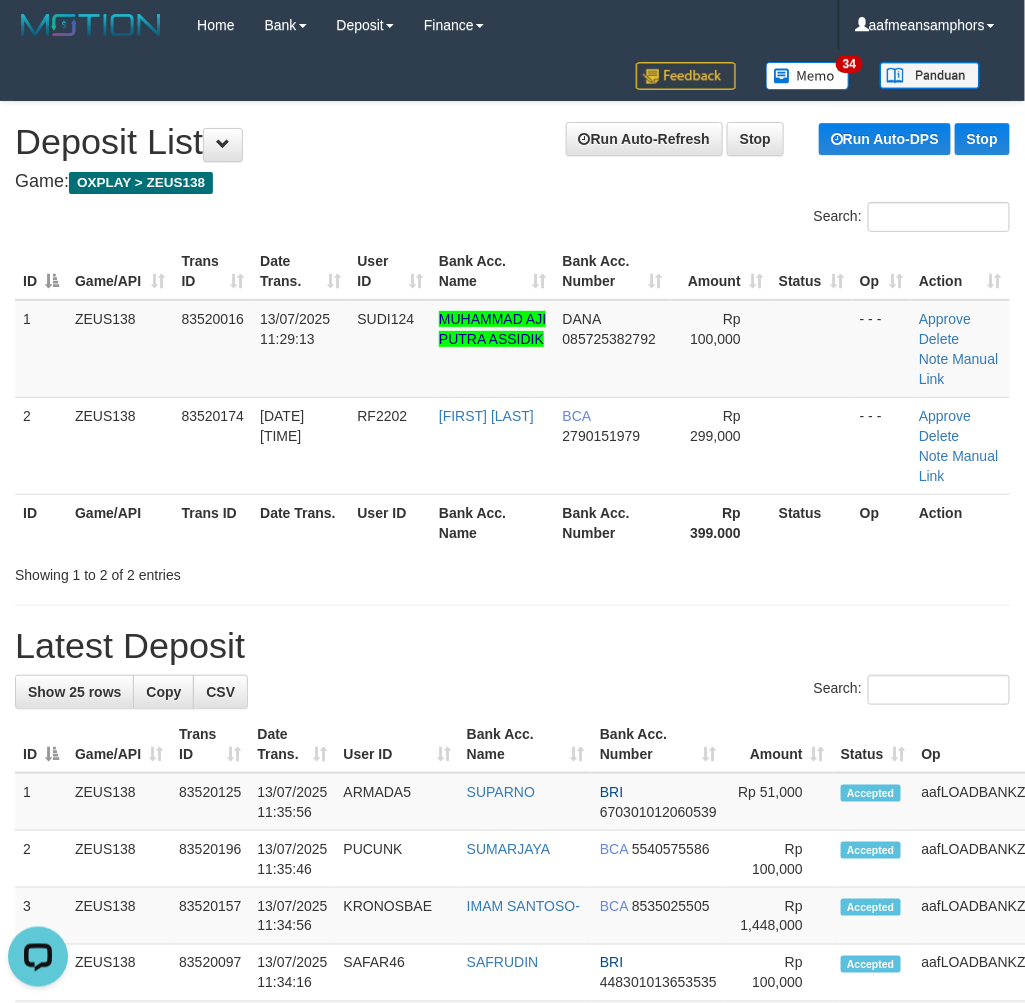 click on "Showing 1 to 2 of 2 entries" at bounding box center (512, 571) 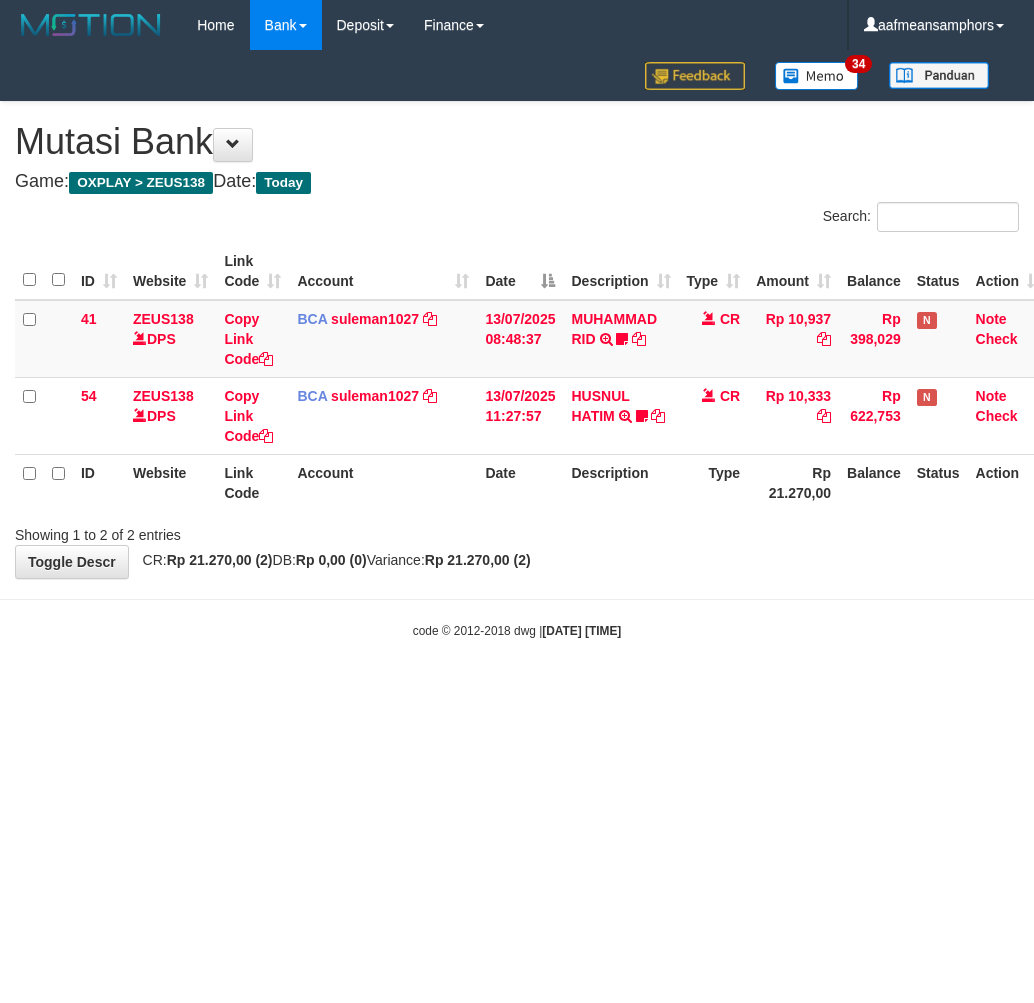 scroll, scrollTop: 0, scrollLeft: 0, axis: both 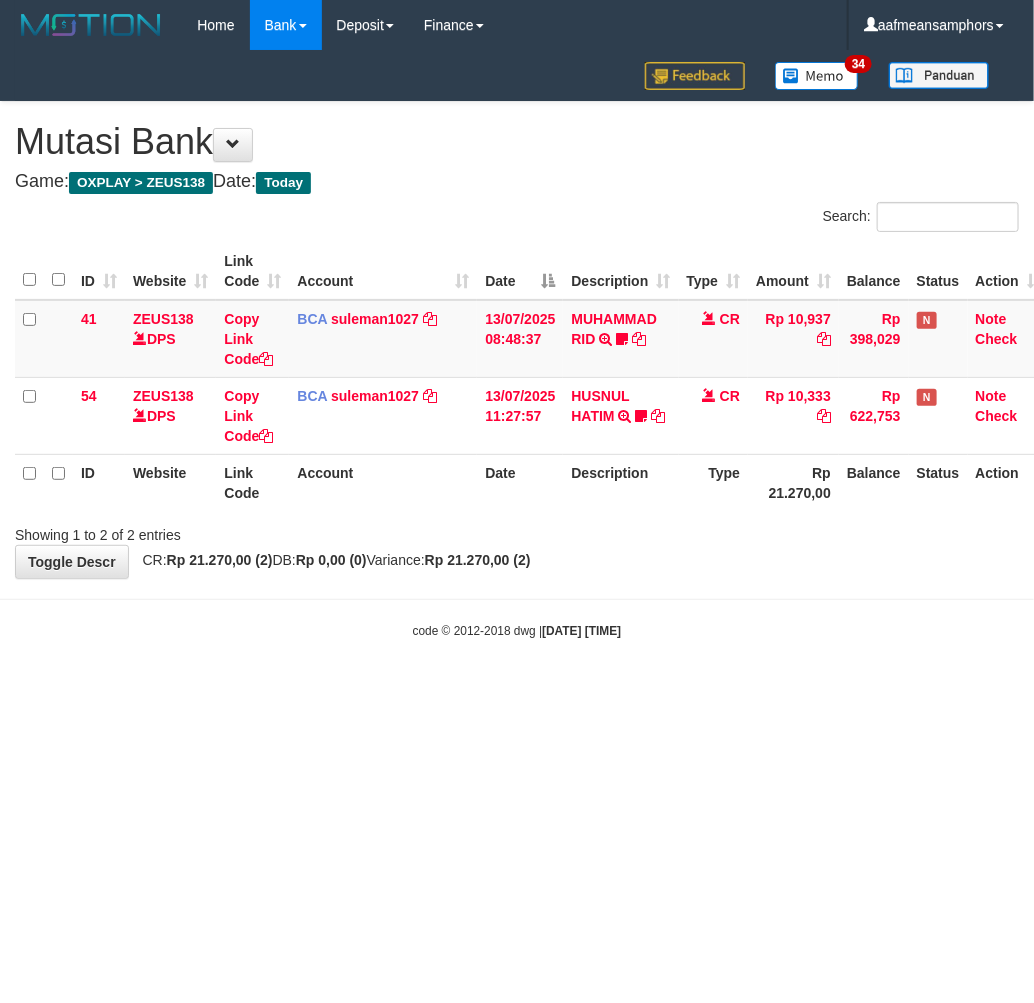 drag, startPoint x: 671, startPoint y: 608, endPoint x: 651, endPoint y: 616, distance: 21.540659 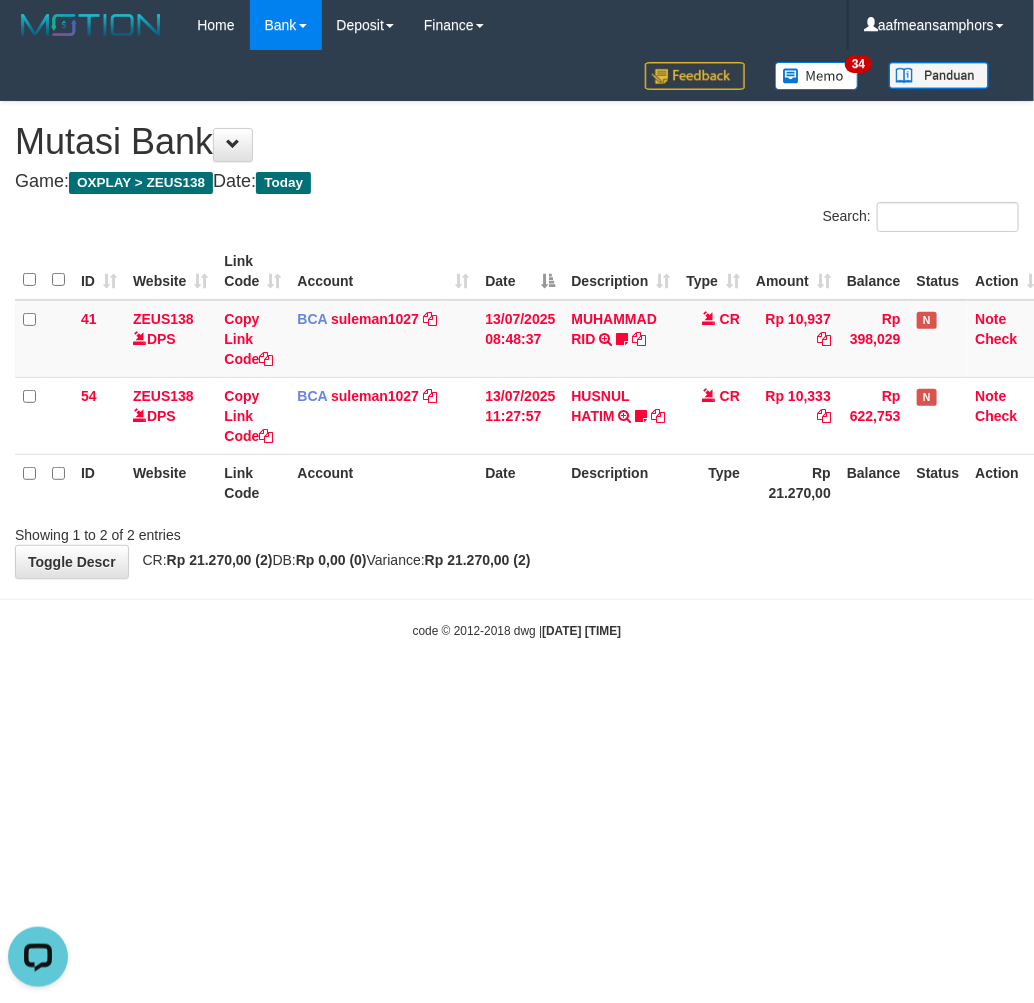 scroll, scrollTop: 0, scrollLeft: 0, axis: both 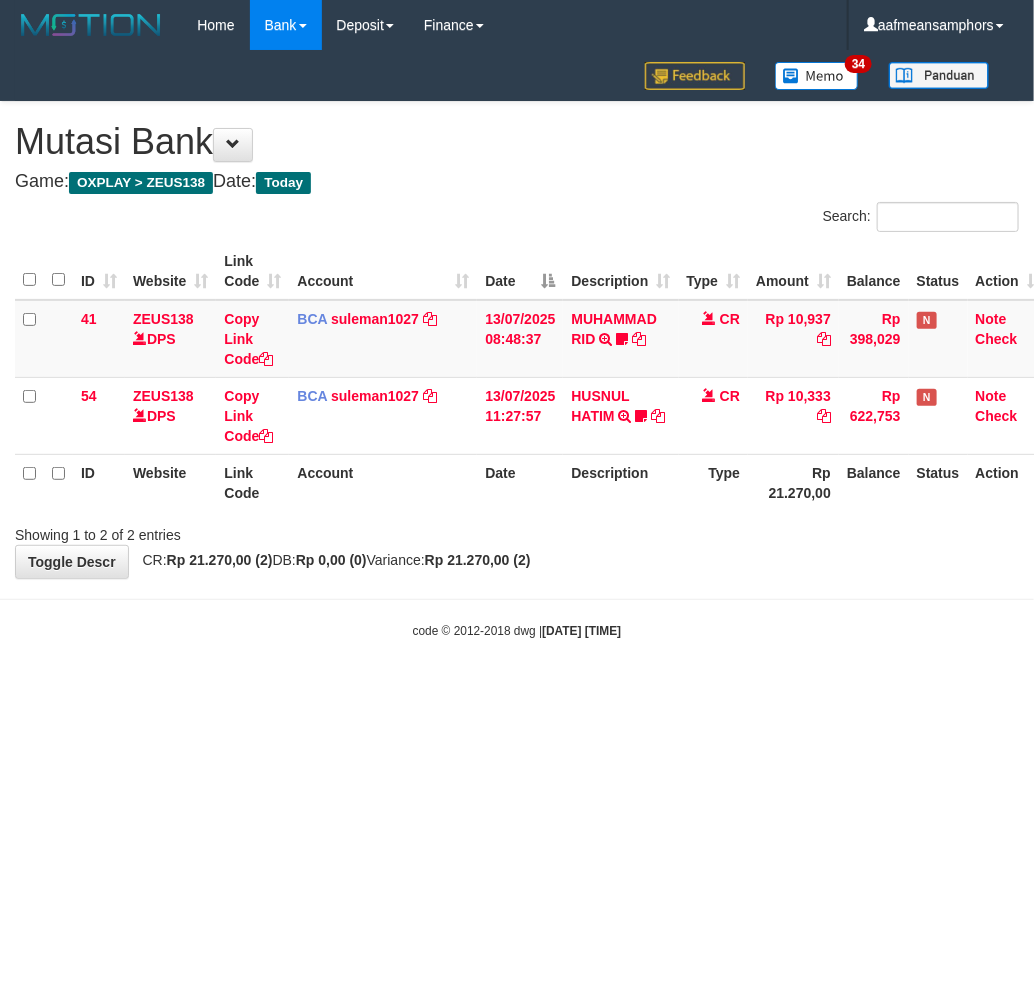 click on "Toggle navigation
Home
Bank
Account List
Load
By Website
Group
[OXPLAY]													ZEUS138
By Load Group (DPS)
Sync" at bounding box center (517, 345) 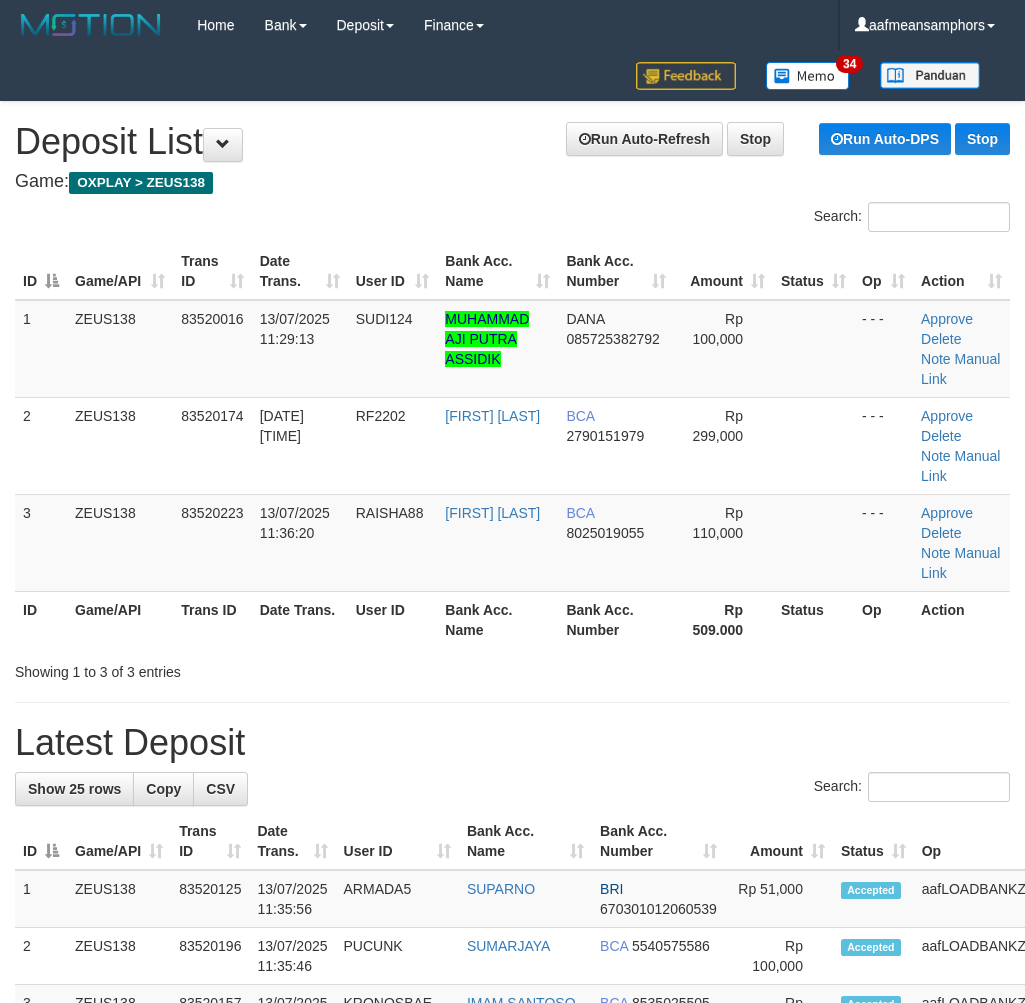 scroll, scrollTop: 0, scrollLeft: 0, axis: both 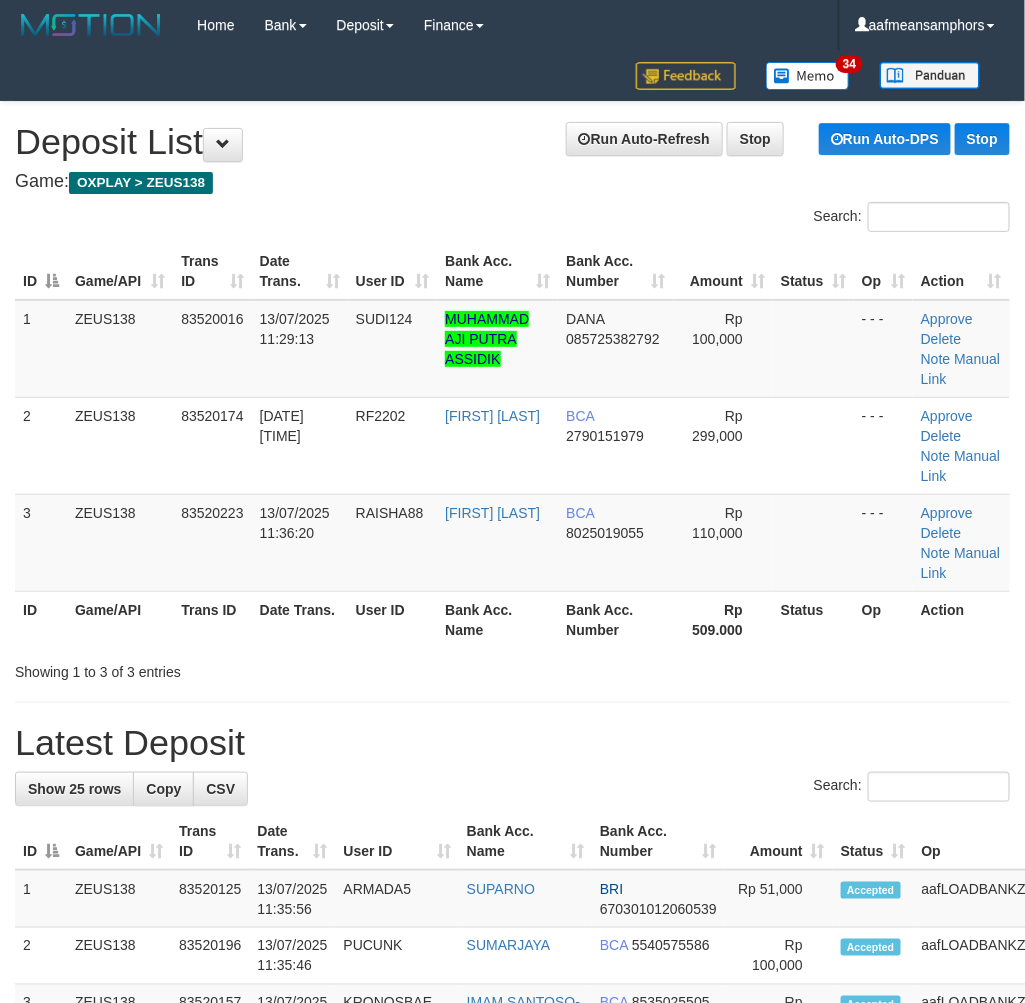 drag, startPoint x: 556, startPoint y: 670, endPoint x: 212, endPoint y: 680, distance: 344.14532 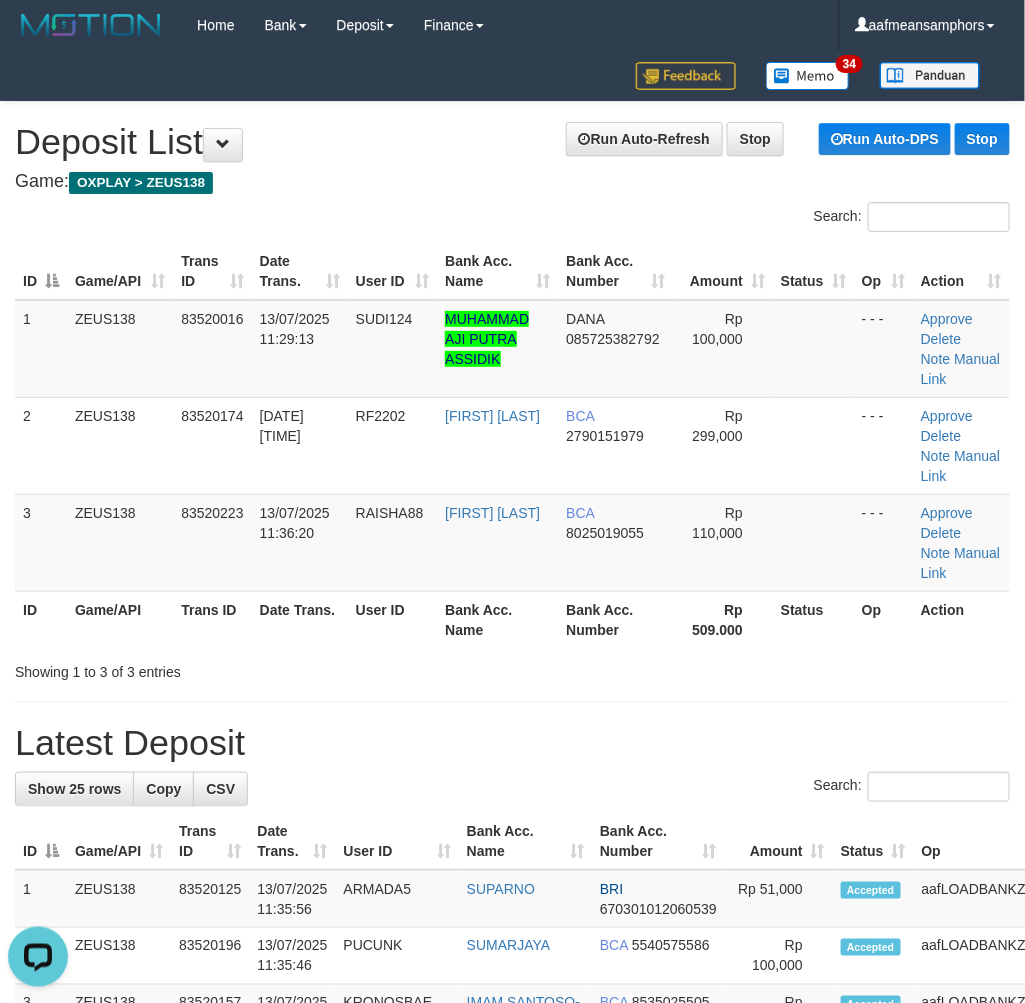 scroll, scrollTop: 0, scrollLeft: 0, axis: both 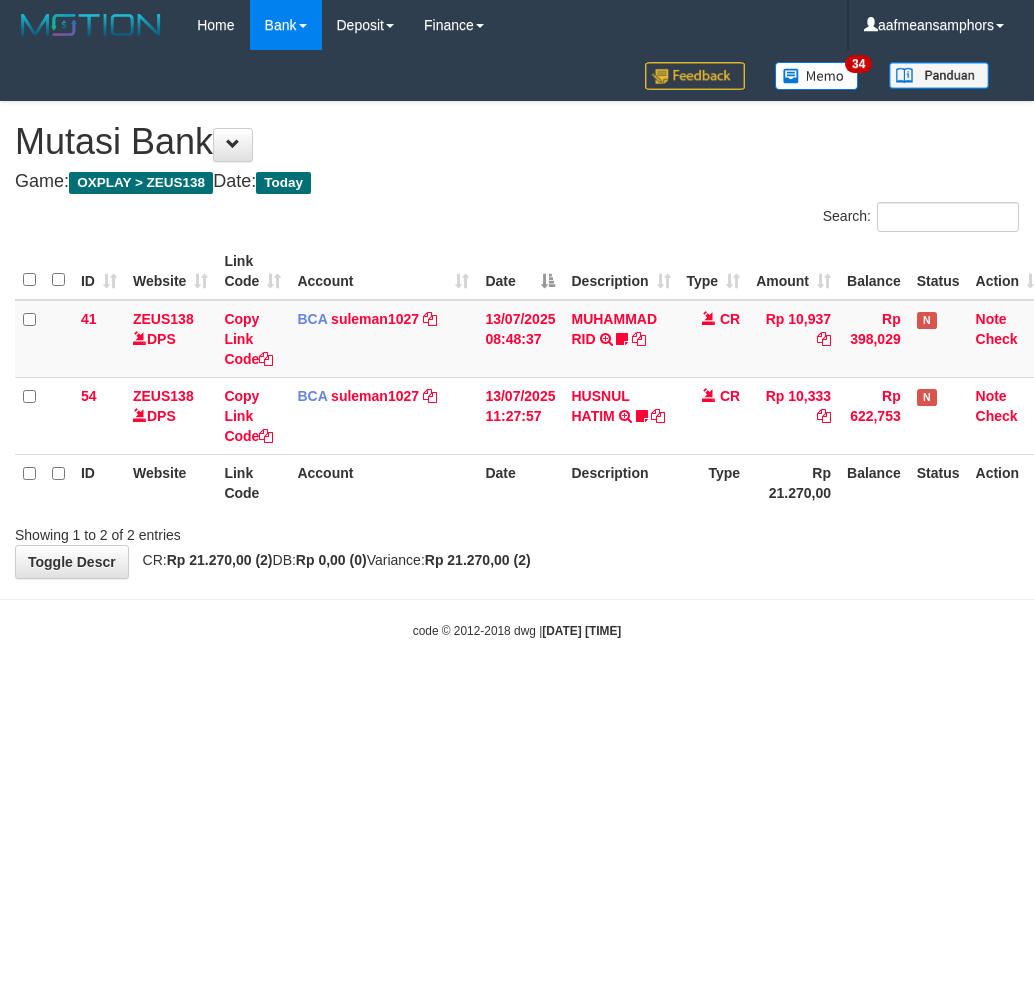 click on "Toggle navigation
Home
Bank
Account List
Load
By Website
Group
[OXPLAY]													ZEUS138
By Load Group (DPS)
Sync" at bounding box center [517, 345] 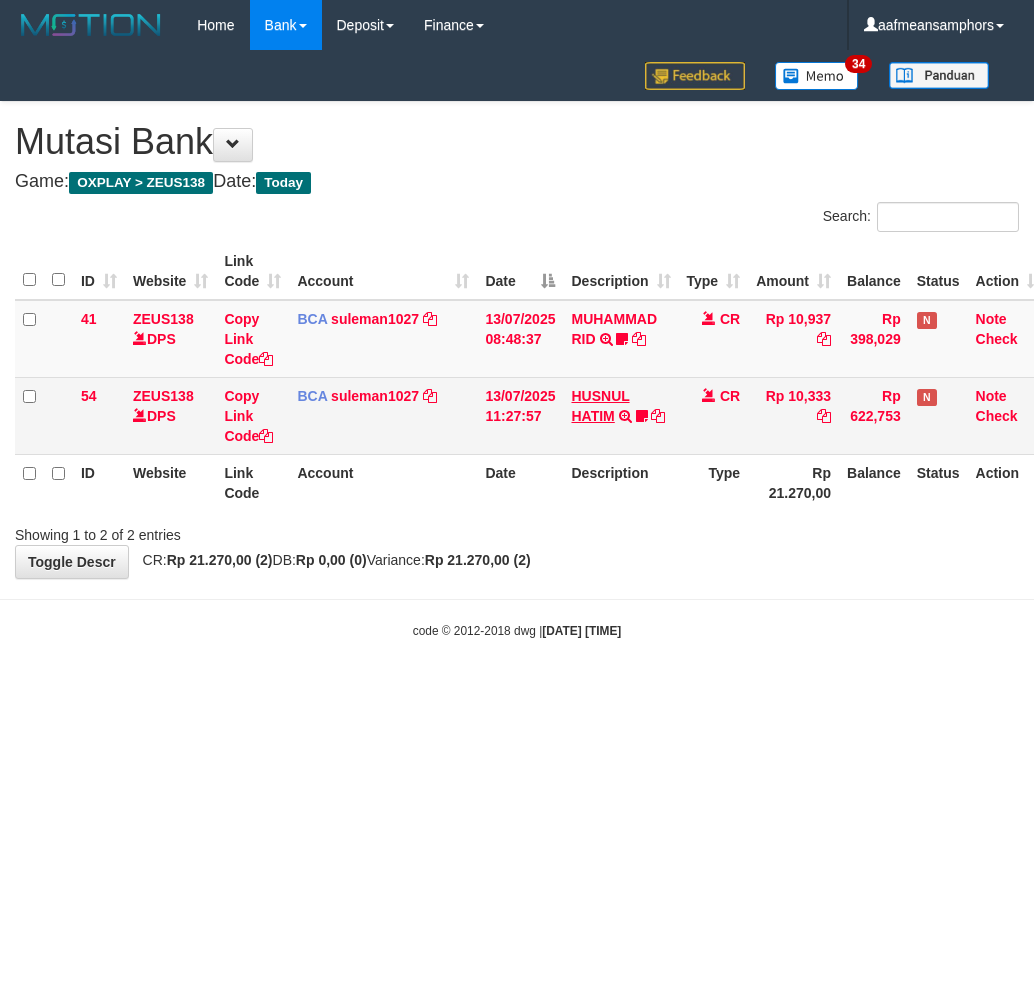 scroll, scrollTop: 0, scrollLeft: 0, axis: both 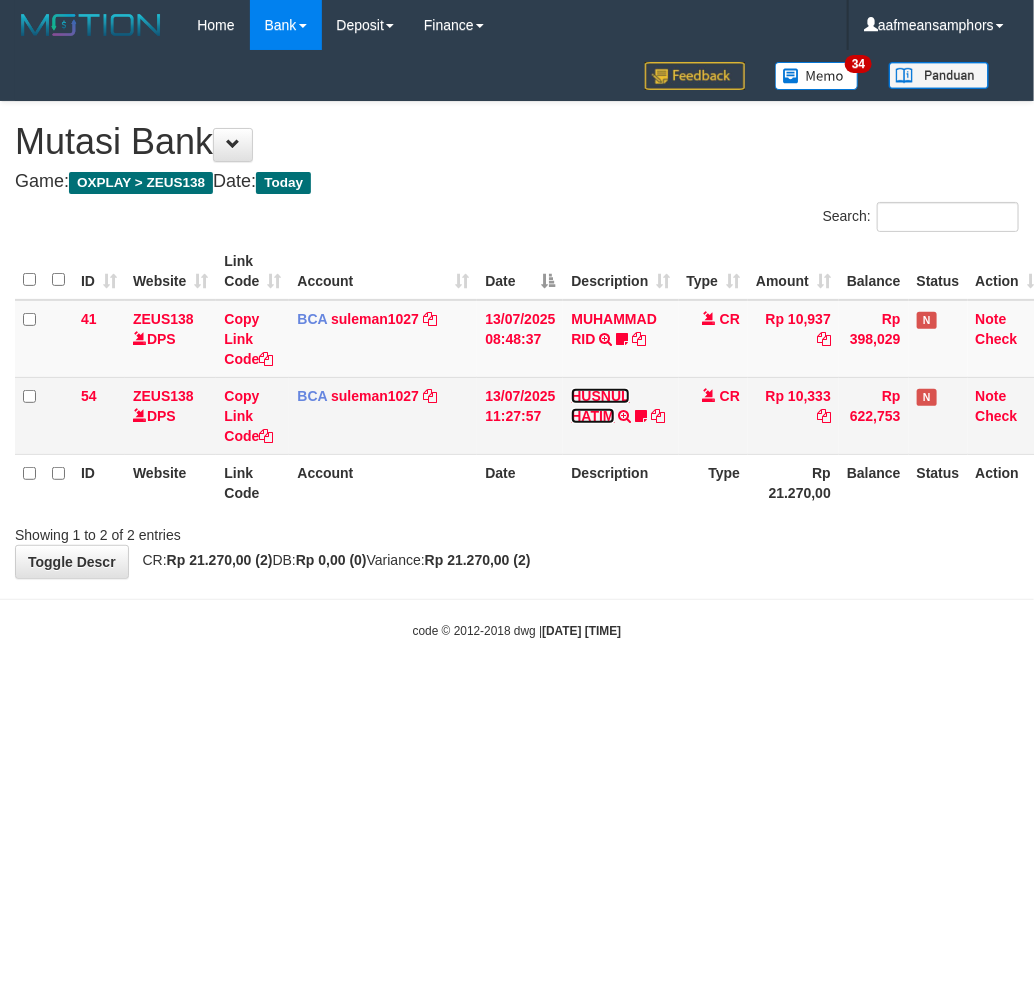 click on "HUSNUL HATIM" at bounding box center [600, 406] 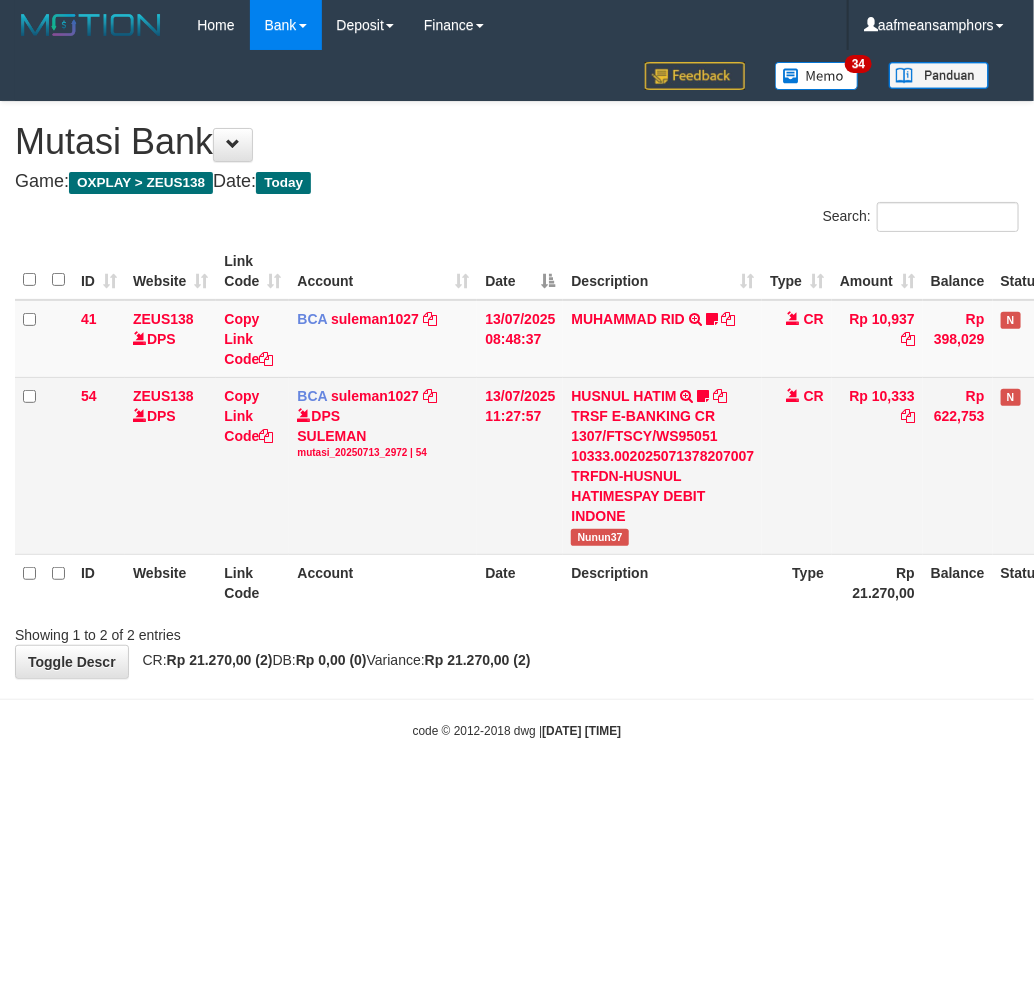 click on "HUSNUL HATIM            TRSF E-BANKING CR 1307/FTSCY/WS95051
10333.002025071378207007 TRFDN-HUSNUL HATIMESPAY DEBIT INDONE    Nunun37" at bounding box center [662, 465] 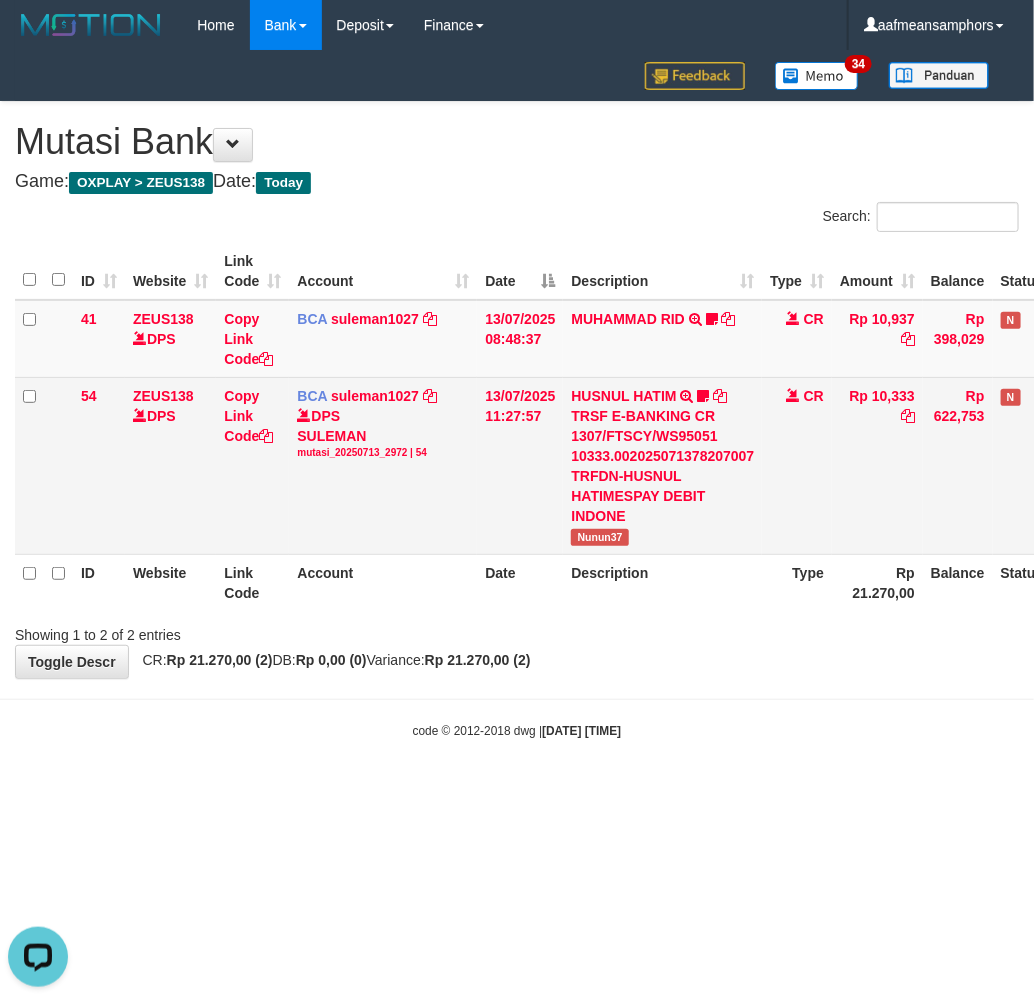 scroll, scrollTop: 0, scrollLeft: 0, axis: both 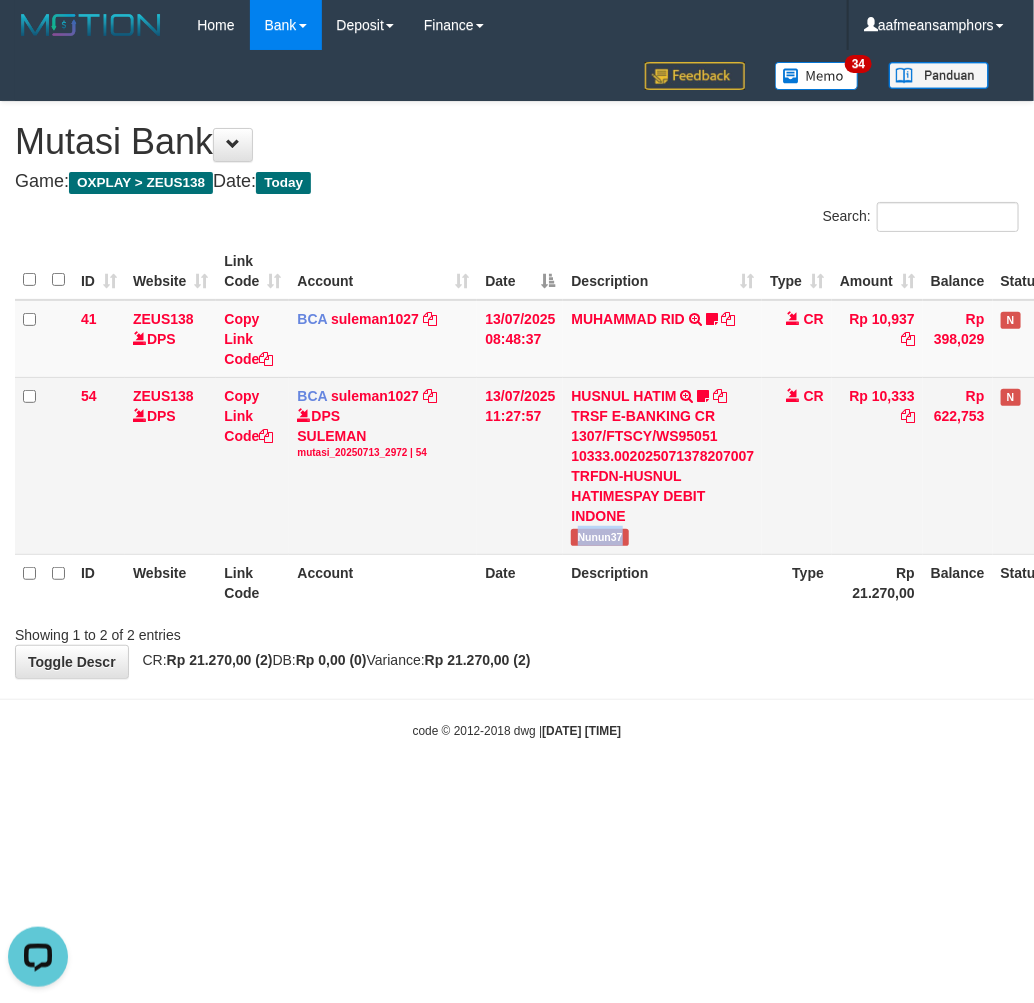 click on "HUSNUL HATIM            TRSF E-BANKING CR 1307/FTSCY/WS95051
10333.002025071378207007 TRFDN-HUSNUL HATIMESPAY DEBIT INDONE    Nunun37" at bounding box center [662, 465] 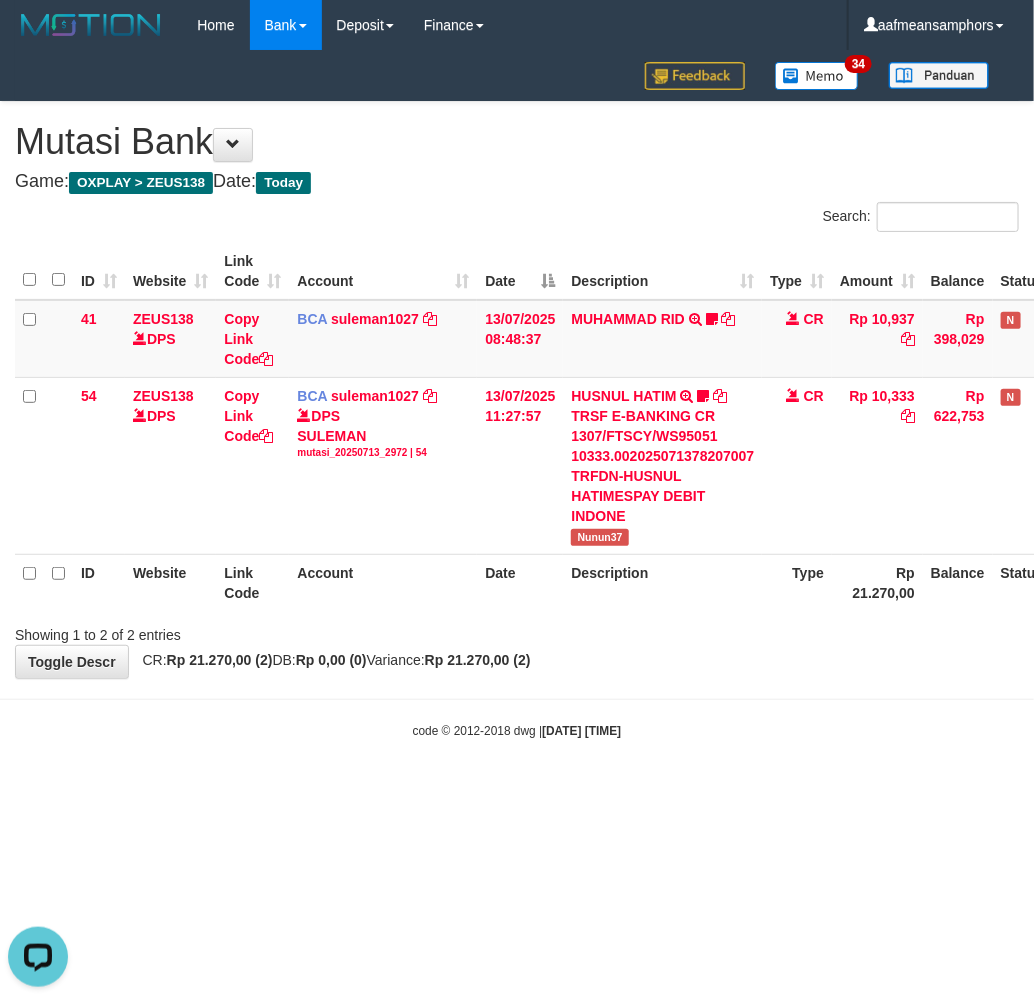drag, startPoint x: 724, startPoint y: 635, endPoint x: 702, endPoint y: 635, distance: 22 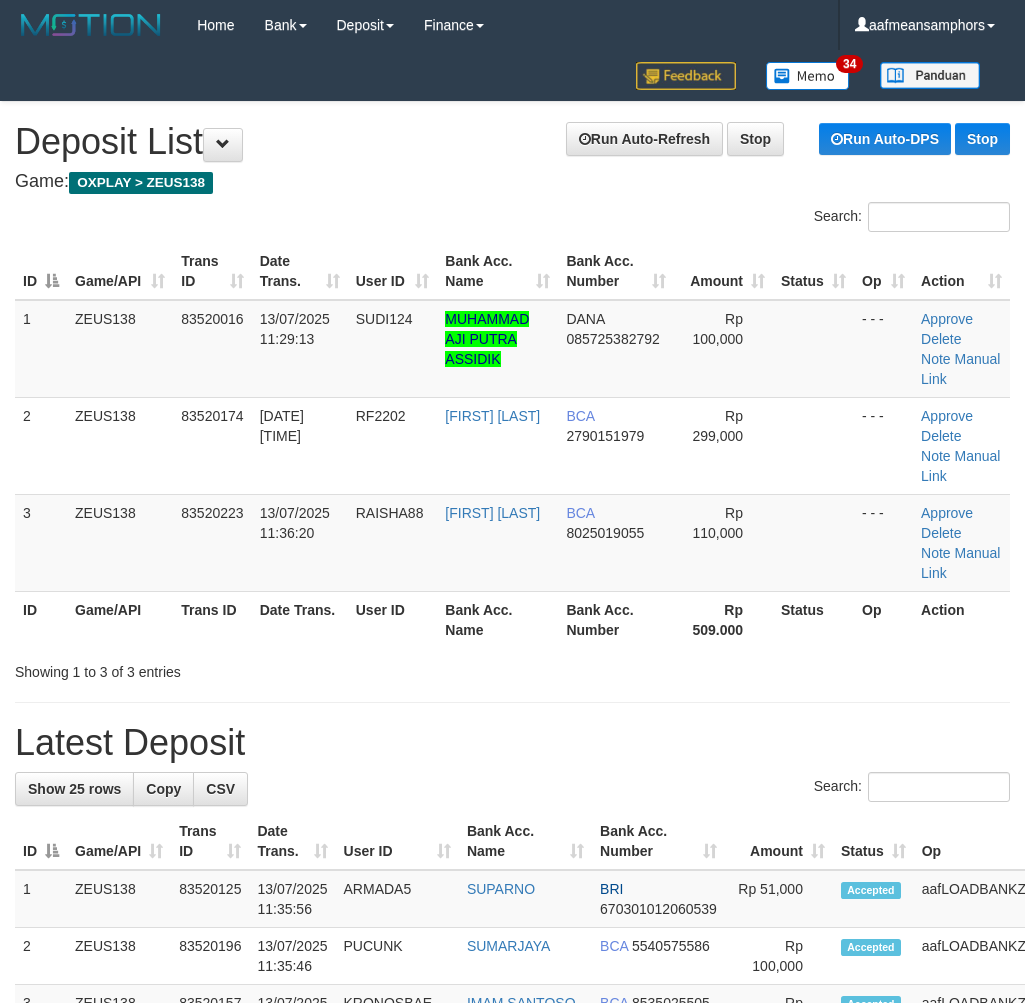 scroll, scrollTop: 0, scrollLeft: 0, axis: both 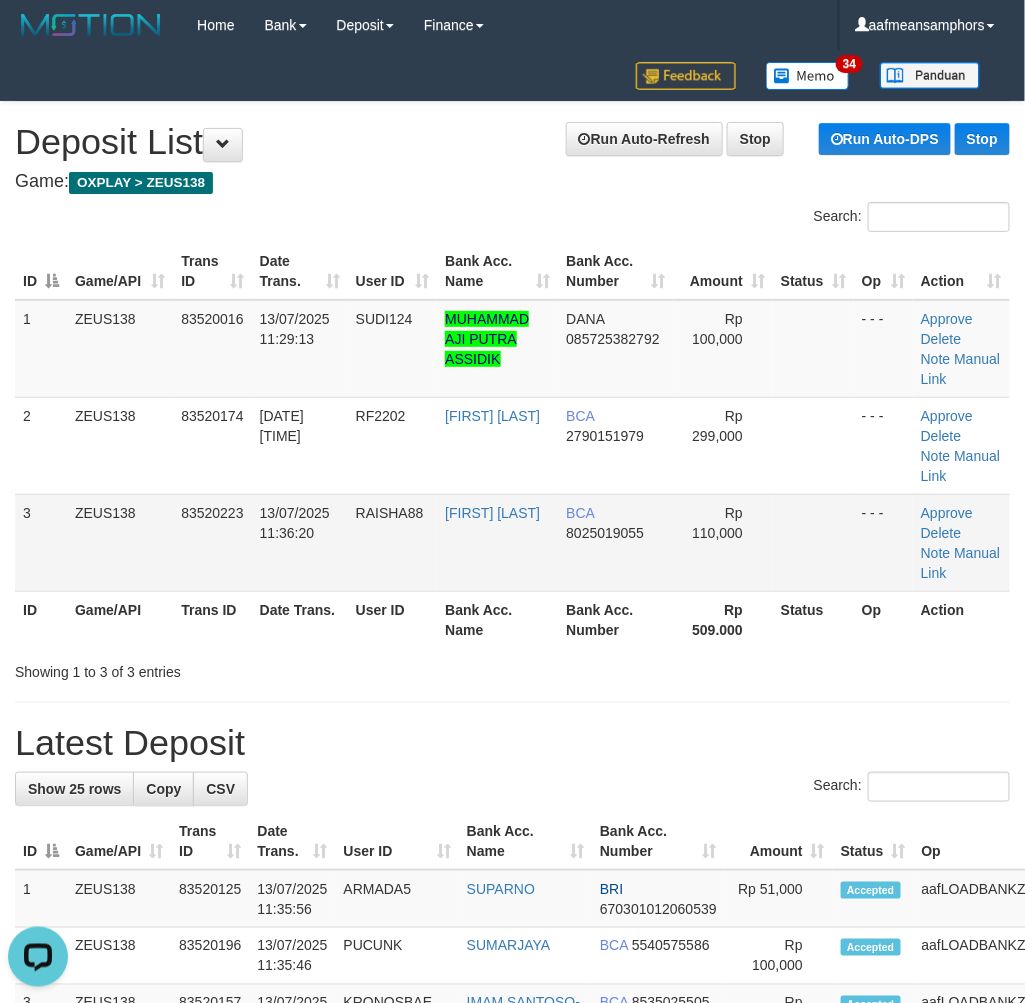 drag, startPoint x: 377, startPoint y: 562, endPoint x: 443, endPoint y: 571, distance: 66.61081 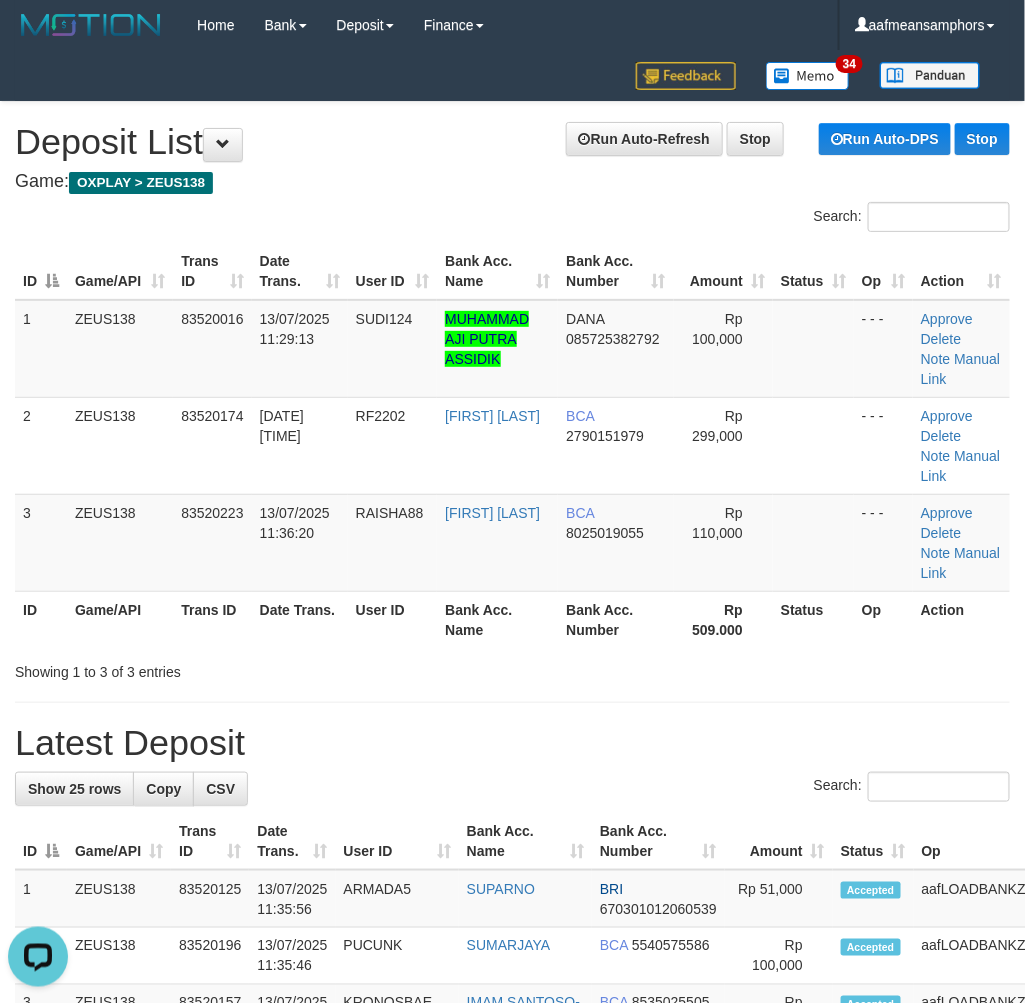 click on "Search:" at bounding box center [512, 789] 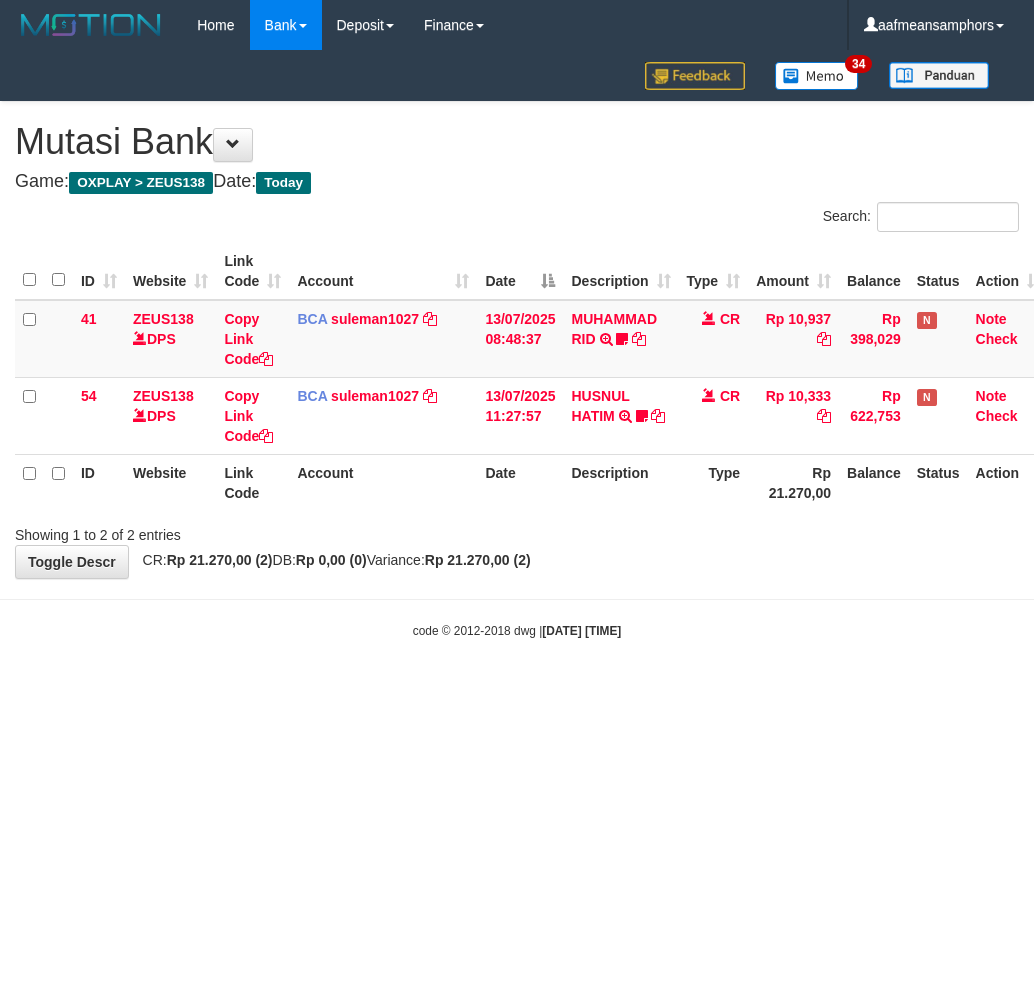 scroll, scrollTop: 0, scrollLeft: 0, axis: both 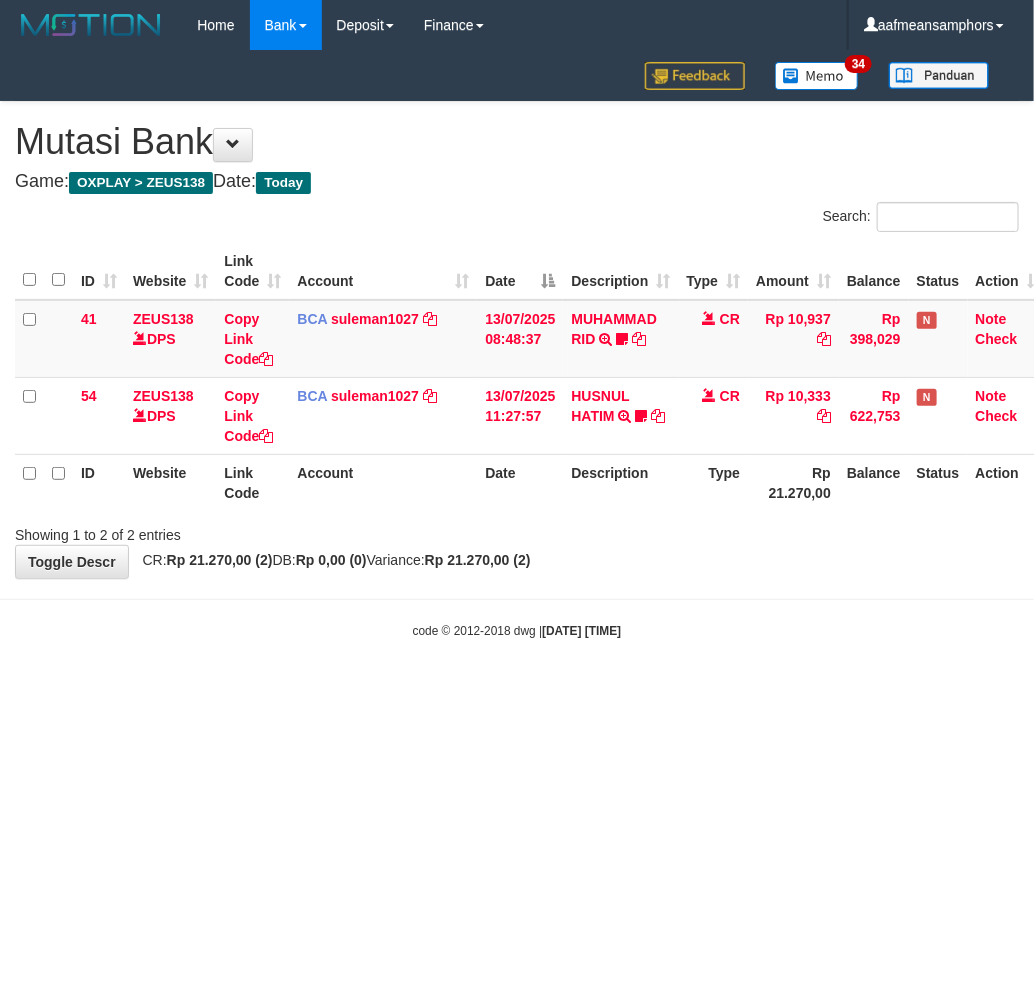 click on "Toggle navigation
Home
Bank
Account List
Load
By Website
Group
[OXPLAY]													ZEUS138
By Load Group (DPS)
Sync" at bounding box center [517, 345] 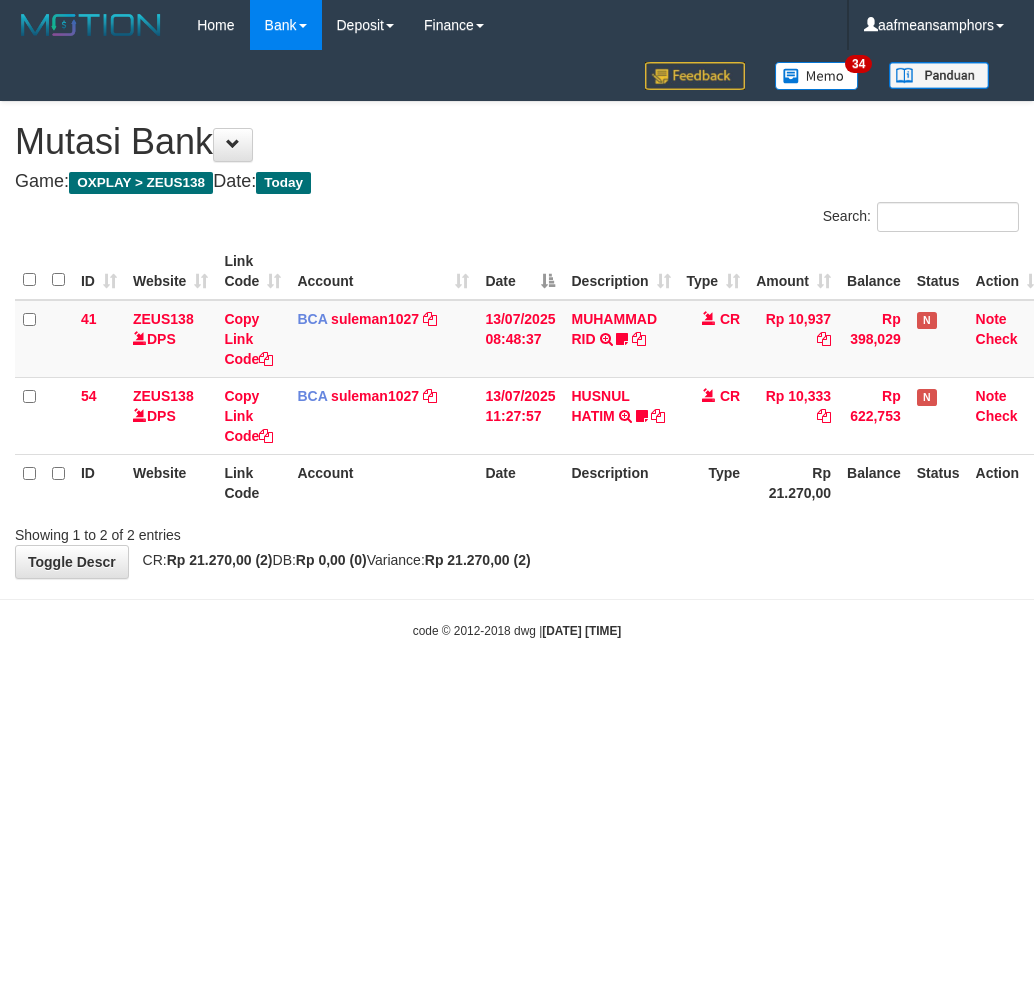 scroll, scrollTop: 0, scrollLeft: 0, axis: both 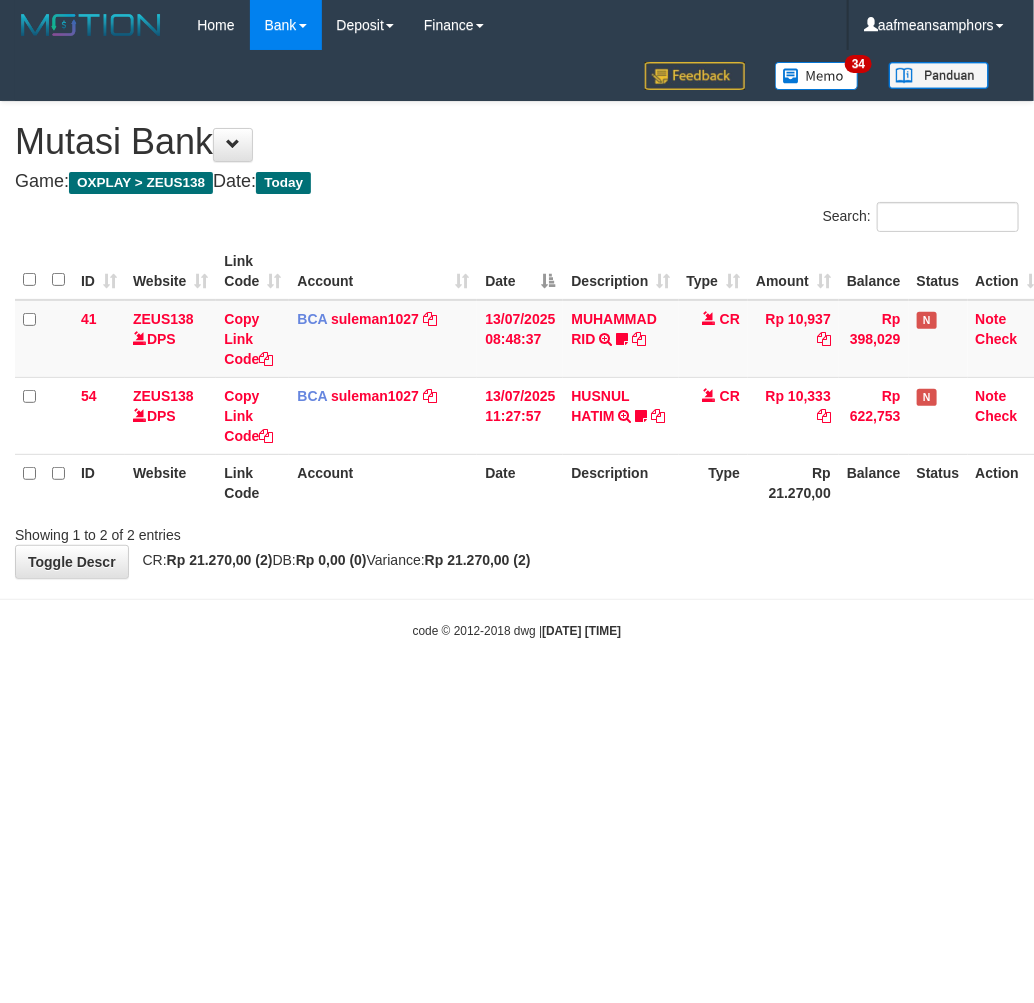 drag, startPoint x: 630, startPoint y: 763, endPoint x: 690, endPoint y: 756, distance: 60.40695 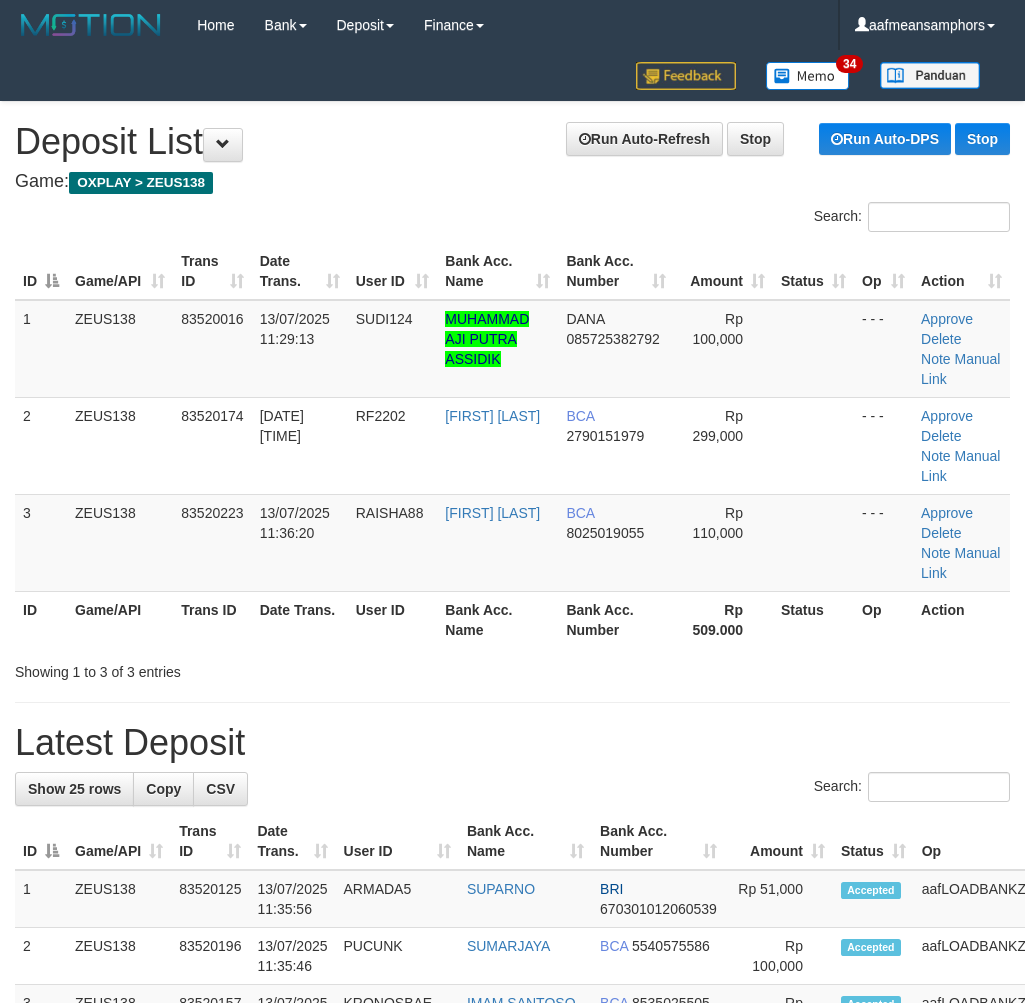 scroll, scrollTop: 0, scrollLeft: 0, axis: both 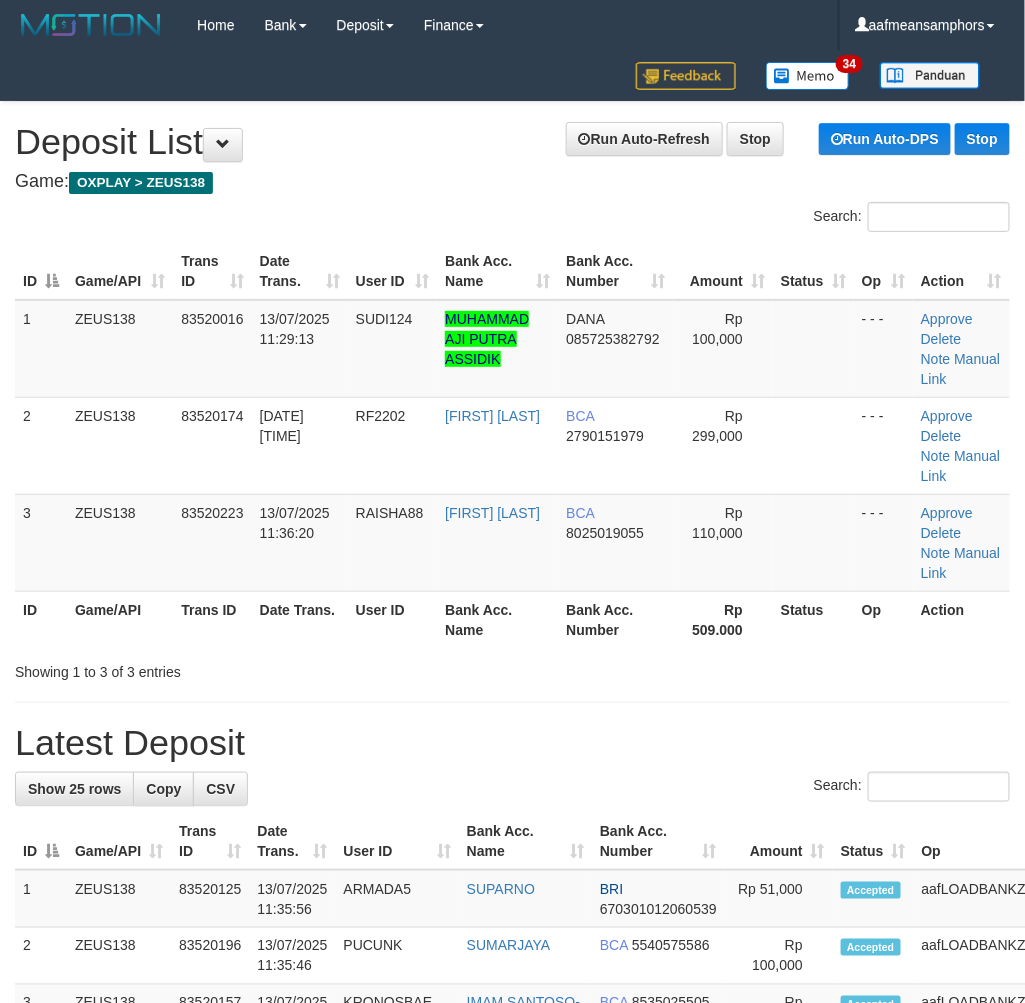 drag, startPoint x: 526, startPoint y: 712, endPoint x: 1, endPoint y: 710, distance: 525.0038 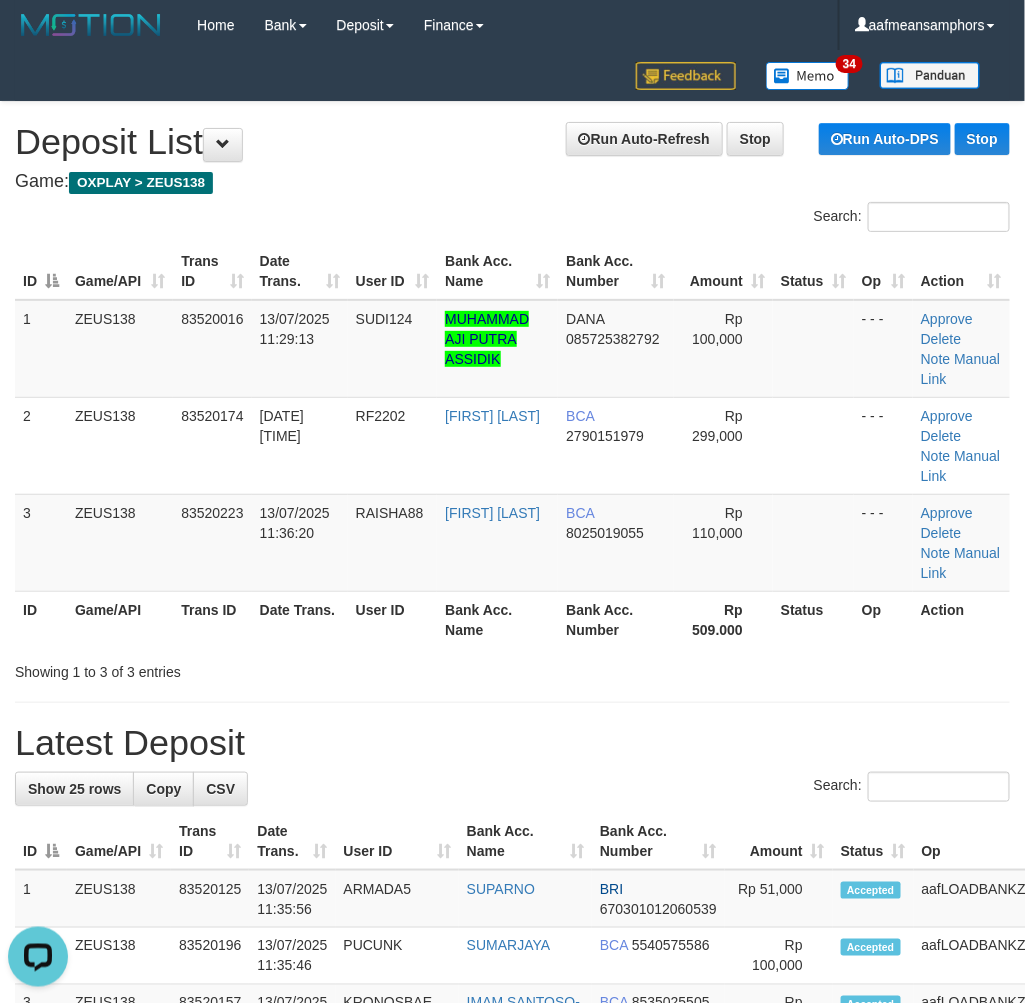 scroll, scrollTop: 0, scrollLeft: 0, axis: both 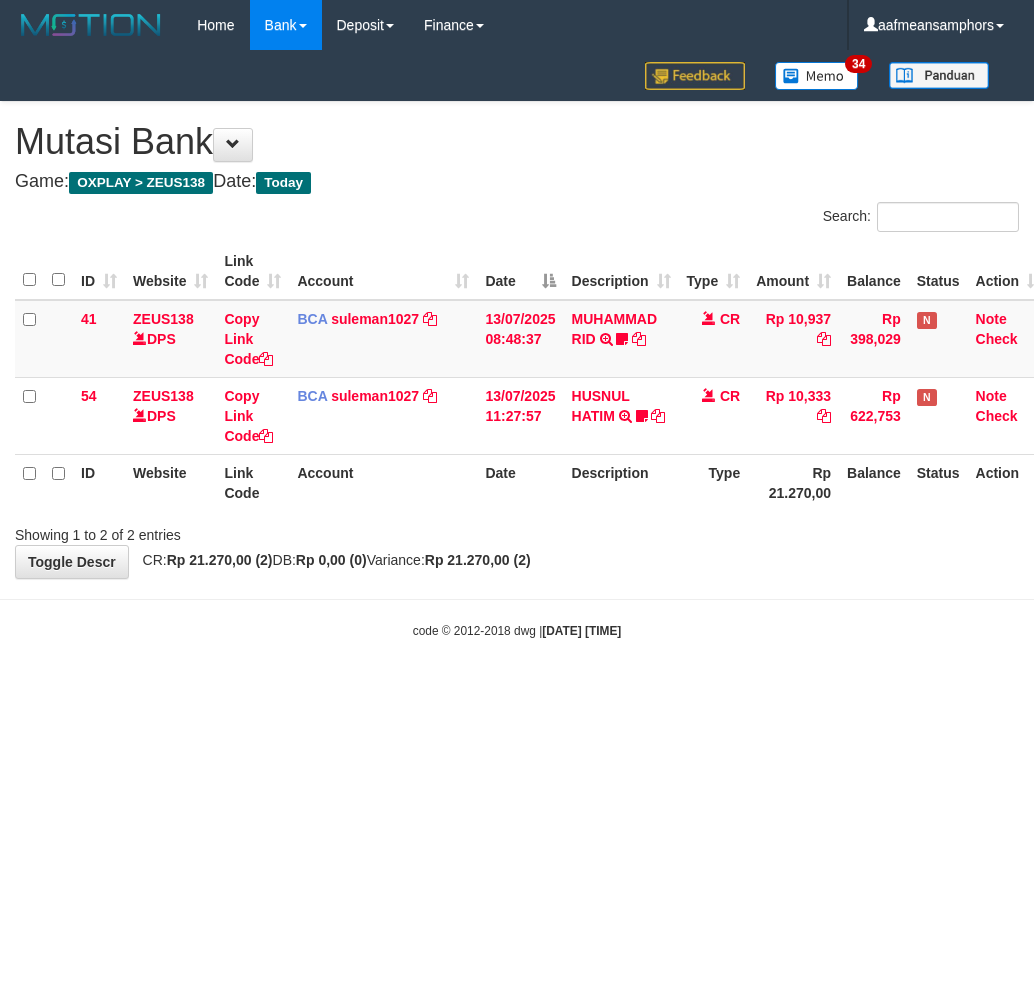 click on "Toggle navigation
Home
Bank
Account List
Load
By Website
Group
[OXPLAY]													ZEUS138
By Load Group (DPS)
Sync" at bounding box center [517, 345] 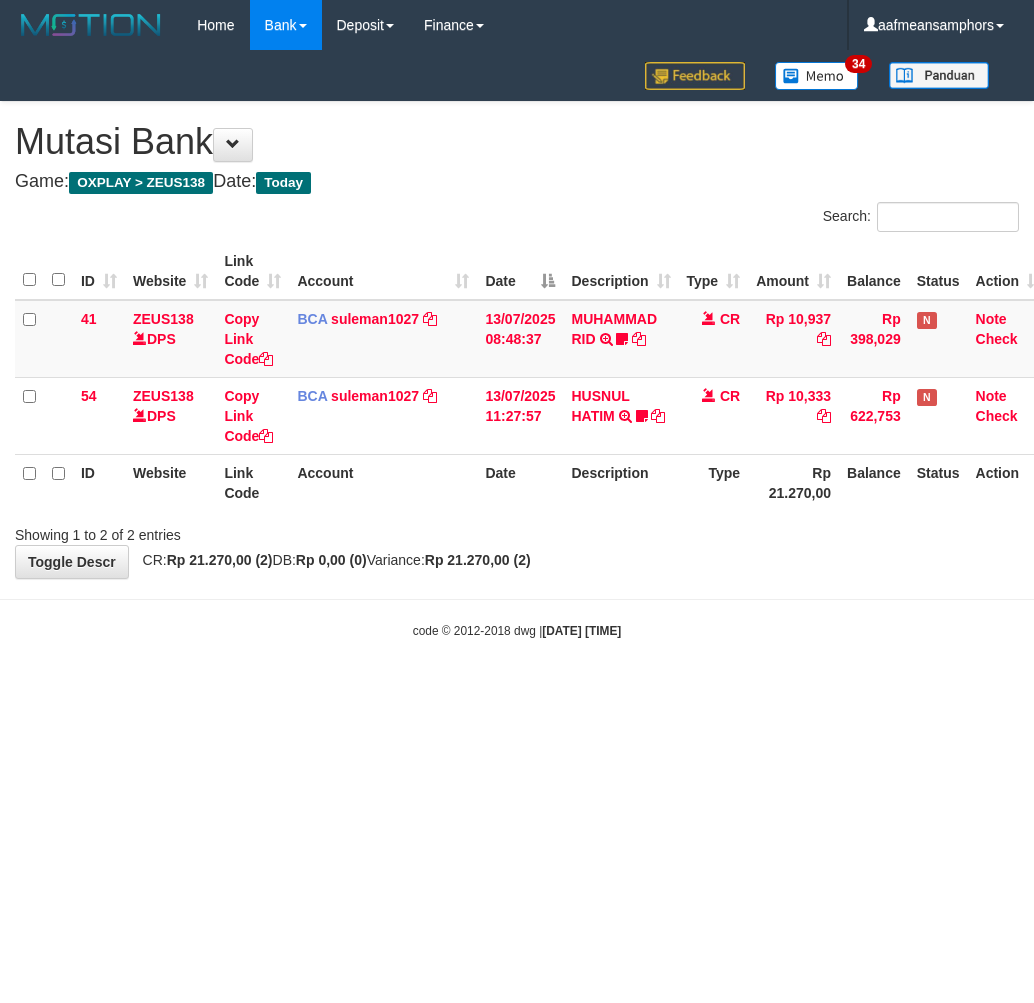 scroll, scrollTop: 0, scrollLeft: 0, axis: both 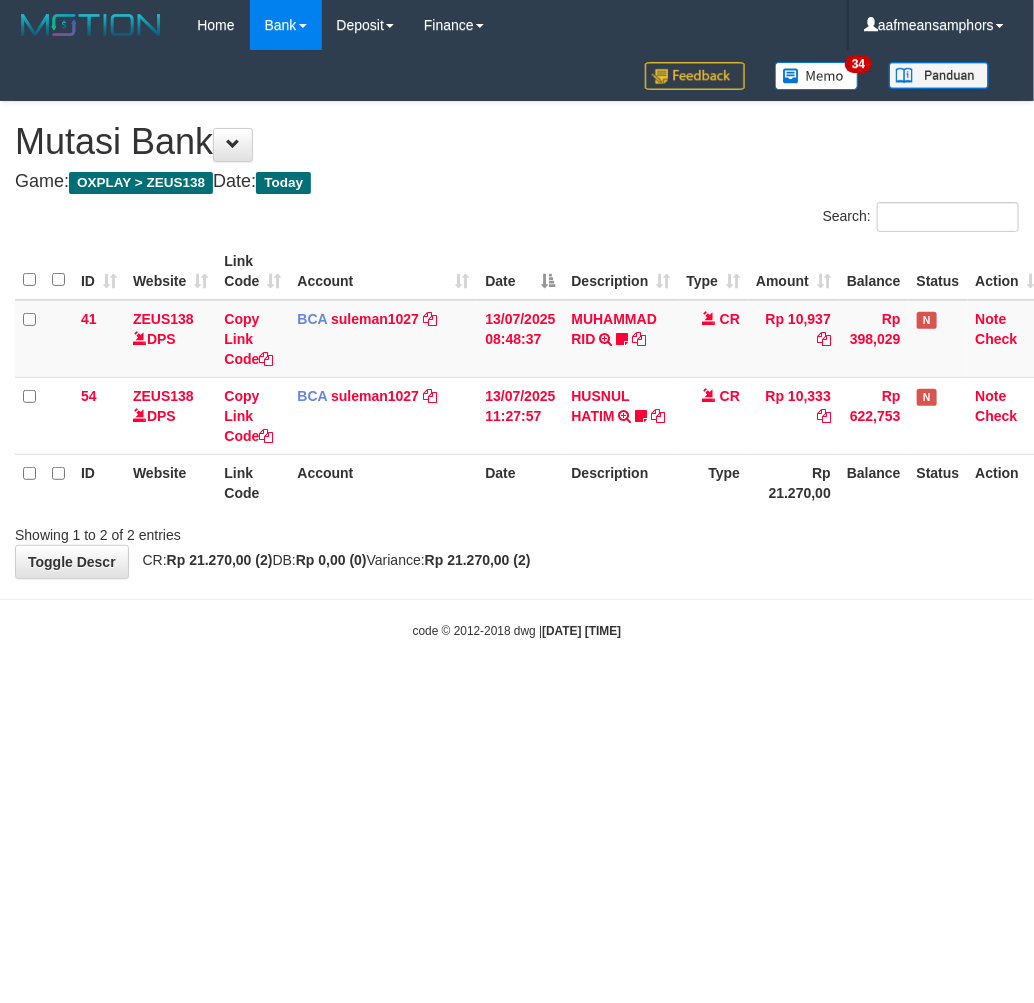 drag, startPoint x: 658, startPoint y: 682, endPoint x: 1031, endPoint y: 686, distance: 373.02145 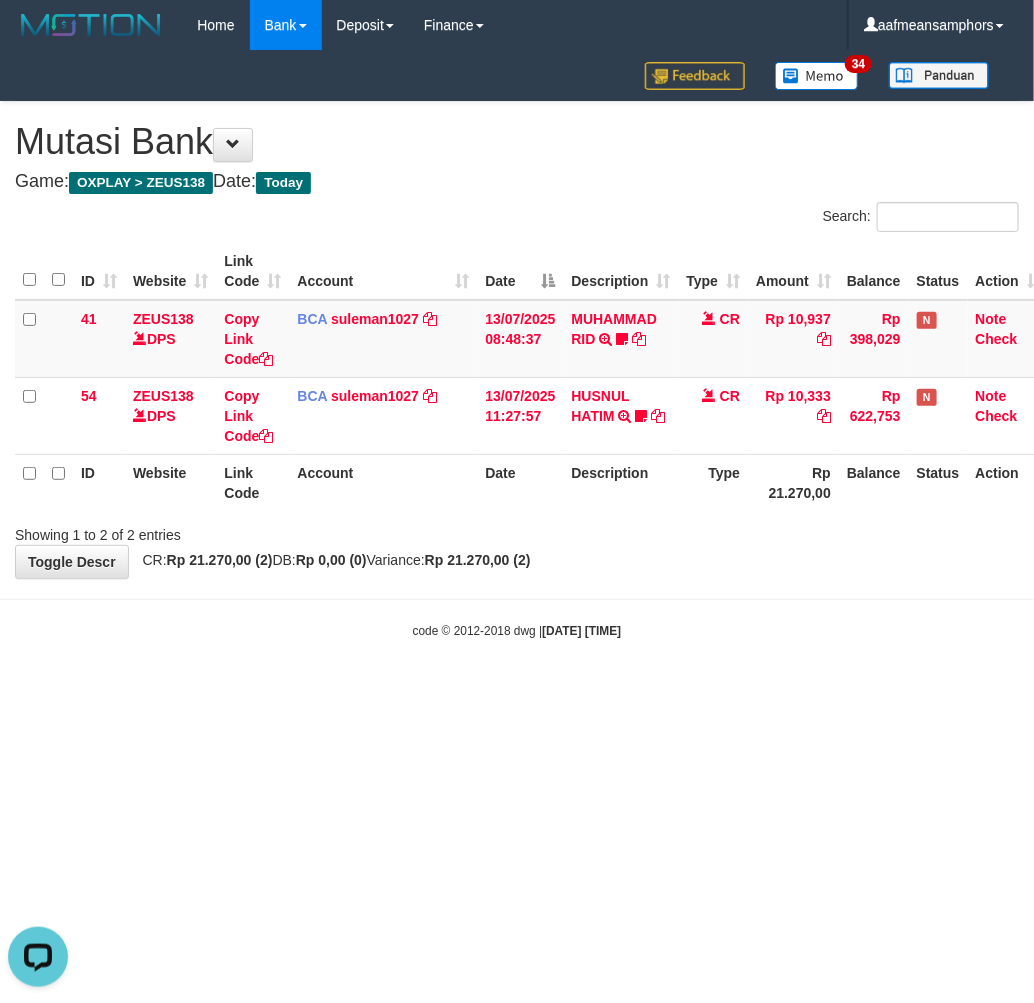 scroll, scrollTop: 0, scrollLeft: 0, axis: both 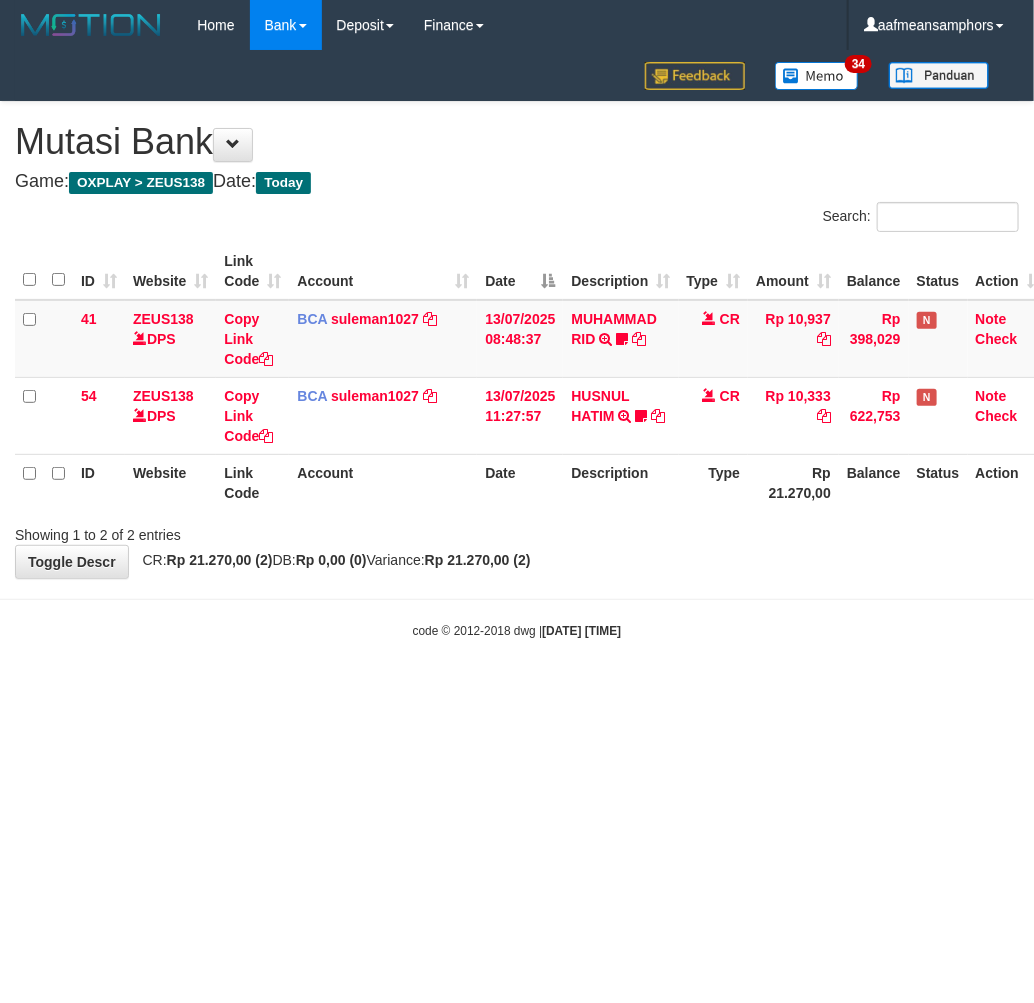 drag, startPoint x: 0, startPoint y: 0, endPoint x: 892, endPoint y: 668, distance: 1114.4003 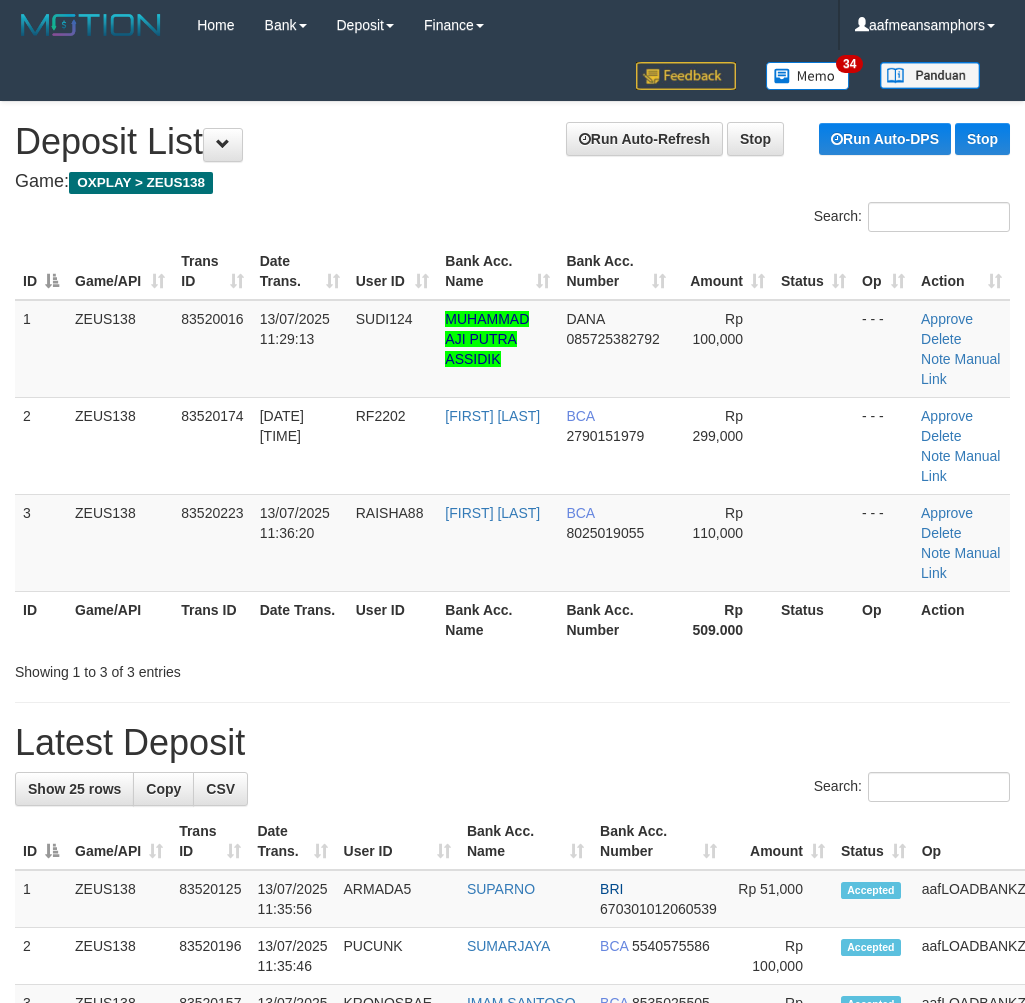 scroll, scrollTop: 0, scrollLeft: 0, axis: both 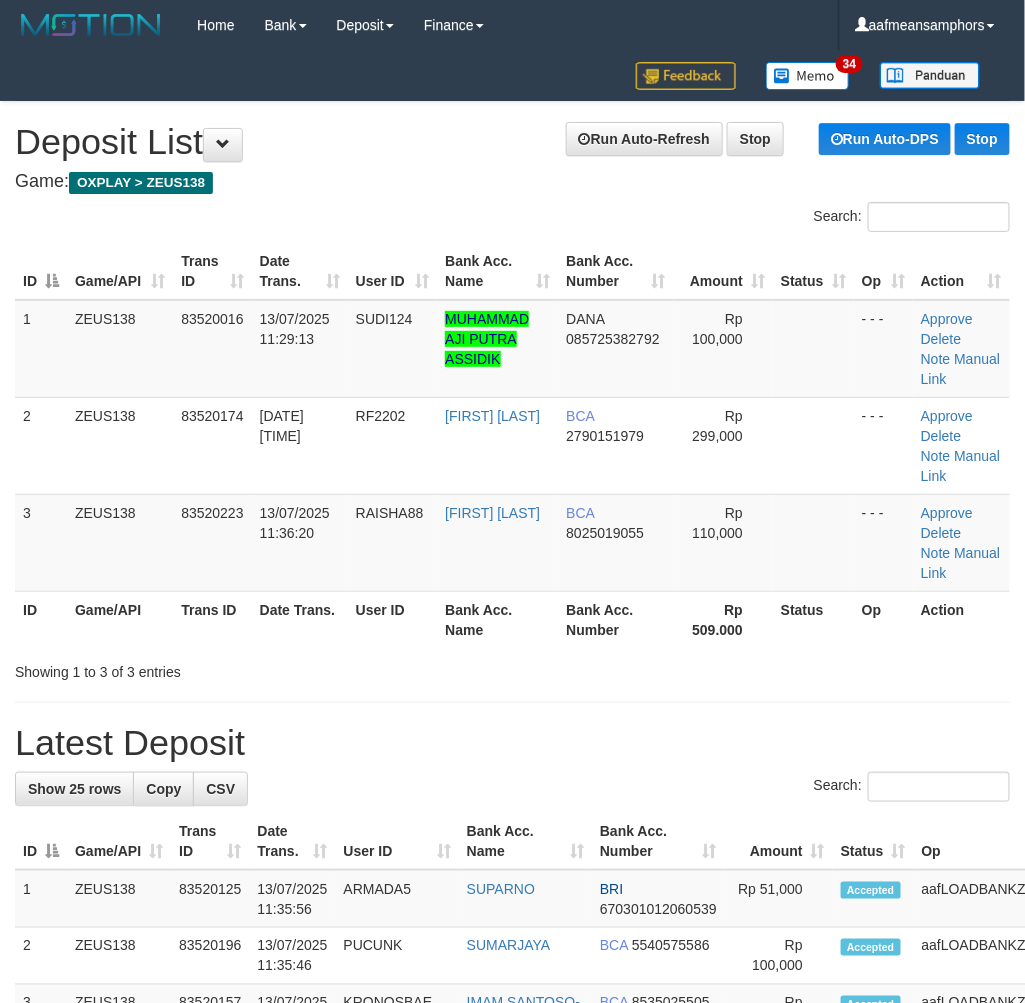 click on "Bank Acc. Number" at bounding box center [615, 619] 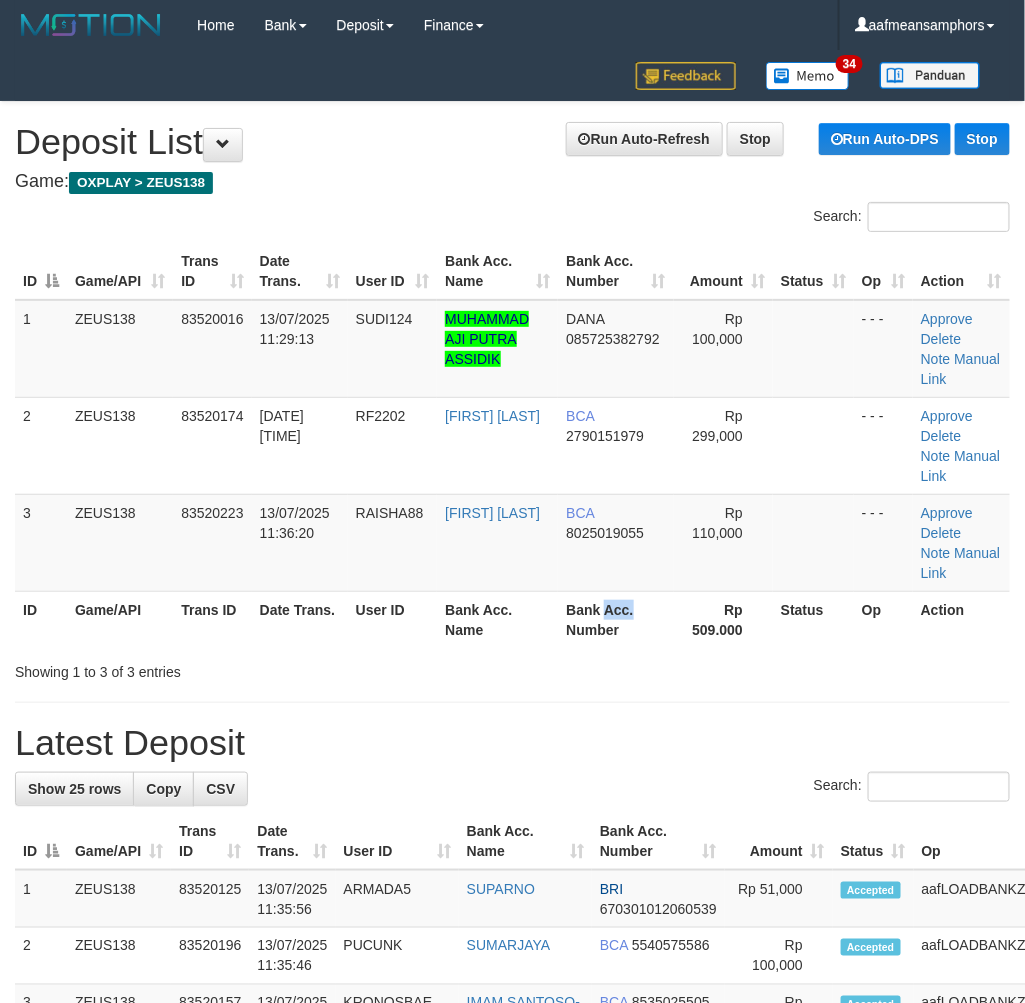 click on "Bank Acc. Number" at bounding box center [615, 619] 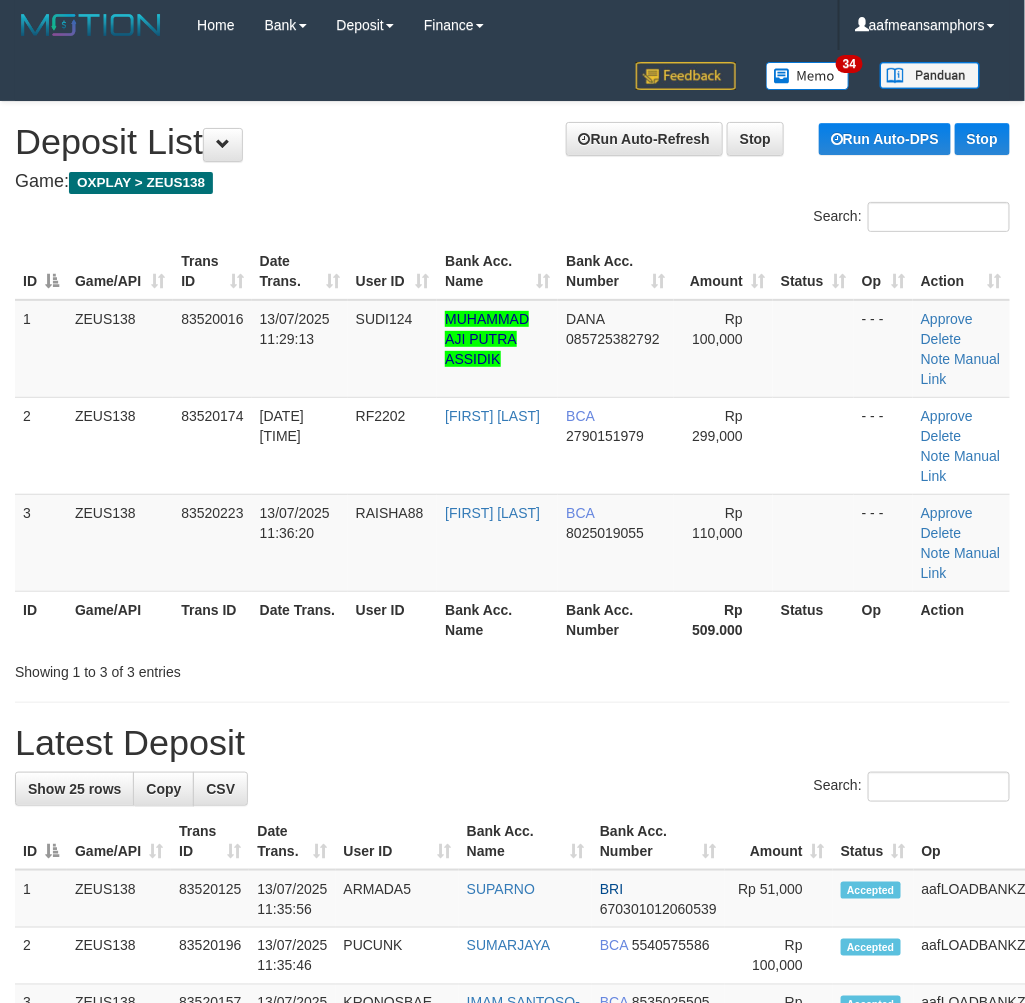 drag, startPoint x: 613, startPoint y: 644, endPoint x: 387, endPoint y: 607, distance: 229.00873 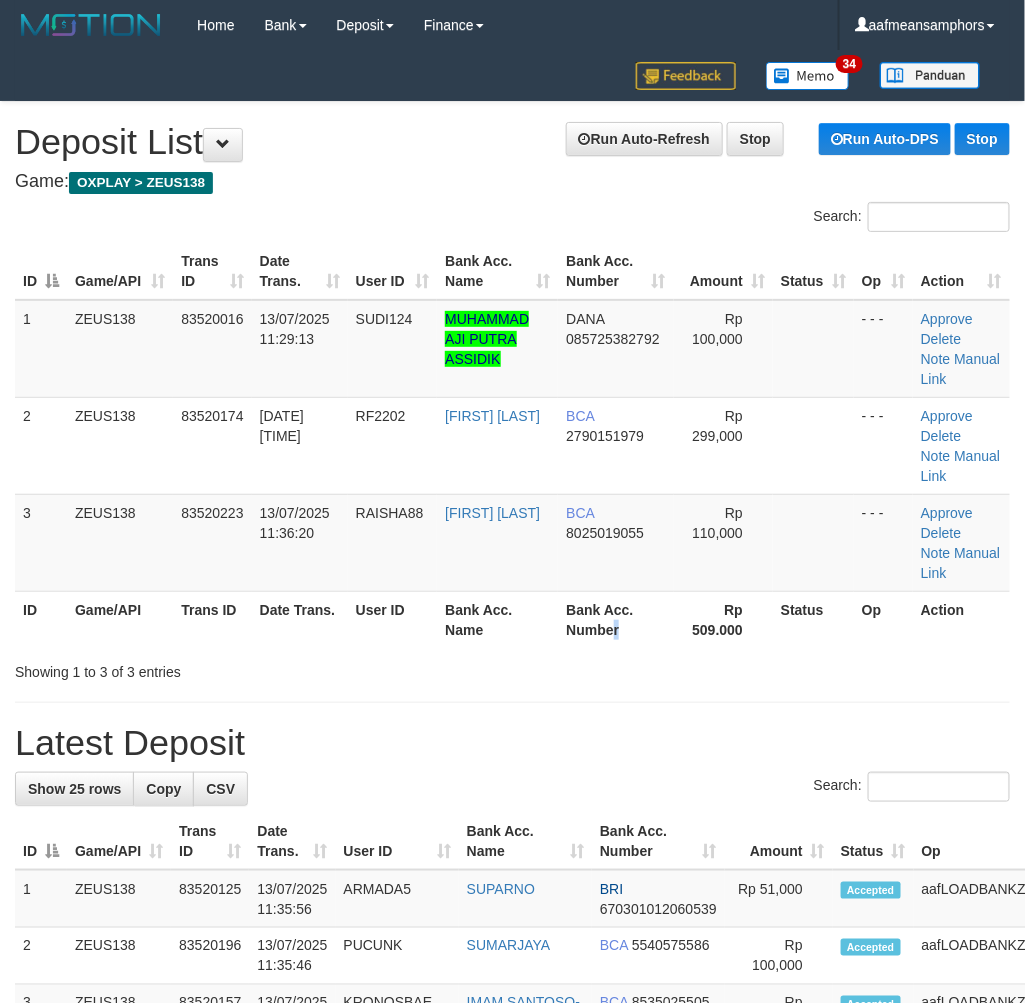 drag, startPoint x: 431, startPoint y: 635, endPoint x: 576, endPoint y: 652, distance: 145.99315 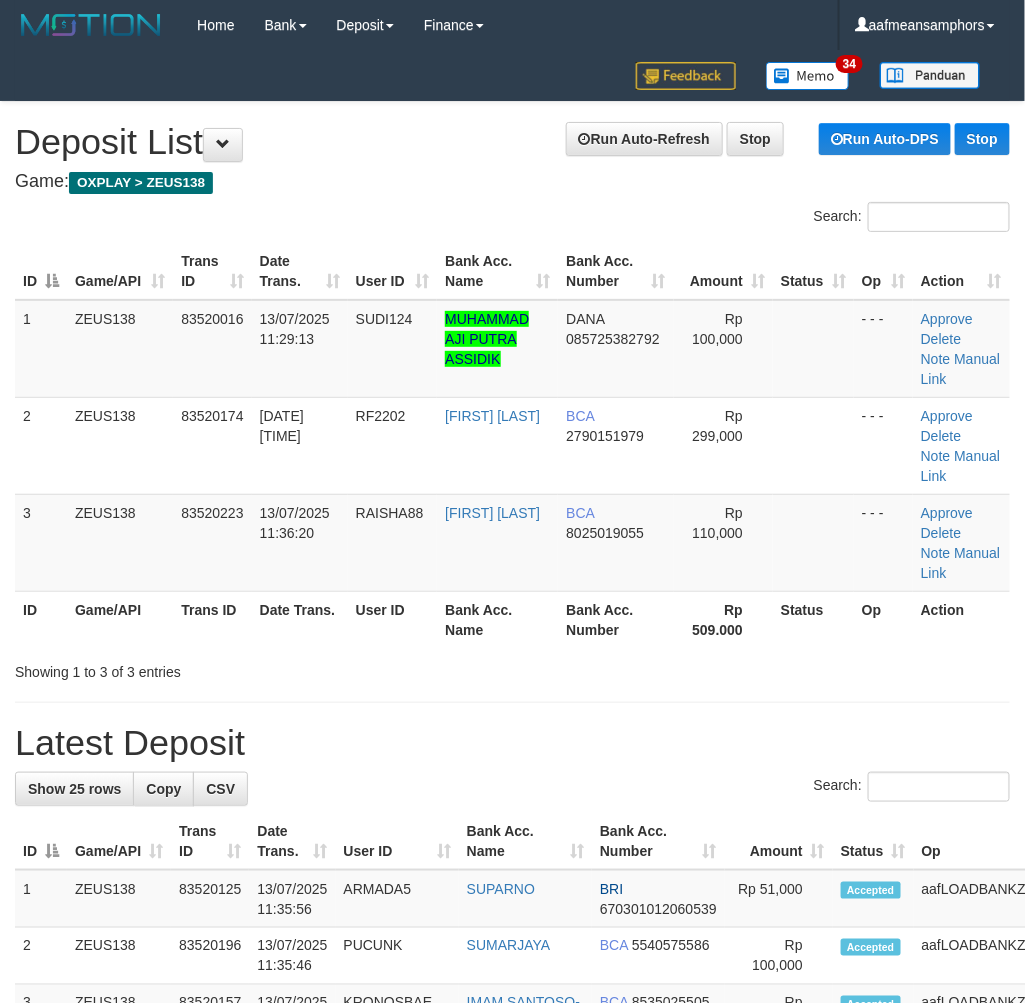 drag, startPoint x: 576, startPoint y: 652, endPoint x: 165, endPoint y: 607, distance: 413.45618 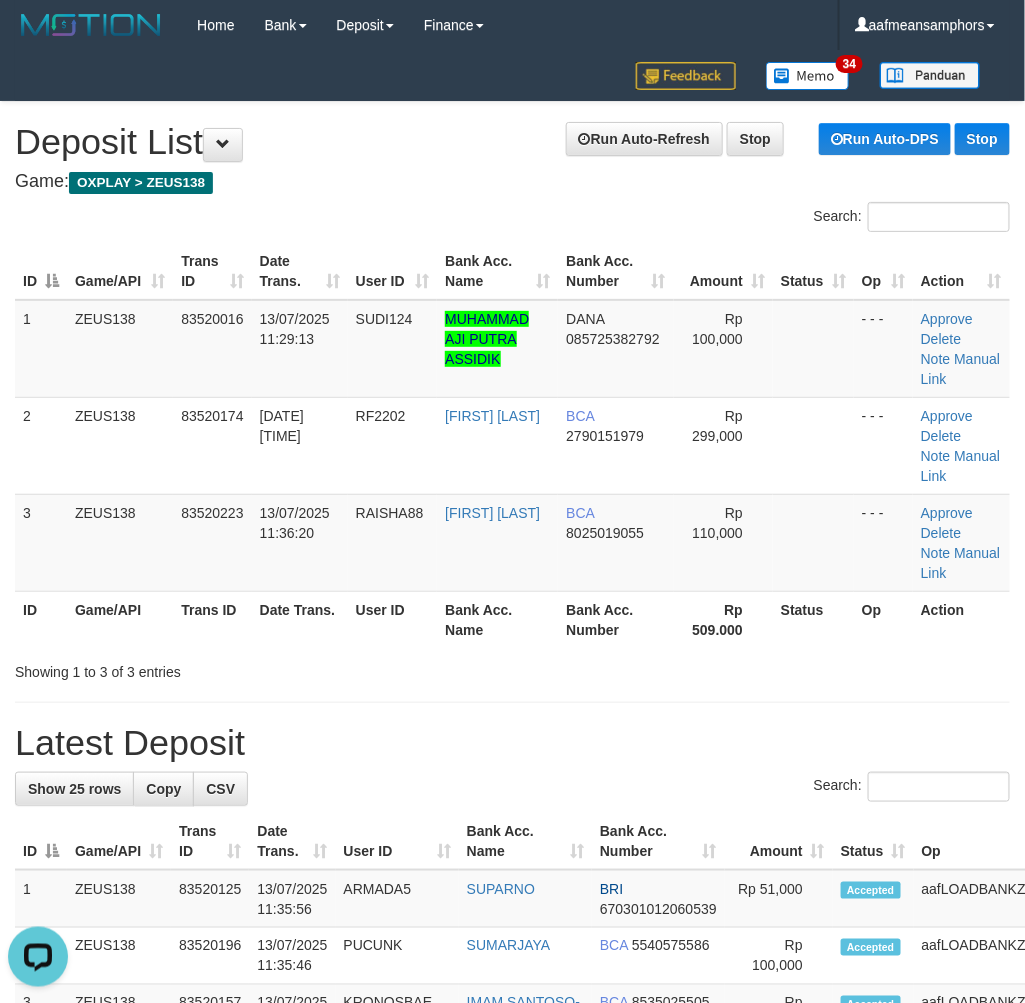 scroll, scrollTop: 0, scrollLeft: 0, axis: both 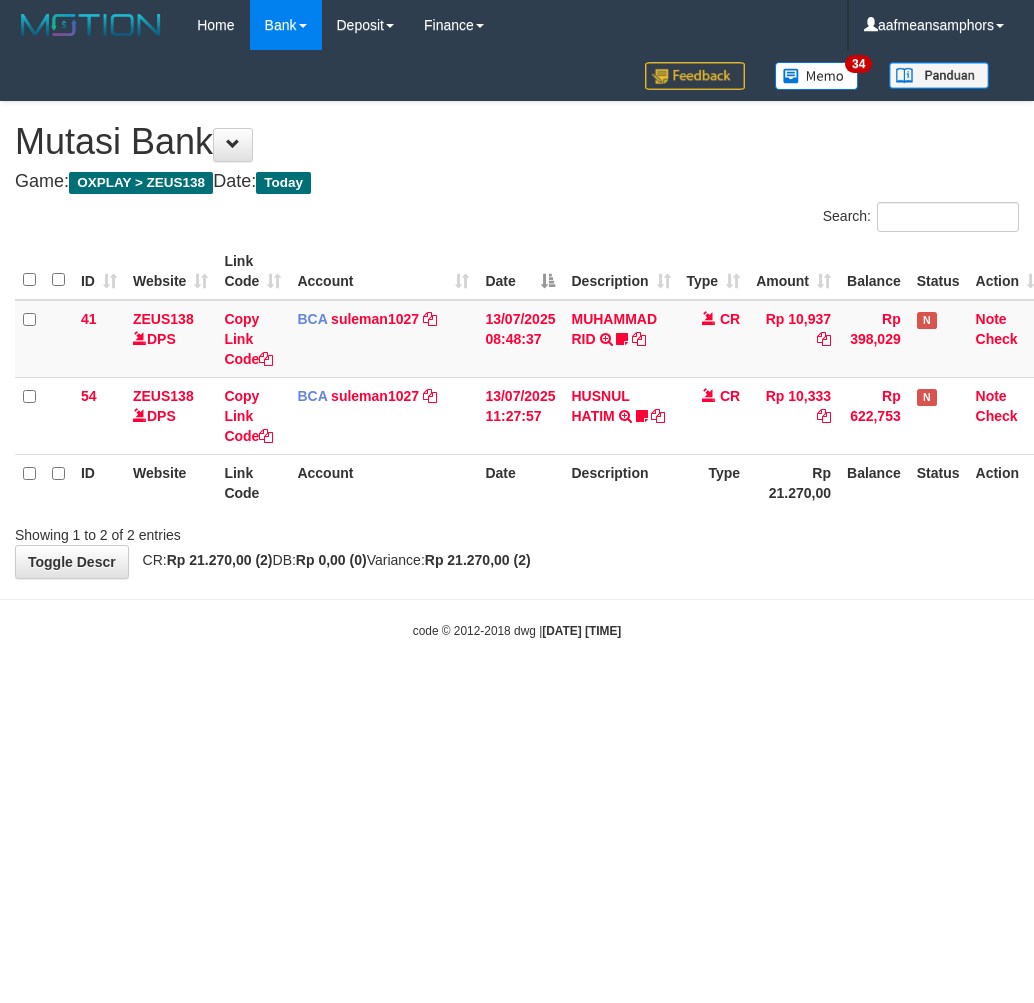 click on "Toggle navigation
Home
Bank
Account List
Load
By Website
Group
[OXPLAY]													ZEUS138
By Load Group (DPS)" at bounding box center [517, 345] 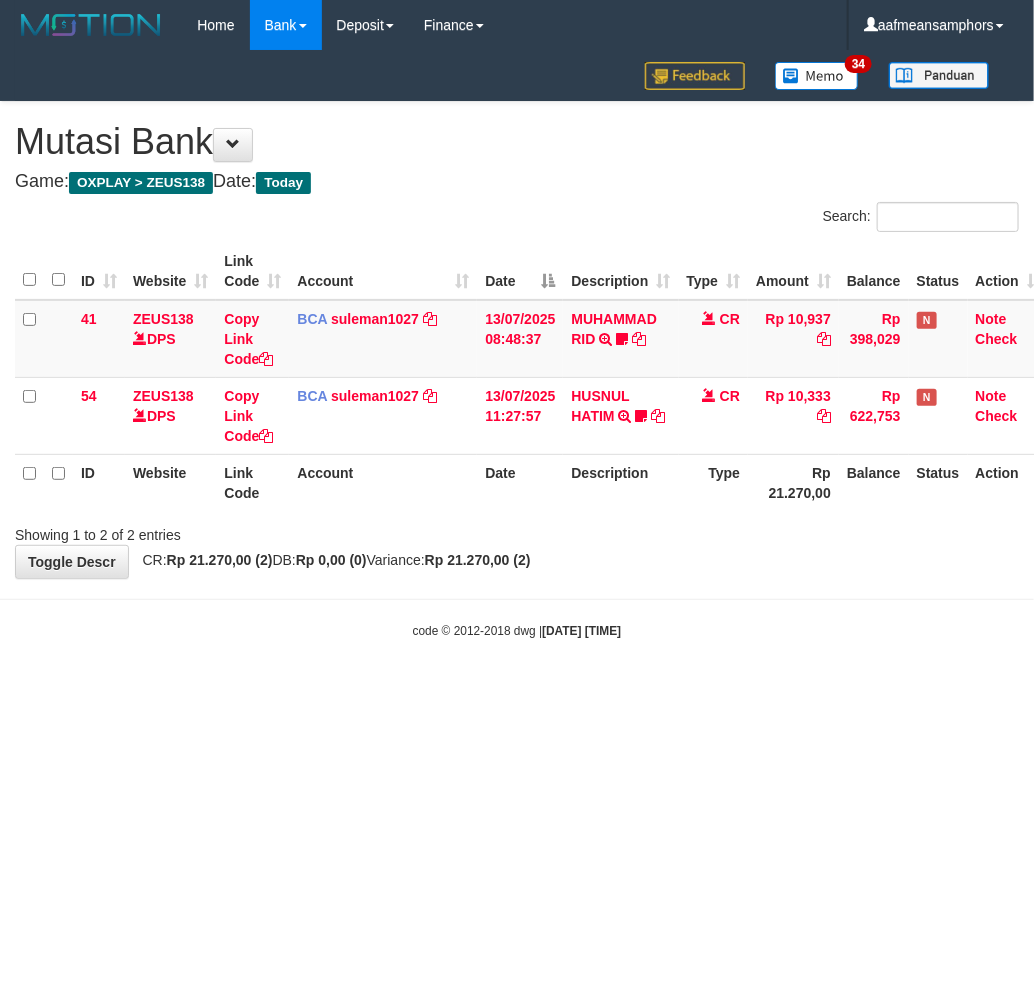 drag, startPoint x: 697, startPoint y: 703, endPoint x: 710, endPoint y: 697, distance: 14.3178215 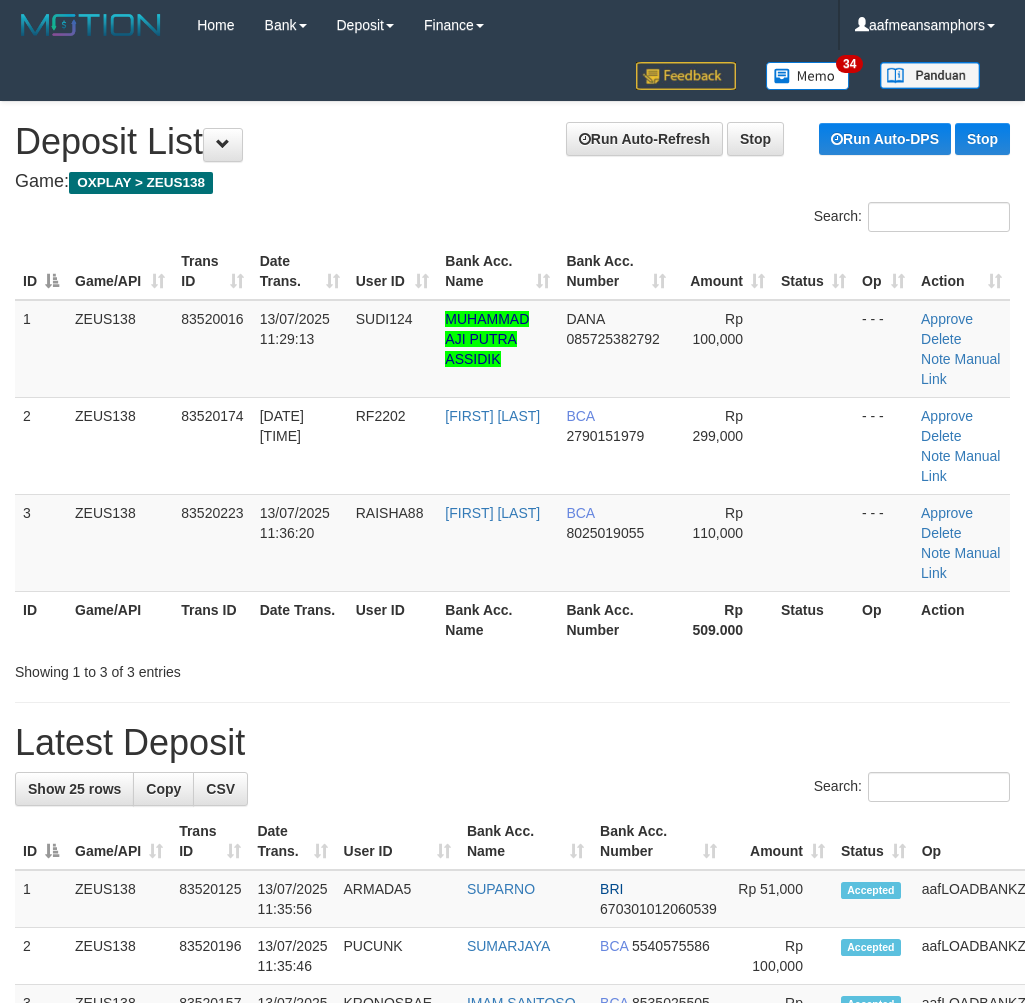 scroll, scrollTop: 0, scrollLeft: 0, axis: both 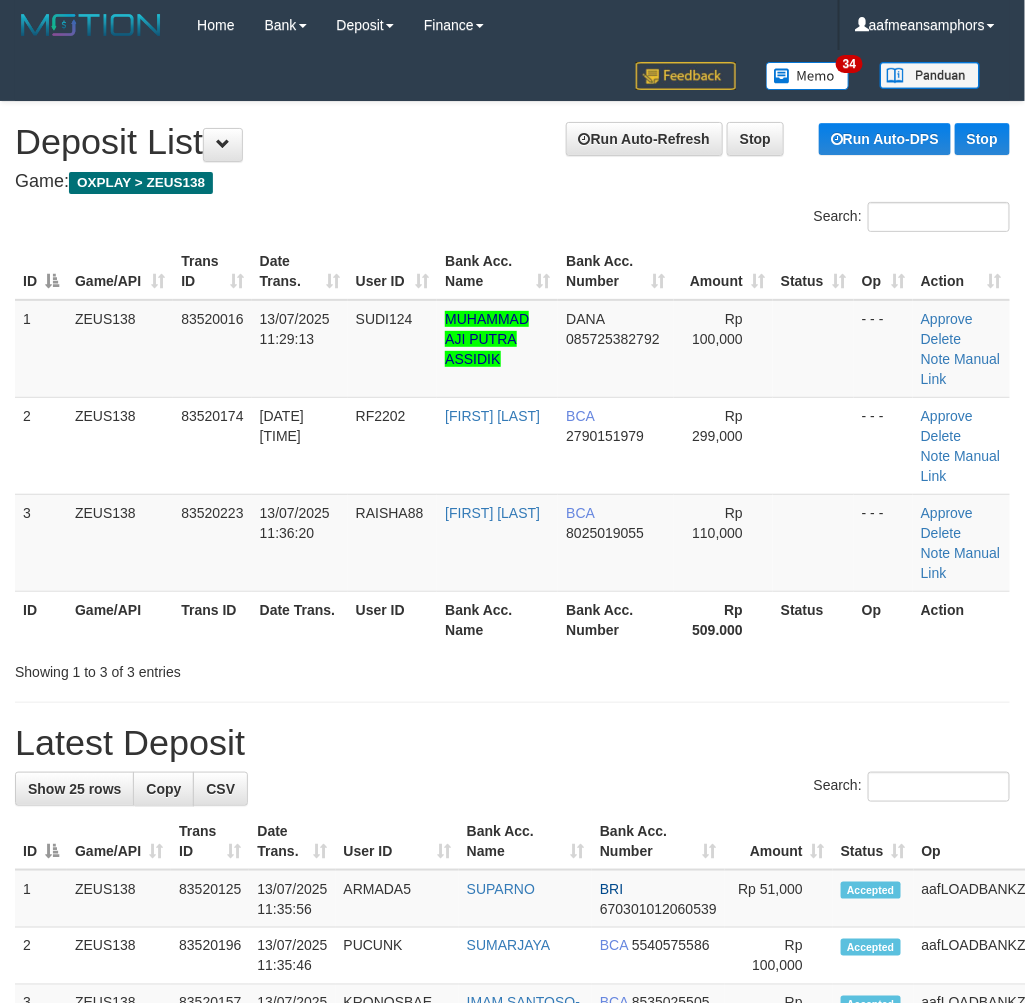 drag, startPoint x: 497, startPoint y: 720, endPoint x: 270, endPoint y: 692, distance: 228.72035 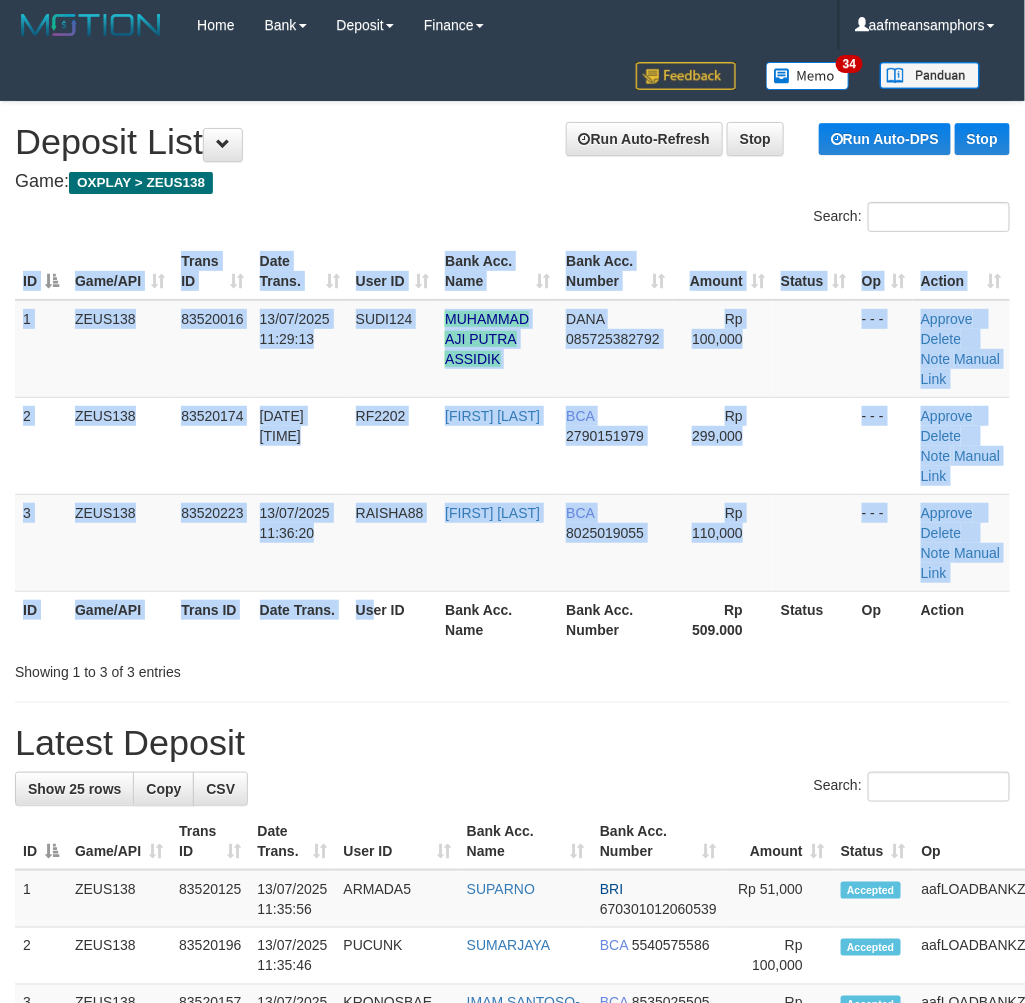 click on "ID Game/API Trans ID Date Trans. User ID Bank Acc. Name Bank Acc. Number Amount Status Op Action
1
ZEUS138
83520016
13/07/2025 11:29:13
SUDI124
MUHAMMAD AJI PUTRA ASSIDIK
DANA
085725382792
Rp 100,000
- - -
Approve
Delete
Note
Manual Link
2
ZEUS138
83520174
13/07/2025 11:34:34
RF2202
RAHMAT FAUJI
BCA
2790151979
Rp 299,000
- - -" at bounding box center [512, 445] 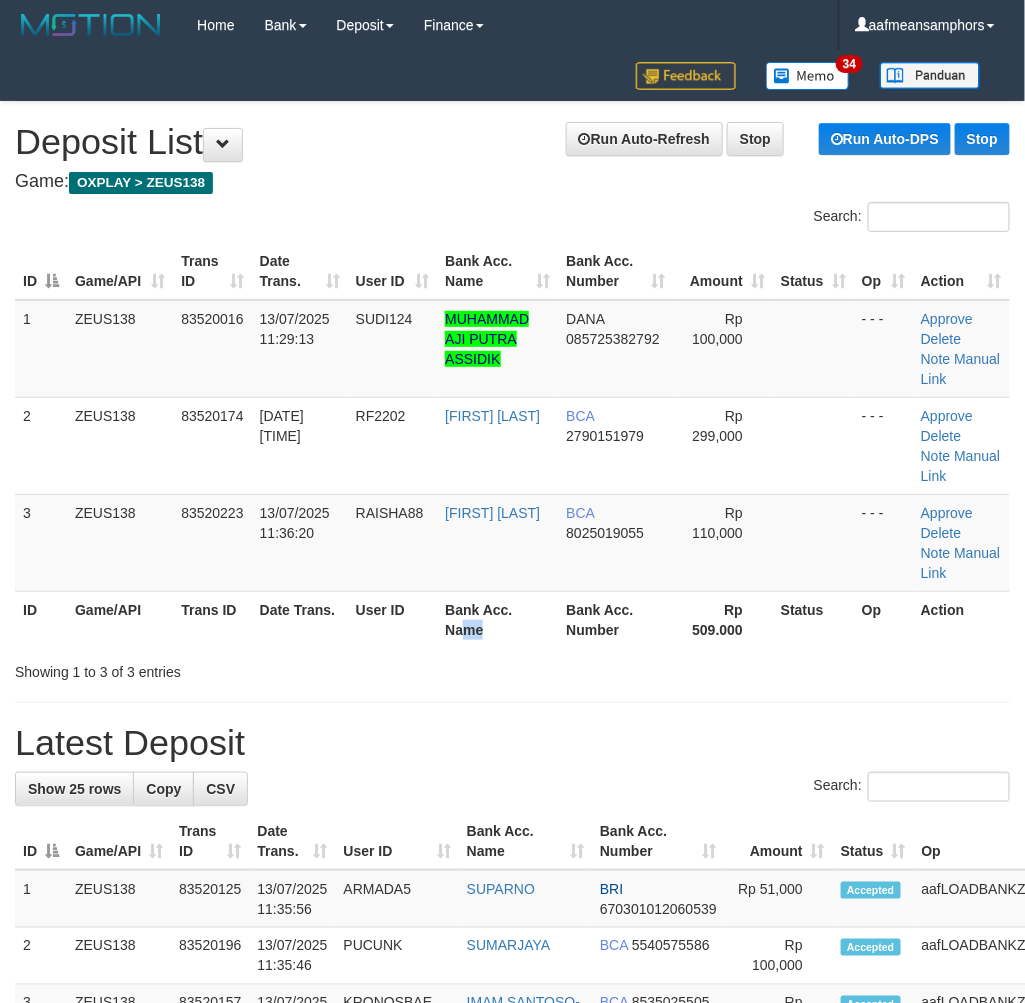 drag, startPoint x: 512, startPoint y: 632, endPoint x: 0, endPoint y: 570, distance: 515.74023 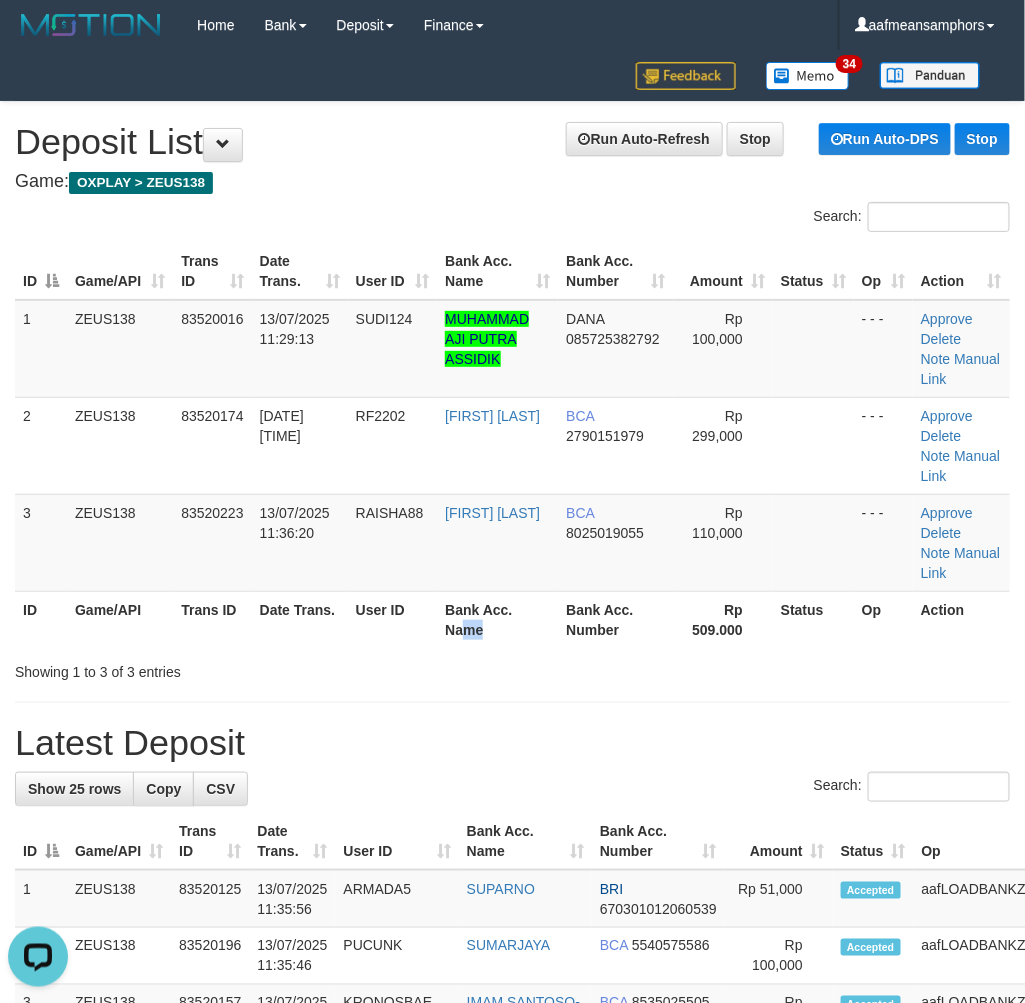 scroll, scrollTop: 0, scrollLeft: 0, axis: both 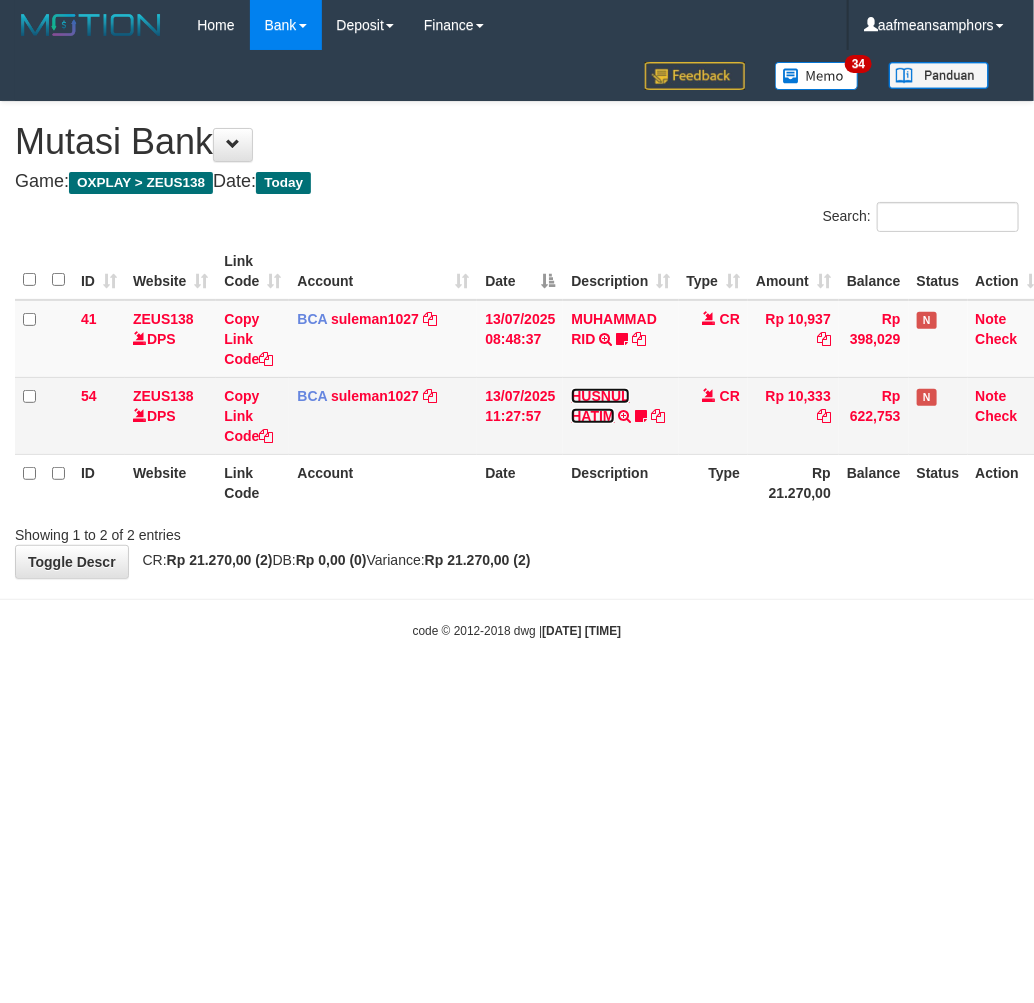 drag, startPoint x: 586, startPoint y: 412, endPoint x: 596, endPoint y: 461, distance: 50.01 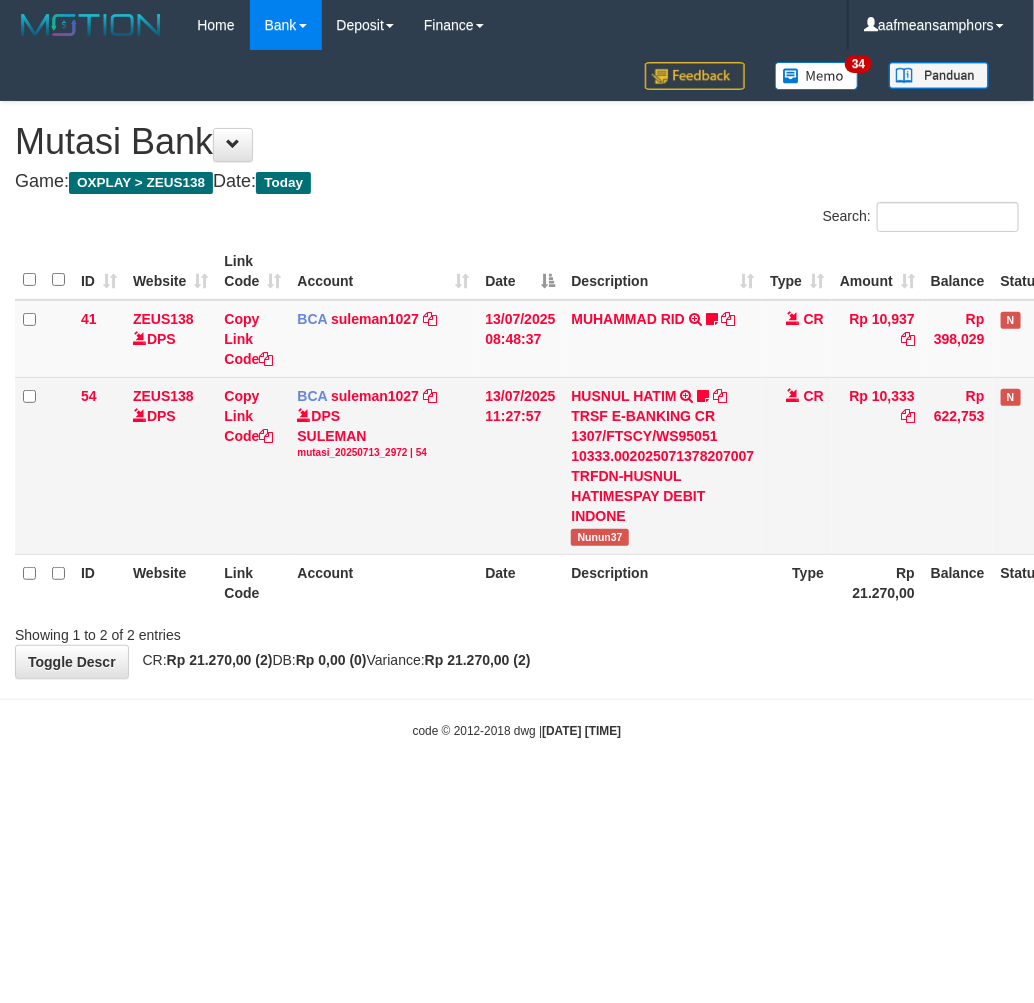 click on "TRSF E-BANKING CR 1307/FTSCY/WS95051
10333.002025071378207007 TRFDN-HUSNUL HATIMESPAY DEBIT INDONE" at bounding box center (662, 466) 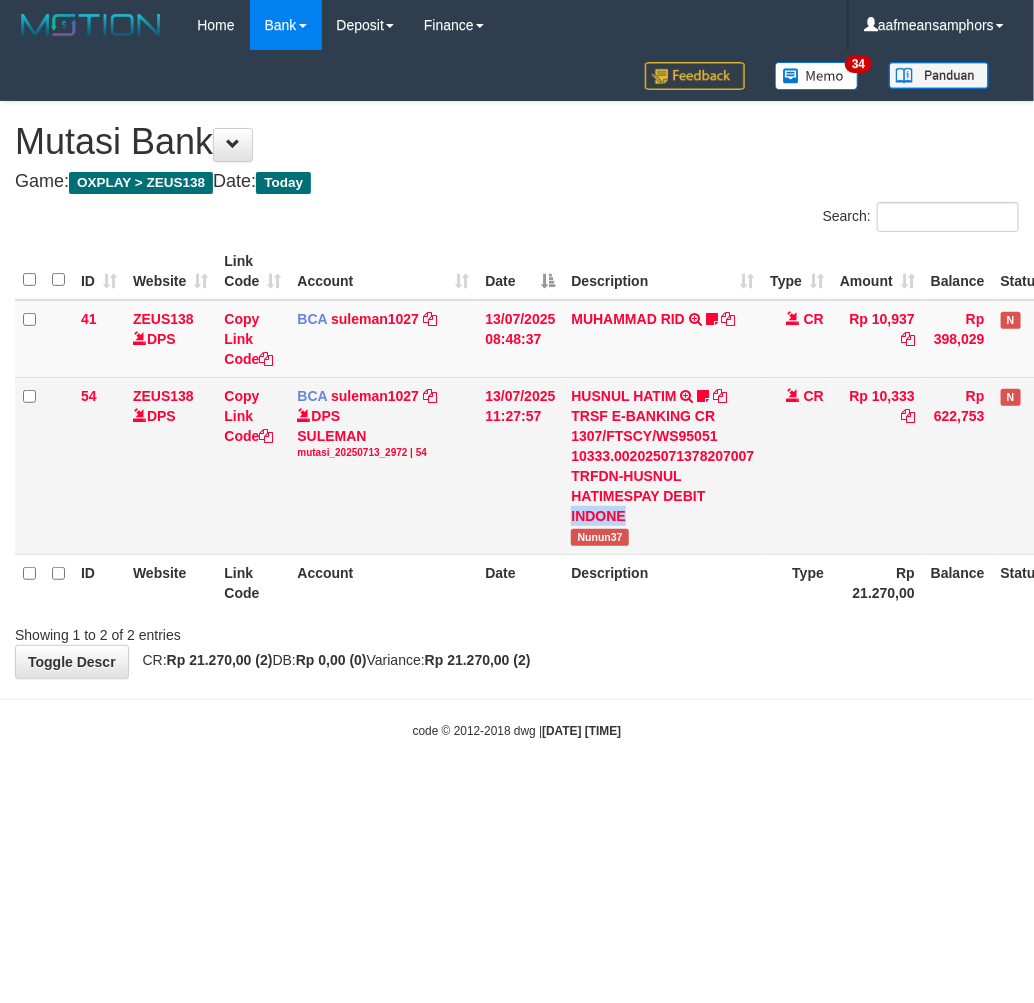 click on "TRSF E-BANKING CR 1307/FTSCY/WS95051
10333.002025071378207007 TRFDN-HUSNUL HATIMESPAY DEBIT INDONE" at bounding box center [662, 466] 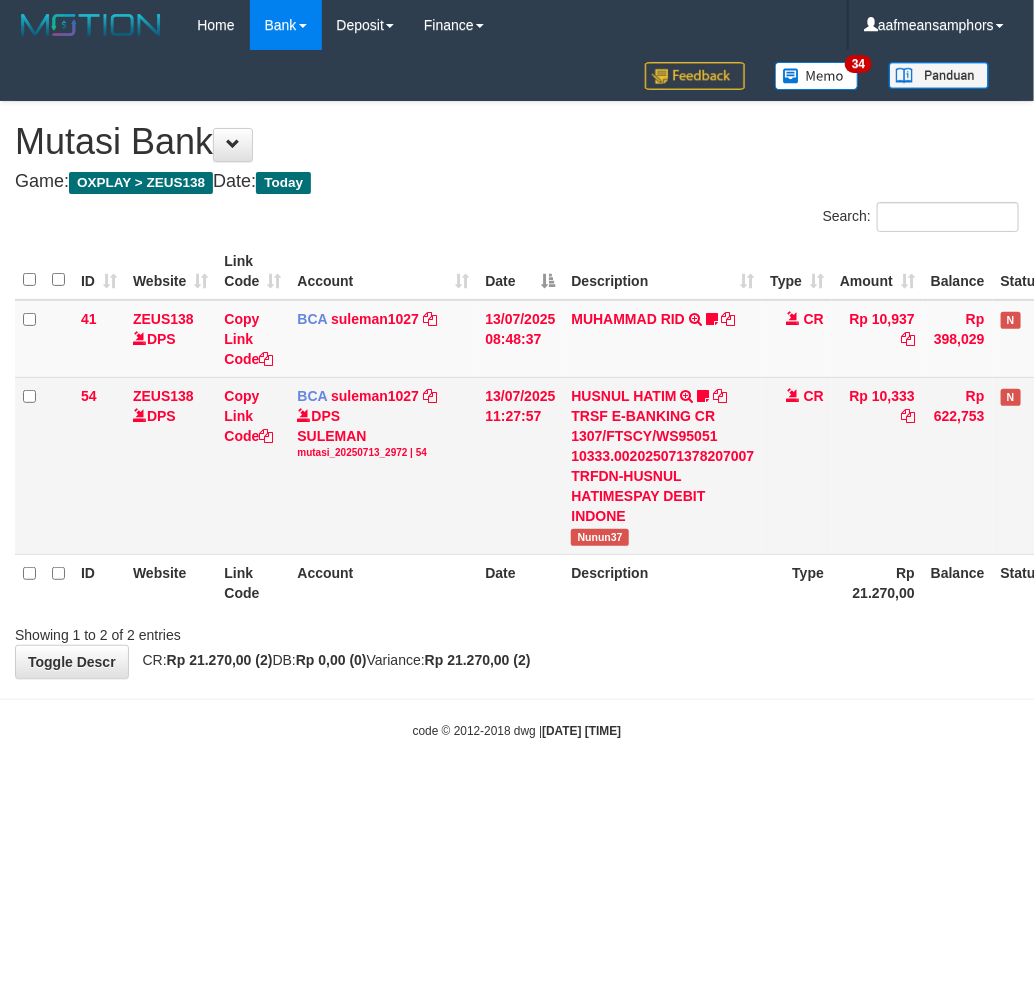 click on "Nunun37" at bounding box center (600, 537) 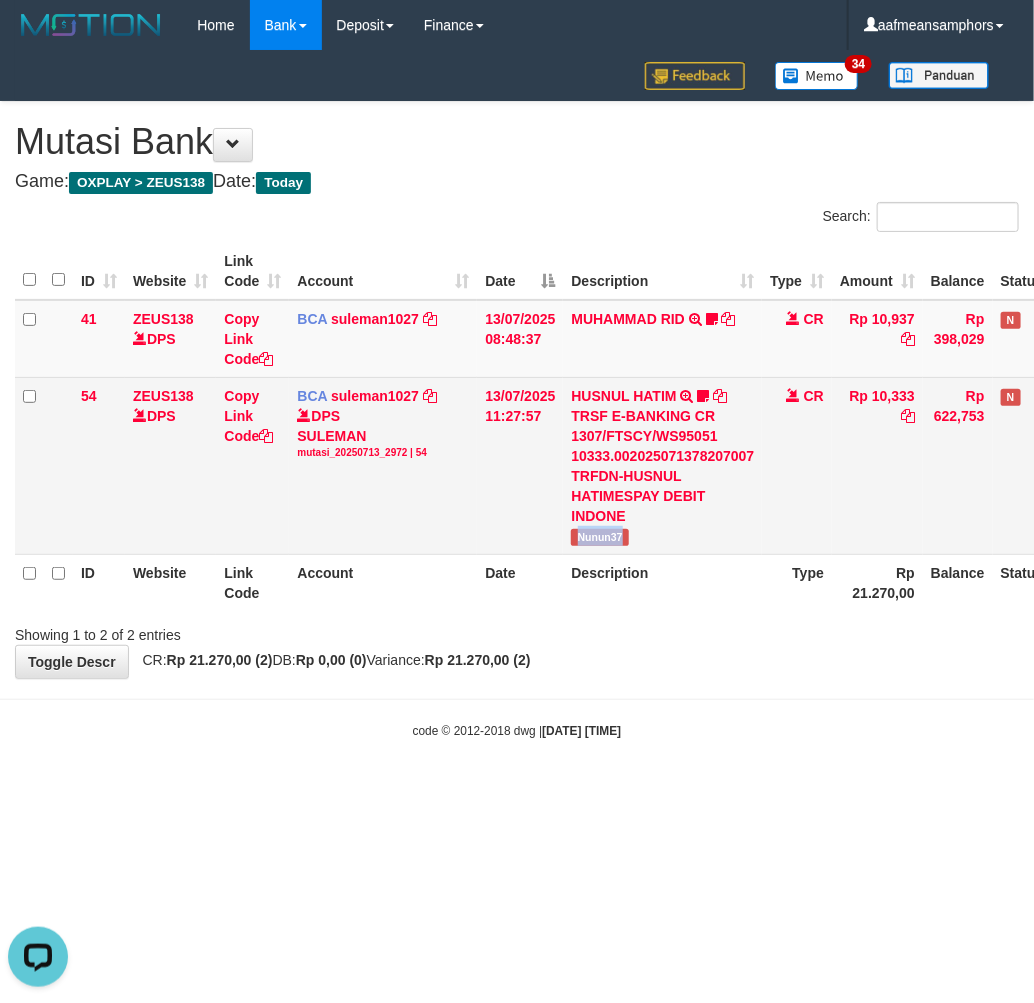 click on "Nunun37" at bounding box center [600, 537] 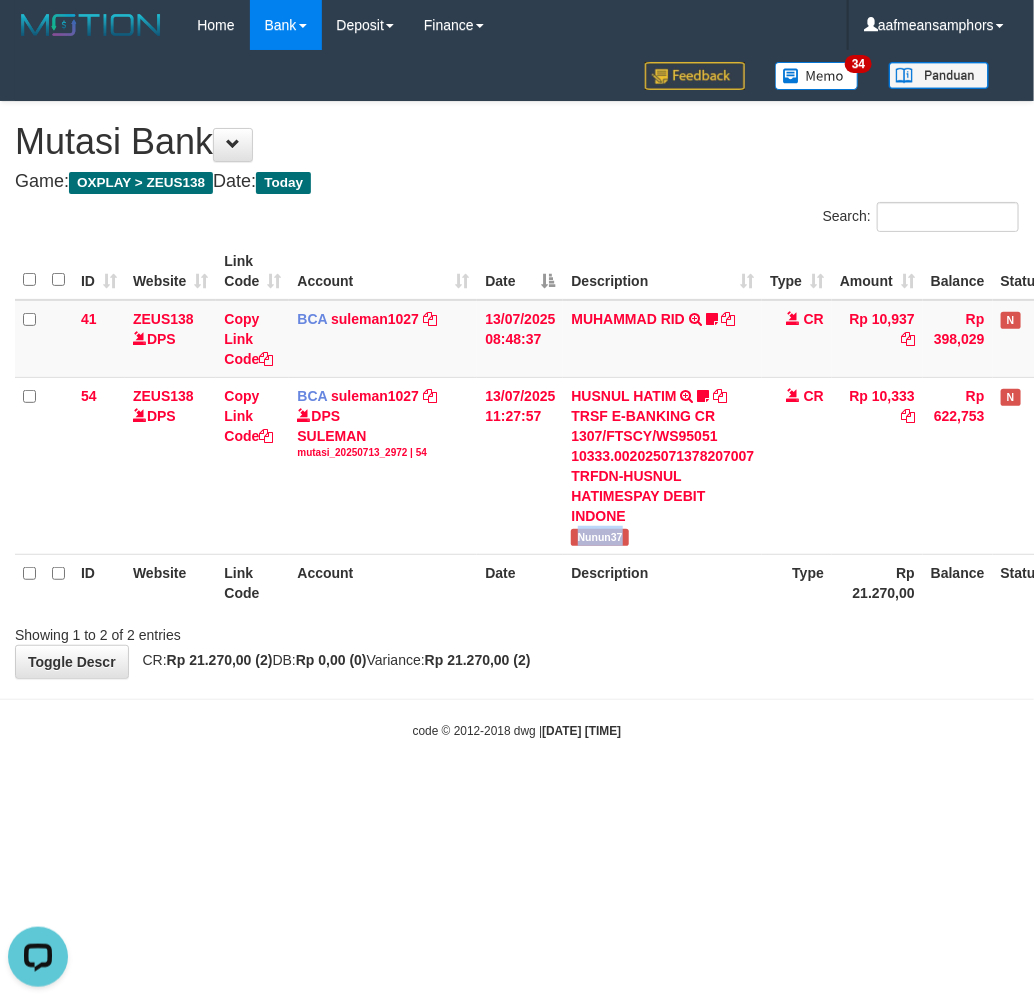 click on "Toggle navigation
Home
Bank
Account List
Load
By Website
Group
[OXPLAY]													ZEUS138
By Load Group (DPS)" at bounding box center [517, 395] 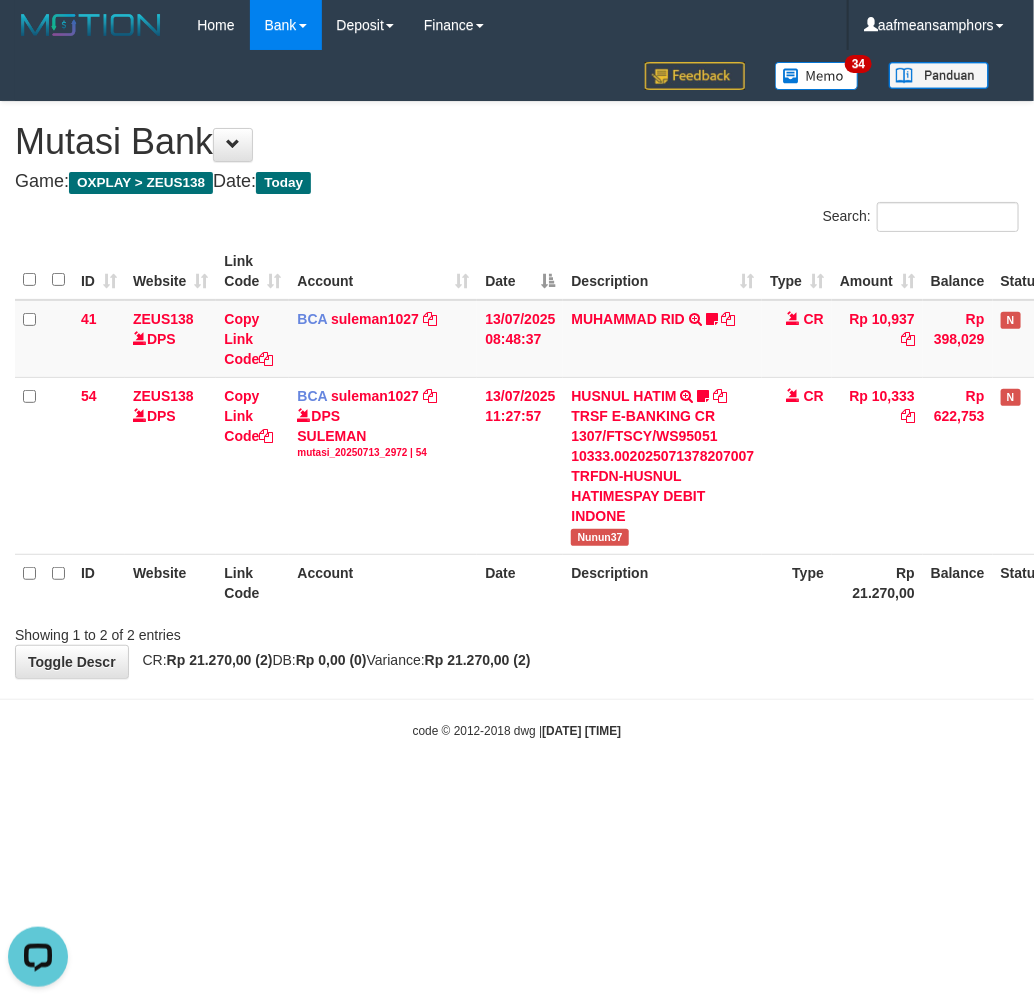 click on "Toggle navigation
Home
Bank
Account List
Load
By Website
Group
[OXPLAY]													ZEUS138
By Load Group (DPS)
Sync" at bounding box center (517, 395) 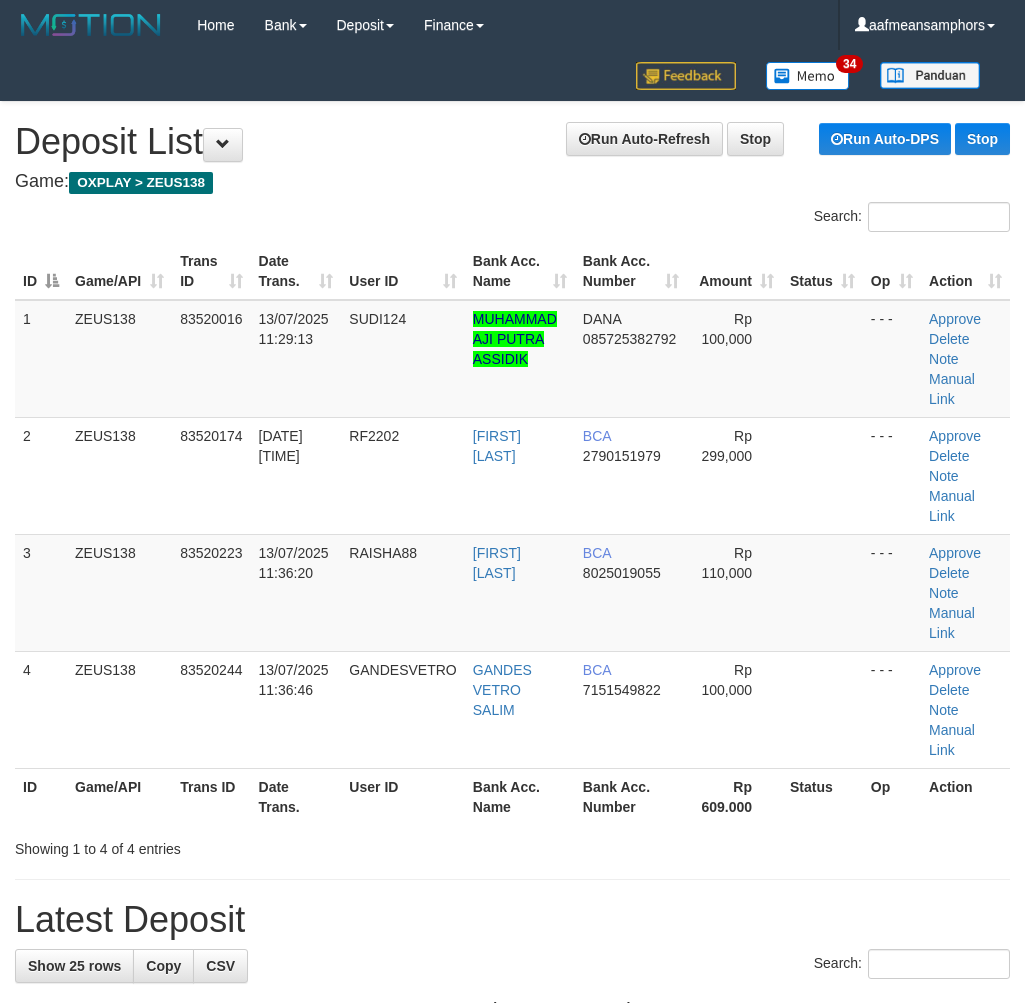 scroll, scrollTop: 0, scrollLeft: 0, axis: both 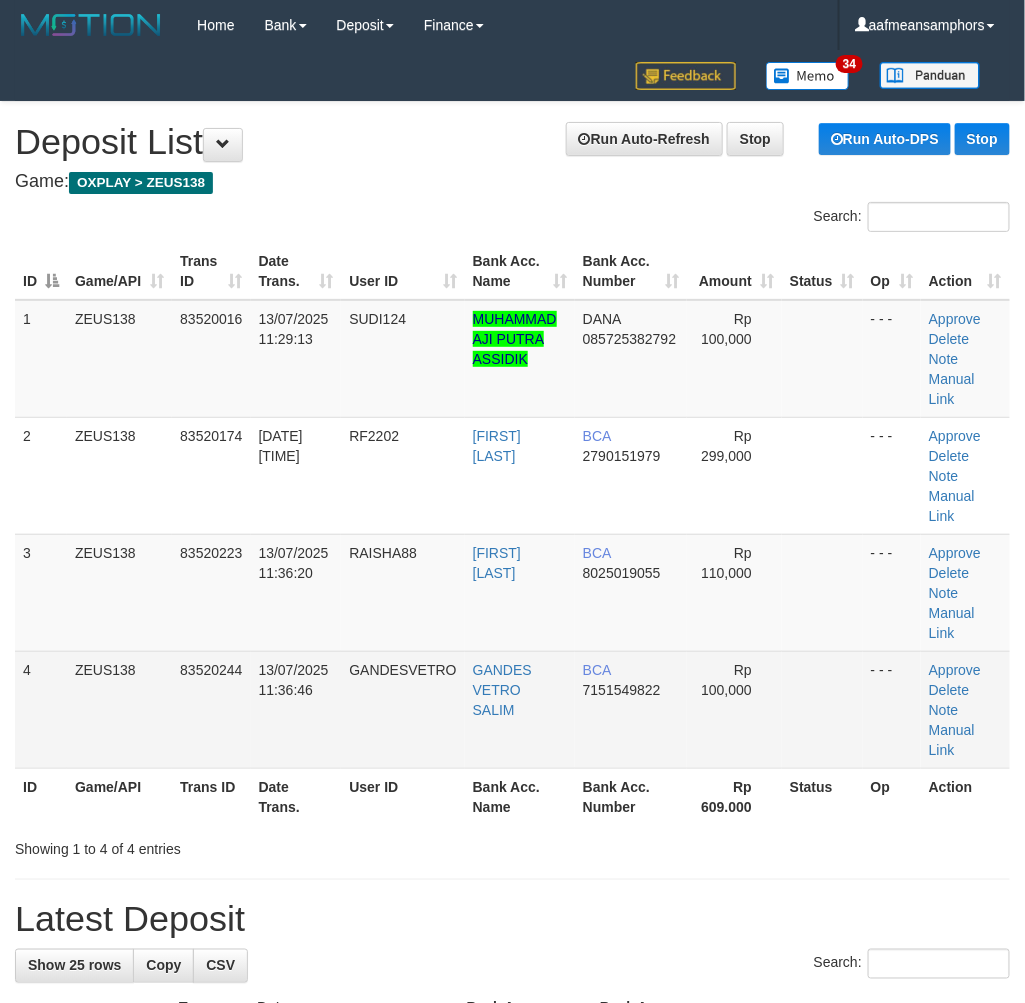 drag, startPoint x: 445, startPoint y: 715, endPoint x: 433, endPoint y: 652, distance: 64.132675 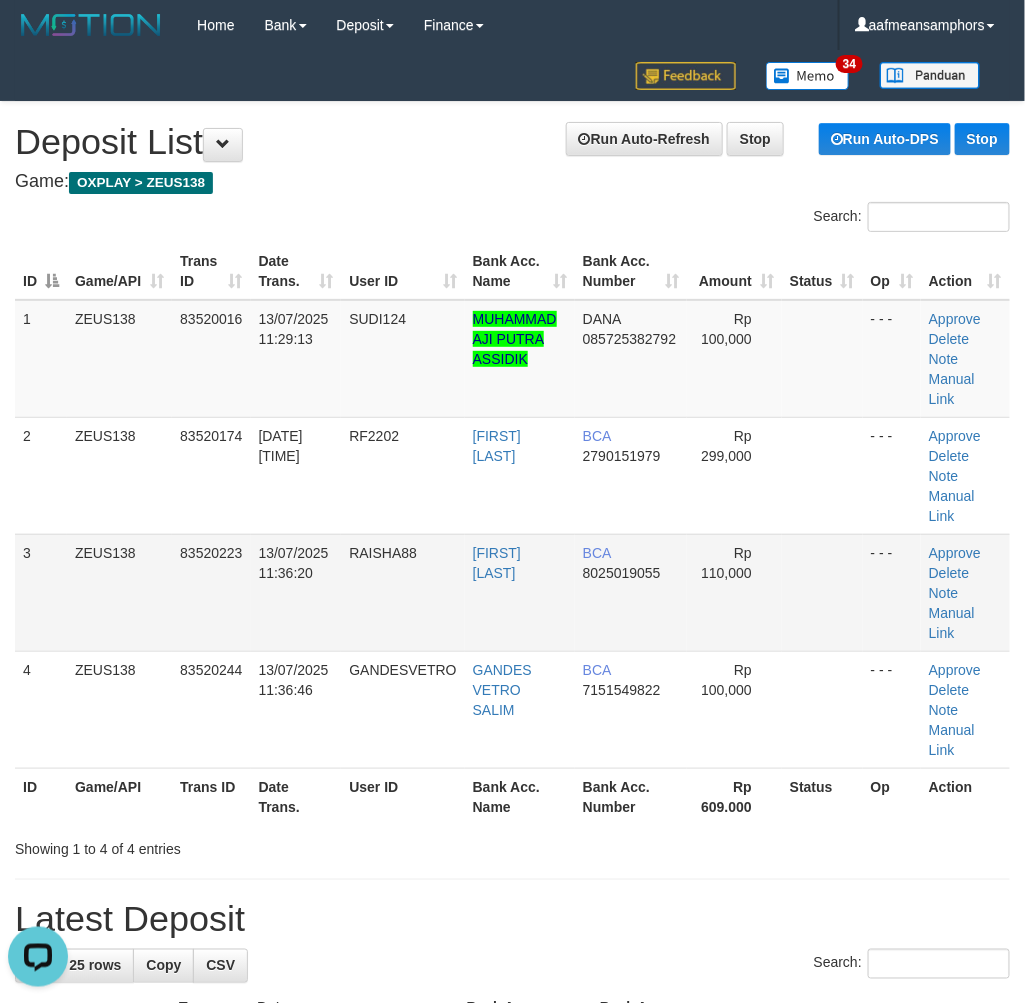 scroll, scrollTop: 0, scrollLeft: 0, axis: both 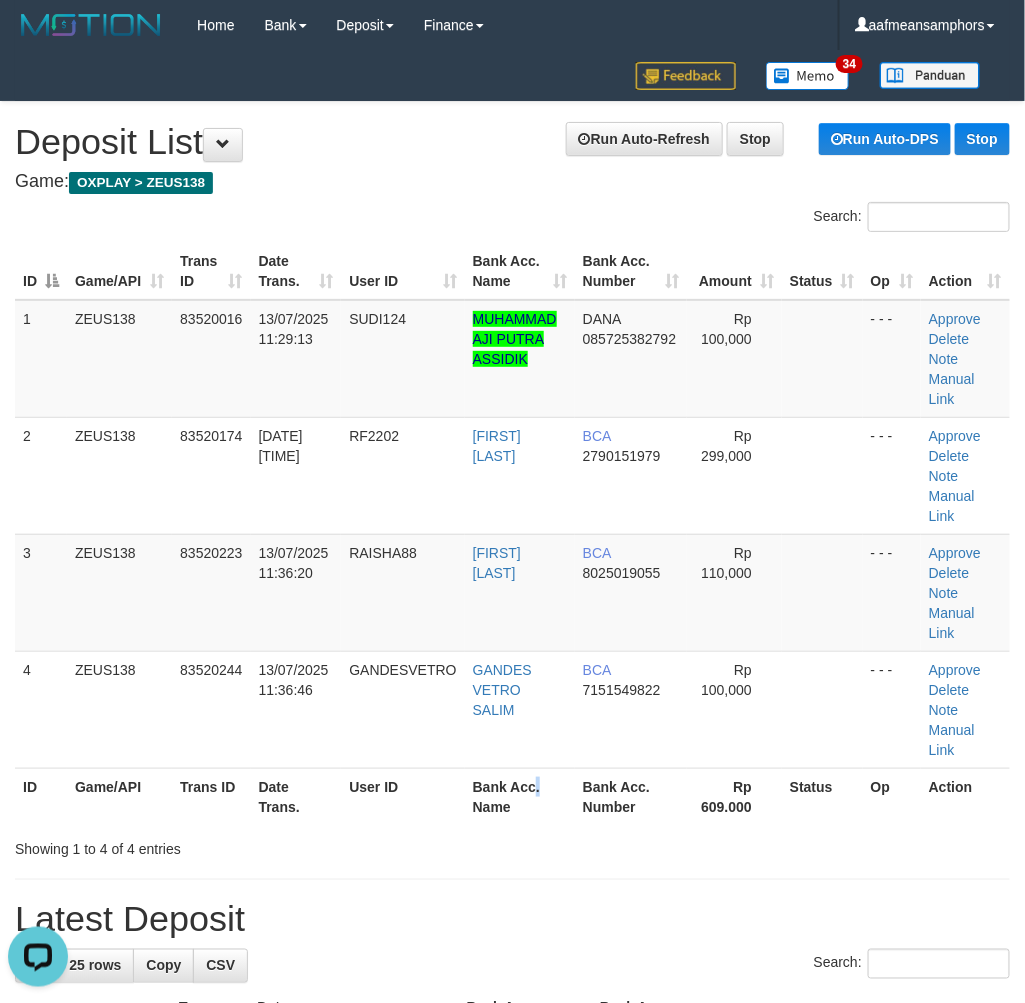 click on "Bank Acc. Name" at bounding box center (520, 796) 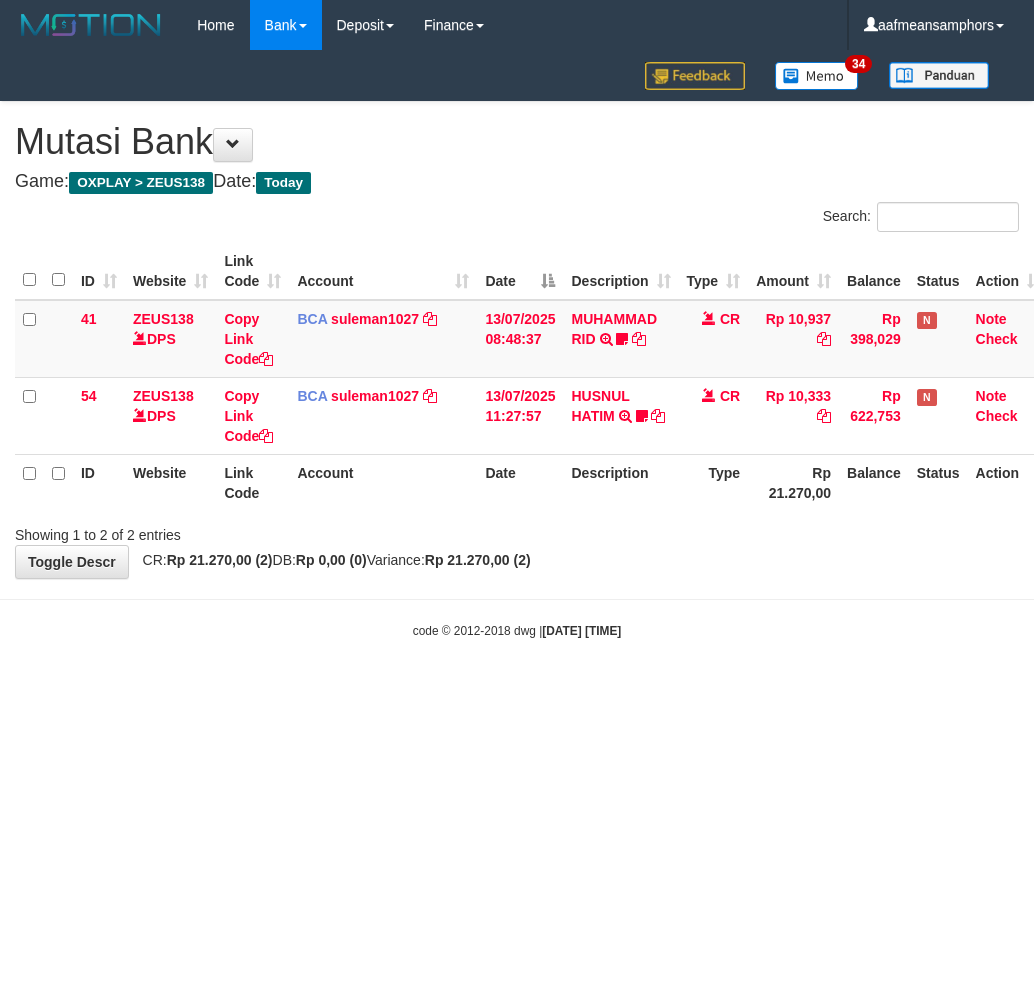 scroll, scrollTop: 0, scrollLeft: 0, axis: both 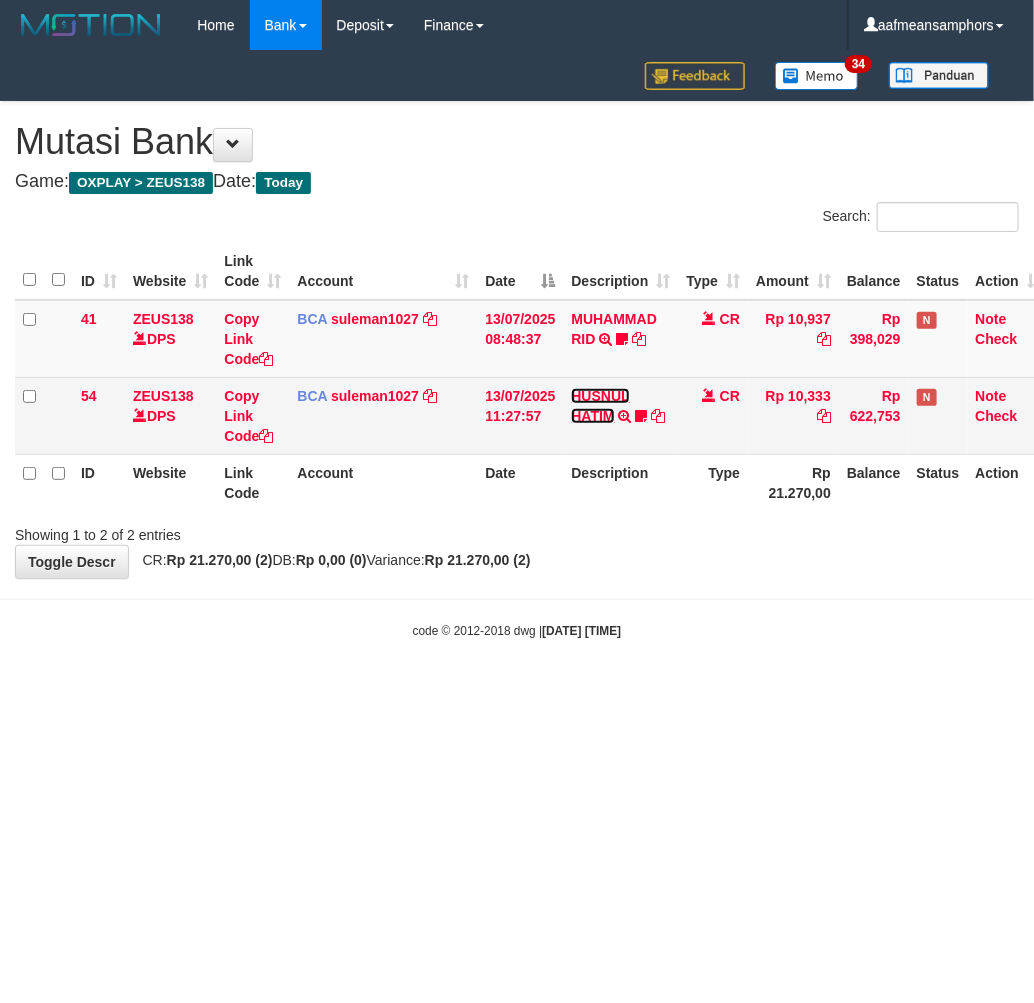 click on "HUSNUL HATIM" at bounding box center (600, 406) 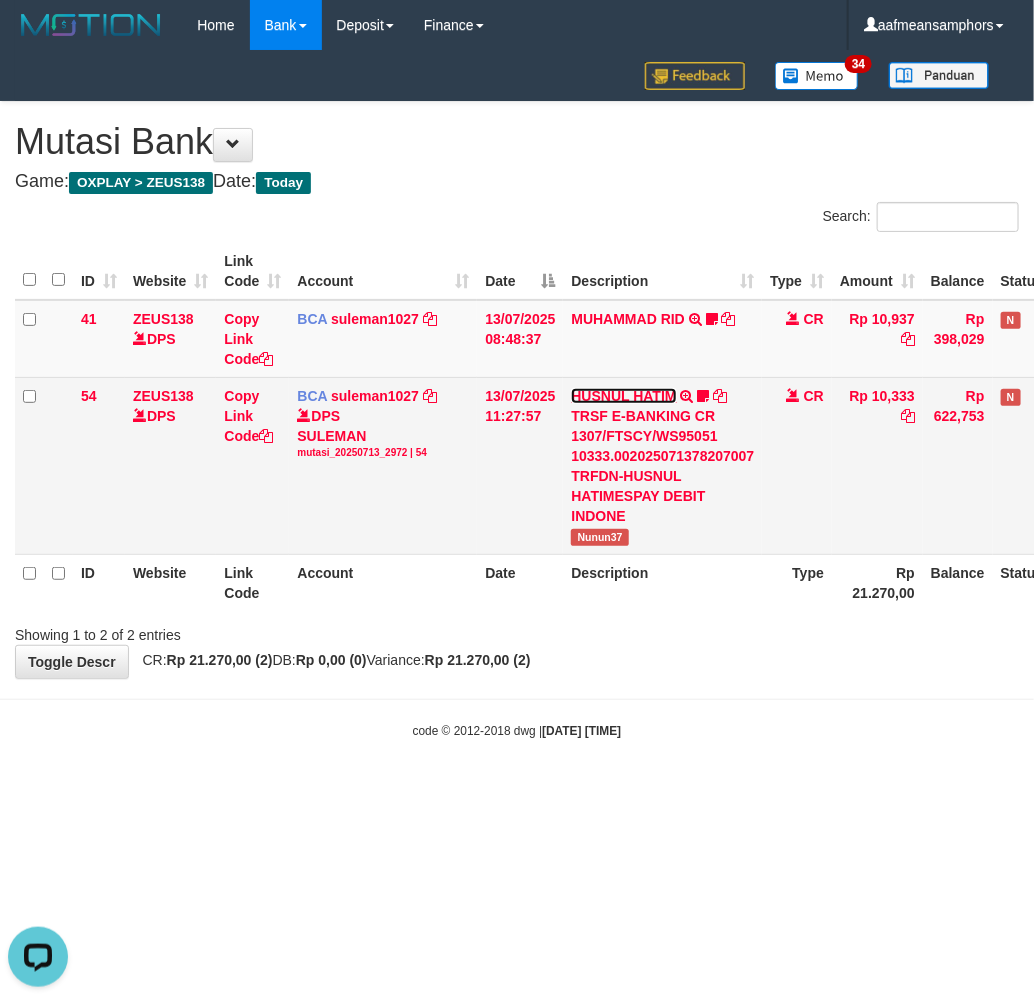 scroll, scrollTop: 0, scrollLeft: 0, axis: both 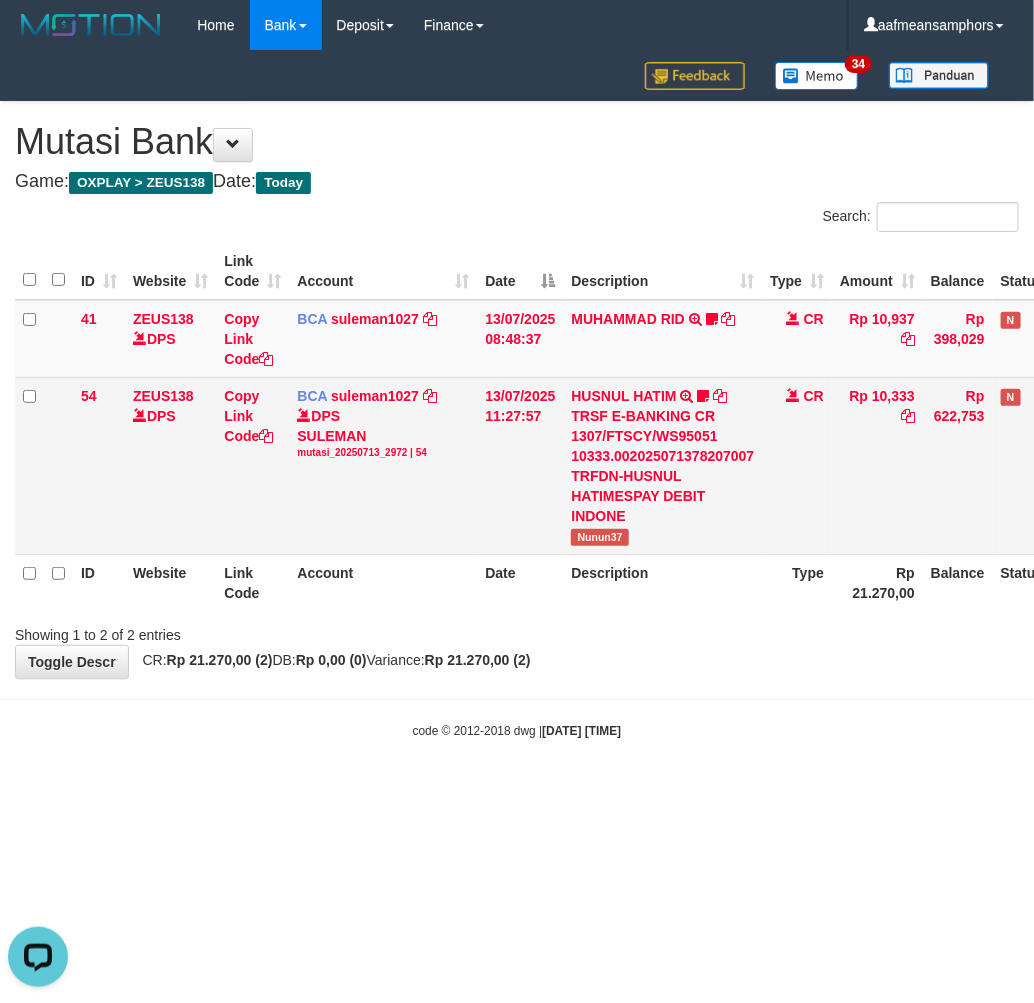 click on "Nunun37" at bounding box center [600, 537] 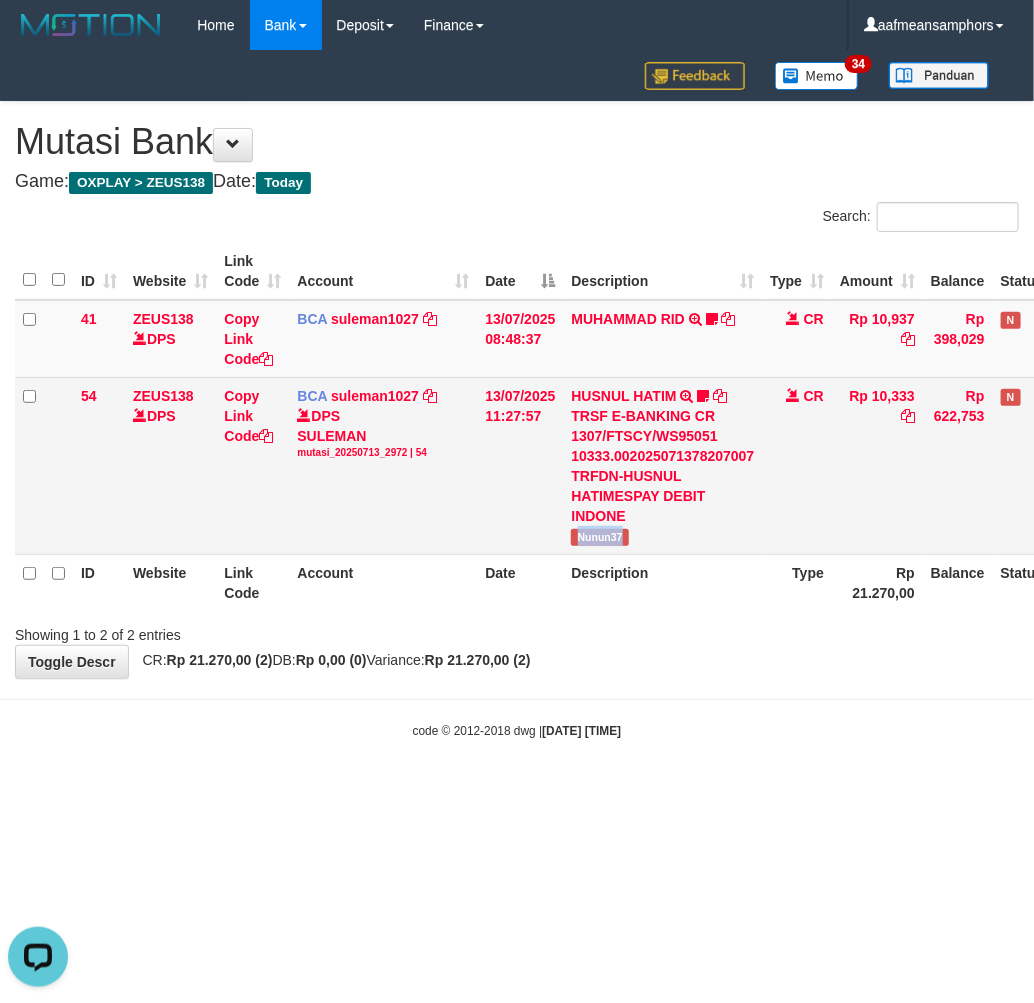 click on "Nunun37" at bounding box center (600, 537) 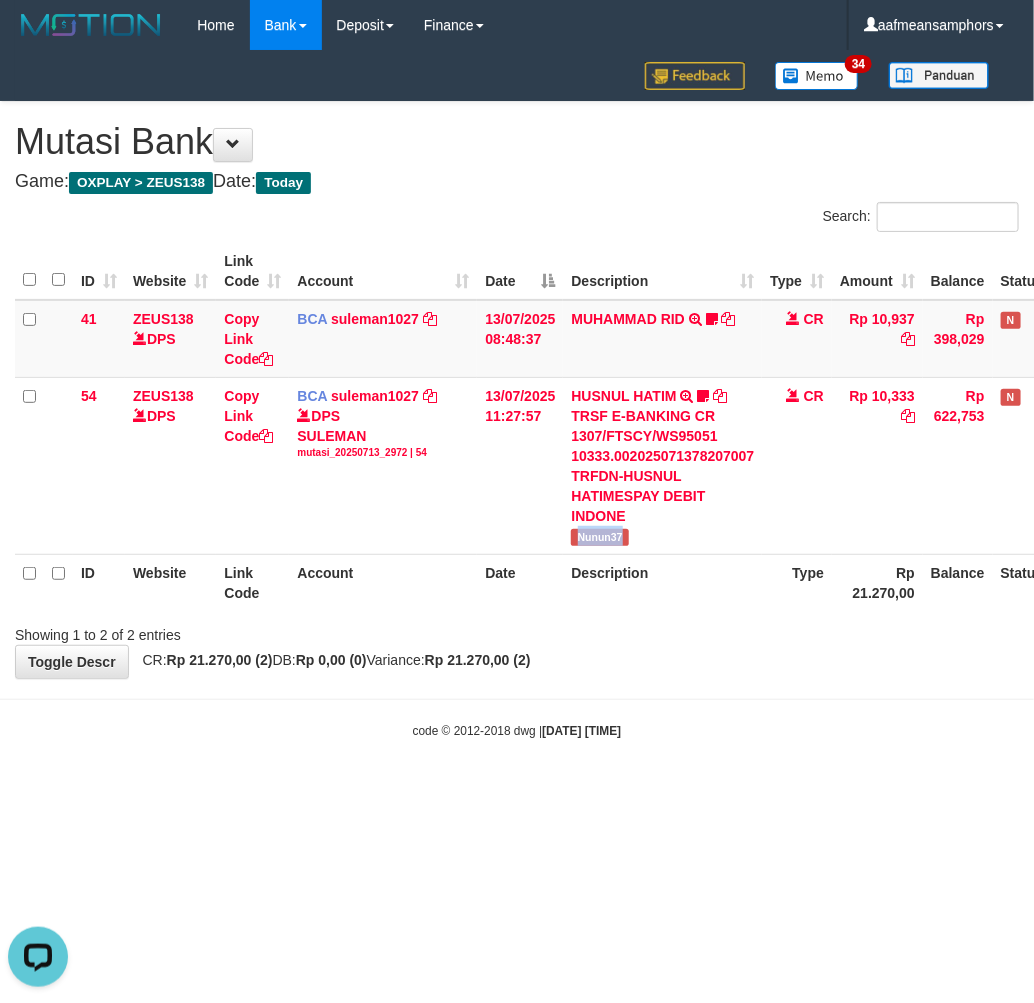 click on "Toggle navigation
Home
Bank
Account List
Load
By Website
Group
[OXPLAY]													ZEUS138
By Load Group (DPS)" at bounding box center [517, 395] 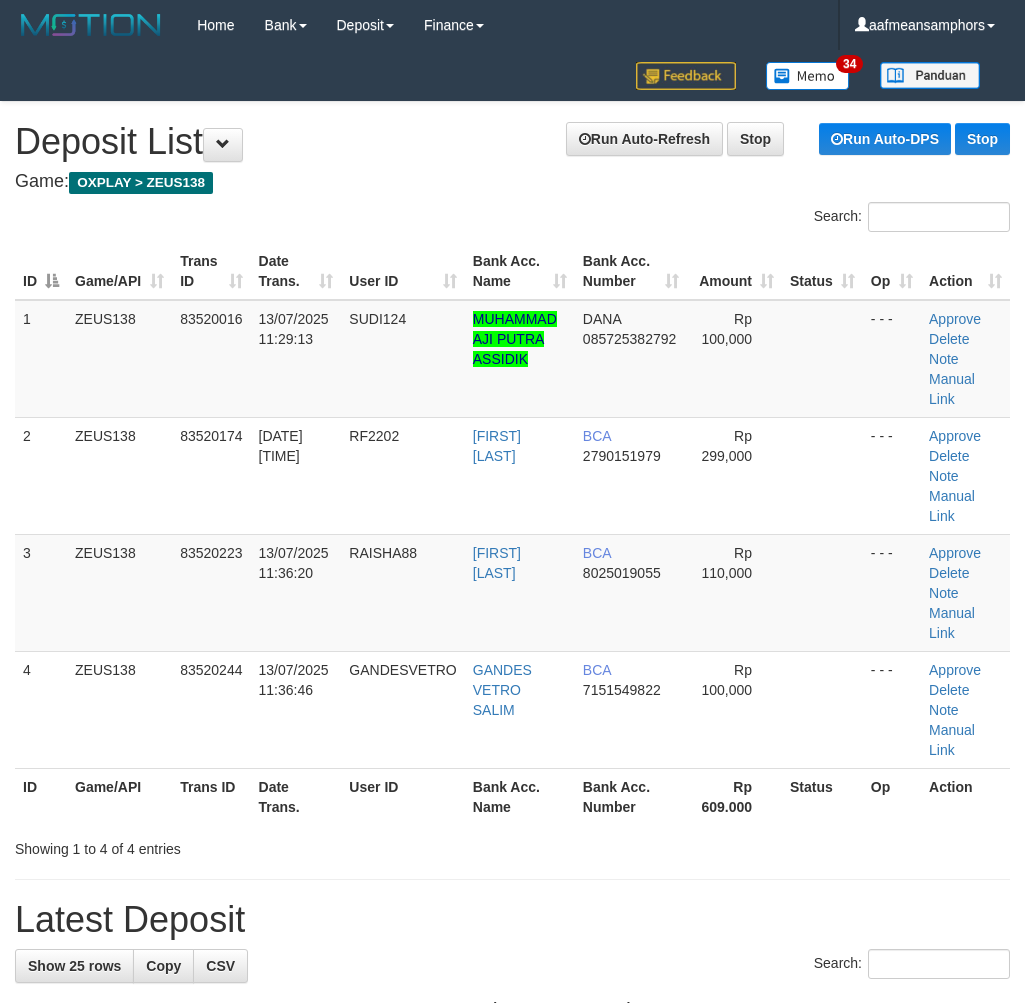 scroll, scrollTop: 0, scrollLeft: 0, axis: both 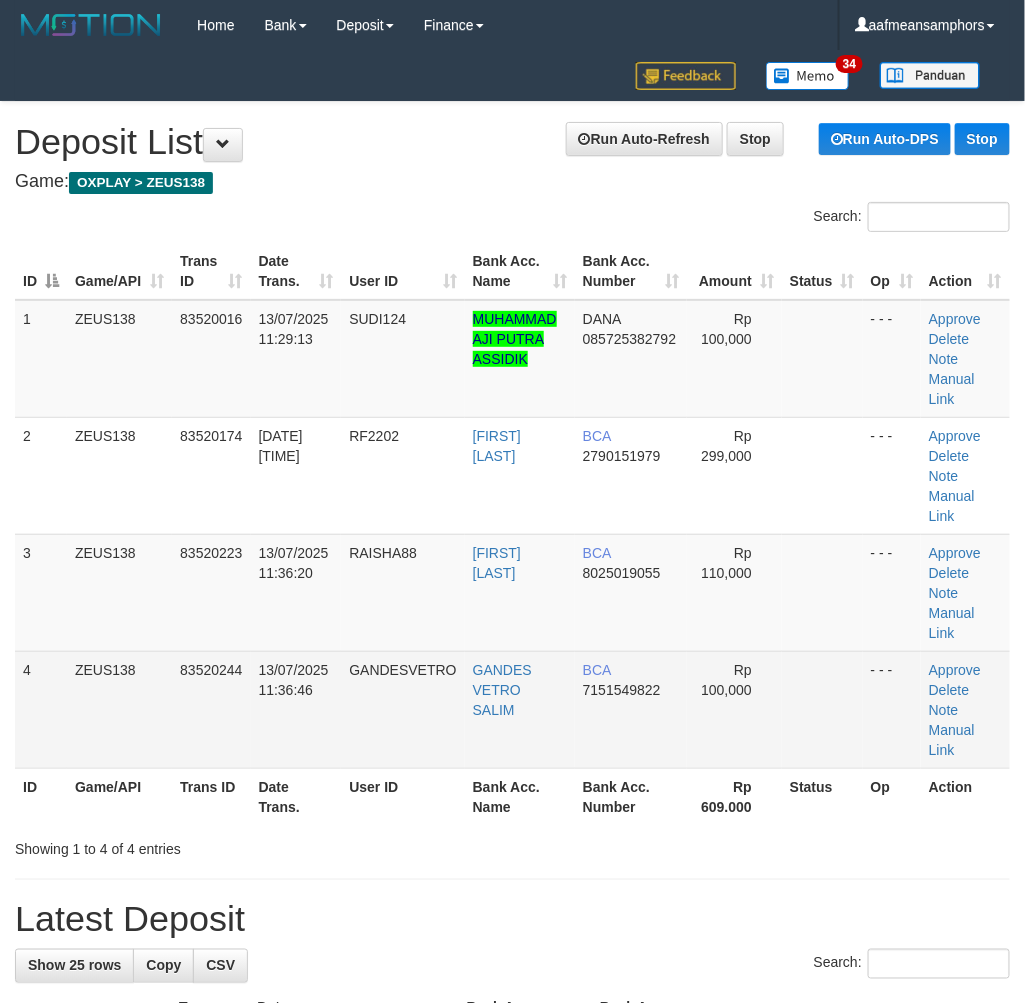 click on "4
ZEUS138
83520244
13/07/2025 11:36:46
GANDESVETRO
GANDES VETRO SALIM
BCA
7151549822
Rp 100,000
- - -
Approve
Delete
Note
Manual Link" at bounding box center [512, 709] 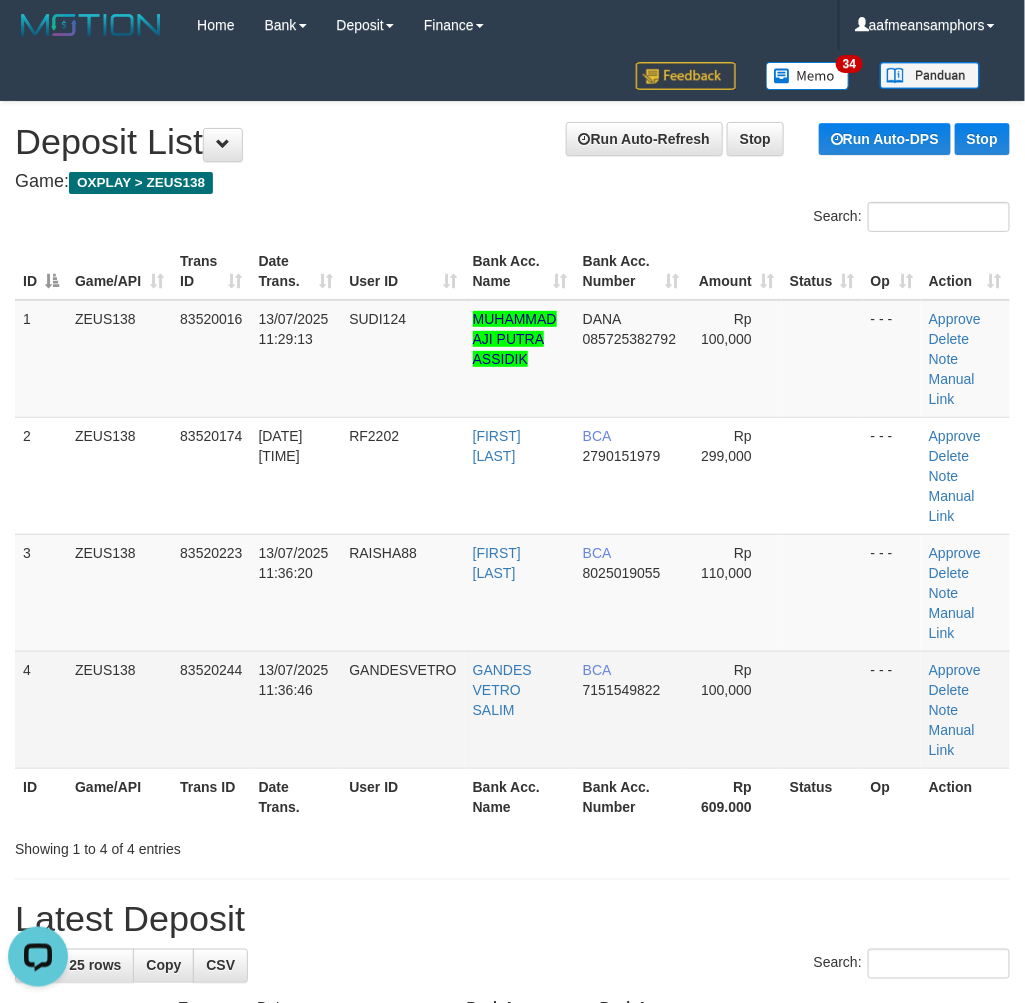 scroll, scrollTop: 0, scrollLeft: 0, axis: both 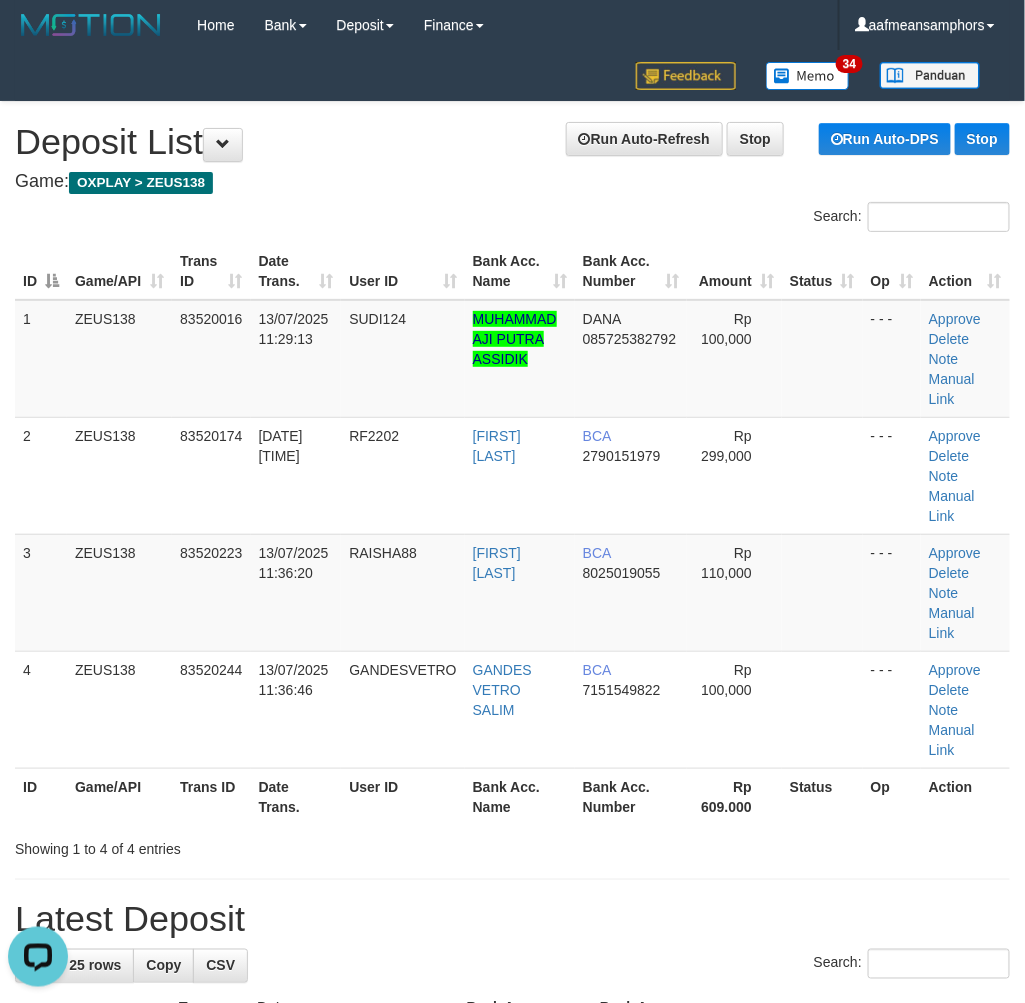 click on "User ID" at bounding box center (402, 796) 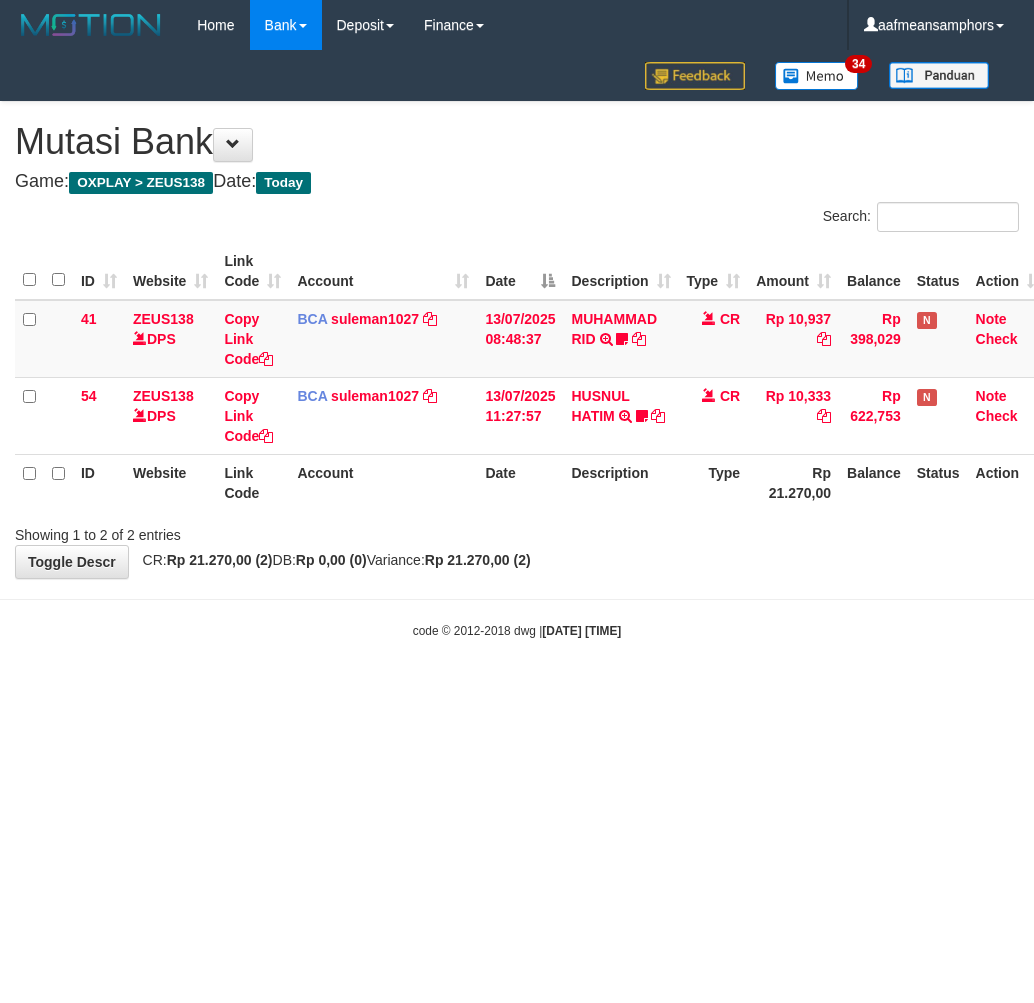 click on "Toggle navigation
Home
Bank
Account List
Load
By Website
Group
[OXPLAY]													ZEUS138
By Load Group (DPS)
Sync" at bounding box center (517, 345) 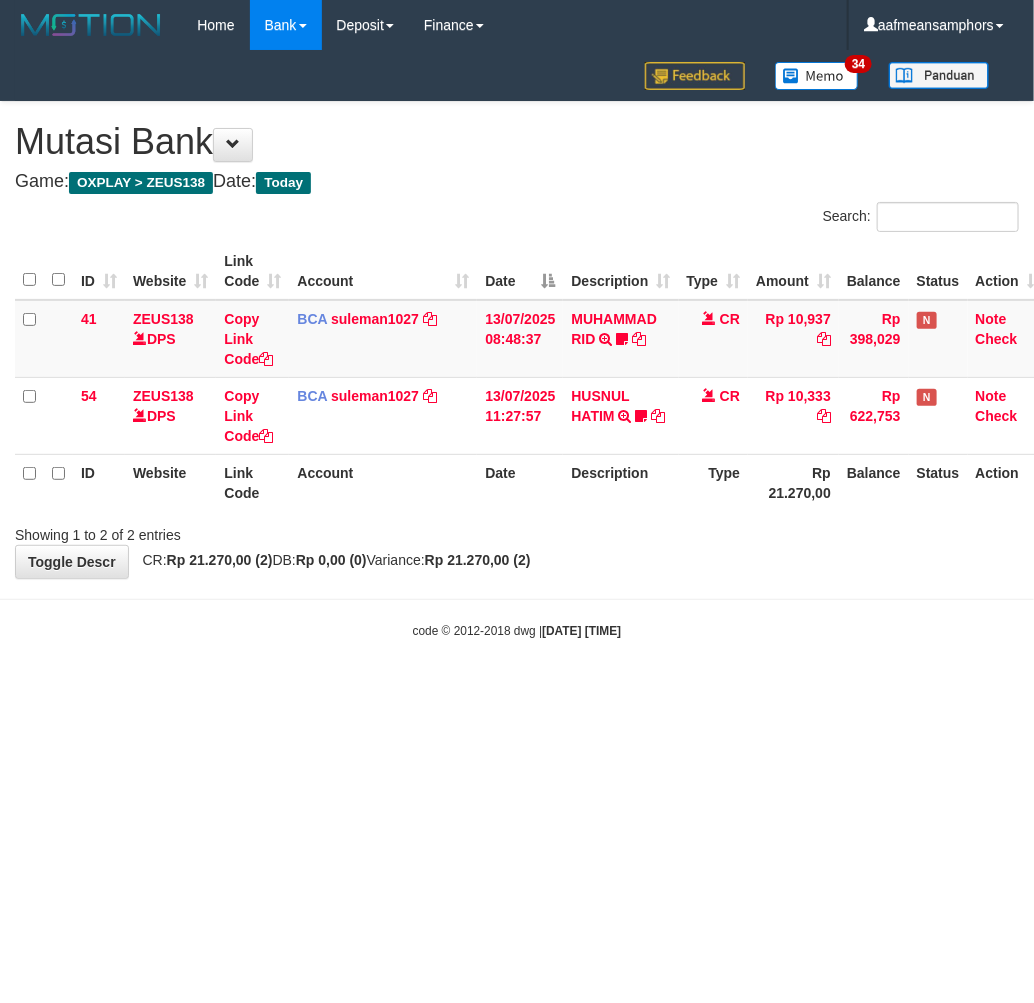 click on "Toggle navigation
Home
Bank
Account List
Load
By Website
Group
[OXPLAY]													ZEUS138
By Load Group (DPS)
Sync" at bounding box center [517, 345] 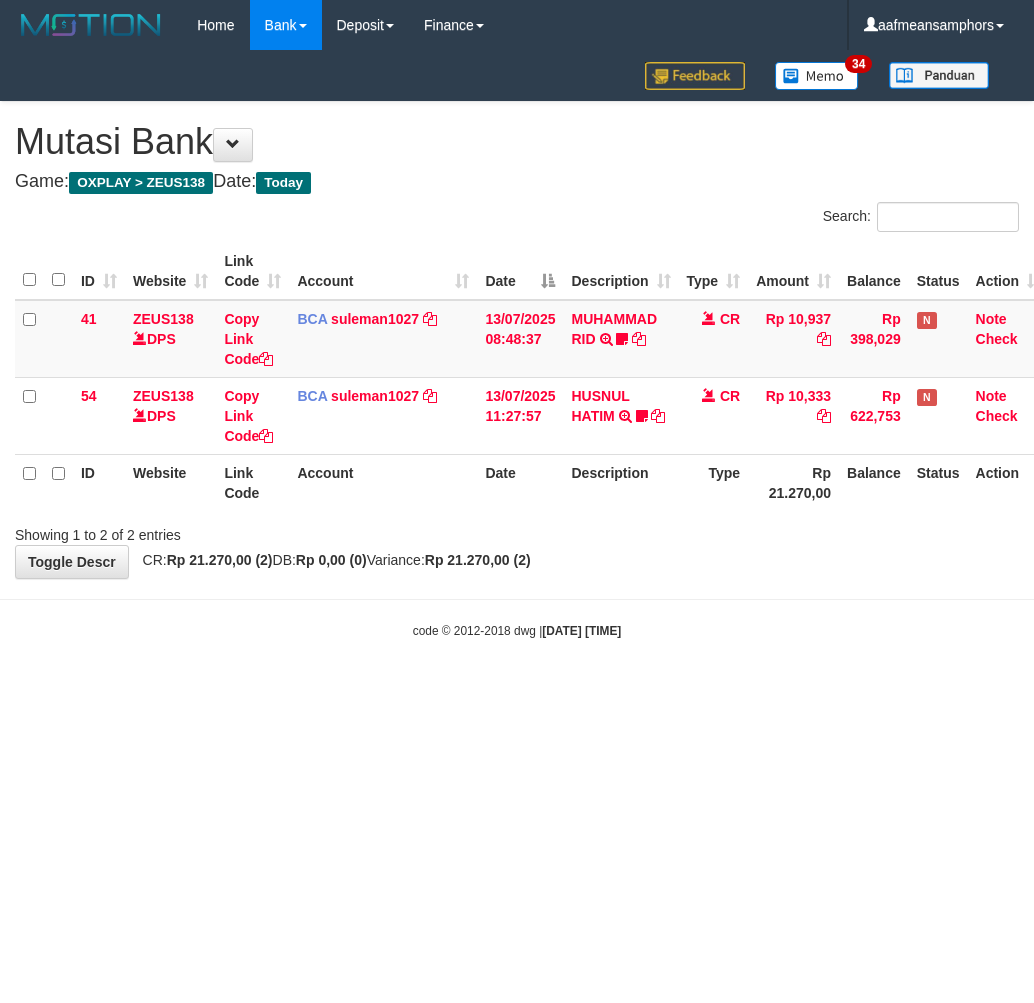 scroll, scrollTop: 0, scrollLeft: 0, axis: both 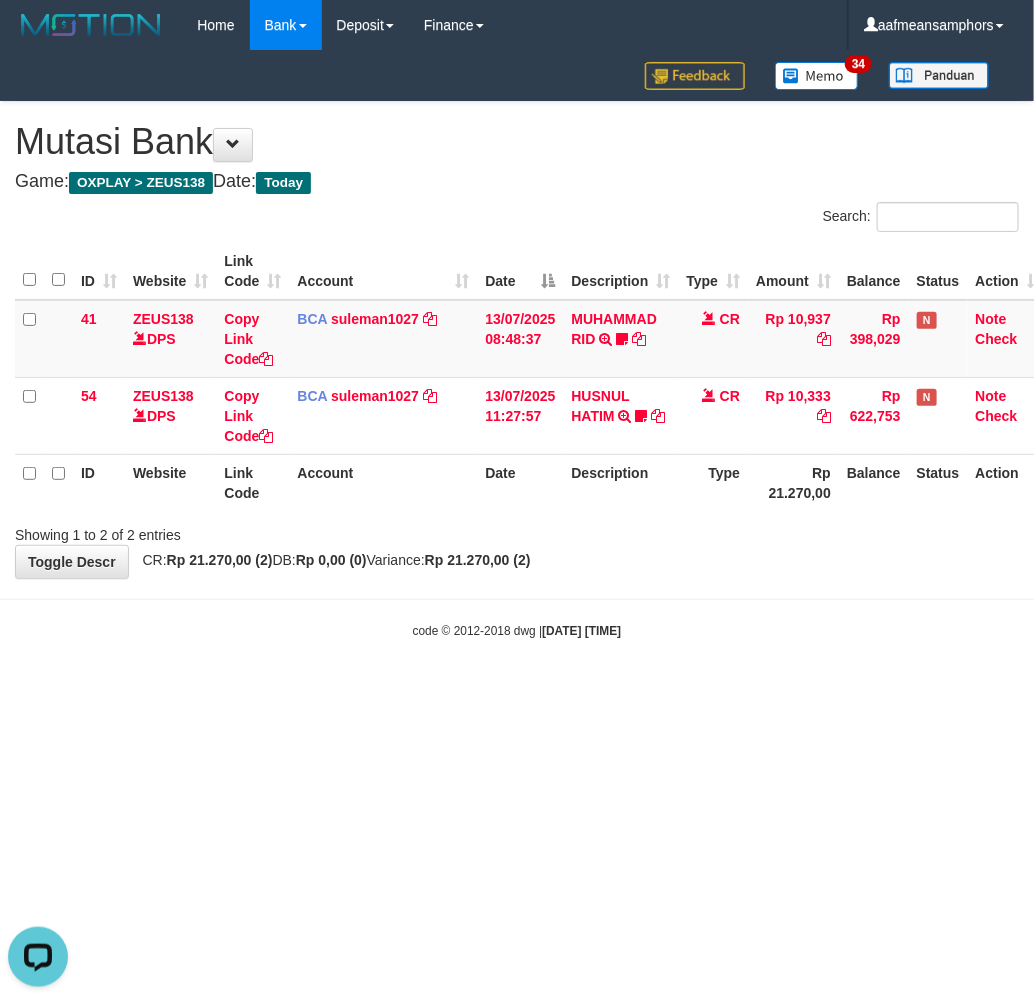 click on "Toggle navigation
Home
Bank
Account List
Load
By Website
Group
[OXPLAY]													ZEUS138
By Load Group (DPS)
Sync" at bounding box center [517, 345] 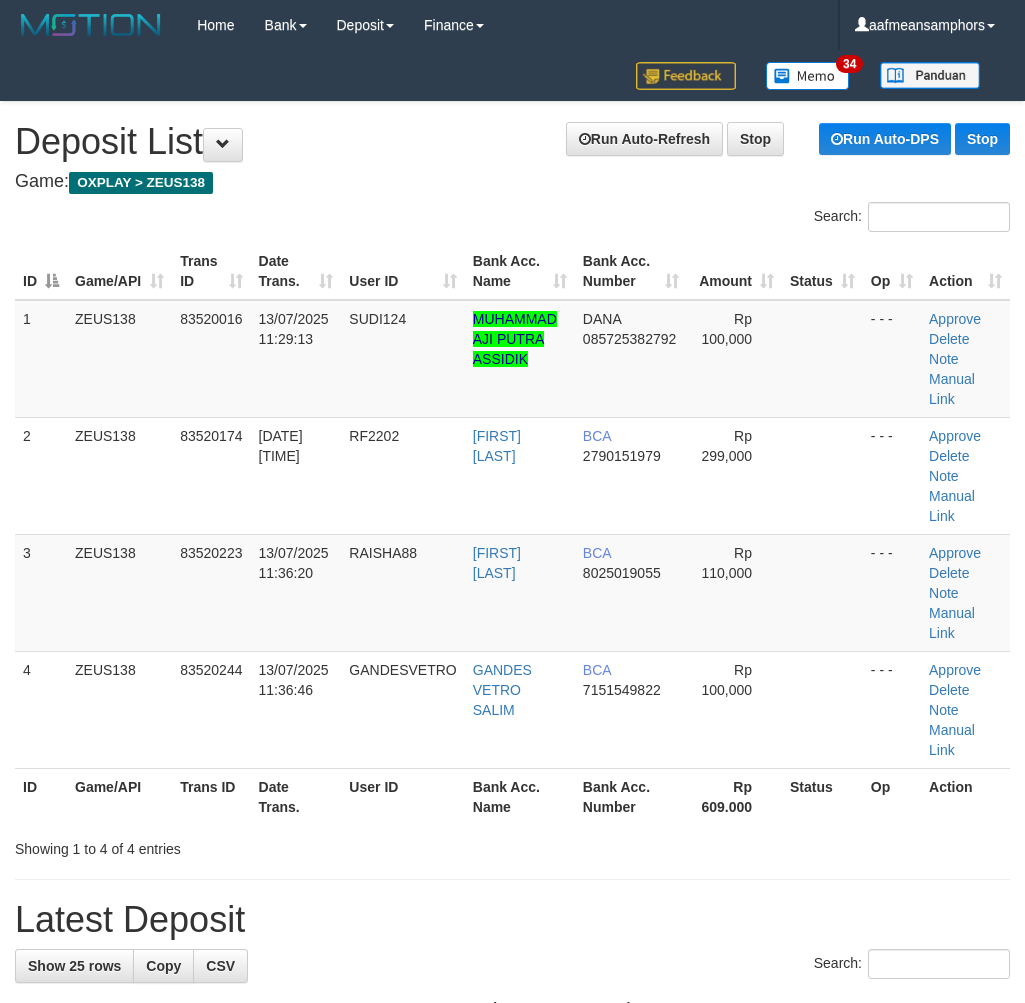 scroll, scrollTop: 0, scrollLeft: 0, axis: both 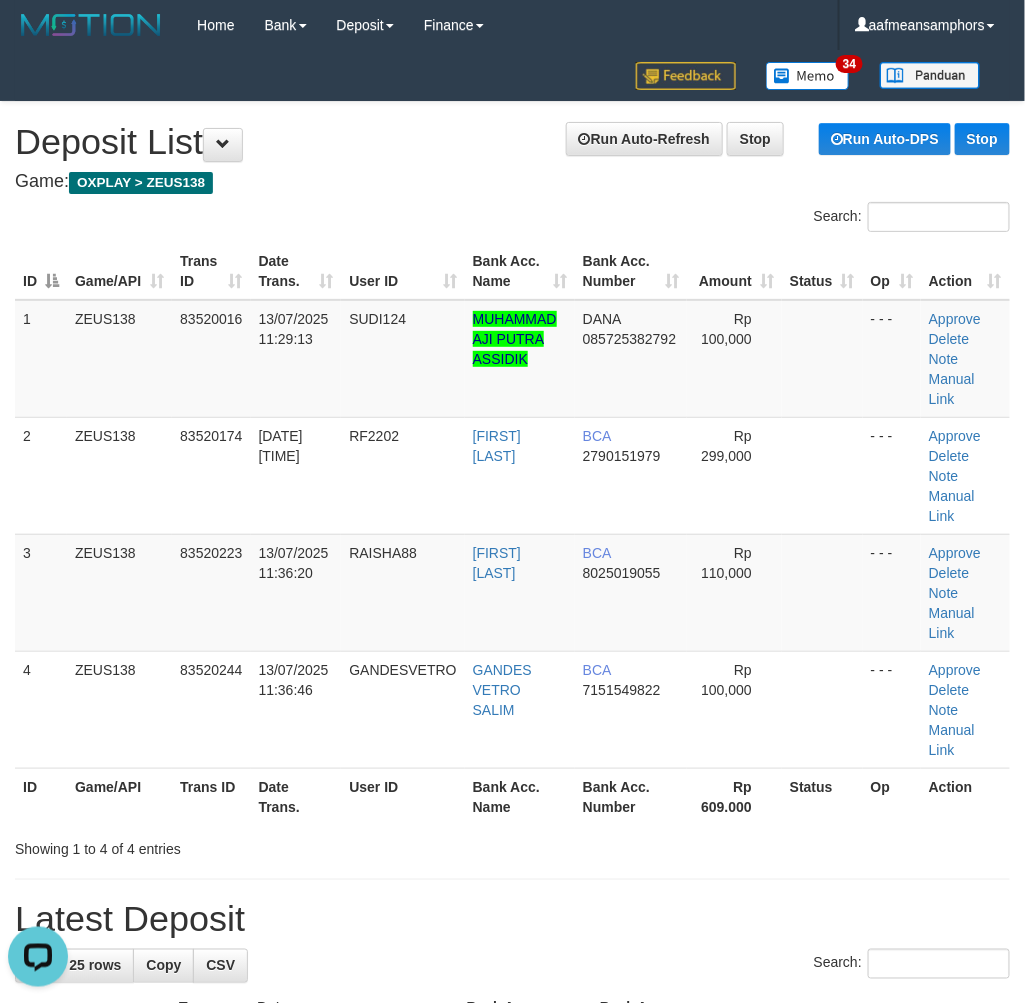 click on "**********" at bounding box center (512, 1354) 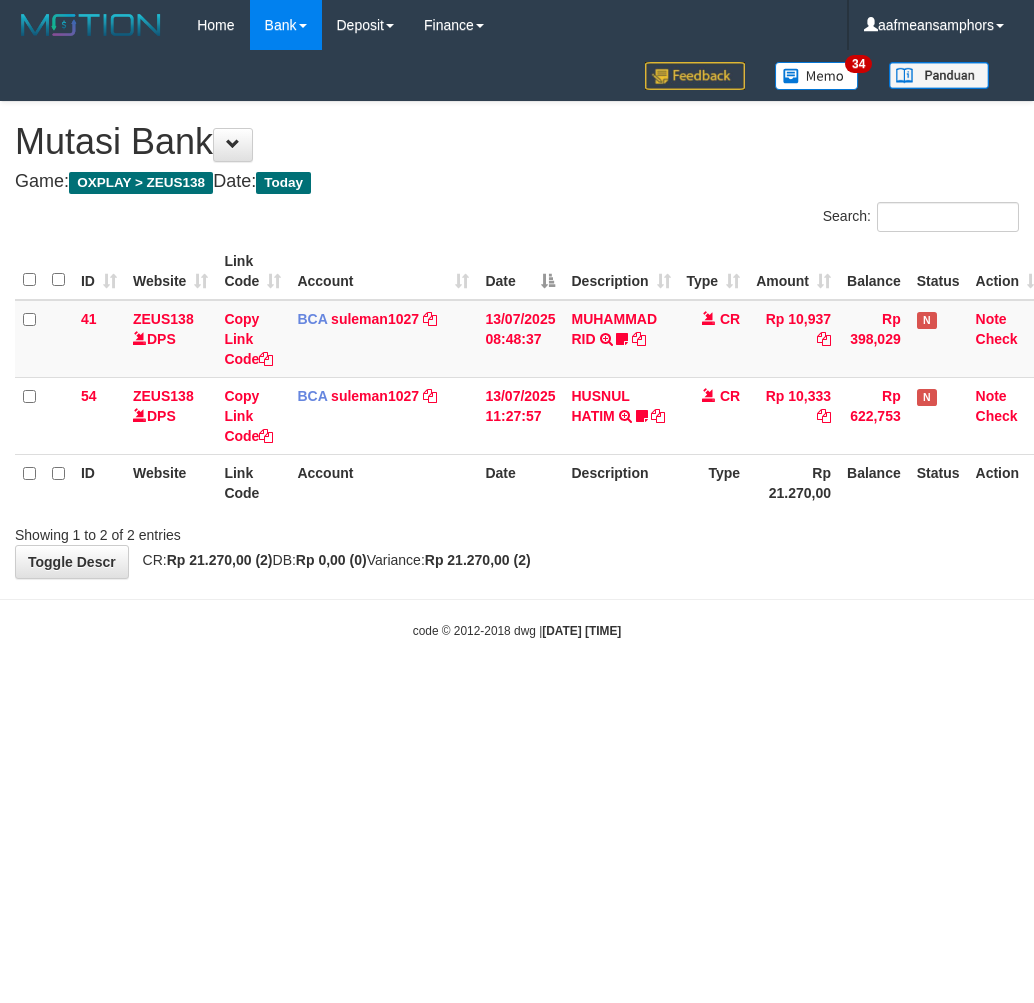 scroll, scrollTop: 0, scrollLeft: 0, axis: both 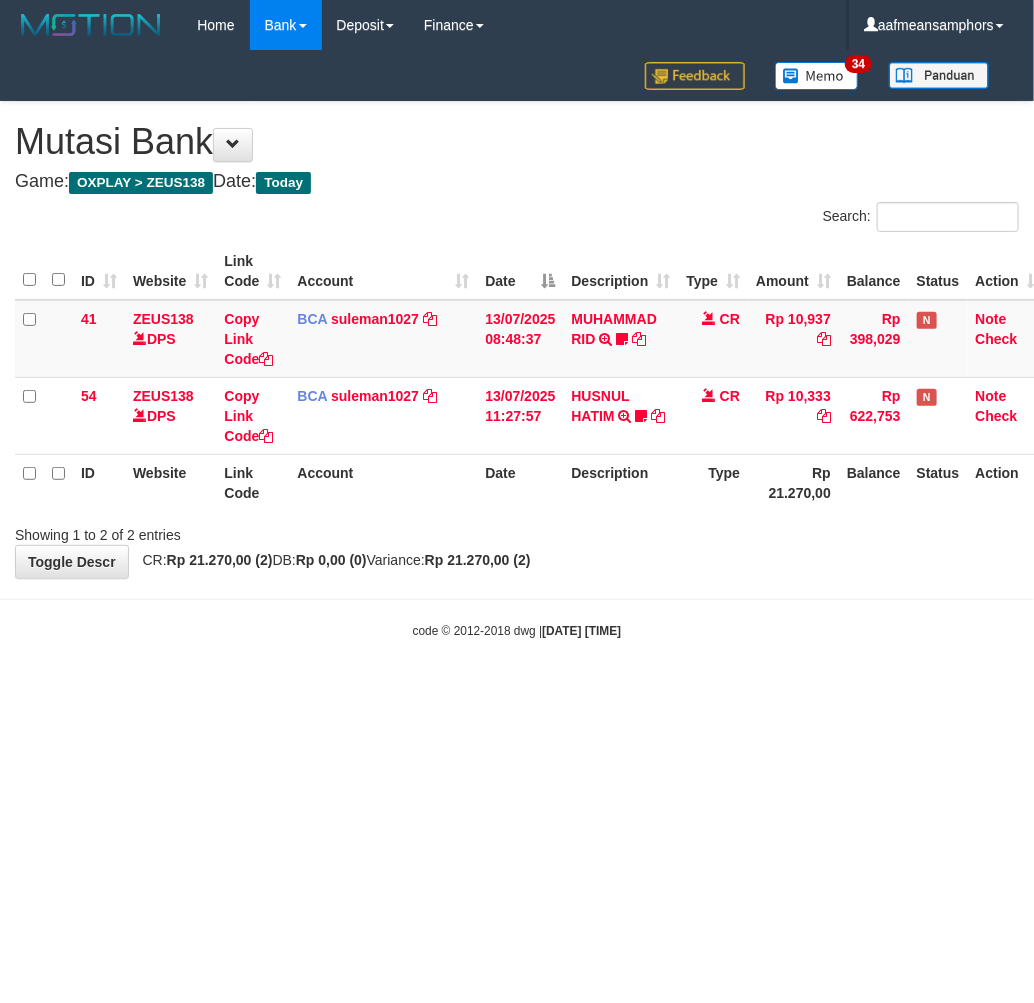 drag, startPoint x: 0, startPoint y: 0, endPoint x: 746, endPoint y: 733, distance: 1045.8513 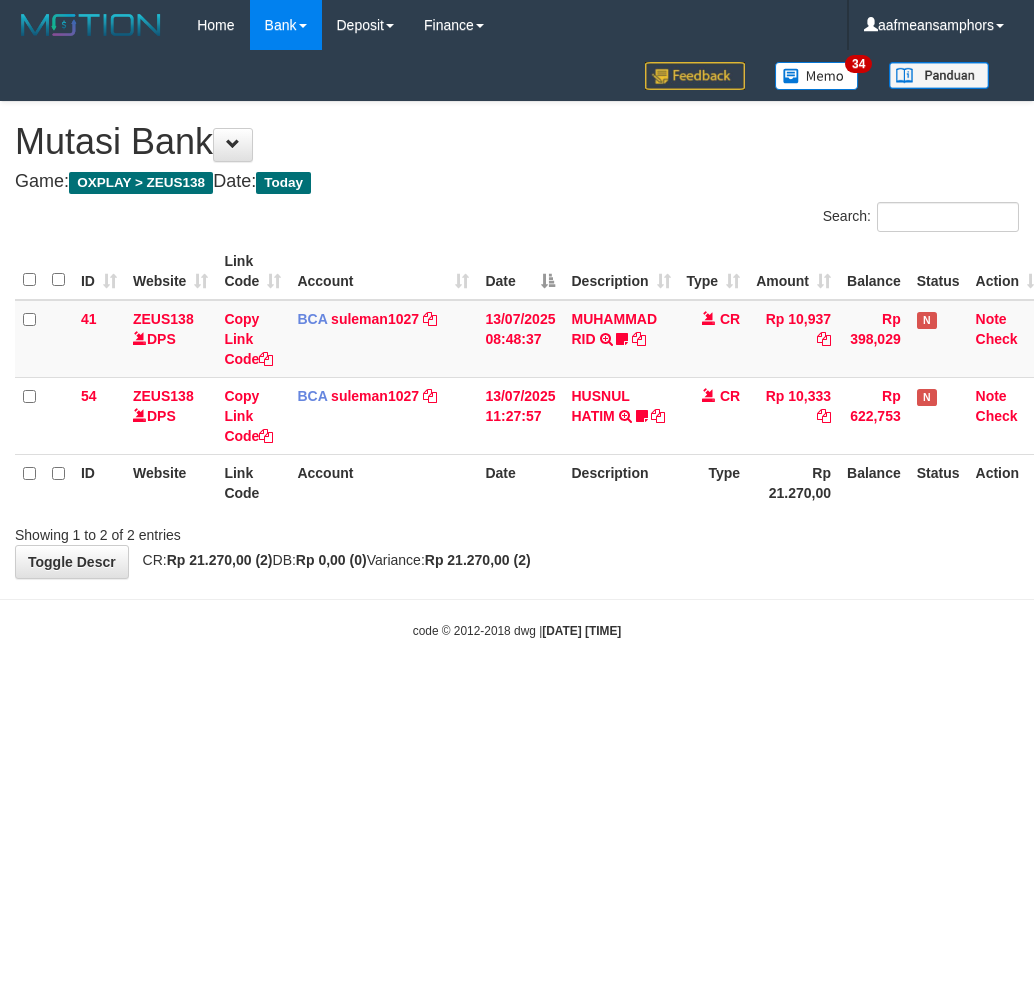 scroll, scrollTop: 0, scrollLeft: 0, axis: both 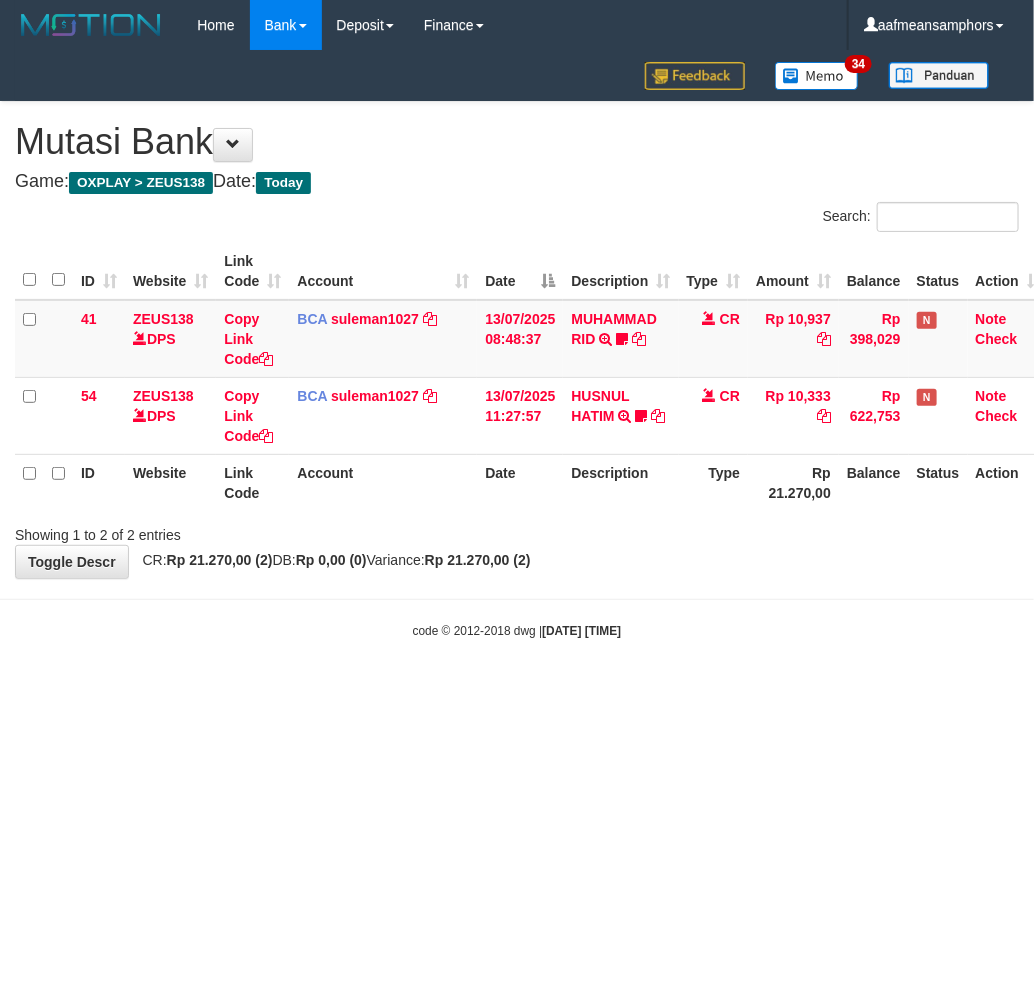 drag, startPoint x: 715, startPoint y: 795, endPoint x: 794, endPoint y: 768, distance: 83.48653 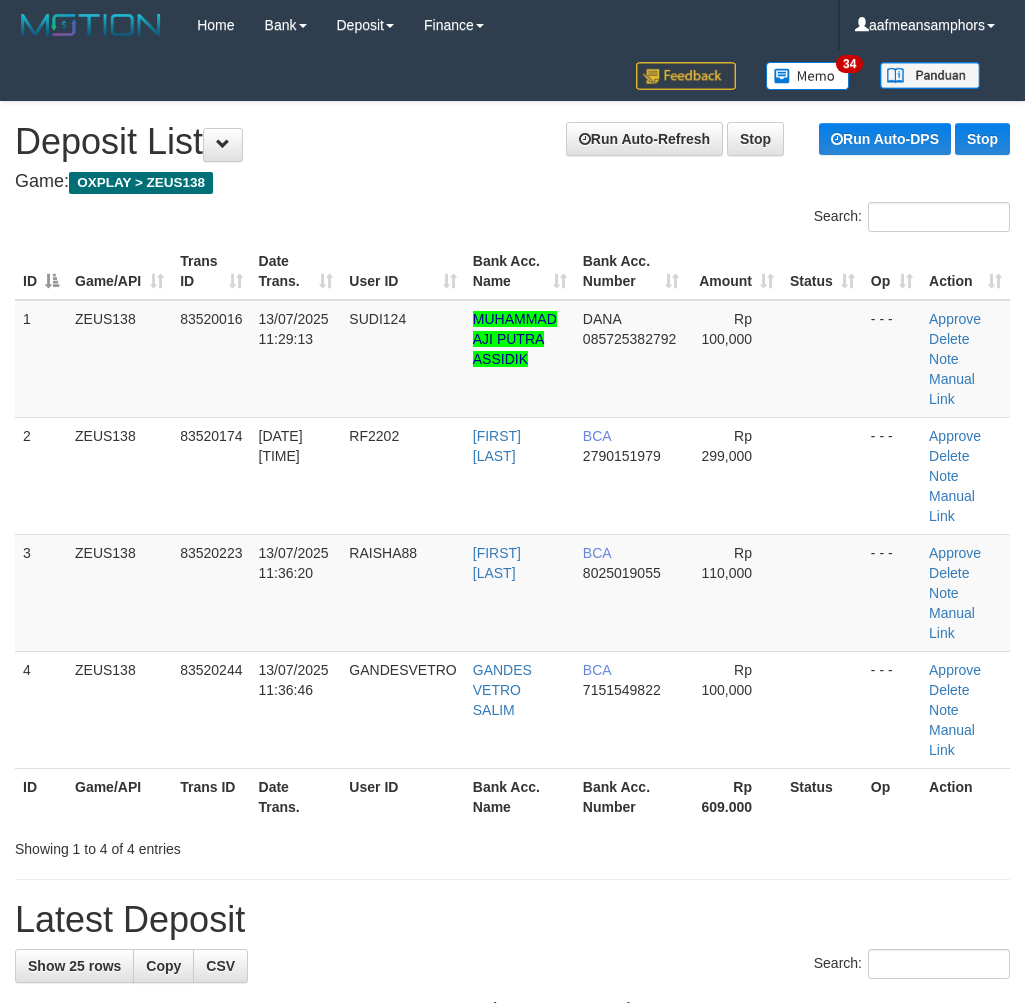scroll, scrollTop: 0, scrollLeft: 0, axis: both 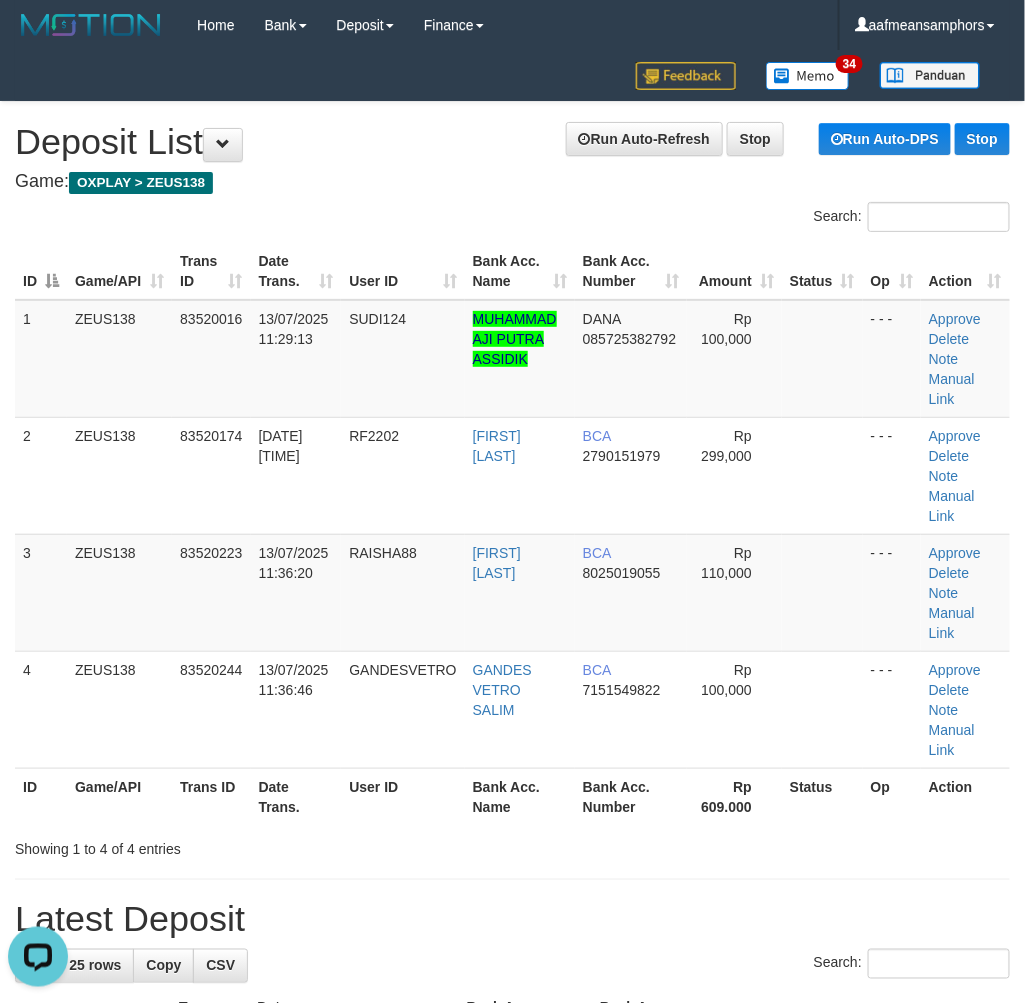 click on "**********" at bounding box center (512, 1354) 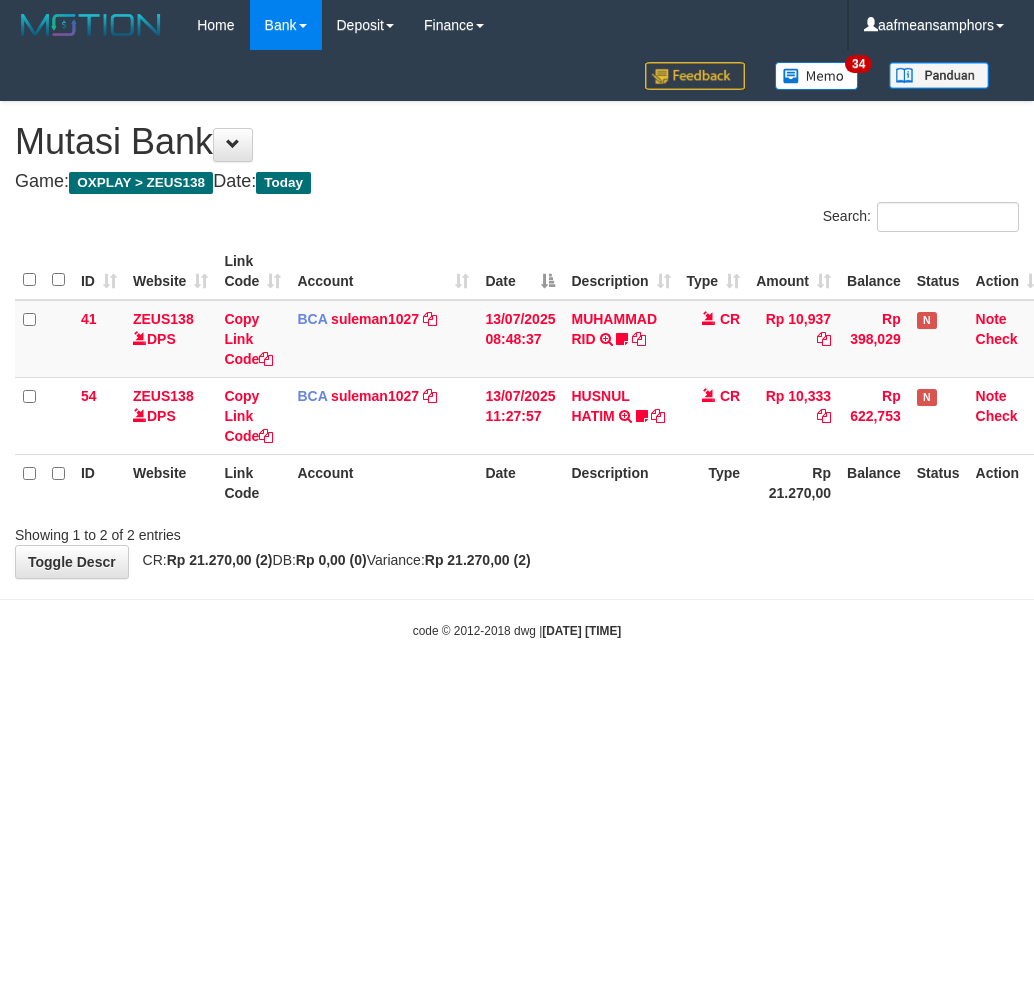 scroll, scrollTop: 0, scrollLeft: 0, axis: both 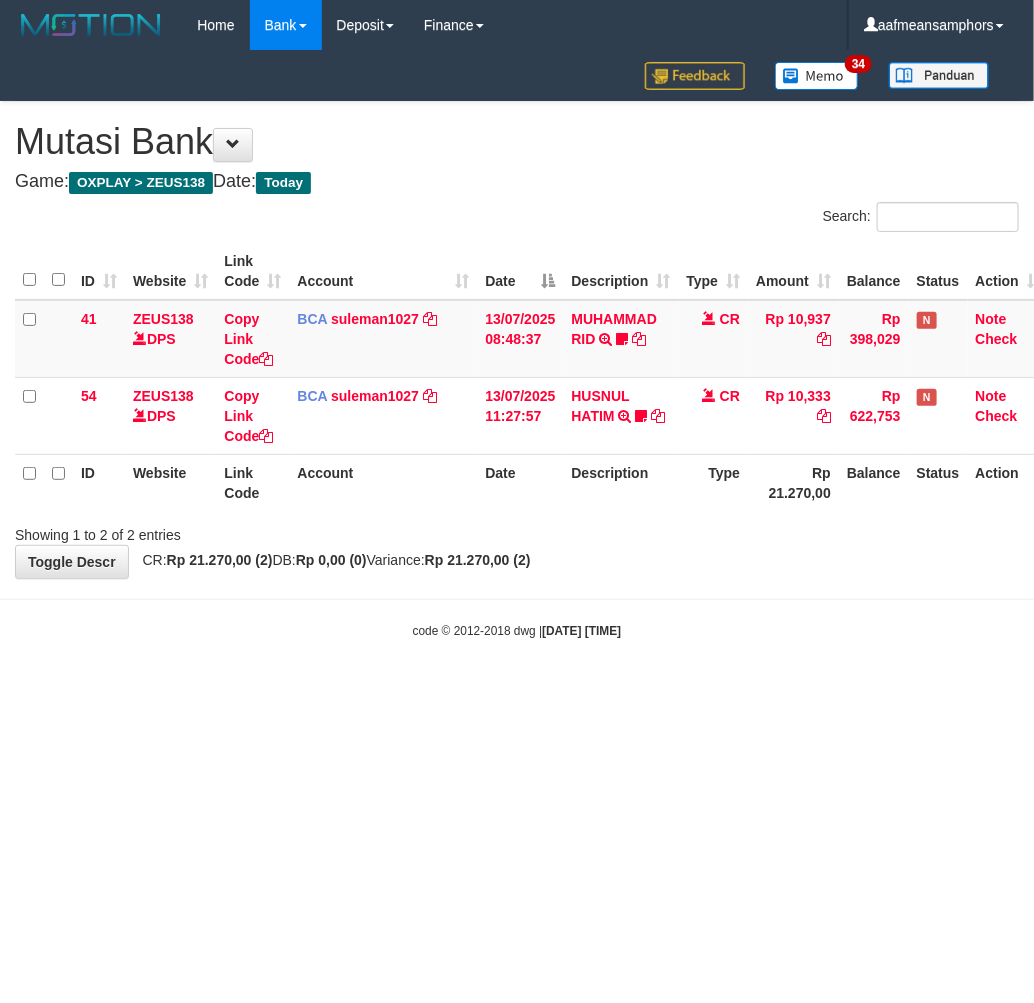 click on "Toggle navigation
Home
Bank
Account List
Load
By Website
Group
[OXPLAY]													ZEUS138
By Load Group (DPS)" at bounding box center (517, 345) 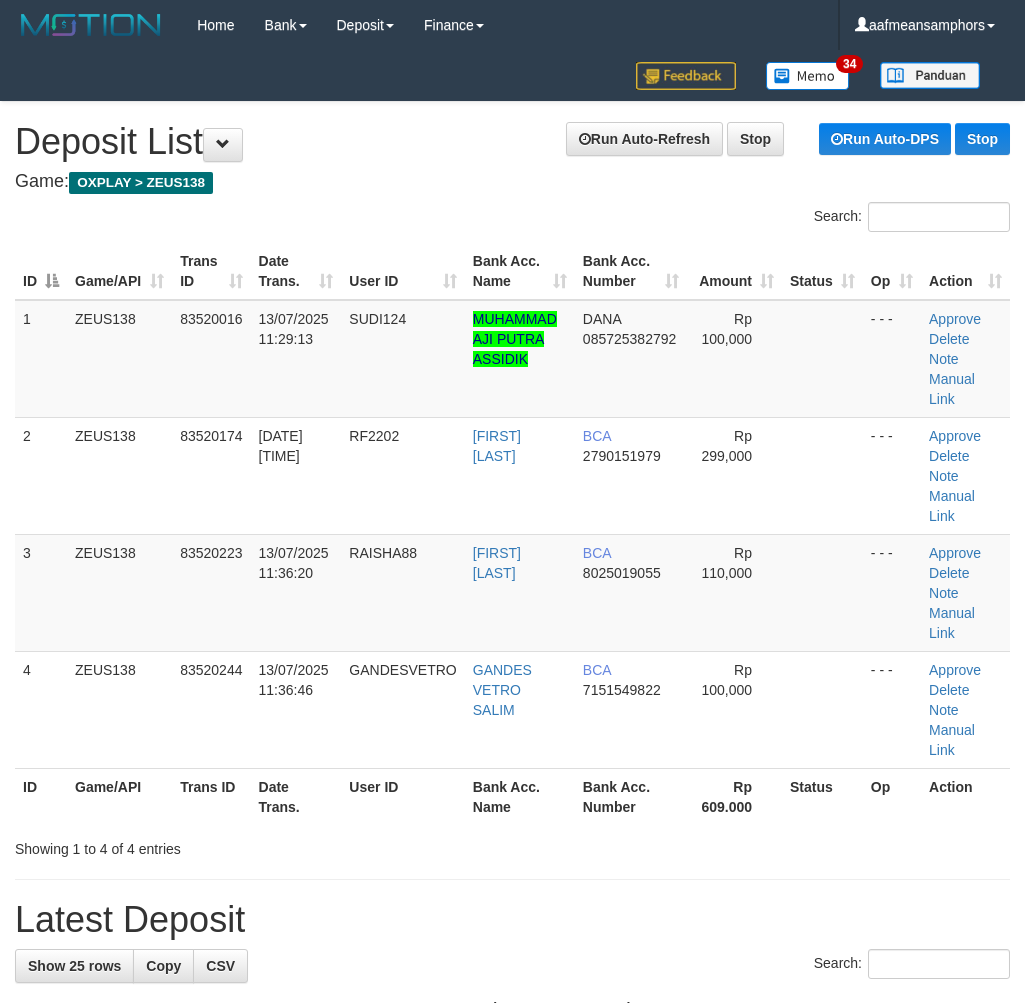 scroll, scrollTop: 0, scrollLeft: 0, axis: both 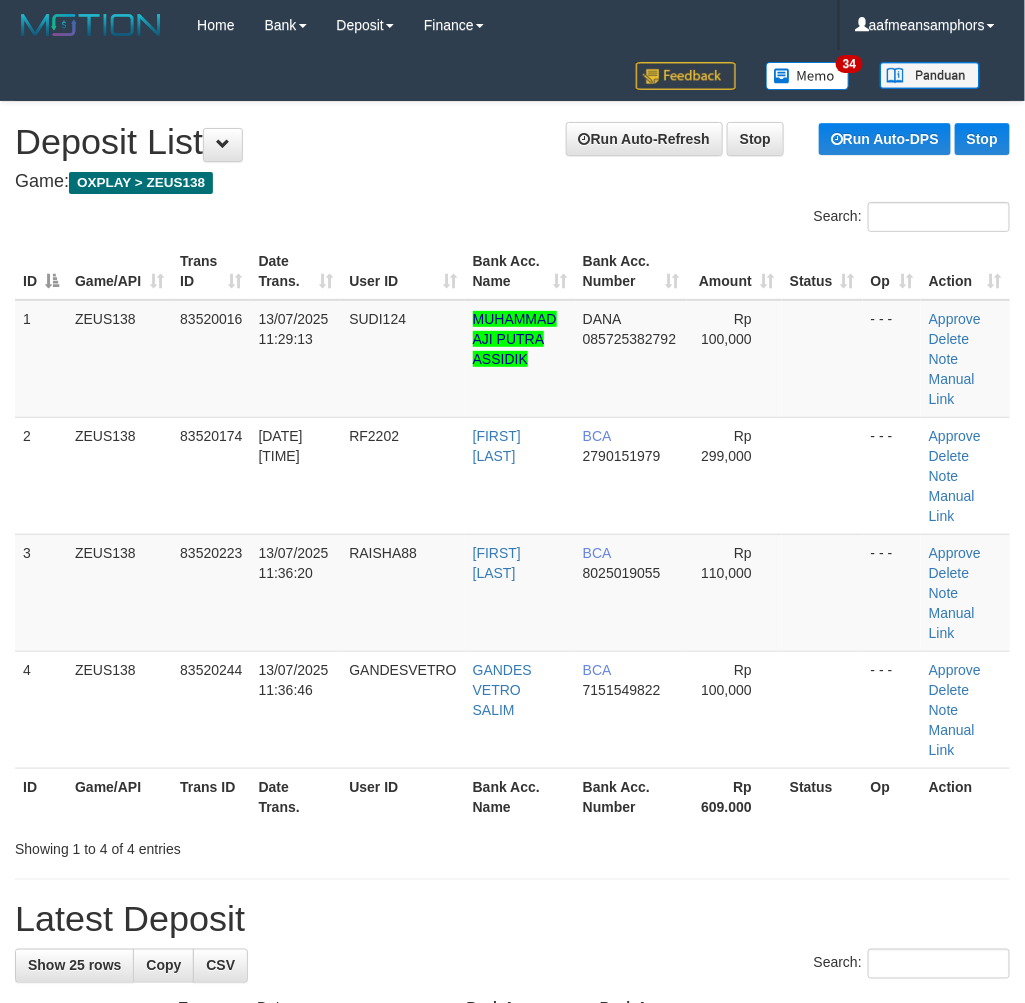 click on "Bank Acc. Name" at bounding box center (520, 796) 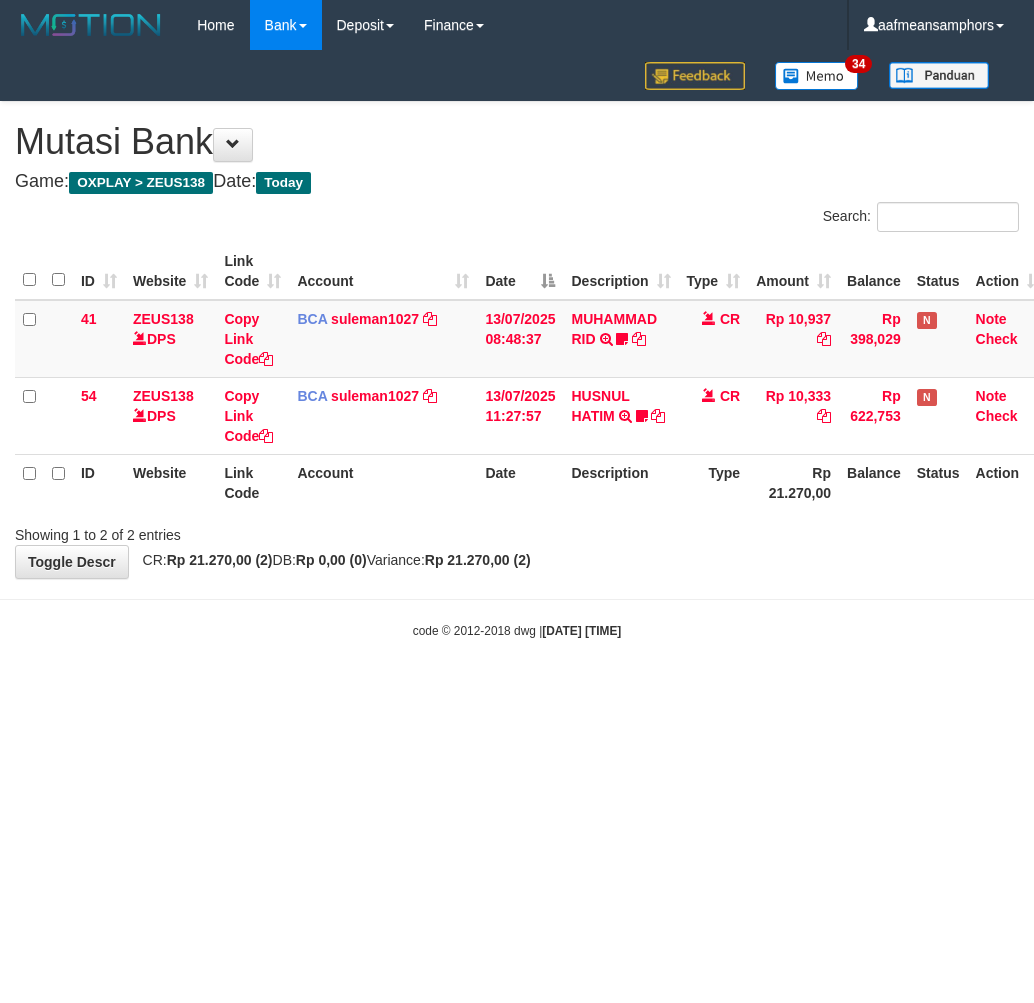 scroll, scrollTop: 0, scrollLeft: 0, axis: both 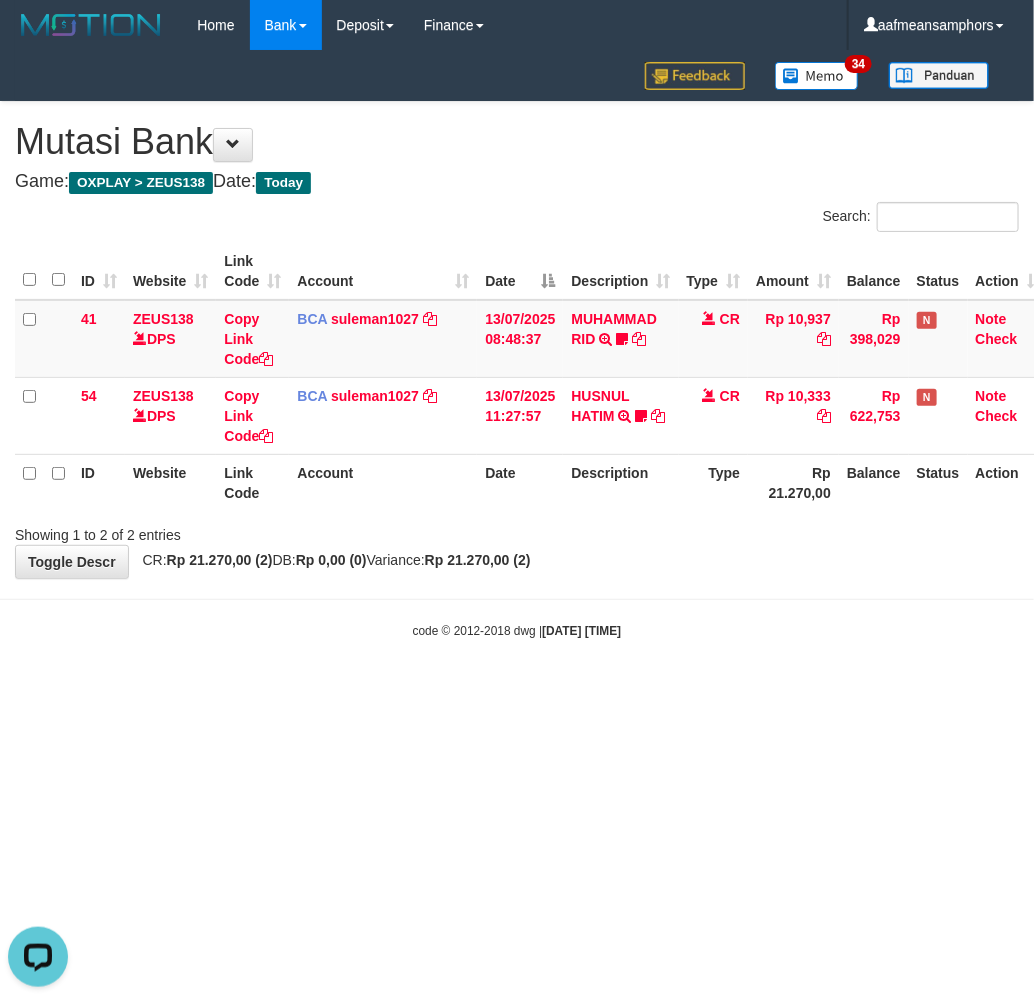 click on "[DATE] [TIME]" at bounding box center (581, 631) 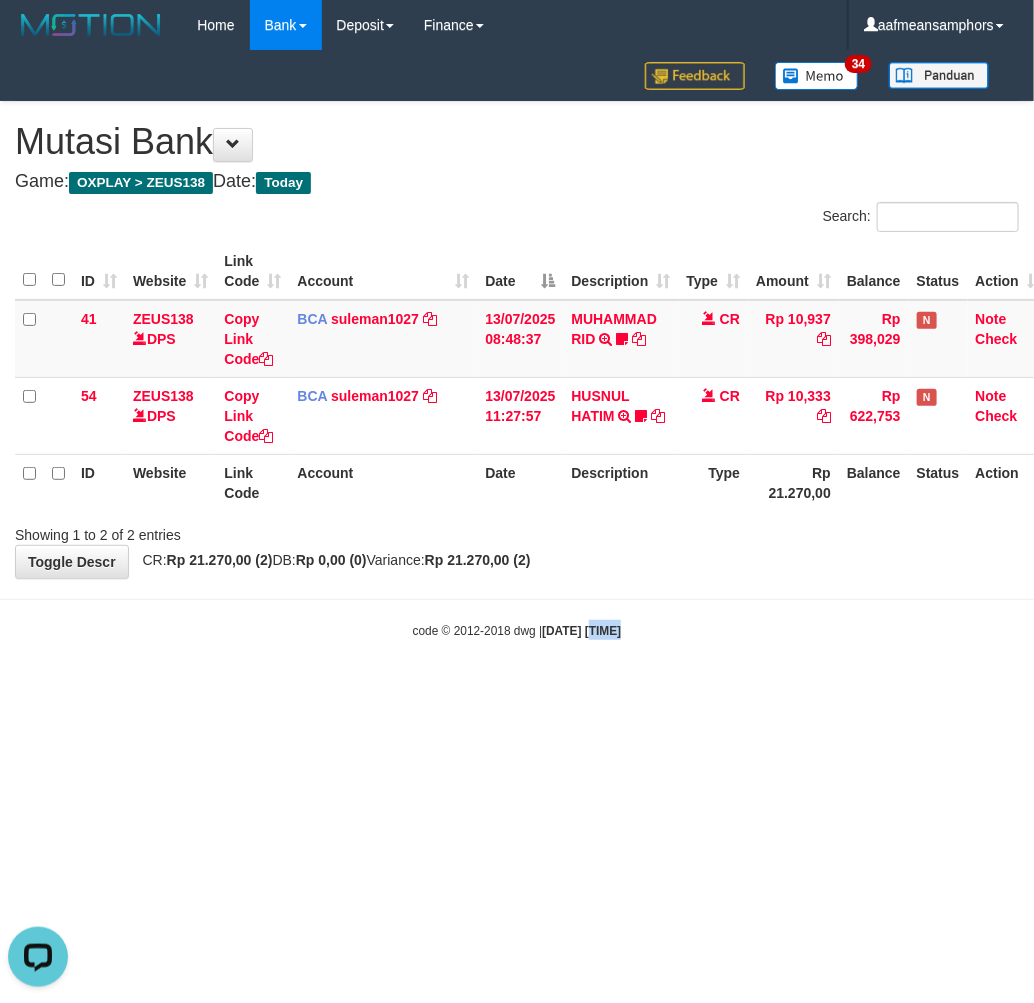 click on "2025/07/13 11:37:03" at bounding box center [581, 631] 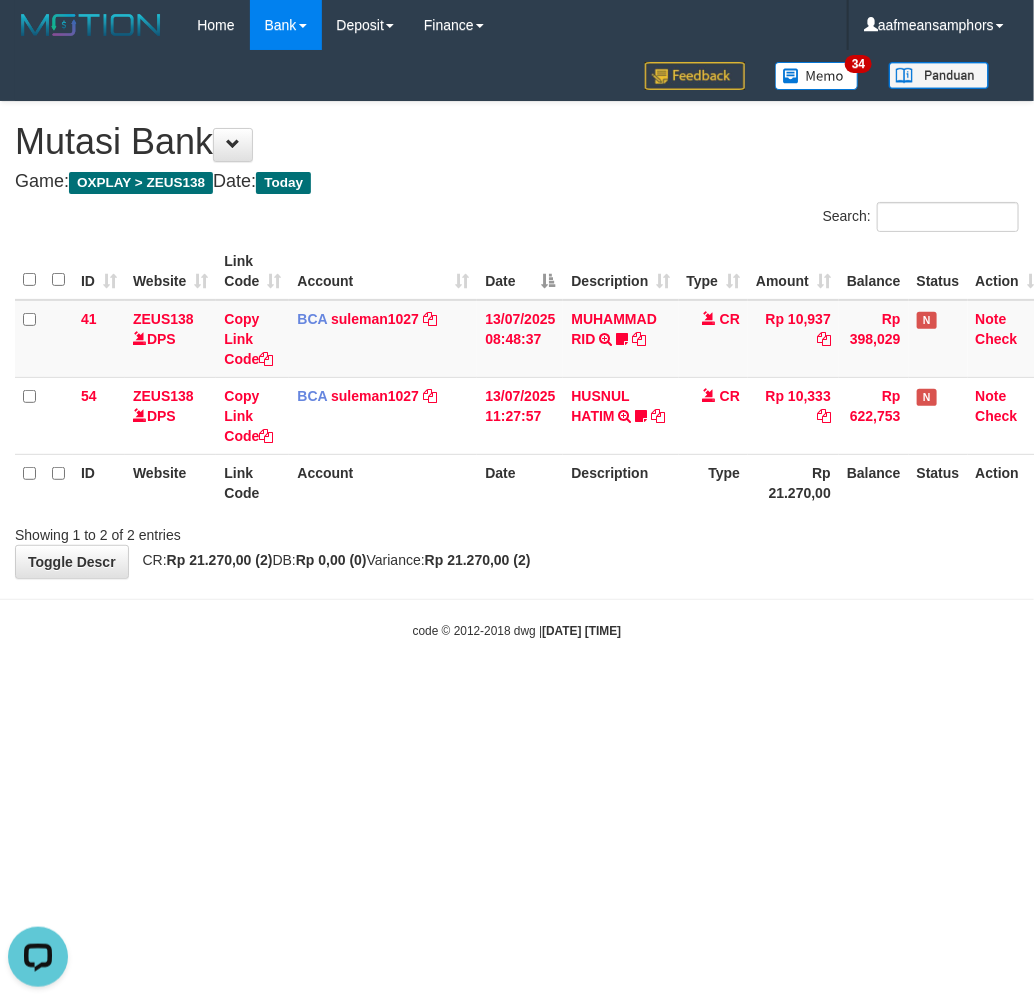 click on "2025/07/13 11:37:03" at bounding box center (581, 631) 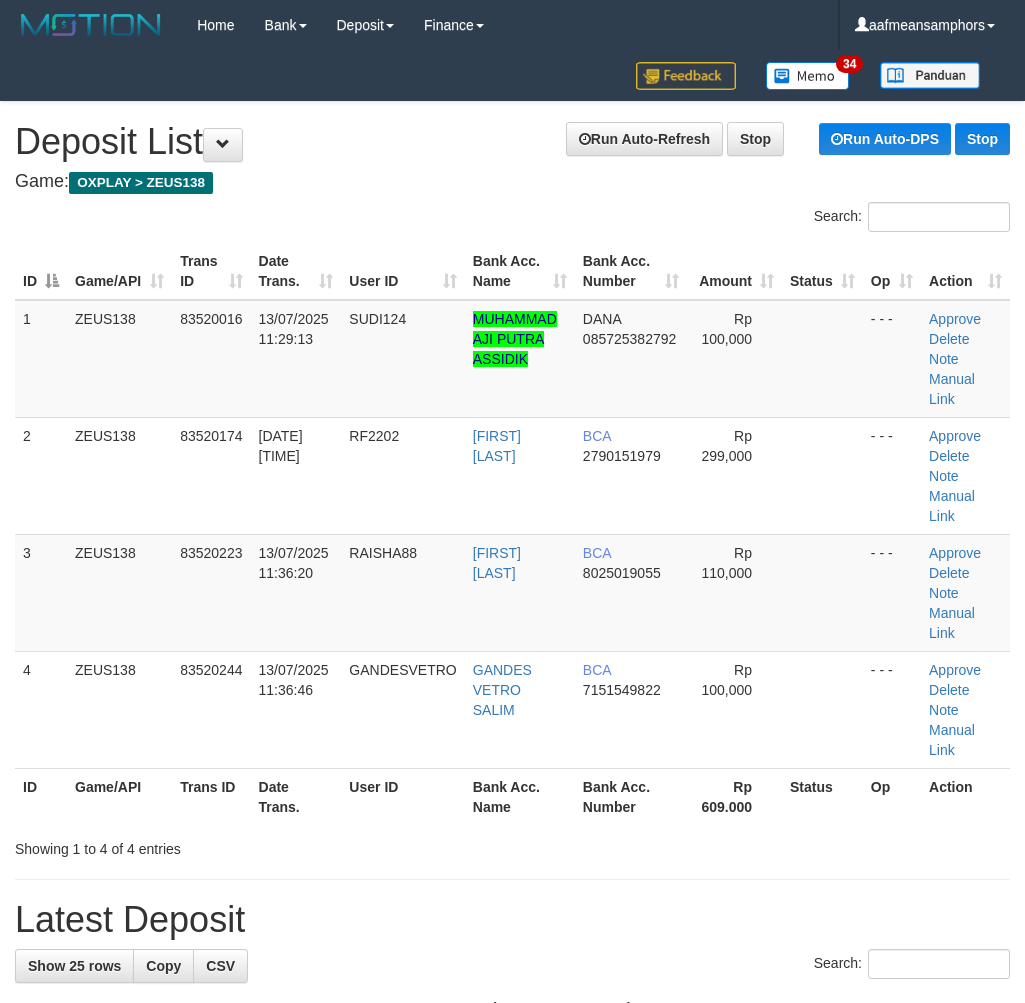 scroll, scrollTop: 0, scrollLeft: 0, axis: both 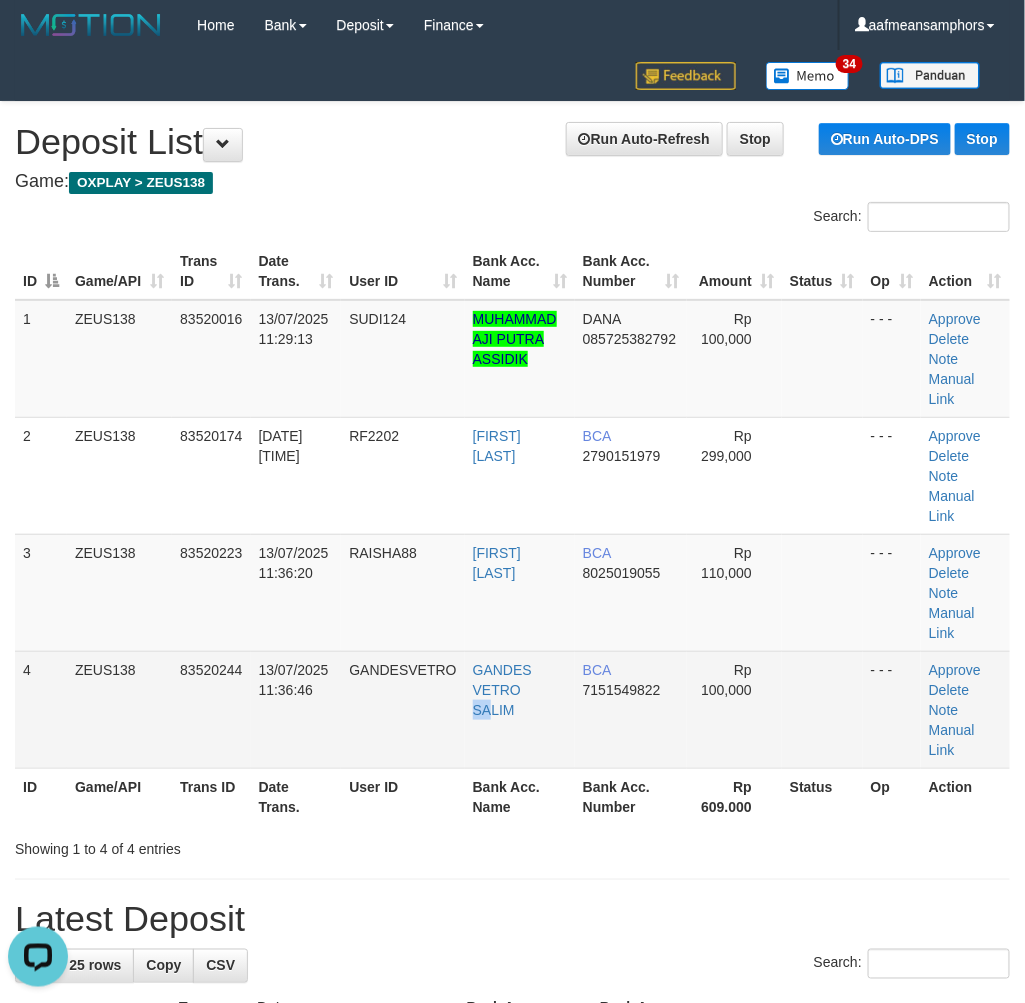 drag, startPoint x: 544, startPoint y: 746, endPoint x: 531, endPoint y: 746, distance: 13 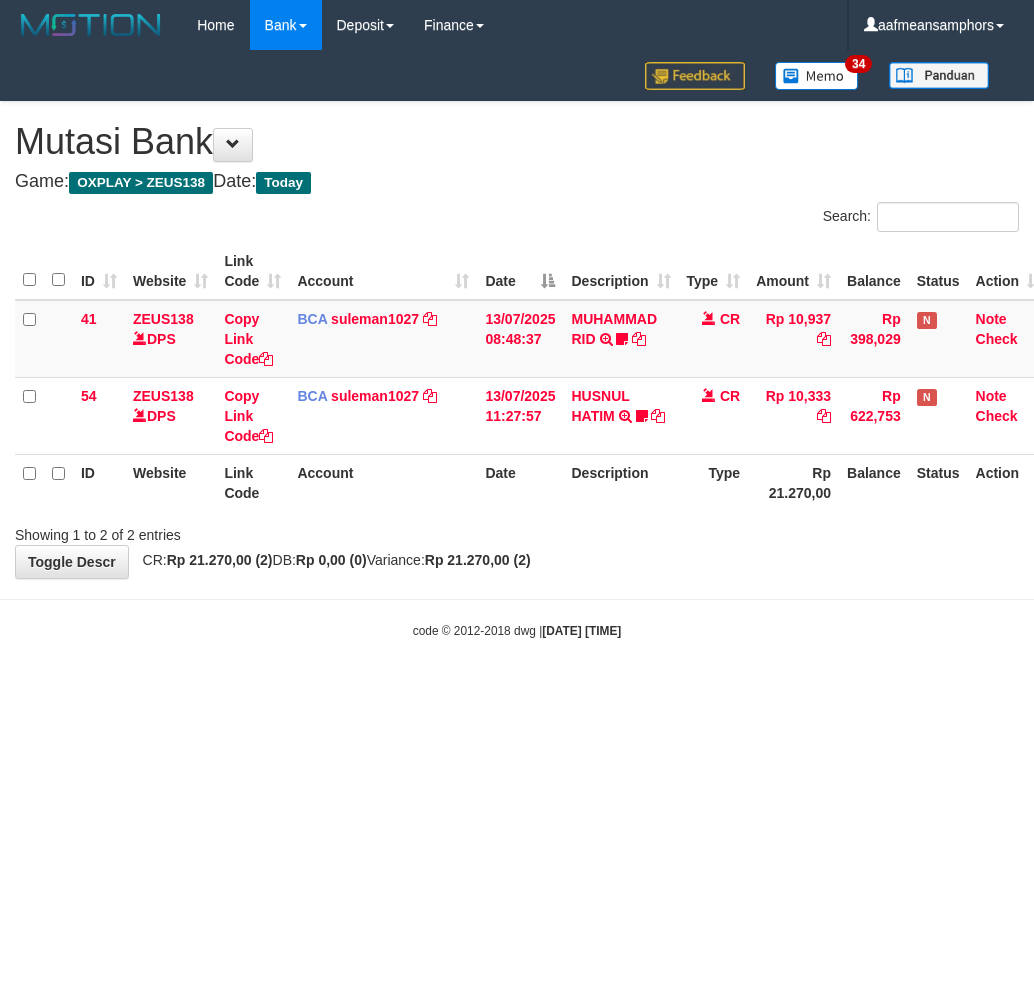 scroll, scrollTop: 0, scrollLeft: 0, axis: both 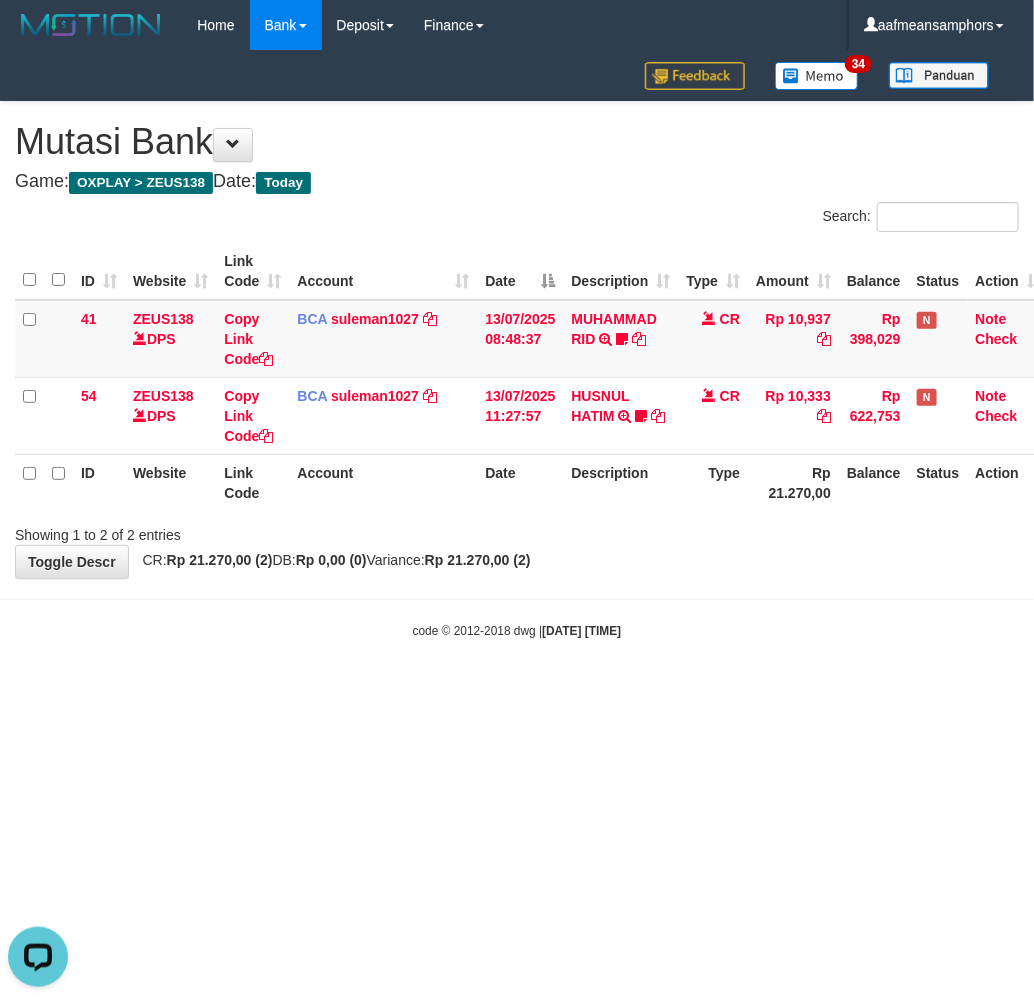 drag, startPoint x: 794, startPoint y: 662, endPoint x: 787, endPoint y: 646, distance: 17.464249 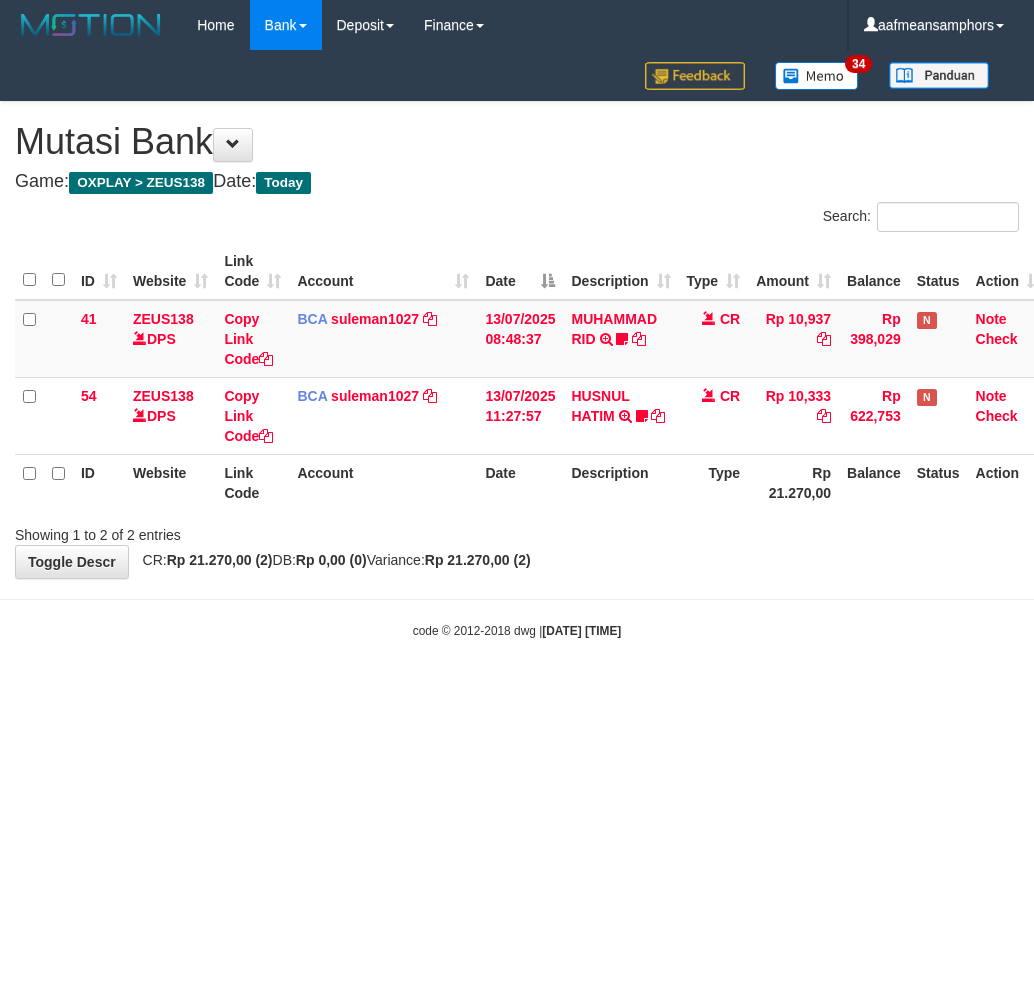 scroll, scrollTop: 0, scrollLeft: 0, axis: both 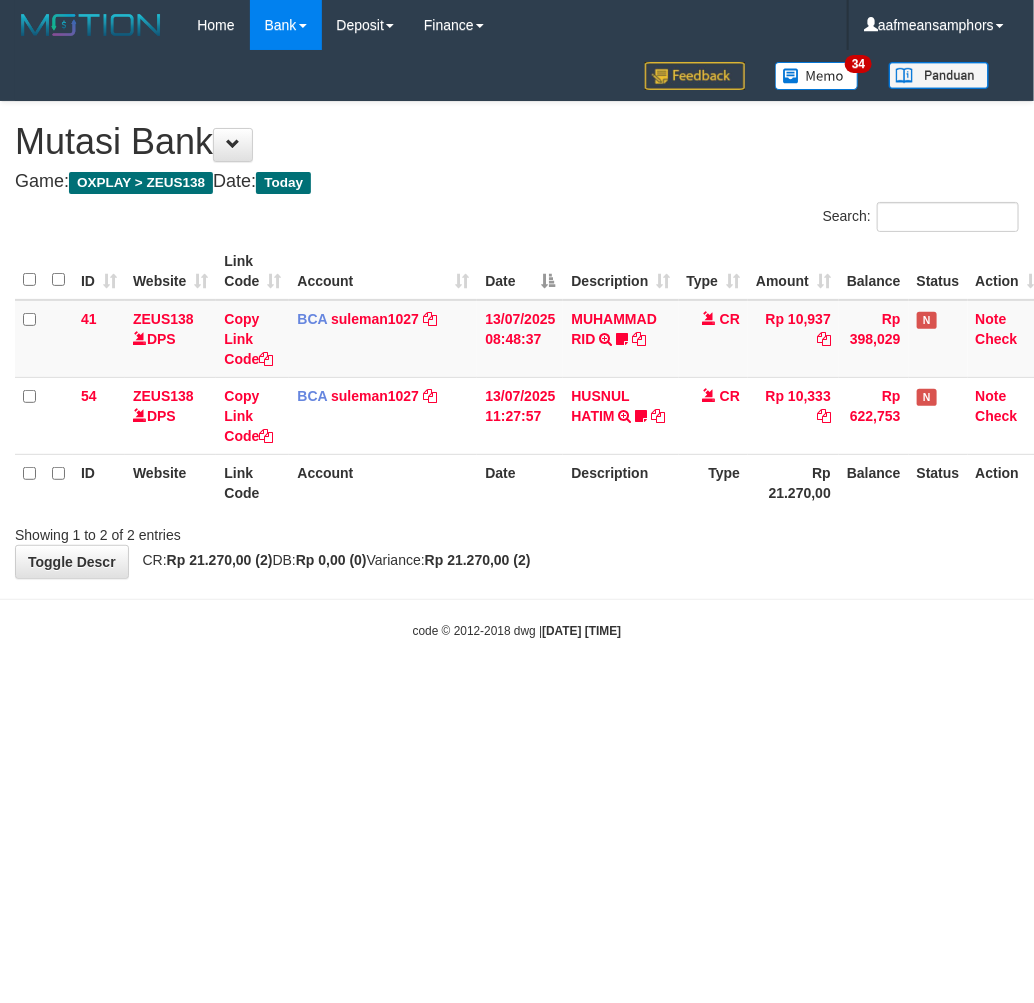 click on "Toggle navigation
Home
Bank
Account List
Load
By Website
Group
[OXPLAY]													ZEUS138
By Load Group (DPS)" at bounding box center [517, 345] 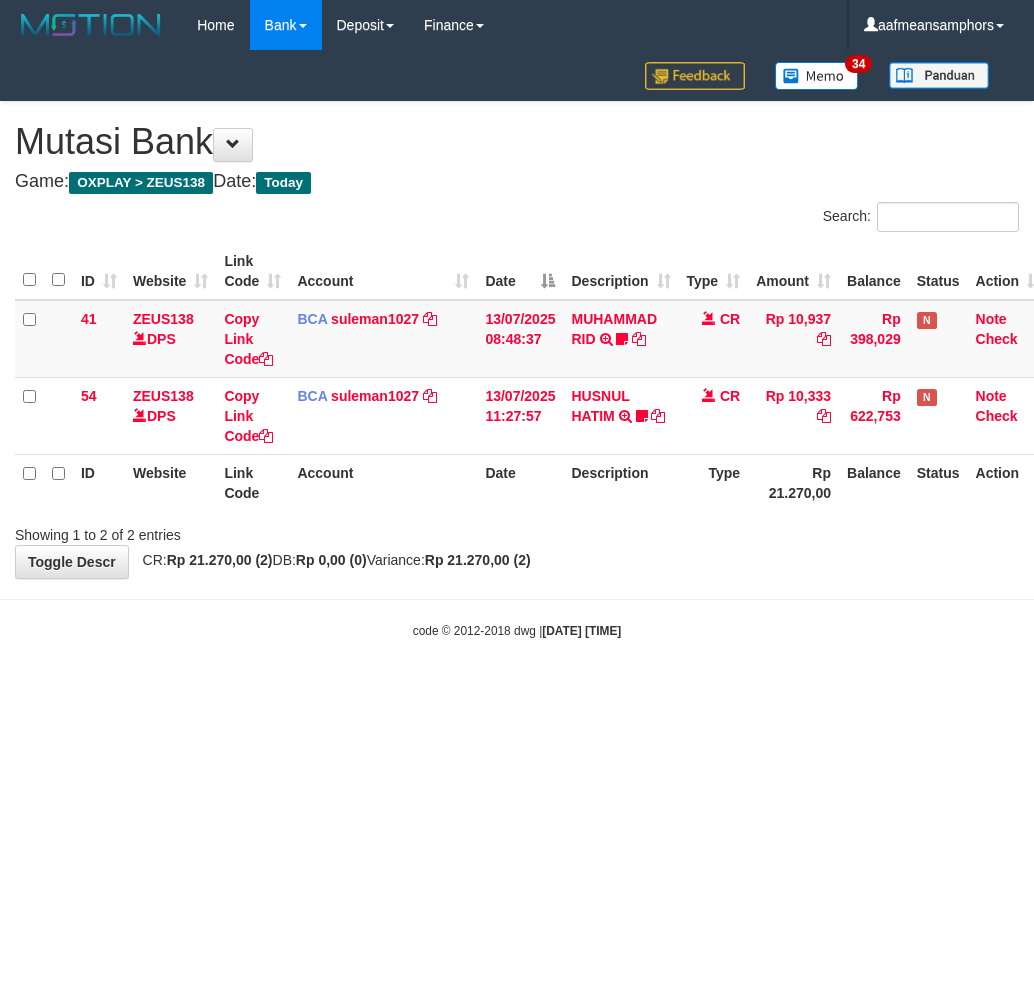 scroll, scrollTop: 0, scrollLeft: 0, axis: both 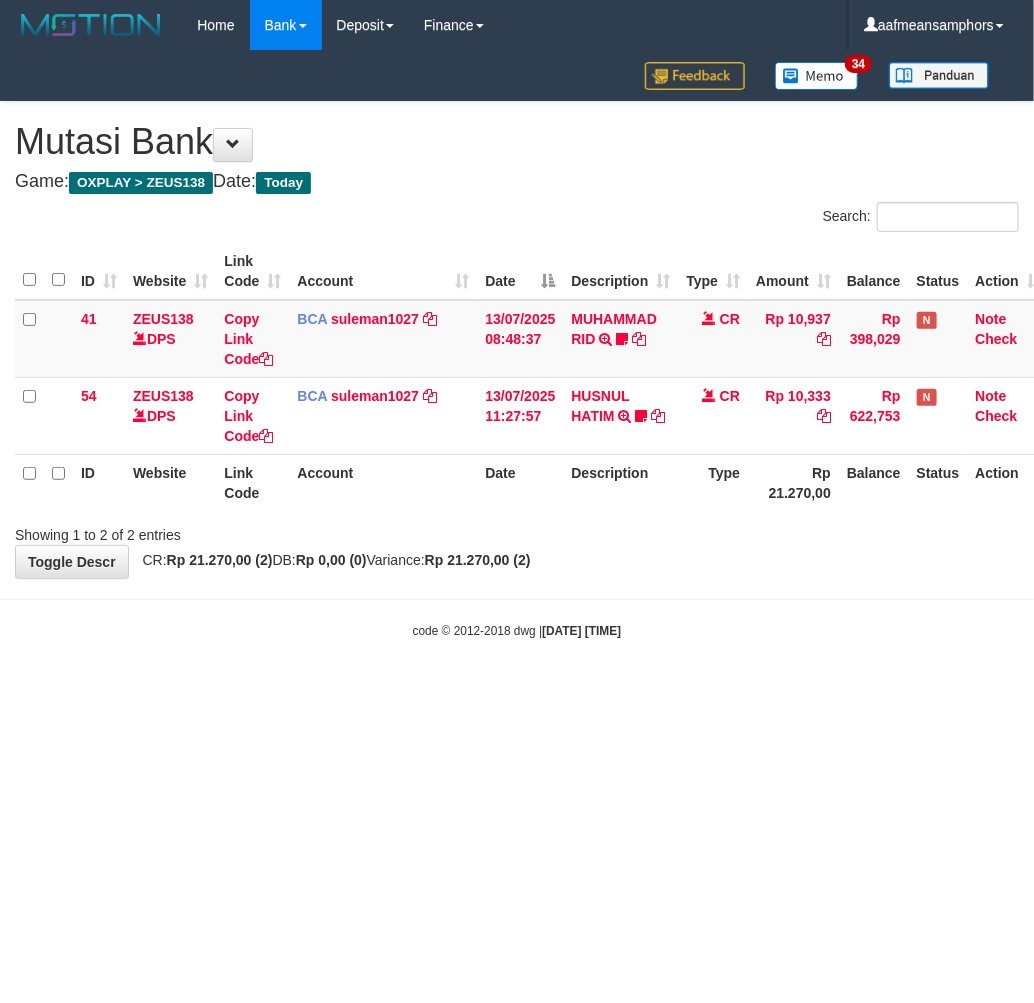 drag, startPoint x: 0, startPoint y: 0, endPoint x: 786, endPoint y: 664, distance: 1028.9276 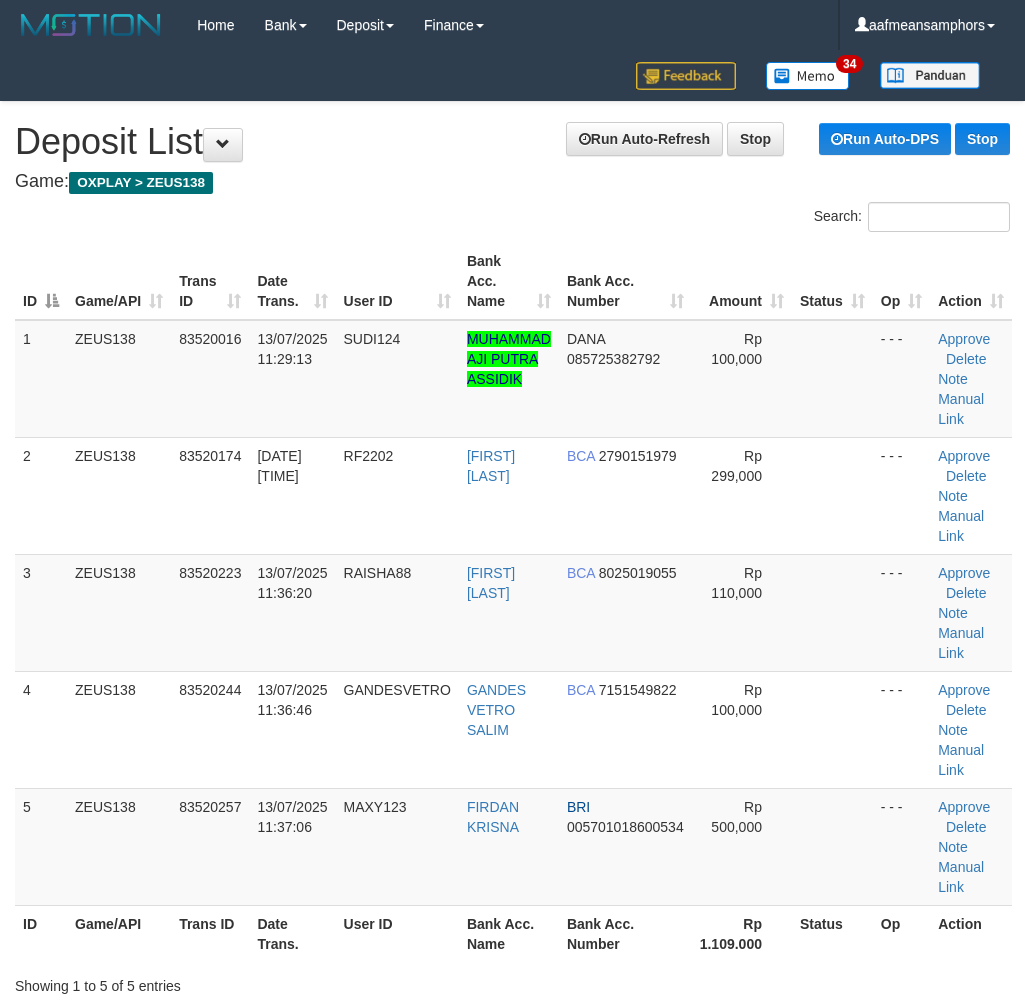 scroll, scrollTop: 0, scrollLeft: 0, axis: both 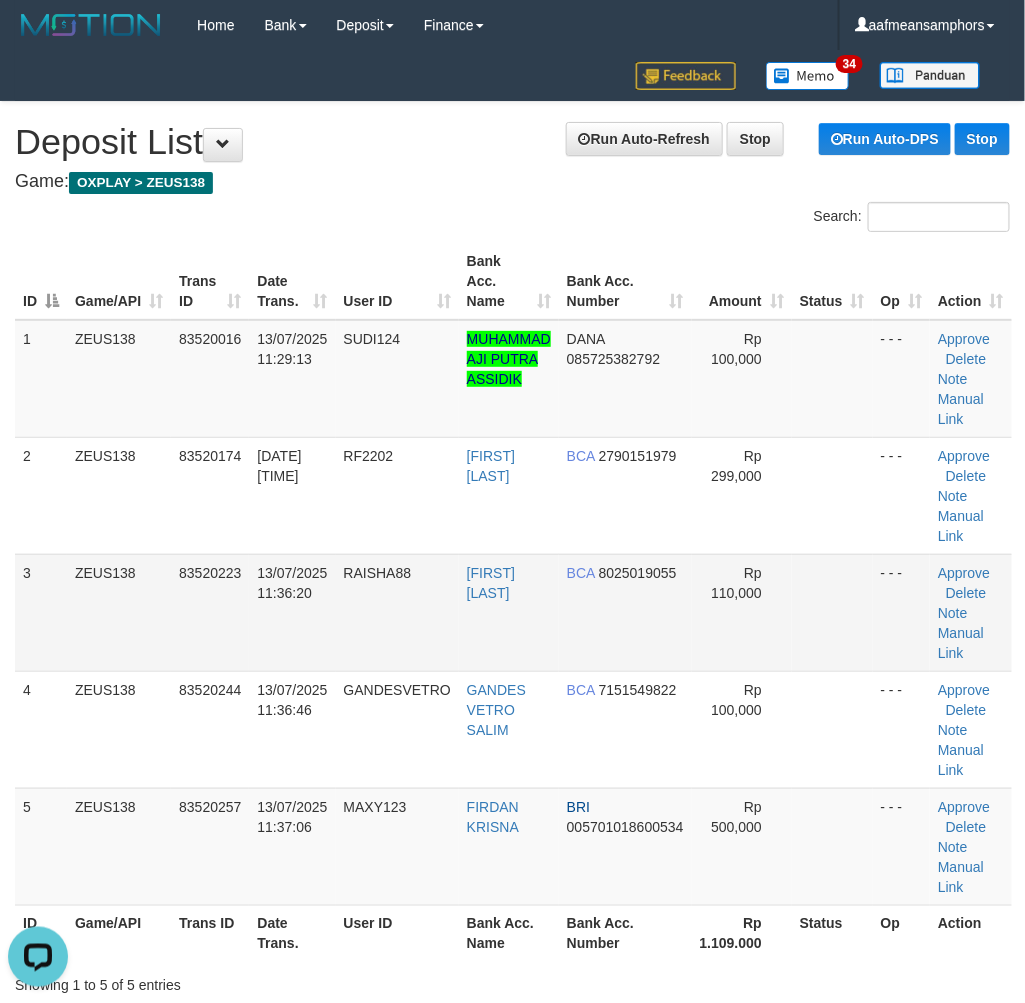 click on "RAISHA88" at bounding box center (397, 612) 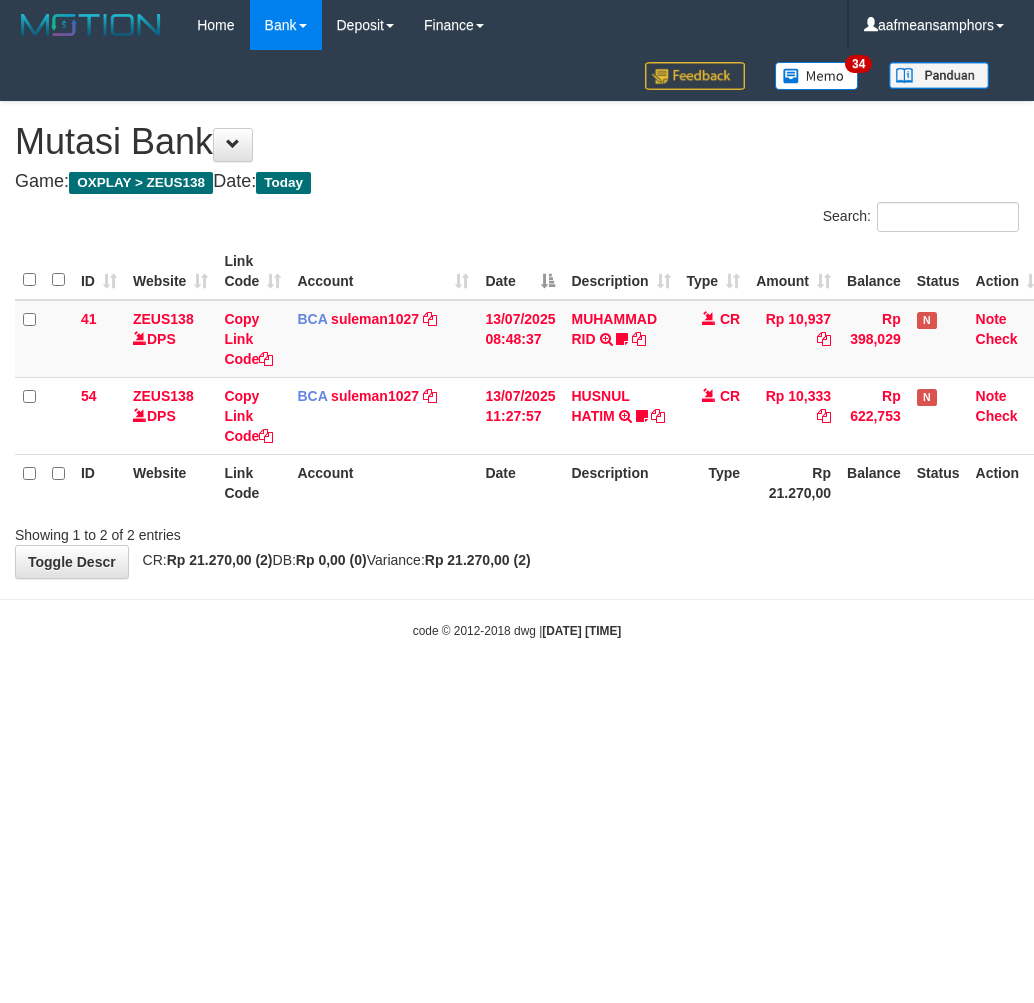 scroll, scrollTop: 0, scrollLeft: 0, axis: both 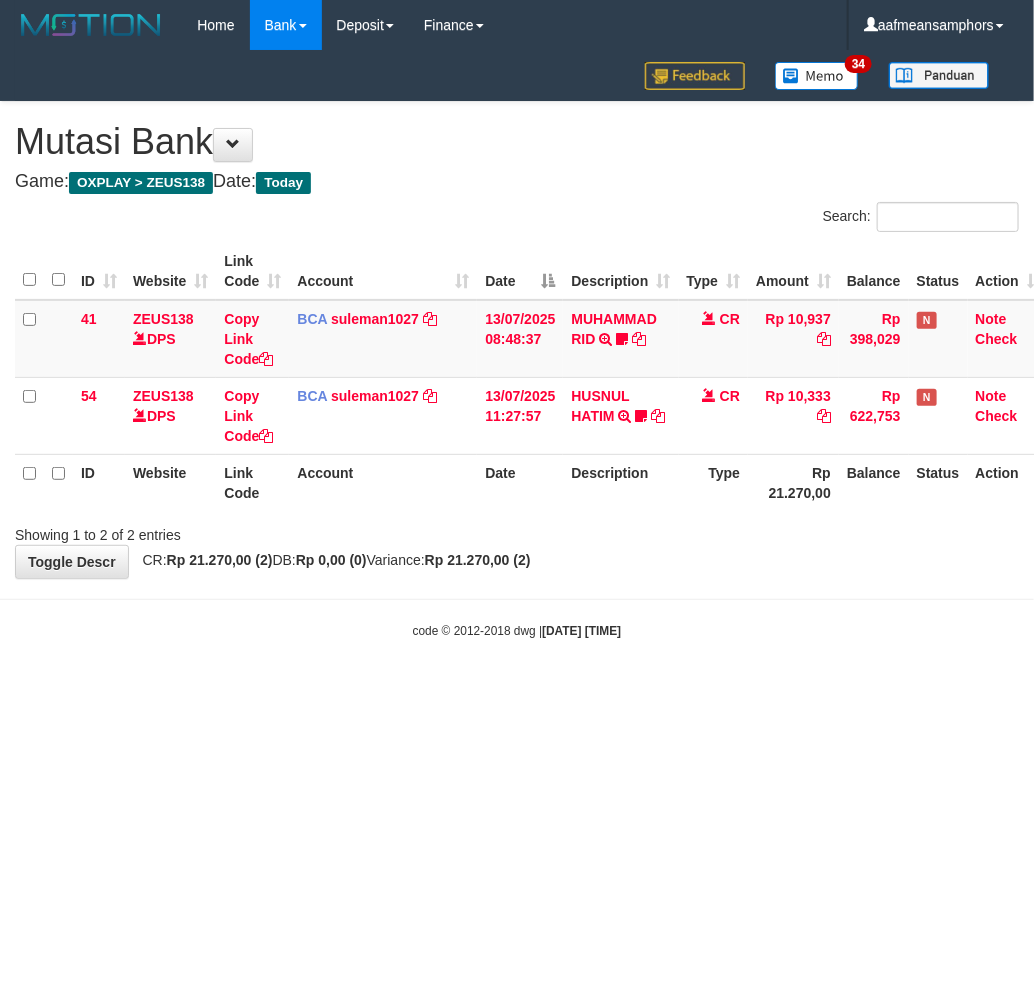 click on "code © 2012-2018 dwg |  2025/07/13 11:37:16" at bounding box center (517, 630) 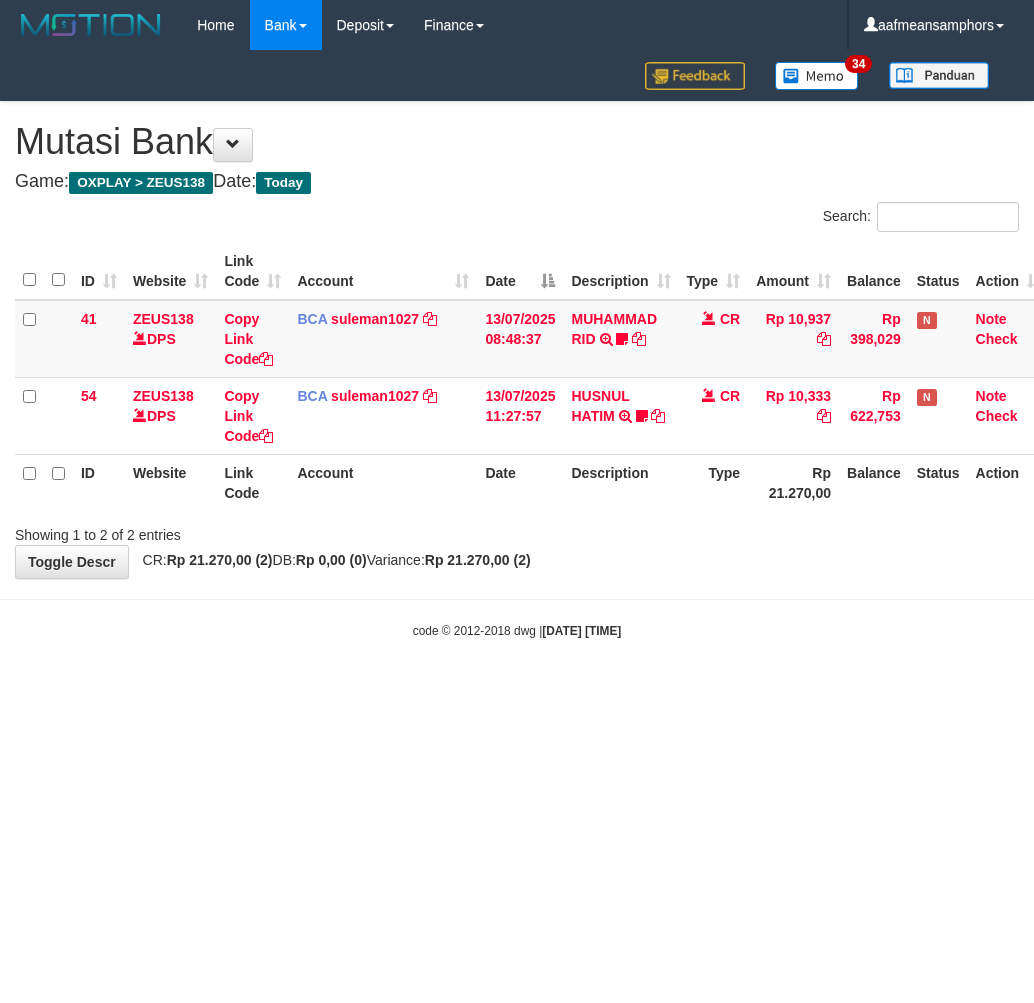 scroll, scrollTop: 0, scrollLeft: 0, axis: both 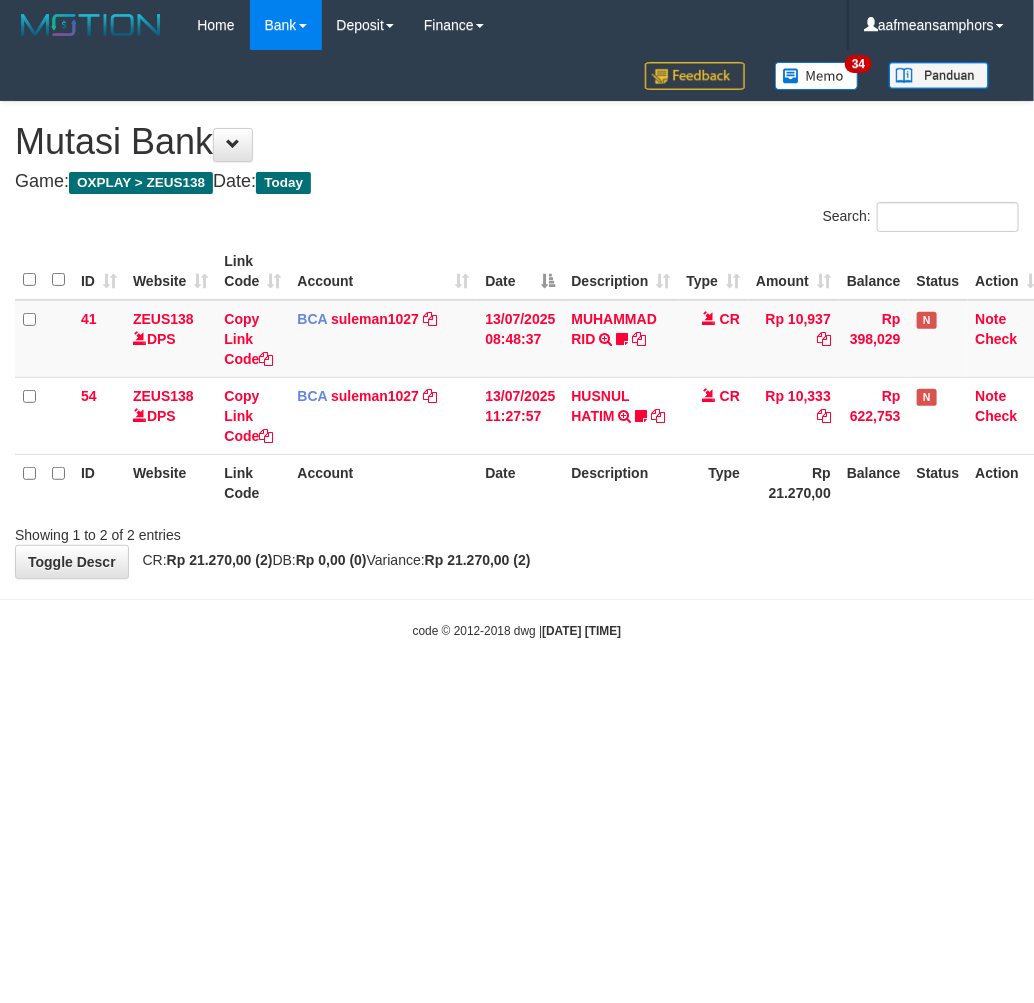 click on "code © 2012-2018 dwg |  [DATE] [TIME]" at bounding box center (517, 630) 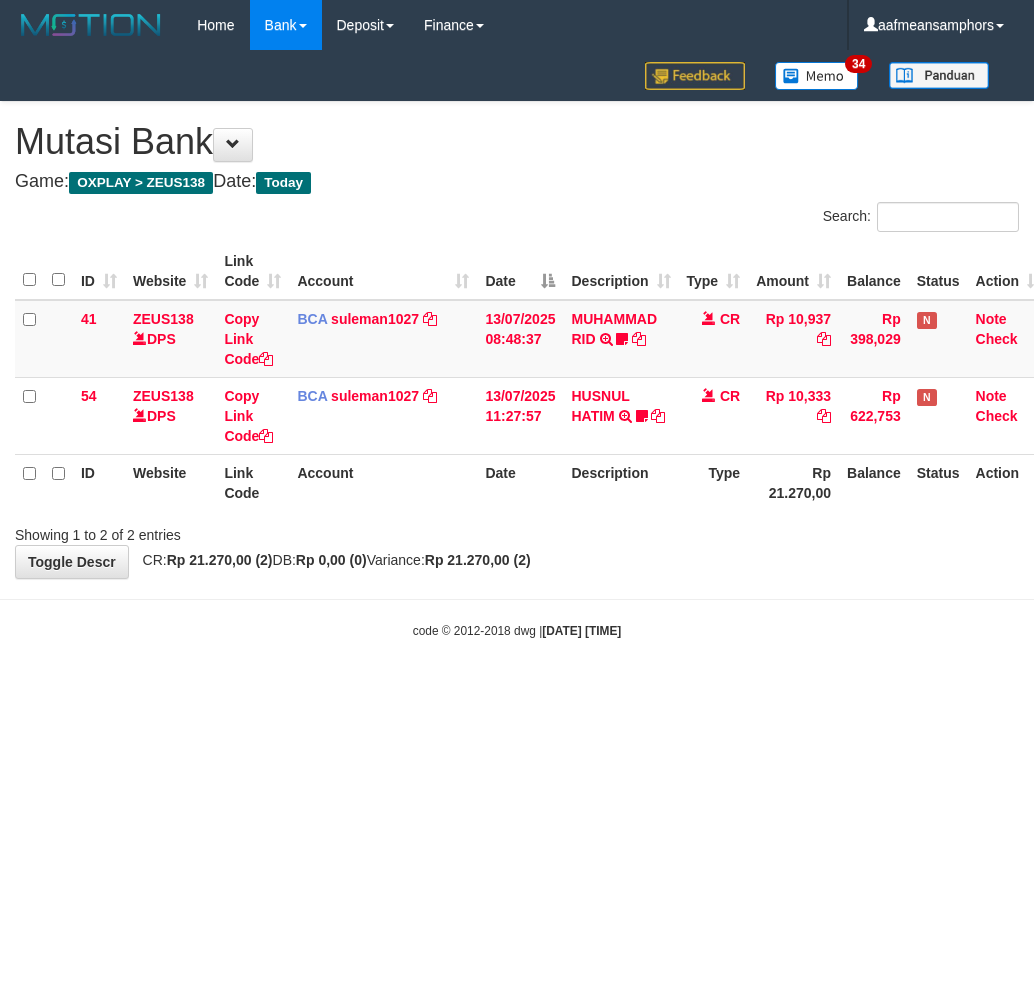 scroll, scrollTop: 0, scrollLeft: 0, axis: both 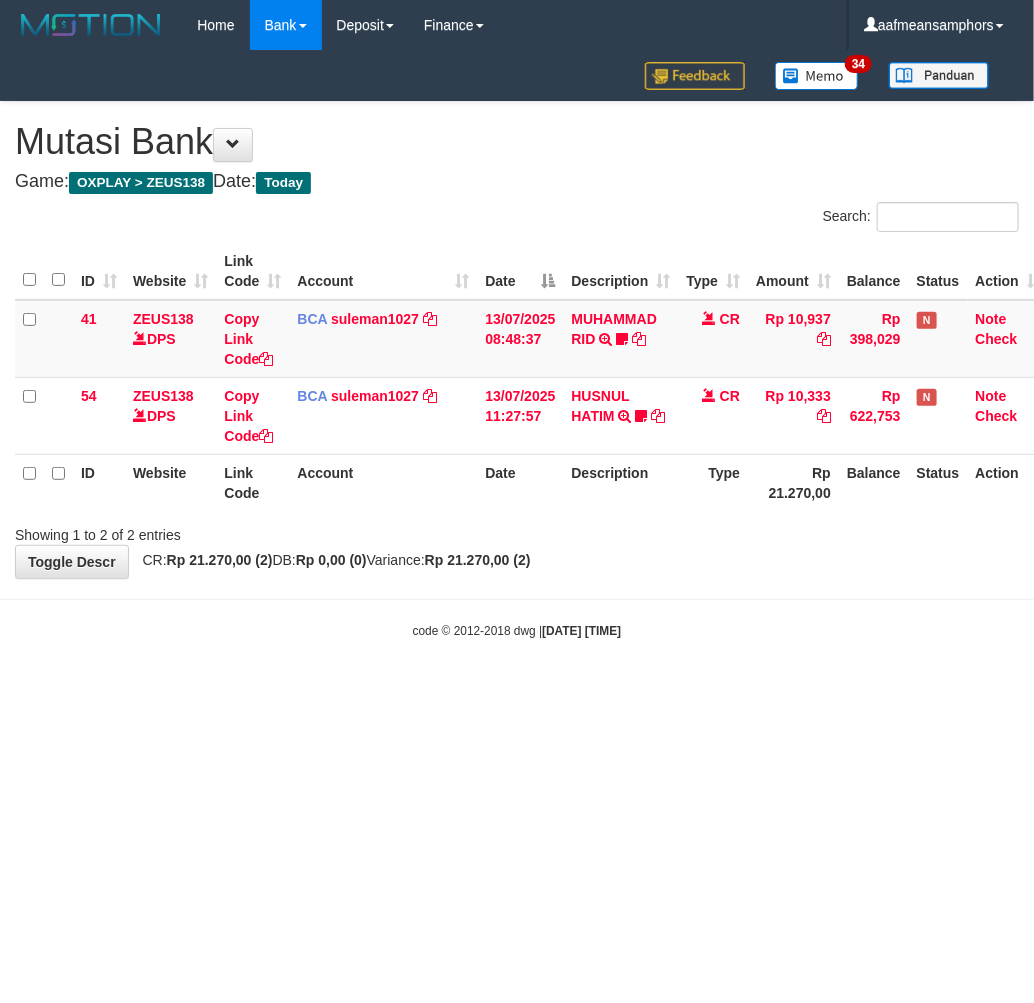 drag, startPoint x: 804, startPoint y: 632, endPoint x: 775, endPoint y: 628, distance: 29.274563 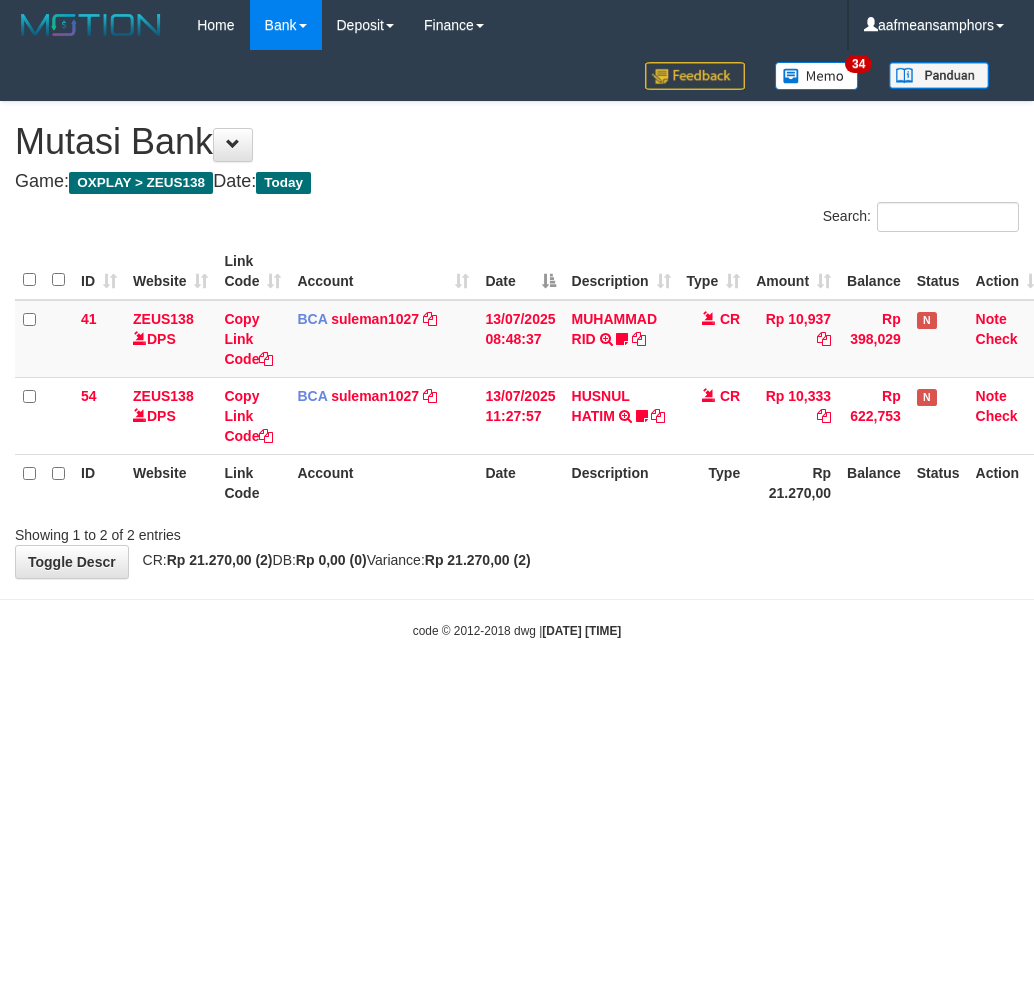 click on "code © 2012-2018 dwg |  2025/07/13 11:37:19" at bounding box center [517, 630] 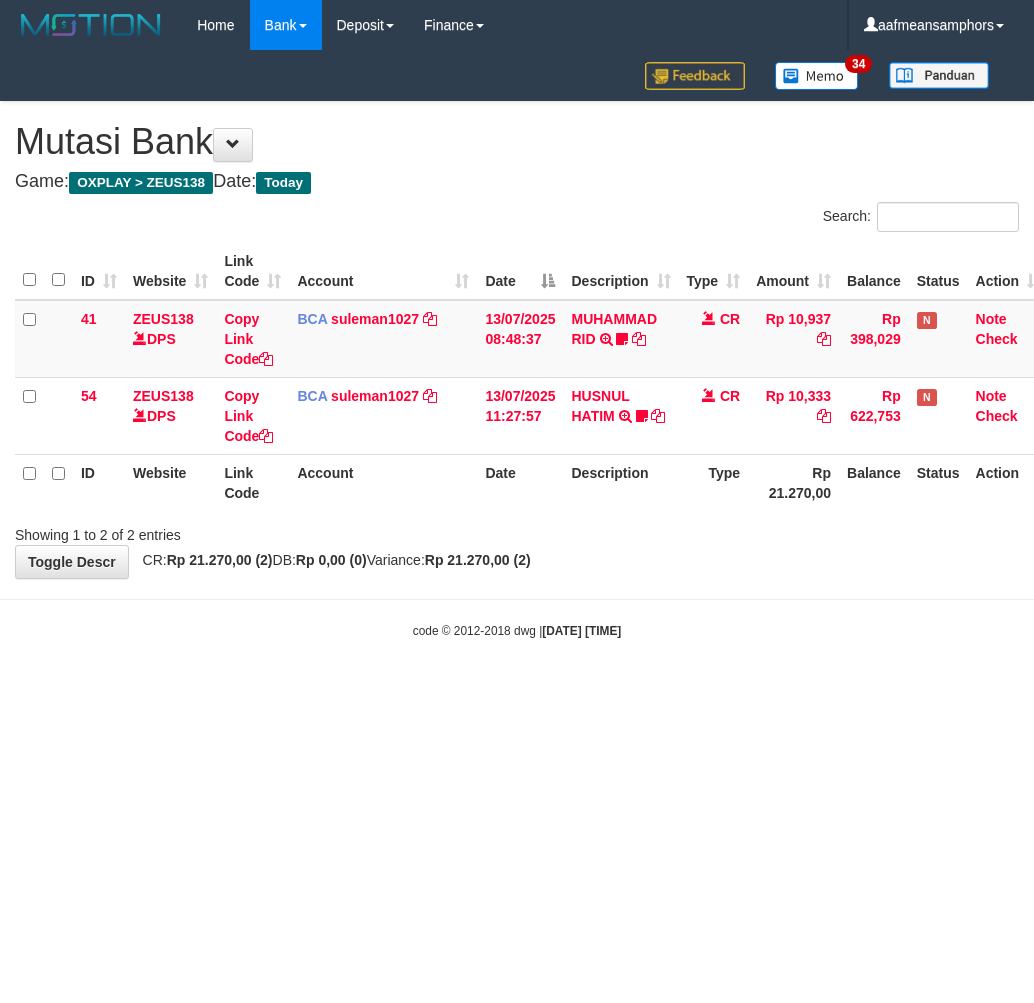 scroll, scrollTop: 0, scrollLeft: 0, axis: both 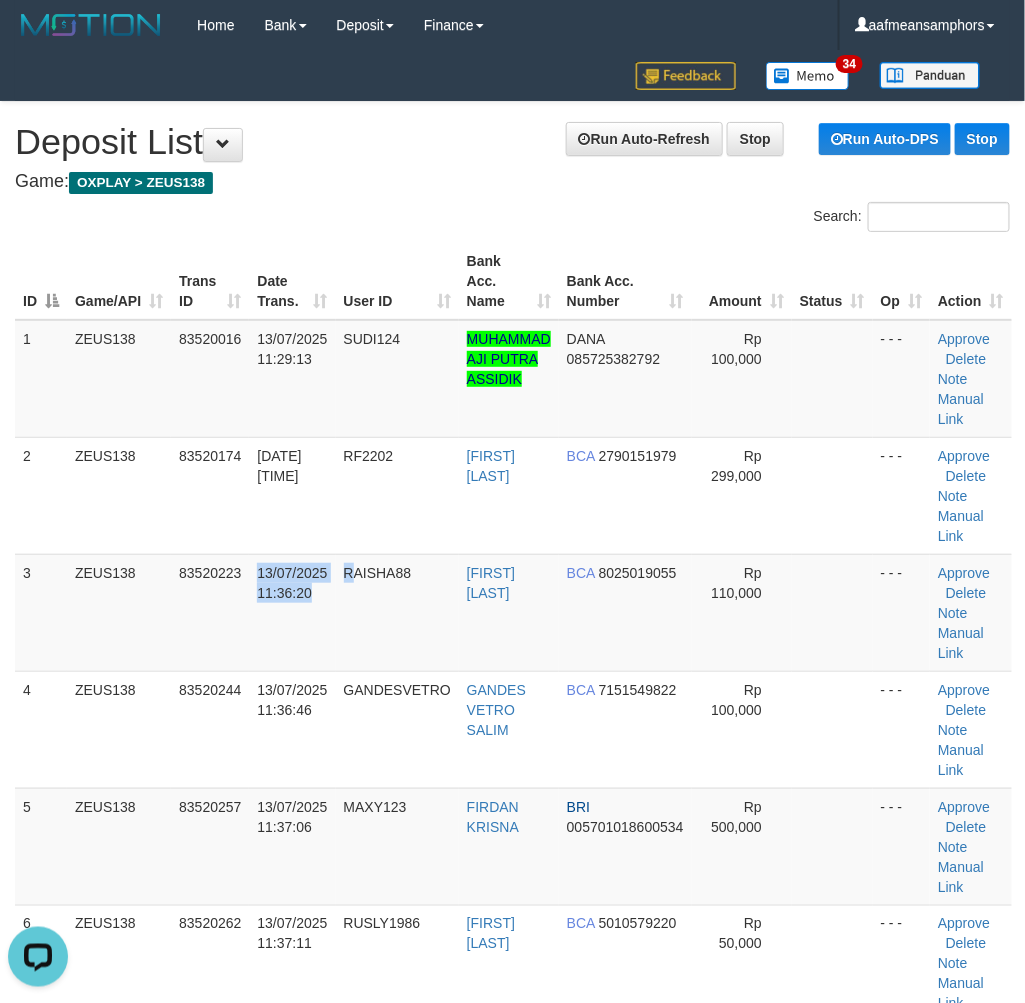 drag, startPoint x: 364, startPoint y: 564, endPoint x: 4, endPoint y: 582, distance: 360.4497 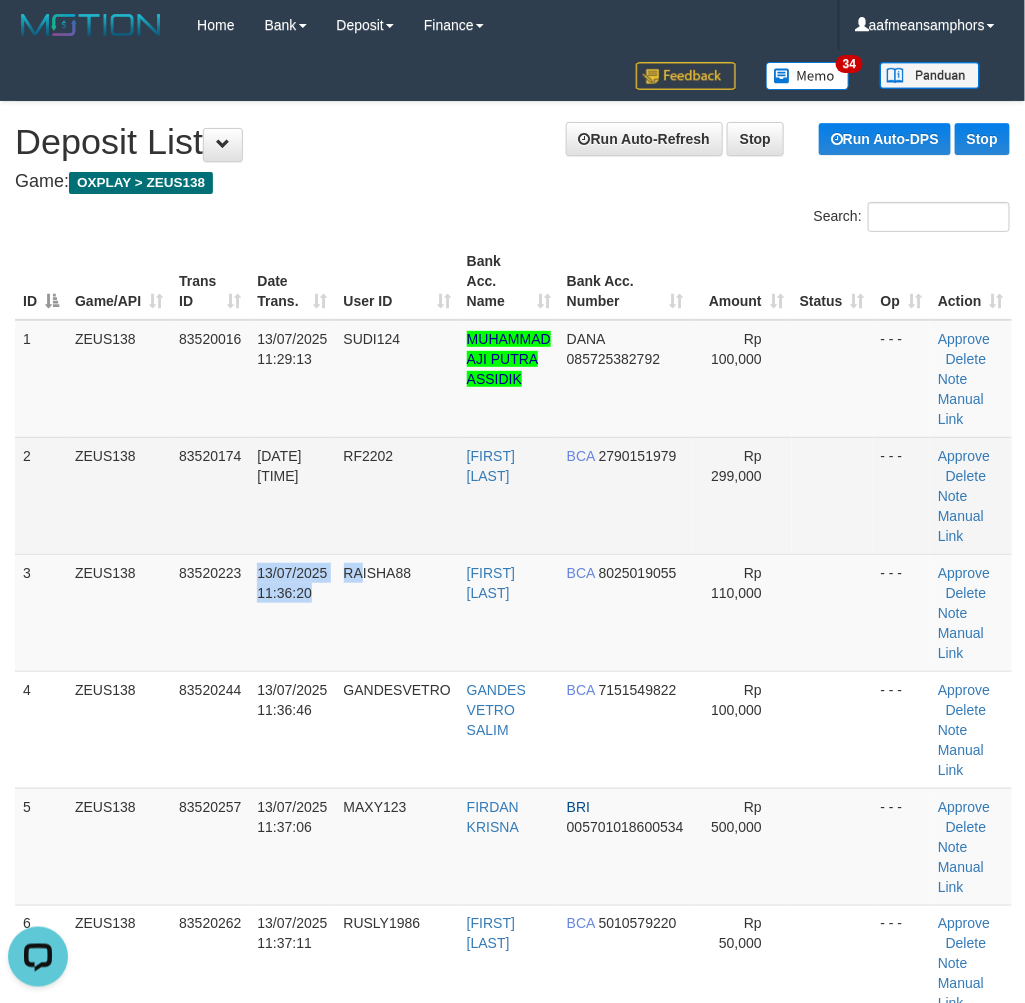 click on "13/07/2025 11:34:34" at bounding box center (292, 495) 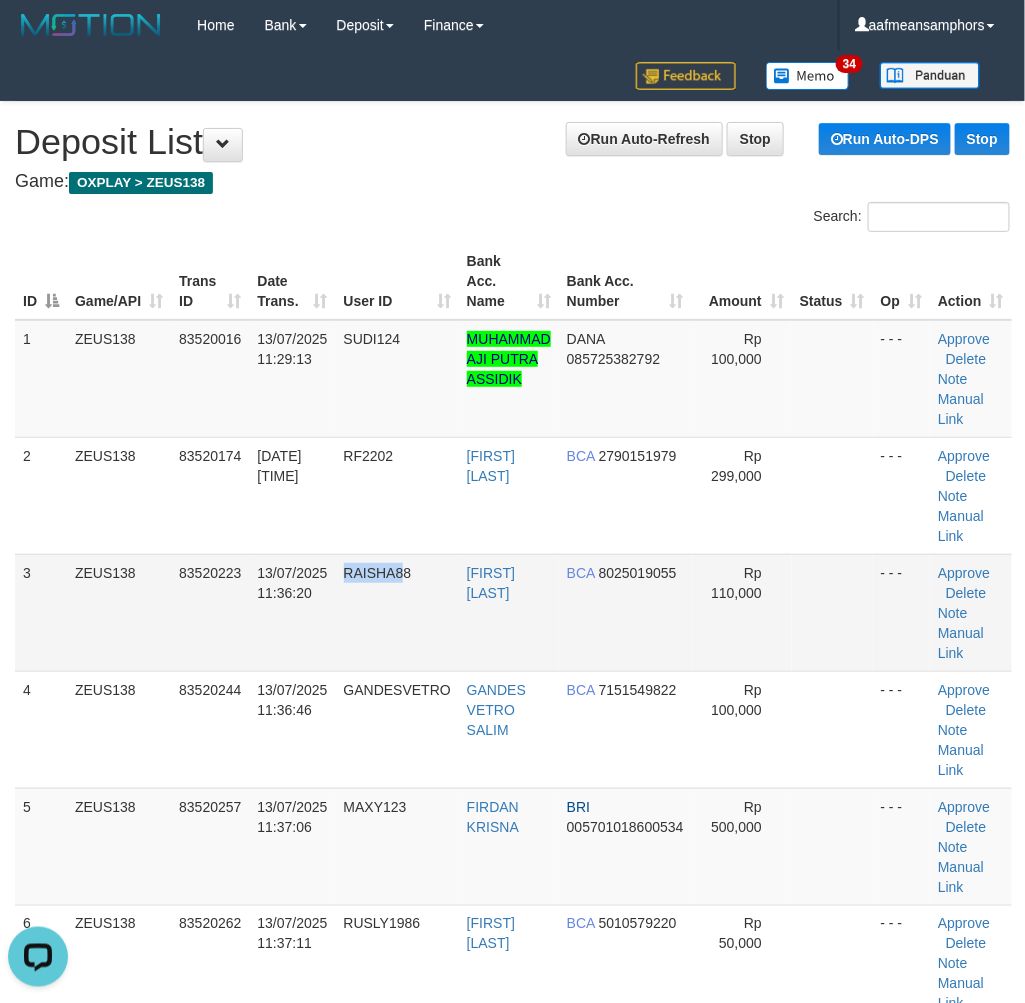 drag, startPoint x: 427, startPoint y: 600, endPoint x: 372, endPoint y: 600, distance: 55 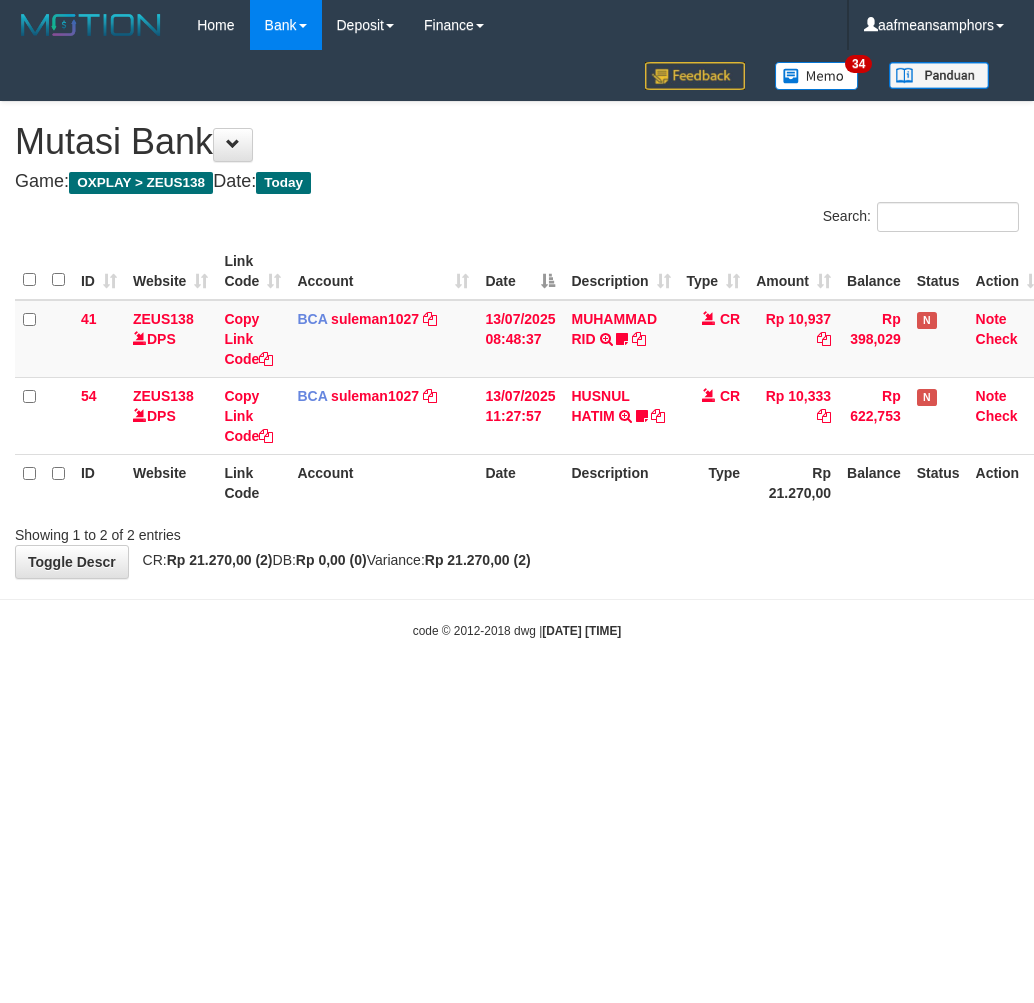 scroll, scrollTop: 0, scrollLeft: 0, axis: both 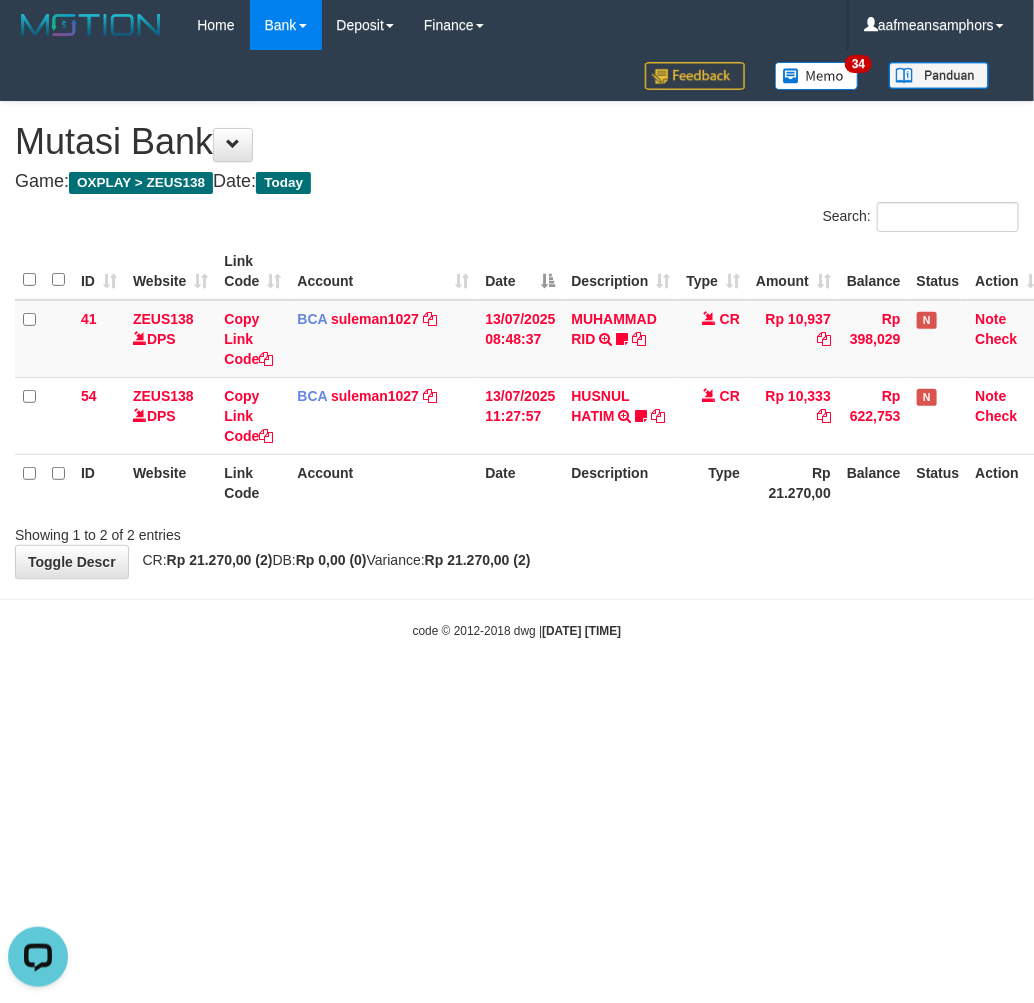 drag, startPoint x: 652, startPoint y: 662, endPoint x: 674, endPoint y: 652, distance: 24.166092 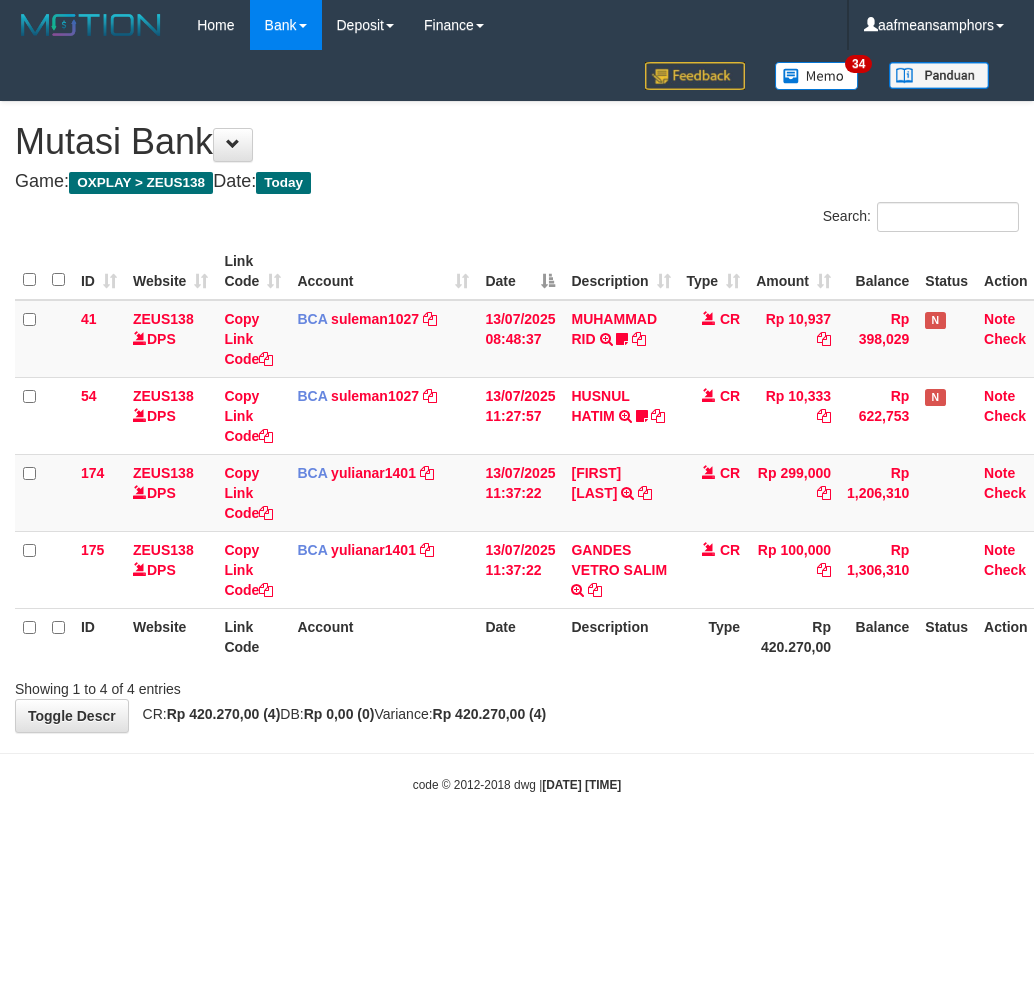 scroll, scrollTop: 0, scrollLeft: 0, axis: both 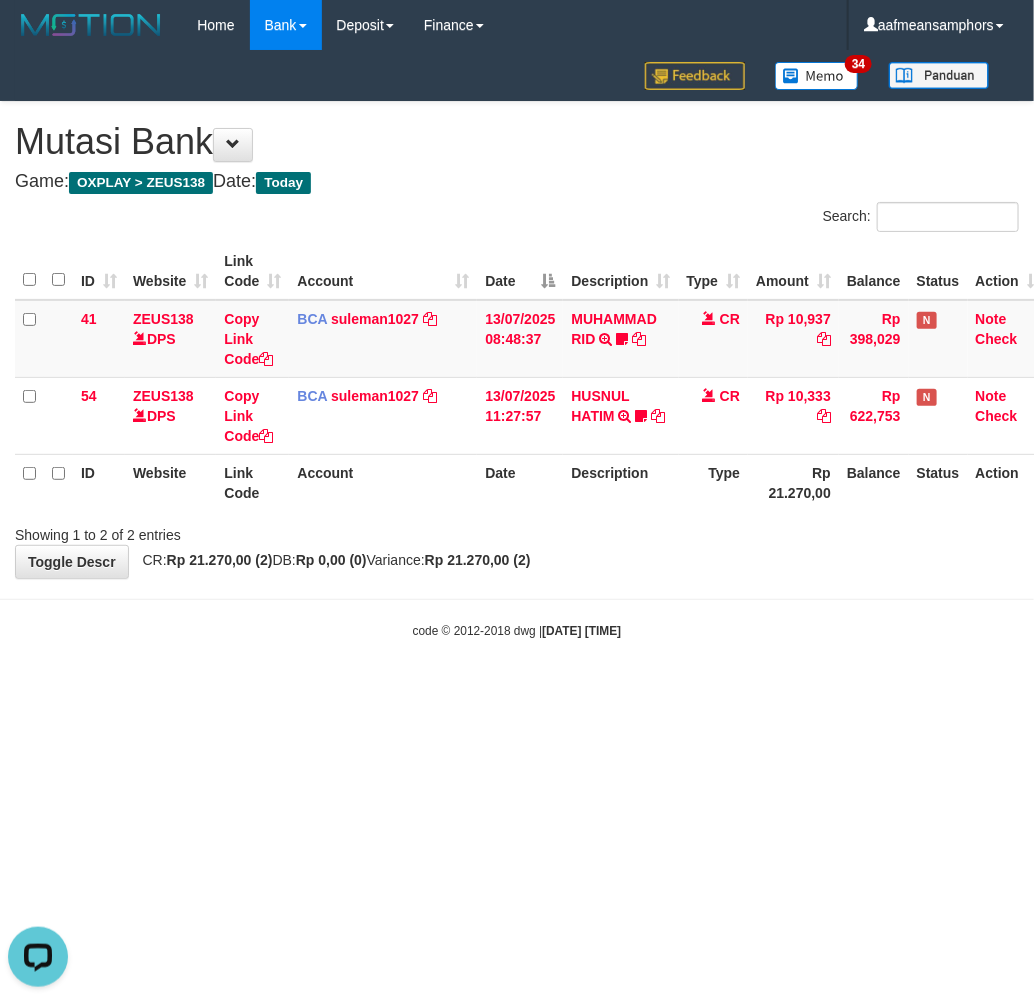 drag, startPoint x: 695, startPoint y: 644, endPoint x: 698, endPoint y: 625, distance: 19.235384 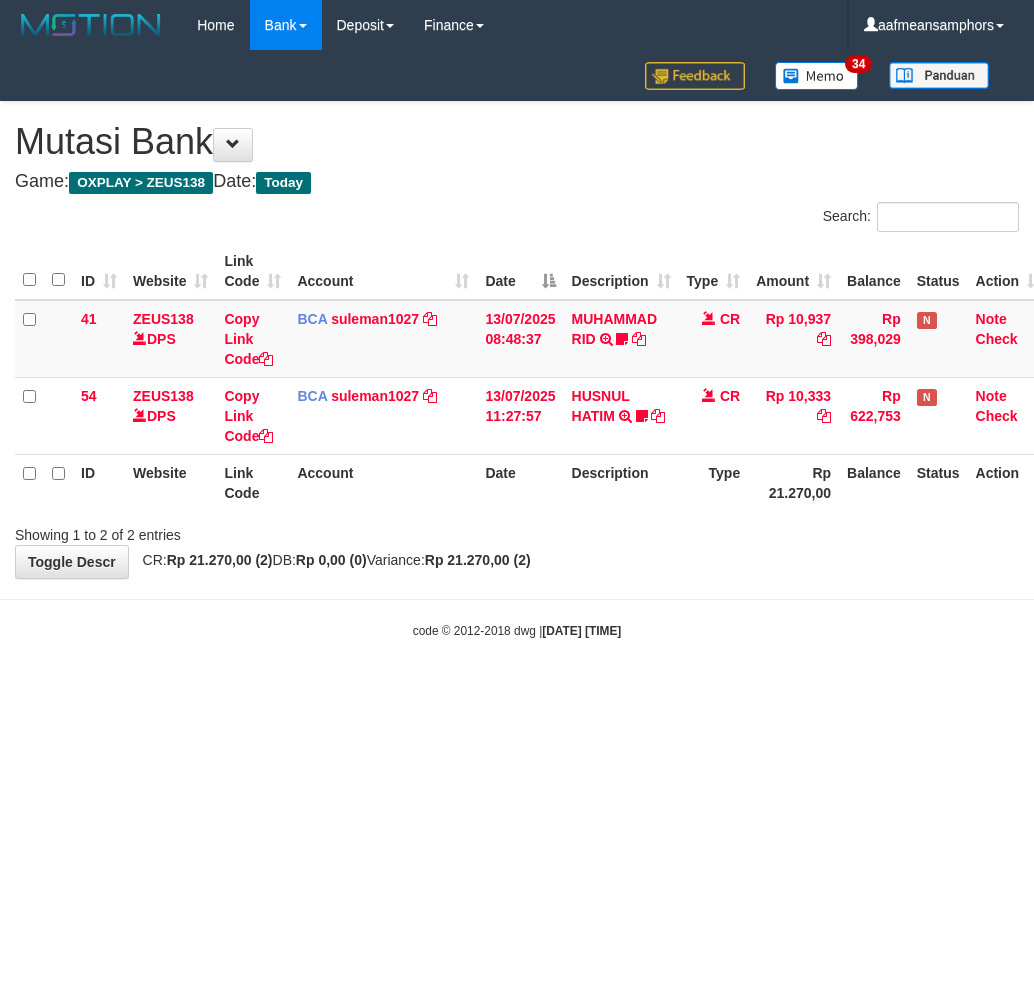 scroll, scrollTop: 0, scrollLeft: 0, axis: both 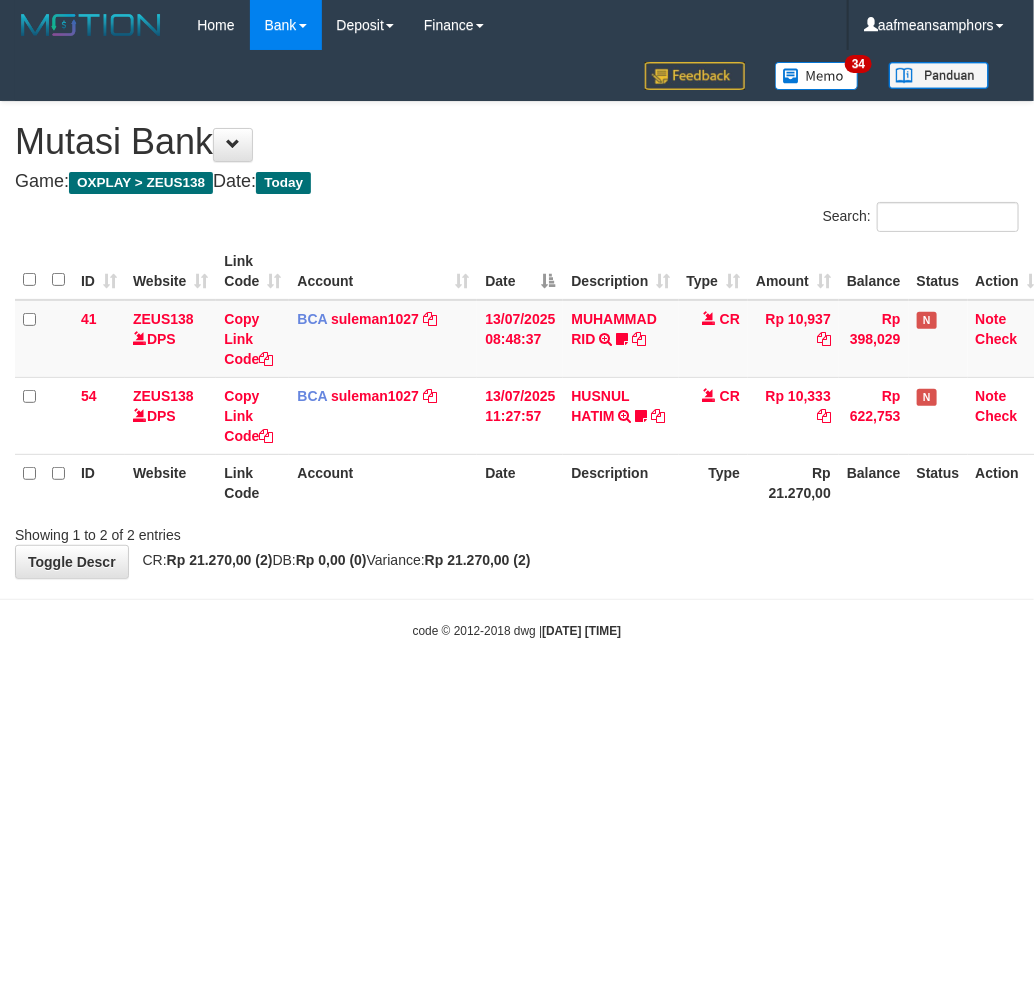 drag, startPoint x: 0, startPoint y: 0, endPoint x: 672, endPoint y: 612, distance: 908.91583 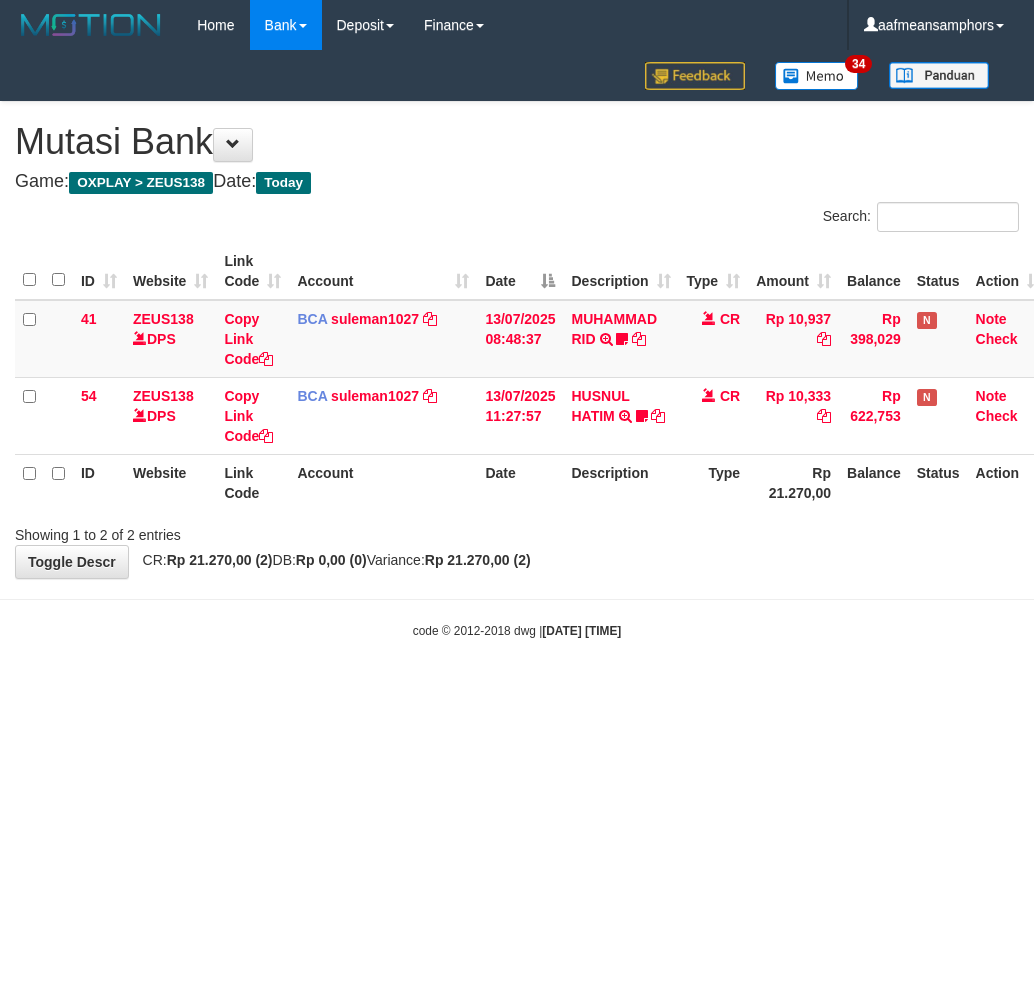 scroll, scrollTop: 0, scrollLeft: 0, axis: both 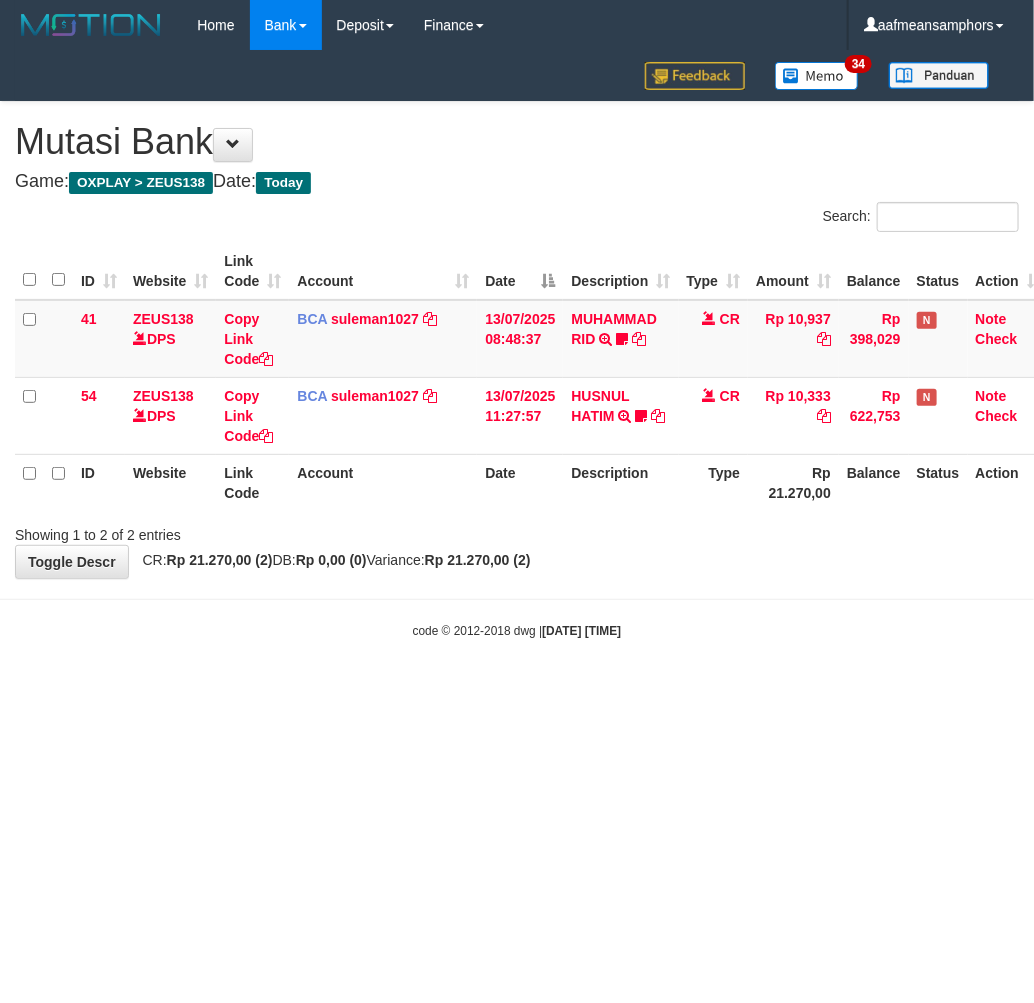 click on "Toggle navigation
Home
Bank
Account List
Load
By Website
Group
[OXPLAY]													ZEUS138
By Load Group (DPS)" at bounding box center [517, 345] 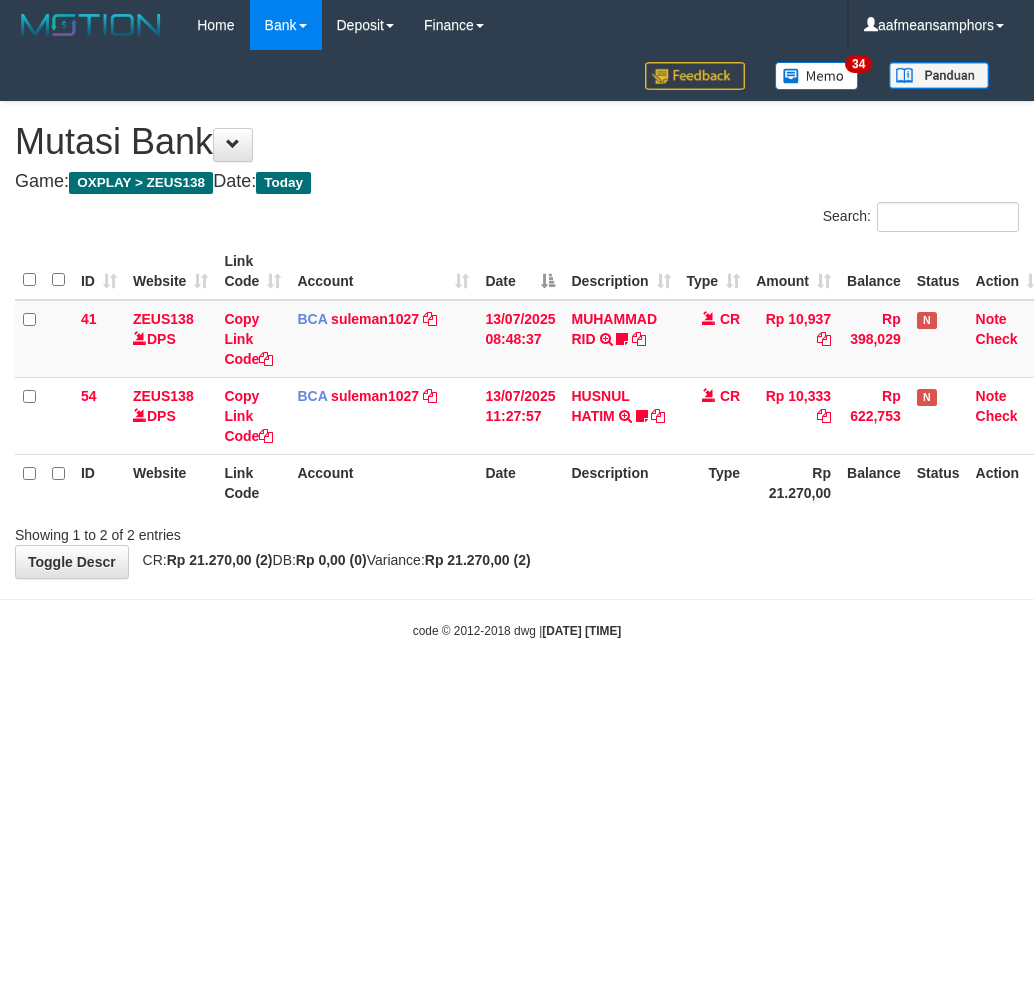 scroll, scrollTop: 0, scrollLeft: 0, axis: both 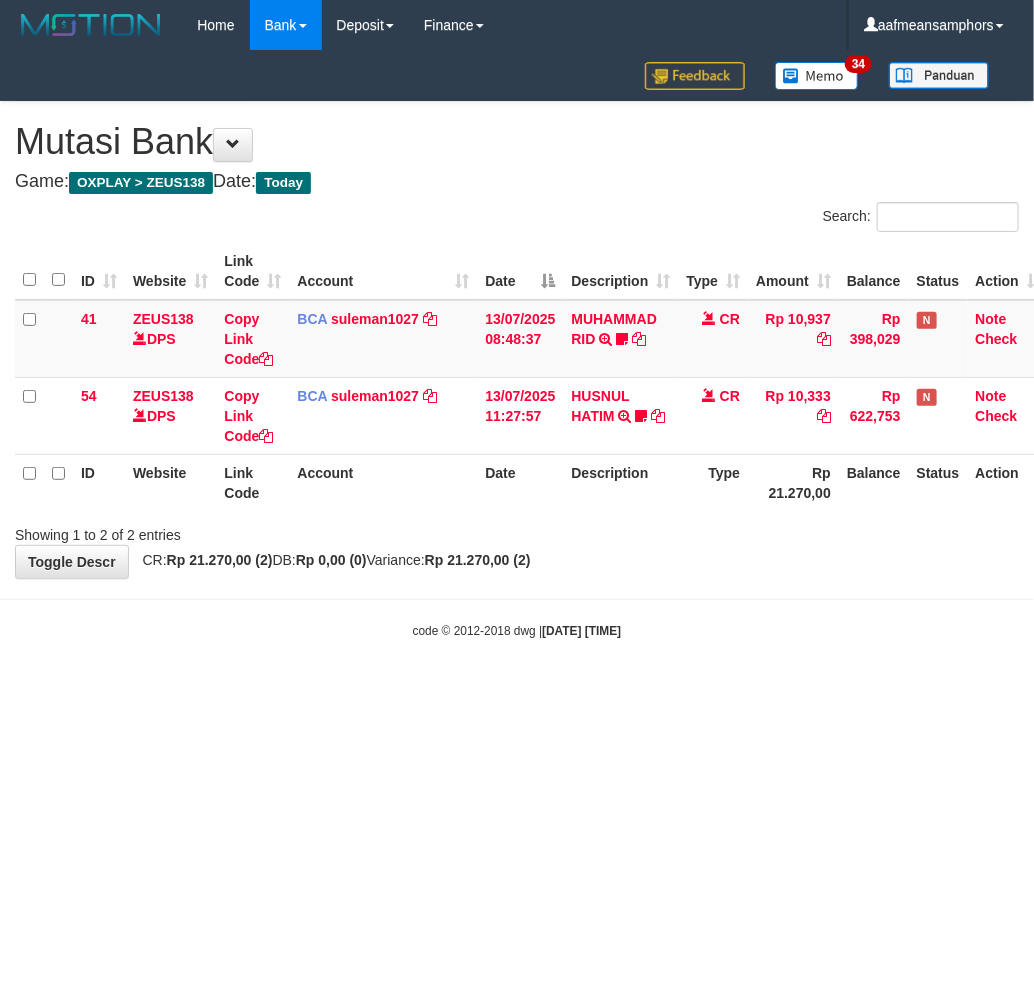click on "Toggle navigation
Home
Bank
Account List
Load
By Website
Group
[OXPLAY]													ZEUS138
By Load Group (DPS)" at bounding box center (517, 345) 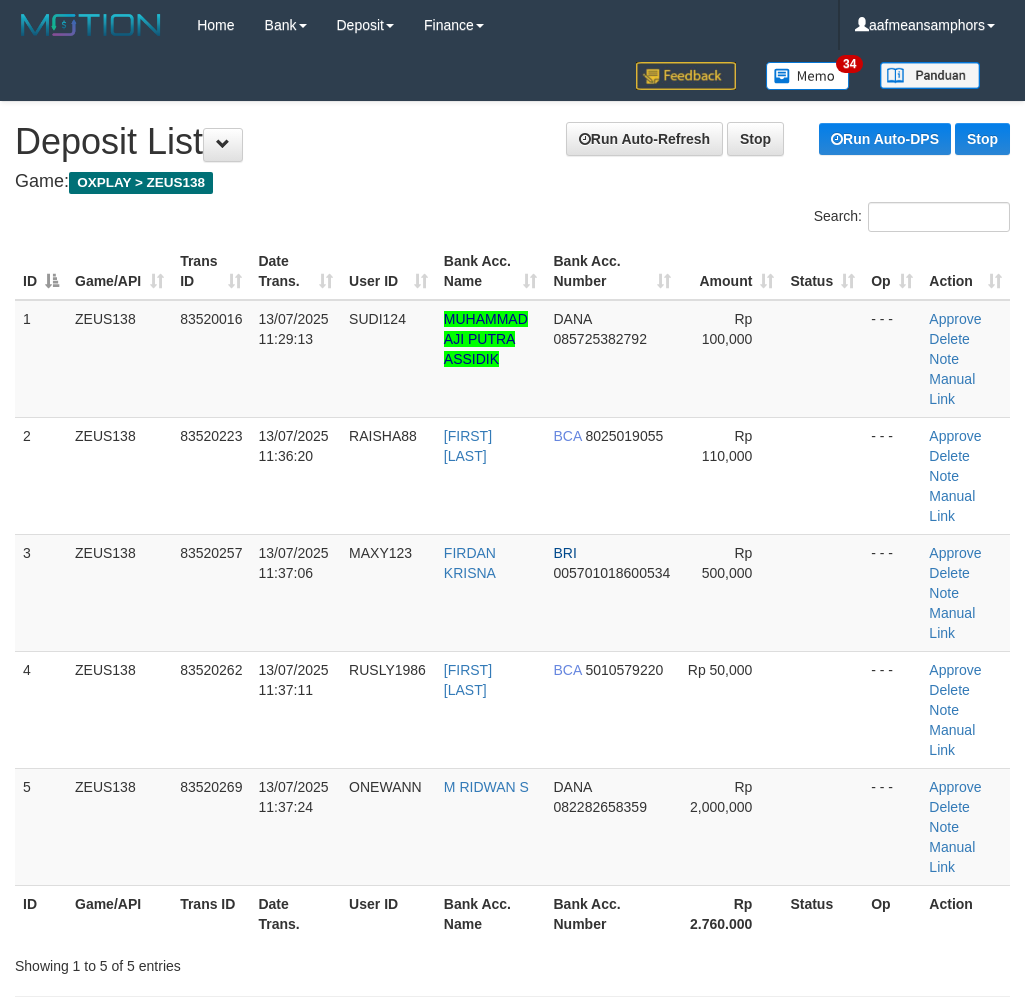 scroll, scrollTop: 0, scrollLeft: 0, axis: both 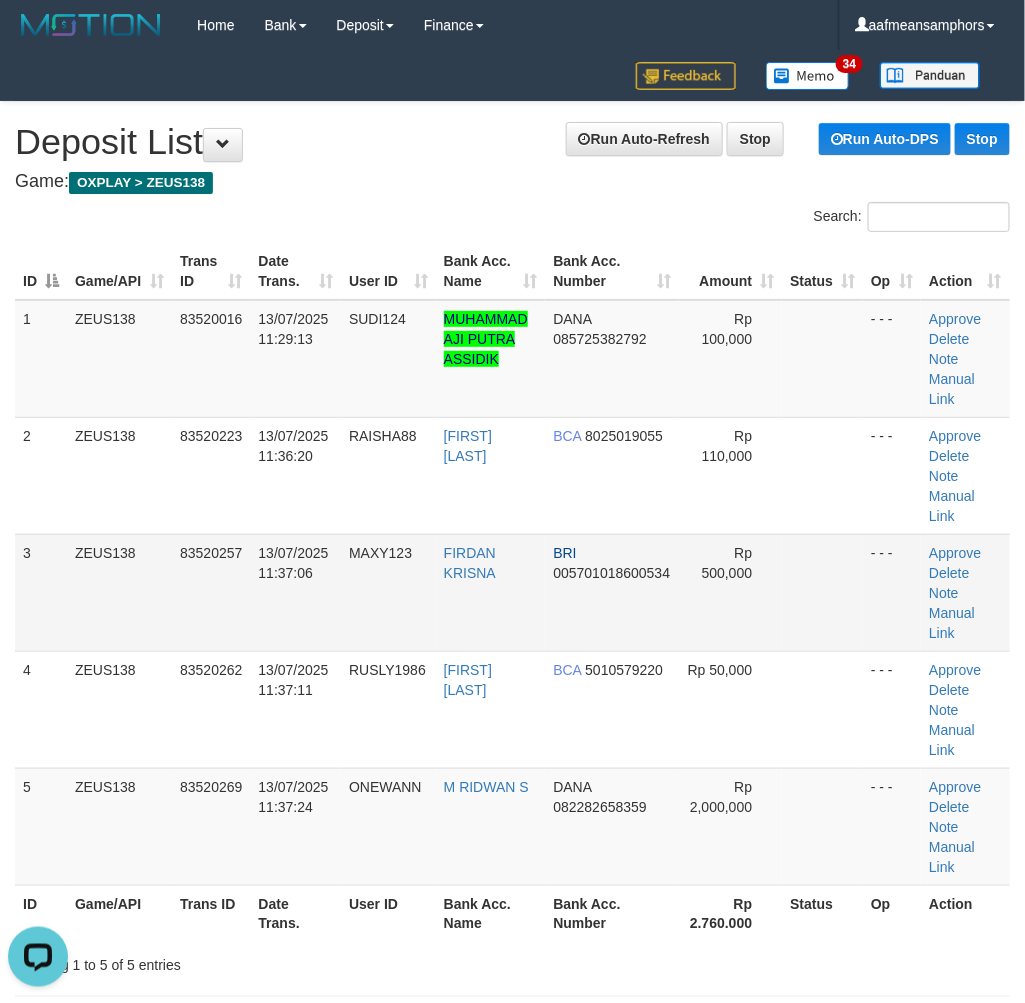 click on "FIRDAN KRISNA" at bounding box center (491, 592) 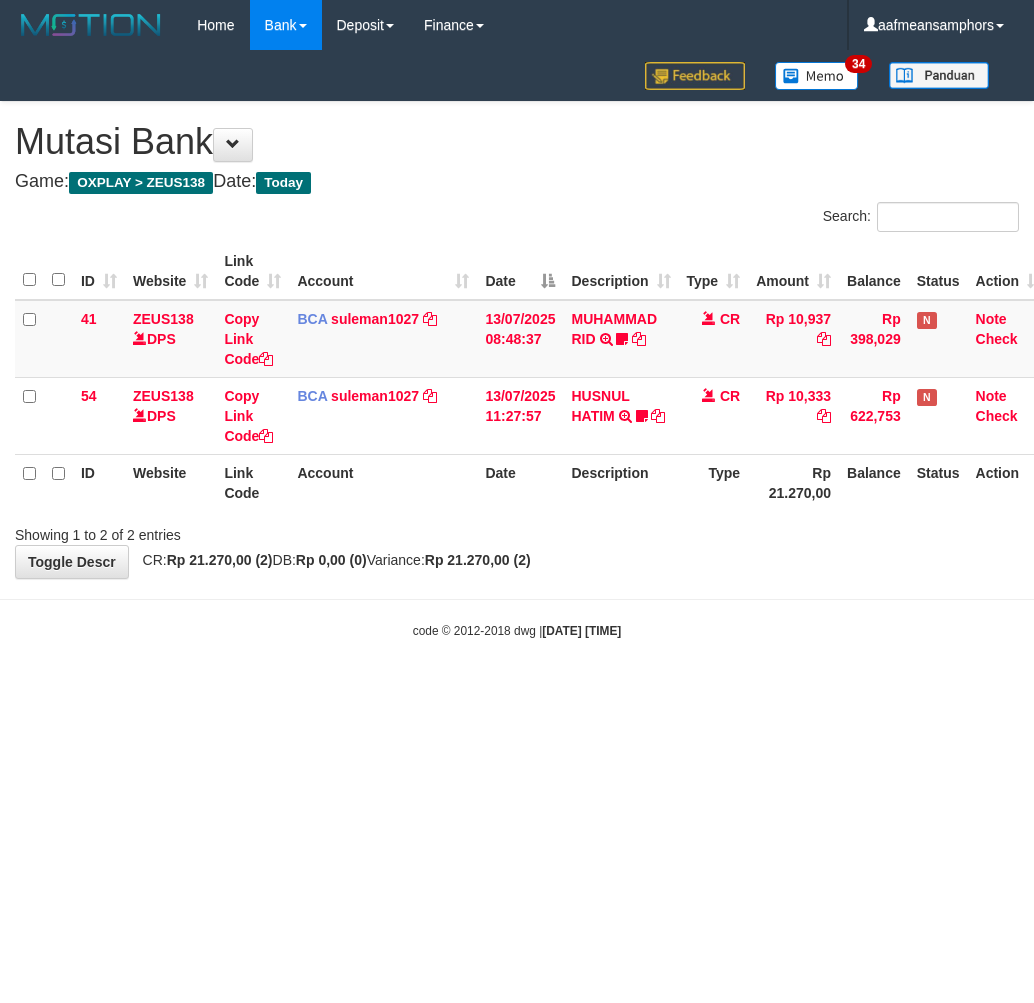 scroll, scrollTop: 0, scrollLeft: 0, axis: both 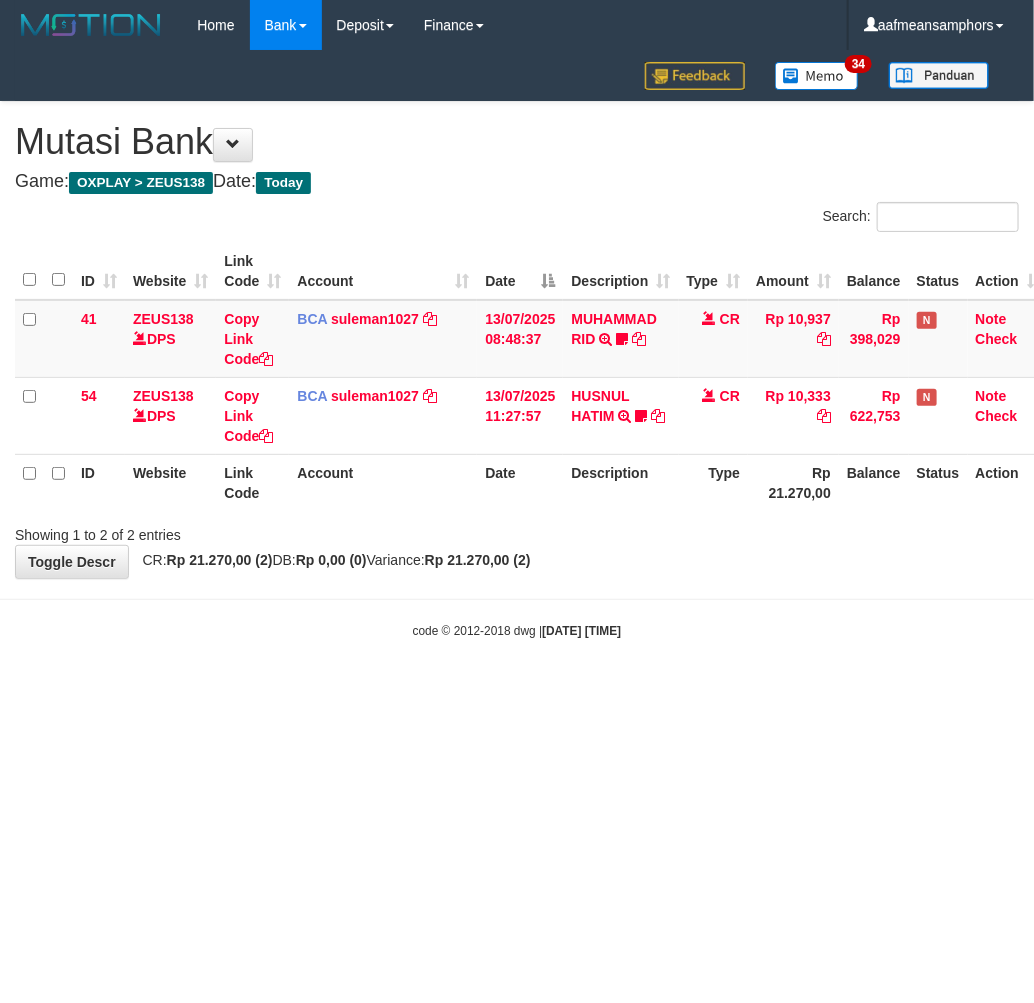 drag, startPoint x: 686, startPoint y: 708, endPoint x: 1028, endPoint y: 624, distance: 352.16473 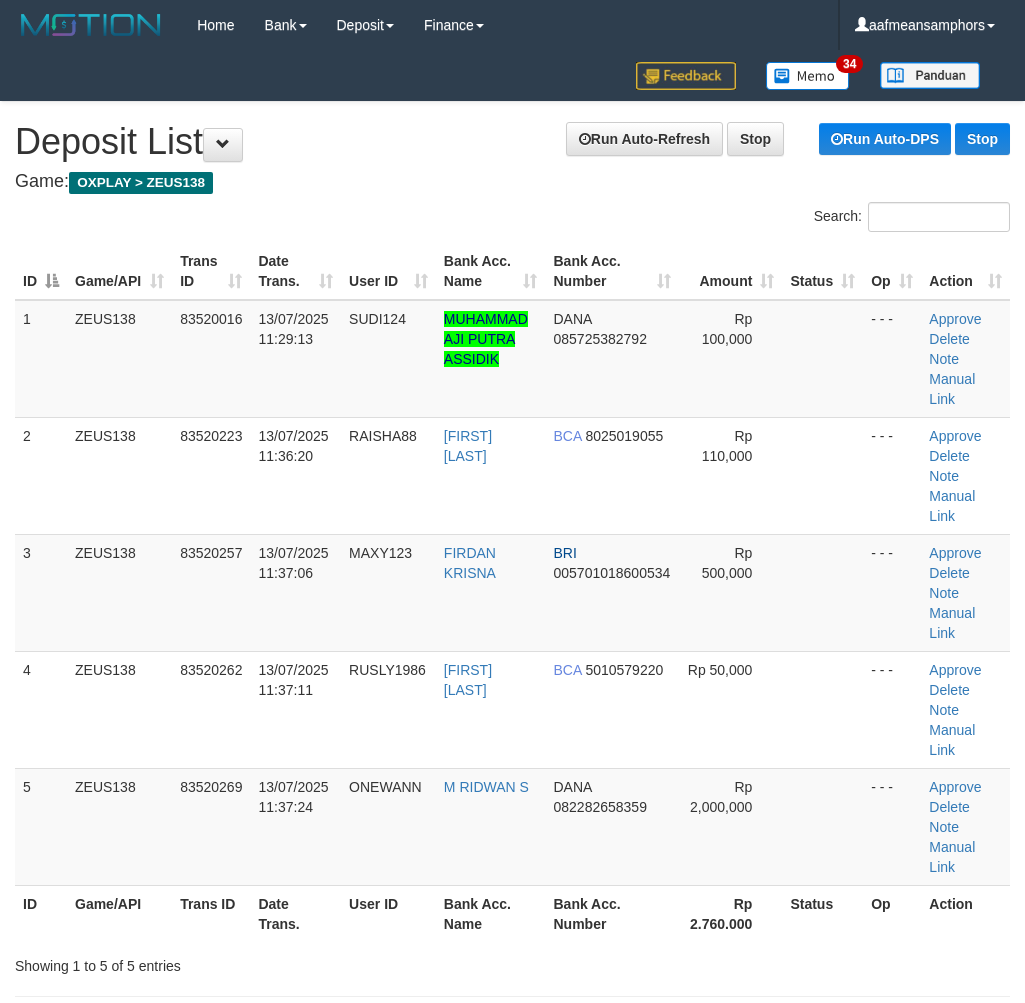 scroll, scrollTop: 0, scrollLeft: 0, axis: both 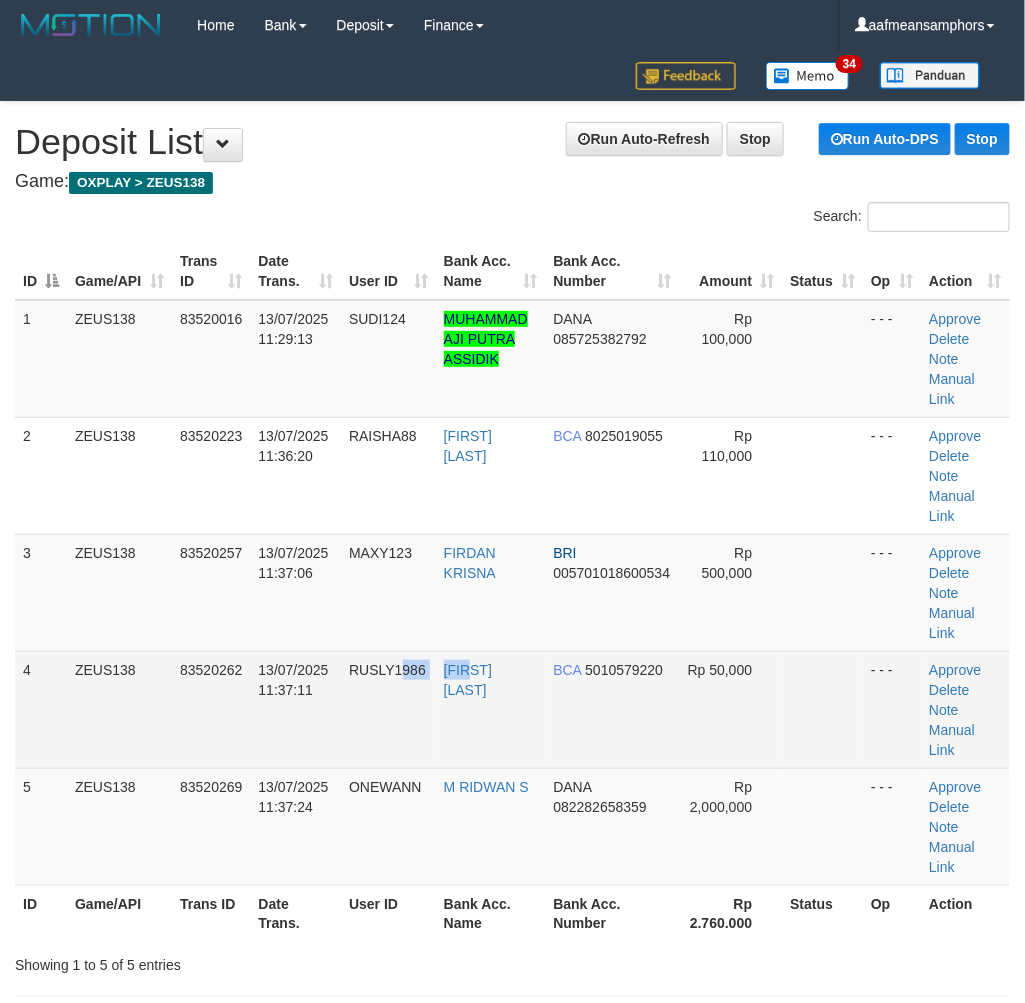 click on "4
ZEUS138
83520262
13/07/2025 11:37:11
RUSLY1986
AGUS RUSLI
BCA
5010579220
Rp 50,000
- - -
Approve
Delete
Note
Manual Link" at bounding box center (512, 709) 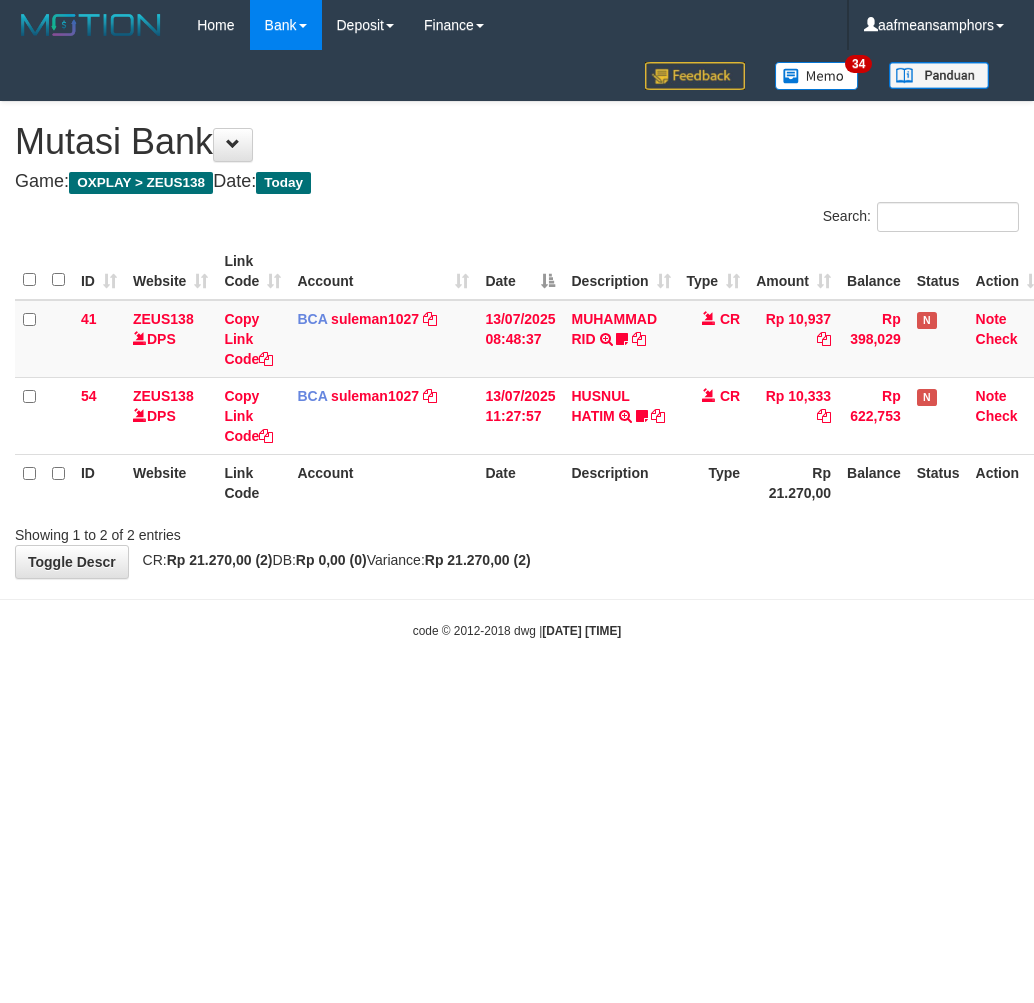 scroll, scrollTop: 0, scrollLeft: 0, axis: both 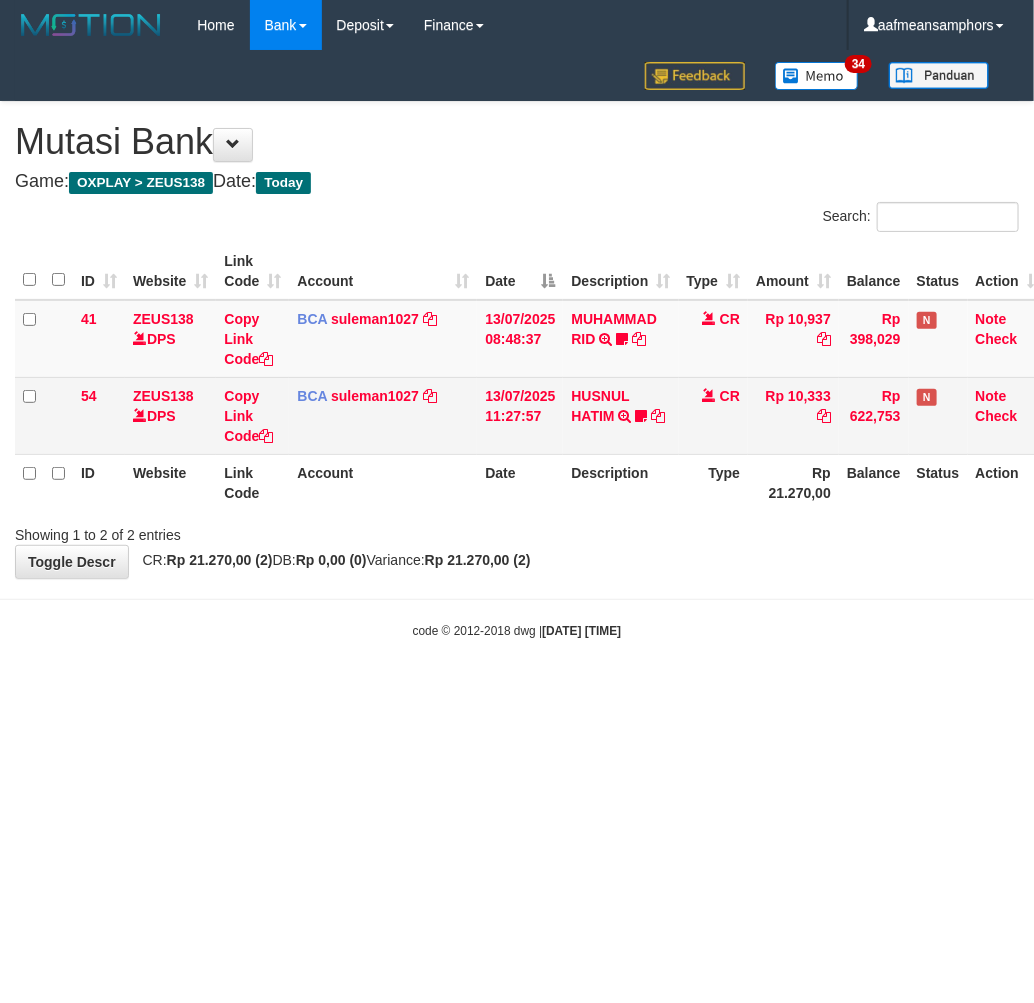 click on "HUSNUL HATIM            TRSF E-BANKING CR 1307/FTSCY/WS95051
10333.002025071378207007 TRFDN-HUSNUL HATIMESPAY DEBIT INDONE    Nunun37" at bounding box center (620, 415) 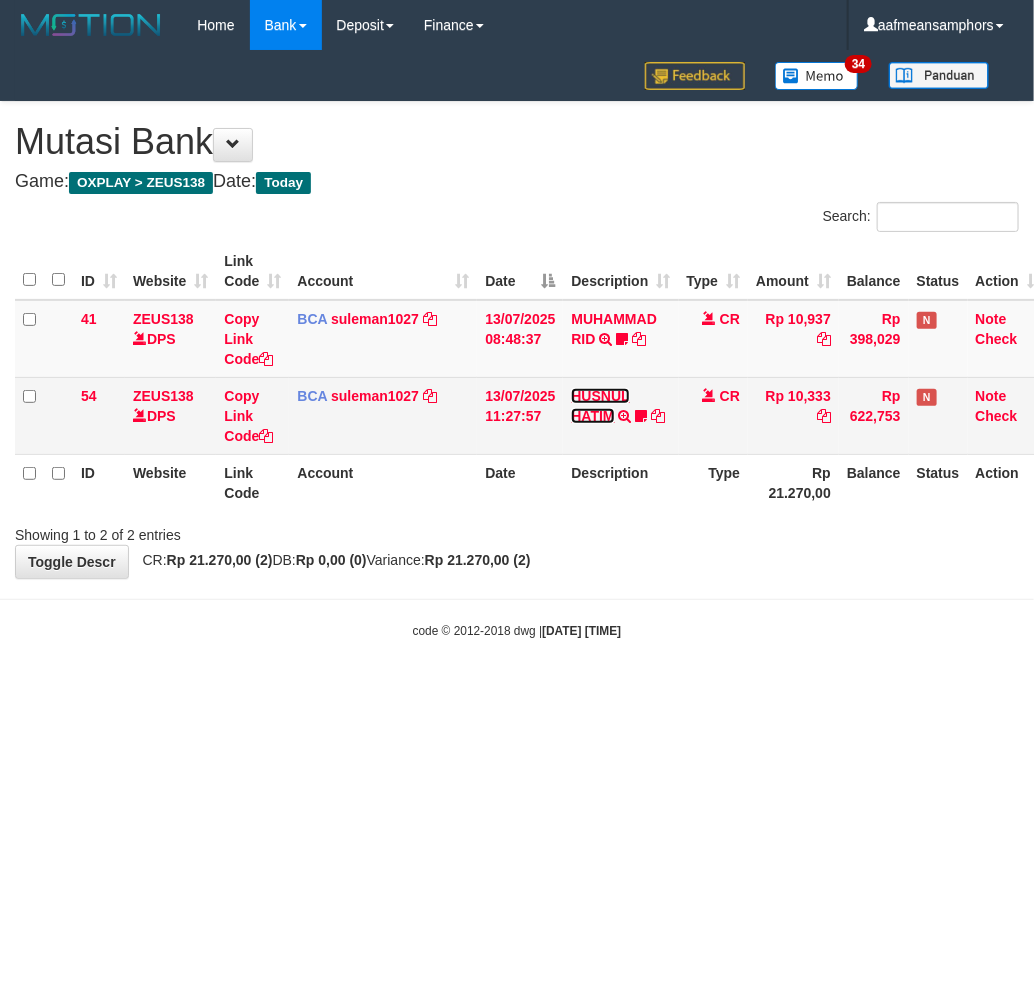 click on "HUSNUL HATIM" at bounding box center (600, 406) 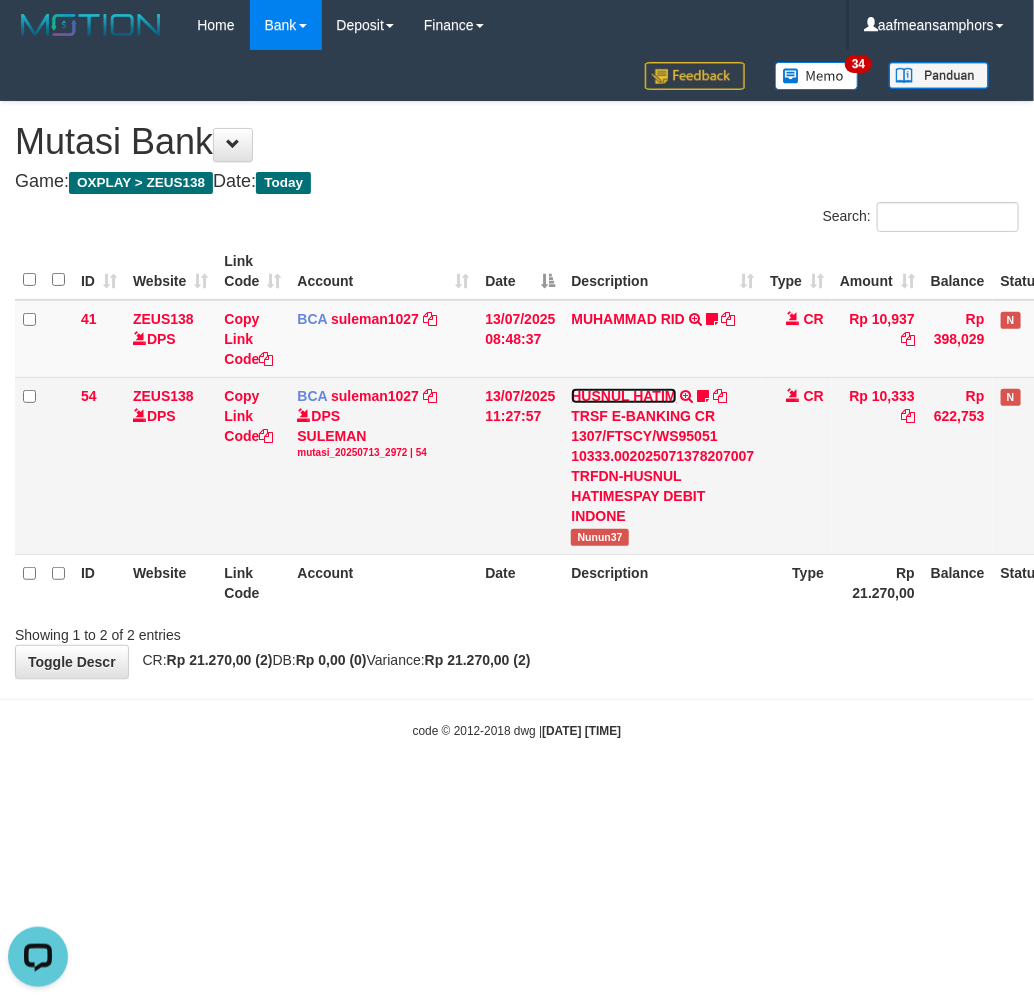 scroll, scrollTop: 0, scrollLeft: 0, axis: both 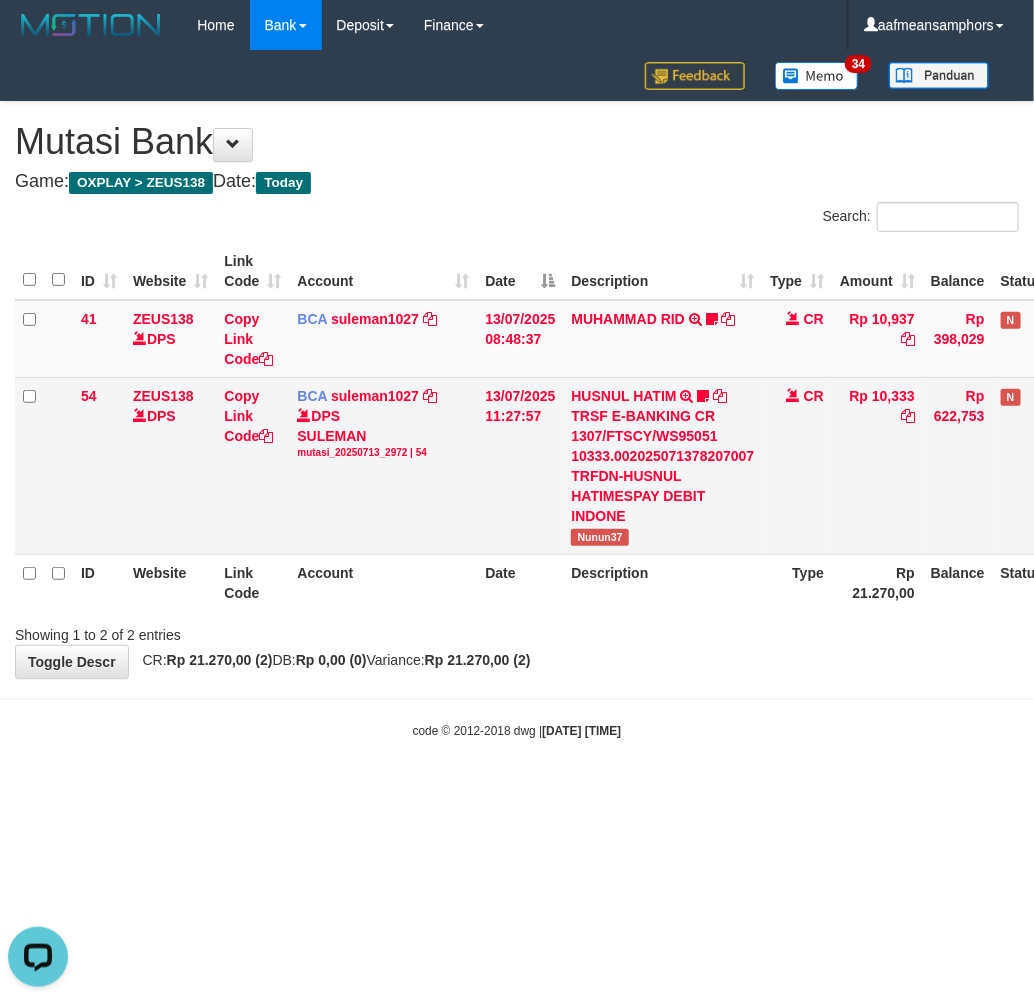 click on "Nunun37" at bounding box center [600, 537] 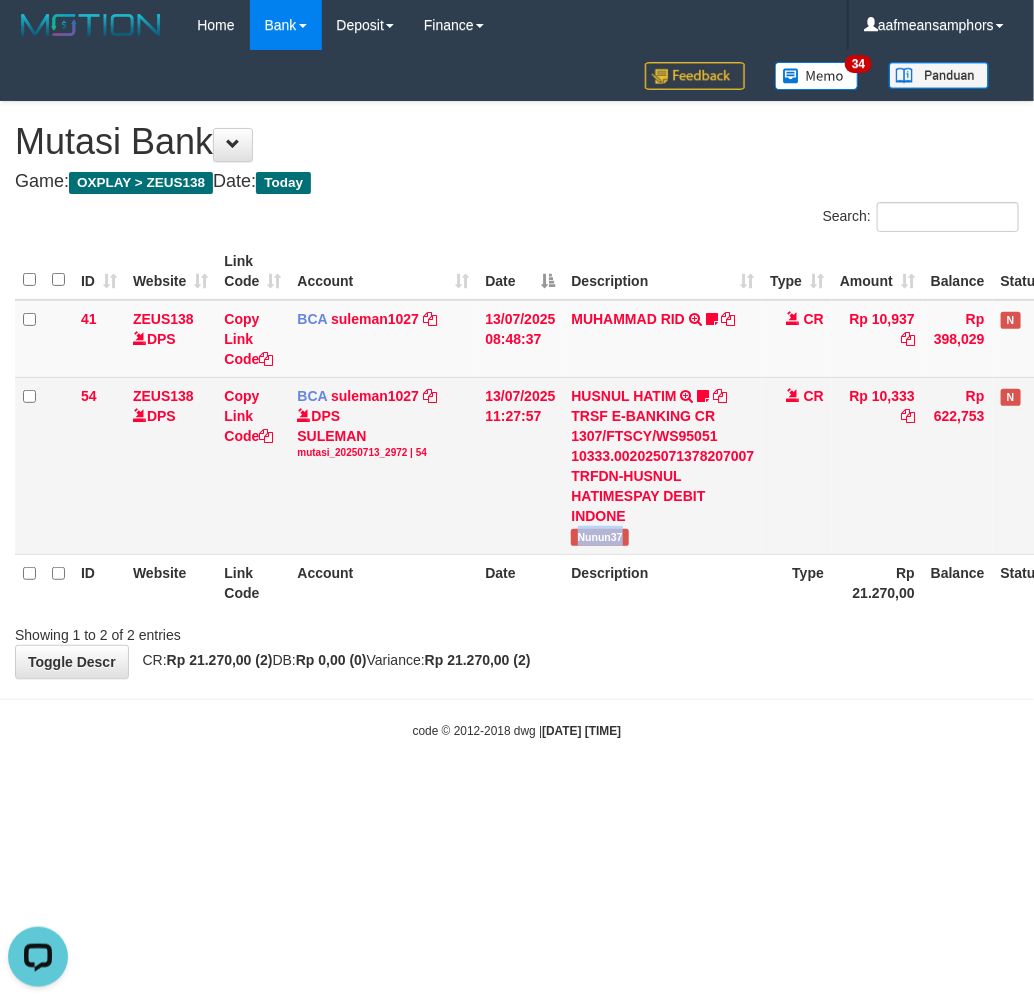 click on "Nunun37" at bounding box center [600, 537] 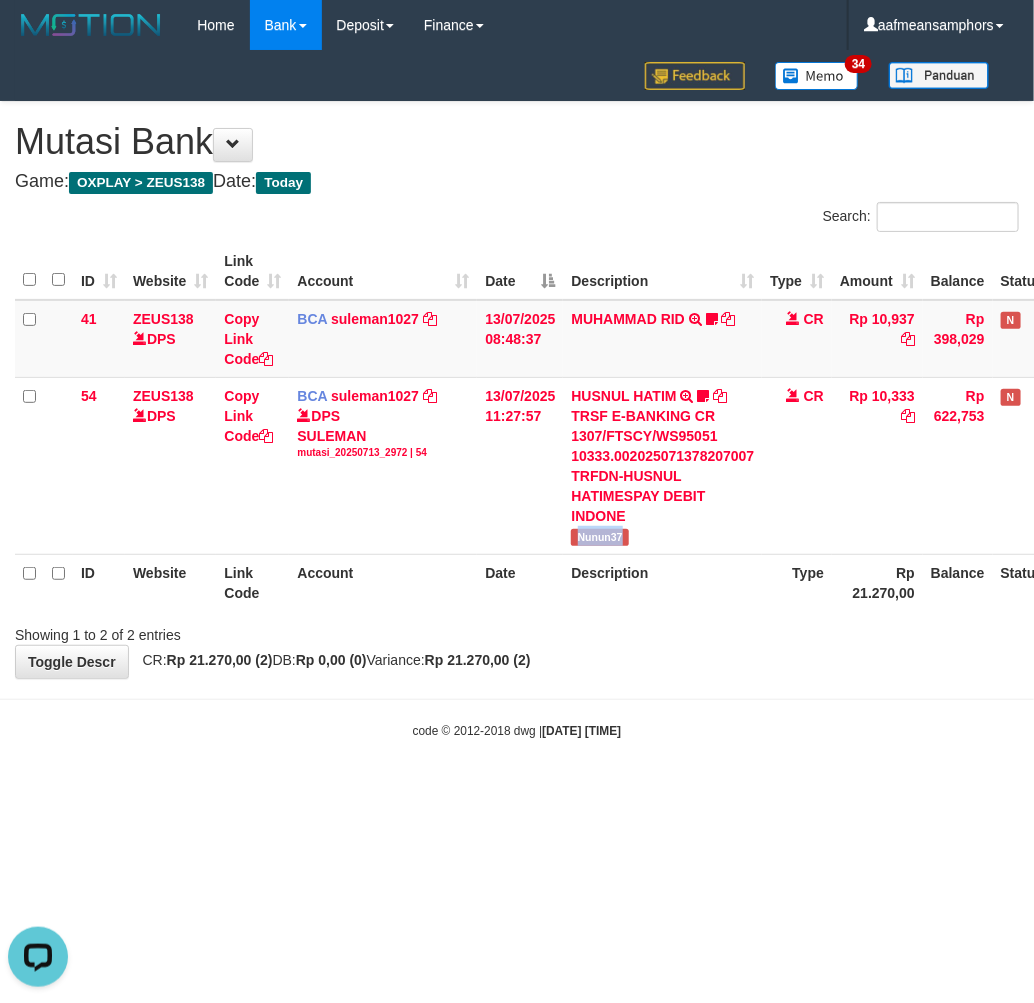 copy on "Nunun37" 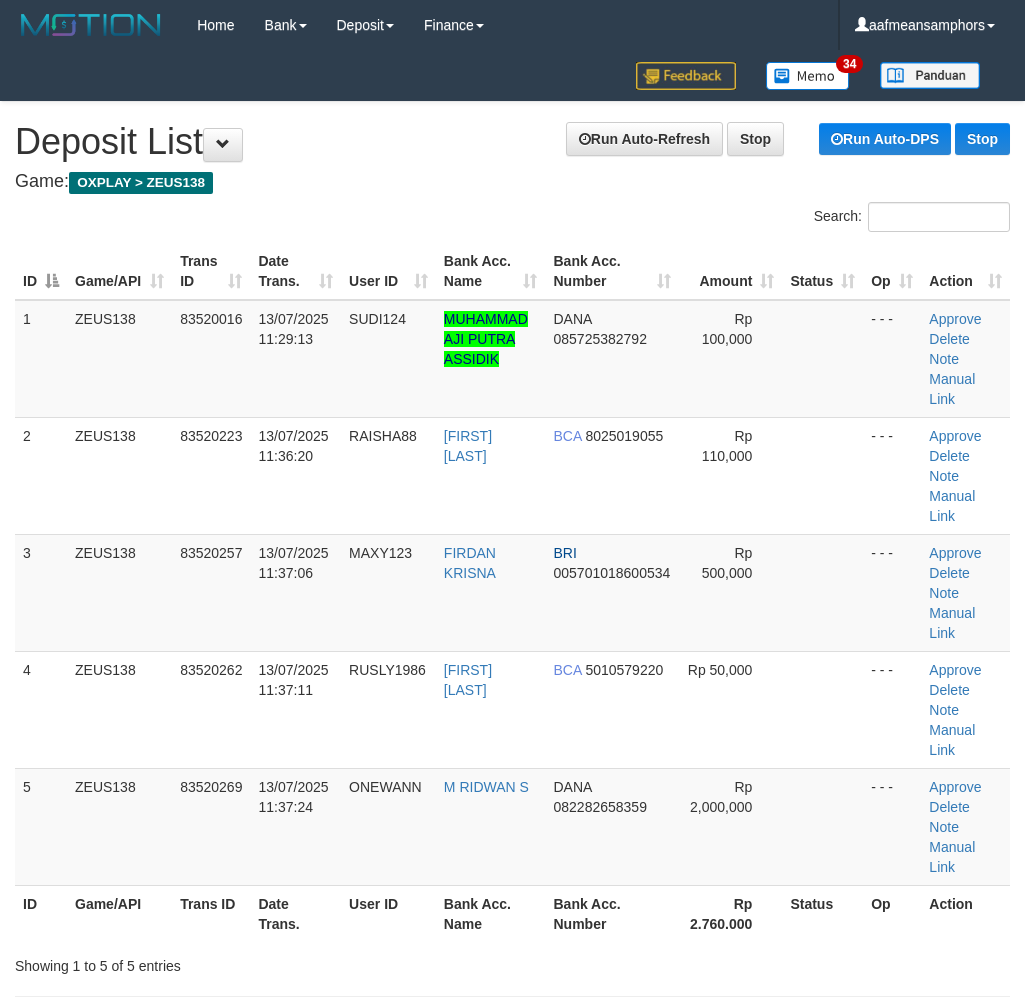 scroll, scrollTop: 0, scrollLeft: 0, axis: both 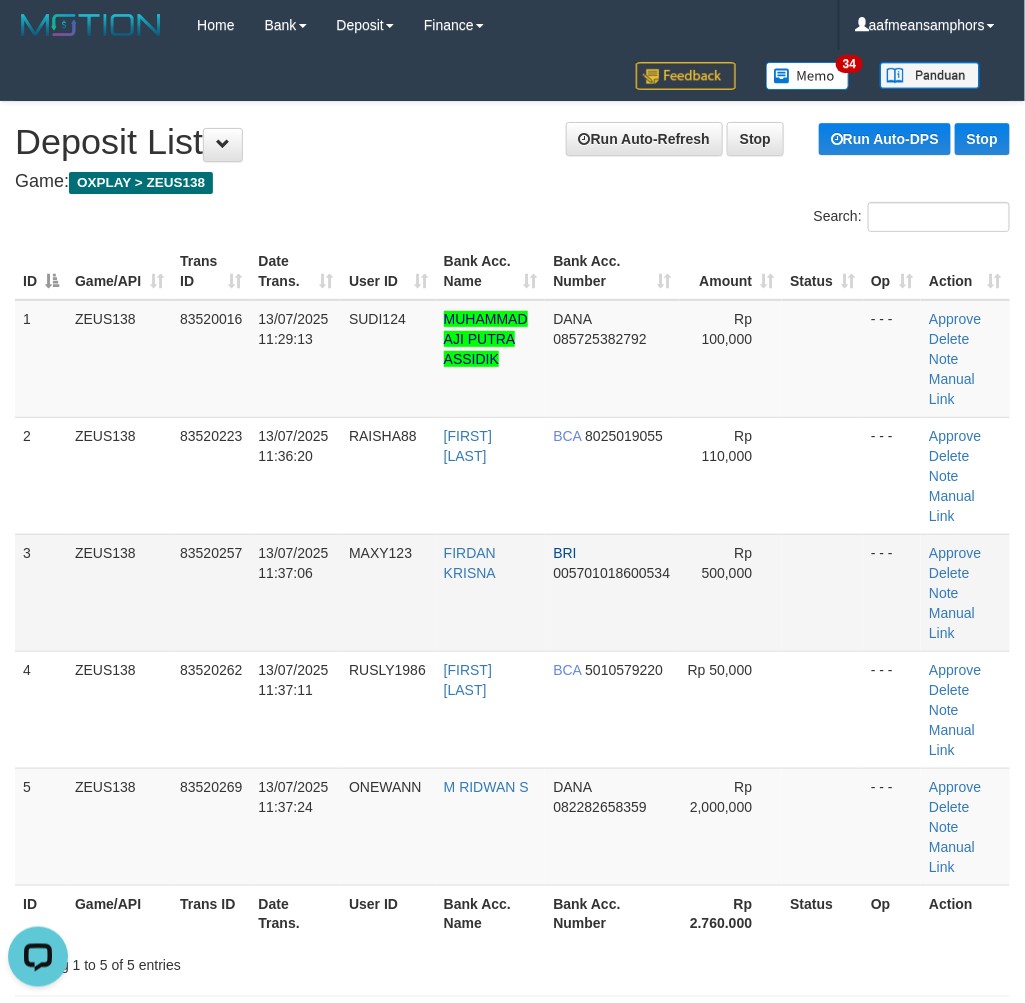 click on "3
ZEUS138
83520257
13/07/2025 11:37:06
MAXY123
FIRDAN KRISNA
BRI
005701018600534
Rp 500,000
- - -
Approve
Delete
Note
Manual Link" at bounding box center [512, 592] 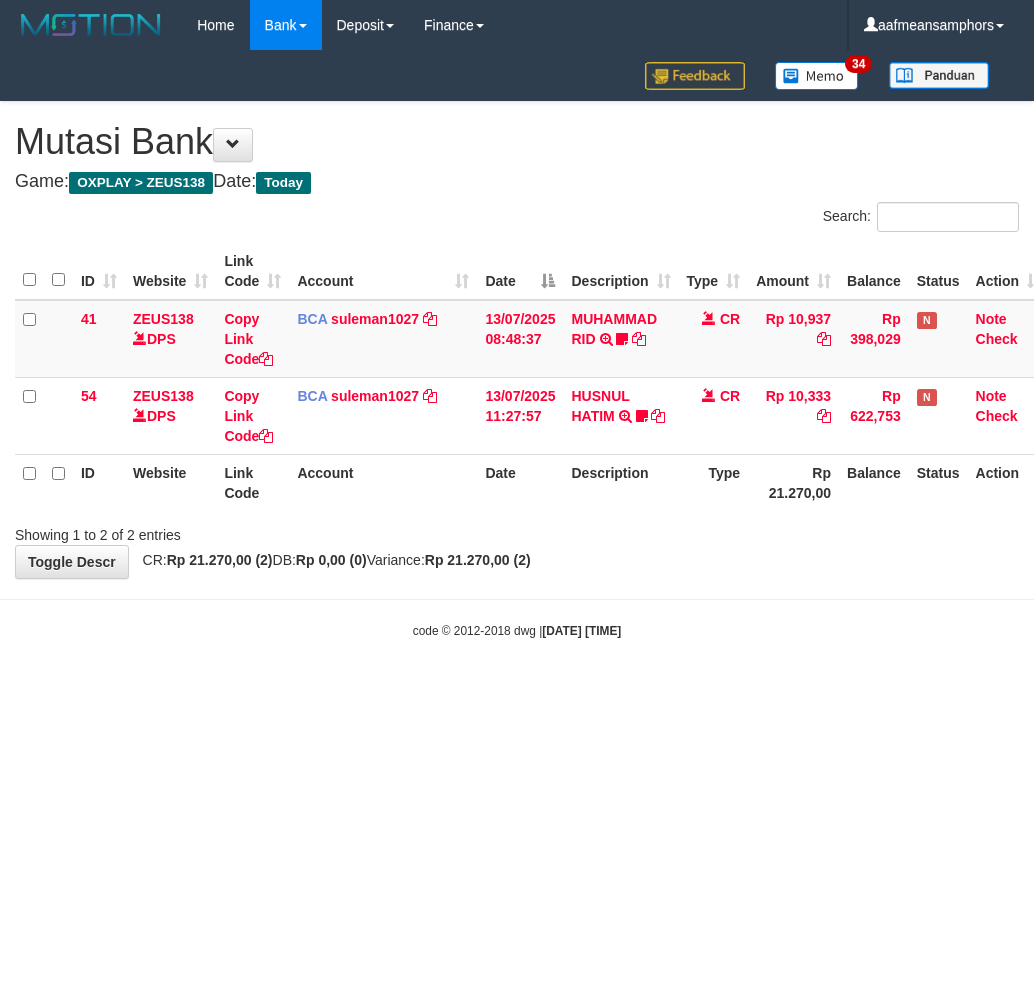 scroll, scrollTop: 0, scrollLeft: 0, axis: both 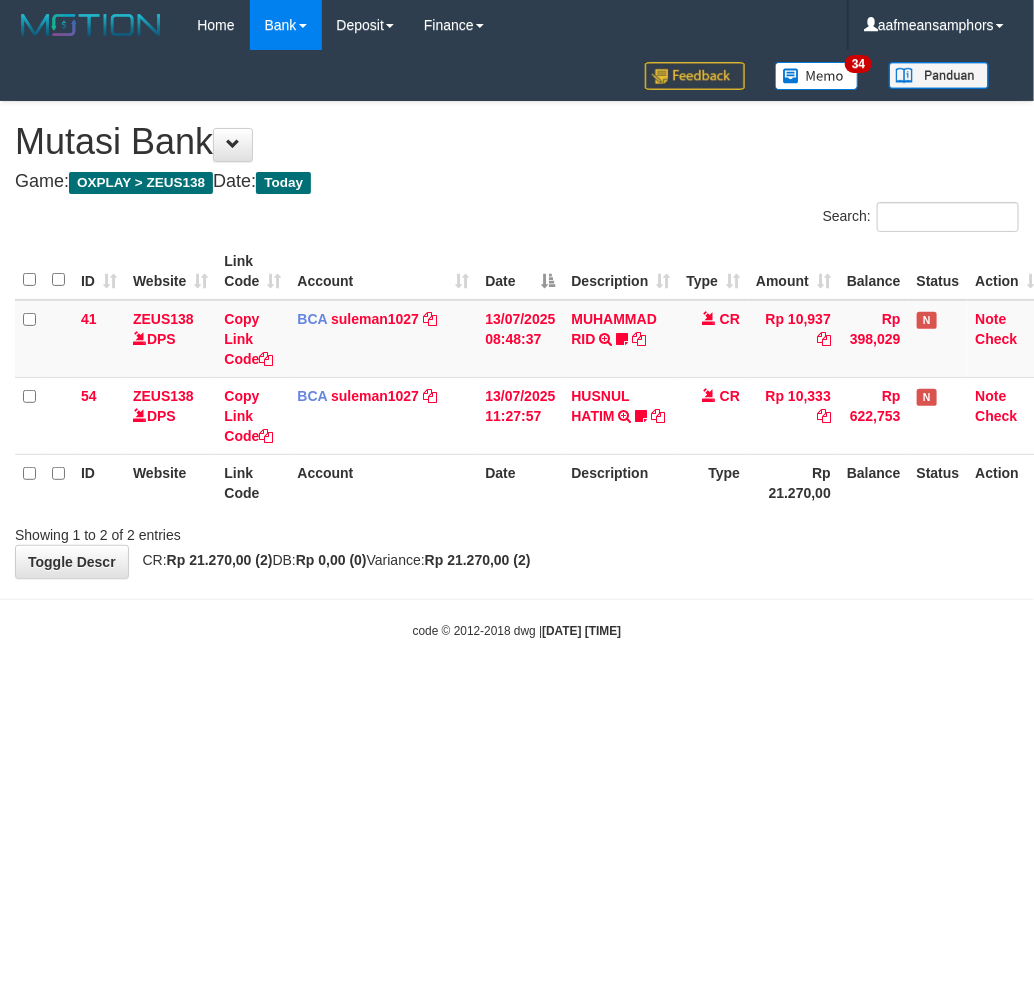 click on "Toggle navigation
Home
Bank
Account List
Load
By Website
Group
[OXPLAY]													ZEUS138
By Load Group (DPS)" at bounding box center (517, 345) 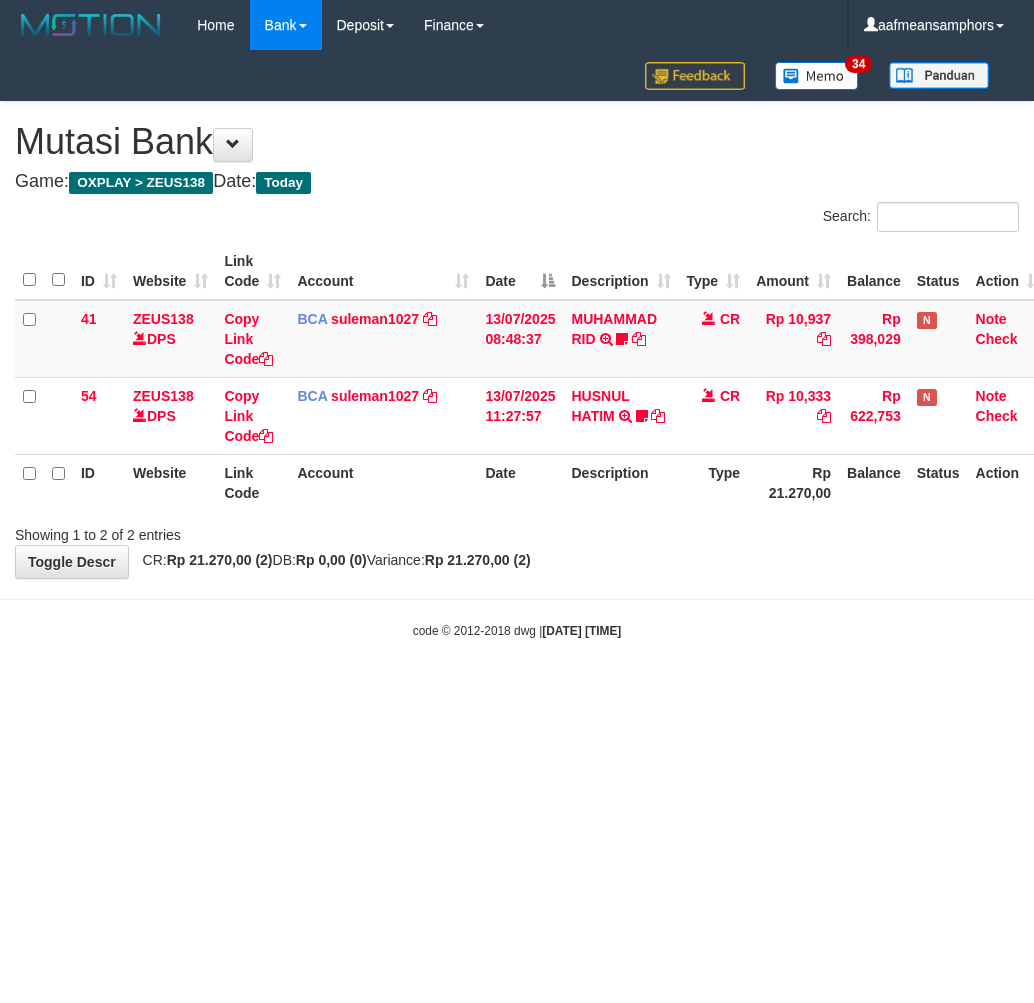 scroll, scrollTop: 0, scrollLeft: 0, axis: both 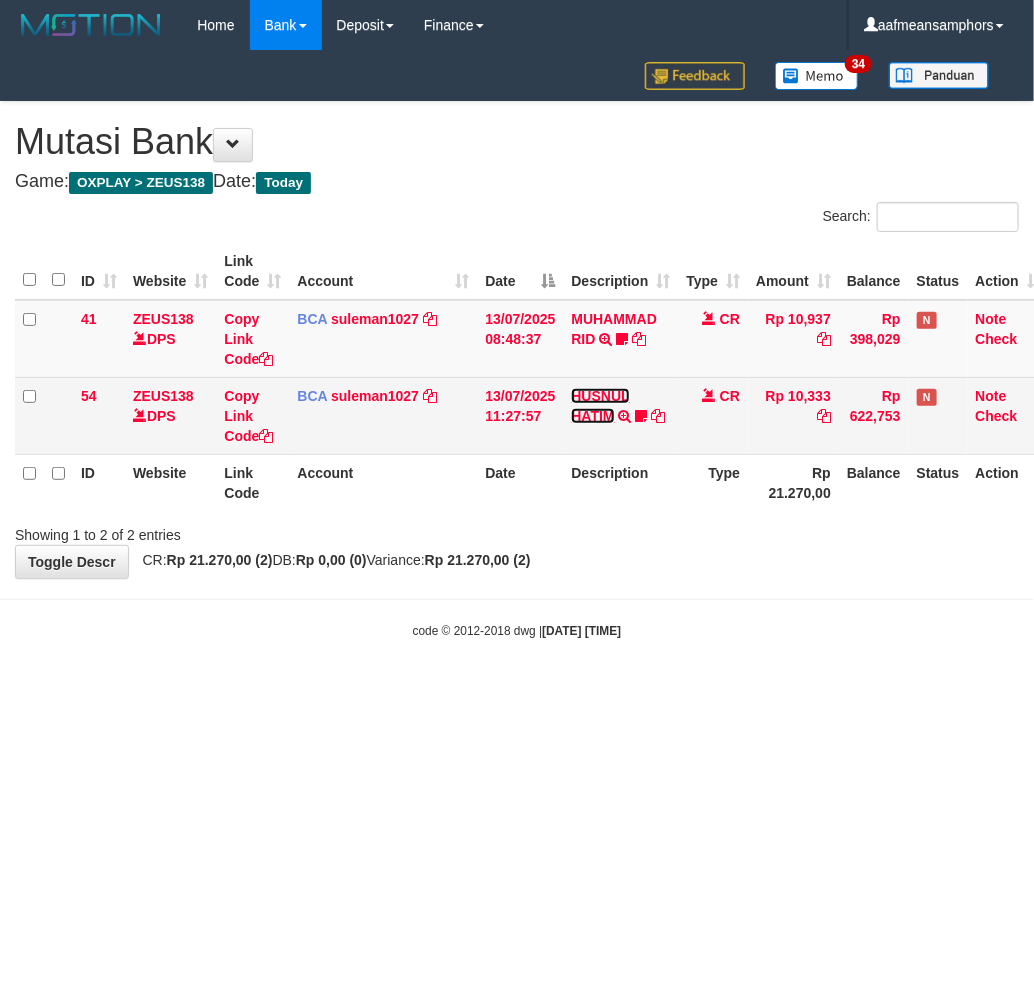 click on "HUSNUL HATIM" at bounding box center (600, 406) 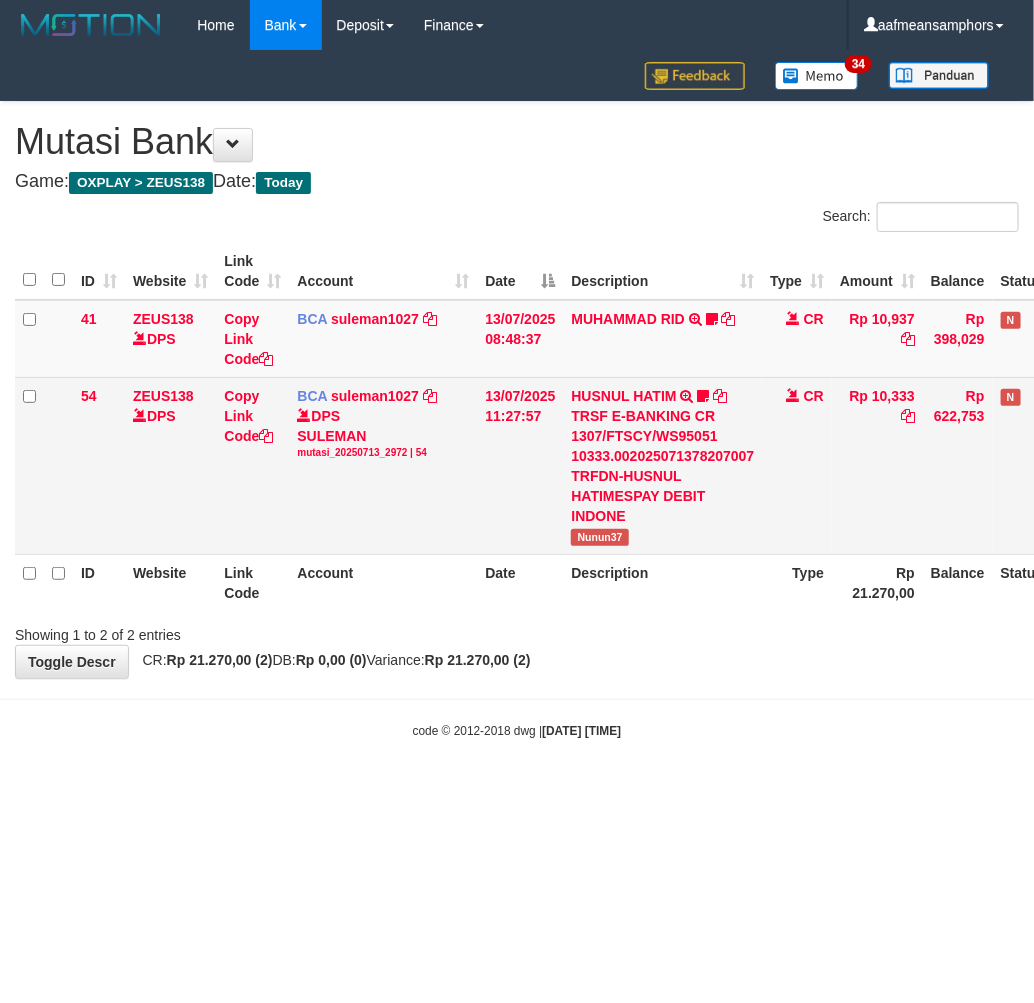 click on "Nunun37" at bounding box center (600, 537) 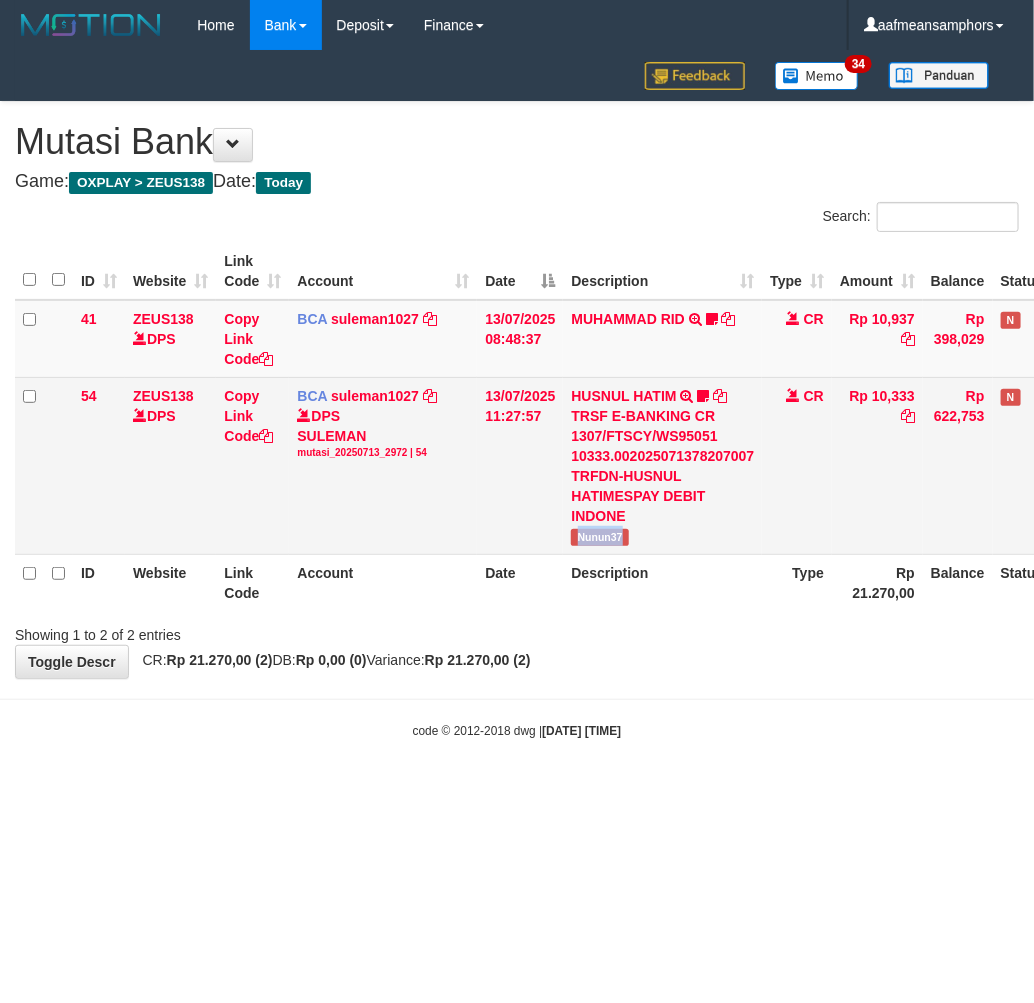 click on "Nunun37" at bounding box center (600, 537) 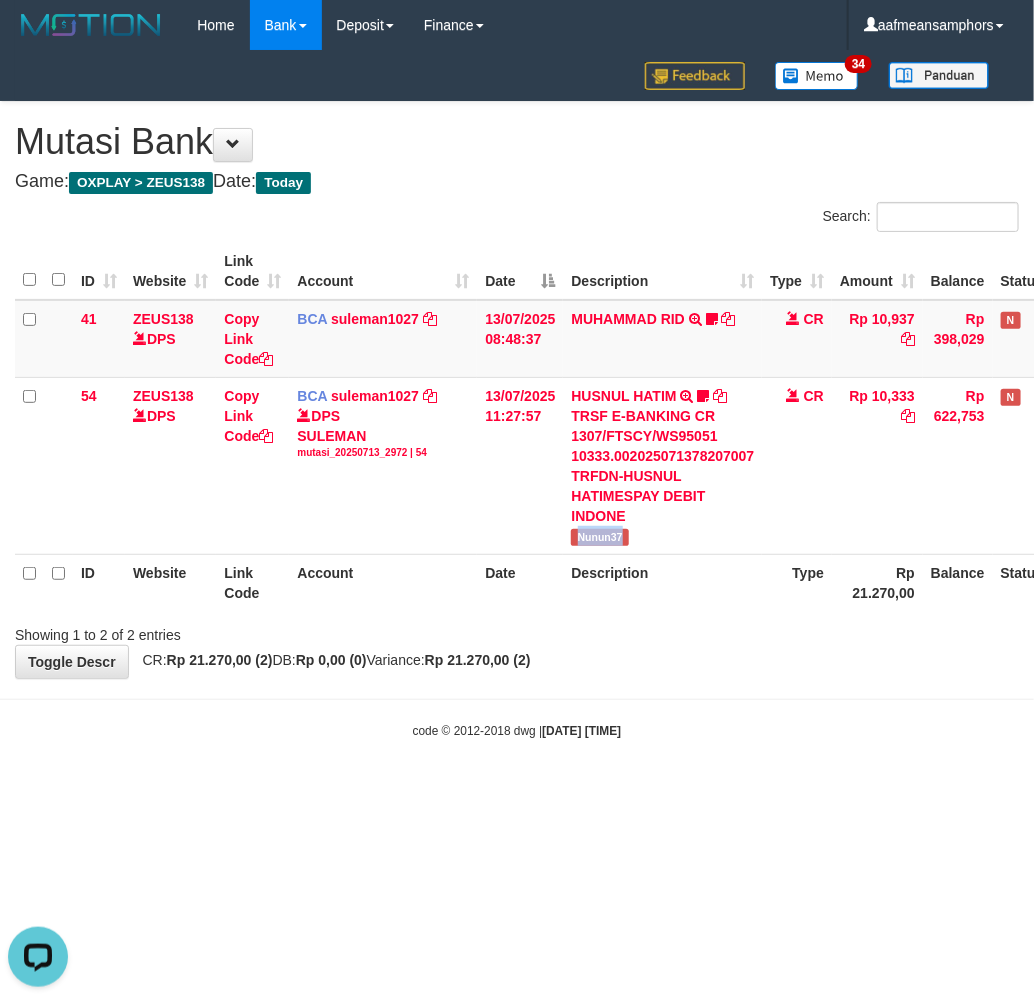 scroll, scrollTop: 0, scrollLeft: 0, axis: both 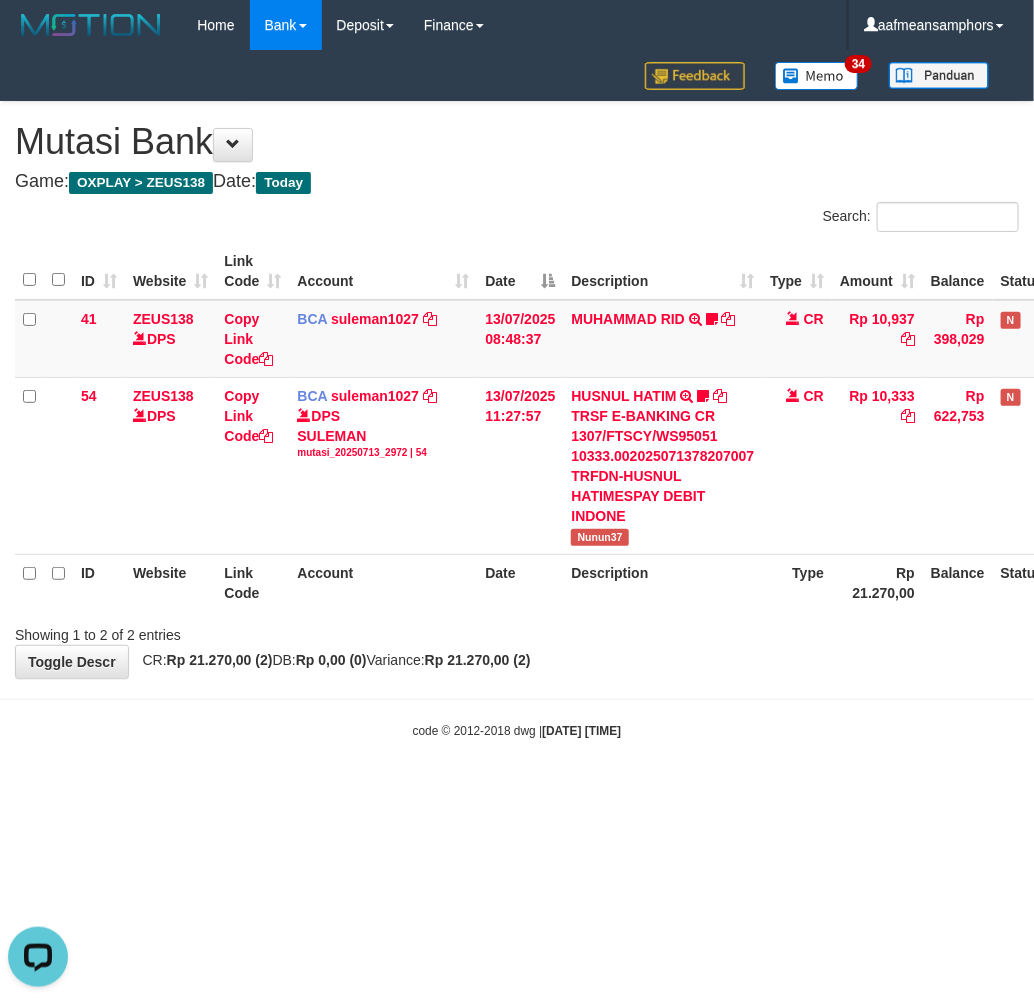 click on "**********" at bounding box center (517, 390) 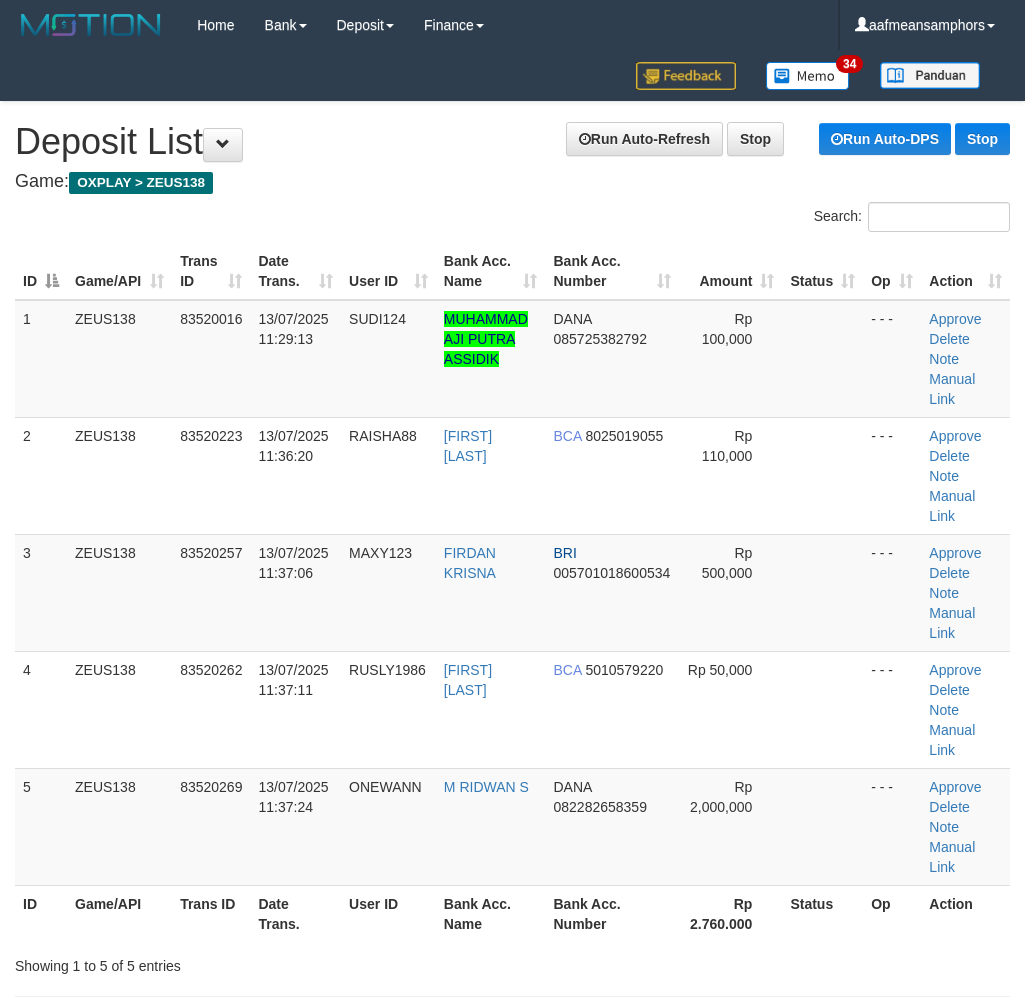 scroll, scrollTop: 0, scrollLeft: 0, axis: both 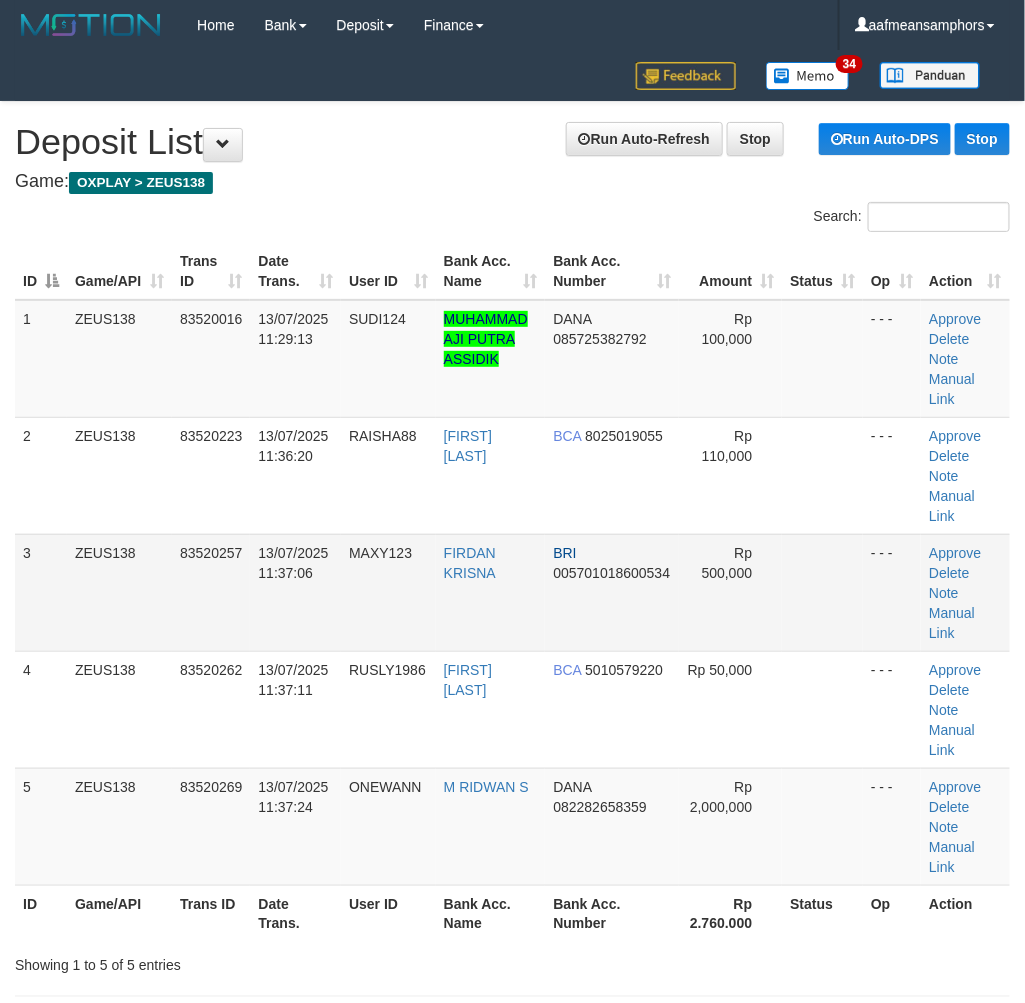 click on "3
ZEUS138
83520257
13/07/2025 11:37:06
MAXY123
FIRDAN KRISNA
BRI
005701018600534
Rp 500,000
- - -
Approve
Delete
Note
Manual Link" at bounding box center [512, 592] 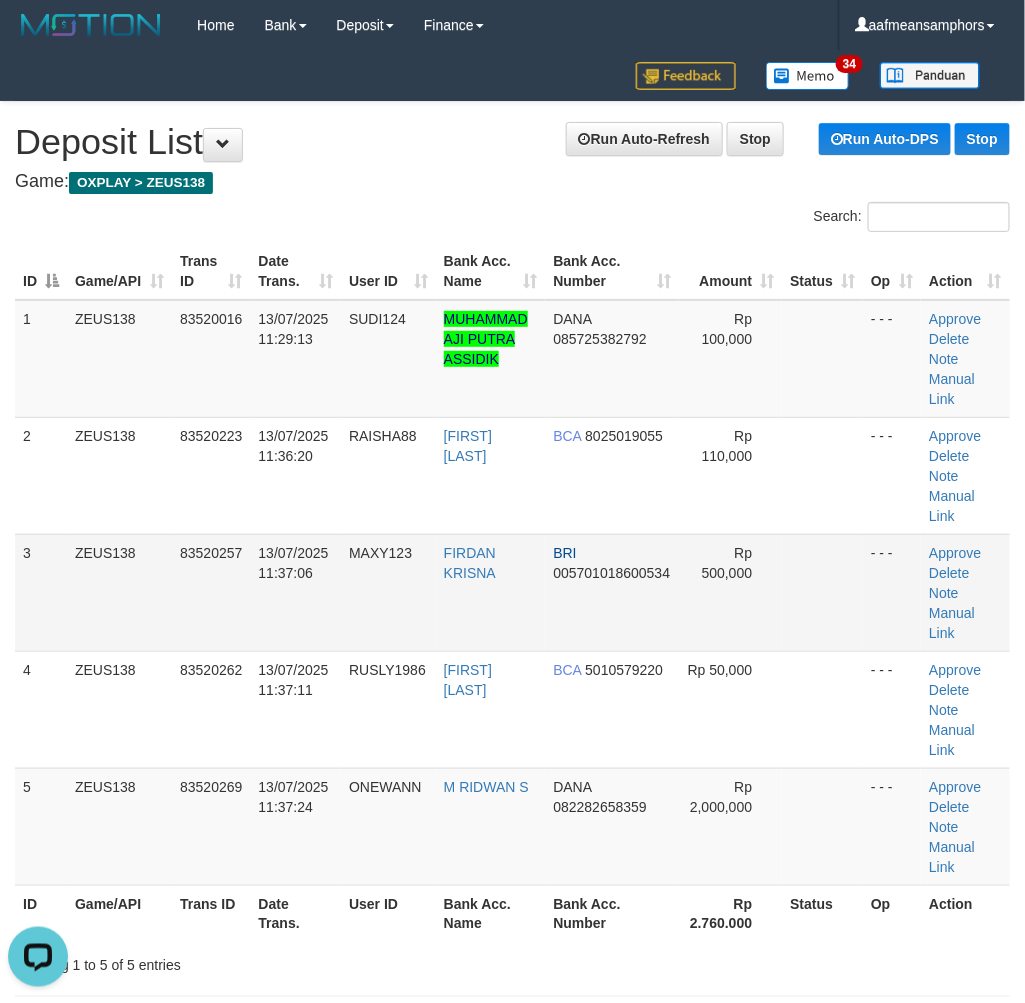 scroll, scrollTop: 0, scrollLeft: 0, axis: both 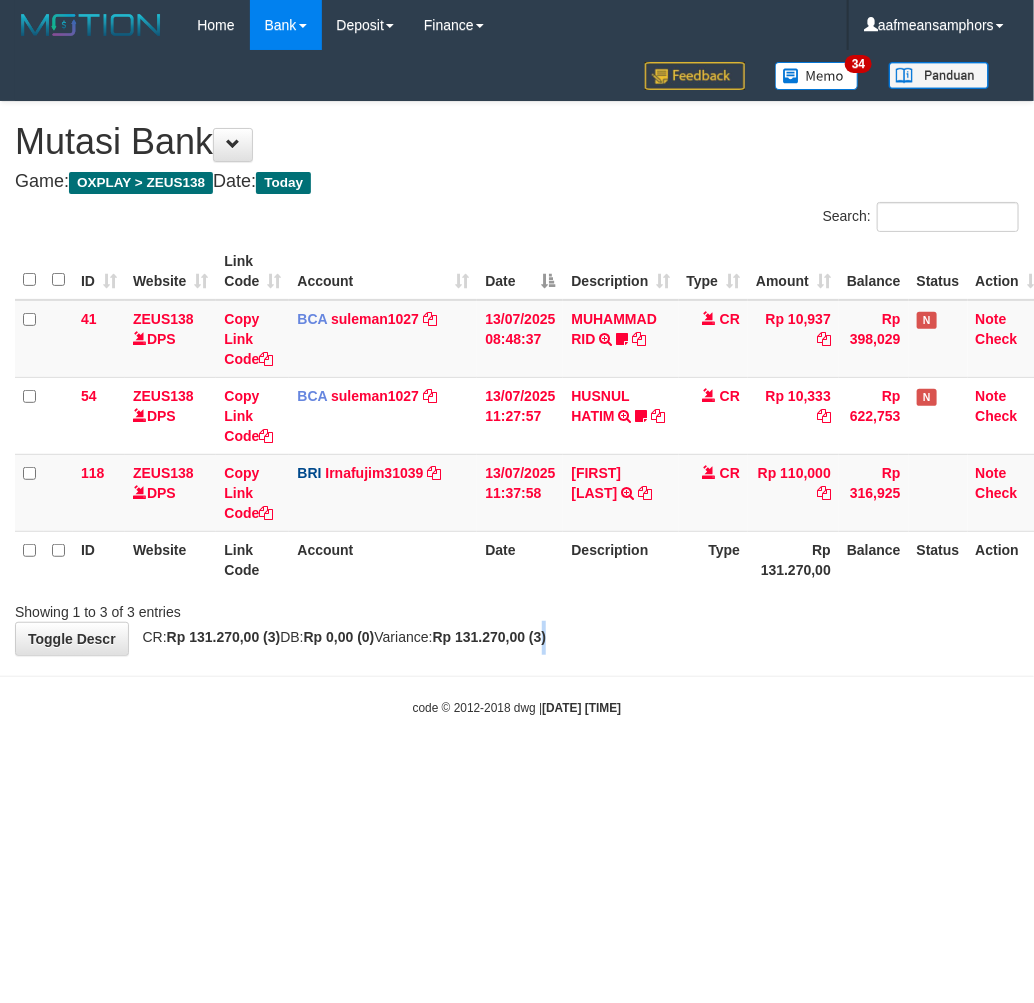 click on "**********" at bounding box center [517, 378] 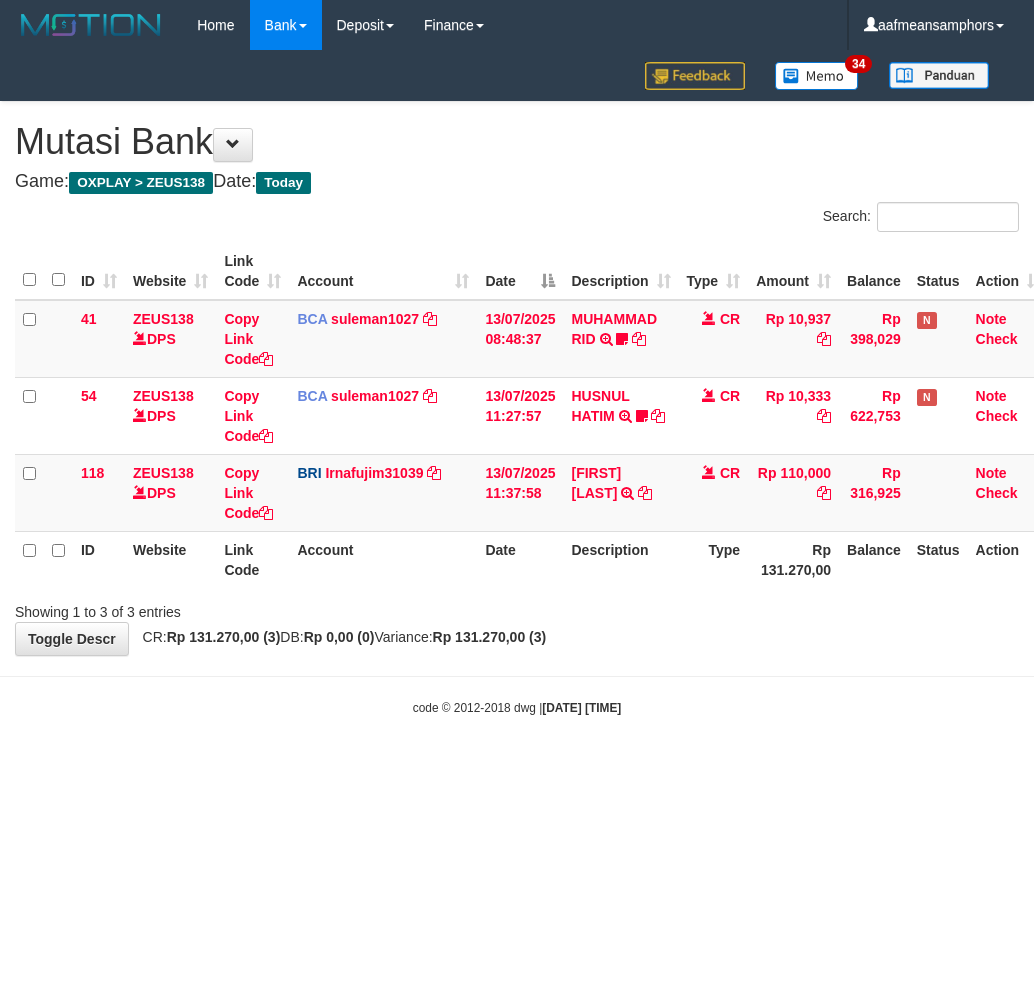 scroll, scrollTop: 0, scrollLeft: 0, axis: both 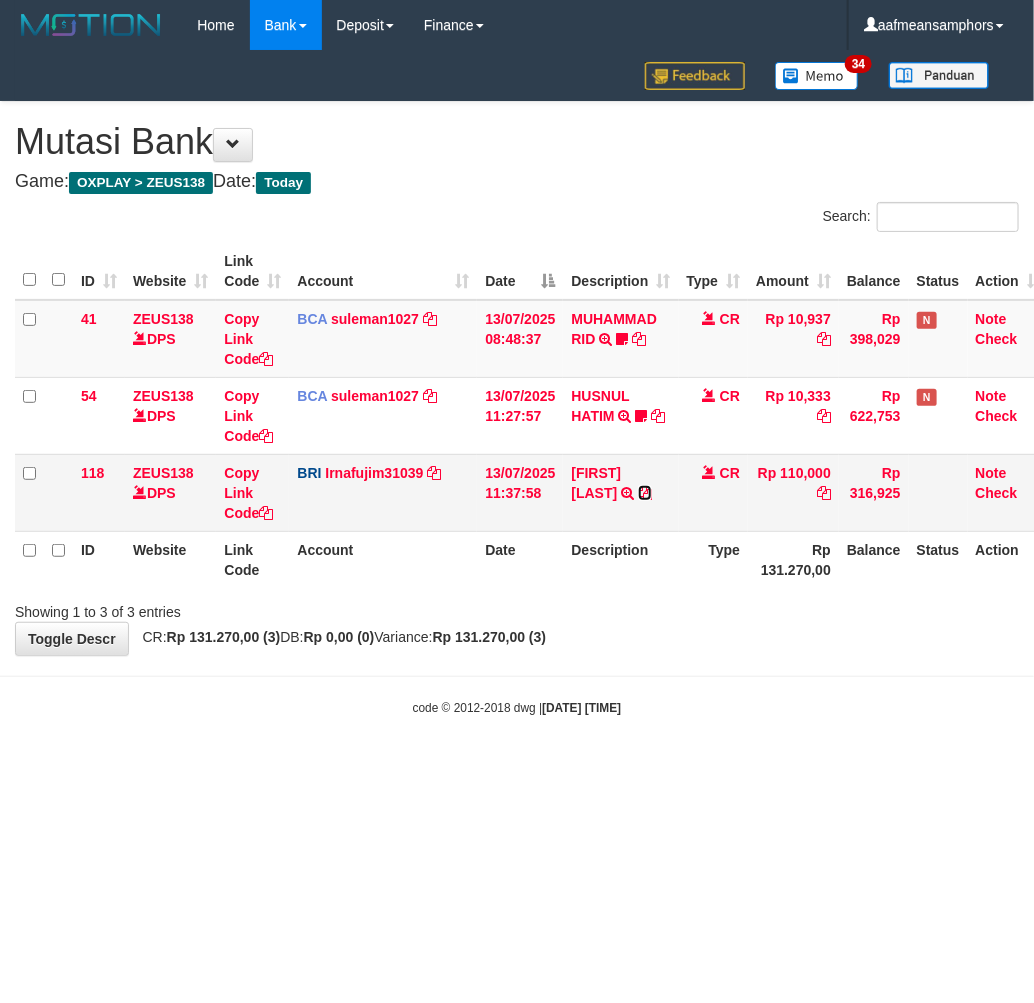 click at bounding box center (645, 493) 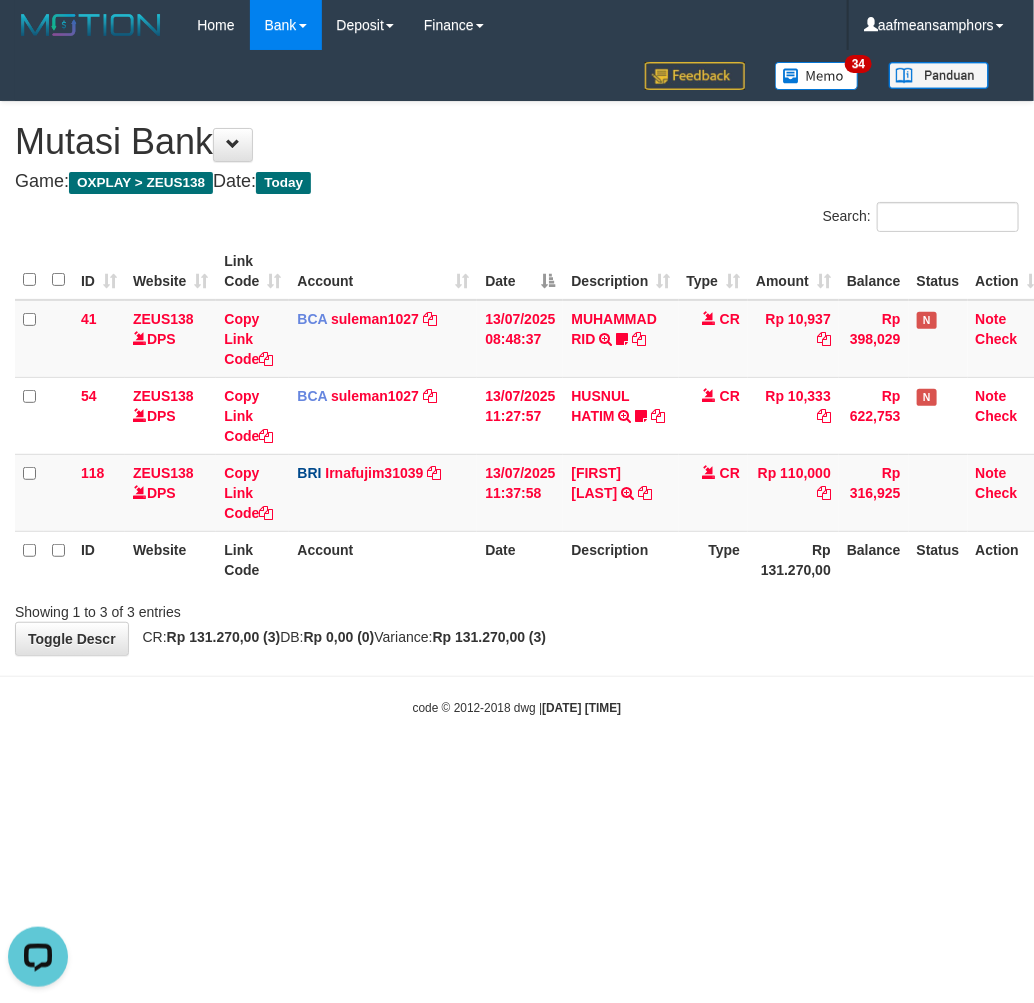scroll, scrollTop: 0, scrollLeft: 0, axis: both 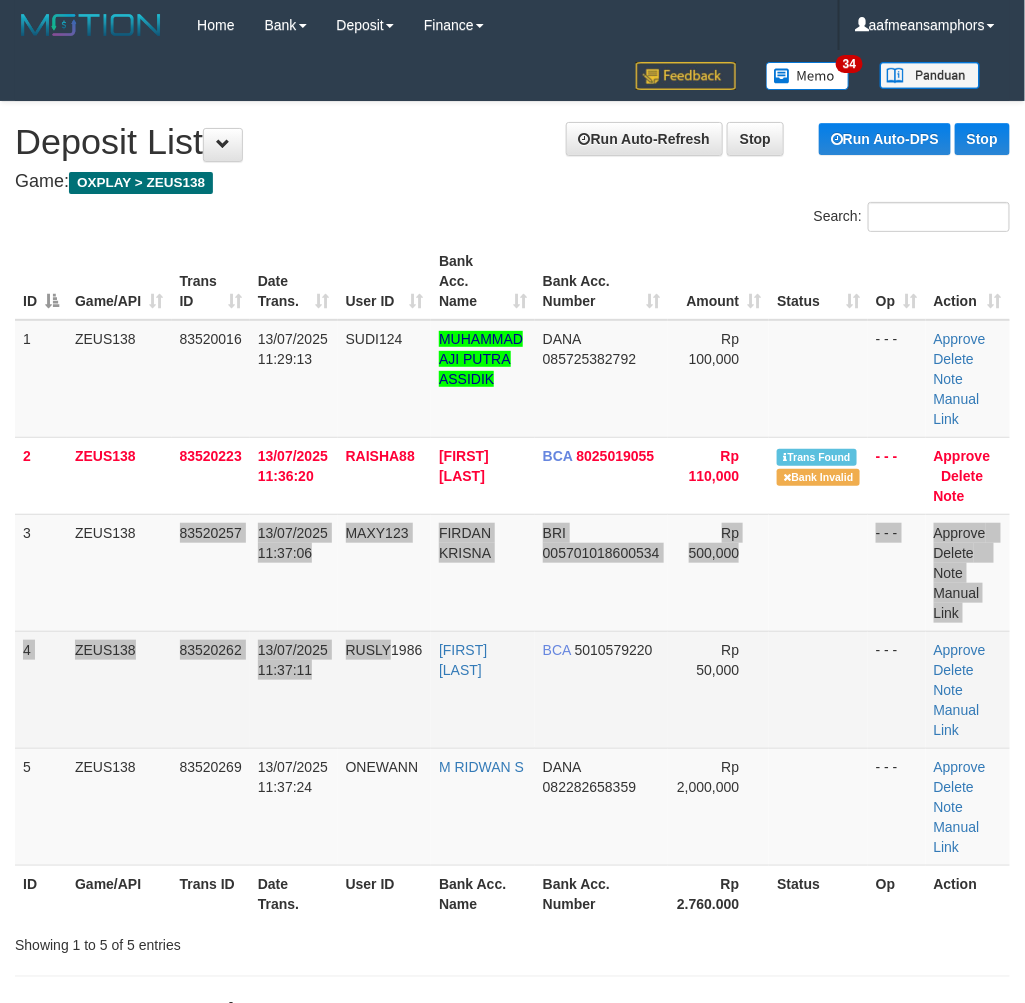 click on "1
ZEUS138
83520016
13/07/2025 11:29:13
SUDI124
[NAME]
DANA
[PHONE]
Rp 100,000
- - -
Approve
Delete
Note
Manual Link
2
ZEUS138
83520223
13/07/2025 11:36:20
RAISHA88
[NAME]
BCA
8025019055
Rp 110,000
Trans Found" at bounding box center [512, 593] 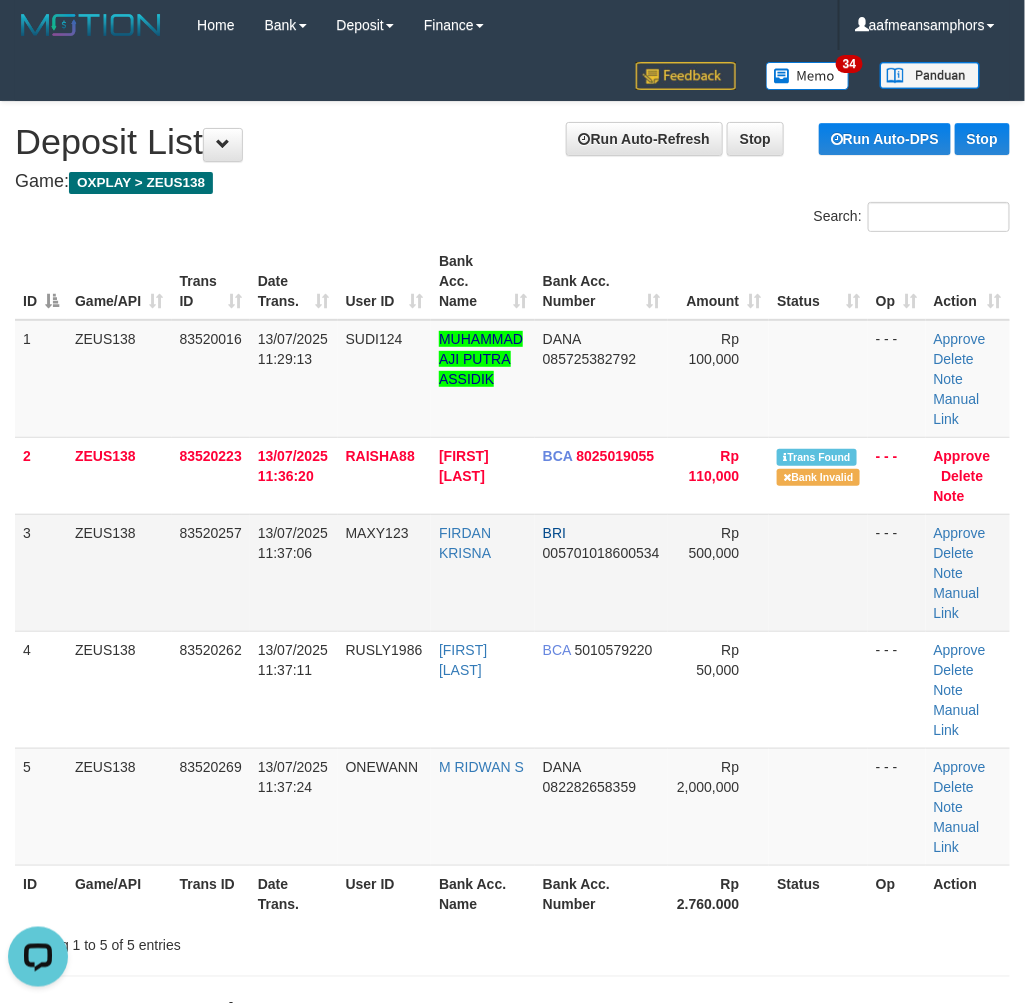 scroll, scrollTop: 0, scrollLeft: 0, axis: both 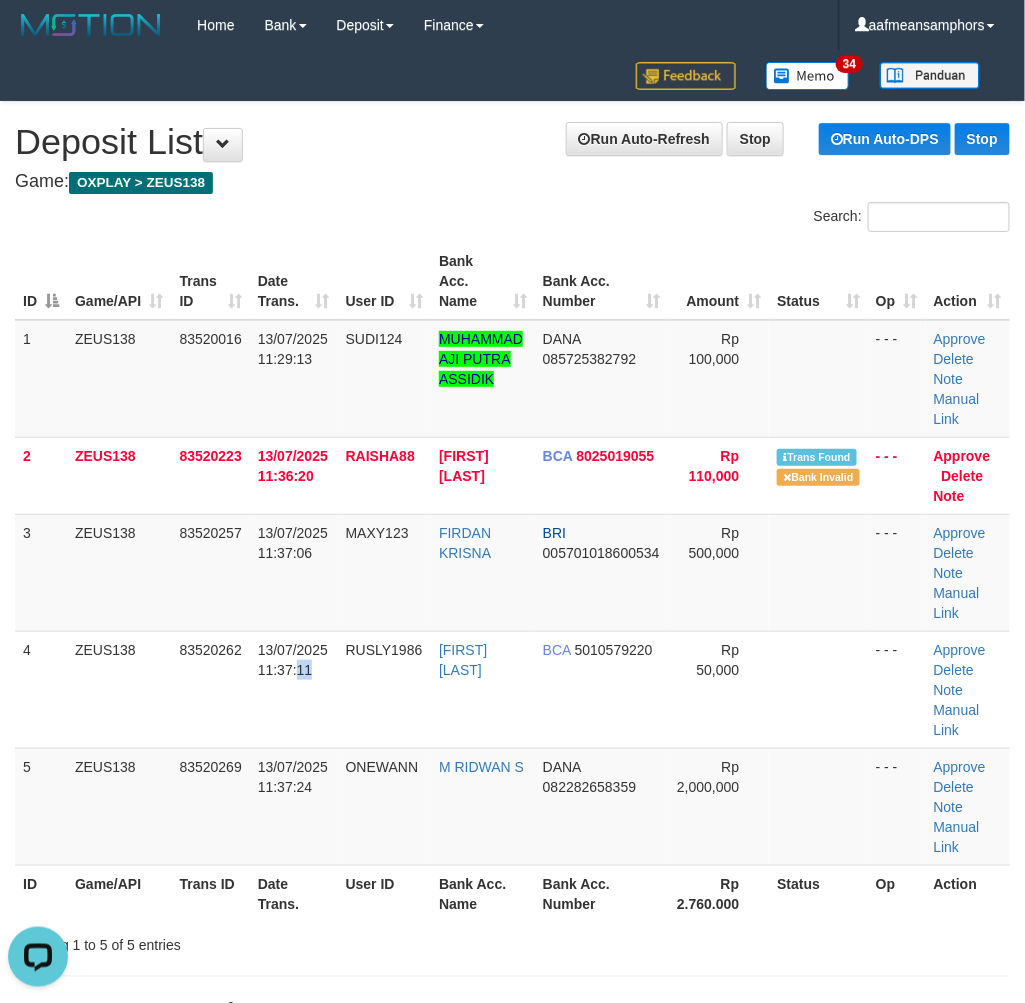 drag, startPoint x: 336, startPoint y: 691, endPoint x: 8, endPoint y: 711, distance: 328.6092 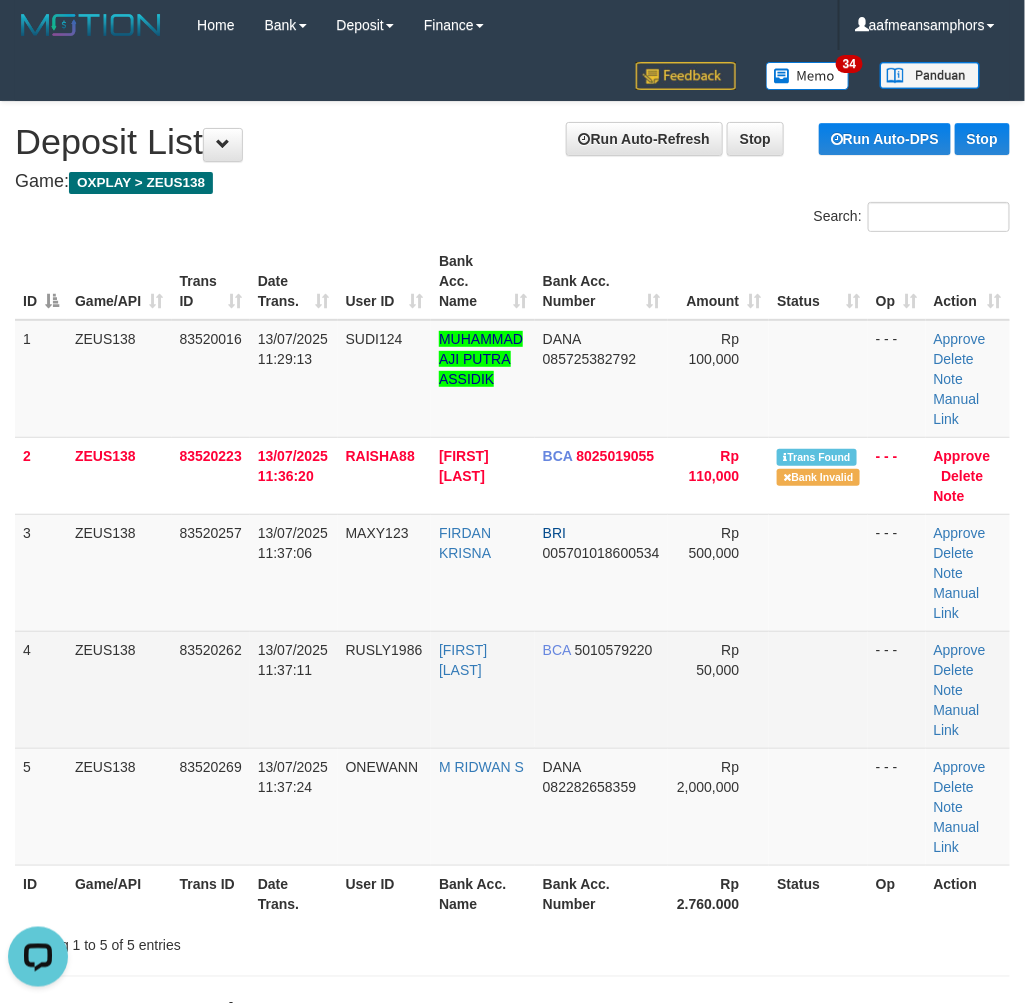 drag, startPoint x: 466, startPoint y: 716, endPoint x: 120, endPoint y: 697, distance: 346.52127 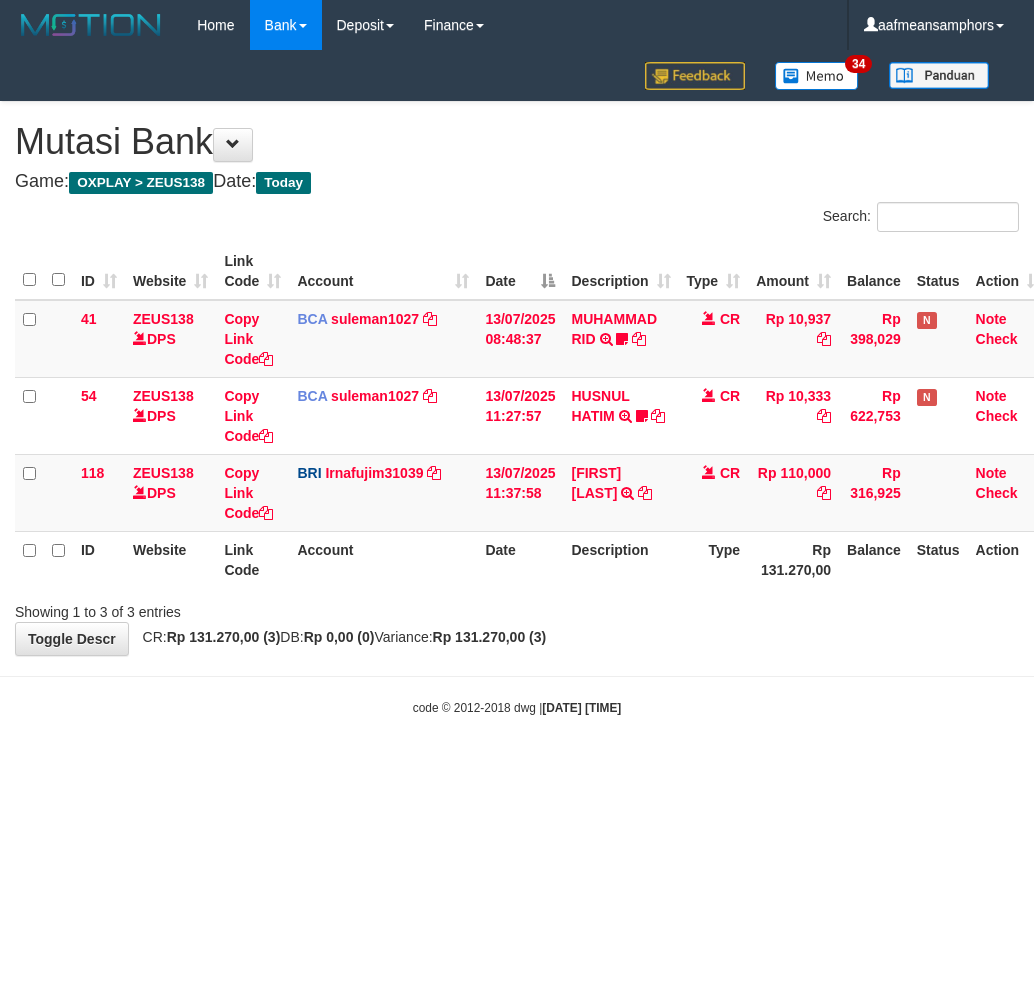 scroll, scrollTop: 0, scrollLeft: 0, axis: both 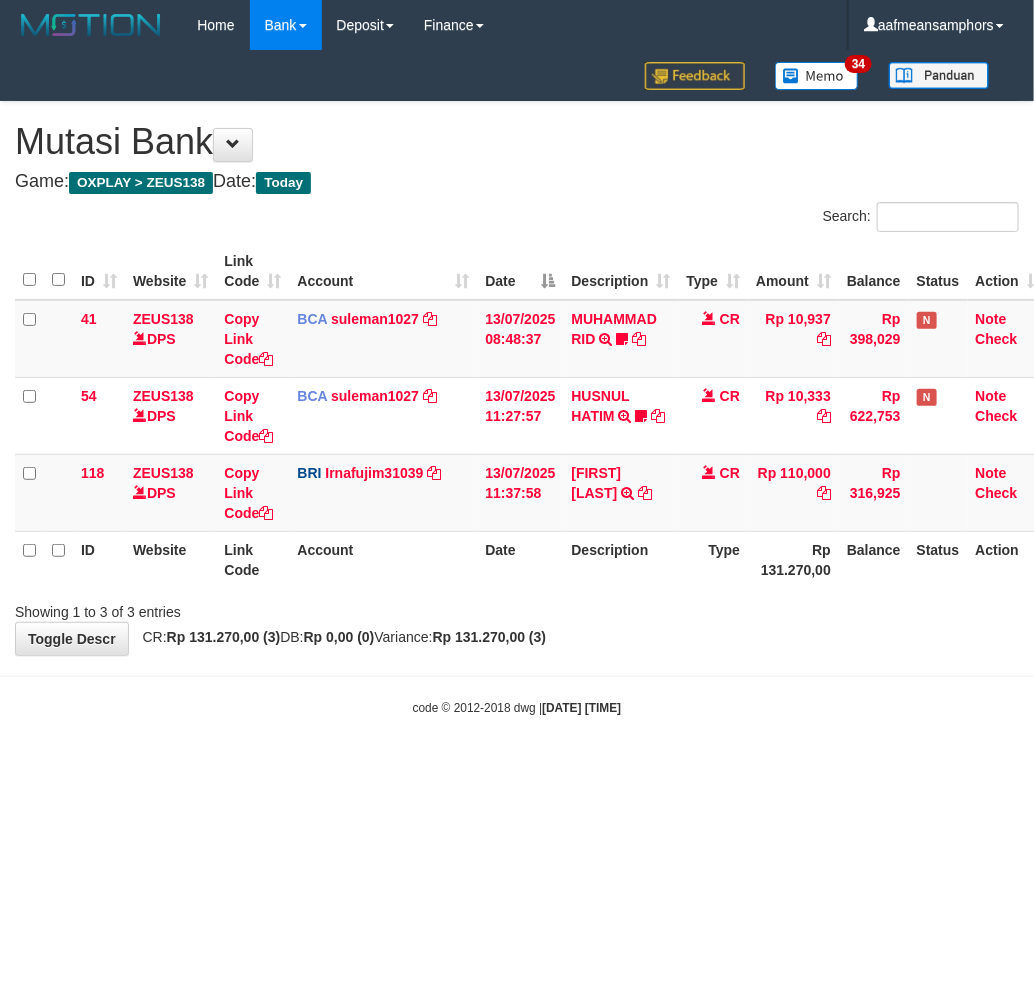 click on "Toggle navigation
Home
Bank
Account List
Load
By Website
Group
[OXPLAY]													ZEUS138
By Load Group (DPS)" at bounding box center (517, 383) 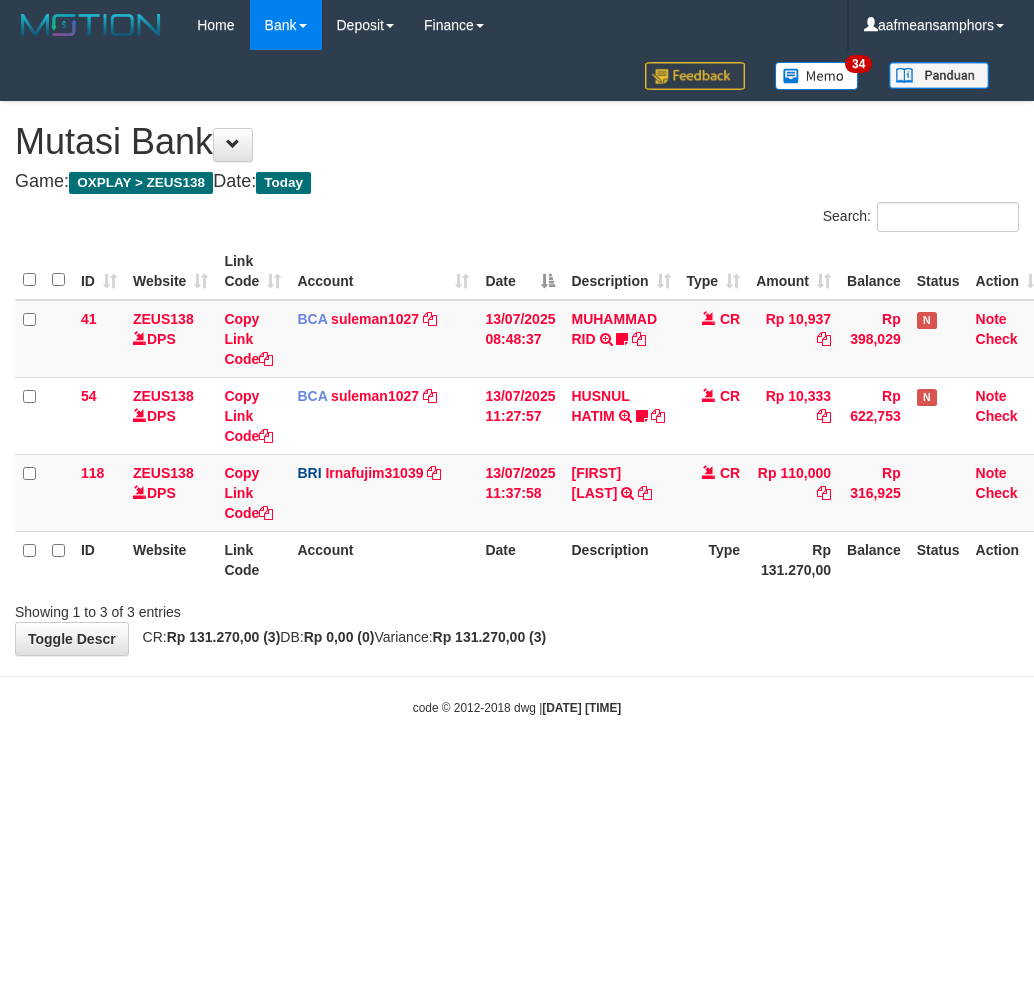 scroll, scrollTop: 0, scrollLeft: 0, axis: both 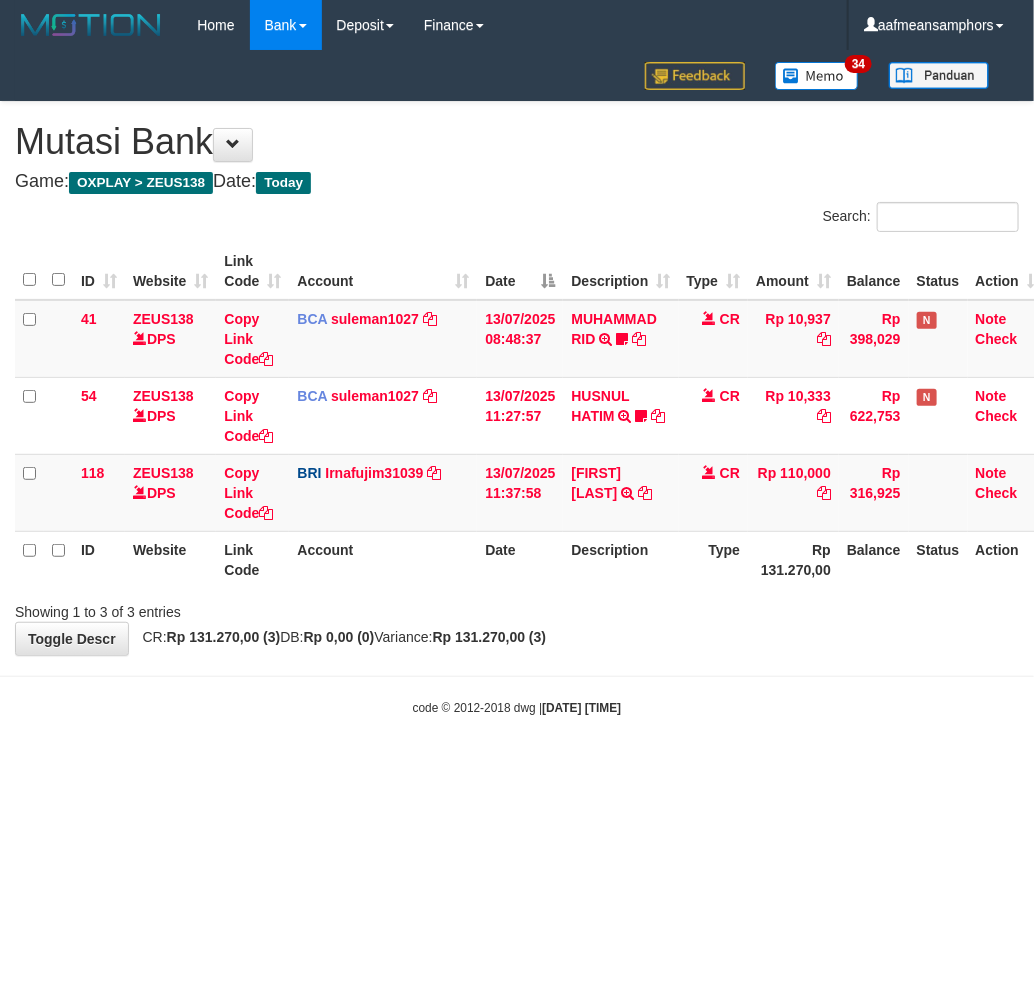 click on "Toggle navigation
Home
Bank
Account List
Load
By Website
Group
[OXPLAY]													ZEUS138
By Load Group (DPS)" at bounding box center (517, 383) 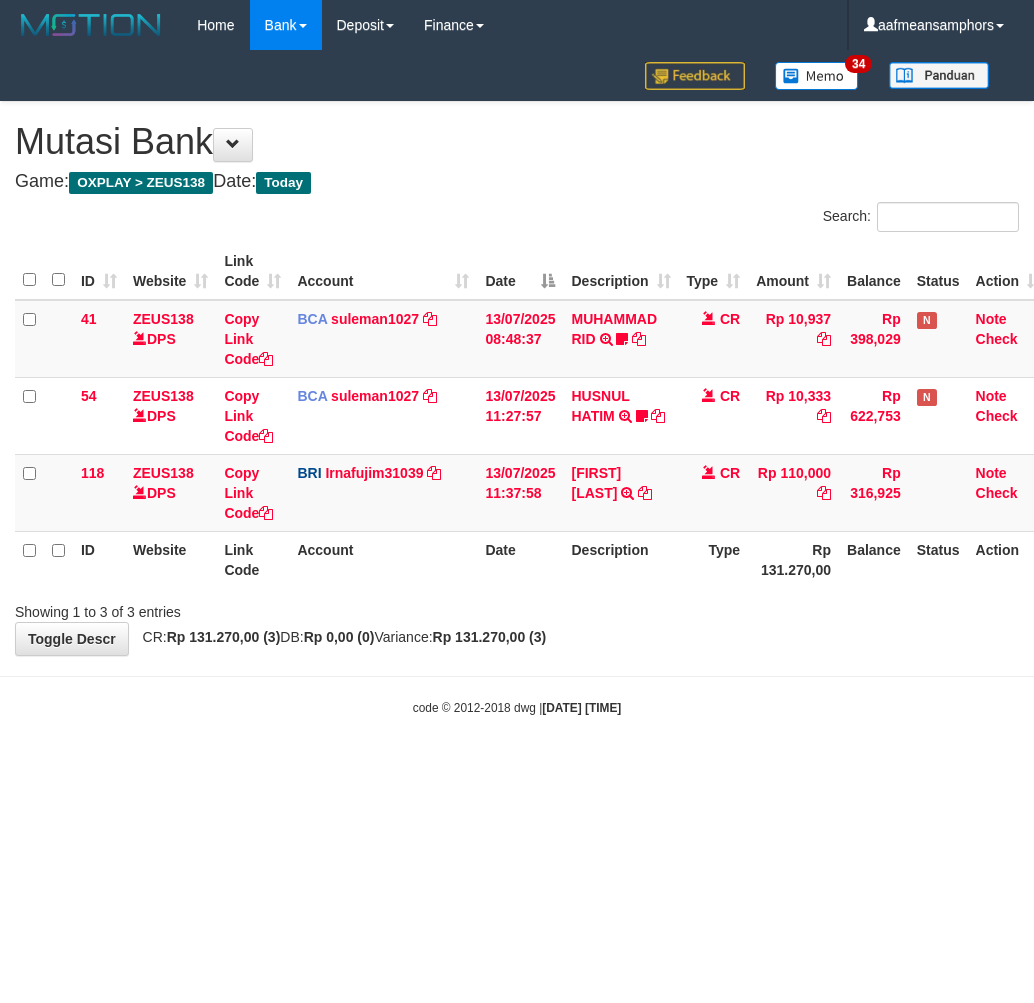 scroll, scrollTop: 0, scrollLeft: 0, axis: both 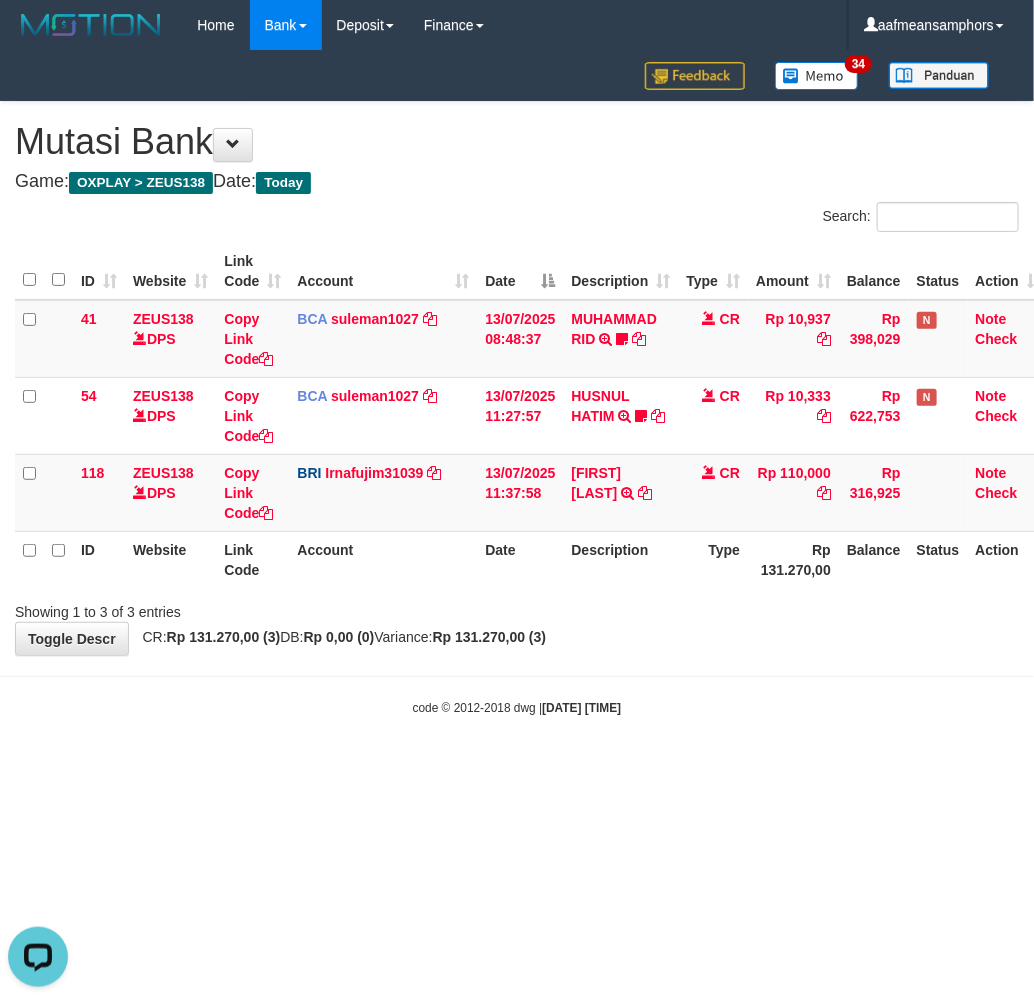 click on "Toggle navigation
Home
Bank
Account List
Load
By Website
Group
[OXPLAY]													ZEUS138
By Load Group (DPS)" at bounding box center [517, 383] 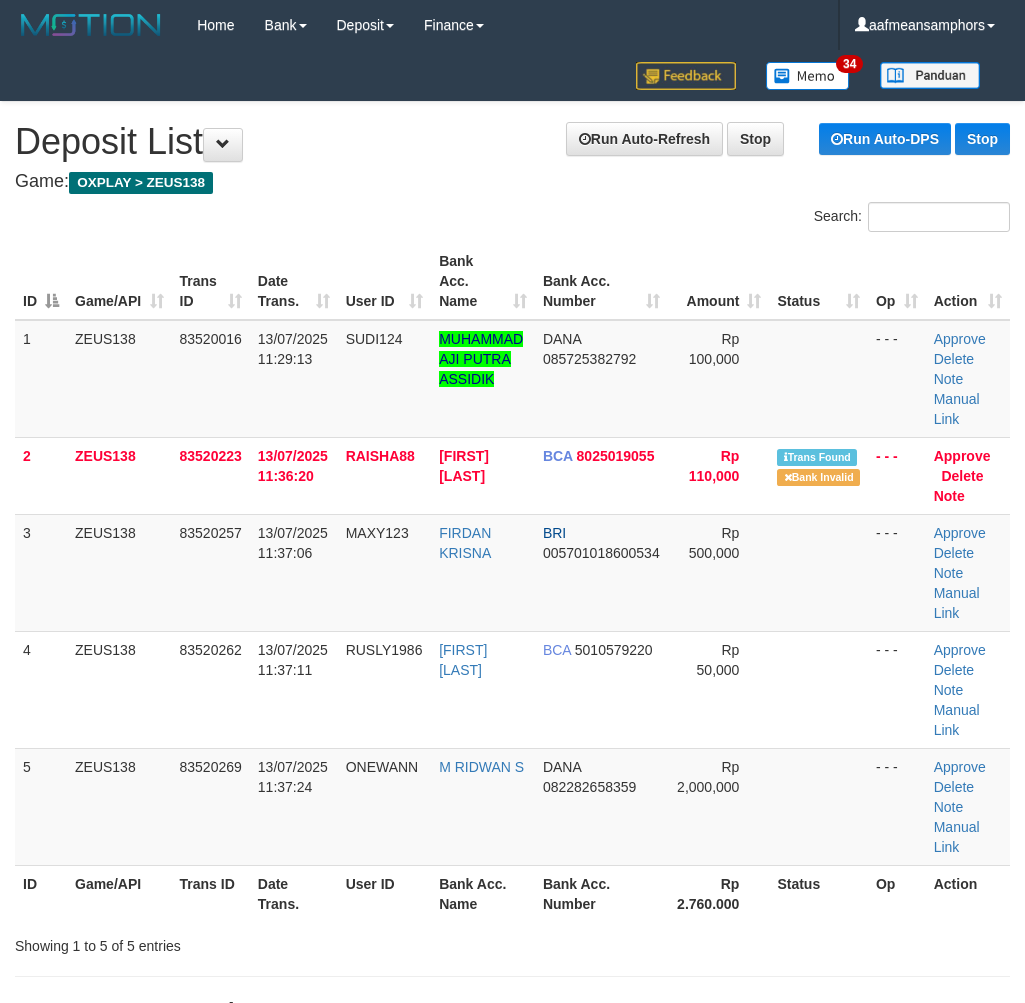 scroll, scrollTop: 0, scrollLeft: 0, axis: both 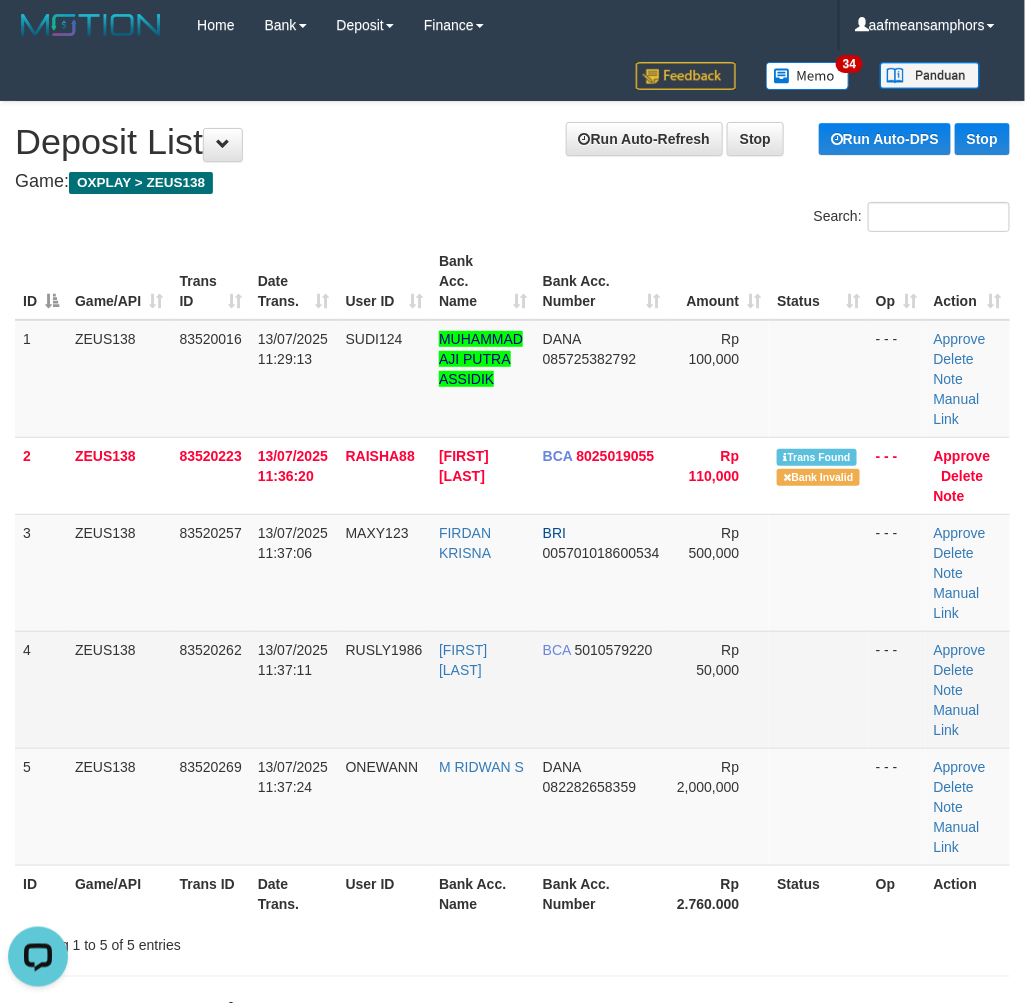 drag, startPoint x: 451, startPoint y: 681, endPoint x: 320, endPoint y: 657, distance: 133.18033 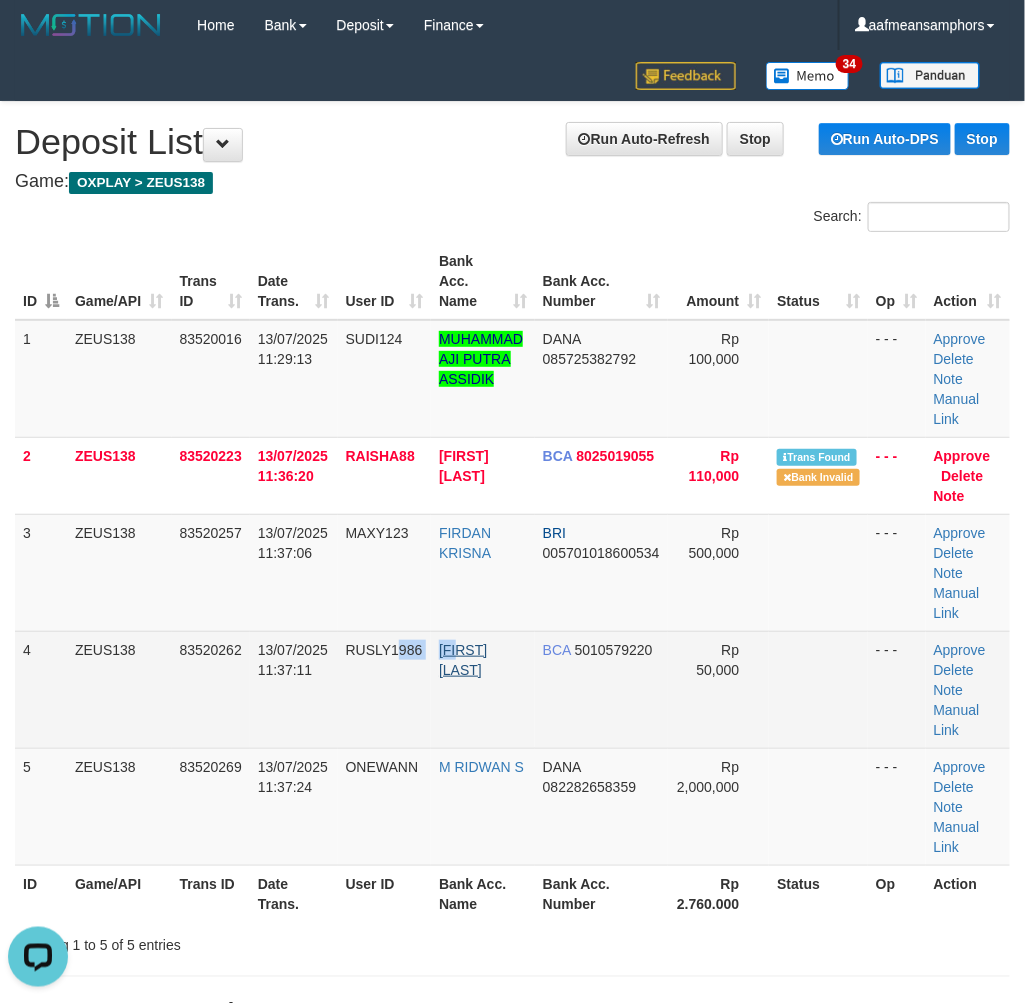 click on "4
ZEUS138
83520262
13/07/2025 11:37:11
RUSLY1986
AGUS RUSLI
BCA
5010579220
Rp 50,000
- - -
Approve
Delete
Note
Manual Link" at bounding box center (512, 689) 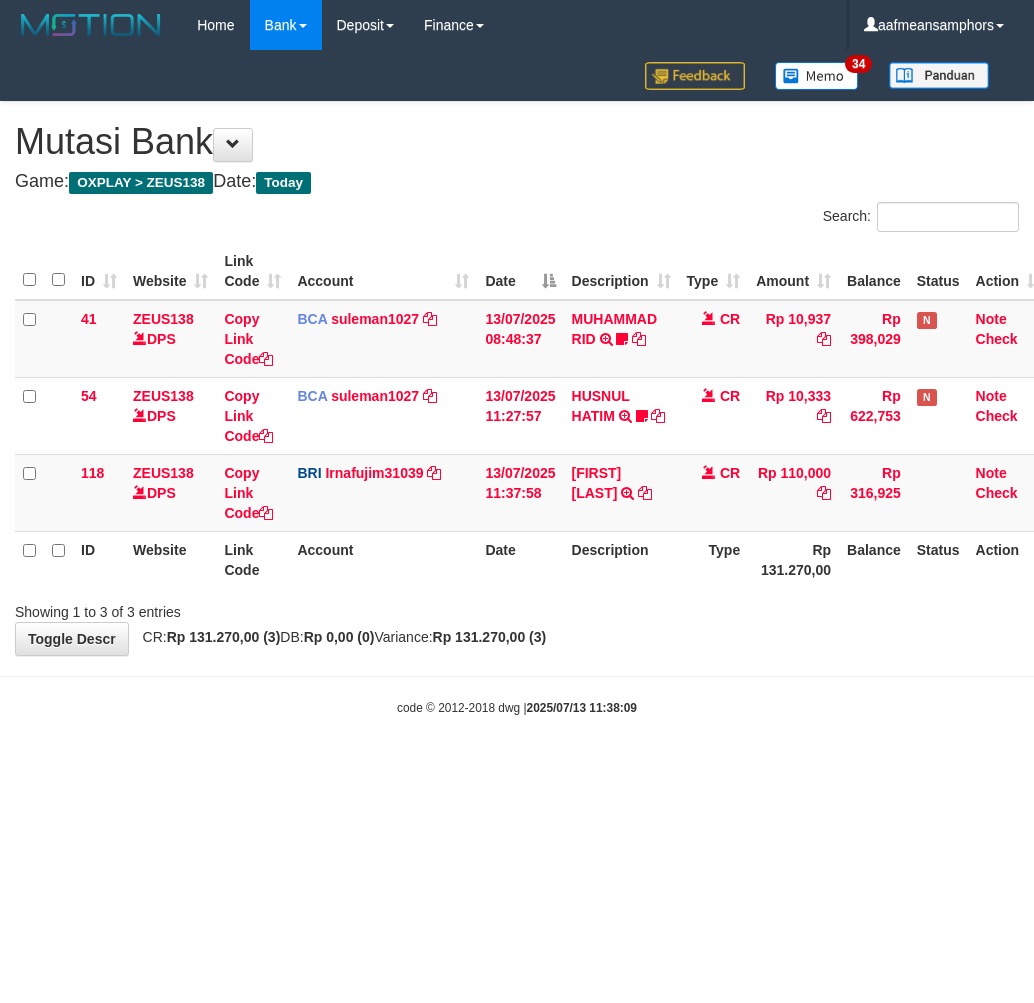 click on "Toggle navigation
Home
Bank
Account List
Load
By Website
Group
[OXPLAY]													ZEUS138
By Load Group (DPS)" at bounding box center [517, 383] 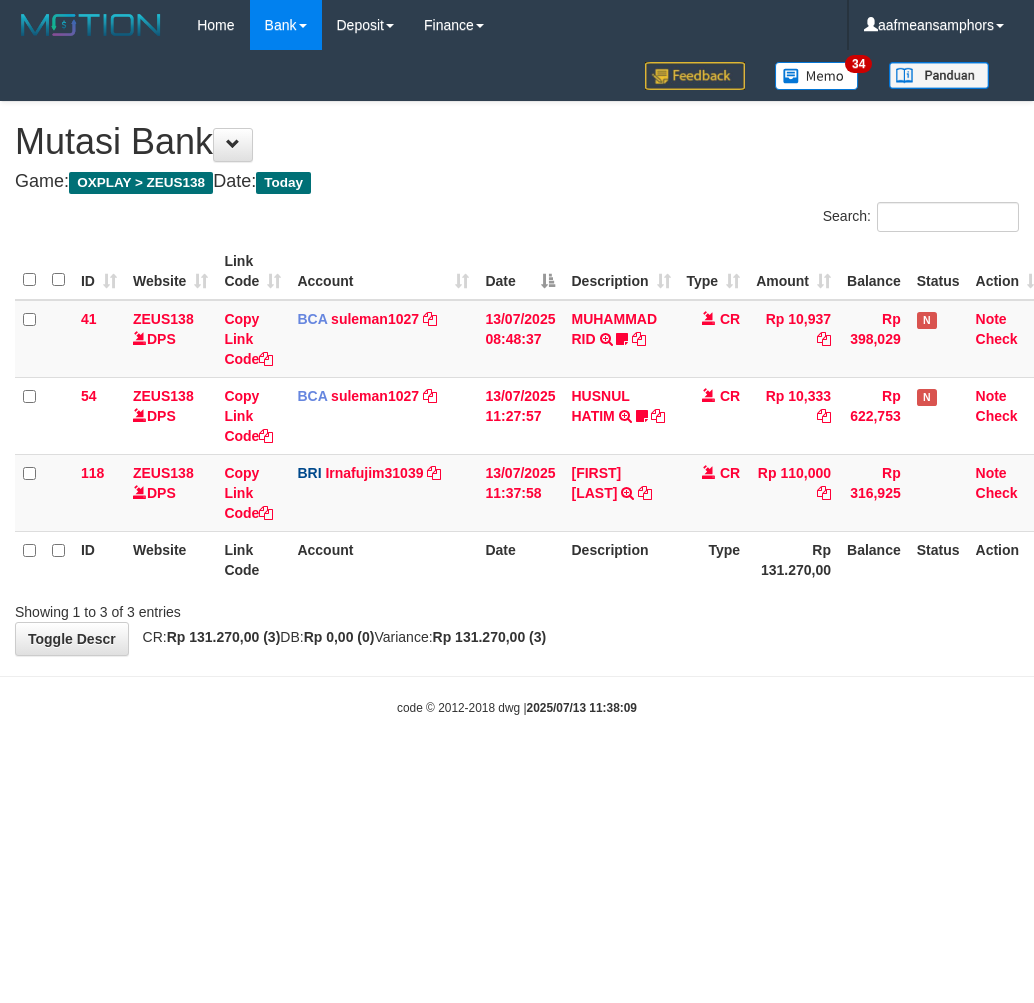 scroll, scrollTop: 0, scrollLeft: 0, axis: both 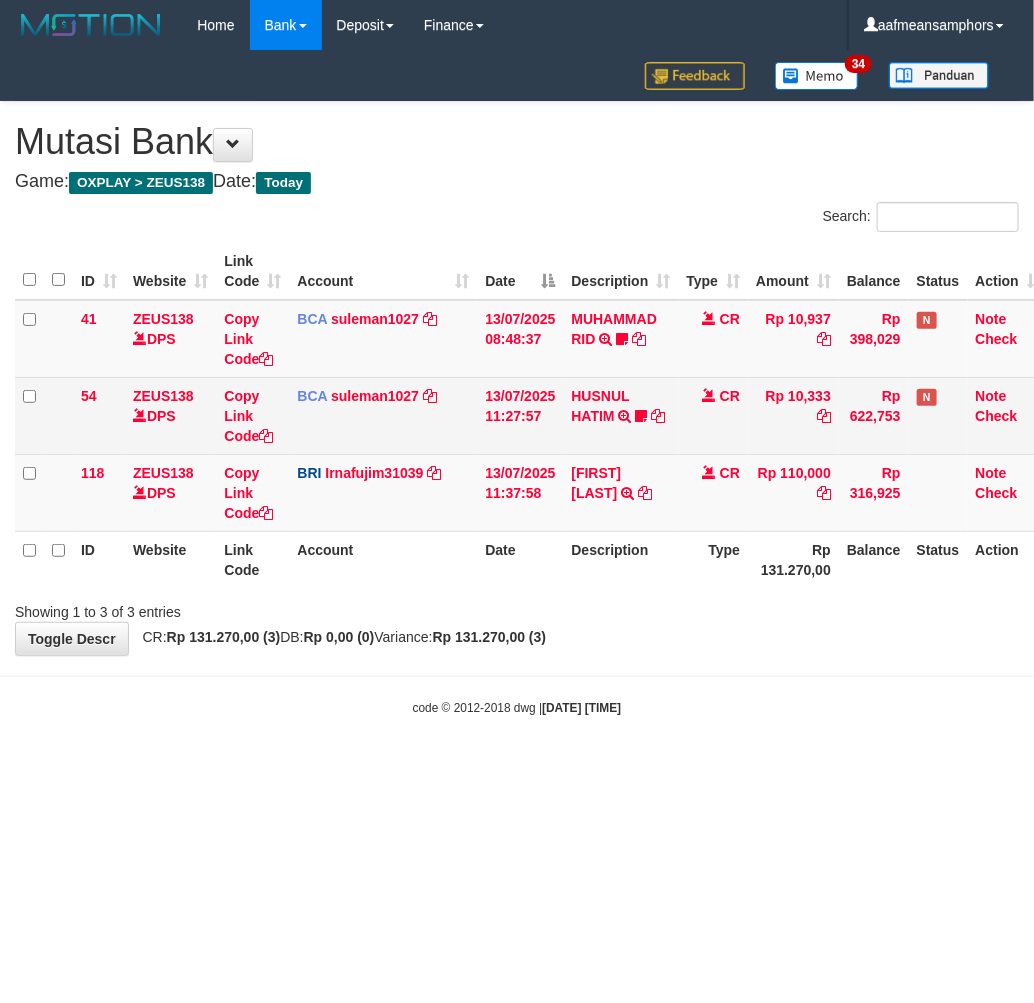 click on "HUSNUL HATIM            TRSF E-BANKING CR 1307/FTSCY/WS95051
10333.002025071378207007 TRFDN-HUSNUL HATIMESPAY DEBIT INDONE    Nunun37" at bounding box center (620, 415) 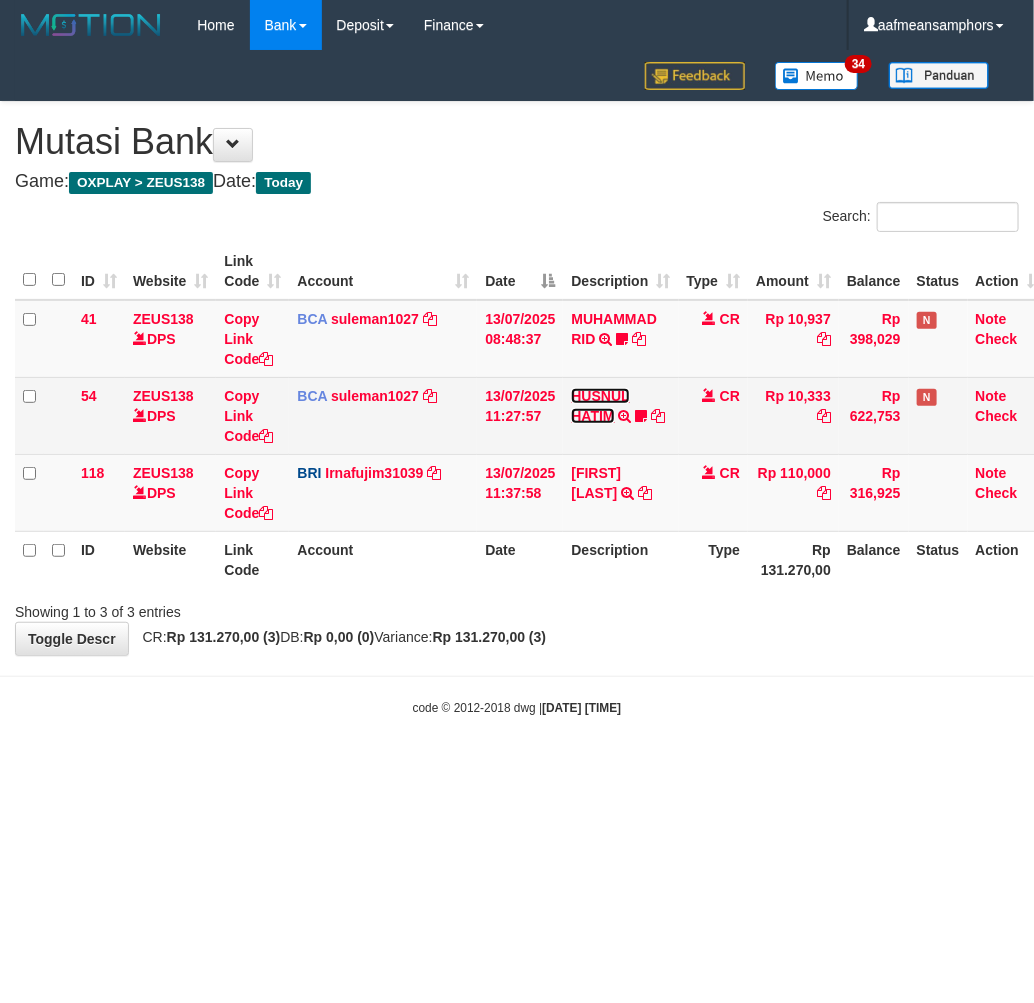 click on "HUSNUL HATIM" at bounding box center (600, 406) 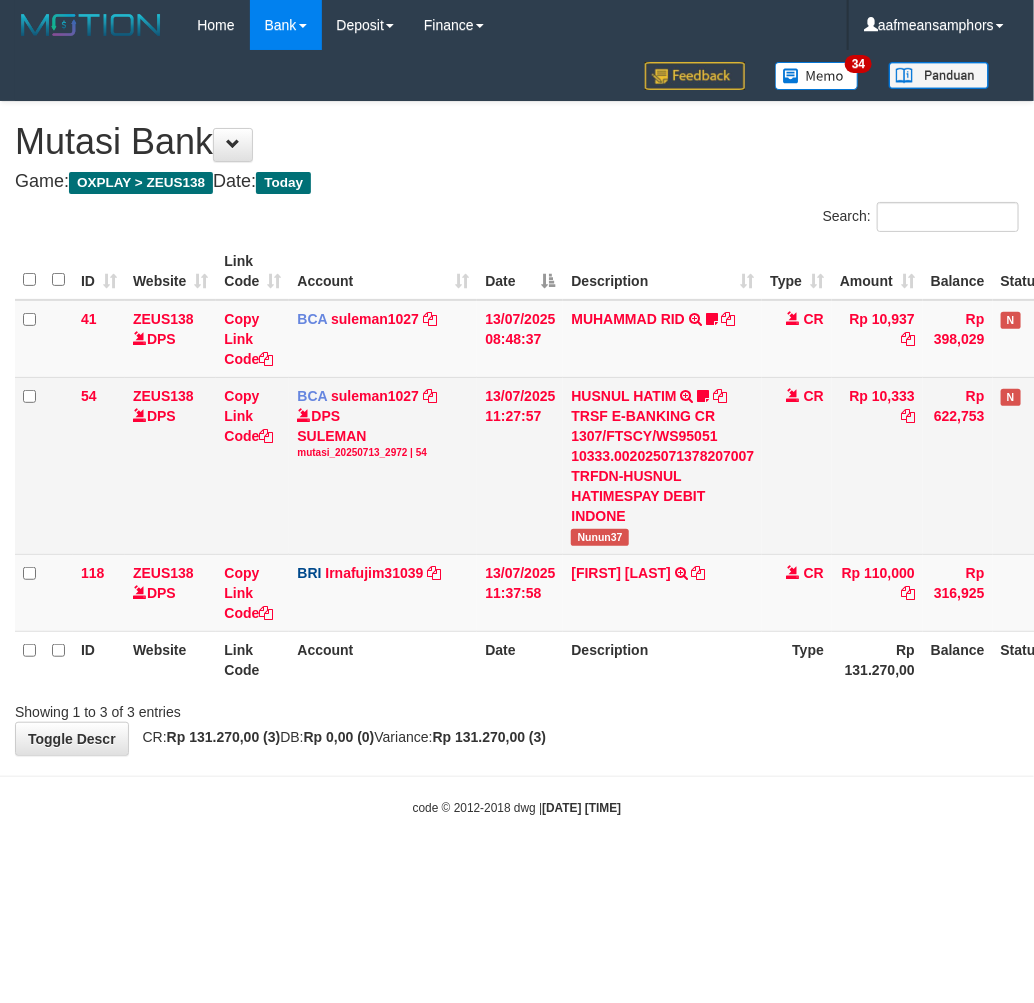 click on "Nunun37" at bounding box center [600, 537] 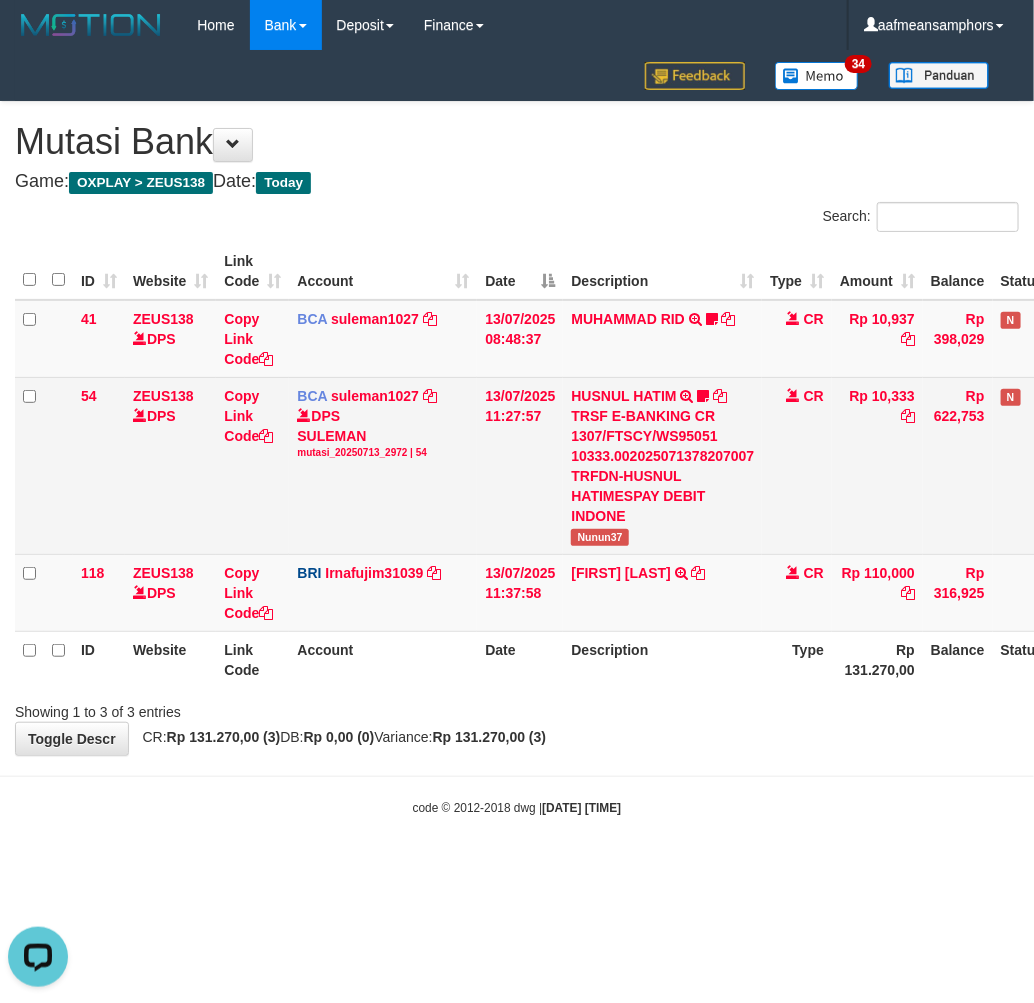 scroll, scrollTop: 0, scrollLeft: 0, axis: both 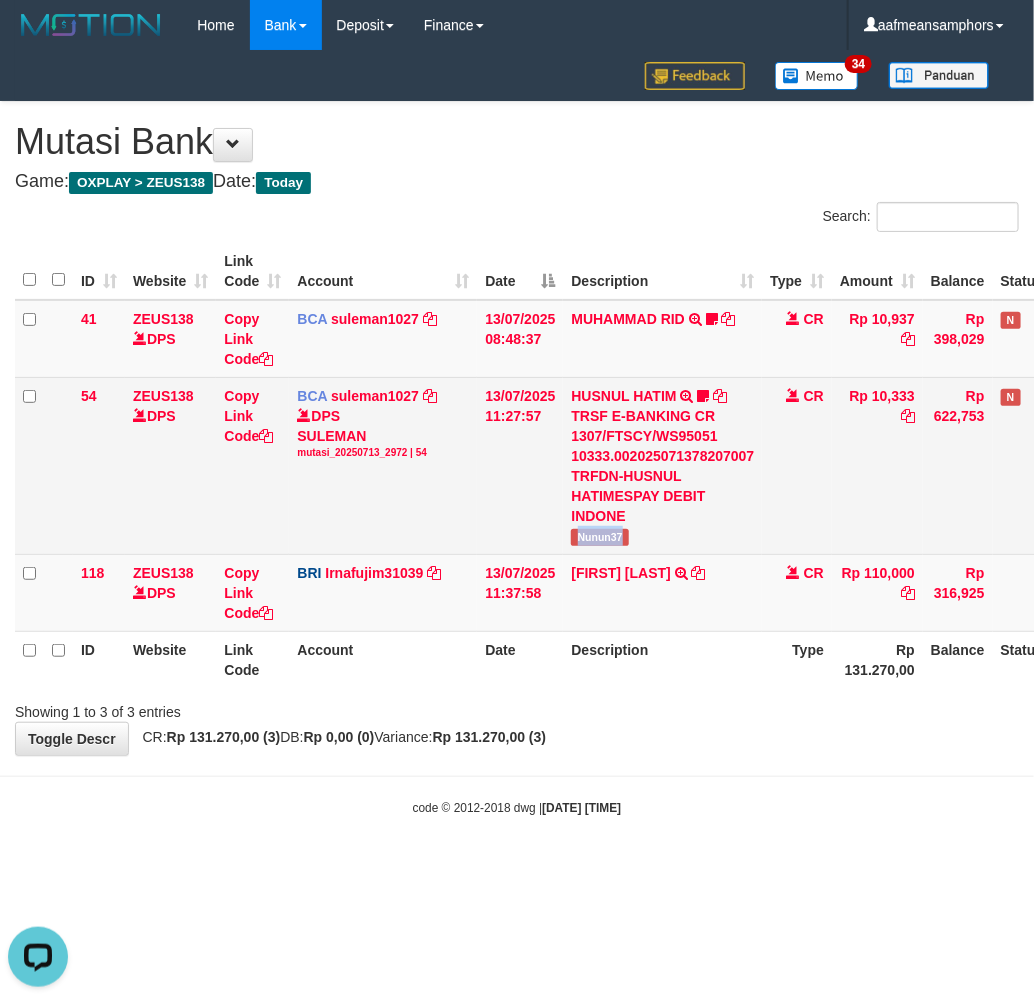 click on "Nunun37" at bounding box center (600, 537) 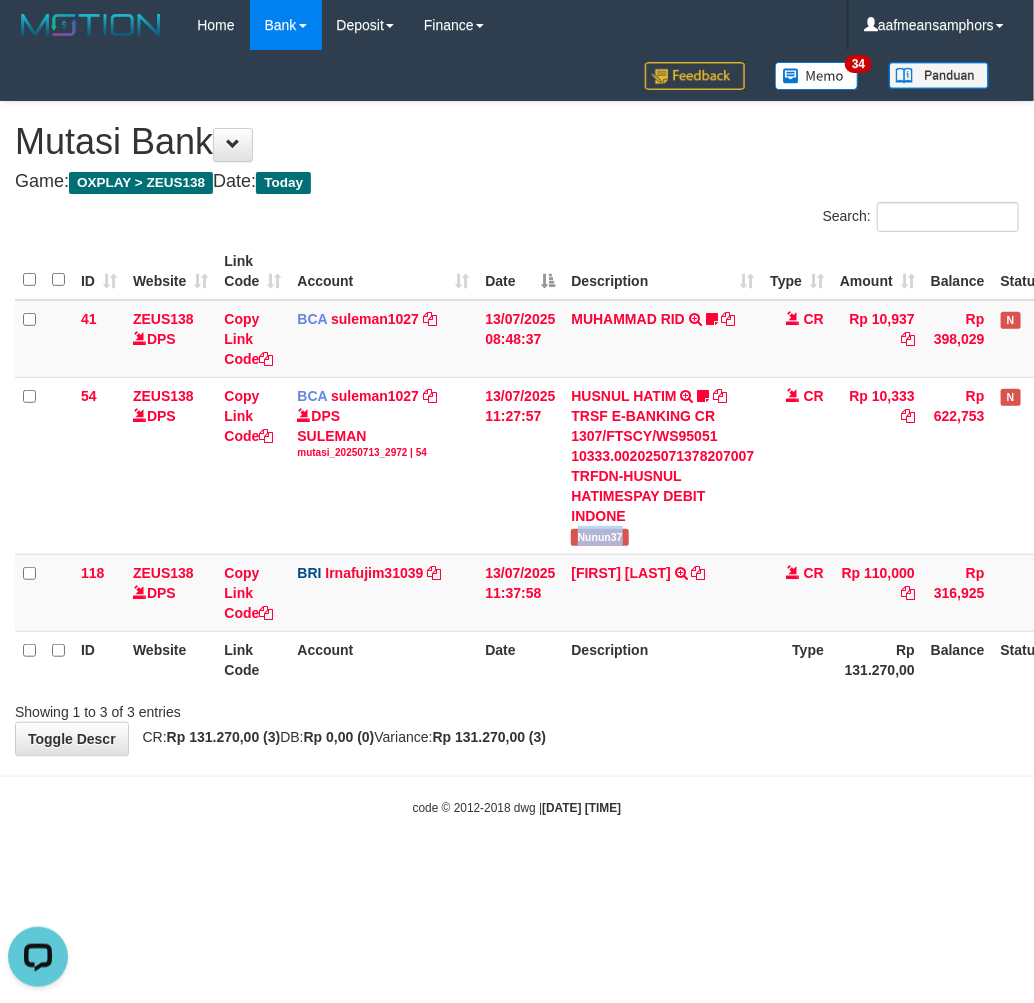 copy on "Nunun37" 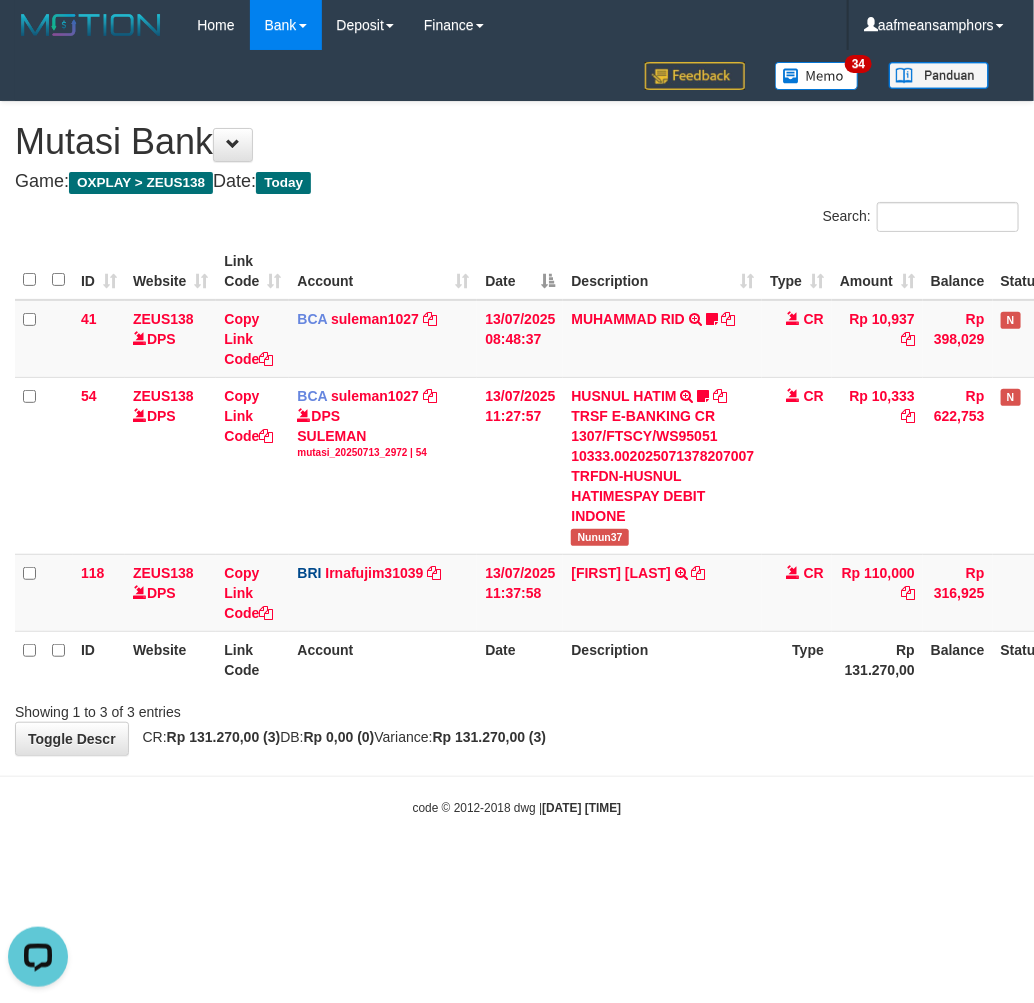 click on "**********" at bounding box center [517, 428] 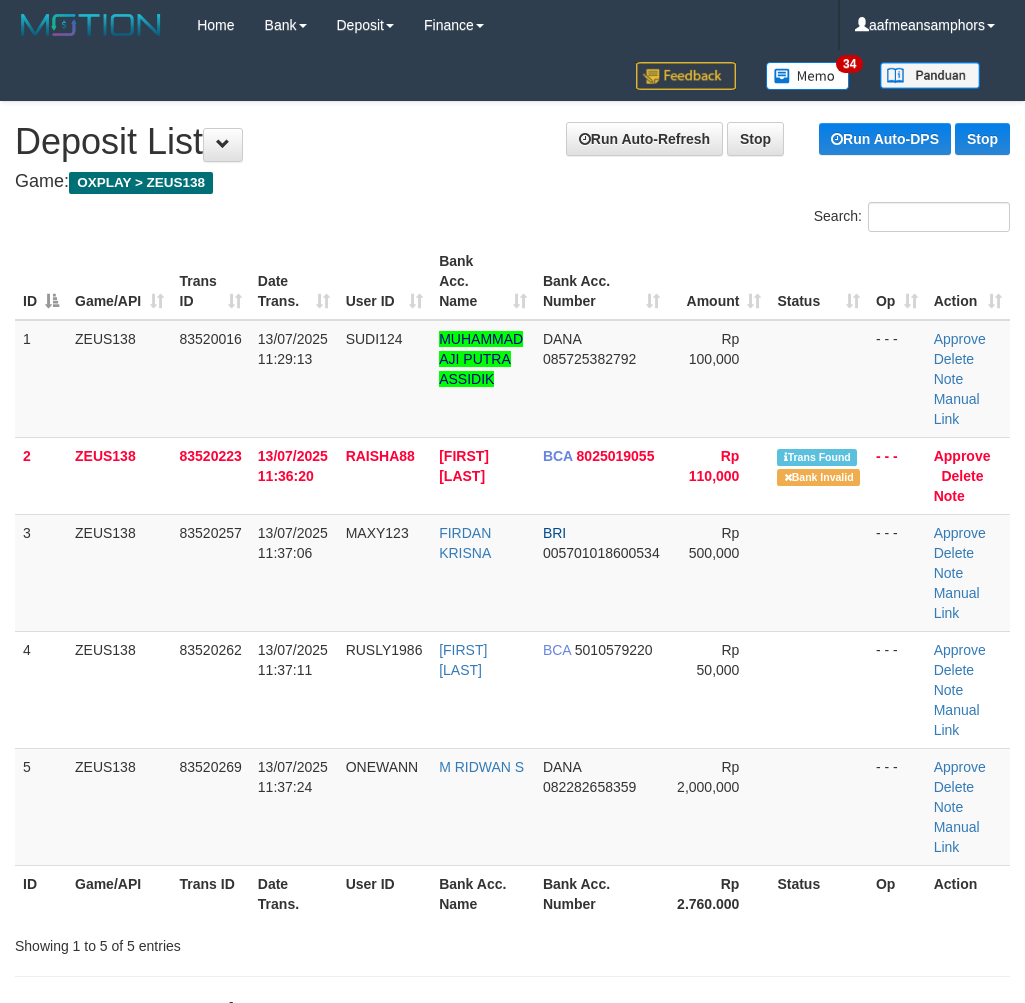 scroll, scrollTop: 0, scrollLeft: 0, axis: both 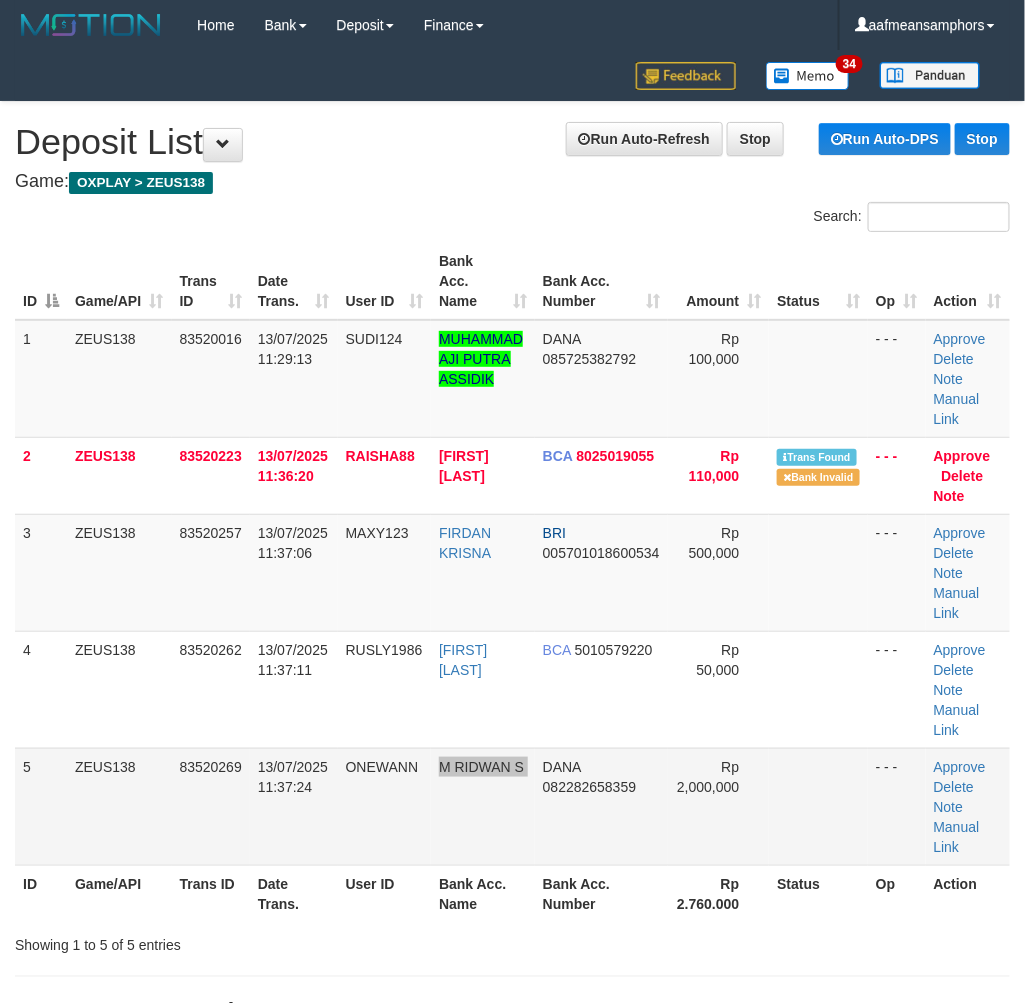 click on "5
ZEUS138
83520269
13/07/2025 11:37:24
ONEWANN
M RIDWAN S
DANA
082282658359
Rp 2,000,000
- - -
Approve
Delete
Note
Manual Link" at bounding box center (512, 806) 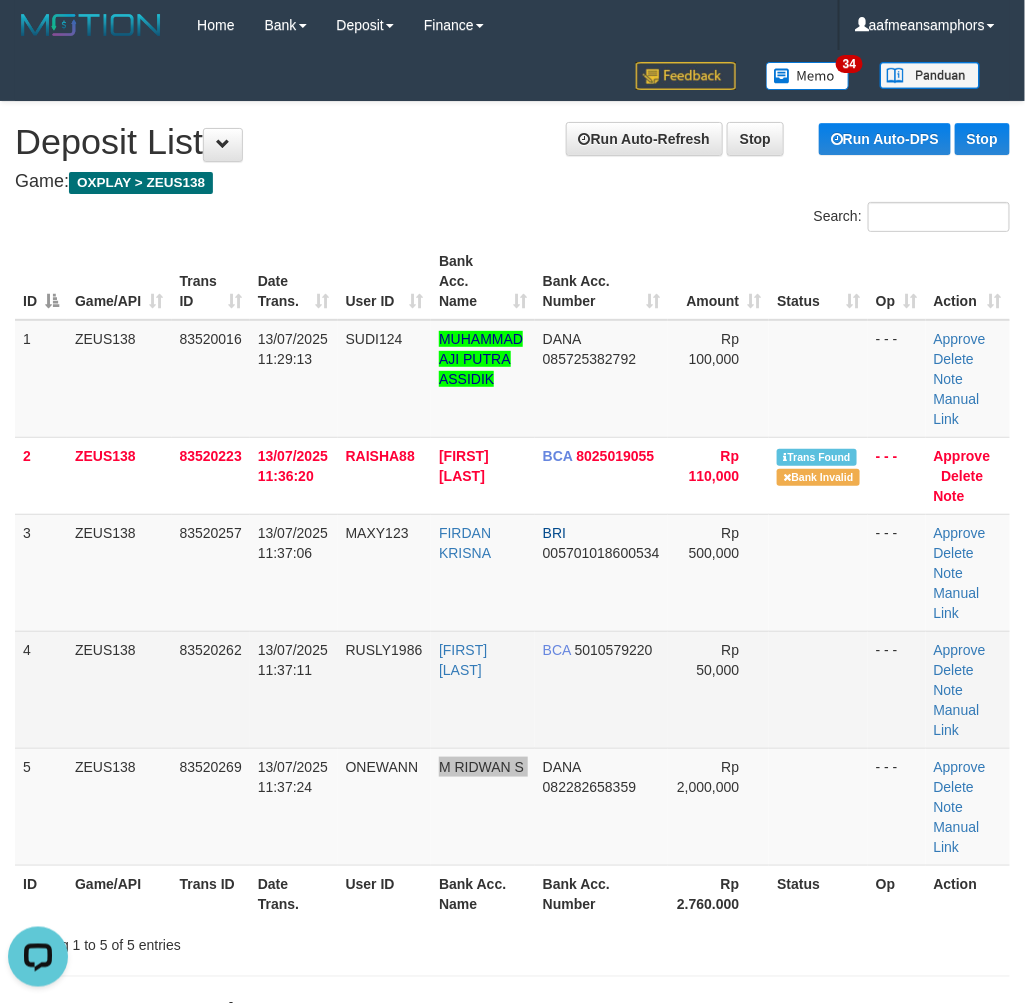 scroll, scrollTop: 0, scrollLeft: 0, axis: both 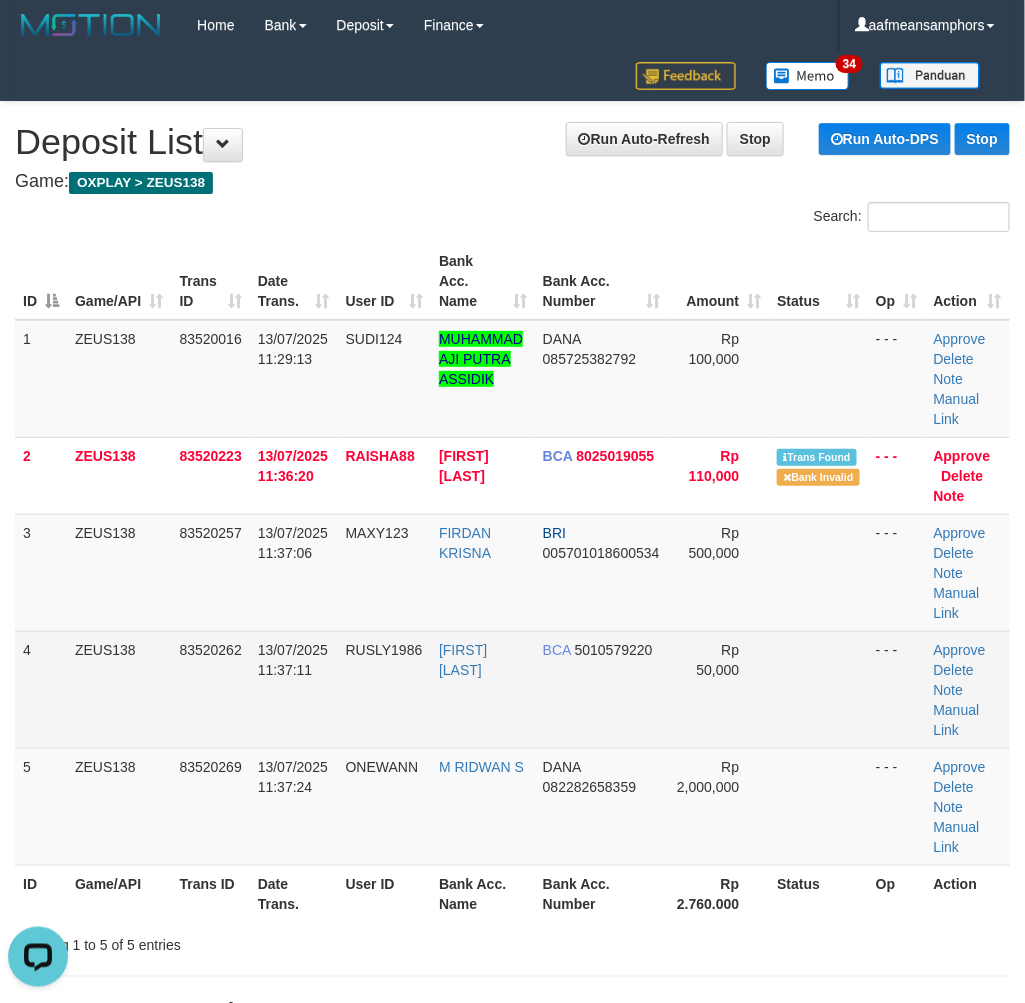 drag, startPoint x: 407, startPoint y: 745, endPoint x: 393, endPoint y: 733, distance: 18.439089 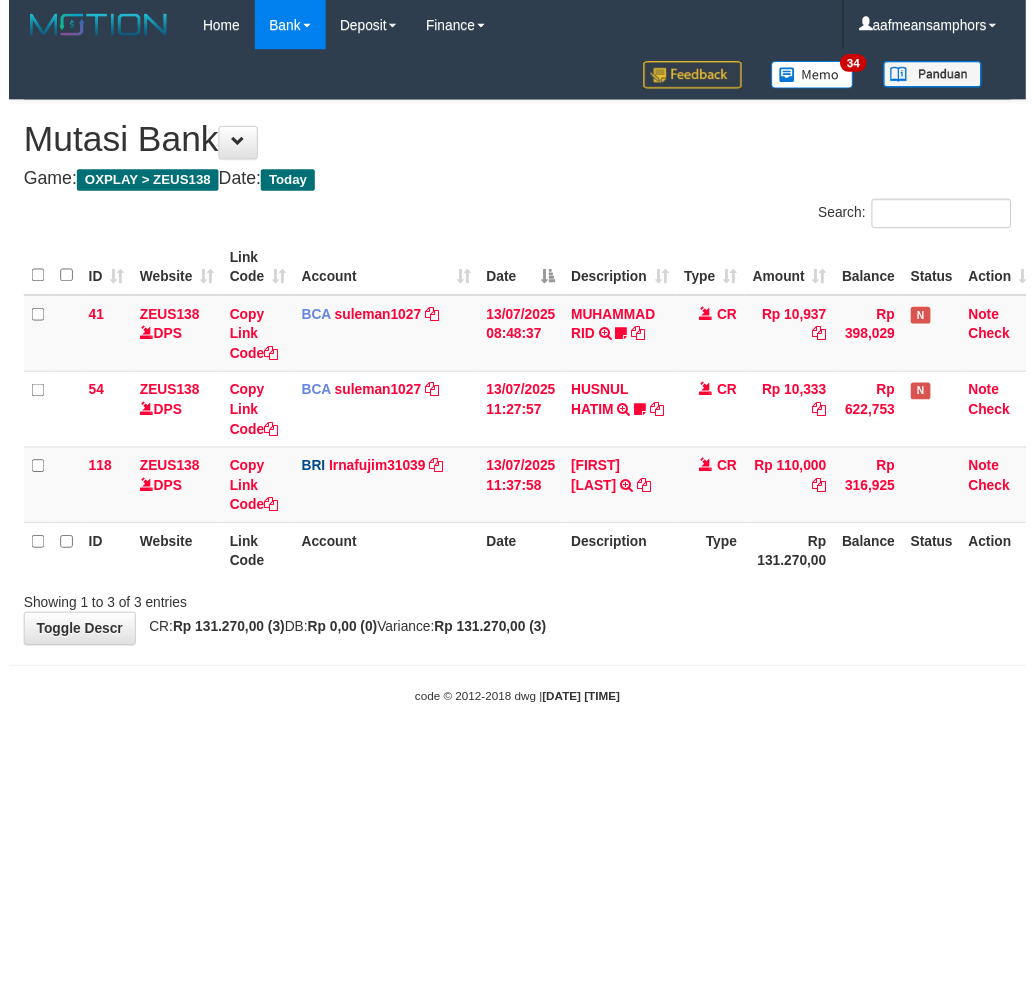 scroll, scrollTop: 0, scrollLeft: 0, axis: both 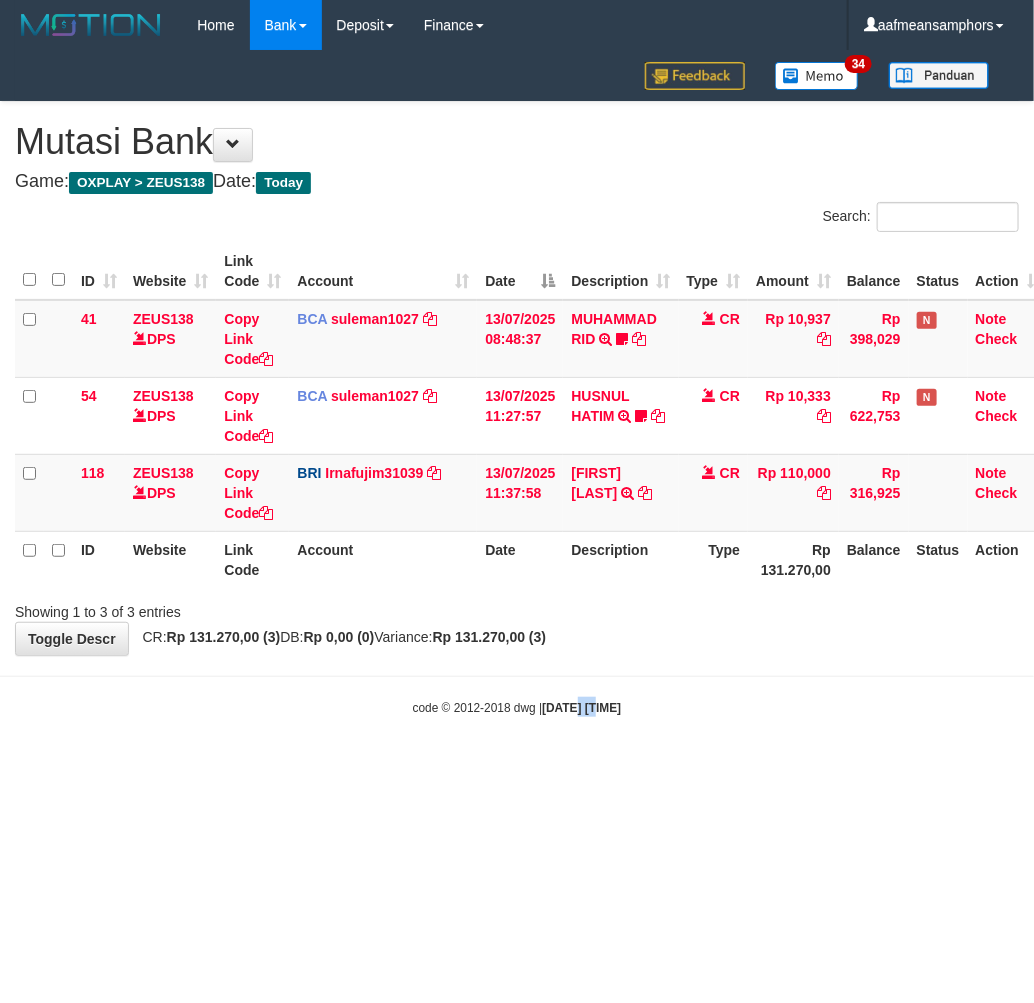click on "Toggle navigation
Home
Bank
Account List
Load
By Website
Group
[OXPLAY]													ZEUS138
By Load Group (DPS)" at bounding box center (517, 383) 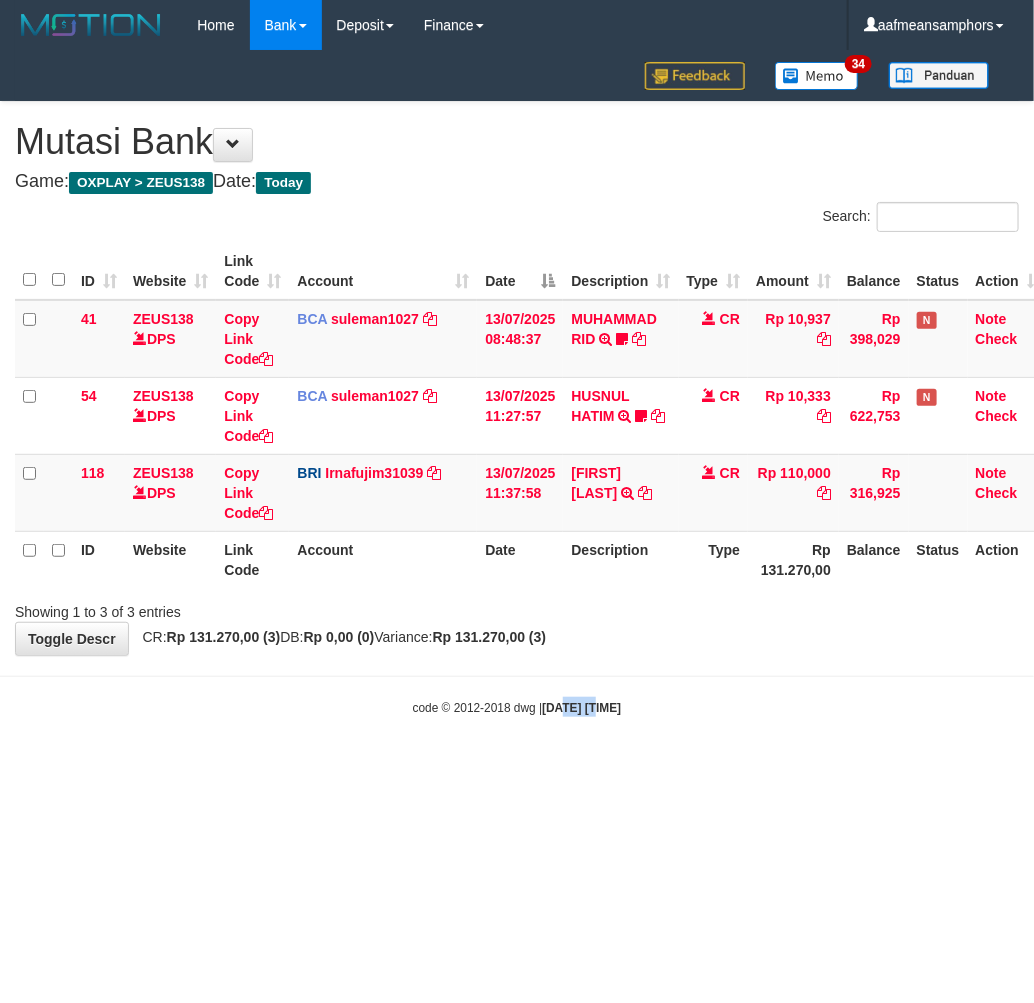 click on "Toggle navigation
Home
Bank
Account List
Load
By Website
Group
[OXPLAY]													ZEUS138
By Load Group (DPS)" at bounding box center [517, 383] 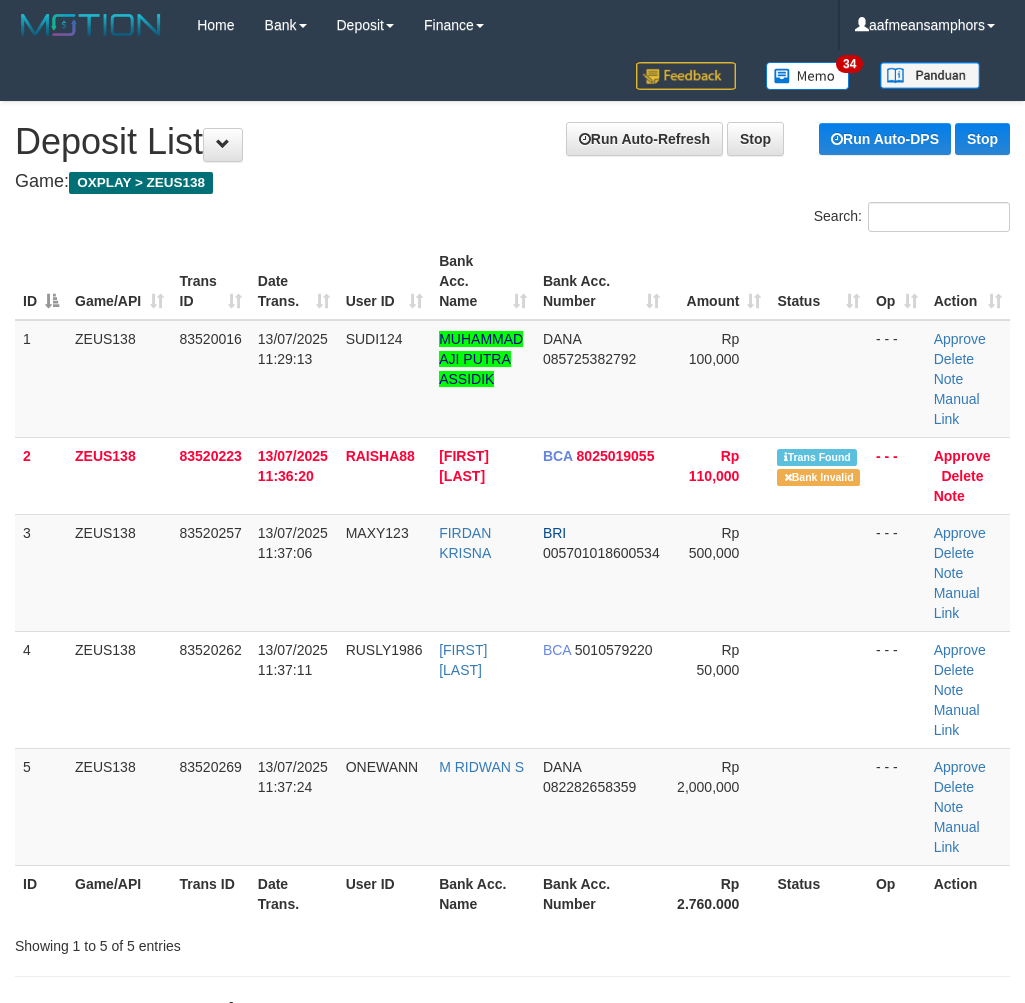 scroll, scrollTop: 0, scrollLeft: 0, axis: both 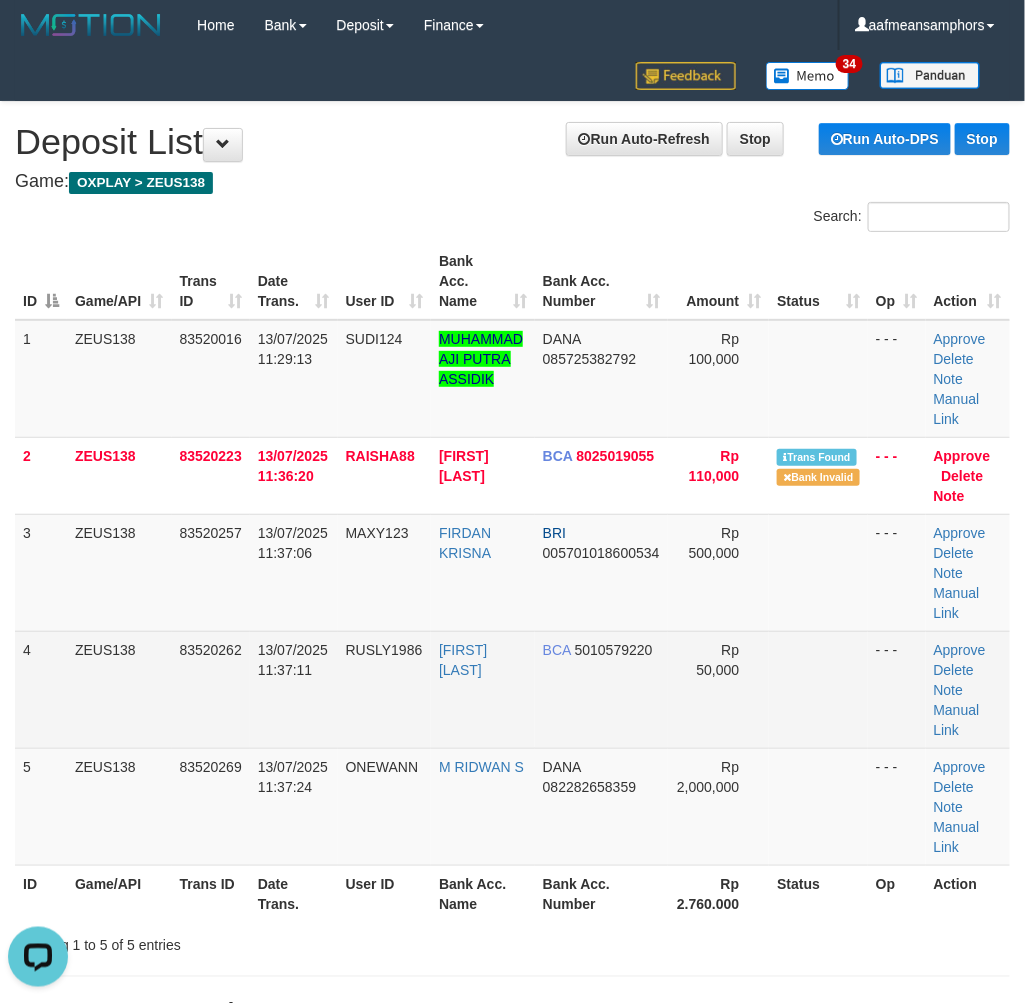 click on "ZEUS138" at bounding box center [119, 689] 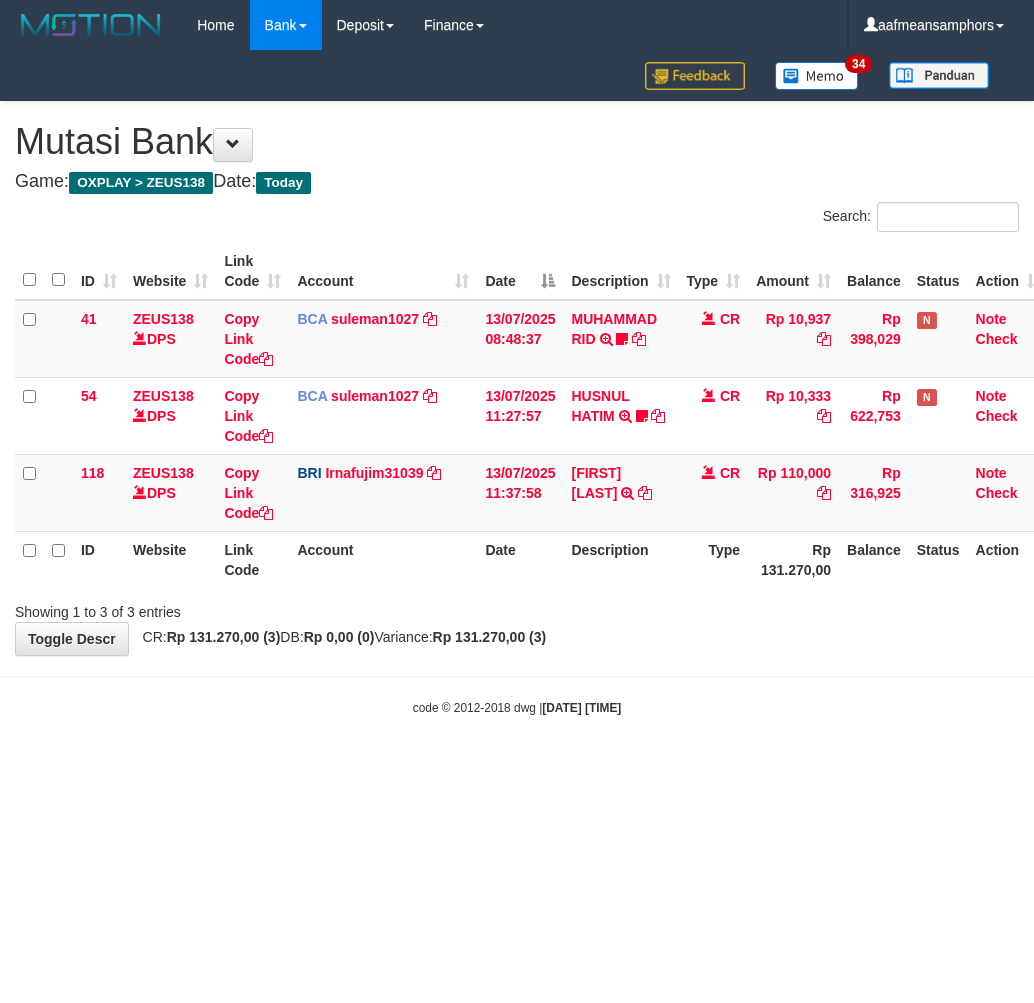scroll, scrollTop: 0, scrollLeft: 0, axis: both 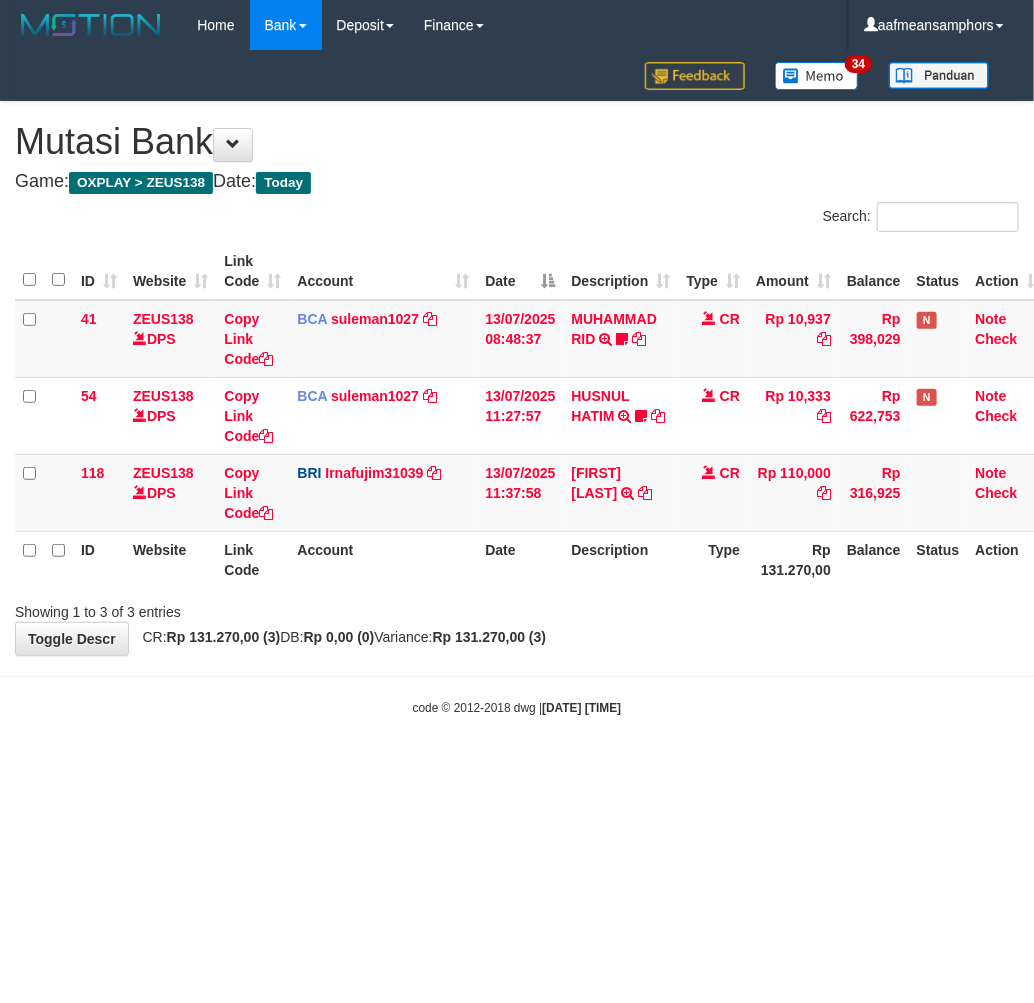 click on "Toggle navigation
Home
Bank
Account List
Load
By Website
Group
[OXPLAY]													ZEUS138
By Load Group (DPS)" at bounding box center (517, 383) 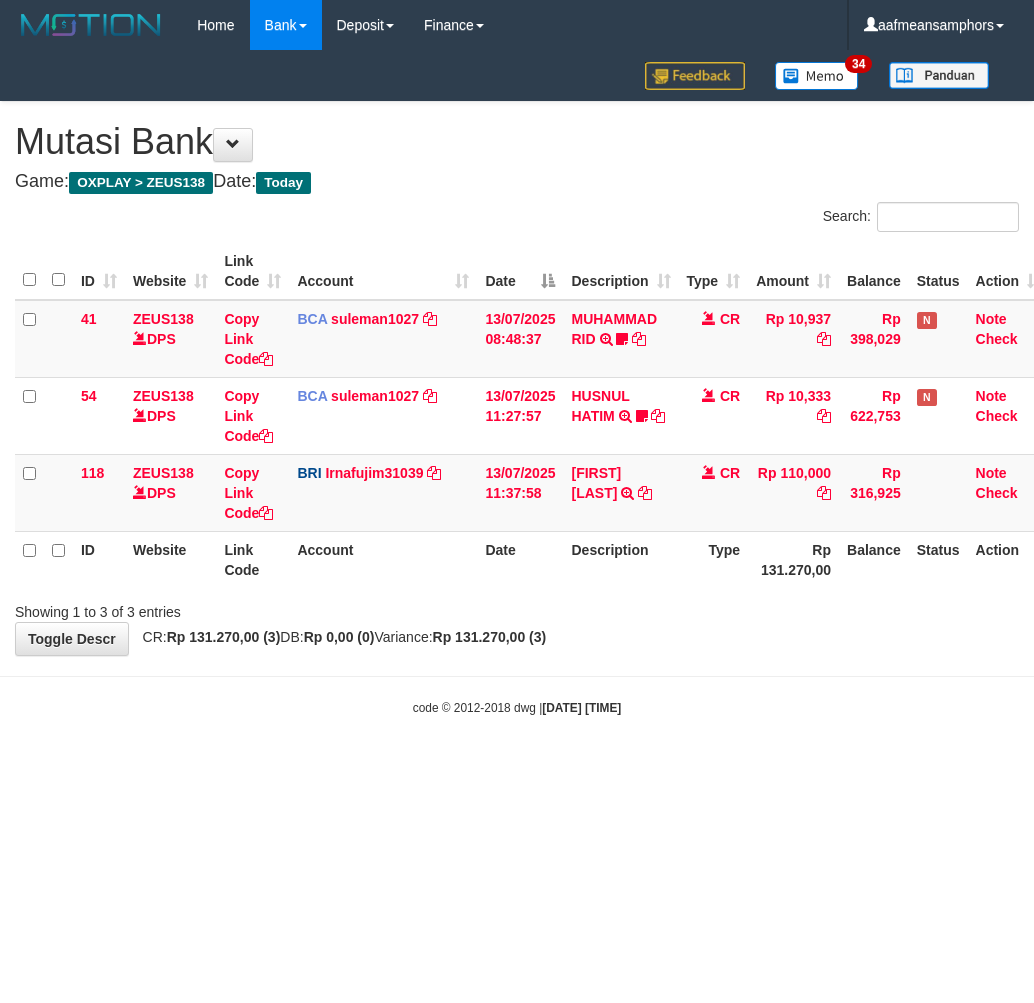 scroll, scrollTop: 0, scrollLeft: 0, axis: both 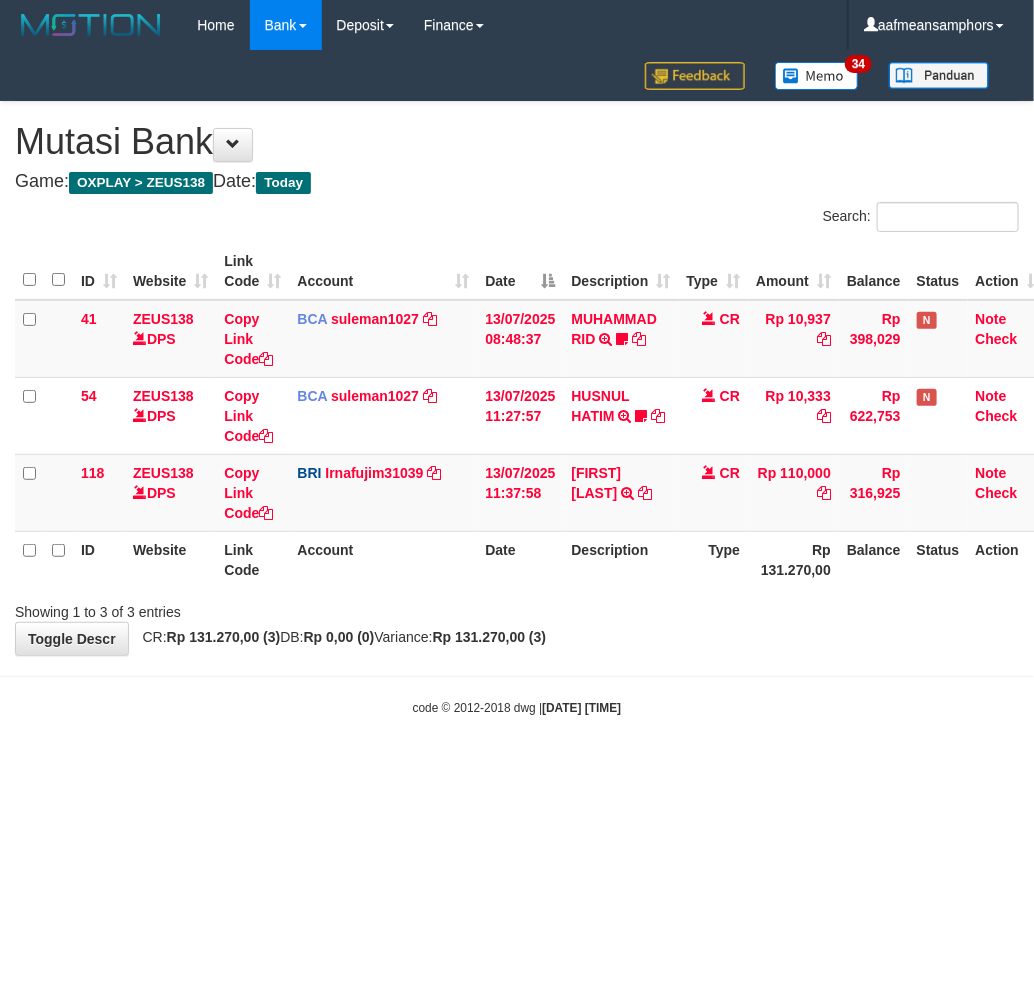 click on "code © 2012-2018 dwg |  [DATE] [TIME]" at bounding box center [517, 707] 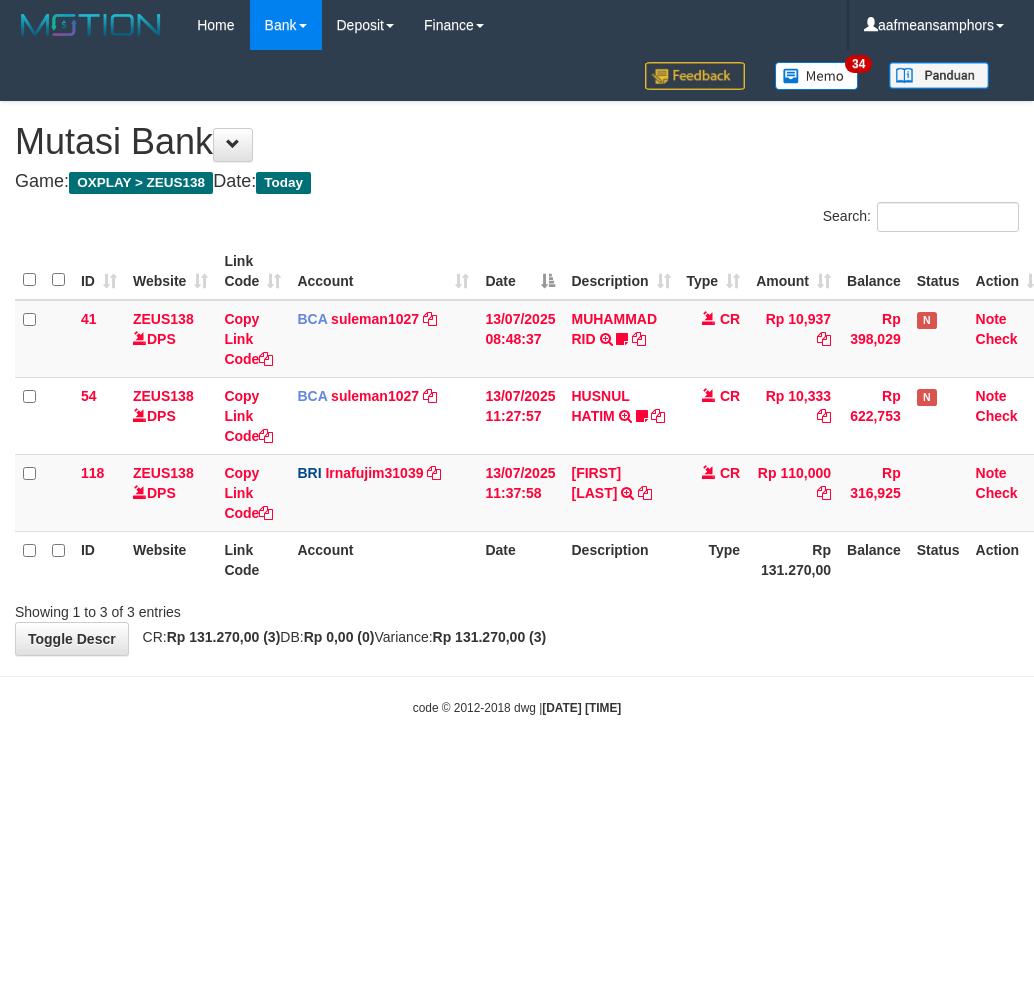 scroll, scrollTop: 0, scrollLeft: 0, axis: both 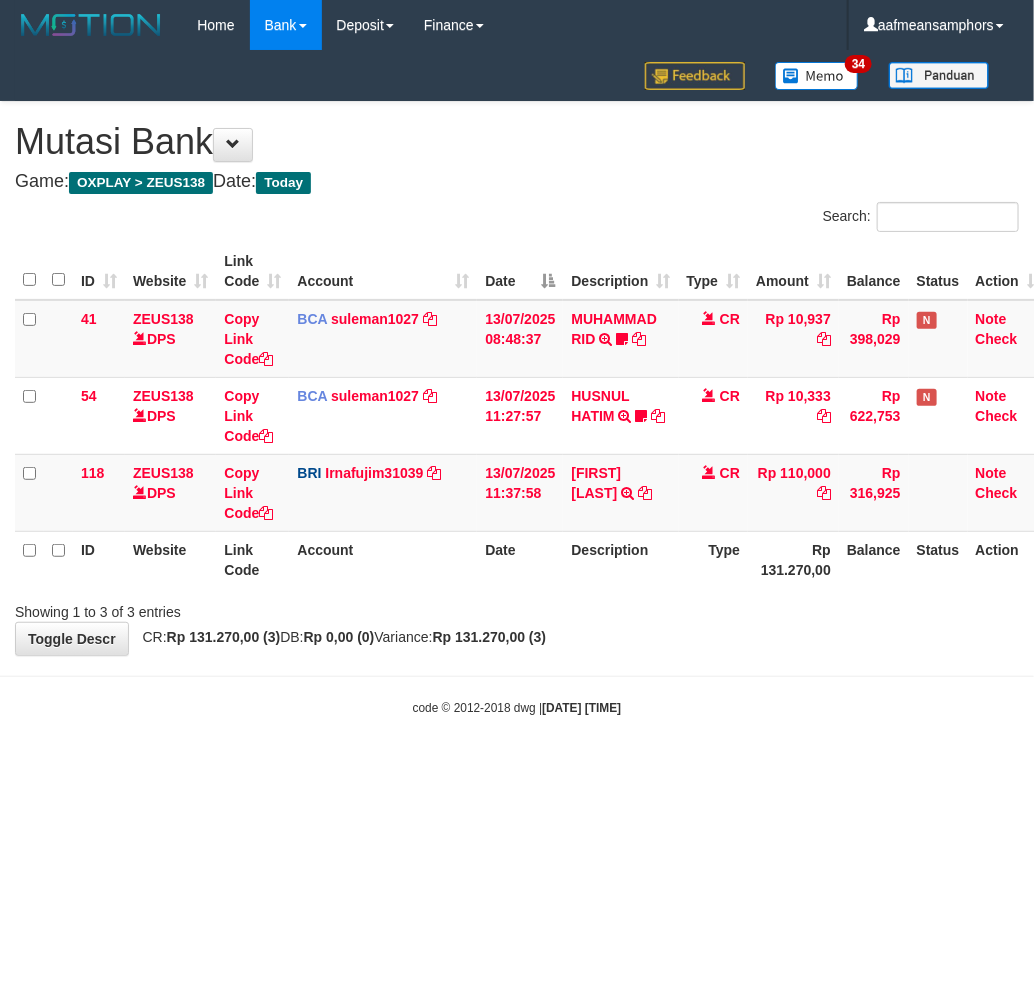 drag, startPoint x: 485, startPoint y: 758, endPoint x: 474, endPoint y: 748, distance: 14.866069 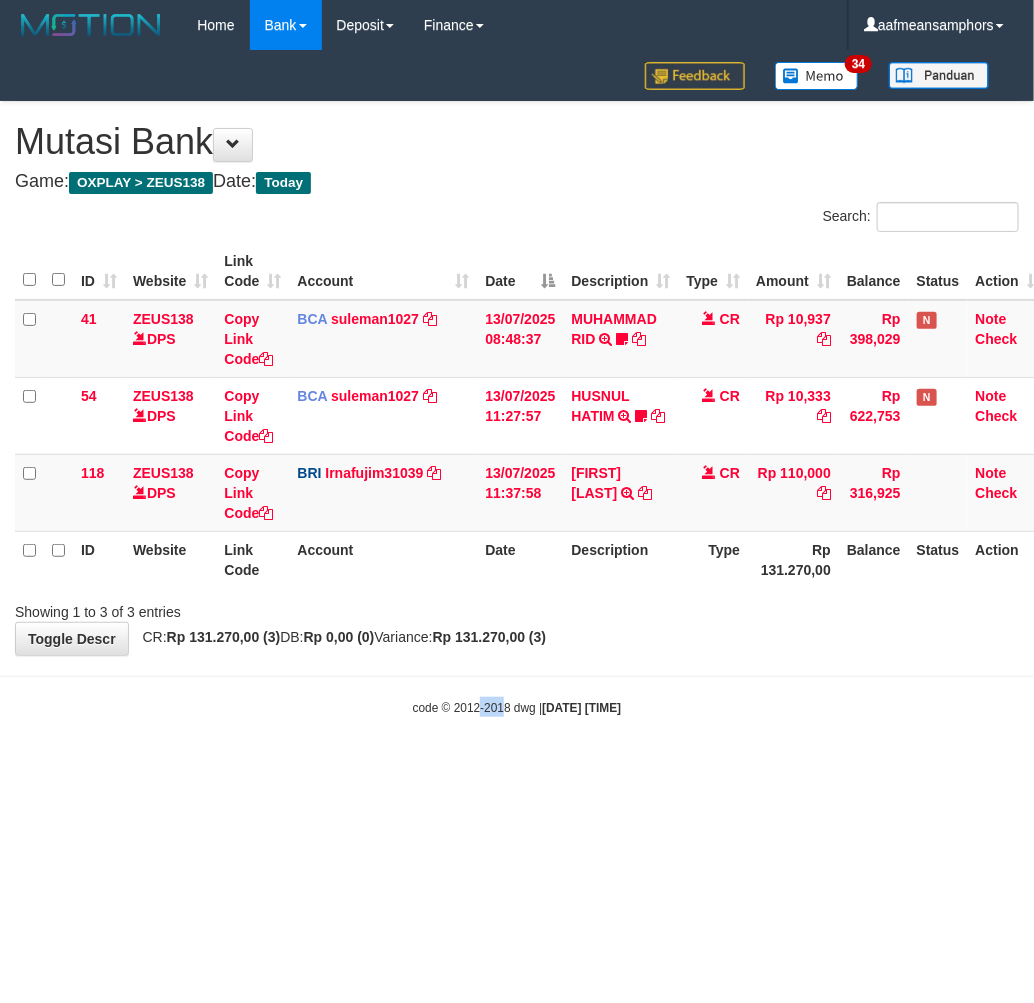 drag, startPoint x: 477, startPoint y: 747, endPoint x: 495, endPoint y: 738, distance: 20.12461 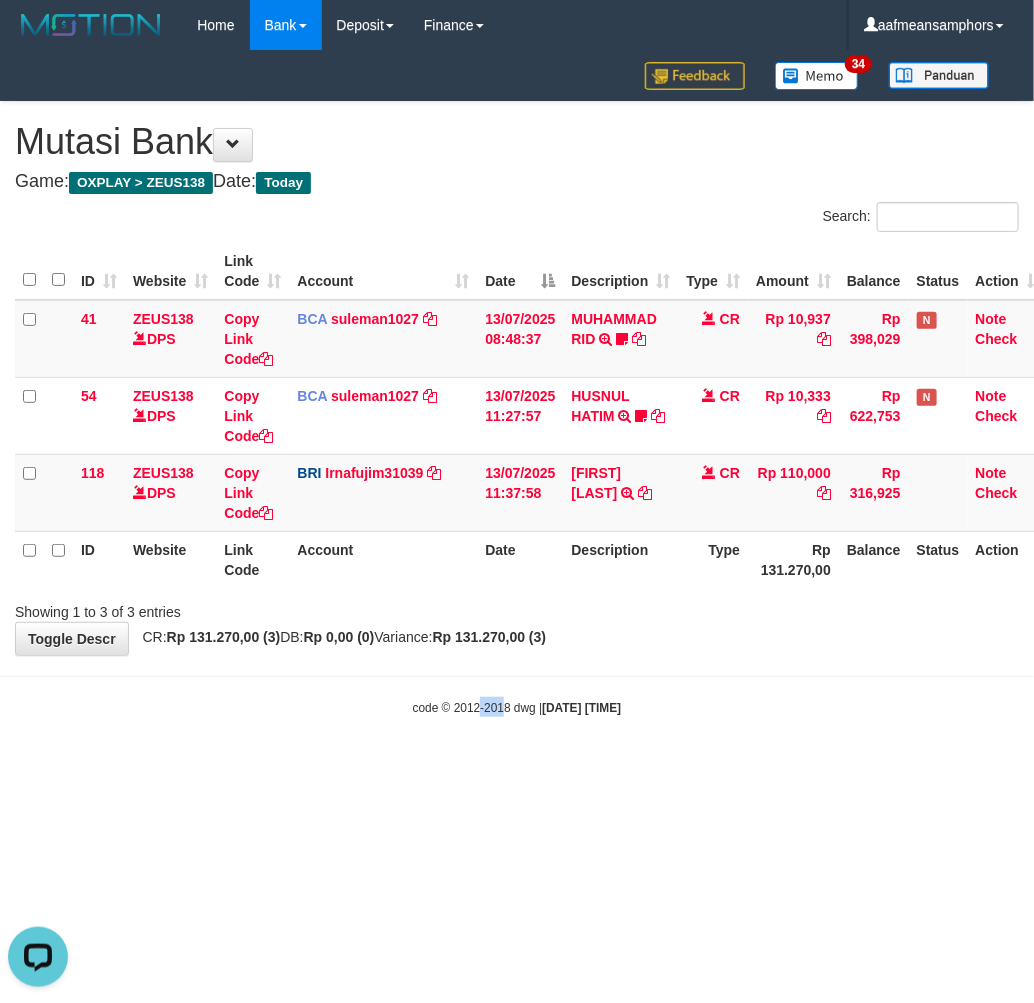 scroll, scrollTop: 0, scrollLeft: 0, axis: both 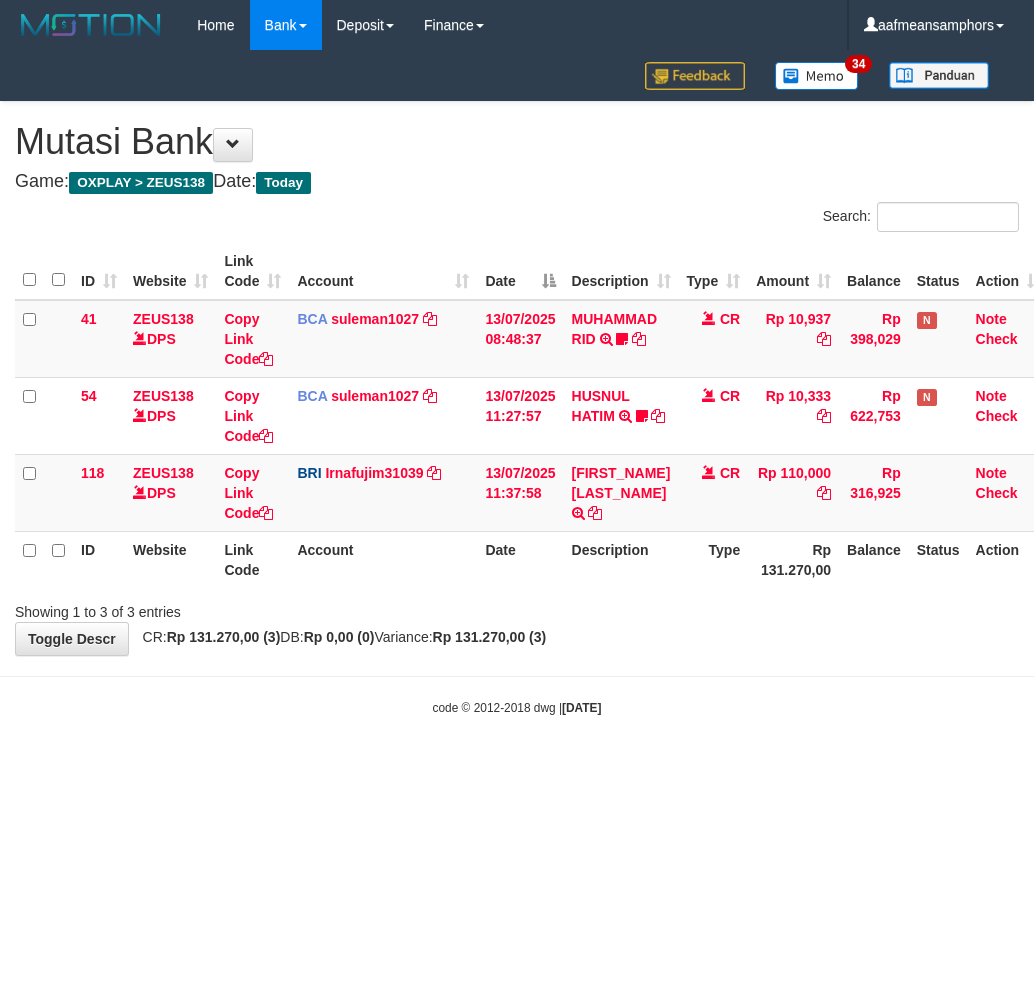 click on "HUSNUL HATIM" at bounding box center [601, 406] 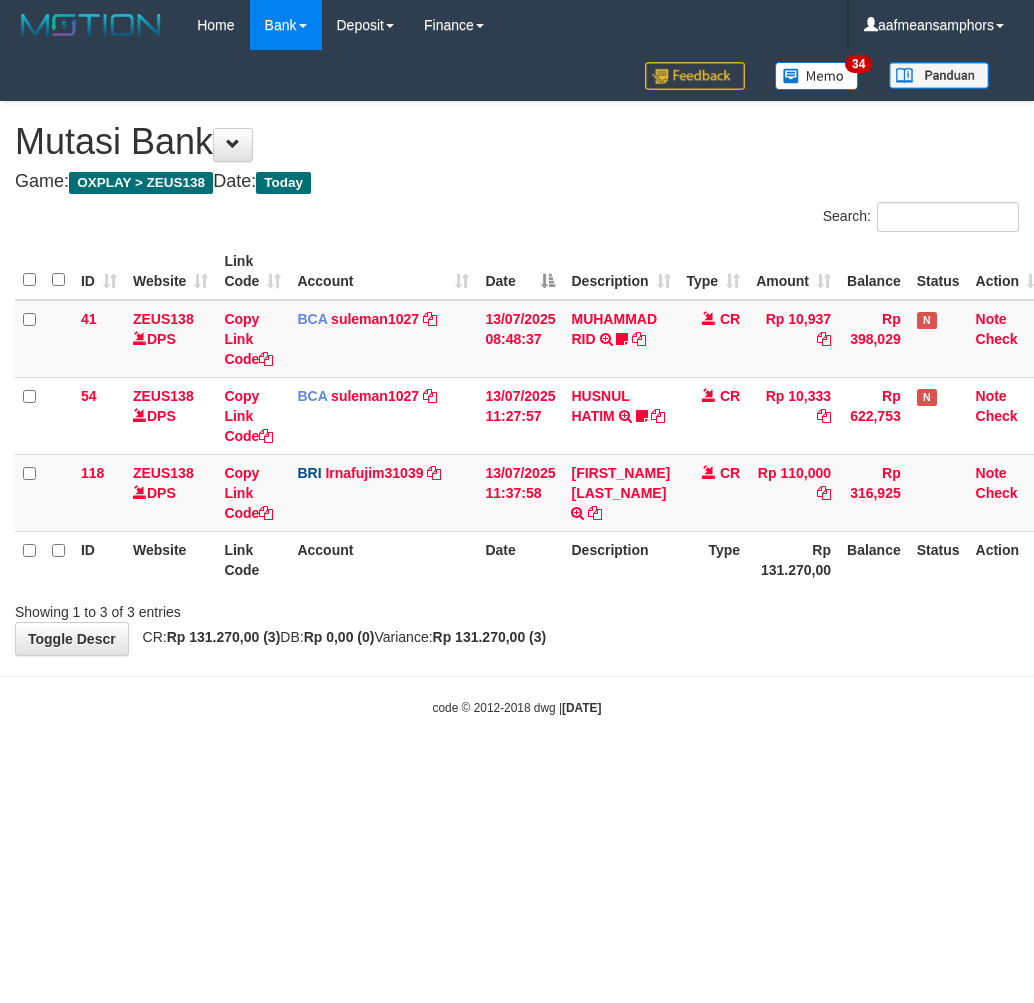 scroll, scrollTop: 0, scrollLeft: 0, axis: both 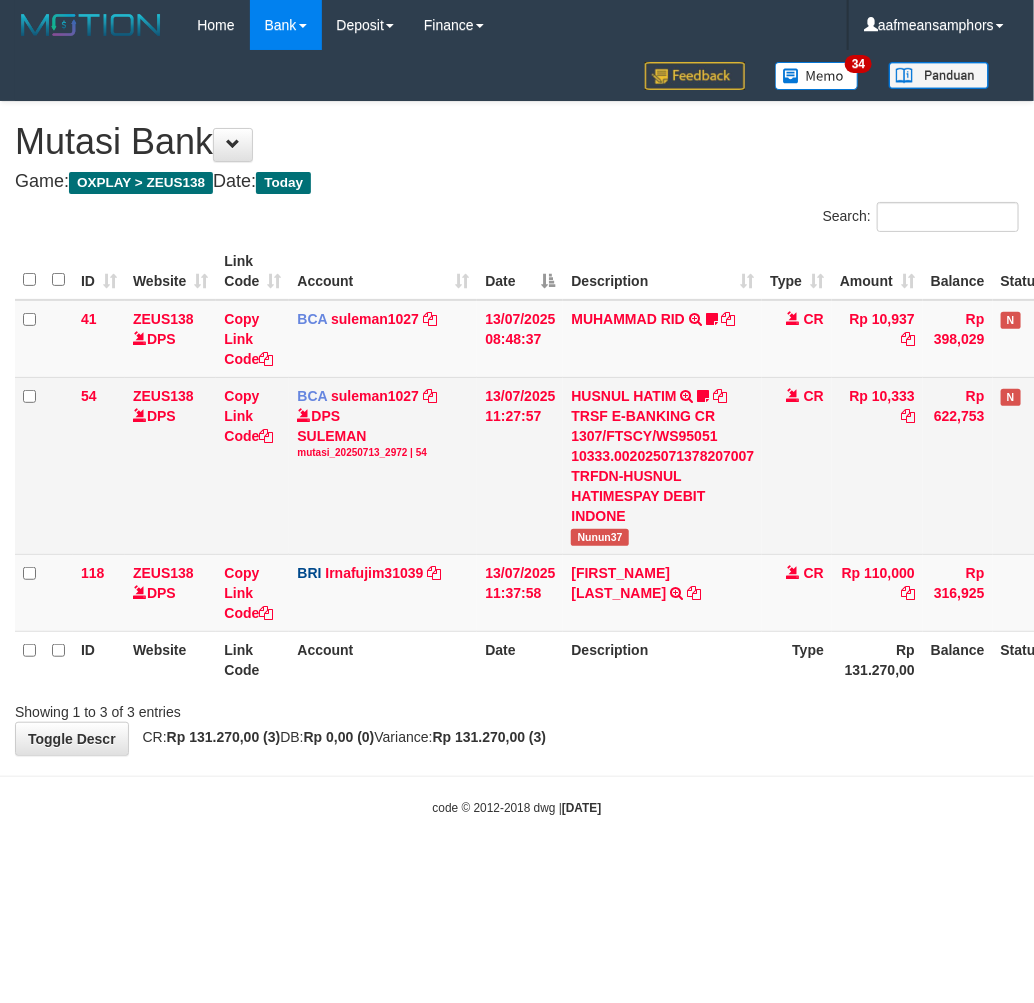 click on "Nunun37" at bounding box center [600, 537] 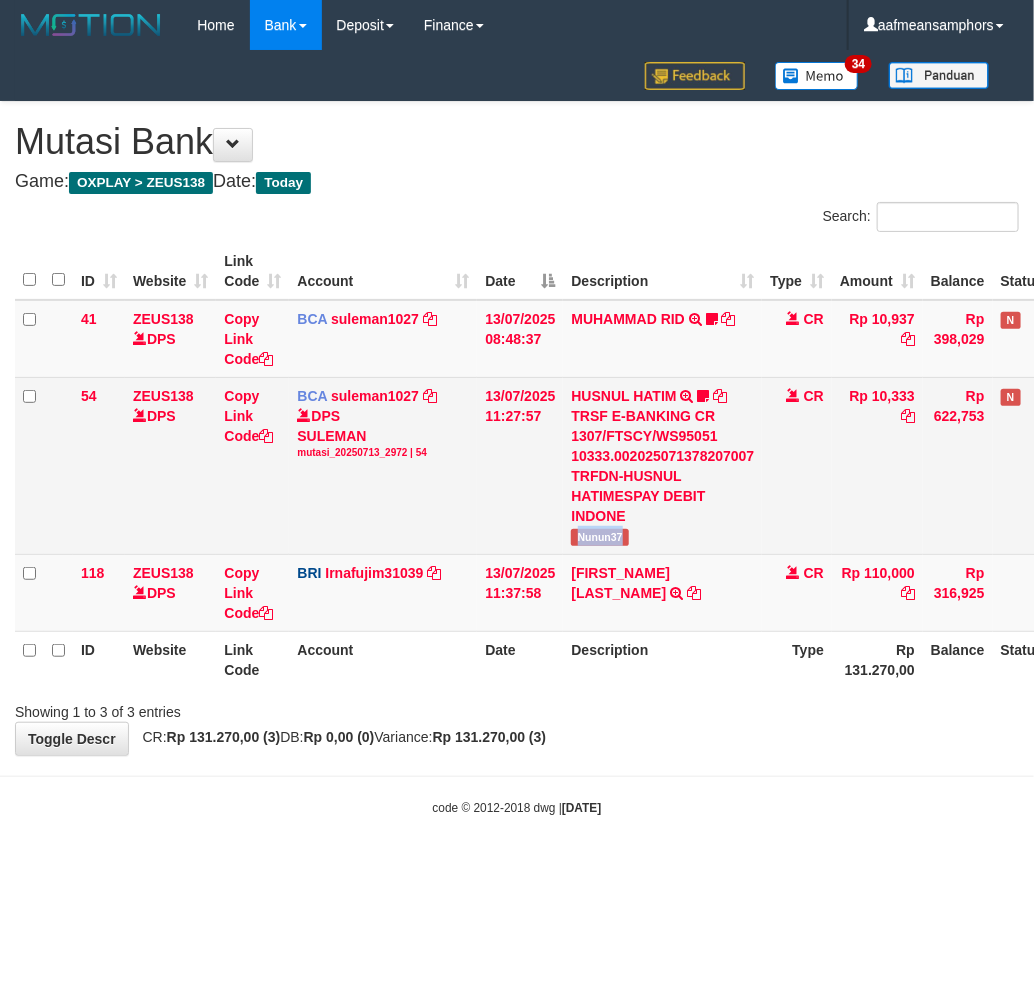 click on "Nunun37" at bounding box center [600, 537] 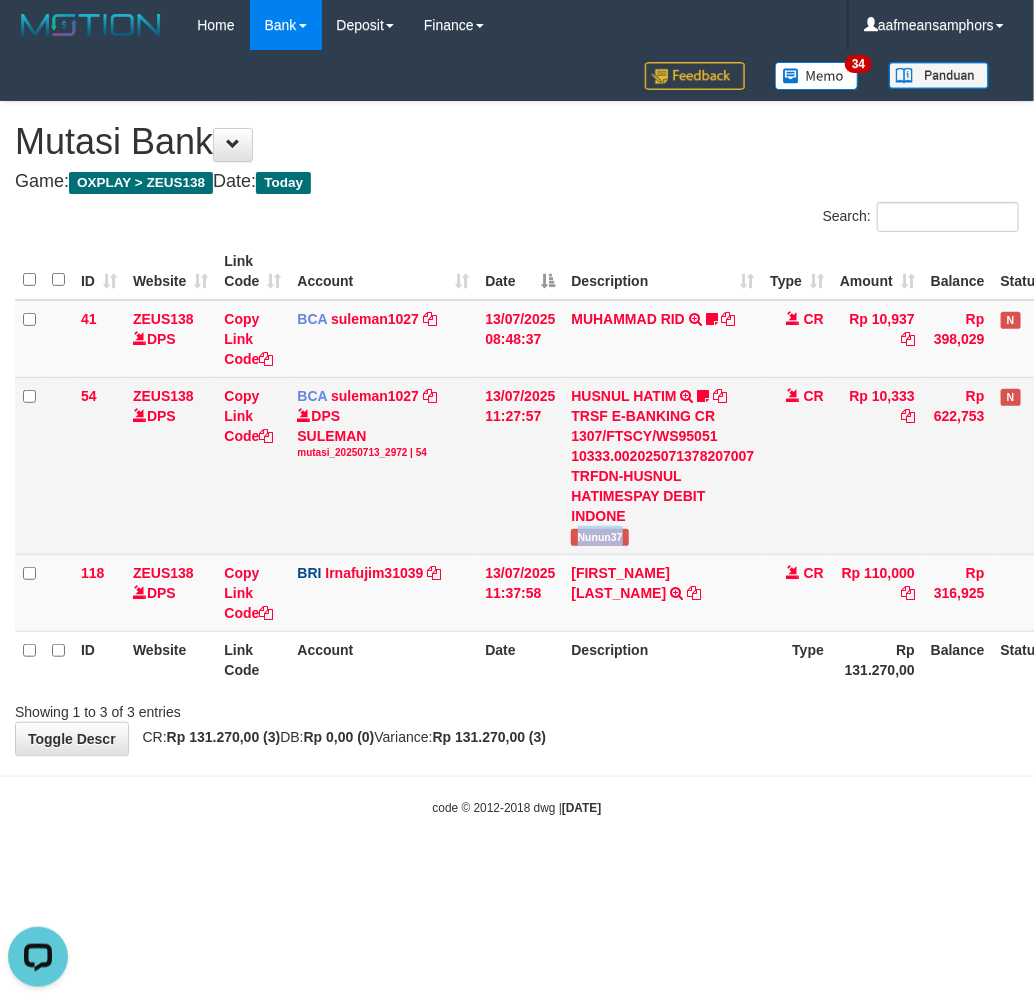 scroll, scrollTop: 0, scrollLeft: 0, axis: both 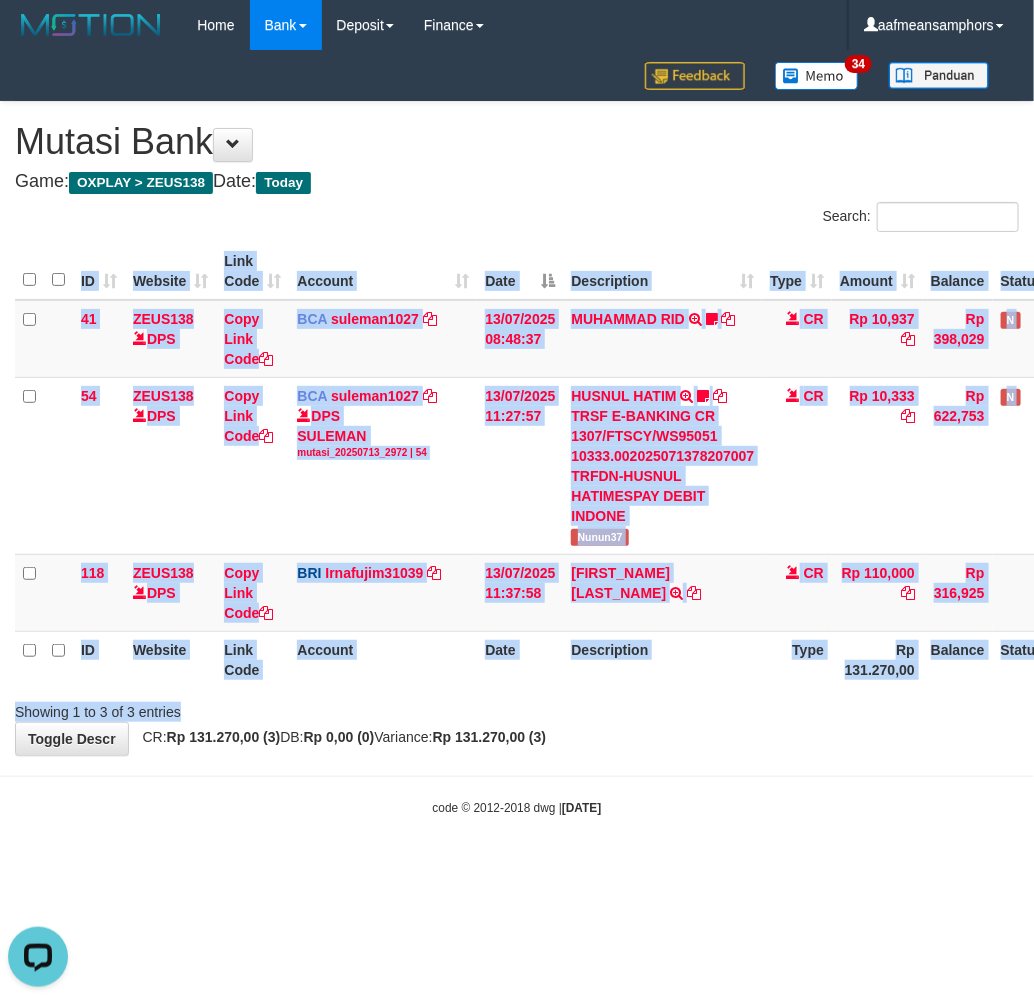 drag, startPoint x: 636, startPoint y: 710, endPoint x: 1031, endPoint y: 657, distance: 398.53983 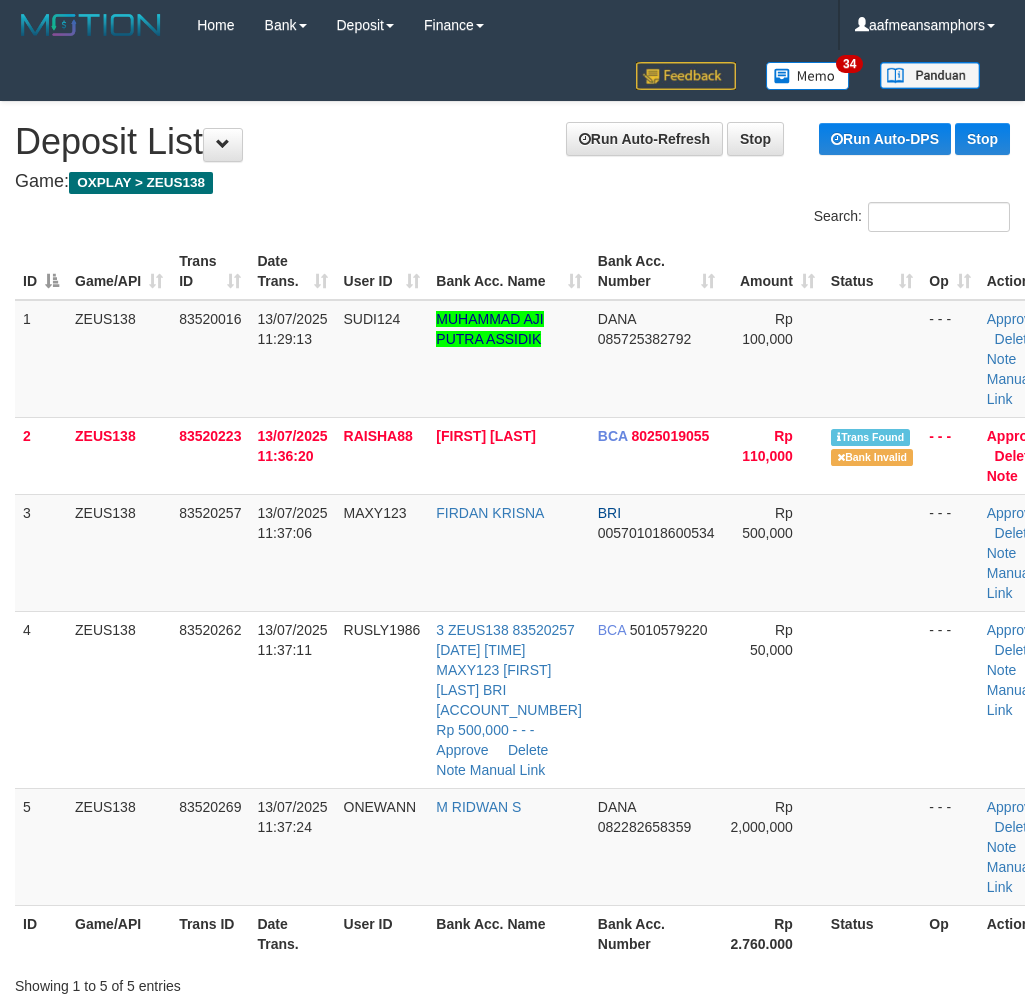 scroll, scrollTop: 0, scrollLeft: 0, axis: both 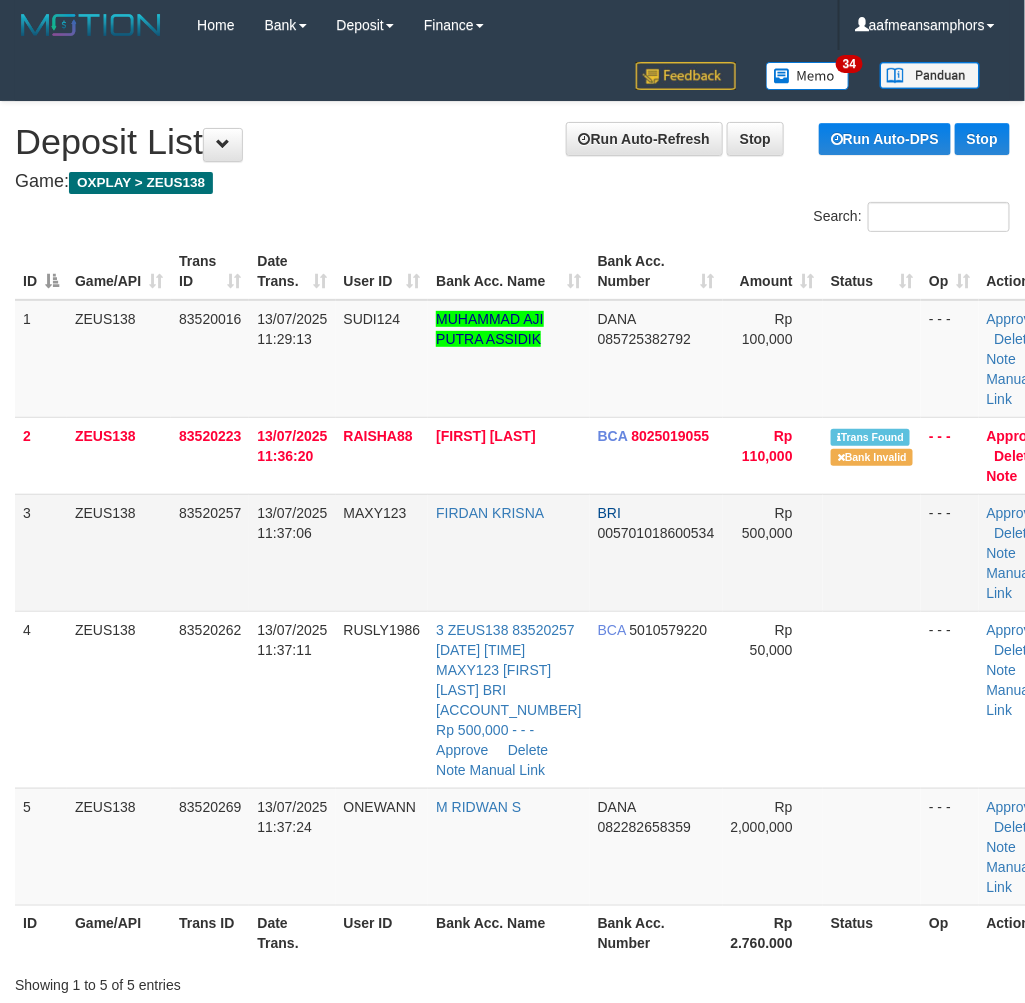 drag, startPoint x: 551, startPoint y: 565, endPoint x: 541, endPoint y: 566, distance: 10.049875 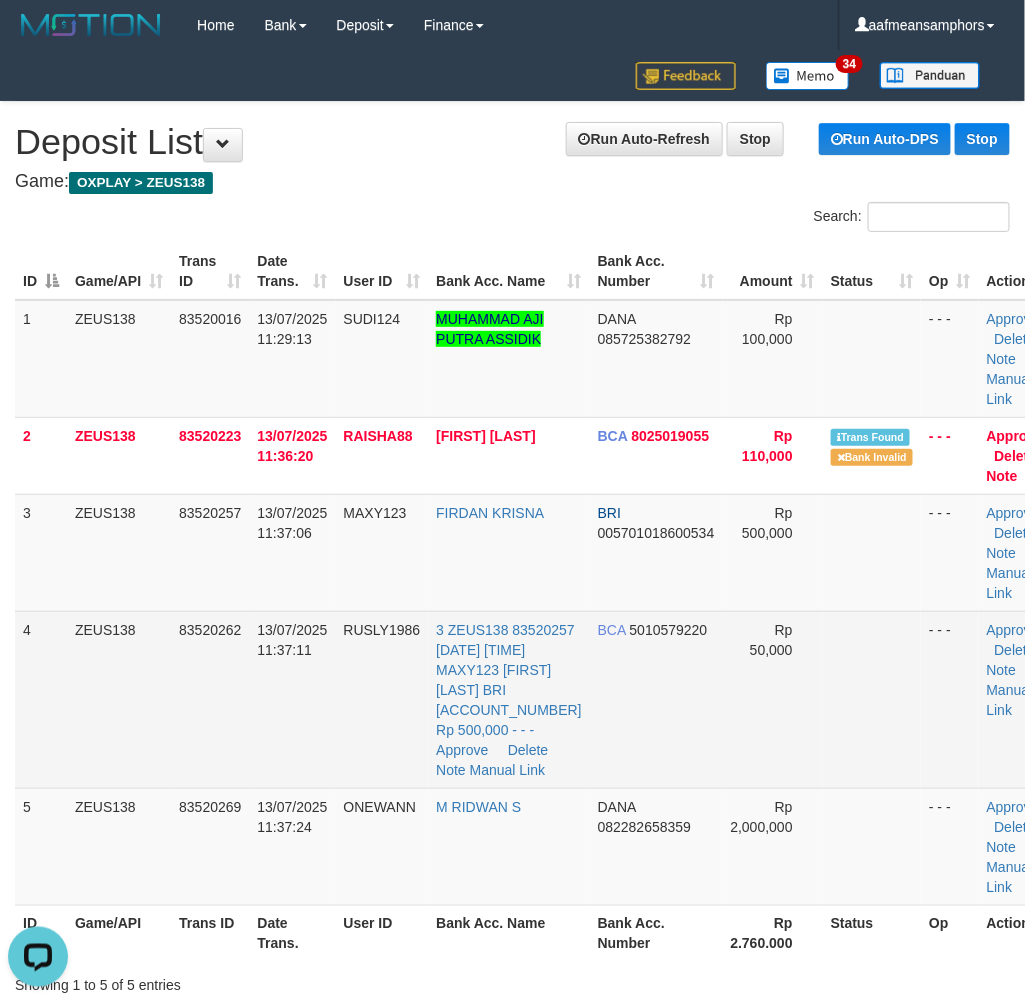 scroll, scrollTop: 0, scrollLeft: 0, axis: both 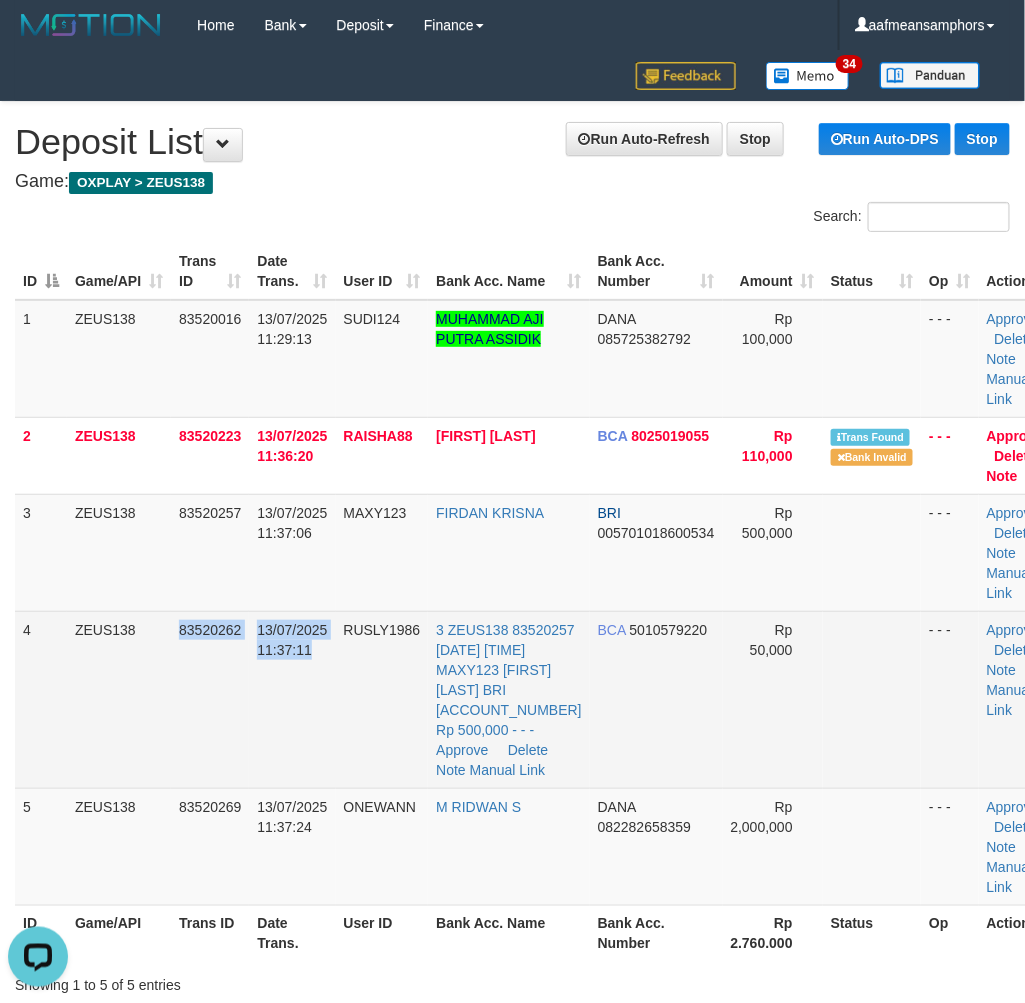 drag, startPoint x: 150, startPoint y: 657, endPoint x: 357, endPoint y: 665, distance: 207.15453 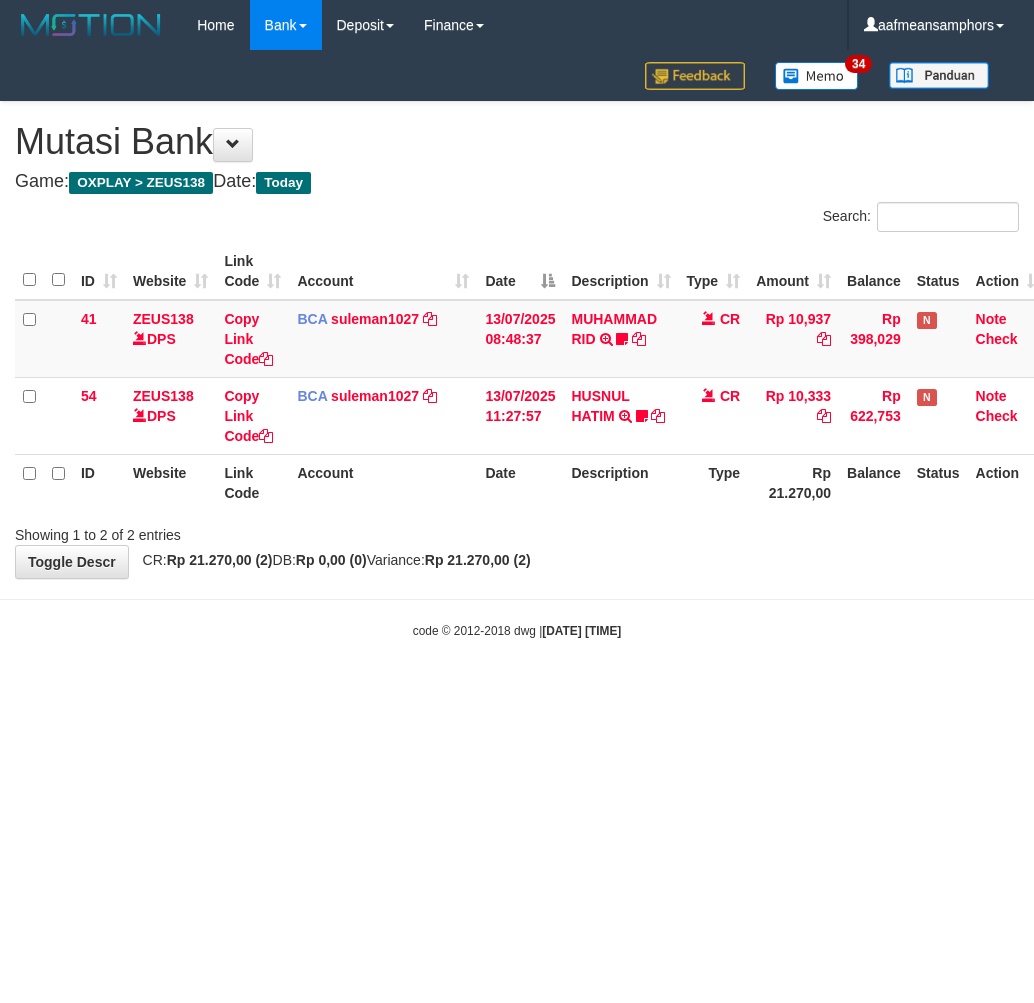 scroll, scrollTop: 0, scrollLeft: 0, axis: both 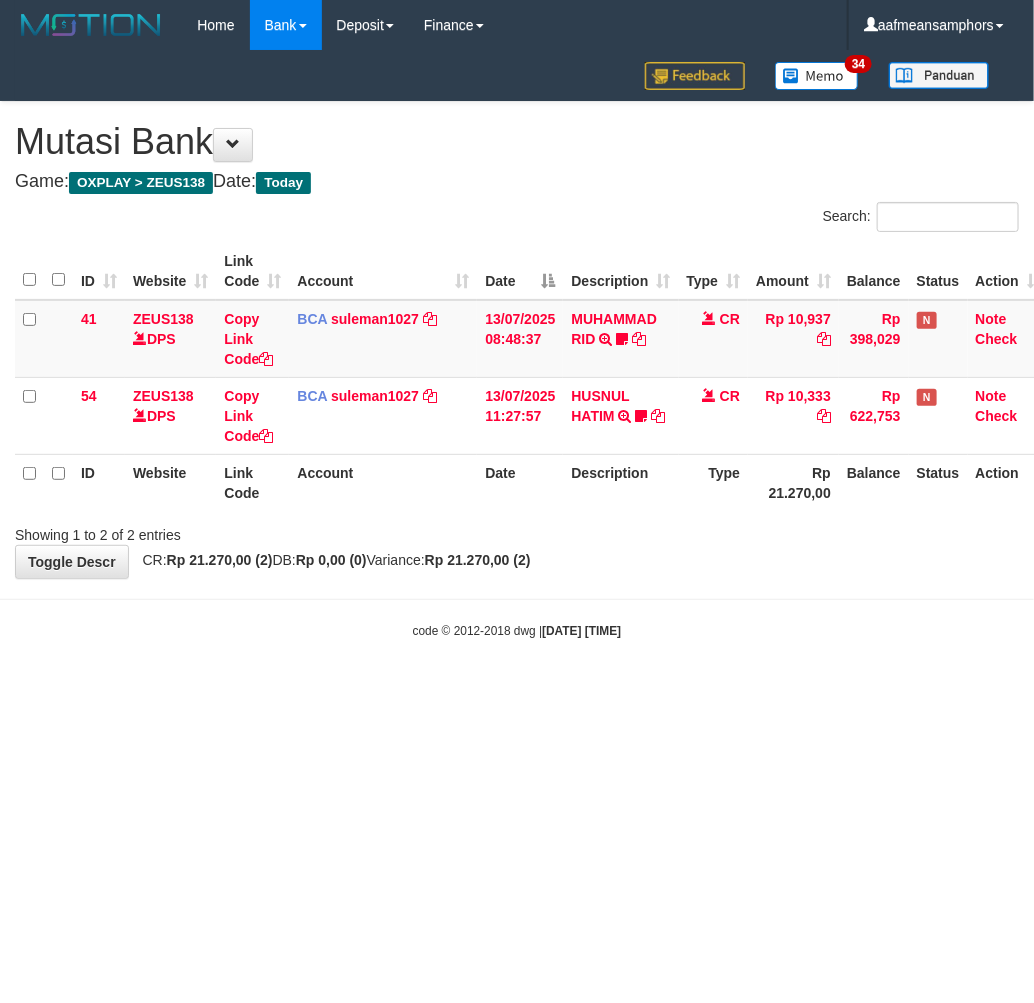 click on "Toggle navigation
Home
Bank
Account List
Load
By Website
Group
[OXPLAY]													ZEUS138
By Load Group (DPS)" at bounding box center (517, 345) 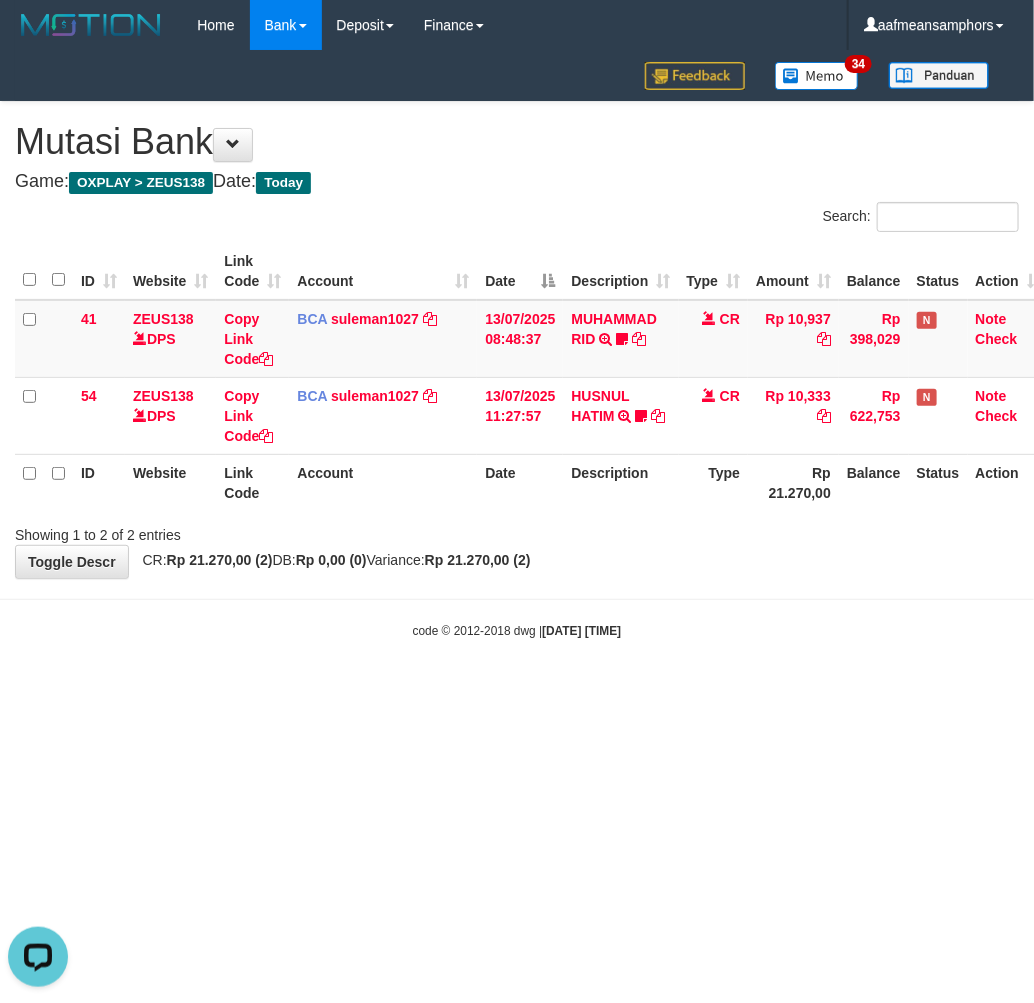 scroll, scrollTop: 0, scrollLeft: 0, axis: both 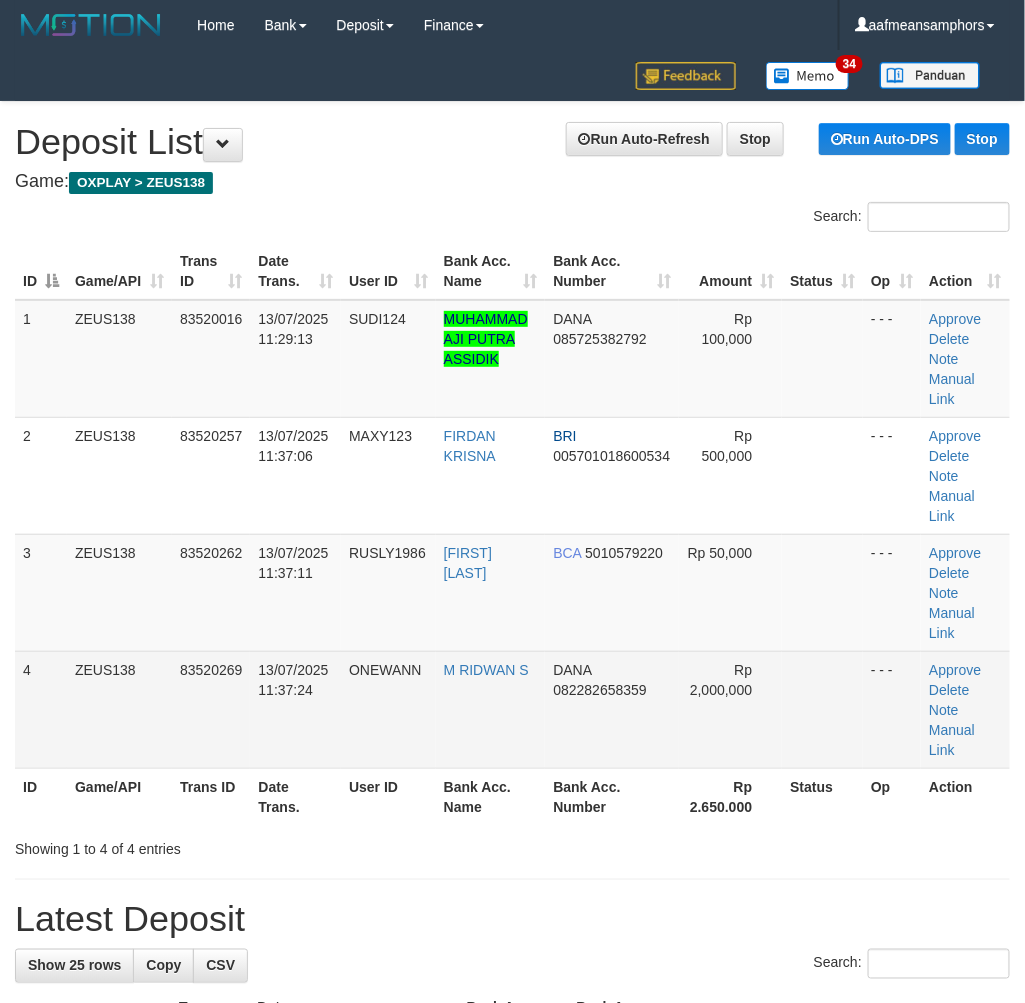 click on "M RIDWAN S" at bounding box center (491, 709) 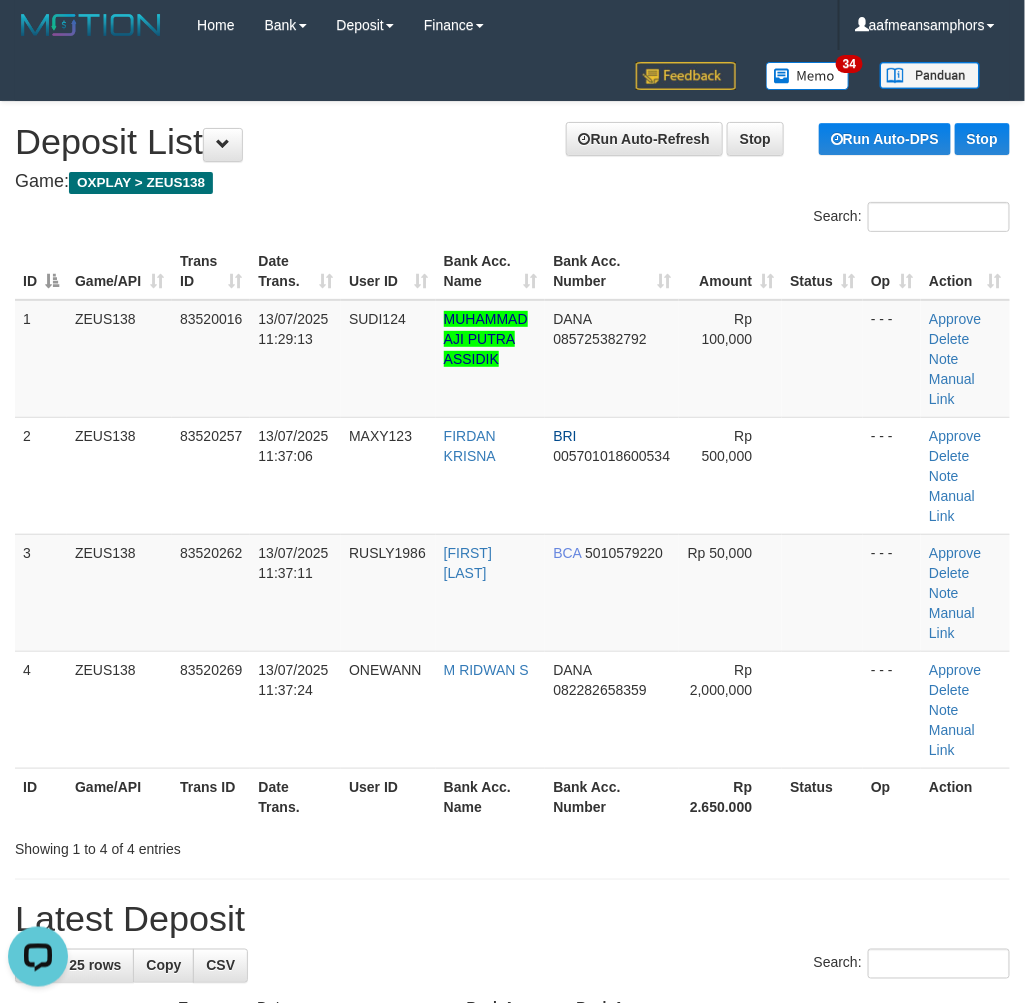 scroll, scrollTop: 0, scrollLeft: 0, axis: both 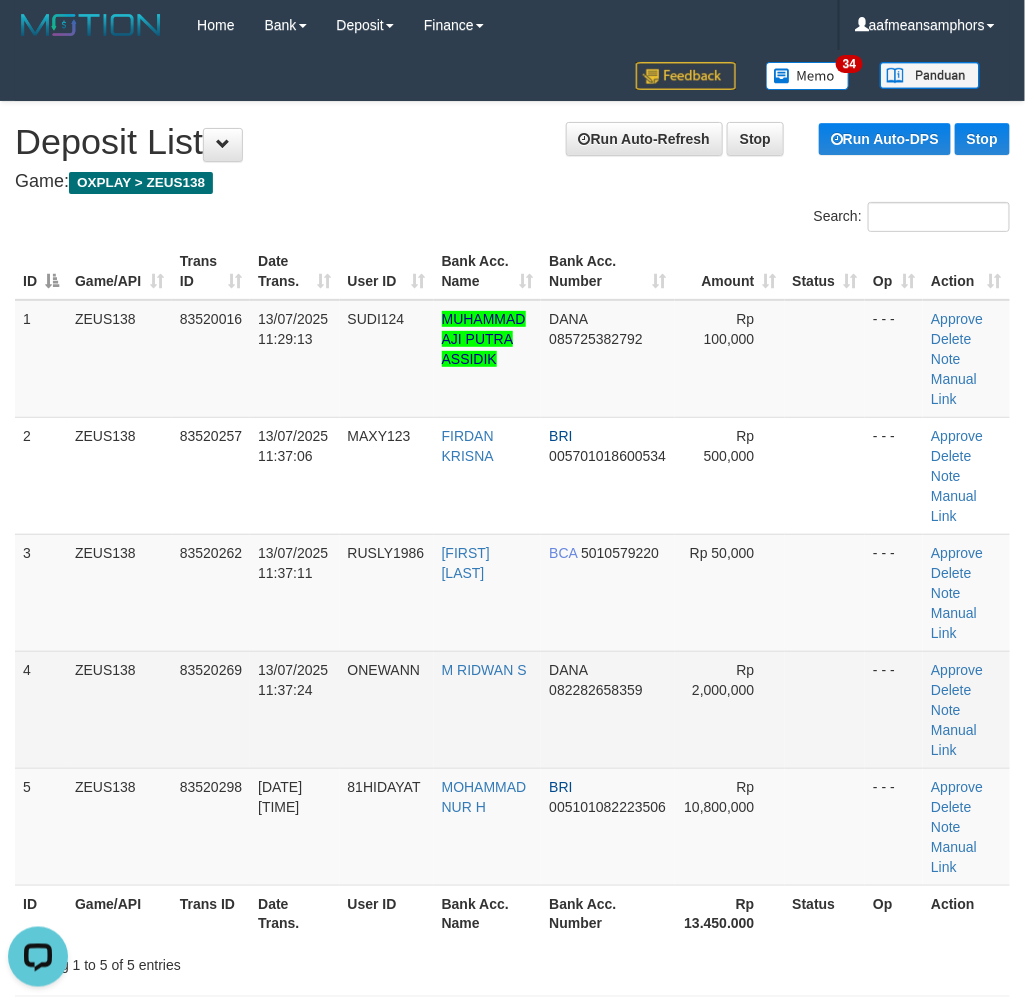 click on "ONEWANN" at bounding box center (384, 670) 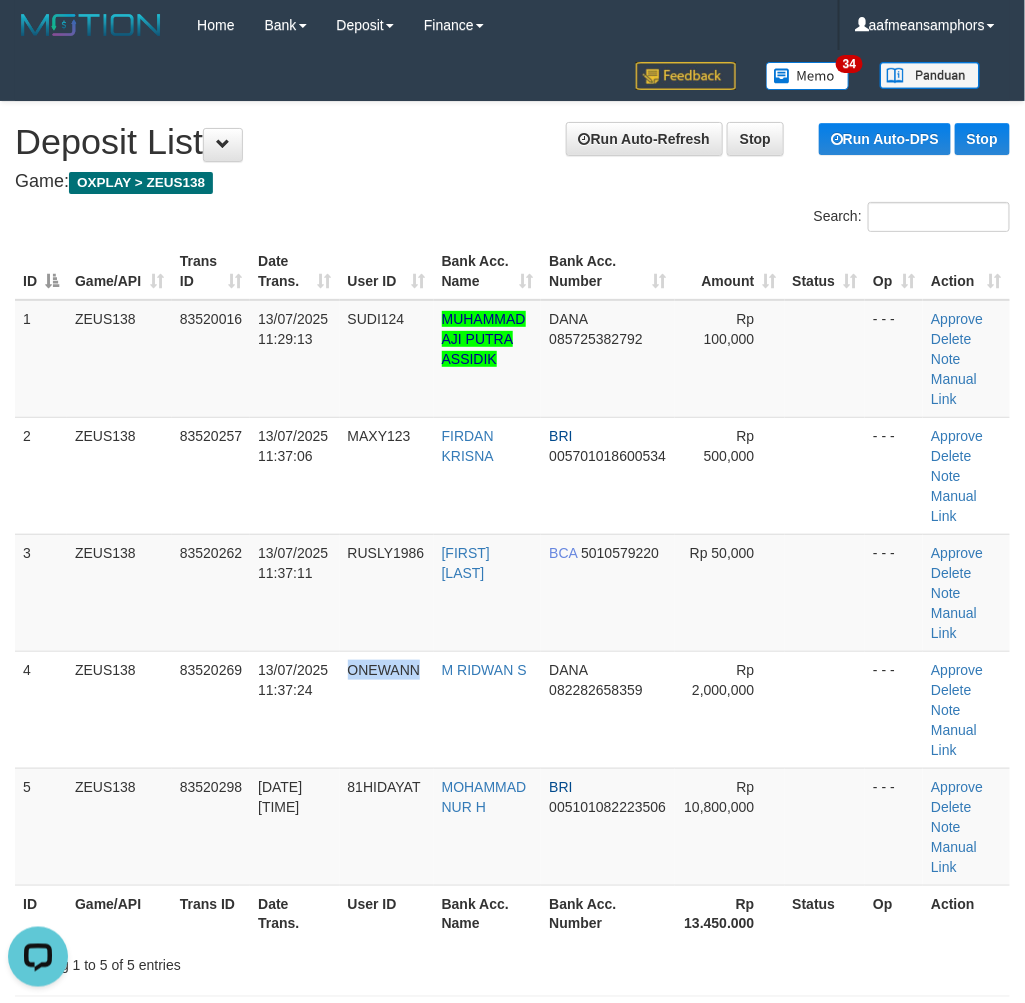 drag, startPoint x: 366, startPoint y: 662, endPoint x: 1, endPoint y: 620, distance: 367.40848 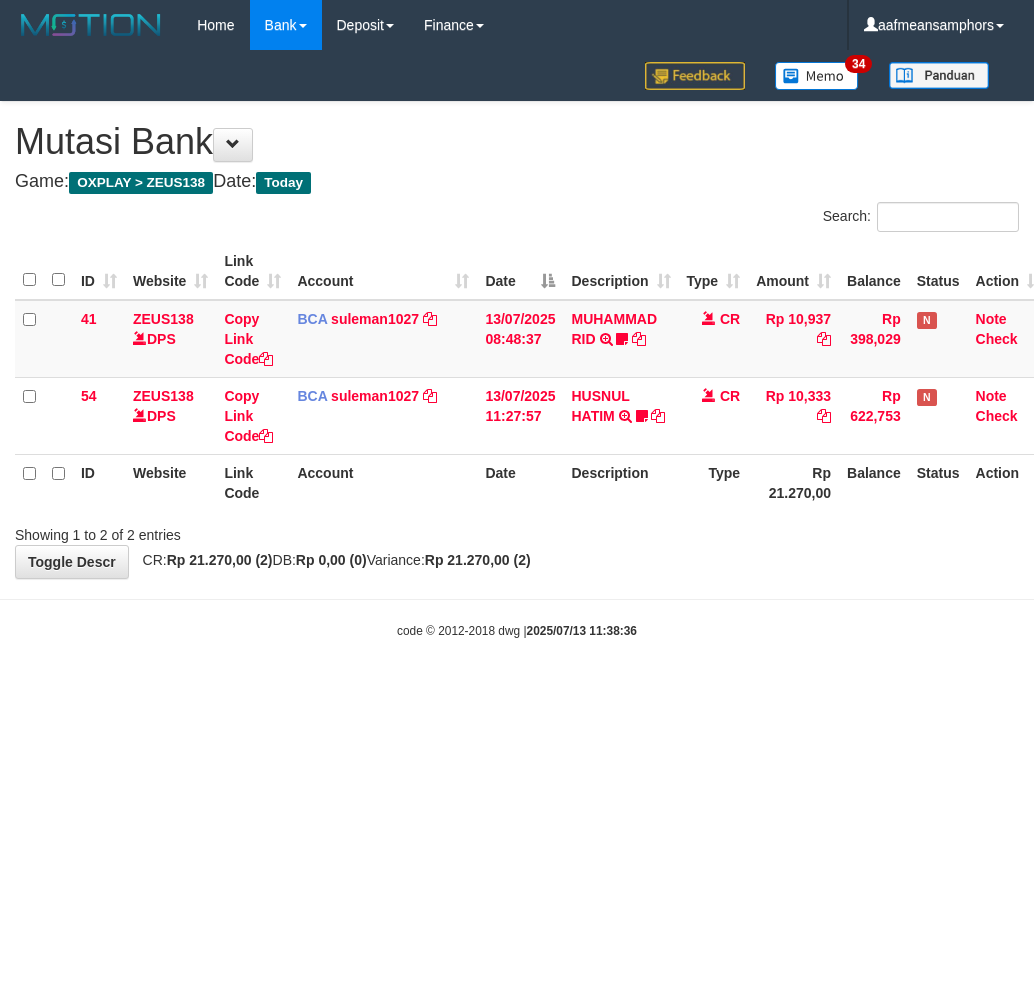 scroll, scrollTop: 0, scrollLeft: 0, axis: both 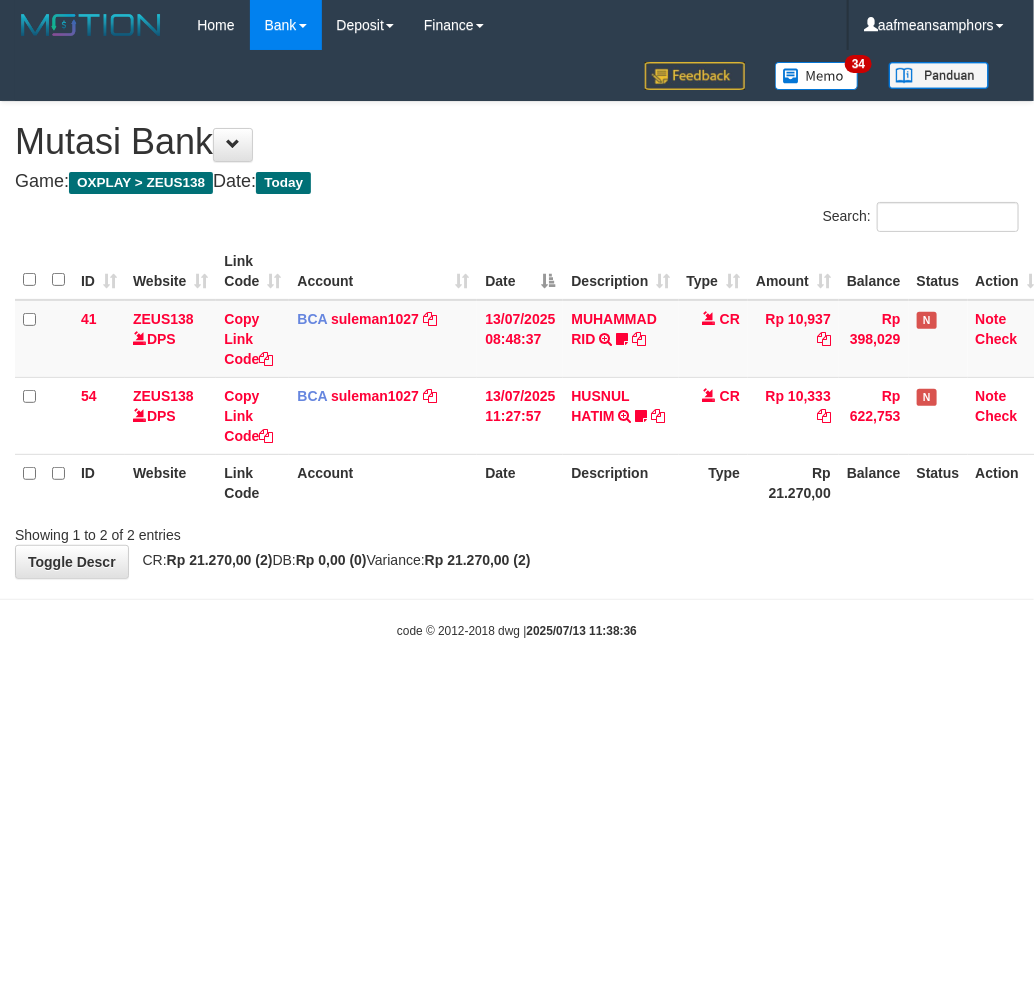 drag, startPoint x: 0, startPoint y: 0, endPoint x: 683, endPoint y: 563, distance: 885.13165 